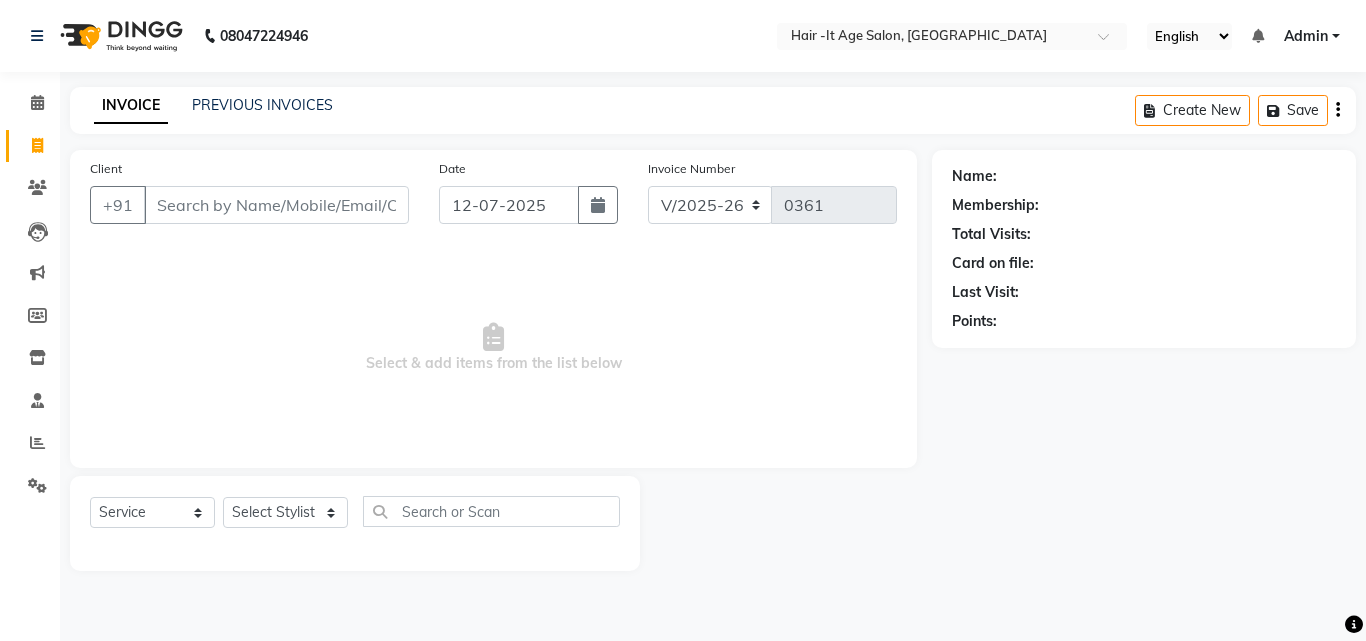 select on "6618" 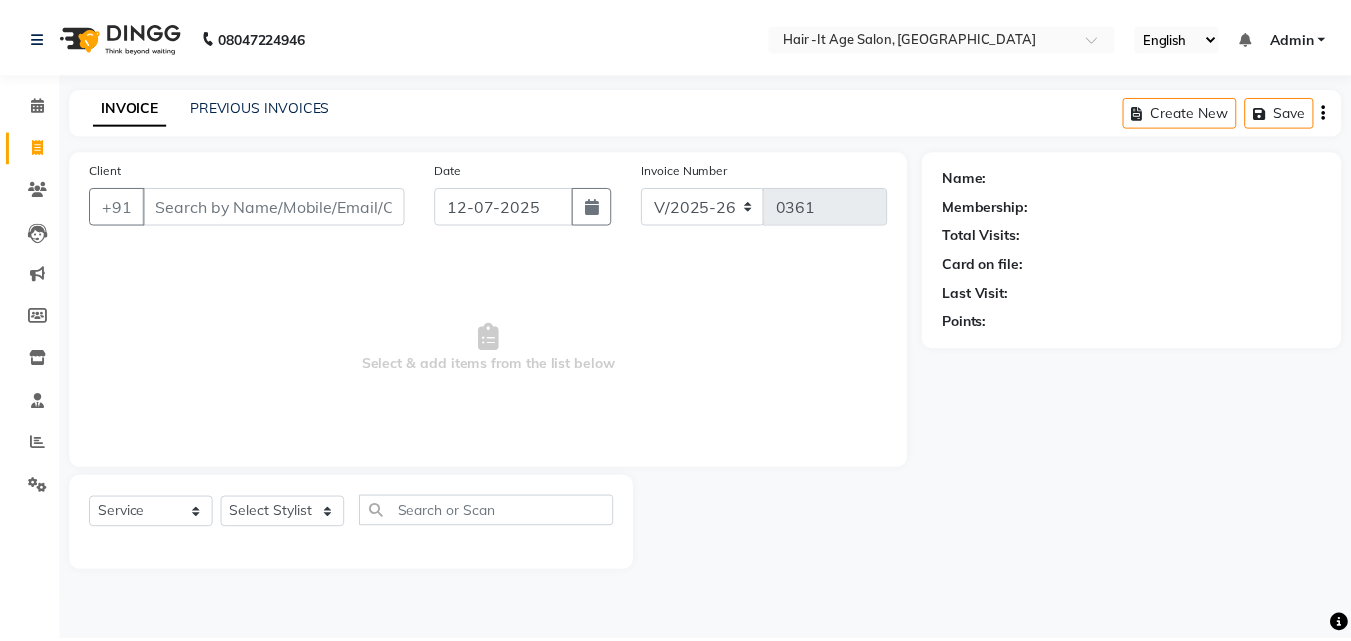 scroll, scrollTop: 0, scrollLeft: 0, axis: both 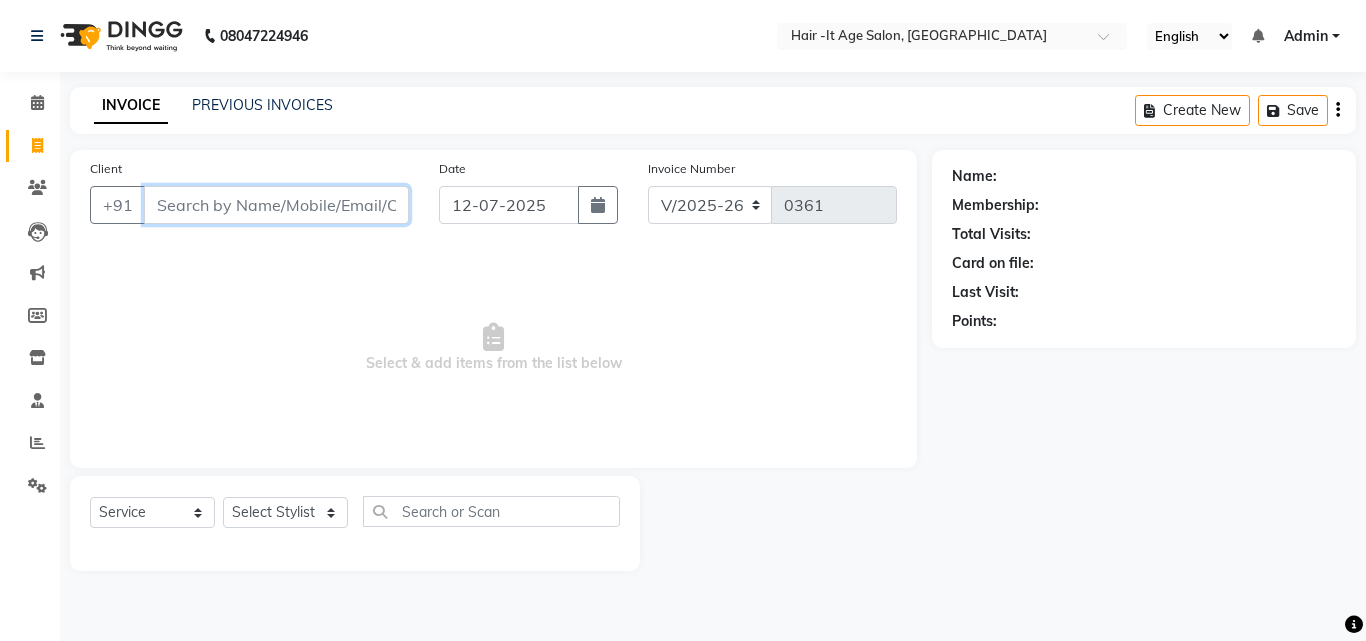 click on "Client" at bounding box center [276, 205] 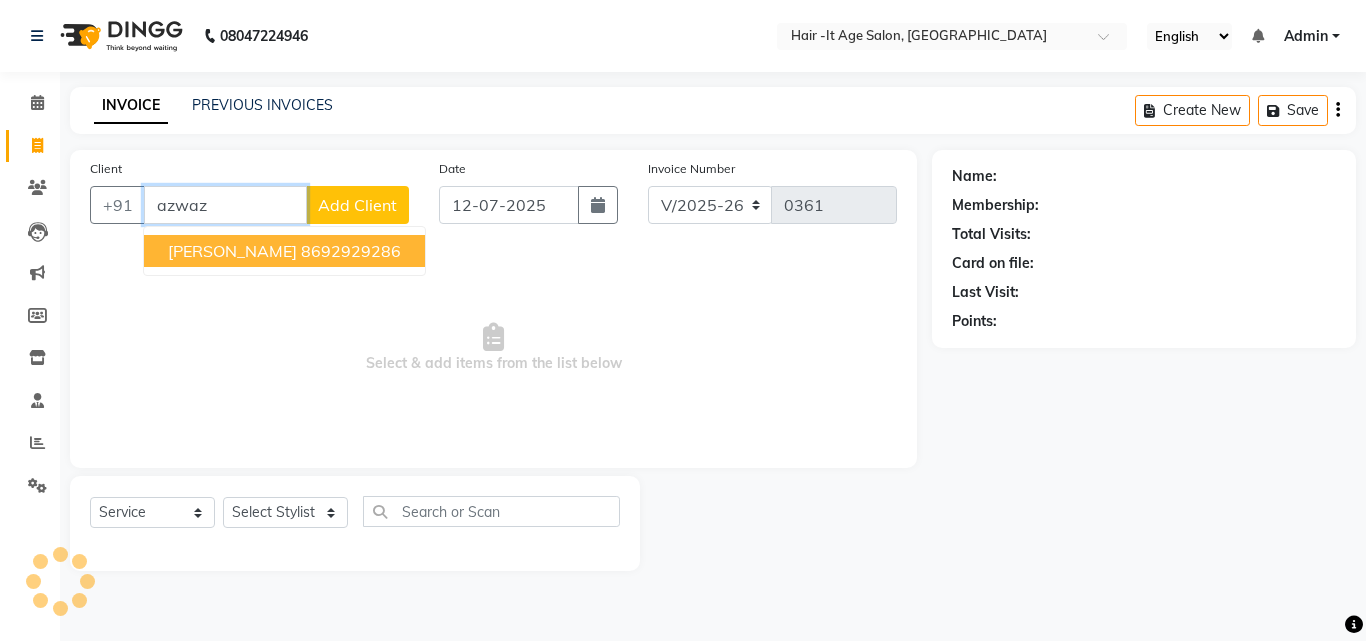 click on "8692929286" at bounding box center (351, 251) 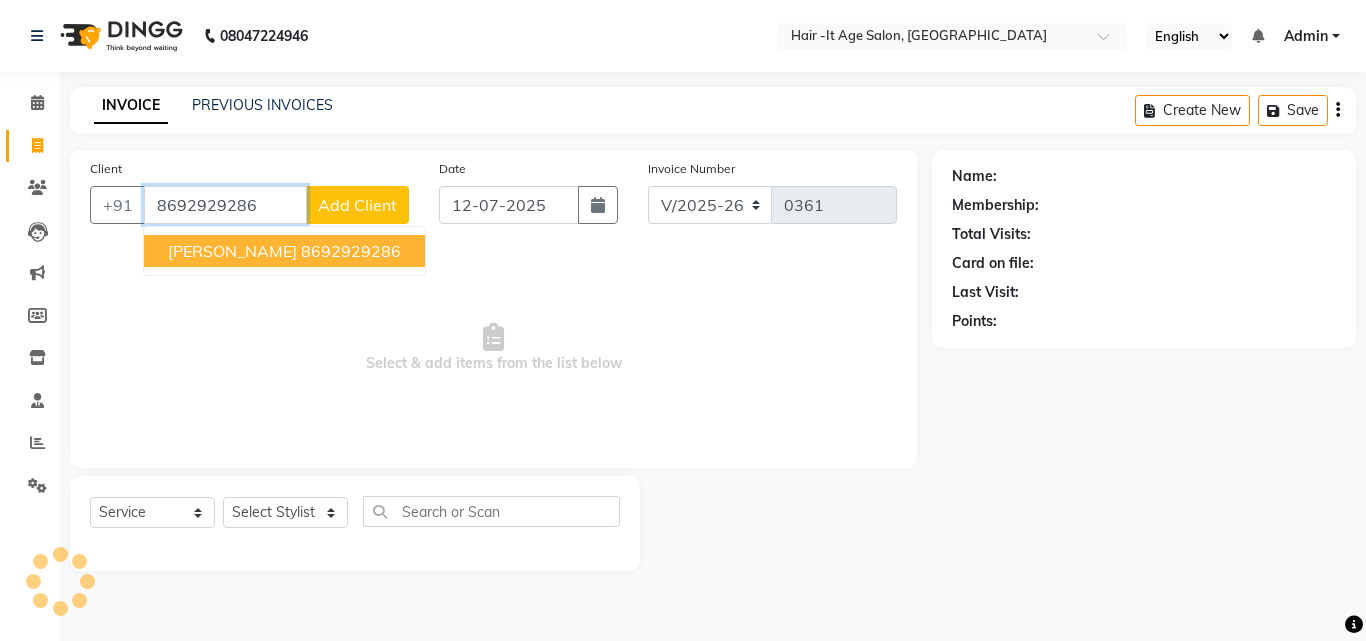 type on "8692929286" 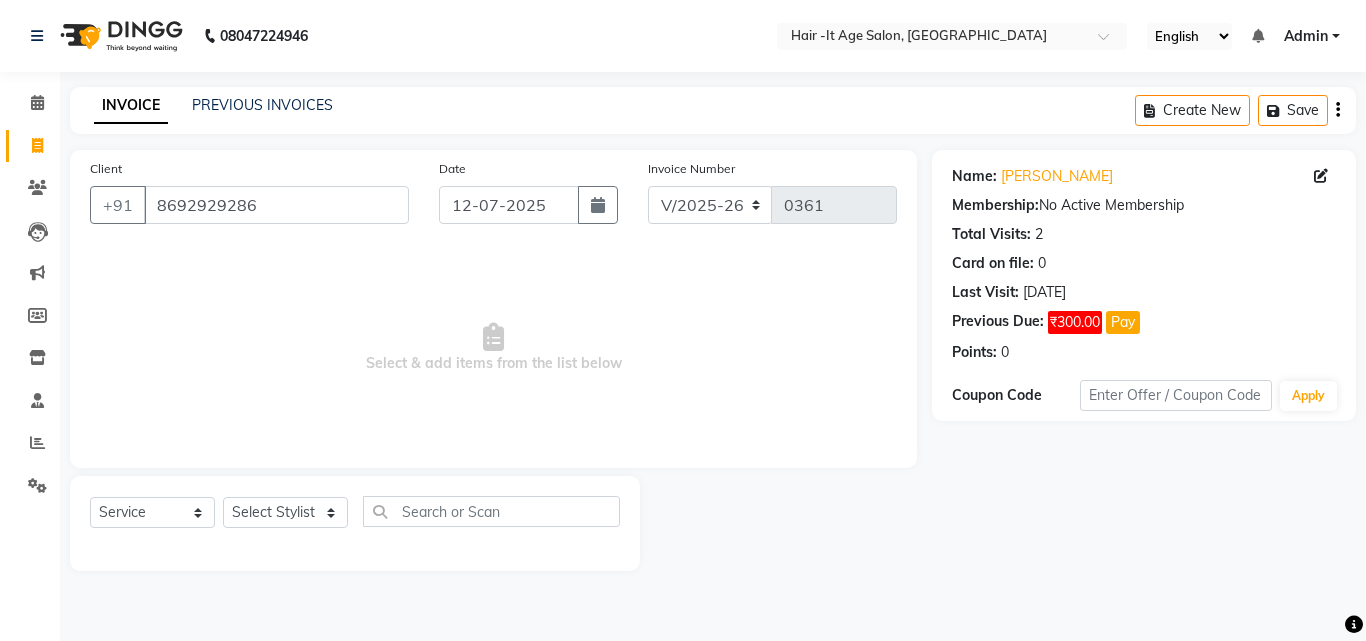 click on "Select & add items from the list below" at bounding box center [493, 348] 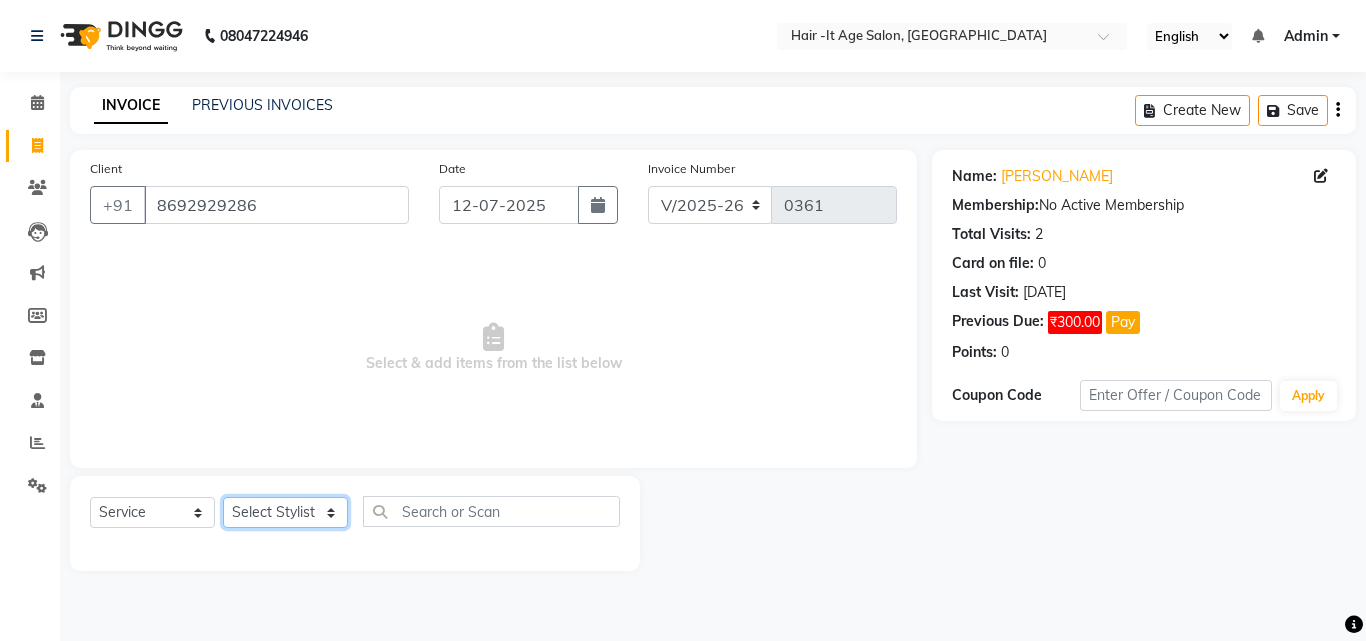 click on "Select Stylist [PERSON_NAME] Ankit [PERSON_NAME] Front Desk Kriteekaa [PERSON_NAME]" 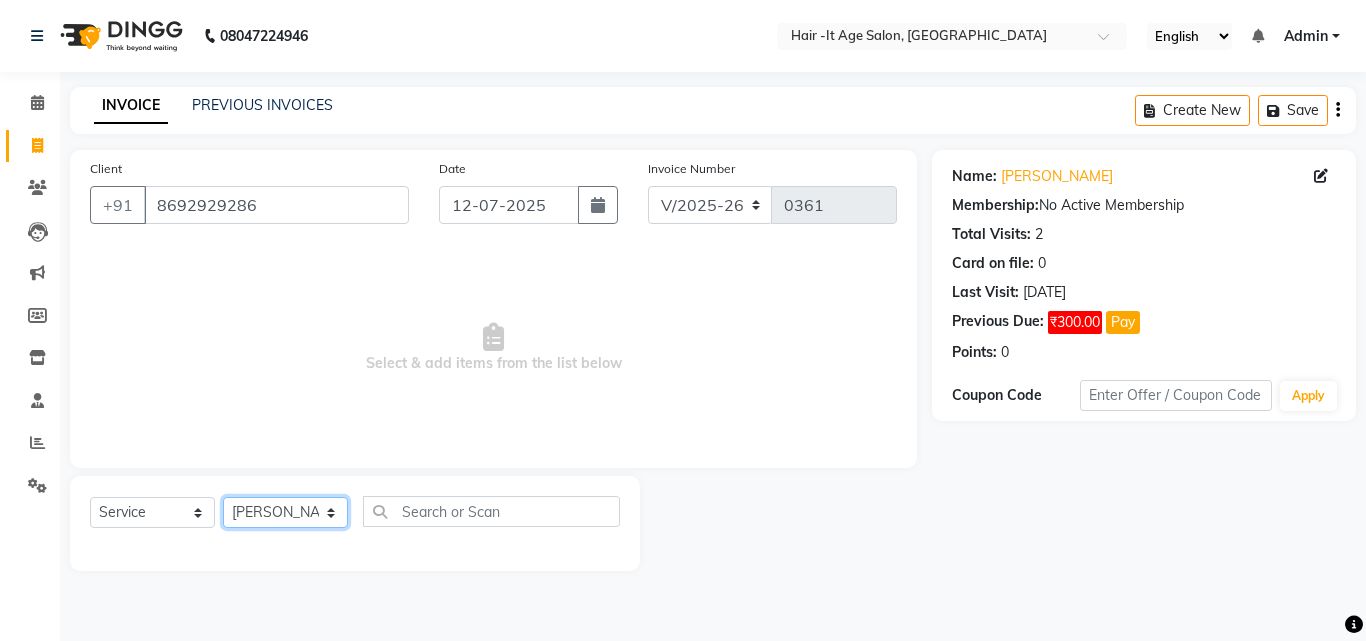 click on "Select Stylist [PERSON_NAME] Ankit [PERSON_NAME] Front Desk Kriteekaa [PERSON_NAME]" 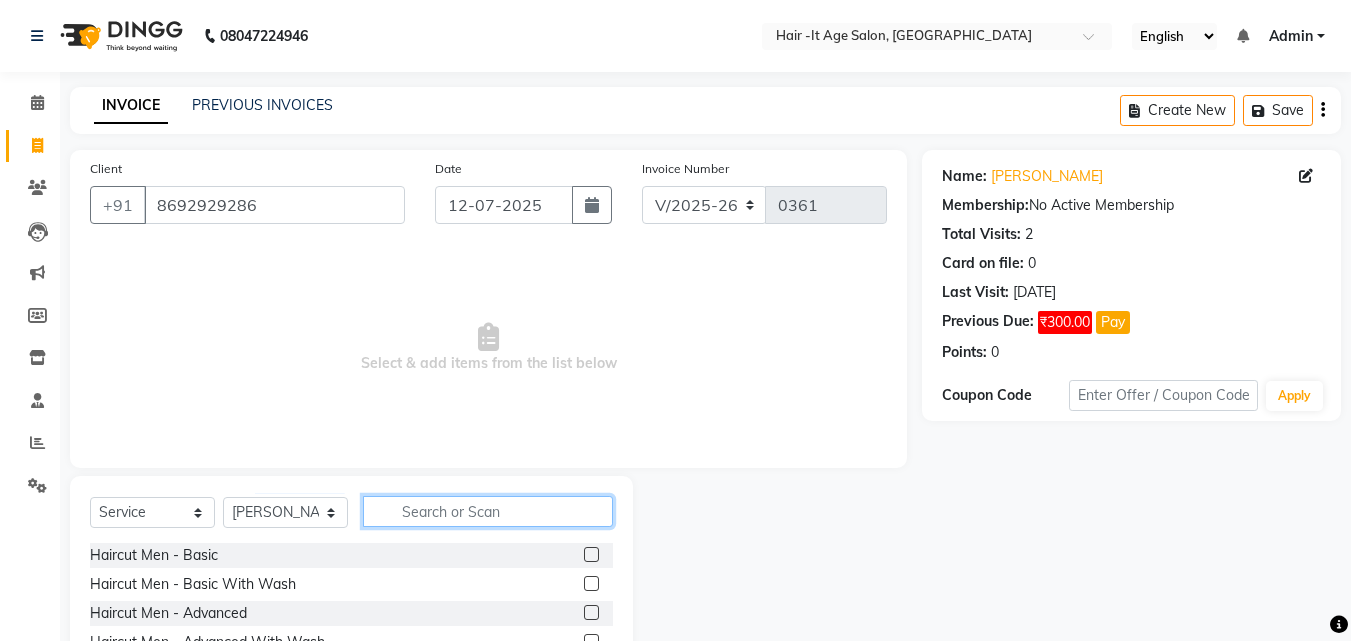 click 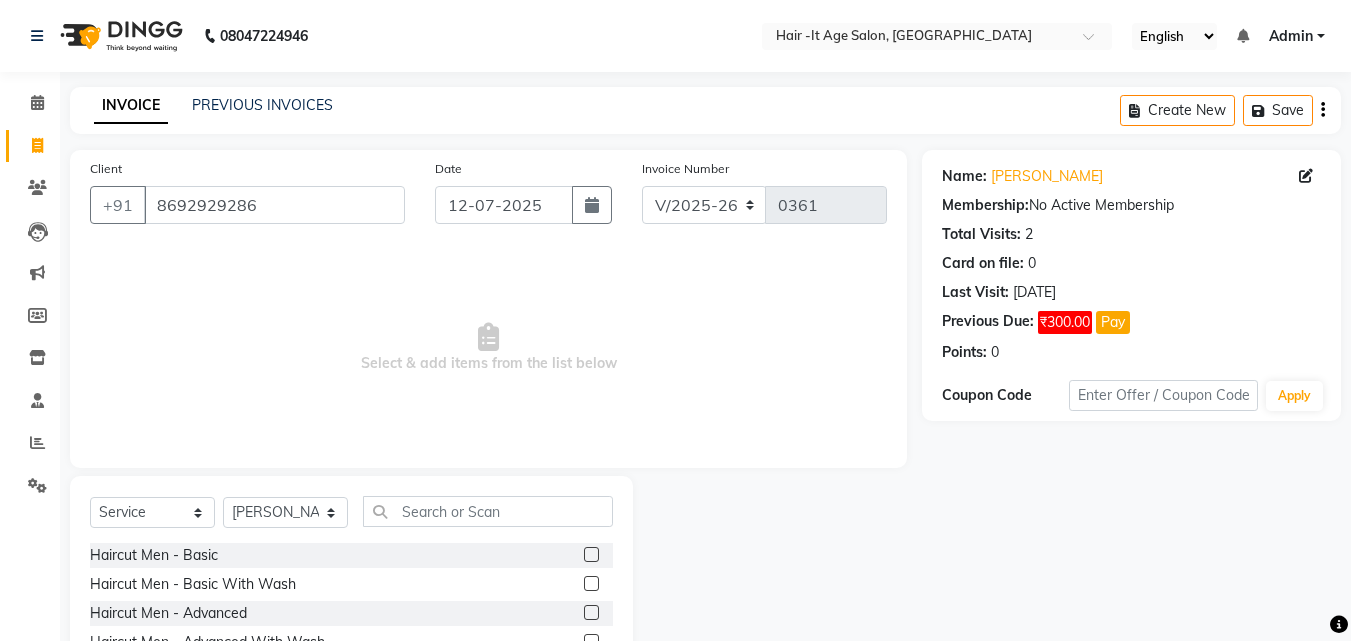 click 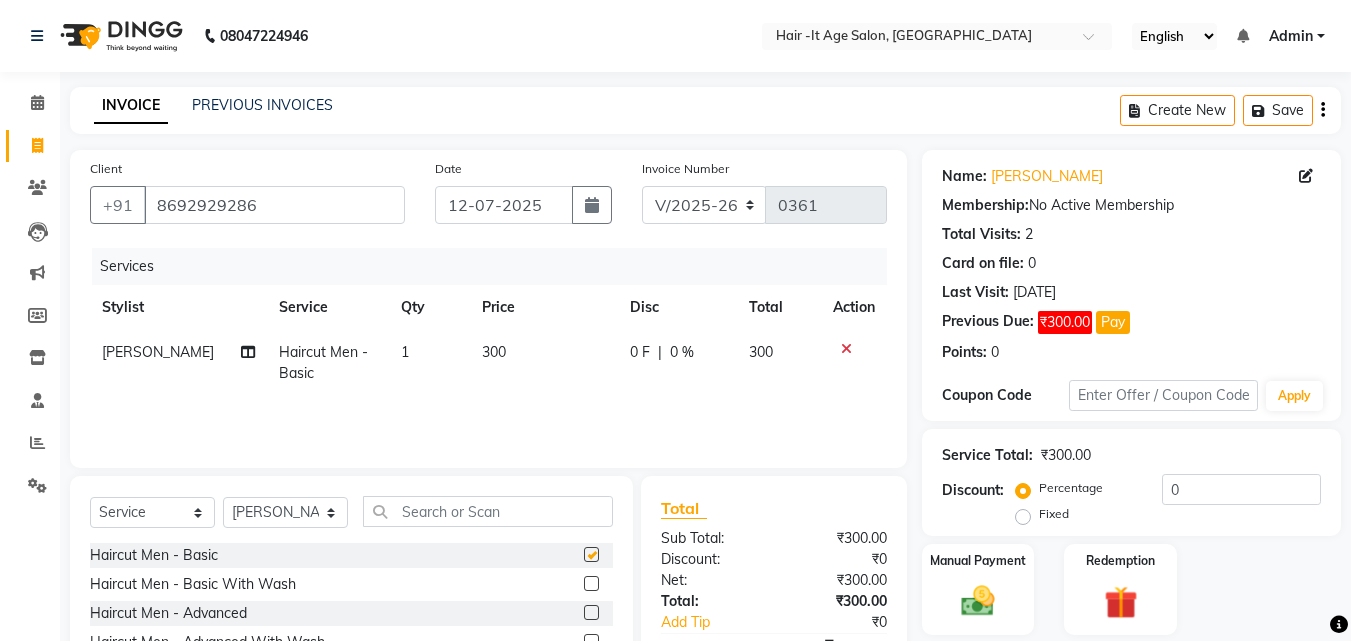 checkbox on "false" 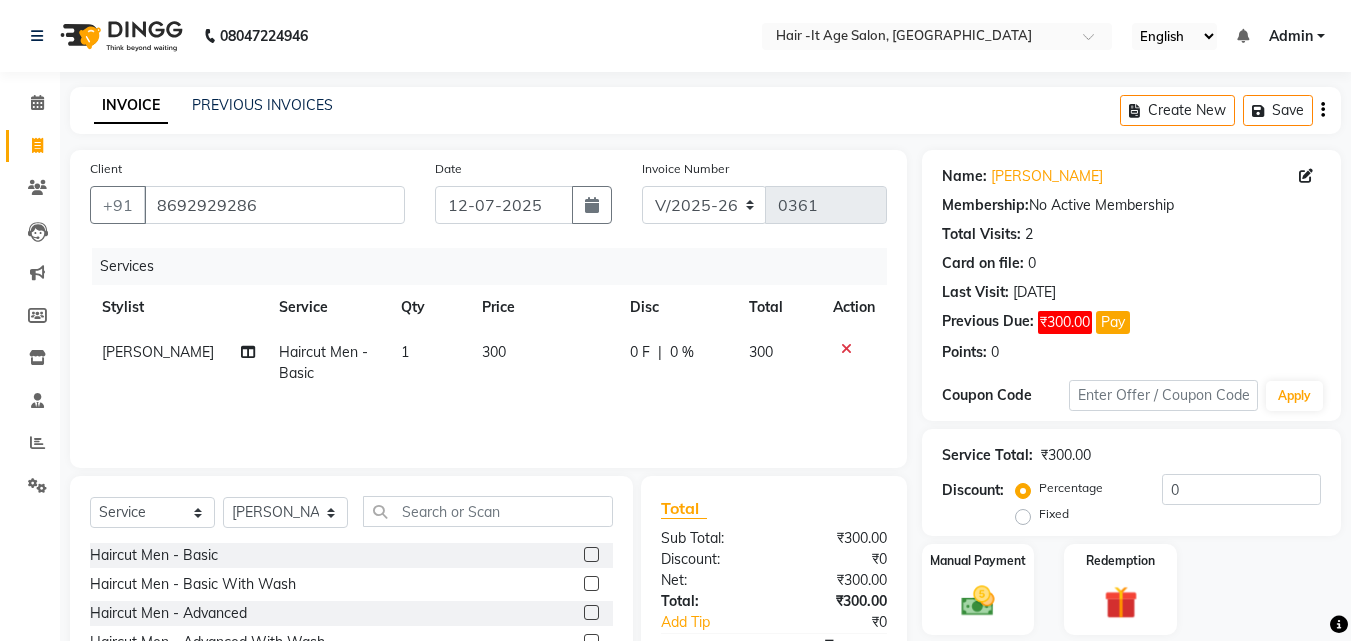 click on "Manual Payment Redemption" 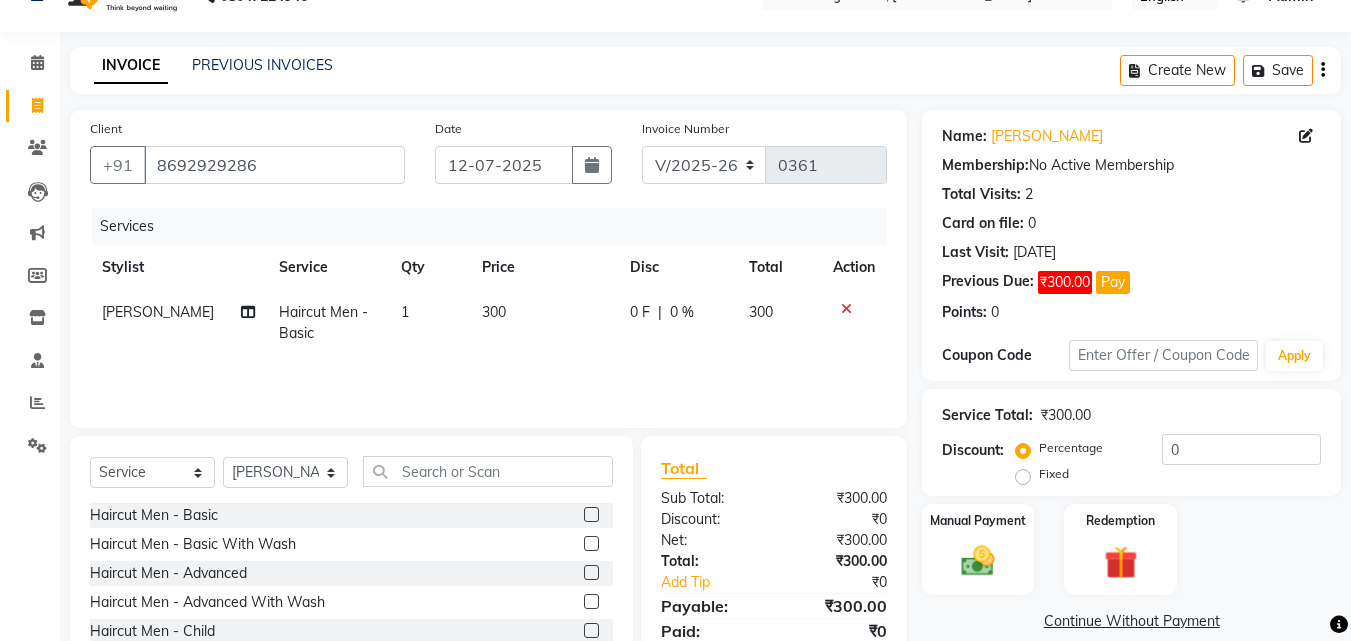 scroll, scrollTop: 160, scrollLeft: 0, axis: vertical 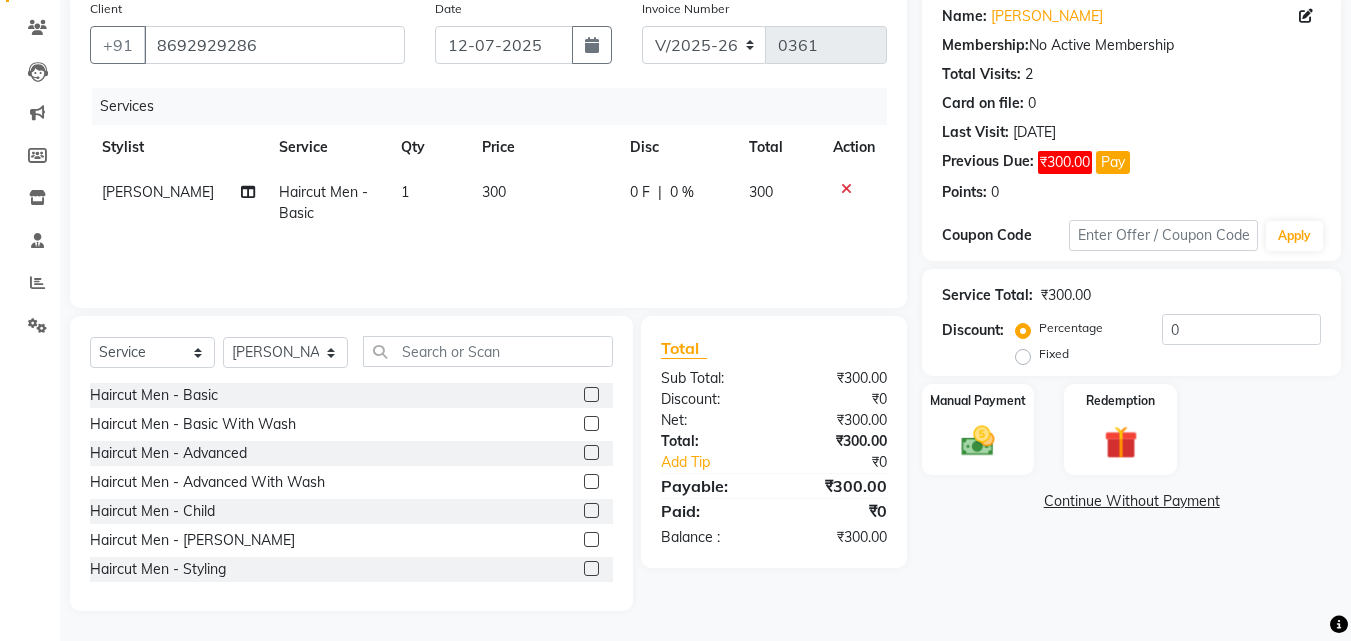 click 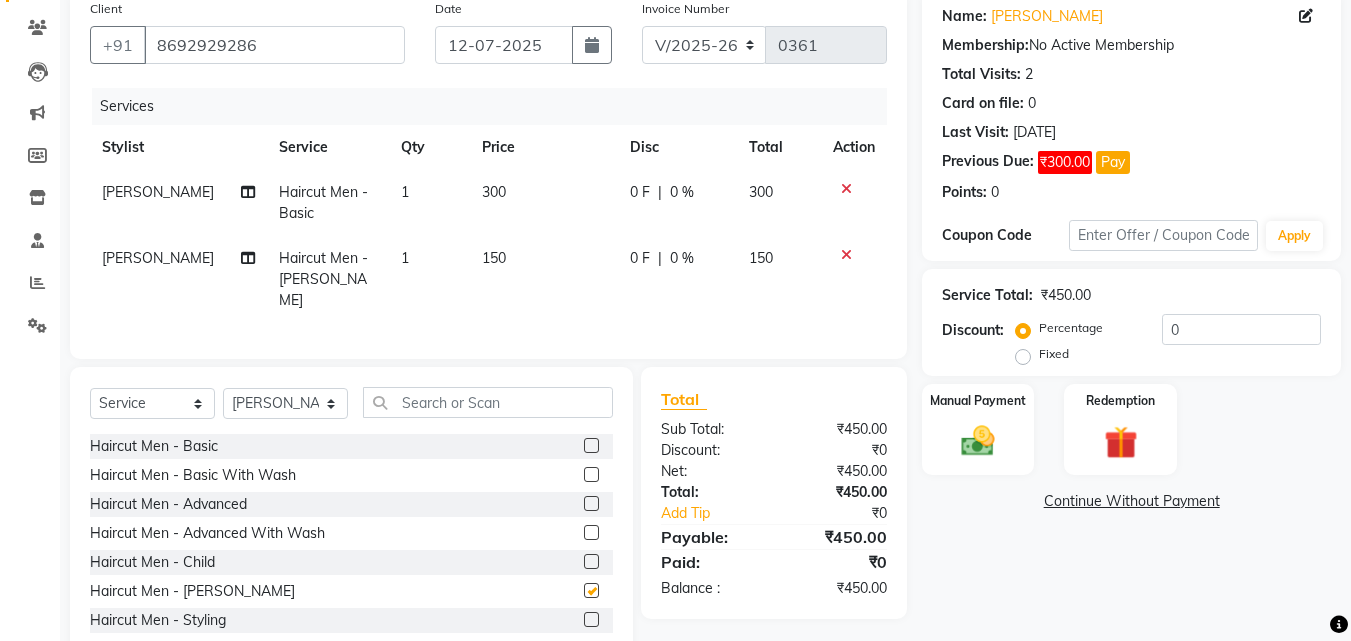 checkbox on "false" 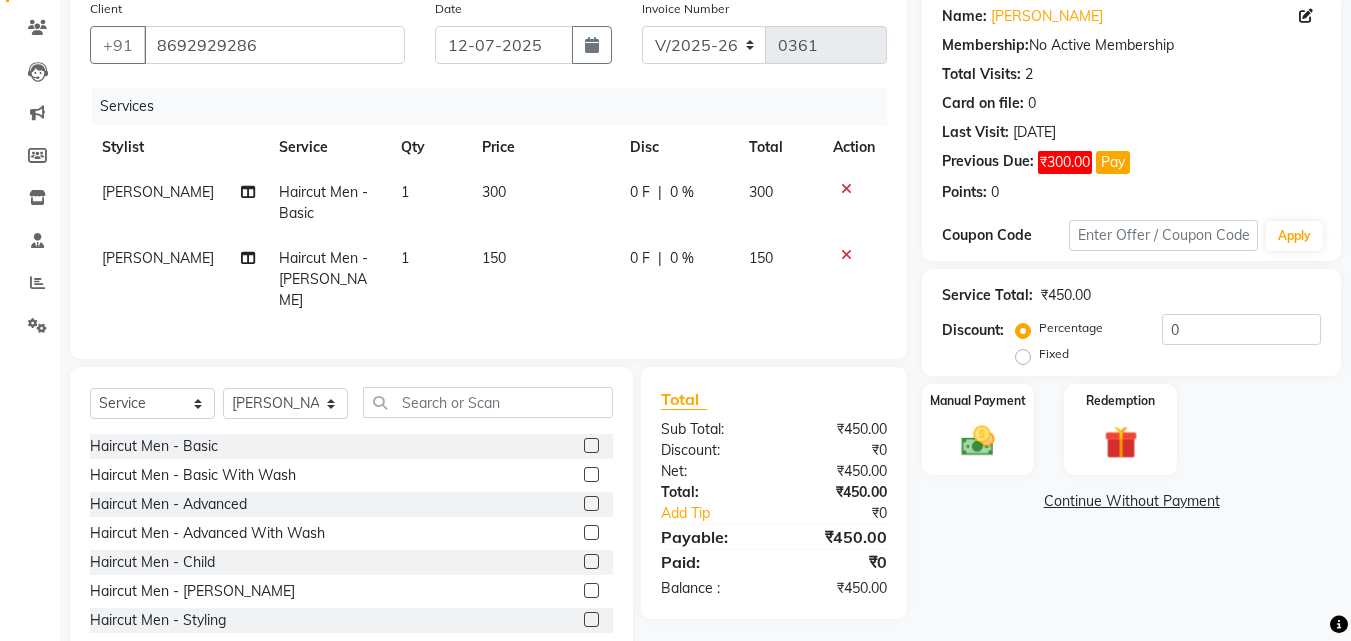 click on "1" 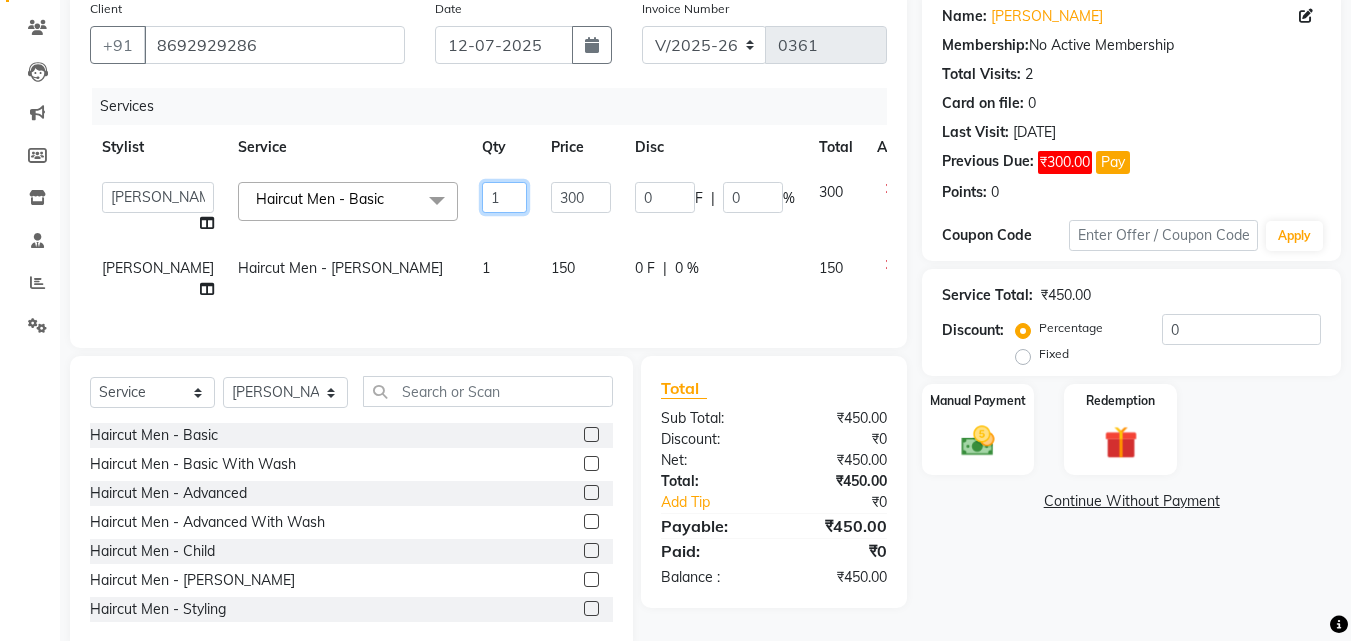 click on "1" 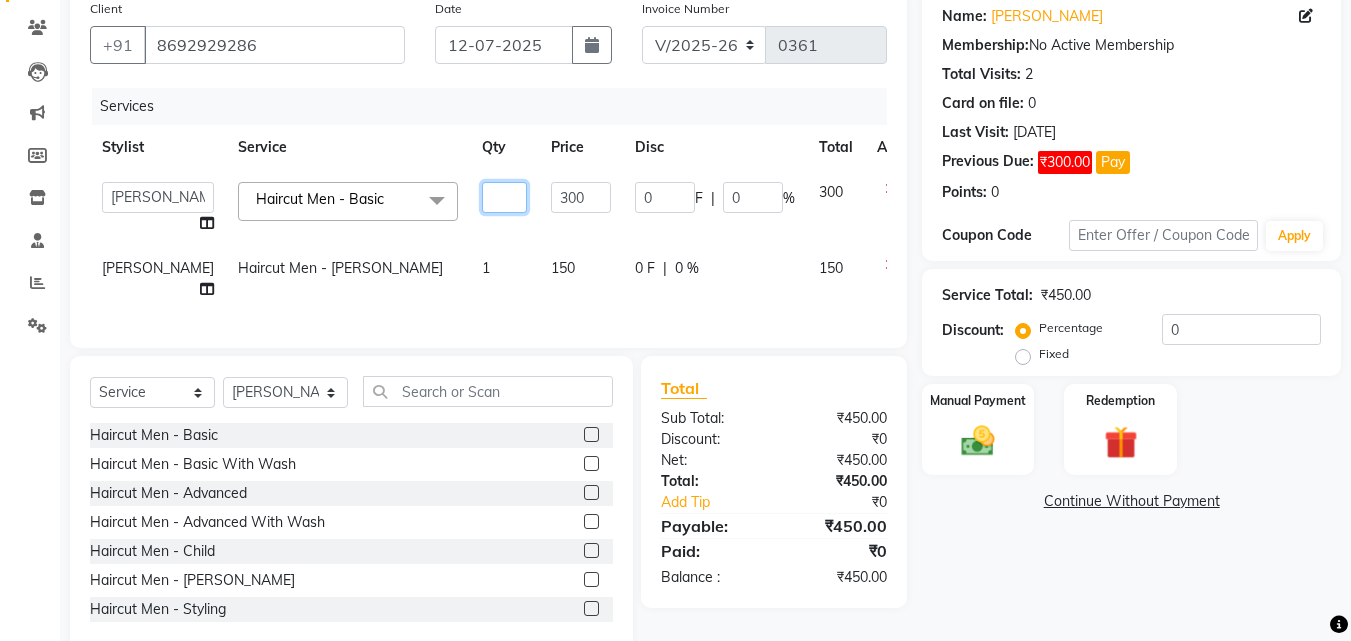 type on "3" 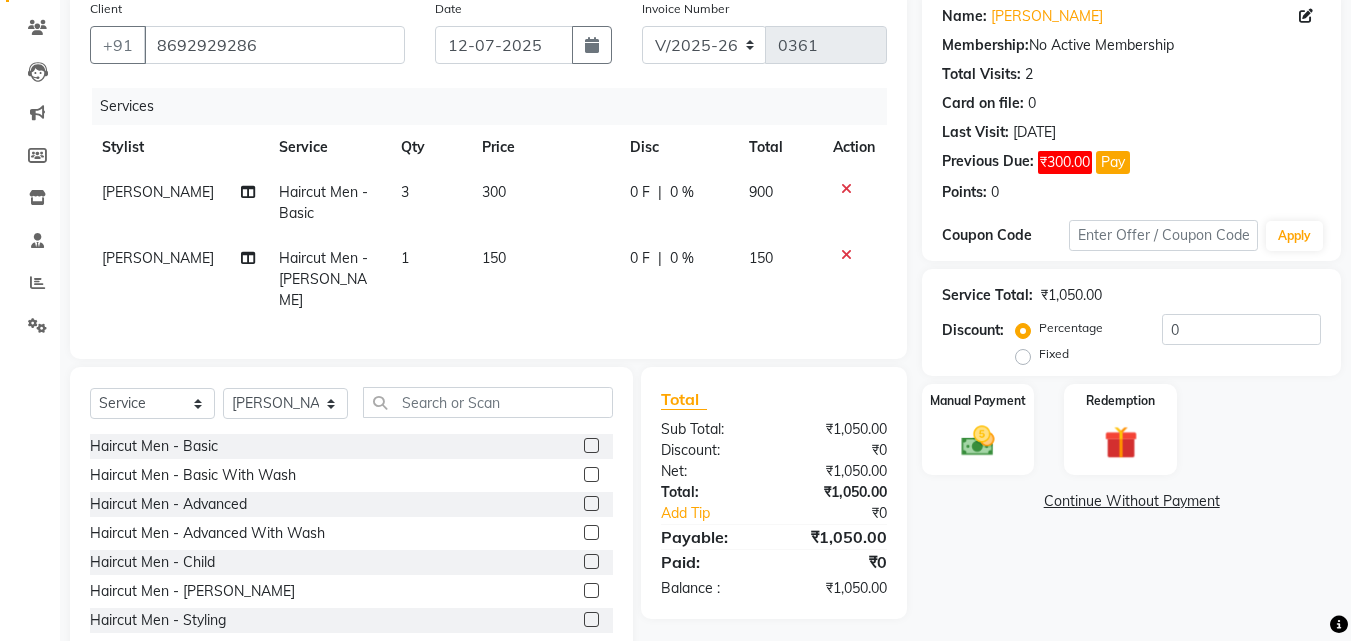 click on "1" 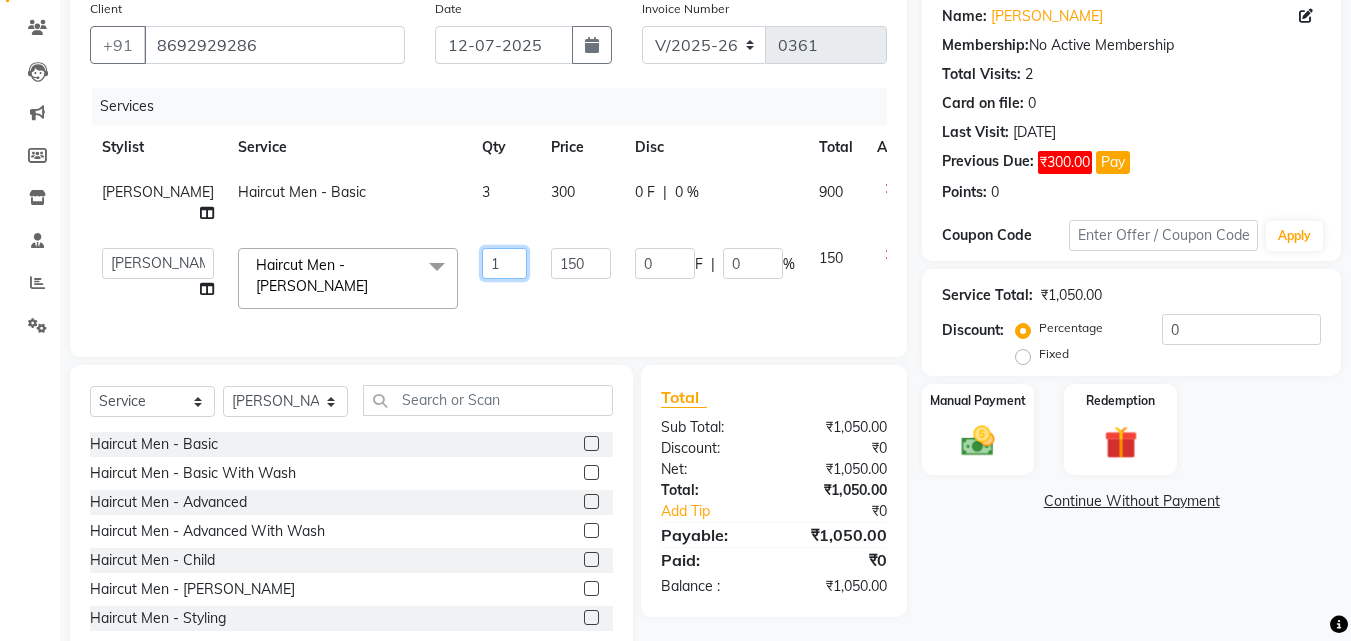 click on "1" 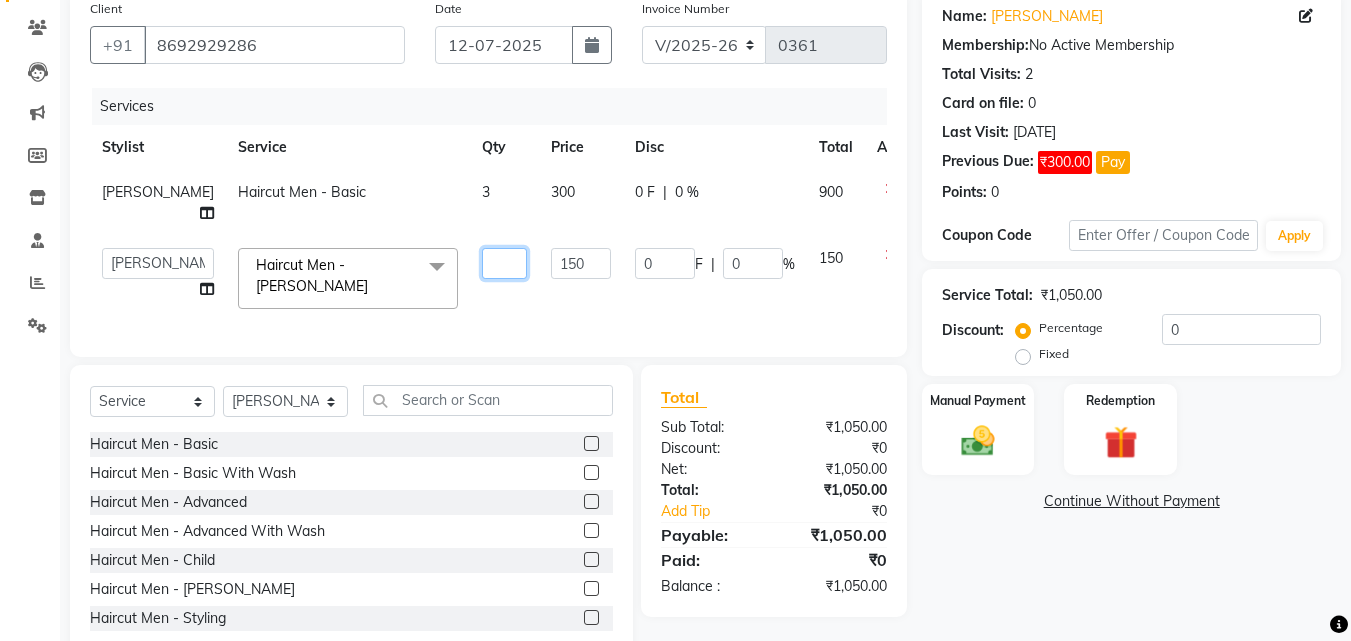 type on "2" 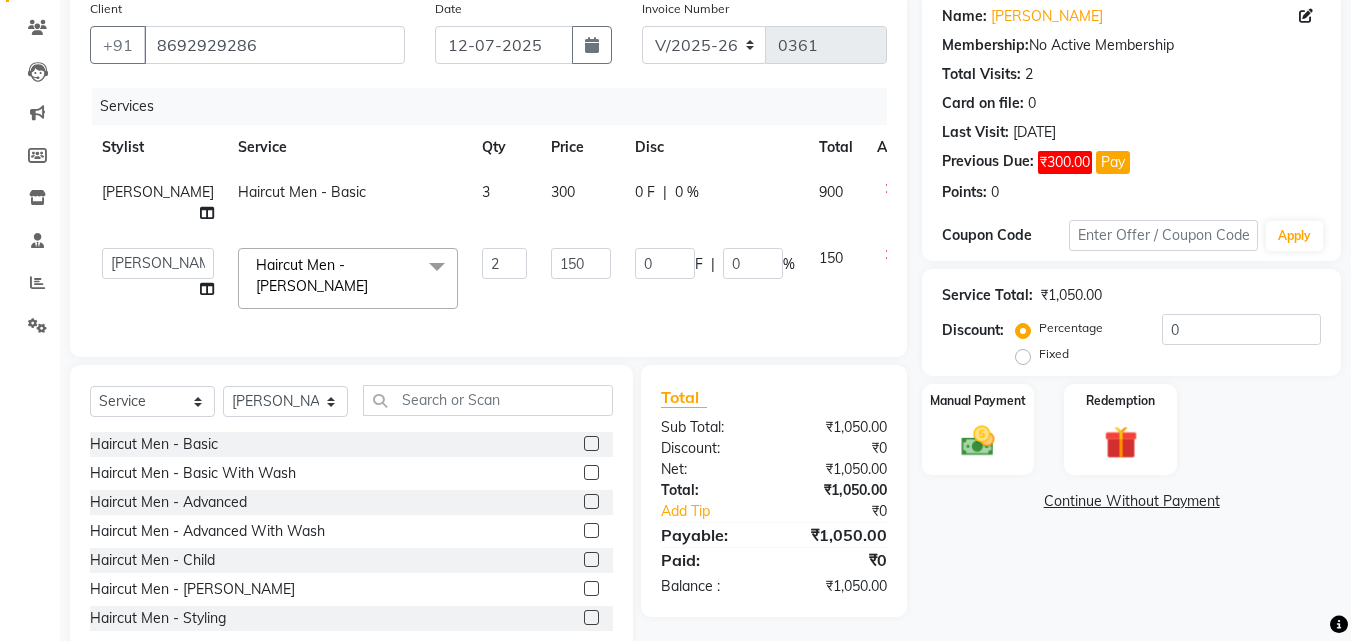 click on "Name: [PERSON_NAME]  Membership:  No Active Membership  Total Visits:  2 Card on file:  0 Last Visit:   [DATE] Previous Due:  ₹300.00 Pay Points:   0  Coupon Code Apply Service Total:  ₹1,050.00  Discount:  Percentage   Fixed  0 Manual Payment Redemption  Continue Without Payment" 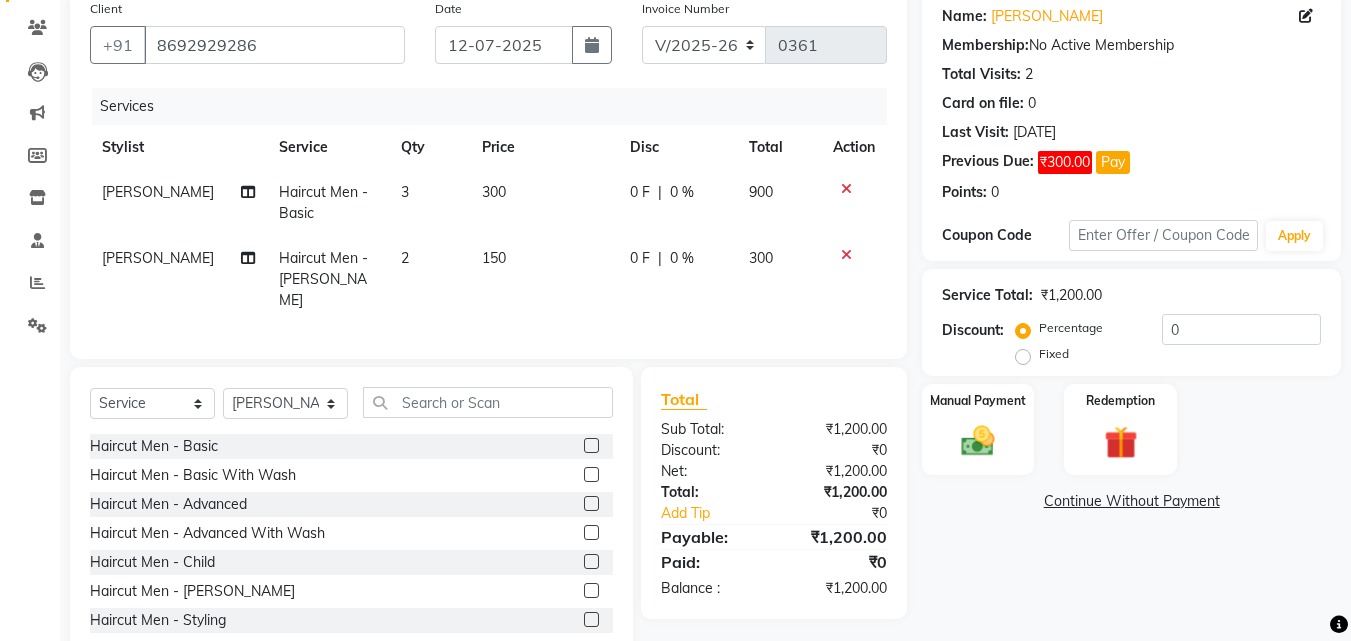scroll, scrollTop: 200, scrollLeft: 0, axis: vertical 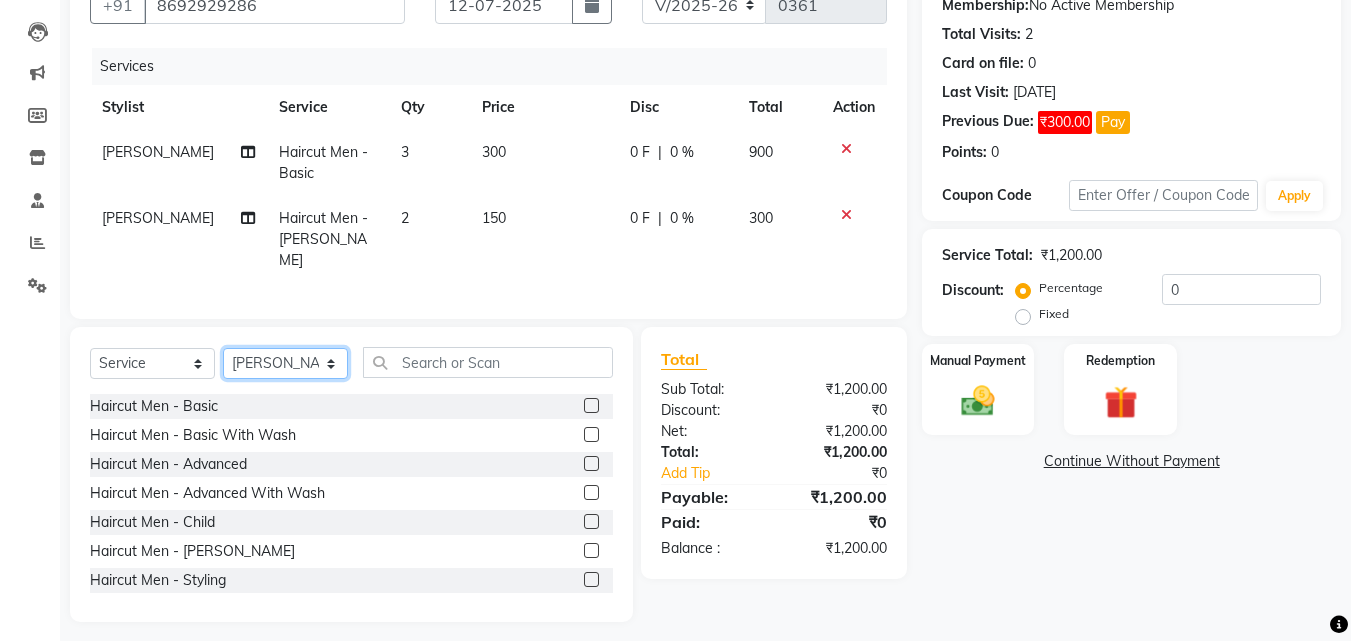 click on "Select Stylist [PERSON_NAME] Ankit [PERSON_NAME] Front Desk Kriteekaa [PERSON_NAME]" 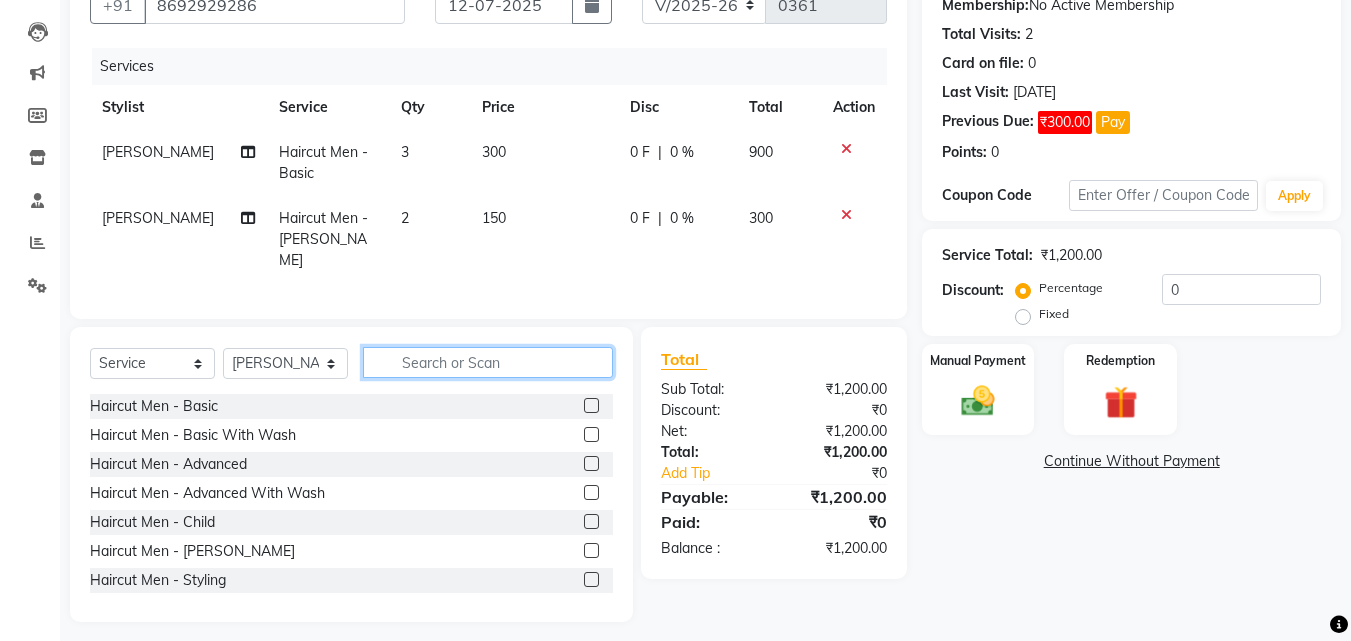 click 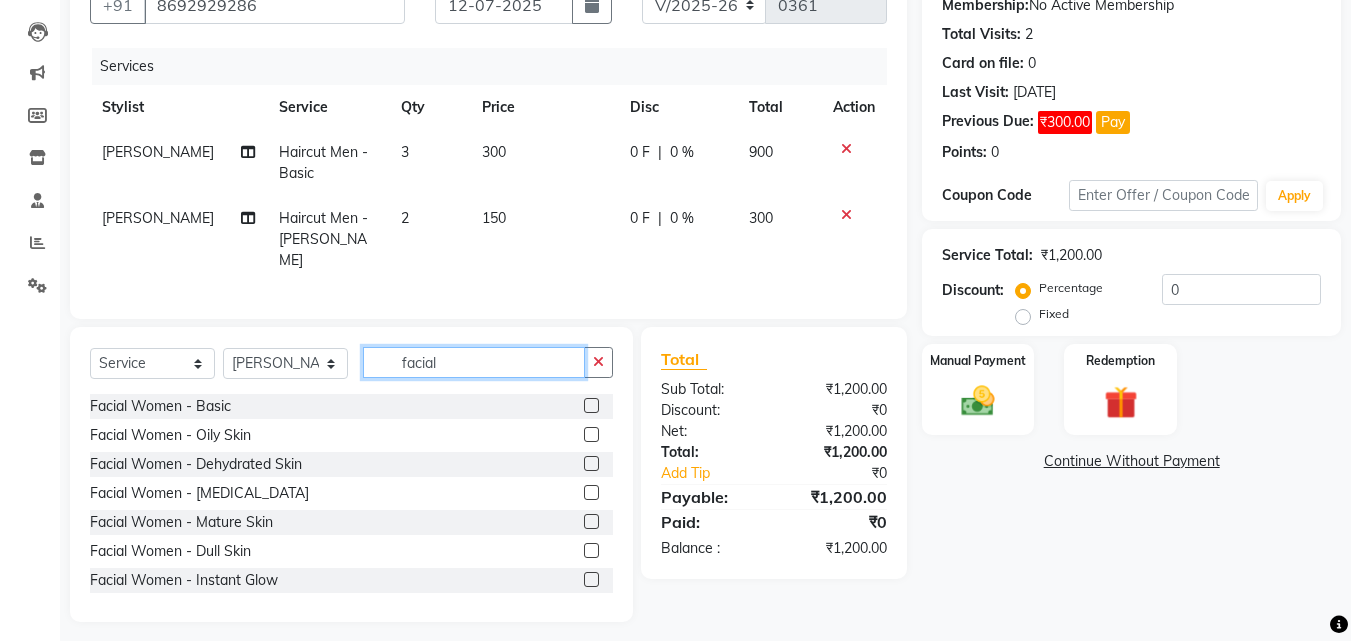 type on "facial" 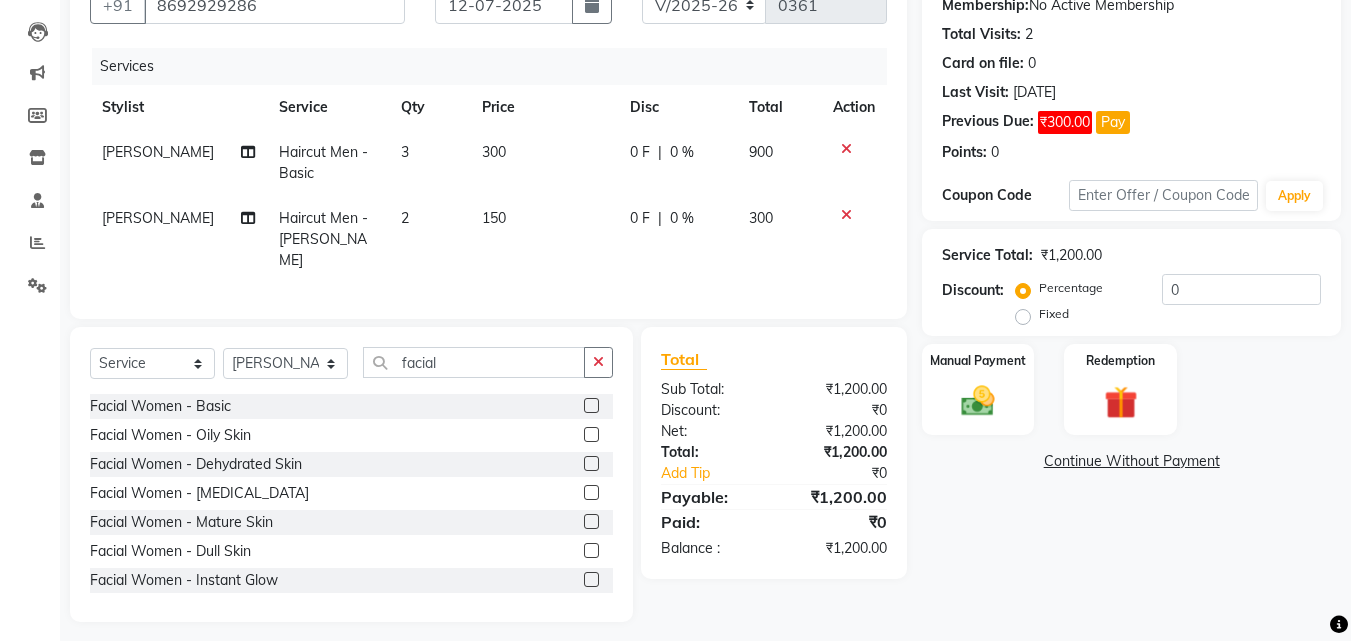 click 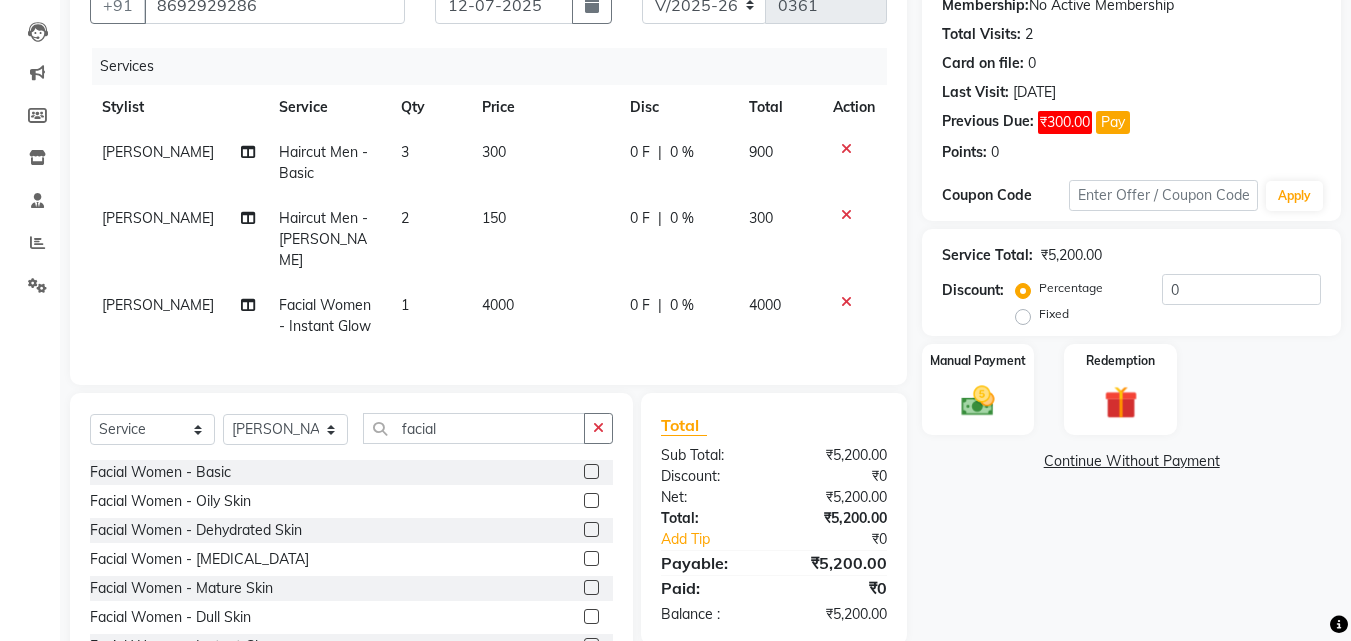 checkbox on "false" 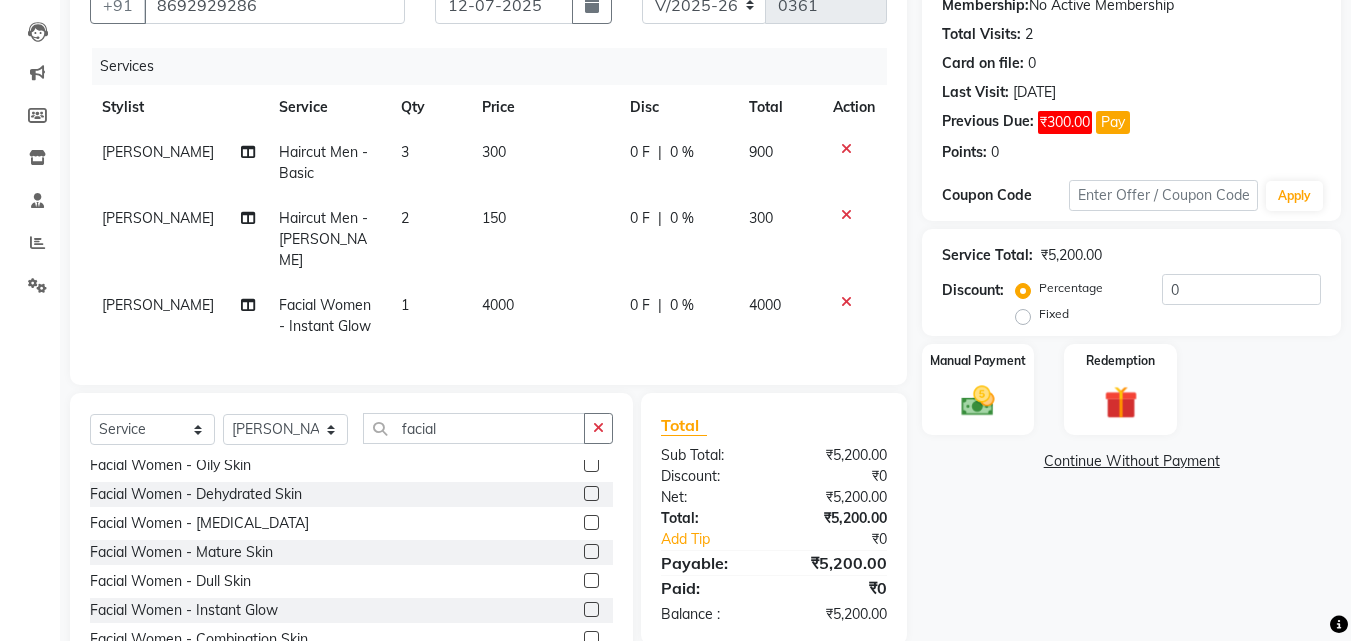 click on "Name: [PERSON_NAME]  Membership:  No Active Membership  Total Visits:  2 Card on file:  0 Last Visit:   [DATE] Previous Due:  ₹300.00 Pay Points:   0  Coupon Code Apply Service Total:  ₹5,200.00  Discount:  Percentage   Fixed  0 Manual Payment Redemption  Continue Without Payment" 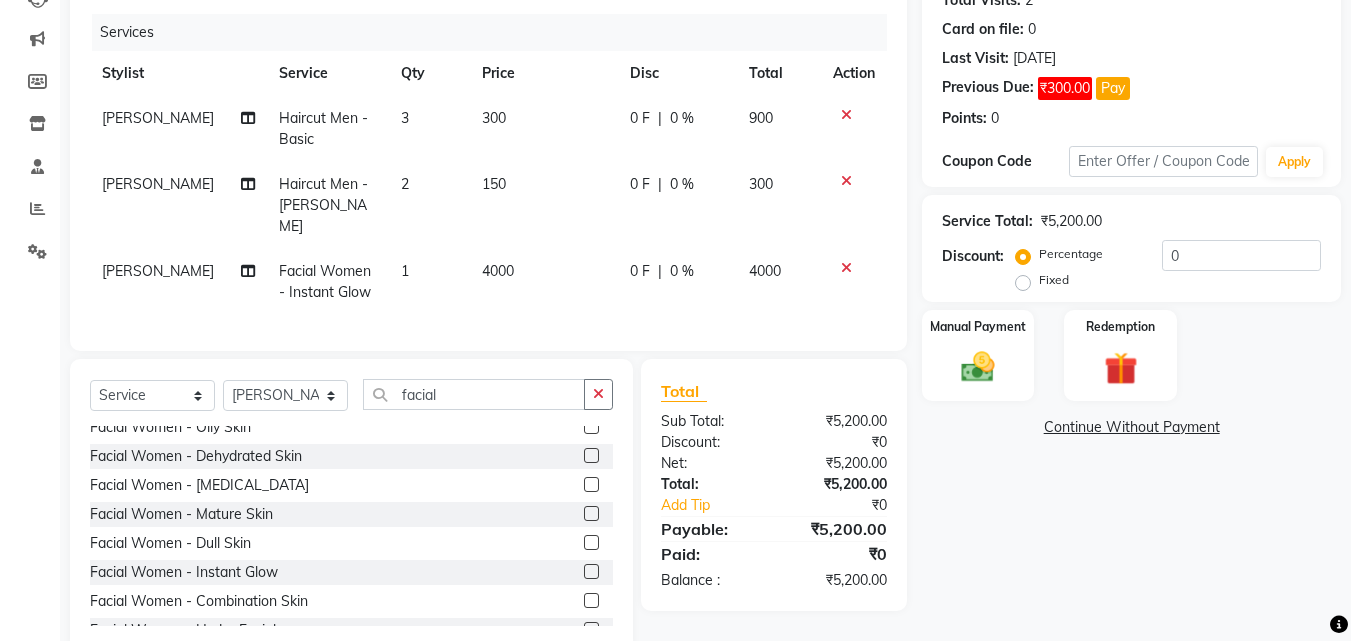 scroll, scrollTop: 240, scrollLeft: 0, axis: vertical 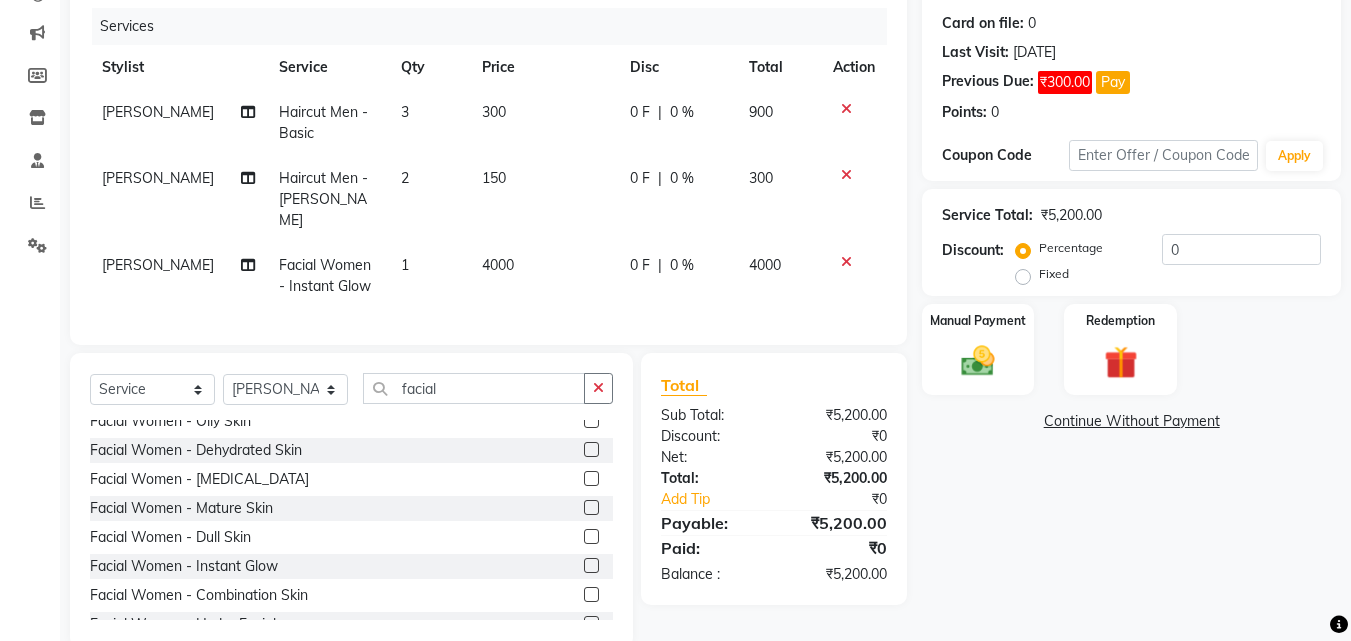 click 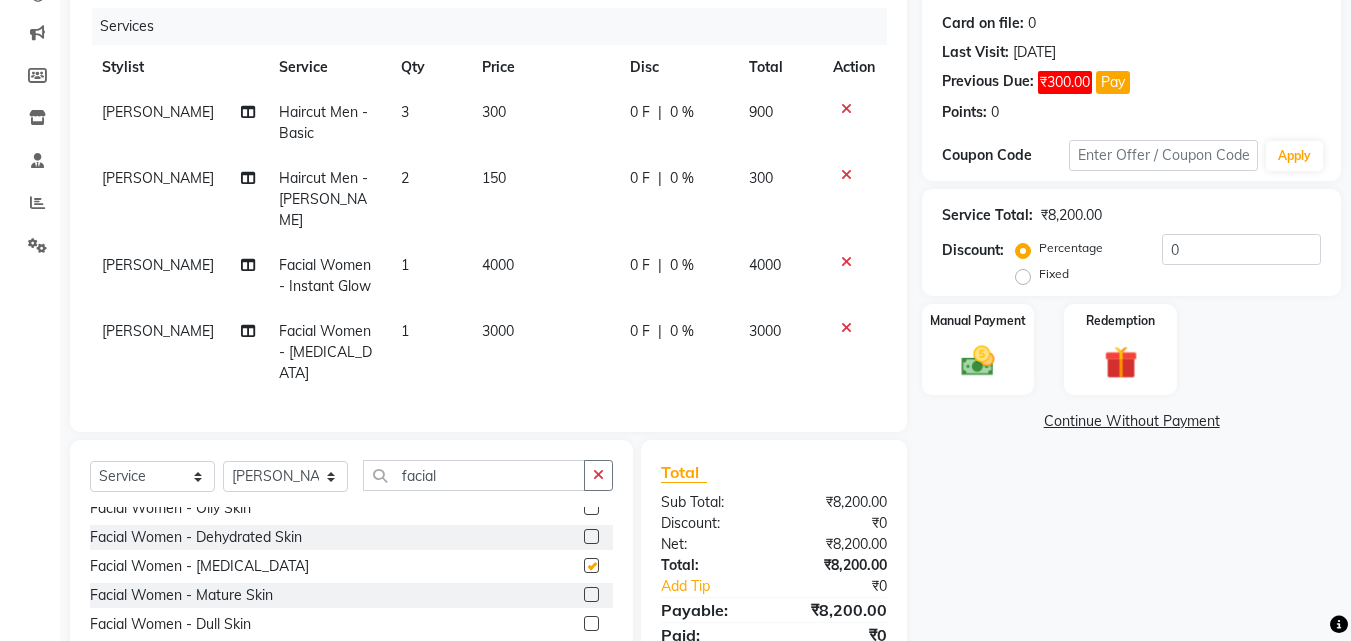 checkbox on "false" 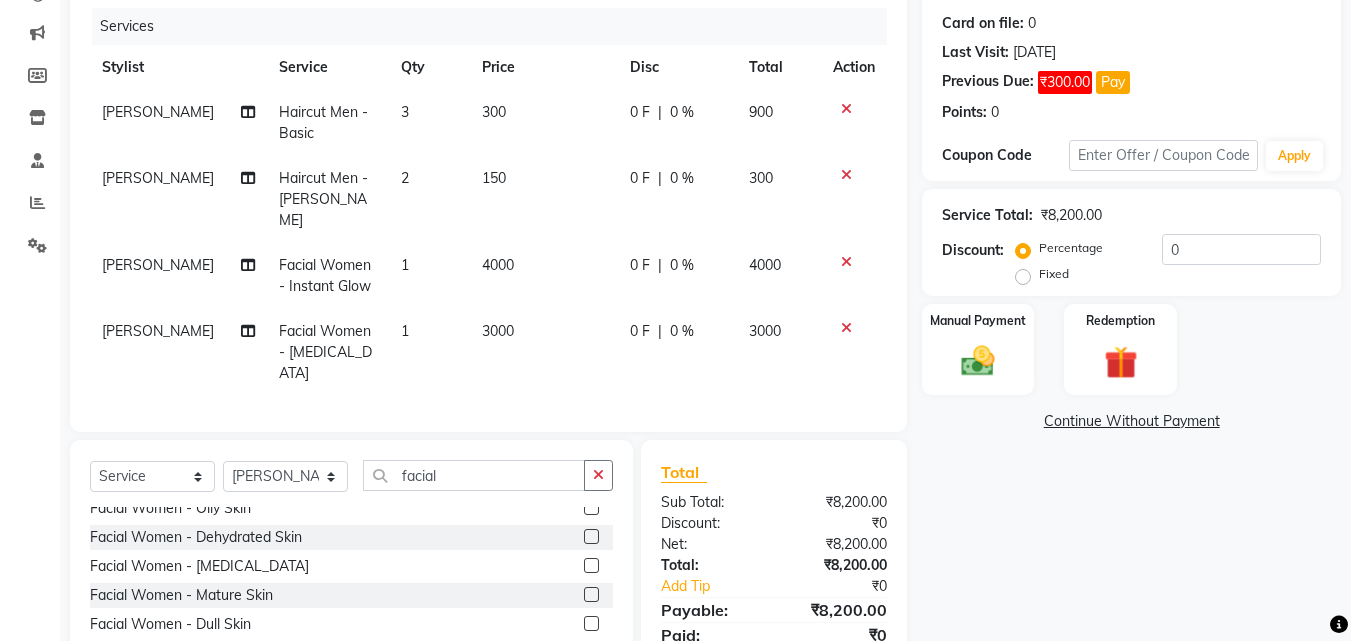click 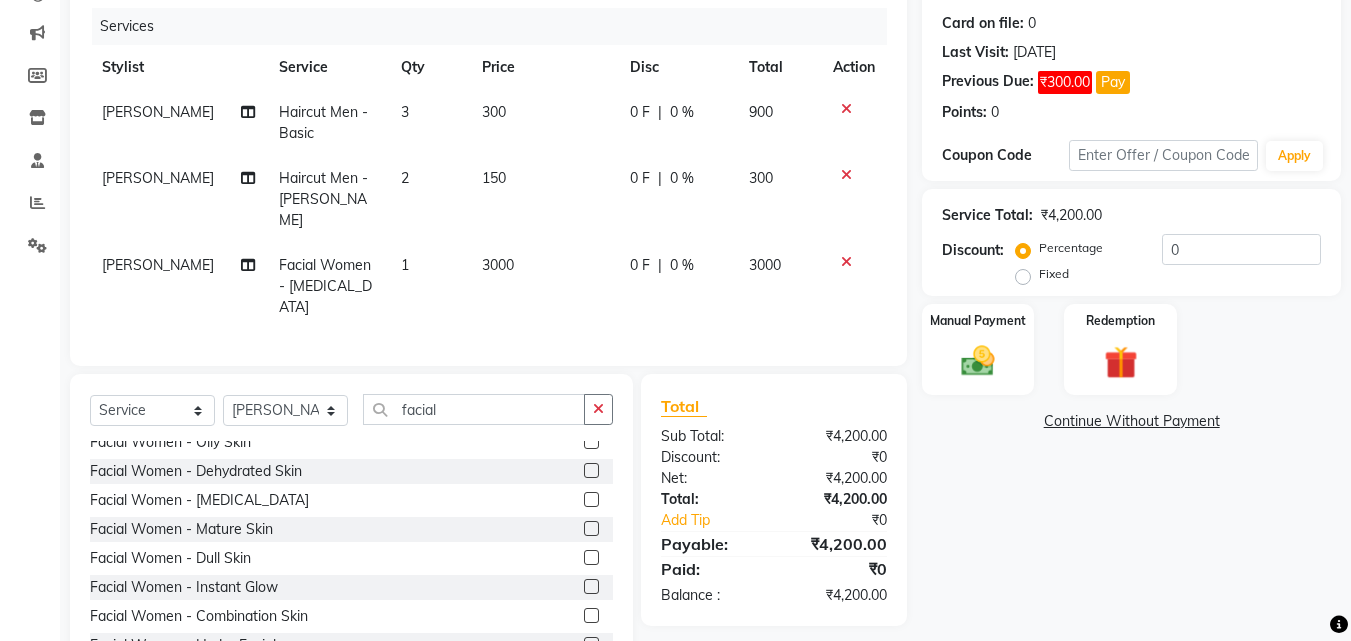 click on "Name: [PERSON_NAME]  Membership:  No Active Membership  Total Visits:  2 Card on file:  0 Last Visit:   [DATE] Previous Due:  ₹300.00 Pay Points:   0  Coupon Code Apply Service Total:  ₹4,200.00  Discount:  Percentage   Fixed  0 Manual Payment Redemption  Continue Without Payment" 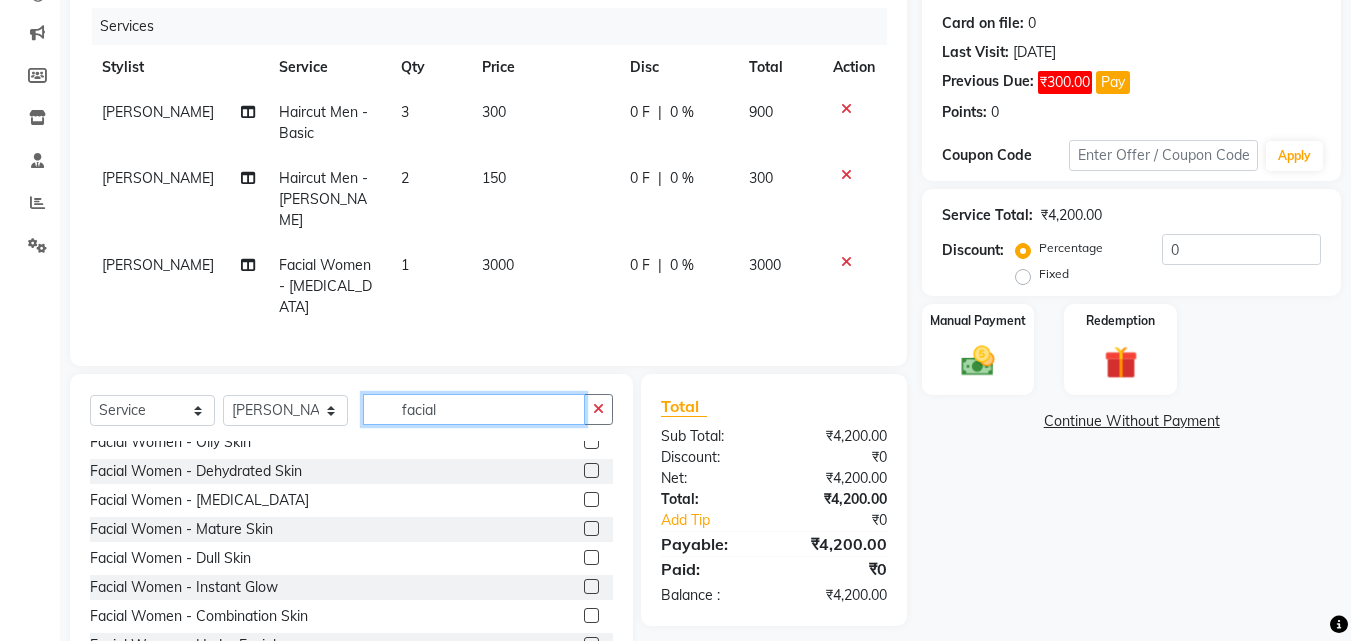 click on "facial" 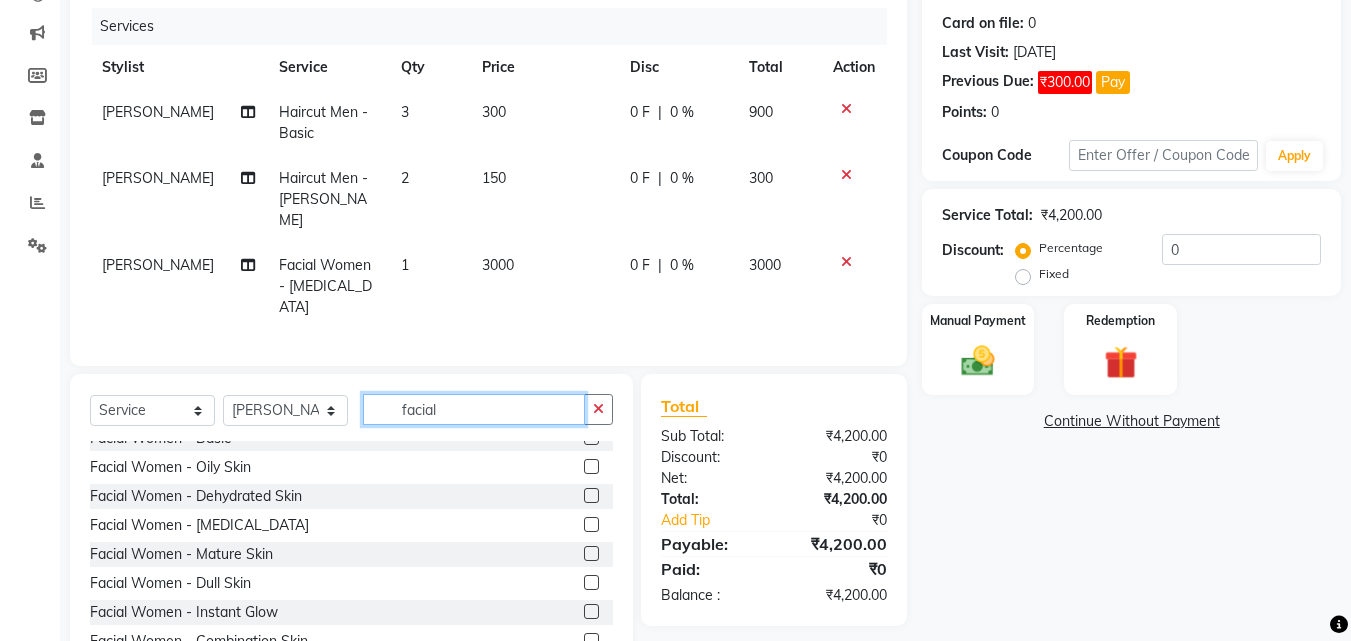 scroll, scrollTop: 0, scrollLeft: 0, axis: both 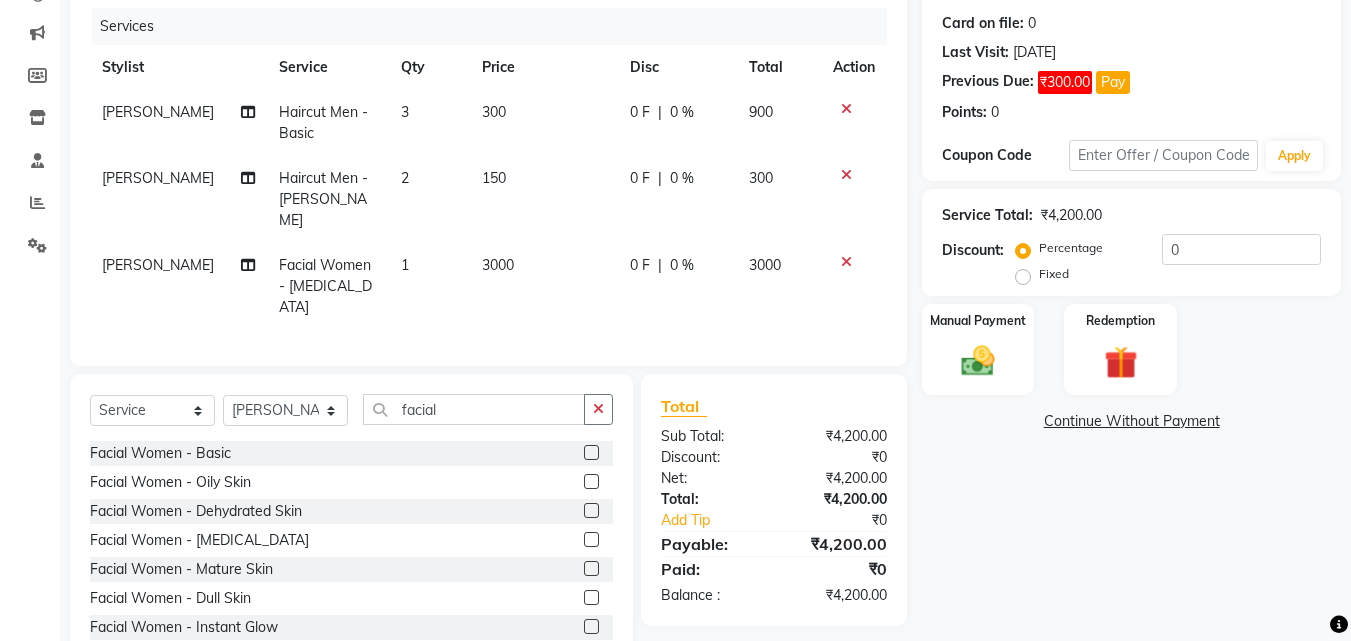 click 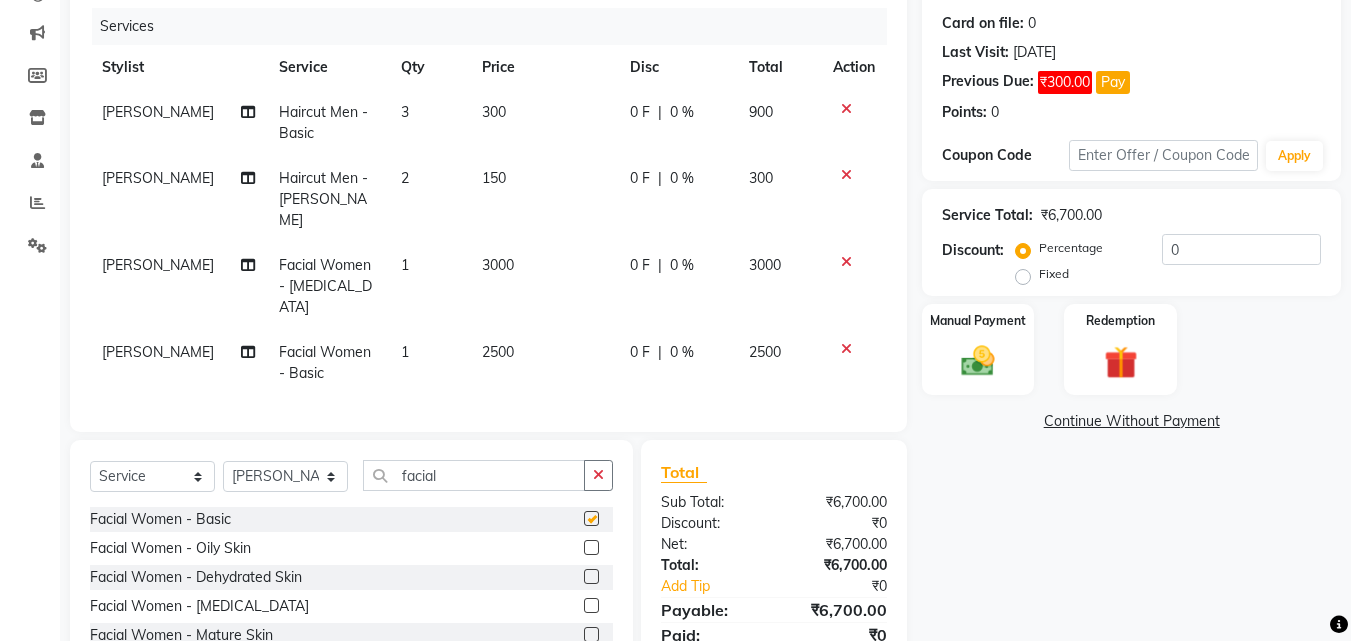 checkbox on "false" 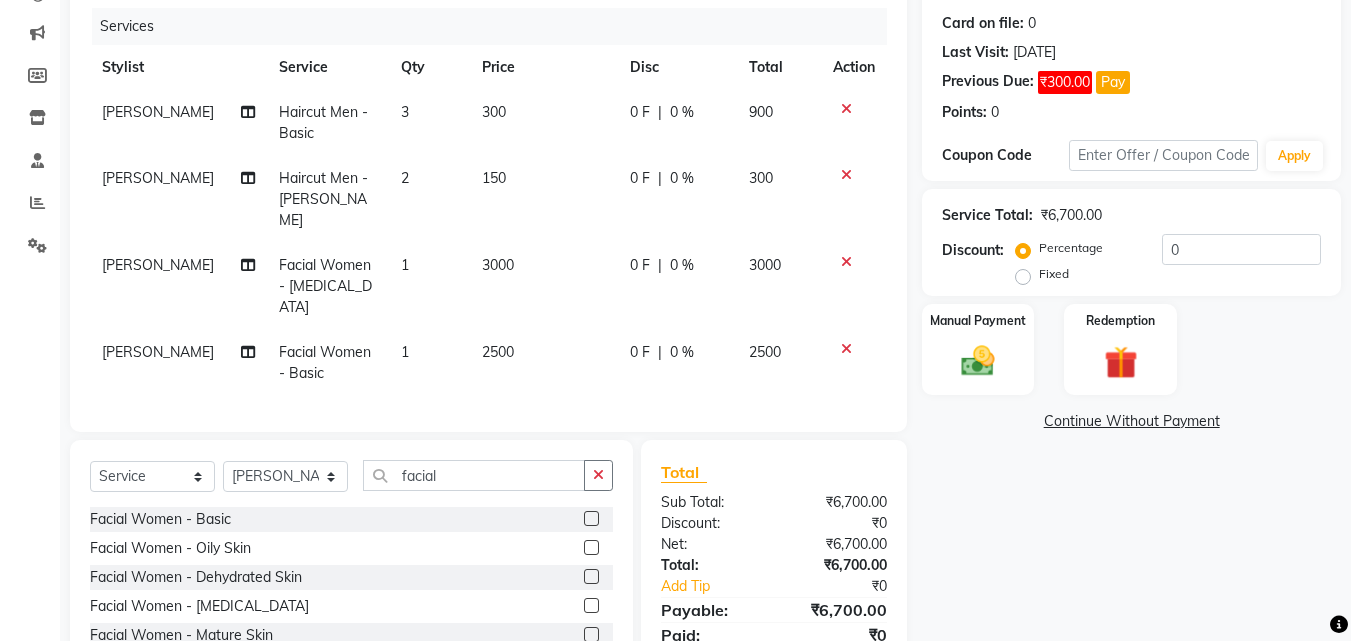 click on "Name: [PERSON_NAME]  Membership:  No Active Membership  Total Visits:  2 Card on file:  0 Last Visit:   [DATE] Previous Due:  ₹300.00 Pay Points:   0  Coupon Code Apply Service Total:  ₹6,700.00  Discount:  Percentage   Fixed  0 Manual Payment Redemption  Continue Without Payment" 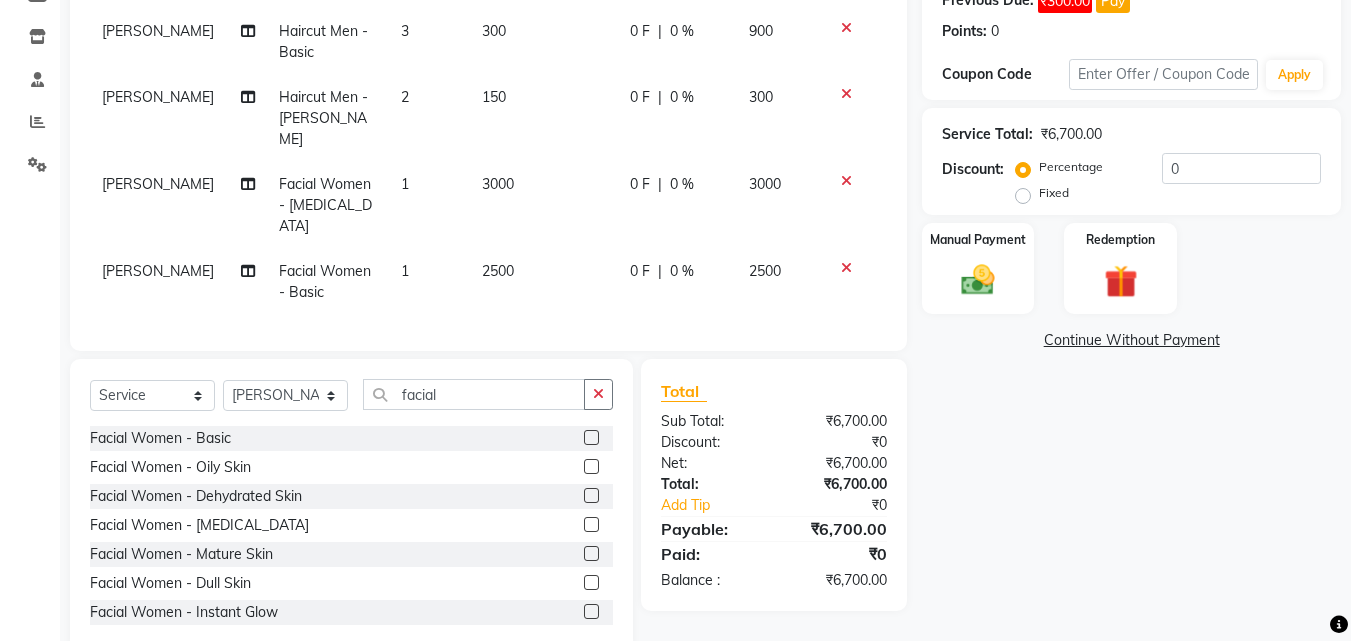 scroll, scrollTop: 337, scrollLeft: 0, axis: vertical 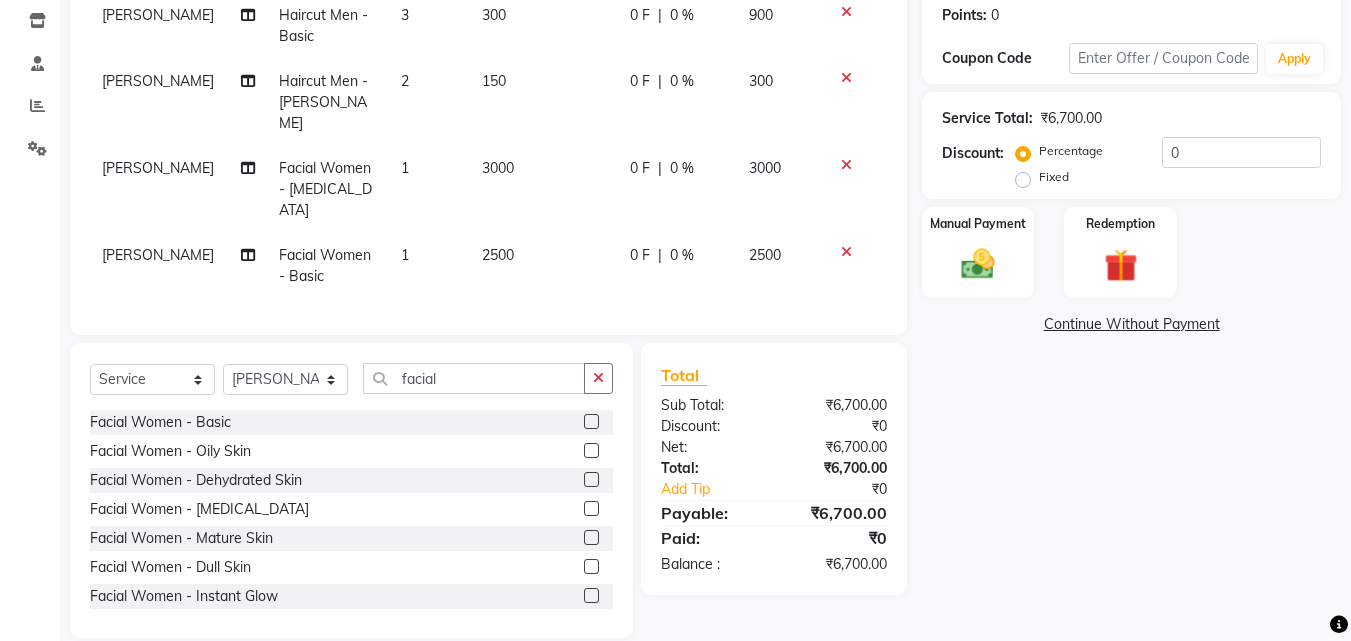 click on "2500" 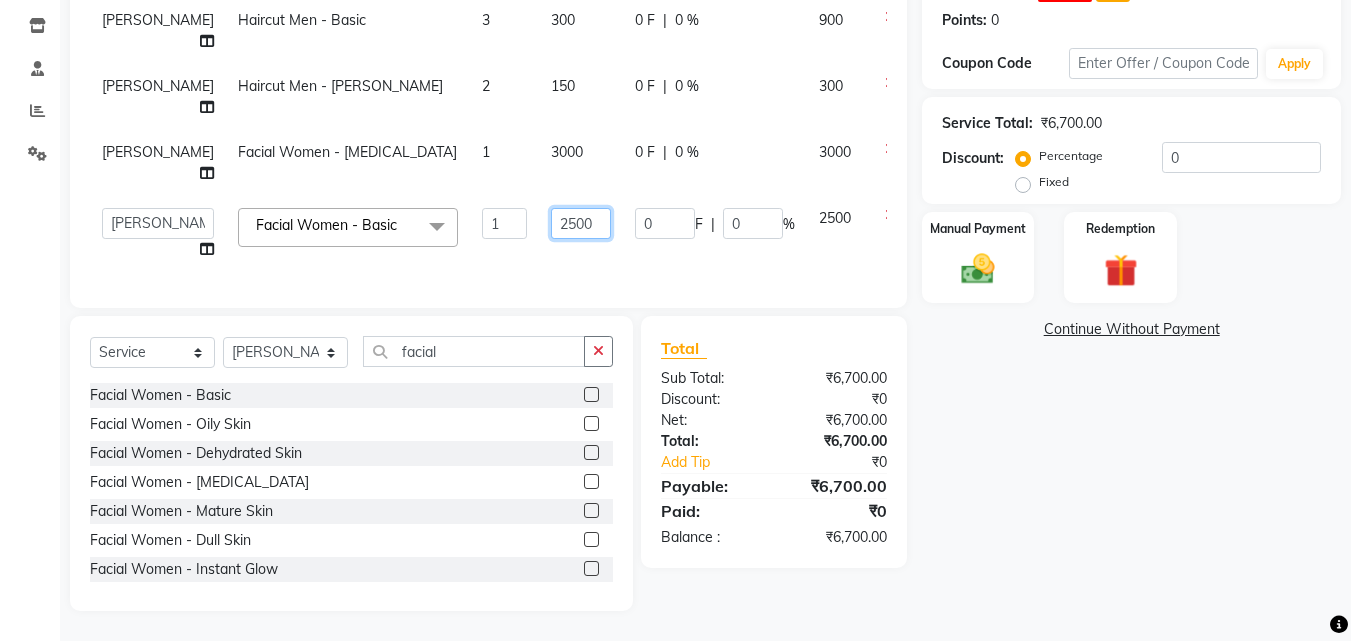 click on "2500" 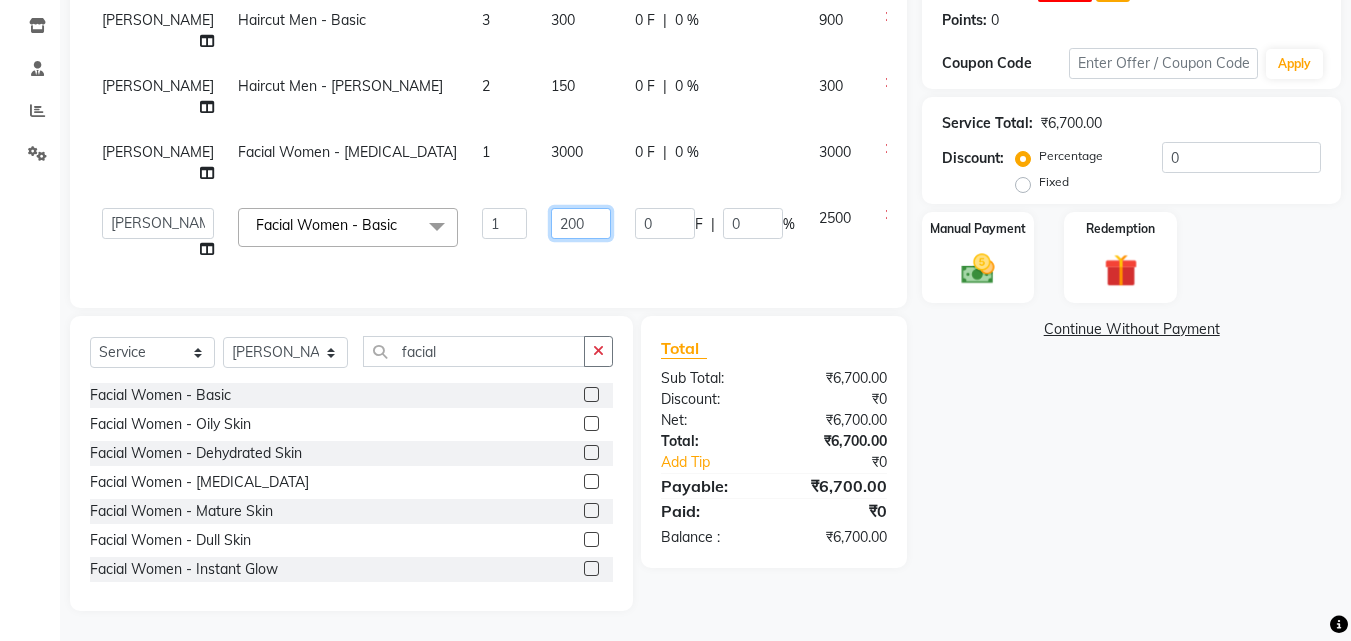 type on "2000" 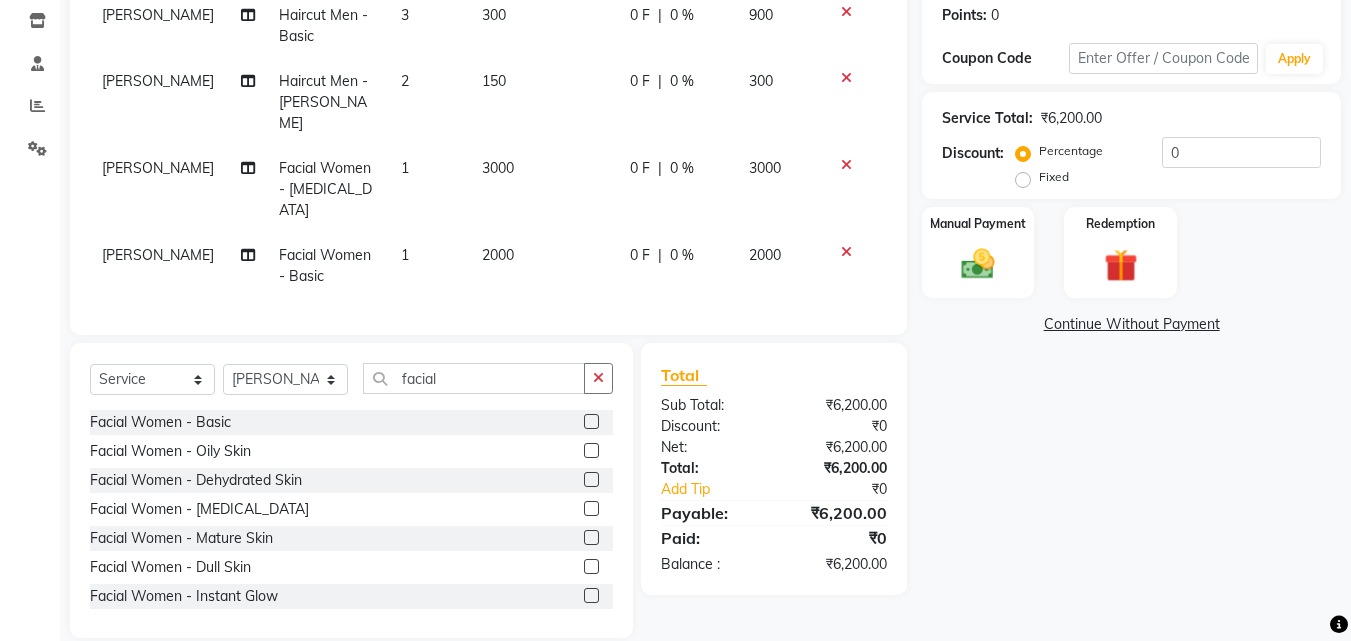 click on "Name: [PERSON_NAME]  Membership:  No Active Membership  Total Visits:  2 Card on file:  0 Last Visit:   [DATE] Previous Due:  ₹300.00 Pay Points:   0  Coupon Code Apply Service Total:  ₹6,200.00  Discount:  Percentage   Fixed  0 Manual Payment Redemption  Continue Without Payment" 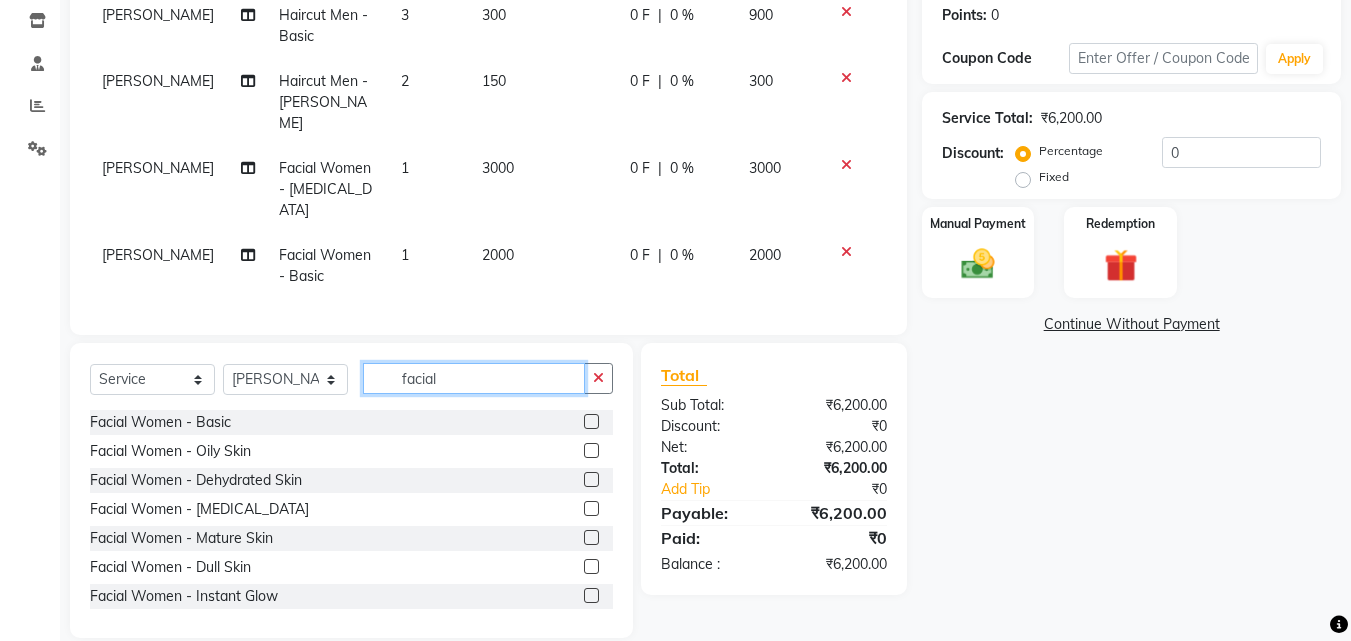 click on "facial" 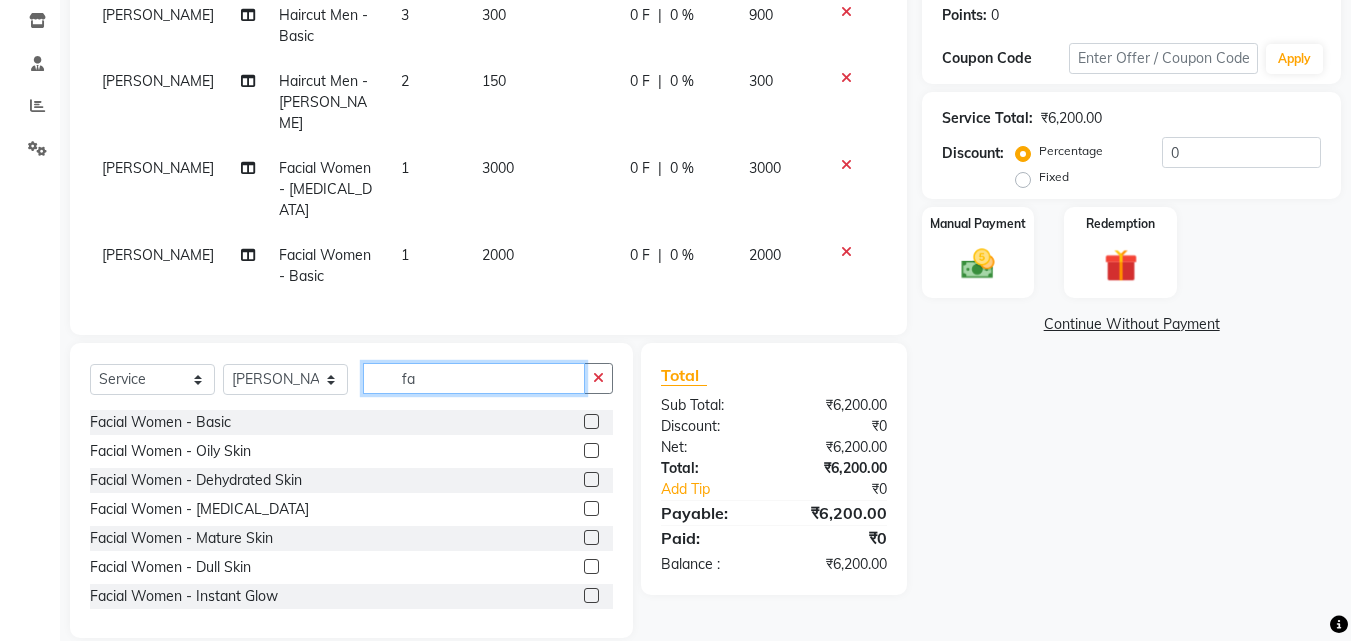 type on "f" 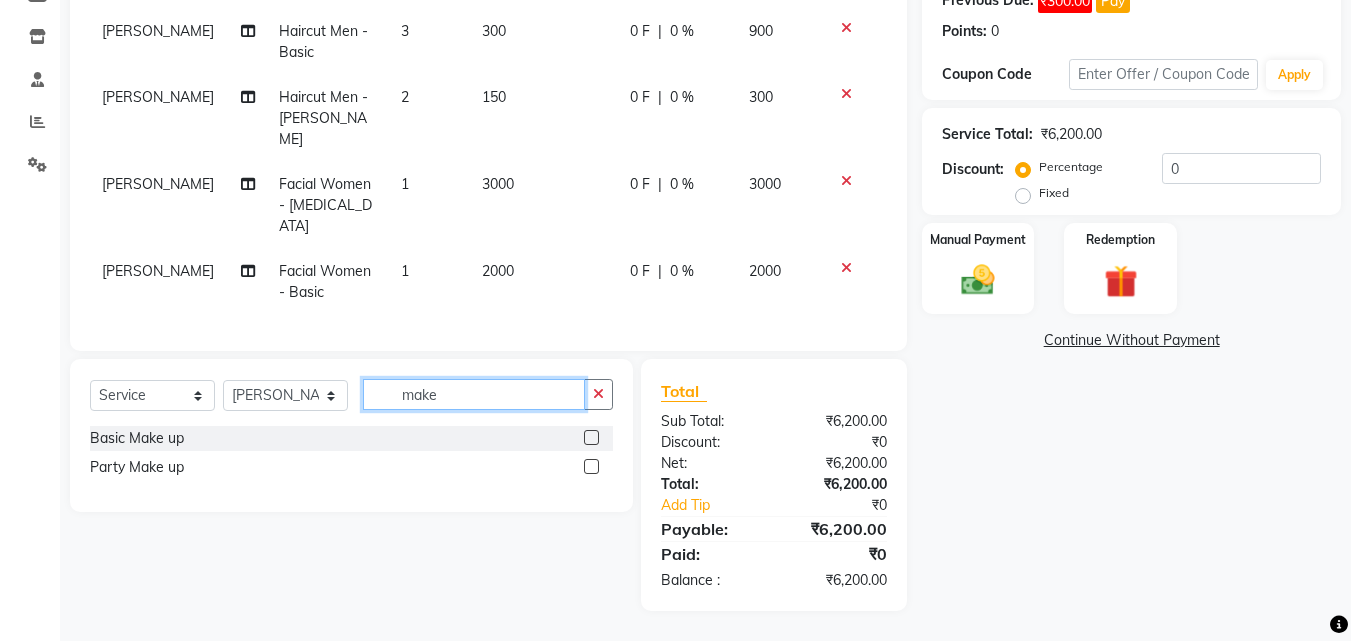 scroll, scrollTop: 294, scrollLeft: 0, axis: vertical 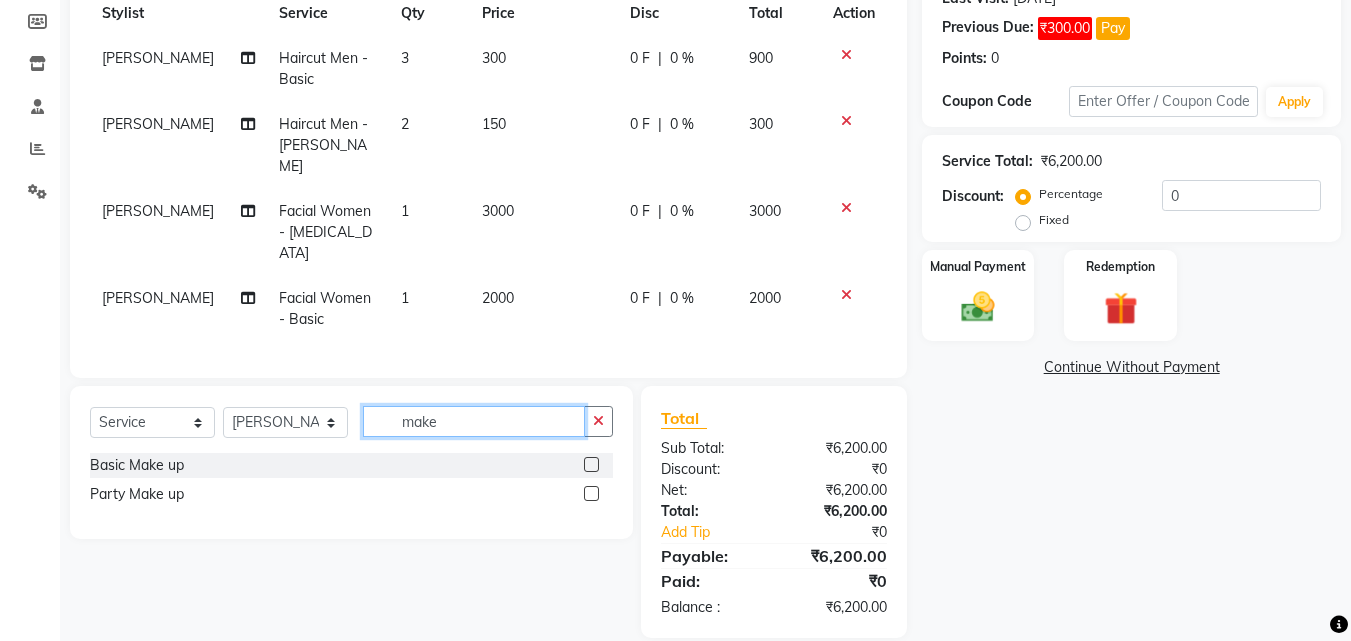type on "make" 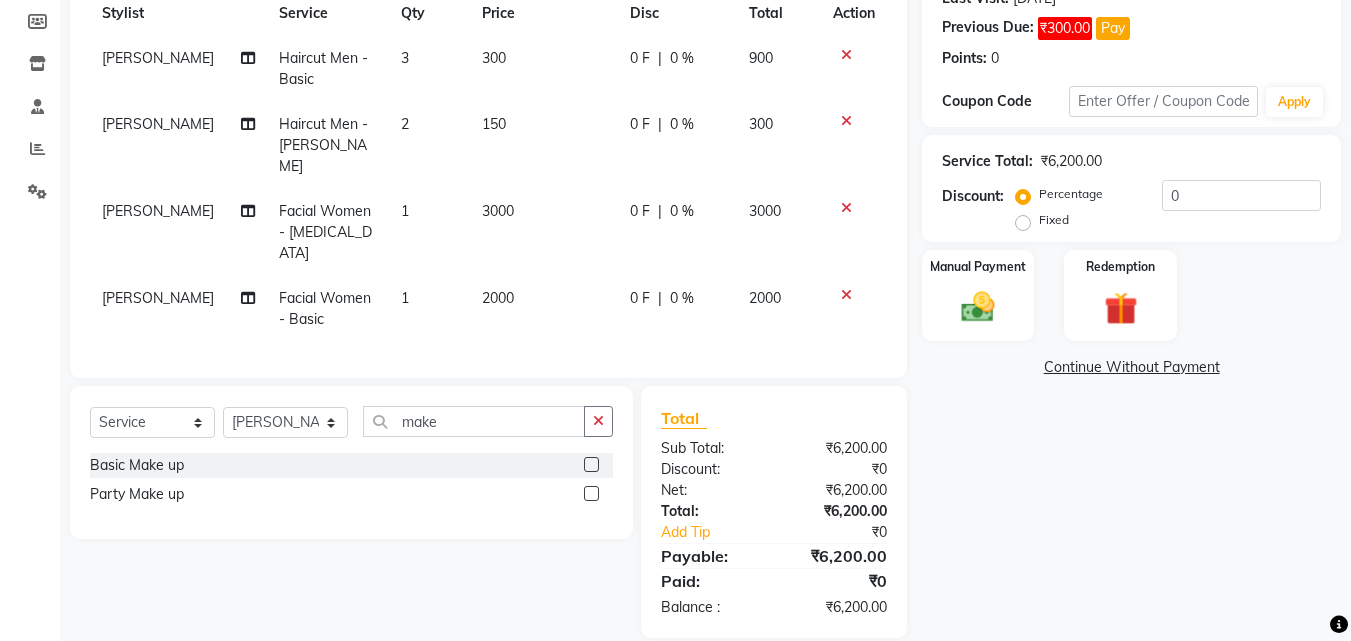 click 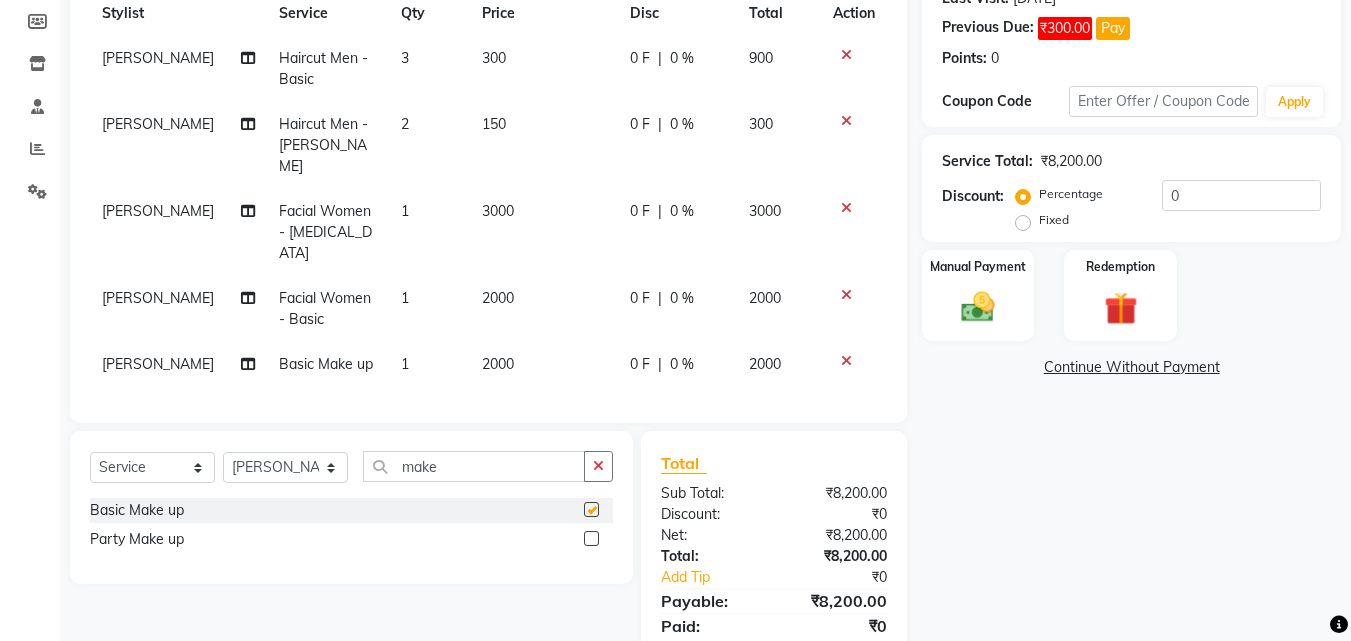 checkbox on "false" 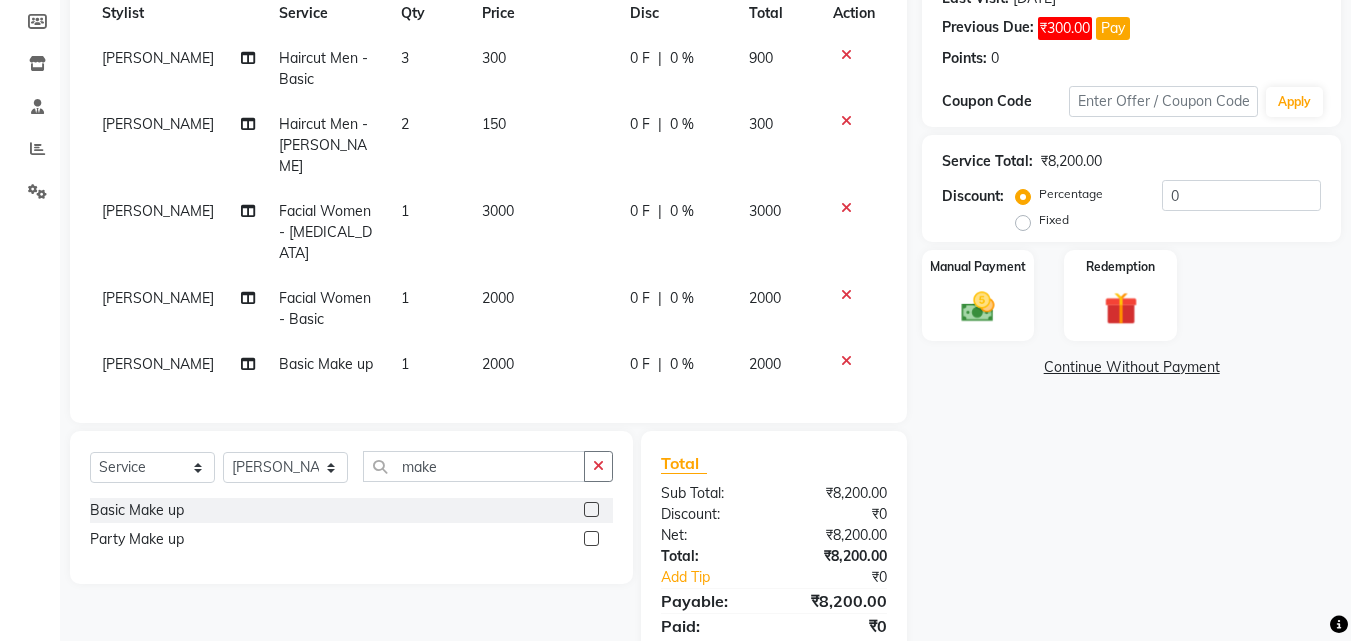 click on "2000" 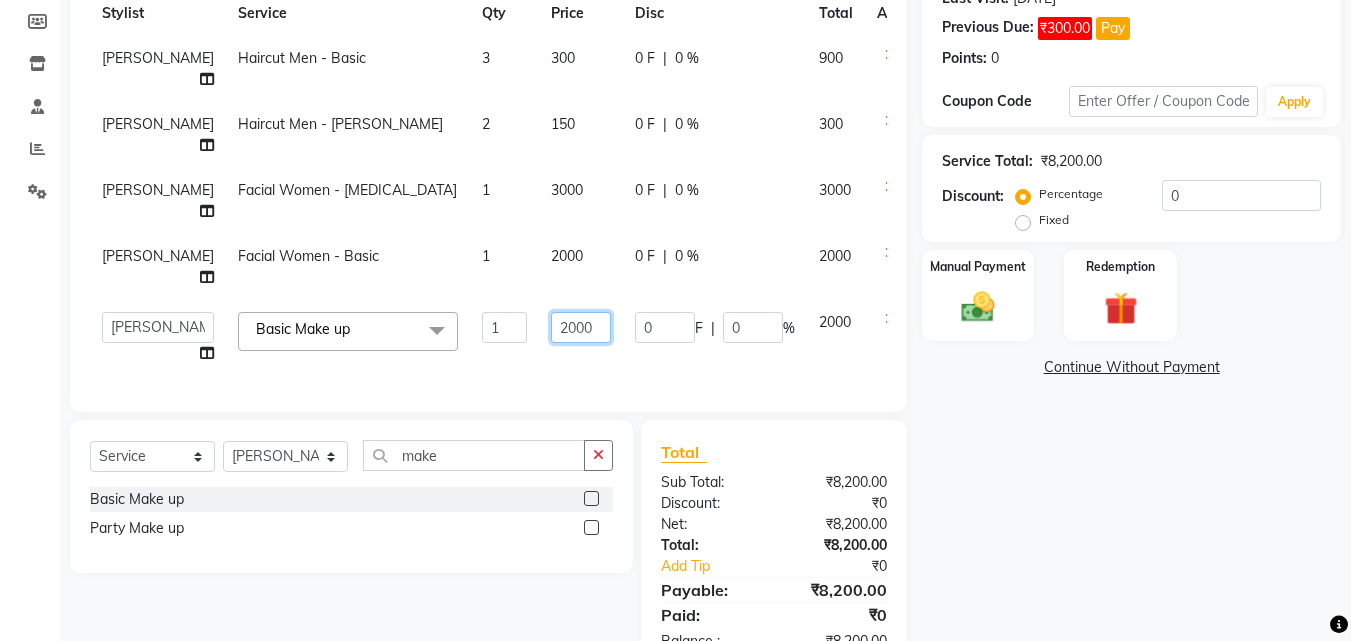 click on "2000" 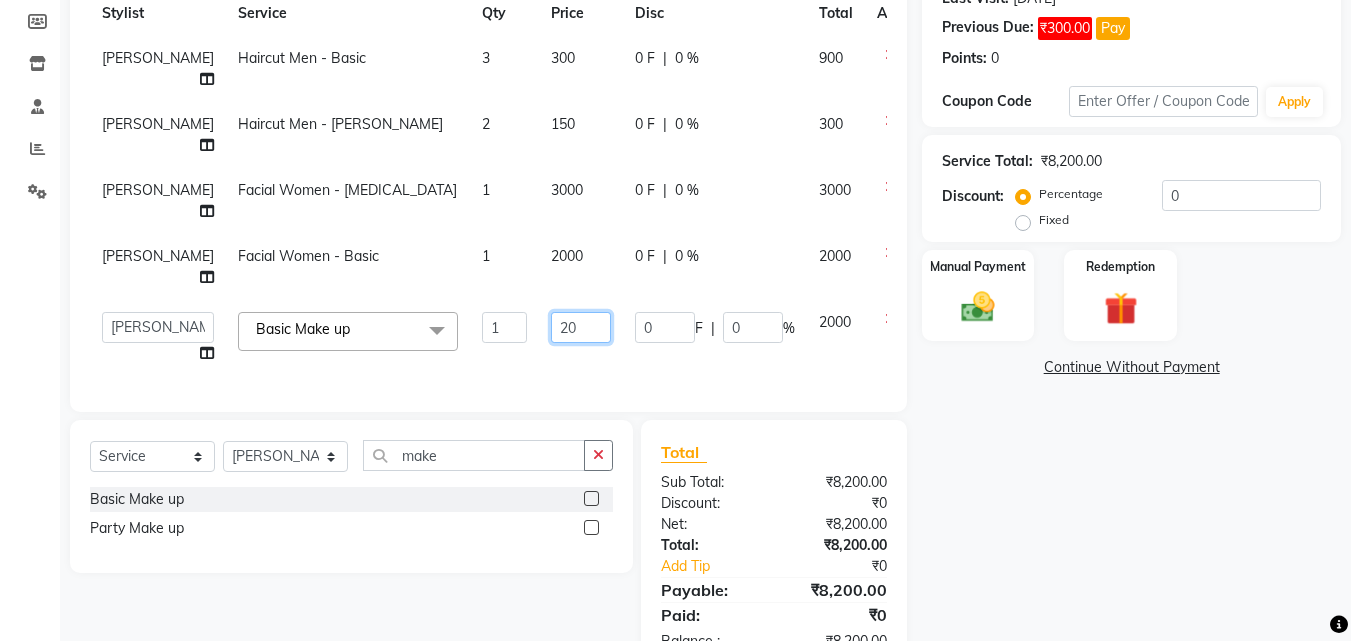 type on "2" 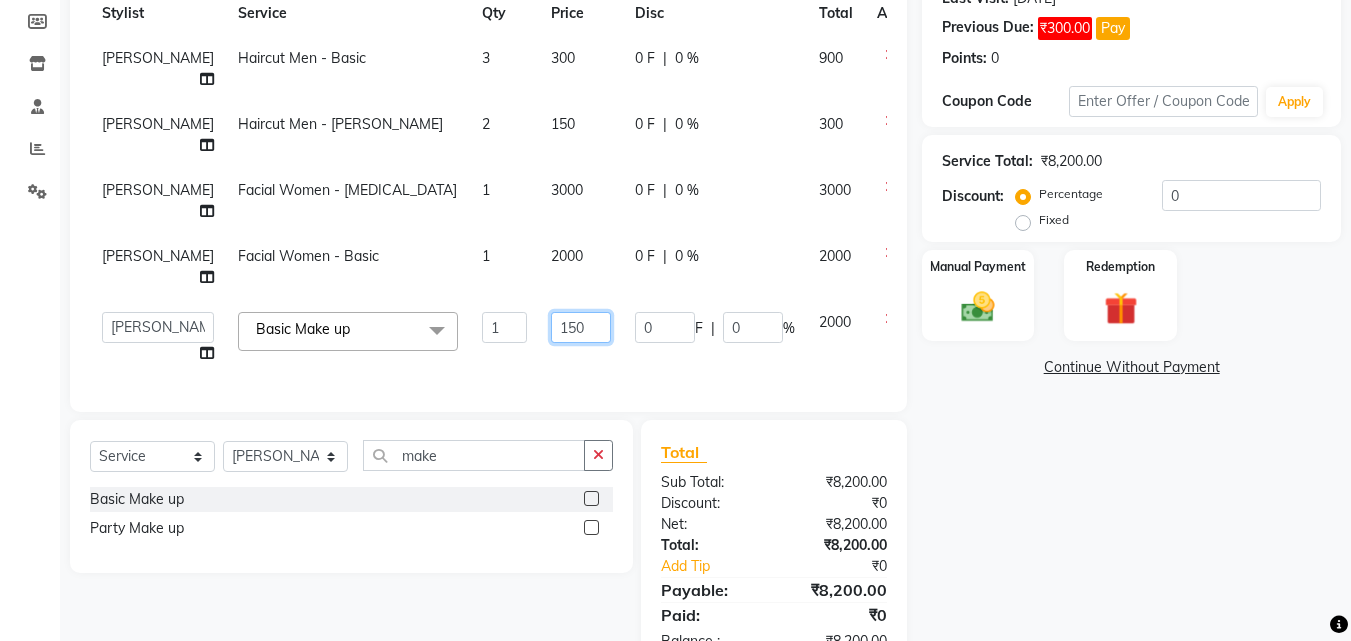 type on "1500" 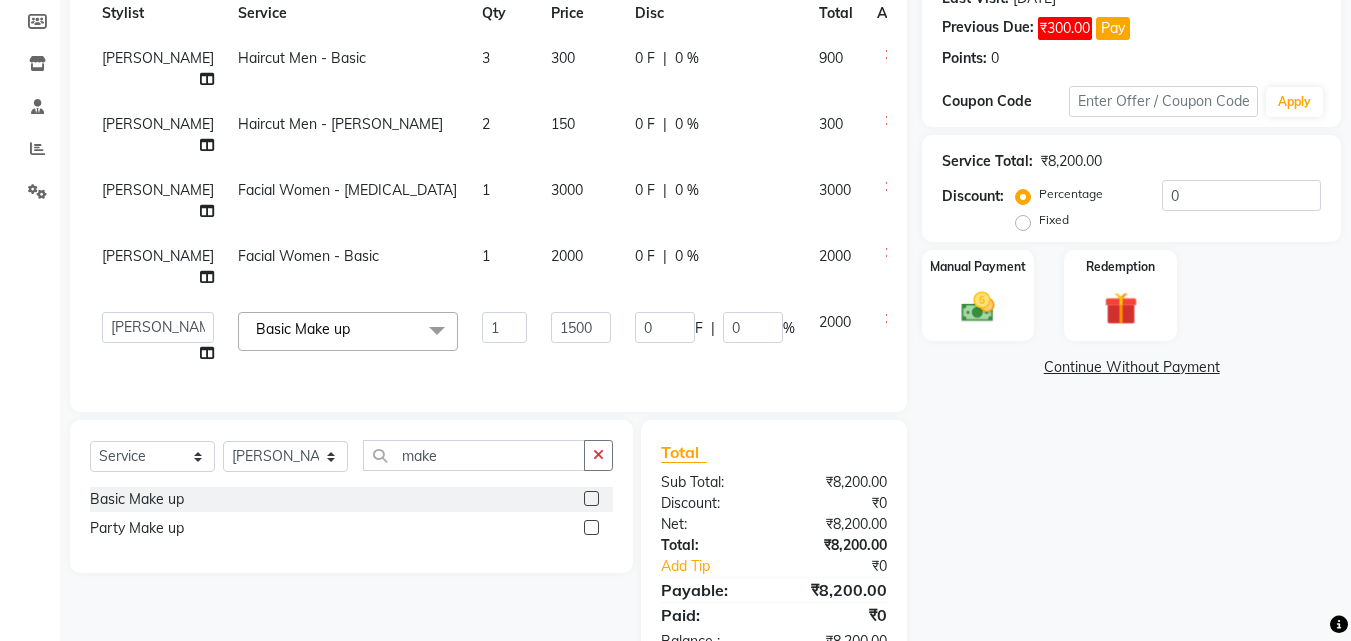 click on "Name: [PERSON_NAME]  Membership:  No Active Membership  Total Visits:  2 Card on file:  0 Last Visit:   [DATE] Previous Due:  ₹300.00 Pay Points:   0  Coupon Code Apply Service Total:  ₹8,200.00  Discount:  Percentage   Fixed  0 Manual Payment Redemption  Continue Without Payment" 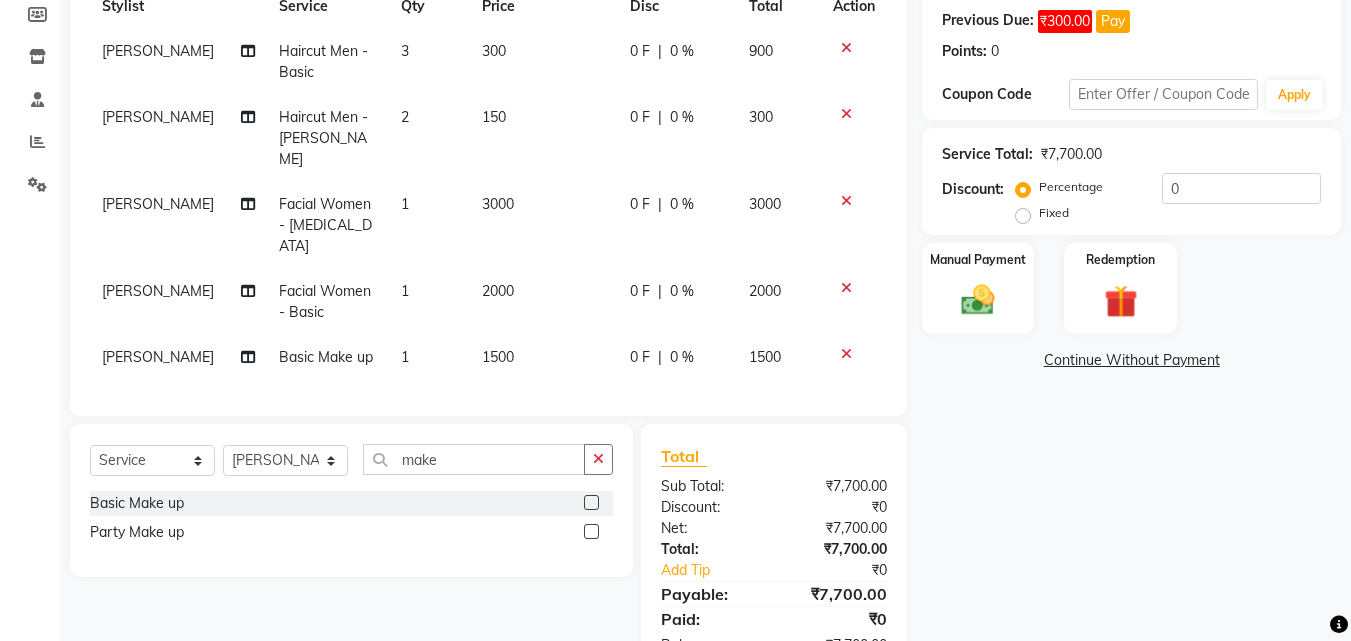 scroll, scrollTop: 299, scrollLeft: 0, axis: vertical 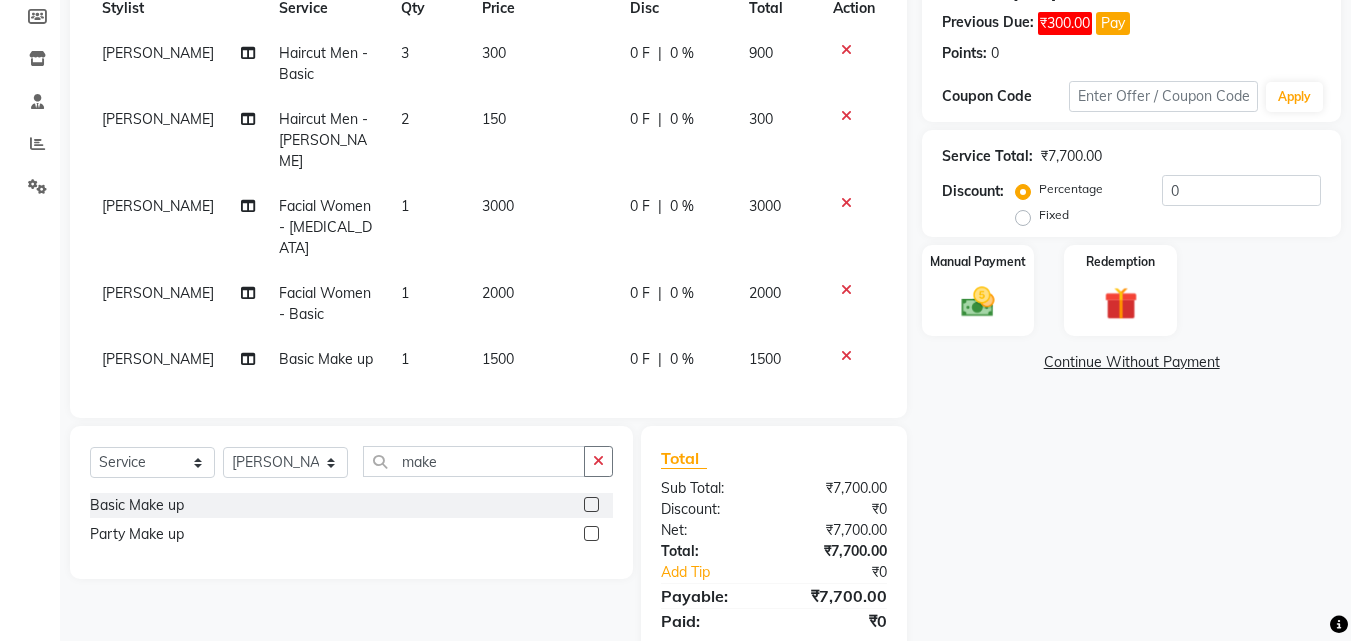 click on "2000" 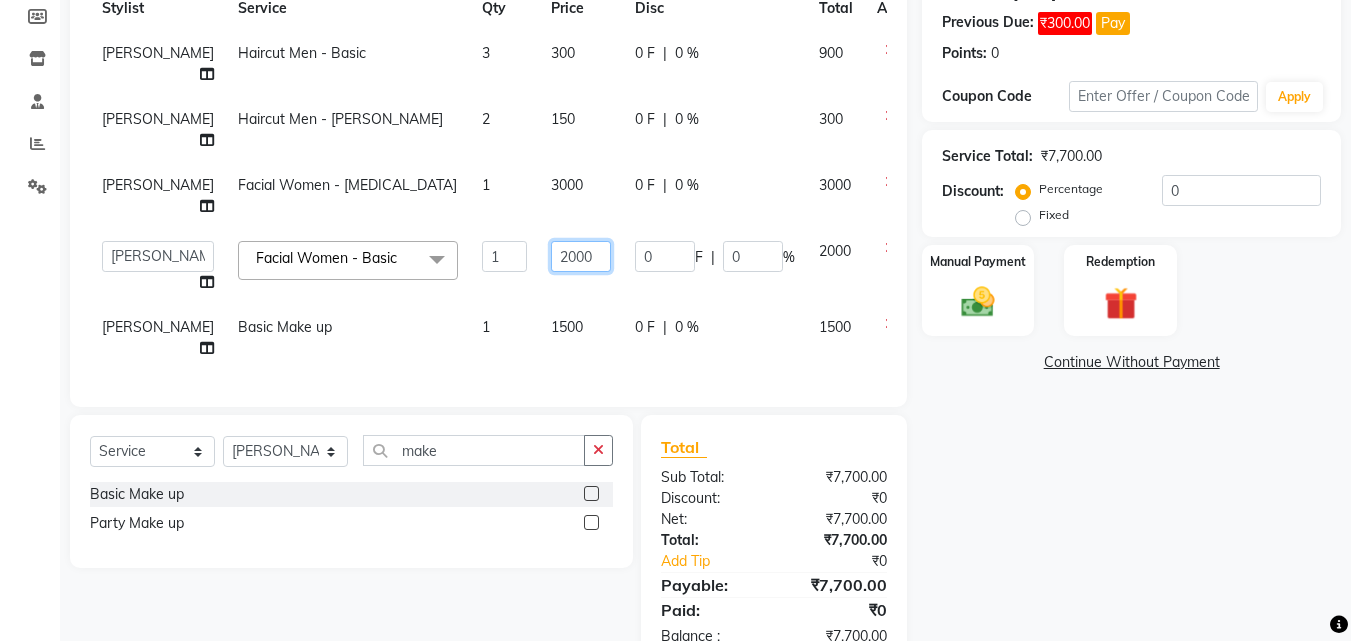 click on "2000" 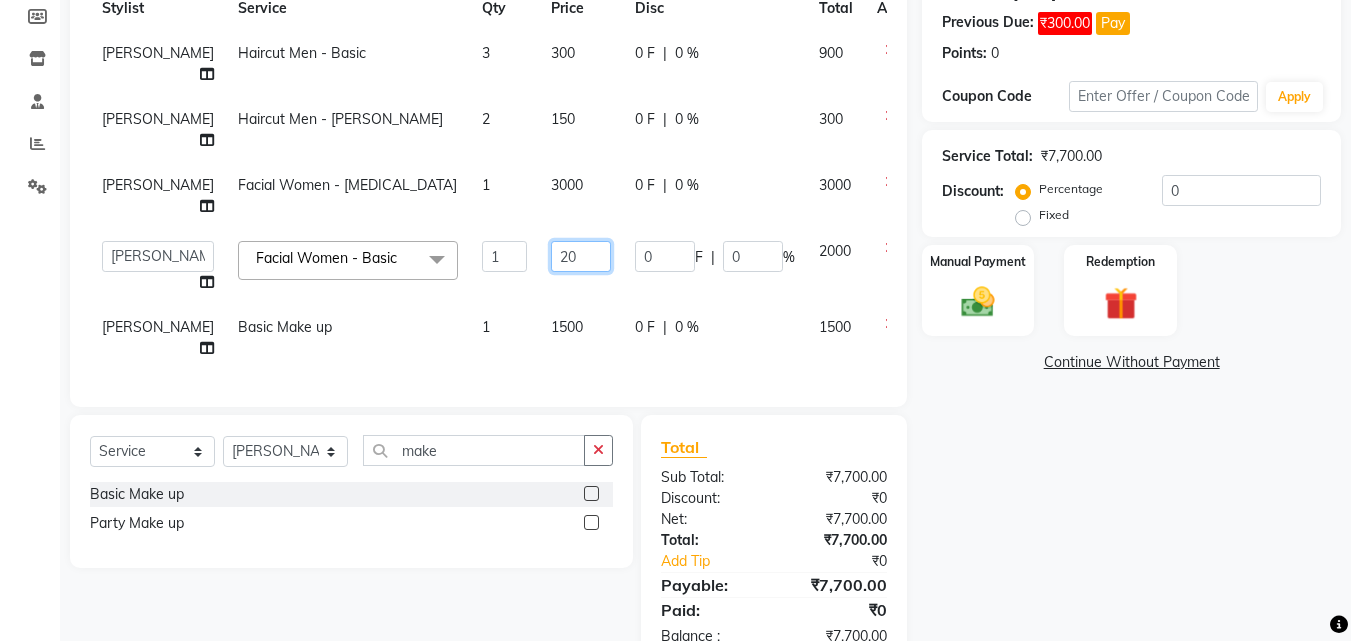 type on "2" 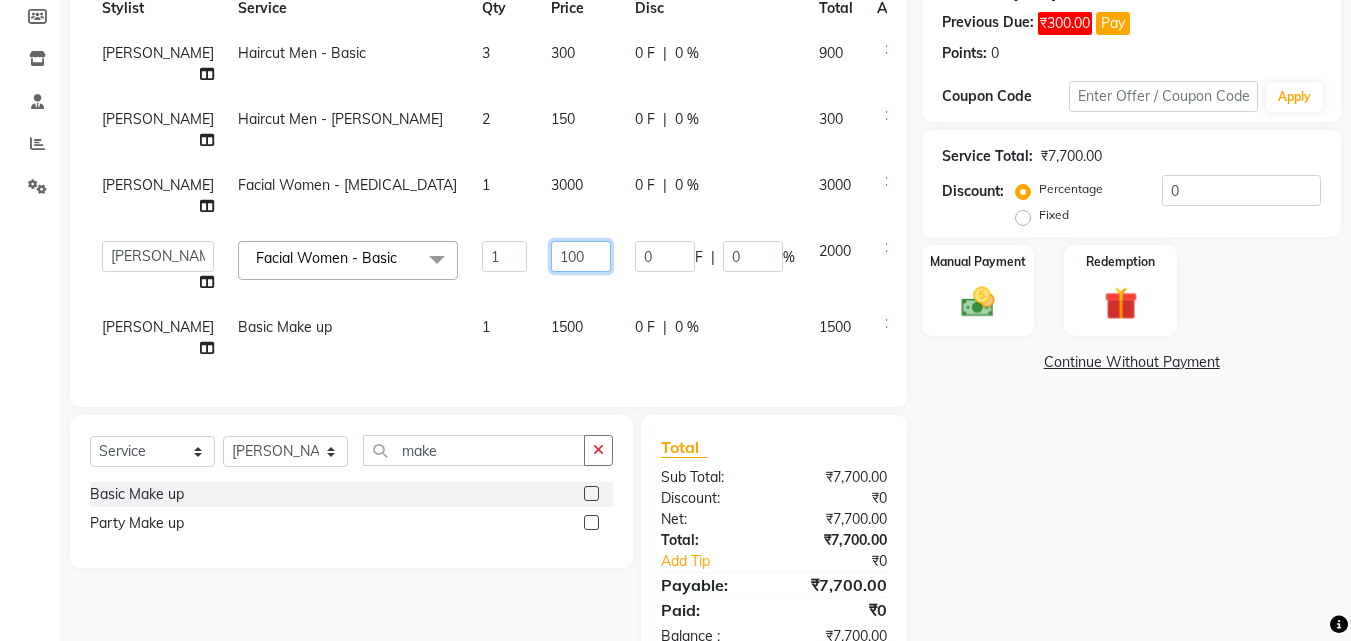 type on "1000" 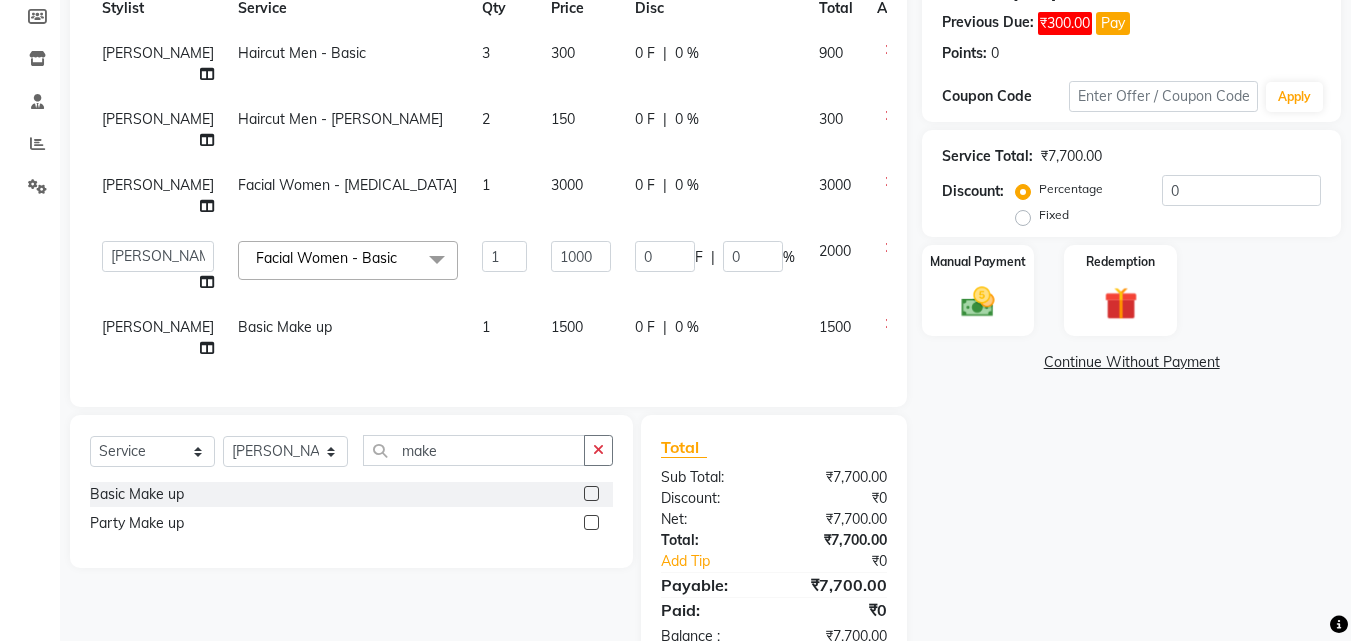 click on "Name: [PERSON_NAME]  Membership:  No Active Membership  Total Visits:  2 Card on file:  0 Last Visit:   [DATE] Previous Due:  ₹300.00 Pay Points:   0  Coupon Code Apply Service Total:  ₹7,700.00  Discount:  Percentage   Fixed  0 Manual Payment Redemption  Continue Without Payment" 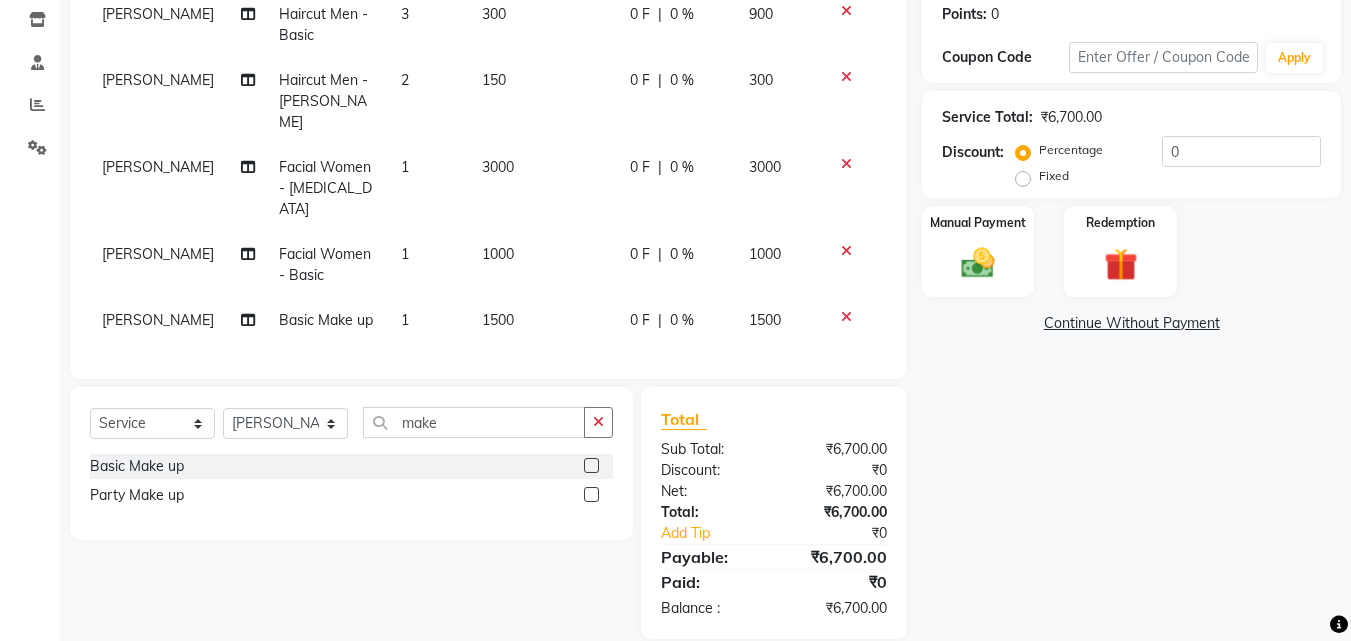 scroll, scrollTop: 339, scrollLeft: 0, axis: vertical 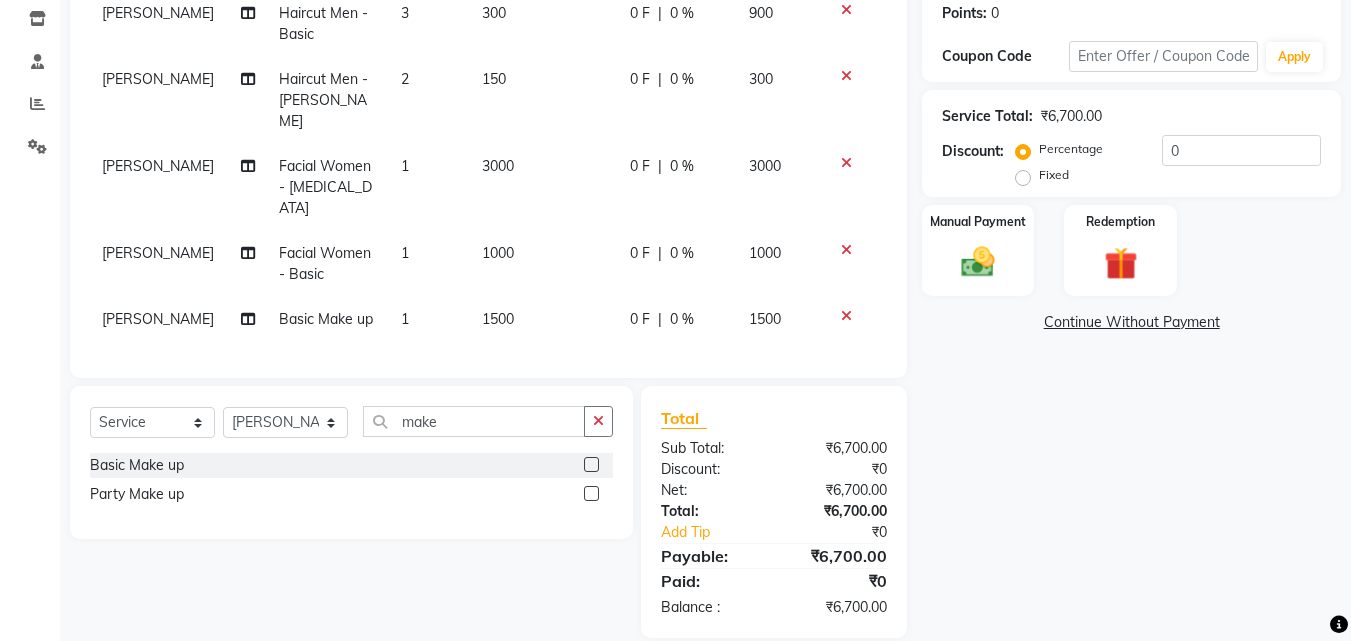 click on "Name: [PERSON_NAME]  Membership:  No Active Membership  Total Visits:  2 Card on file:  0 Last Visit:   [DATE] Previous Due:  ₹300.00 Pay Points:   0  Coupon Code Apply Service Total:  ₹6,700.00  Discount:  Percentage   Fixed  0 Manual Payment Redemption  Continue Without Payment" 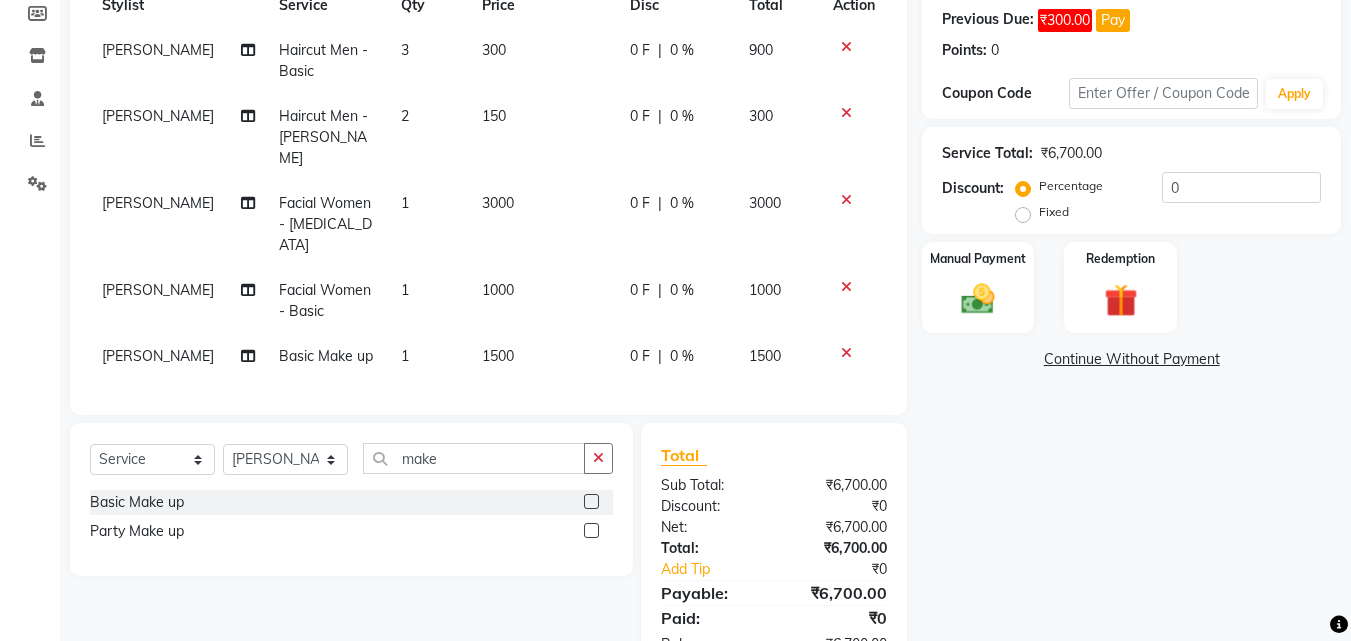 scroll, scrollTop: 299, scrollLeft: 0, axis: vertical 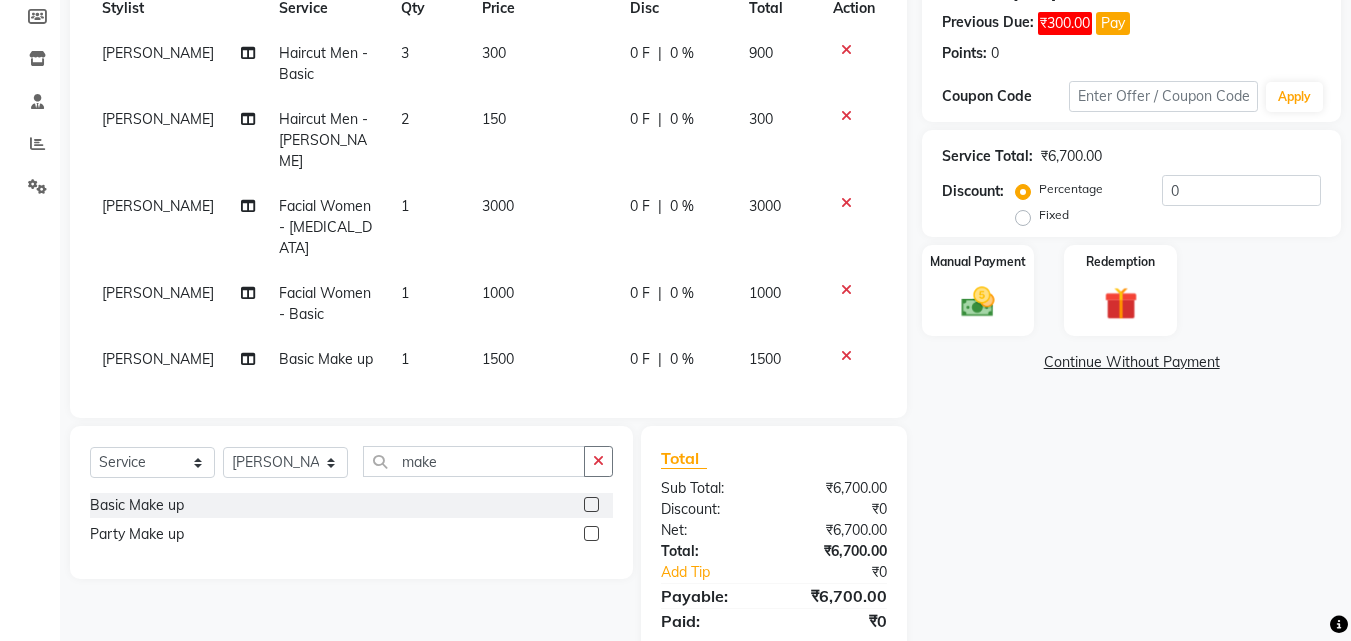 click on "1000" 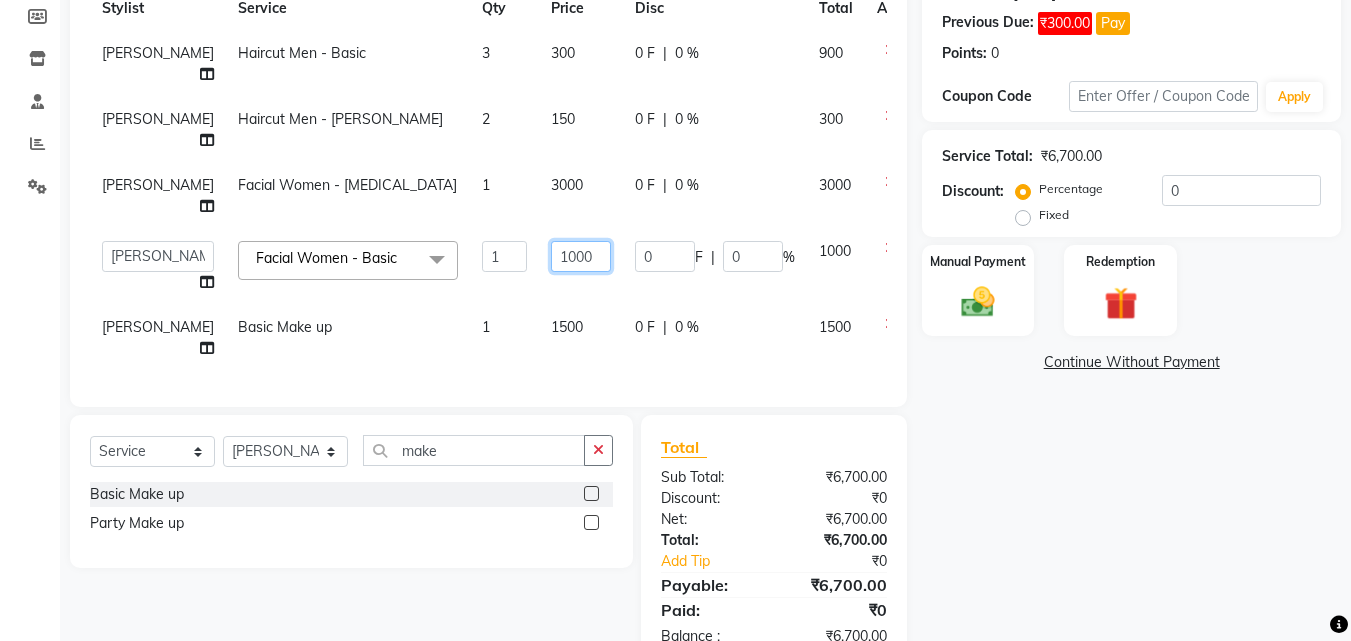 click on "1000" 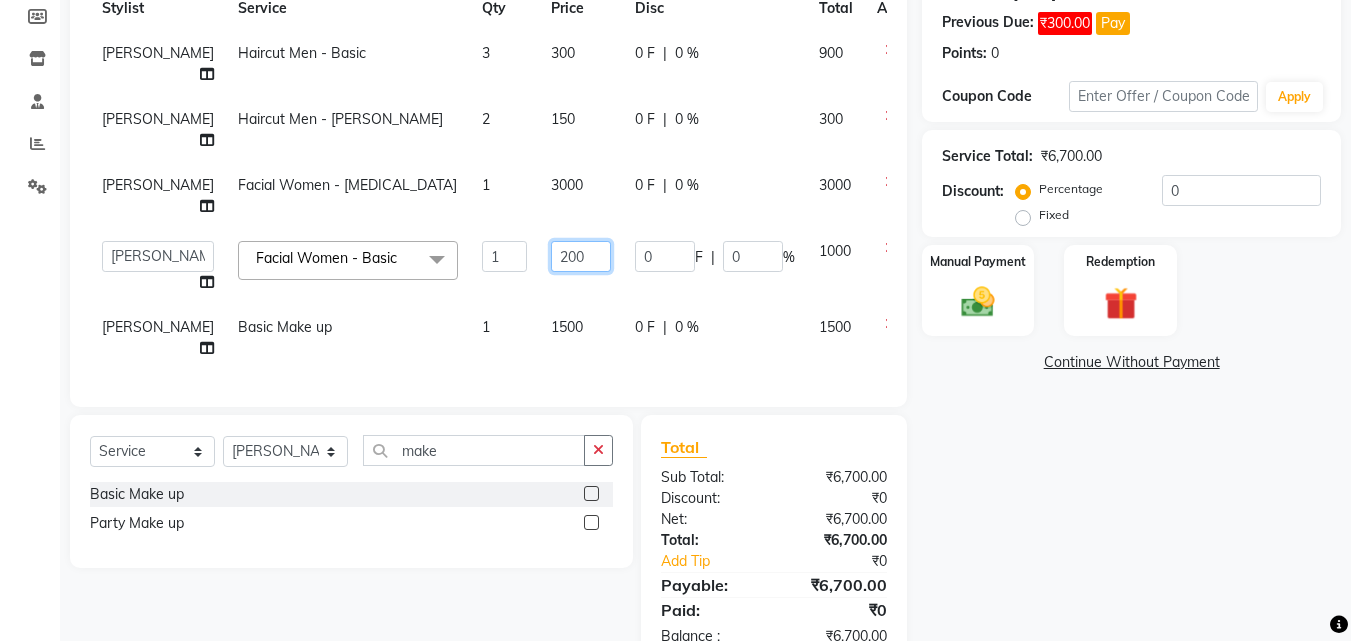 type on "2000" 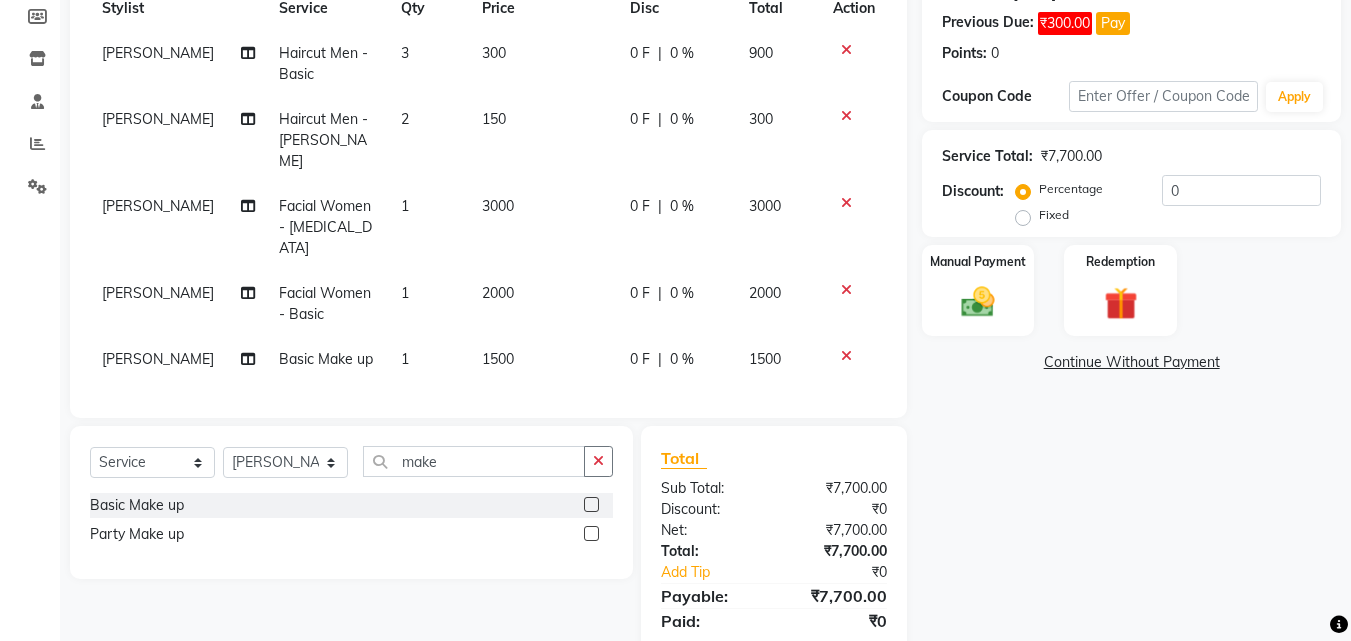 click on "Name: [PERSON_NAME]  Membership:  No Active Membership  Total Visits:  2 Card on file:  0 Last Visit:   [DATE] Previous Due:  ₹300.00 Pay Points:   0  Coupon Code Apply Service Total:  ₹7,700.00  Discount:  Percentage   Fixed  0 Manual Payment Redemption  Continue Without Payment" 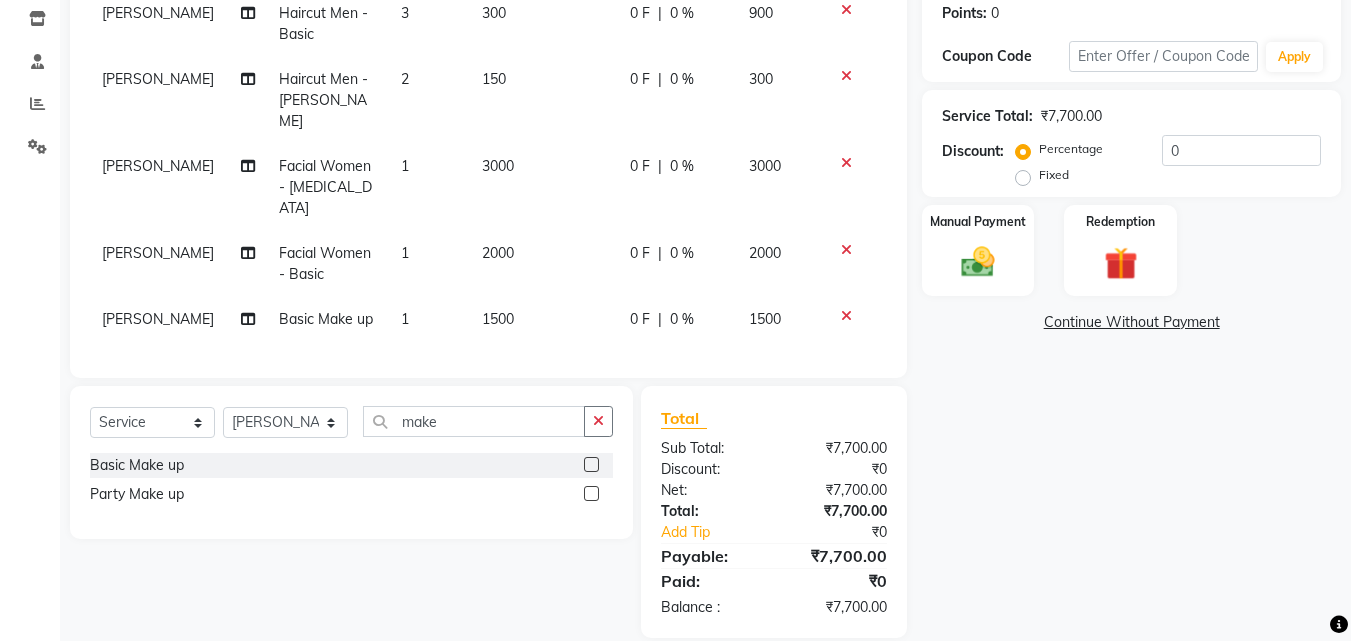 scroll, scrollTop: 299, scrollLeft: 0, axis: vertical 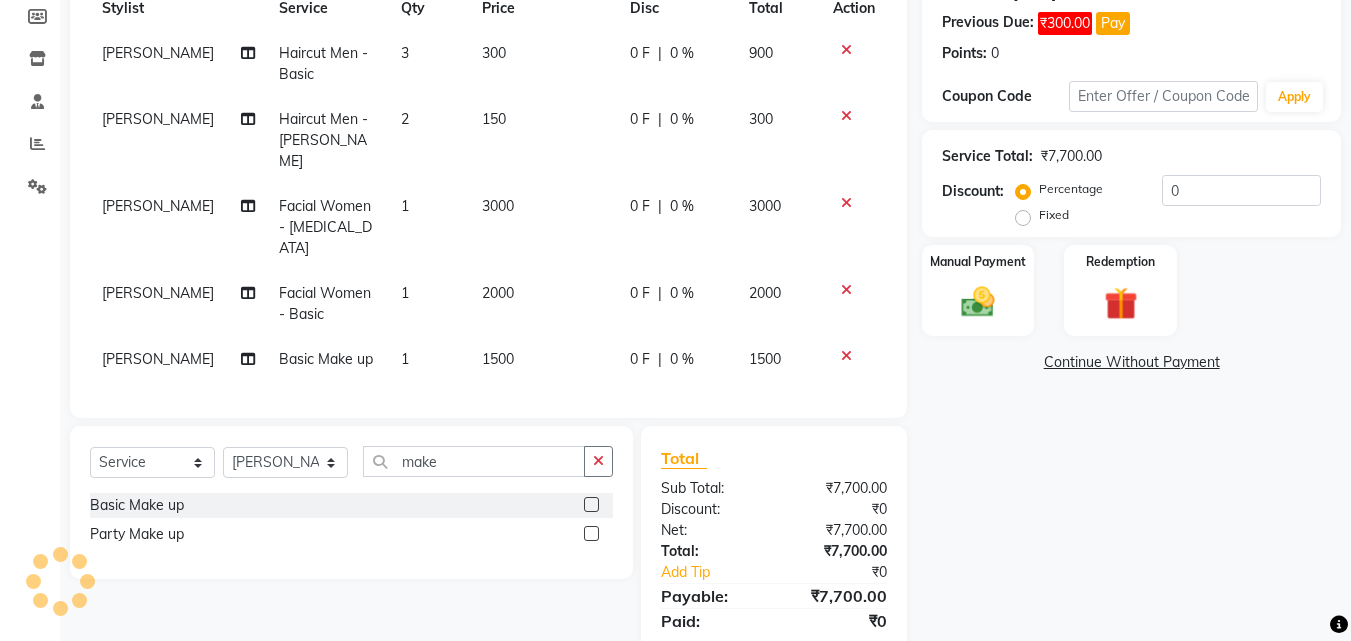 click on "3000" 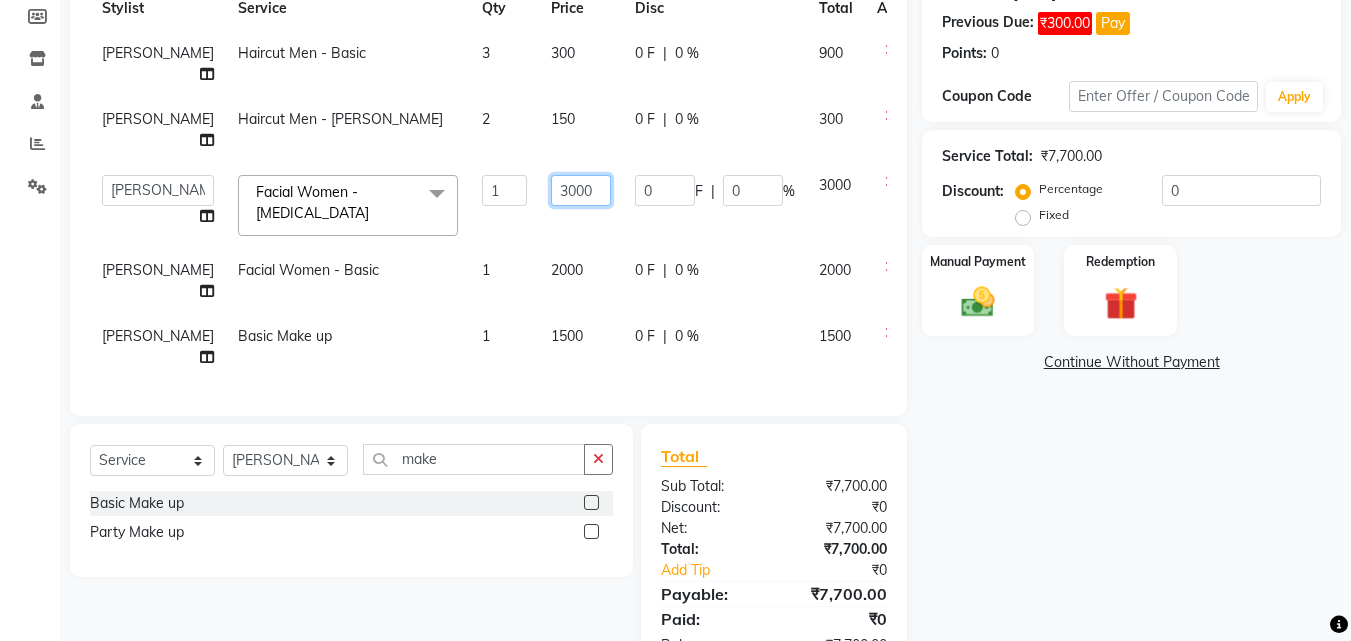 click on "3000" 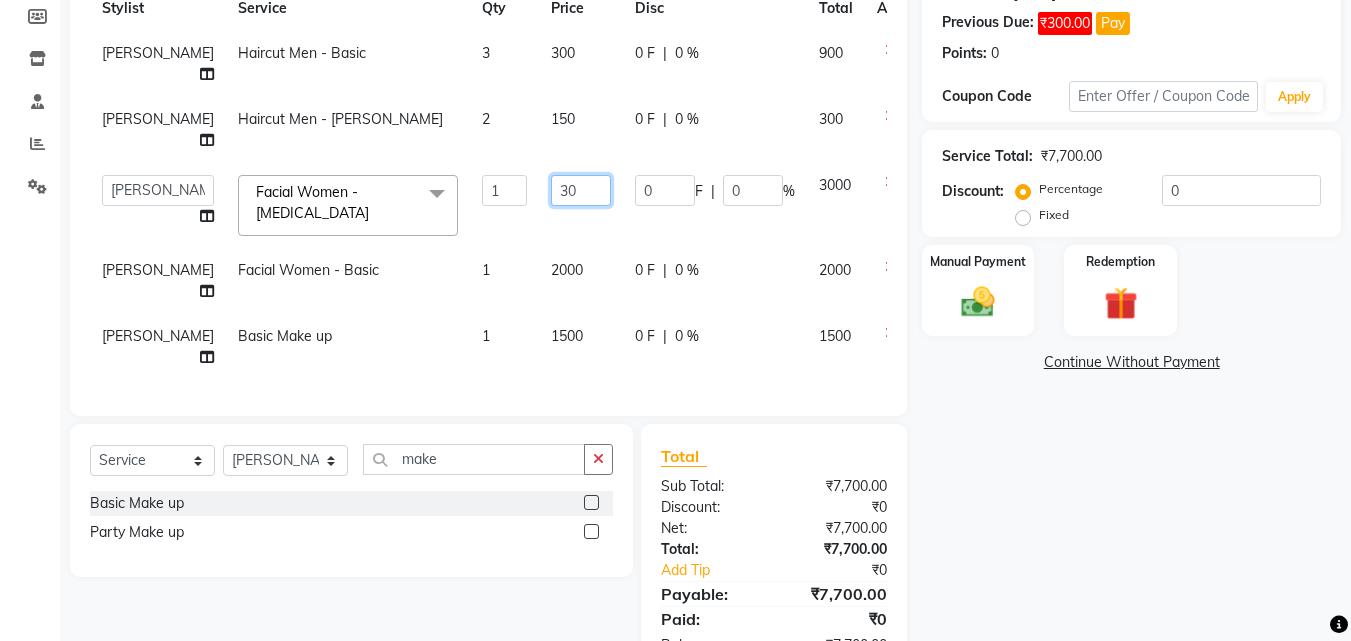 type on "3" 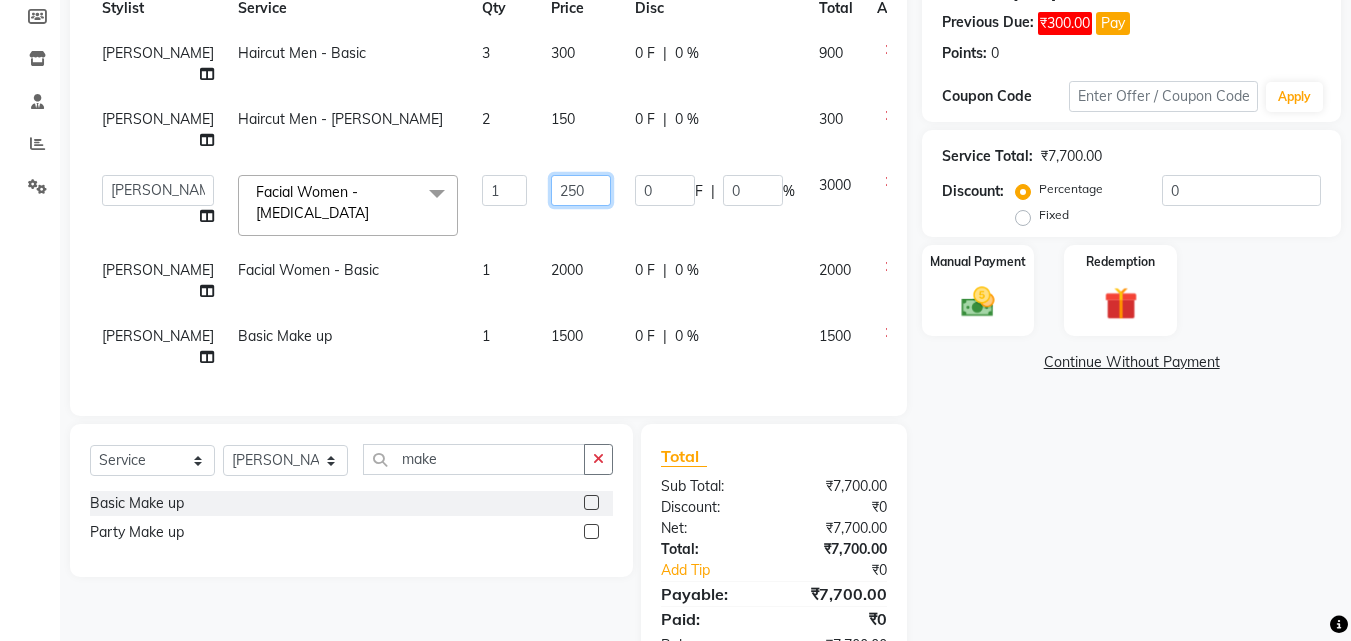 type on "2500" 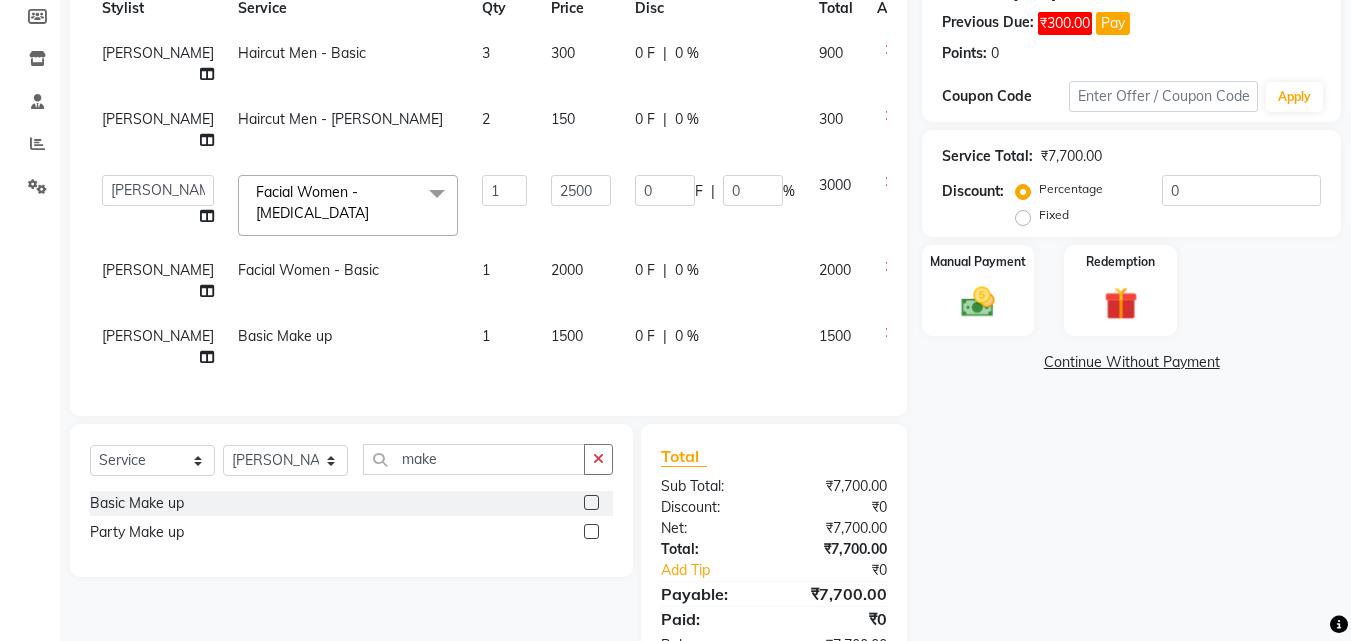 click on "Name: [PERSON_NAME]  Membership:  No Active Membership  Total Visits:  2 Card on file:  0 Last Visit:   [DATE] Previous Due:  ₹300.00 Pay Points:   0  Coupon Code Apply Service Total:  ₹7,700.00  Discount:  Percentage   Fixed  0 Manual Payment Redemption  Continue Without Payment" 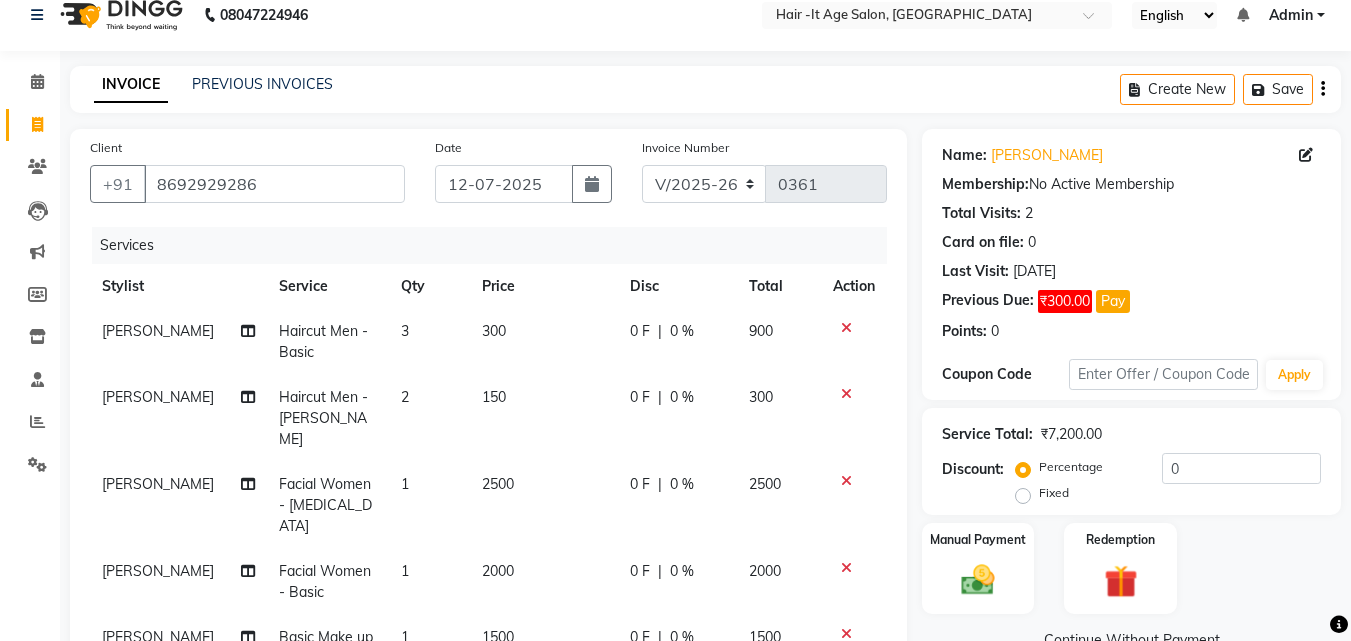 scroll, scrollTop: 19, scrollLeft: 0, axis: vertical 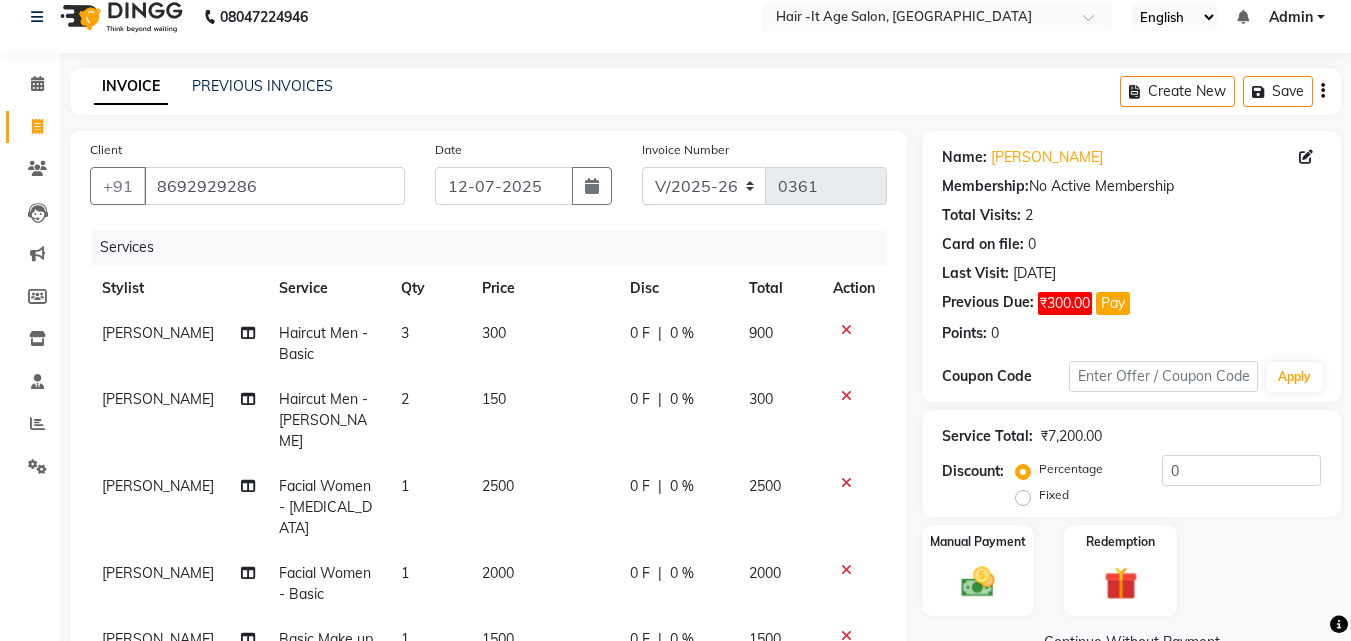 click on "INVOICE PREVIOUS INVOICES Create New   Save" 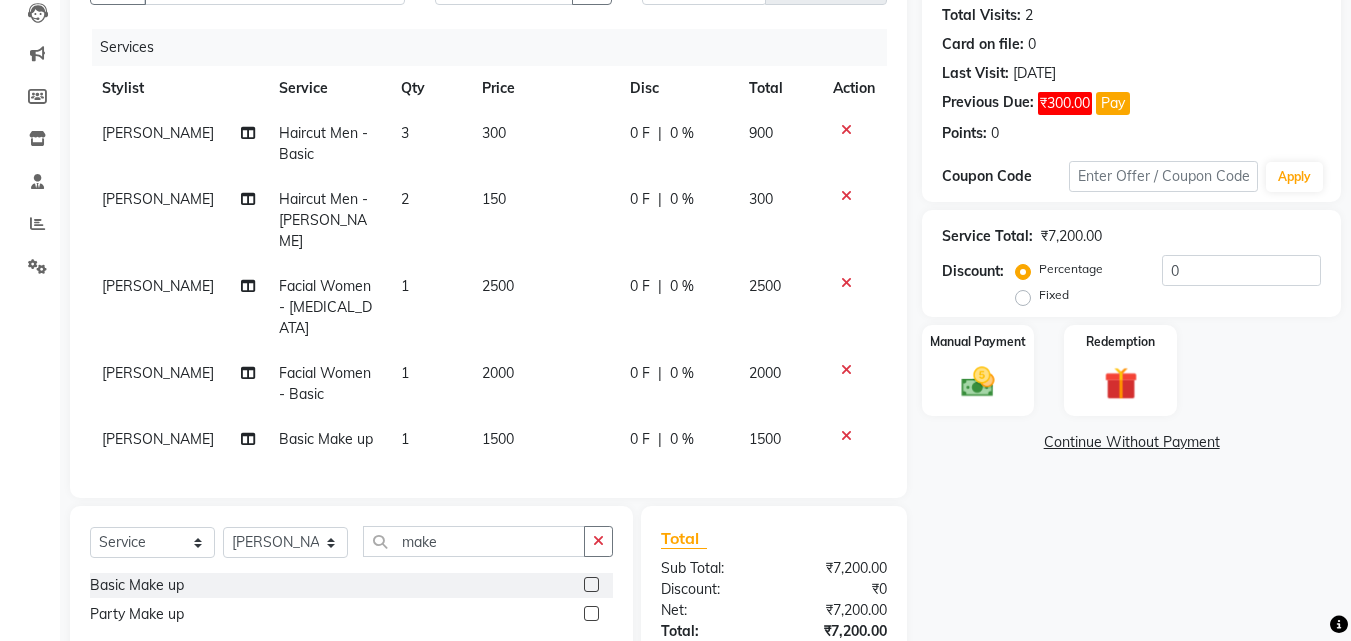 scroll, scrollTop: 339, scrollLeft: 0, axis: vertical 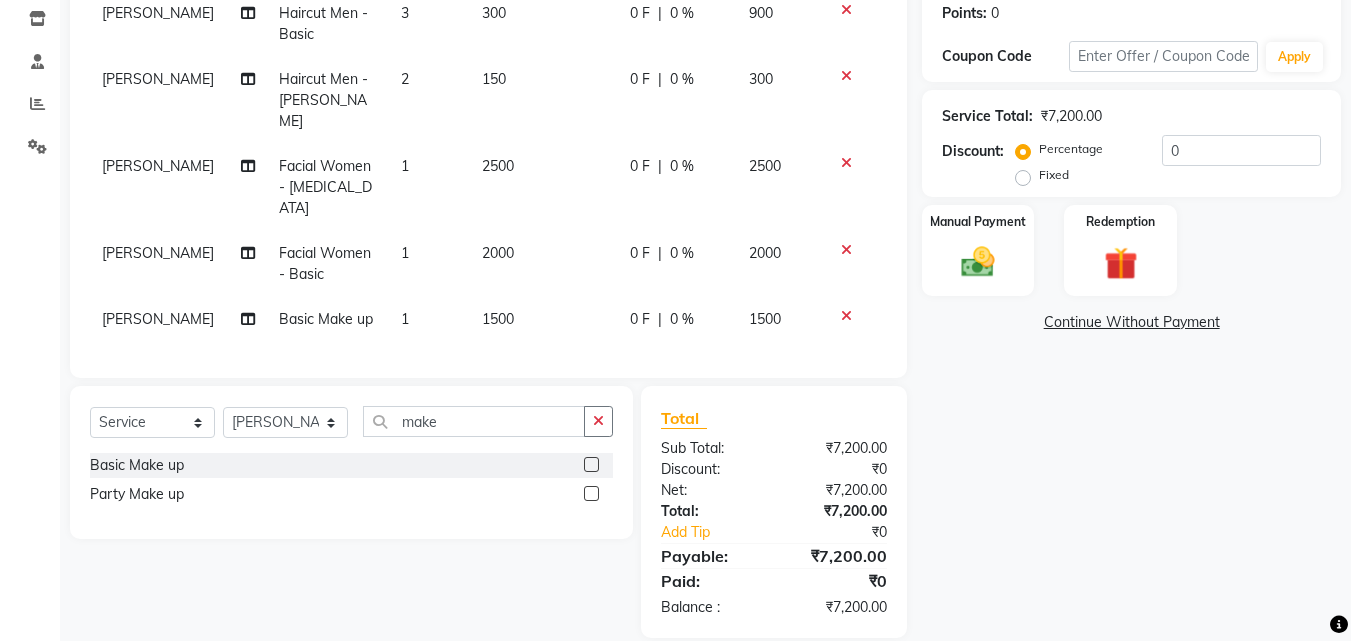 click on "1500" 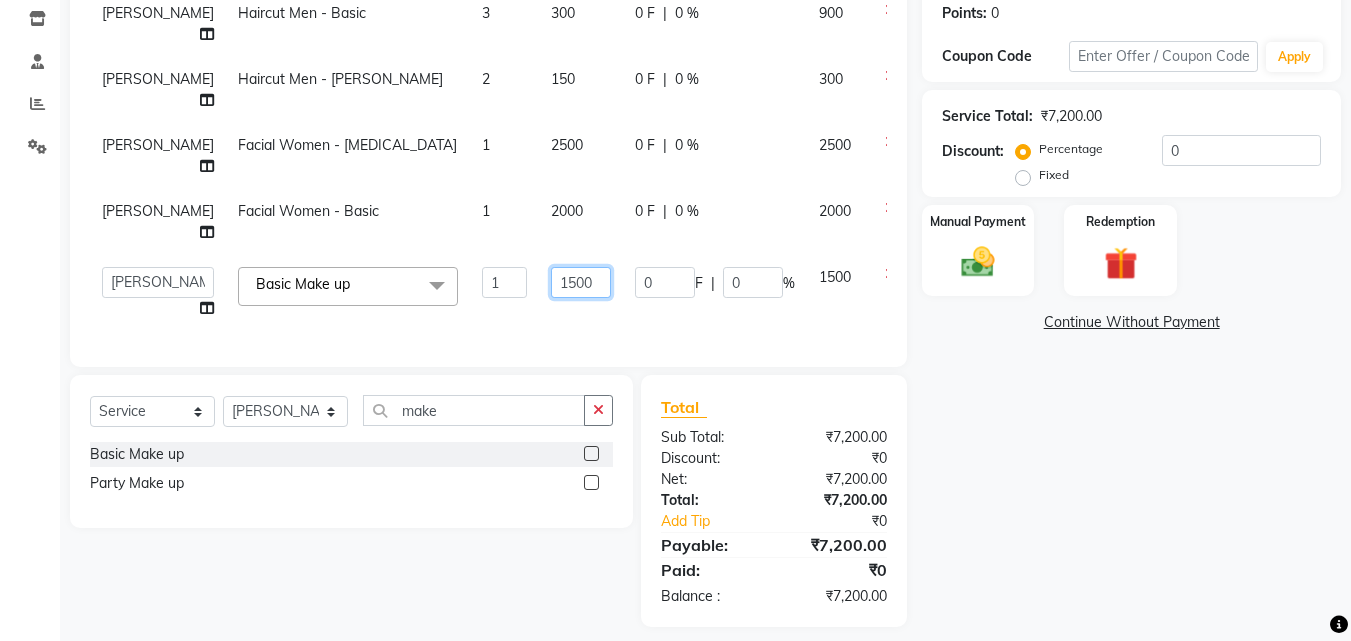 click on "1500" 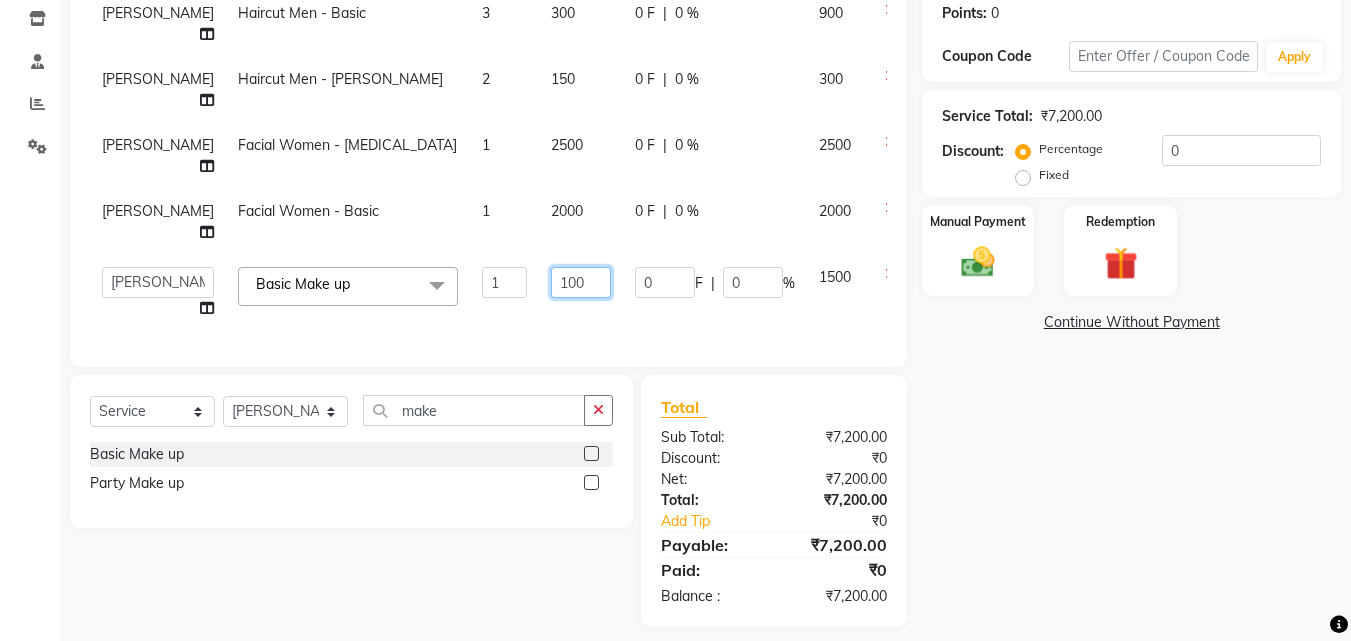 type on "1000" 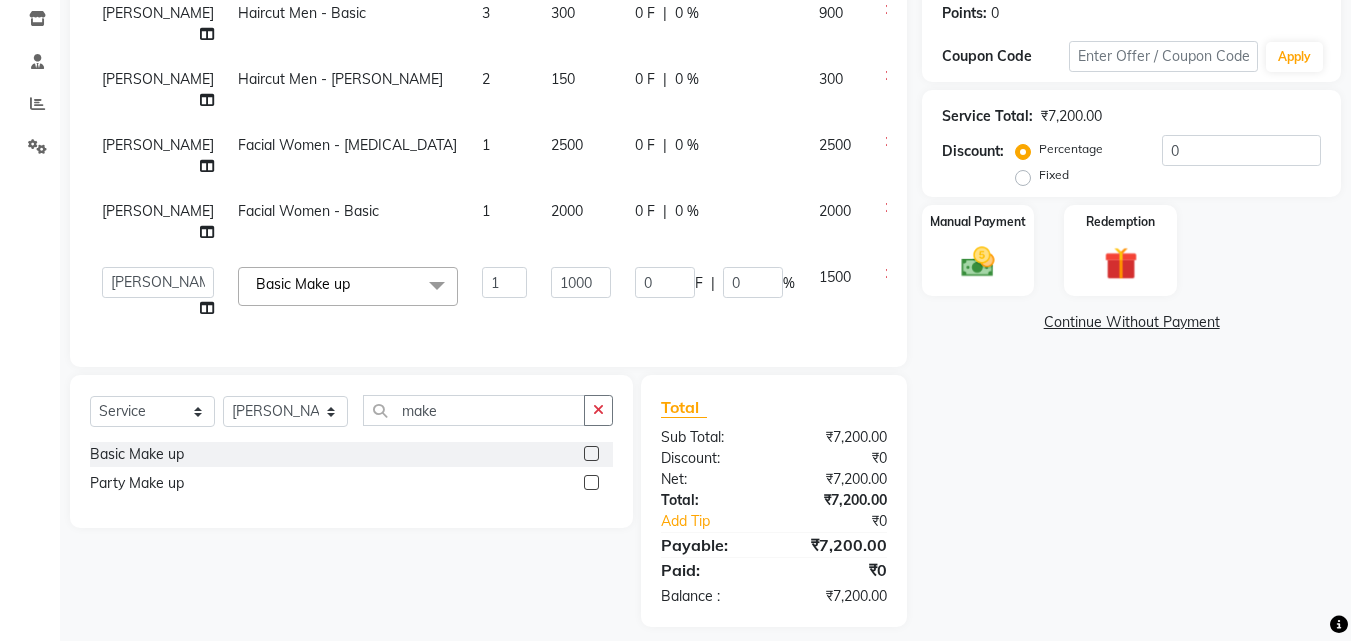 click on "Name: [PERSON_NAME]  Membership:  No Active Membership  Total Visits:  2 Card on file:  0 Last Visit:   [DATE] Previous Due:  ₹300.00 Pay Points:   0  Coupon Code Apply Service Total:  ₹7,200.00  Discount:  Percentage   Fixed  0 Manual Payment Redemption  Continue Without Payment" 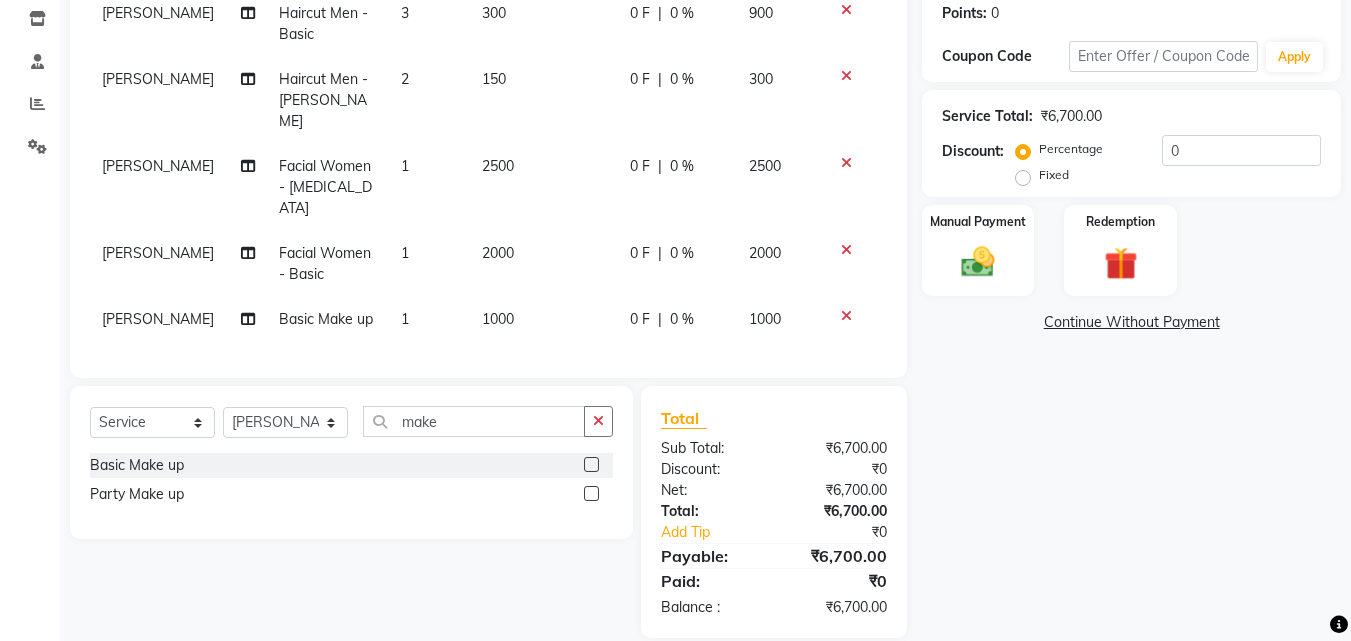 click on "Name: [PERSON_NAME]  Membership:  No Active Membership  Total Visits:  2 Card on file:  0 Last Visit:   [DATE] Previous Due:  ₹300.00 Pay Points:   0  Coupon Code Apply Service Total:  ₹6,700.00  Discount:  Percentage   Fixed  0 Manual Payment Redemption  Continue Without Payment" 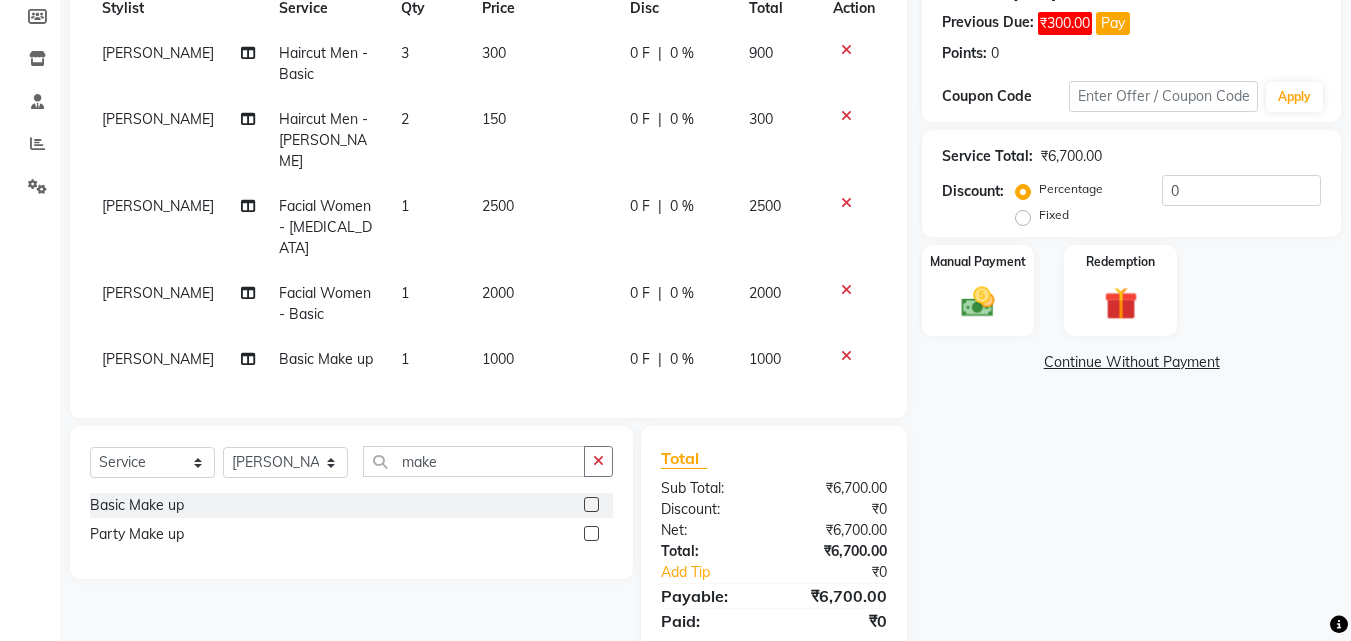 scroll, scrollTop: 259, scrollLeft: 0, axis: vertical 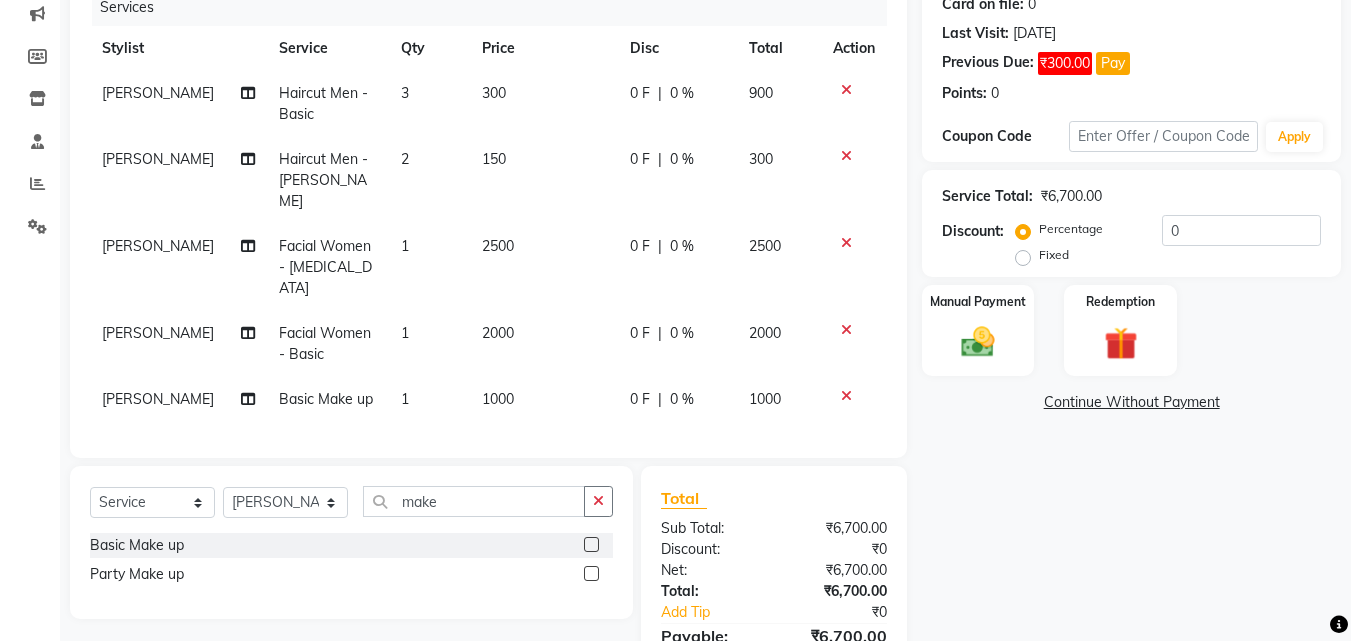 click on "Name: [PERSON_NAME]  Membership:  No Active Membership  Total Visits:  2 Card on file:  0 Last Visit:   [DATE] Previous Due:  ₹300.00 Pay Points:   0  Coupon Code Apply Service Total:  ₹6,700.00  Discount:  Percentage   Fixed  0 Manual Payment Redemption  Continue Without Payment" 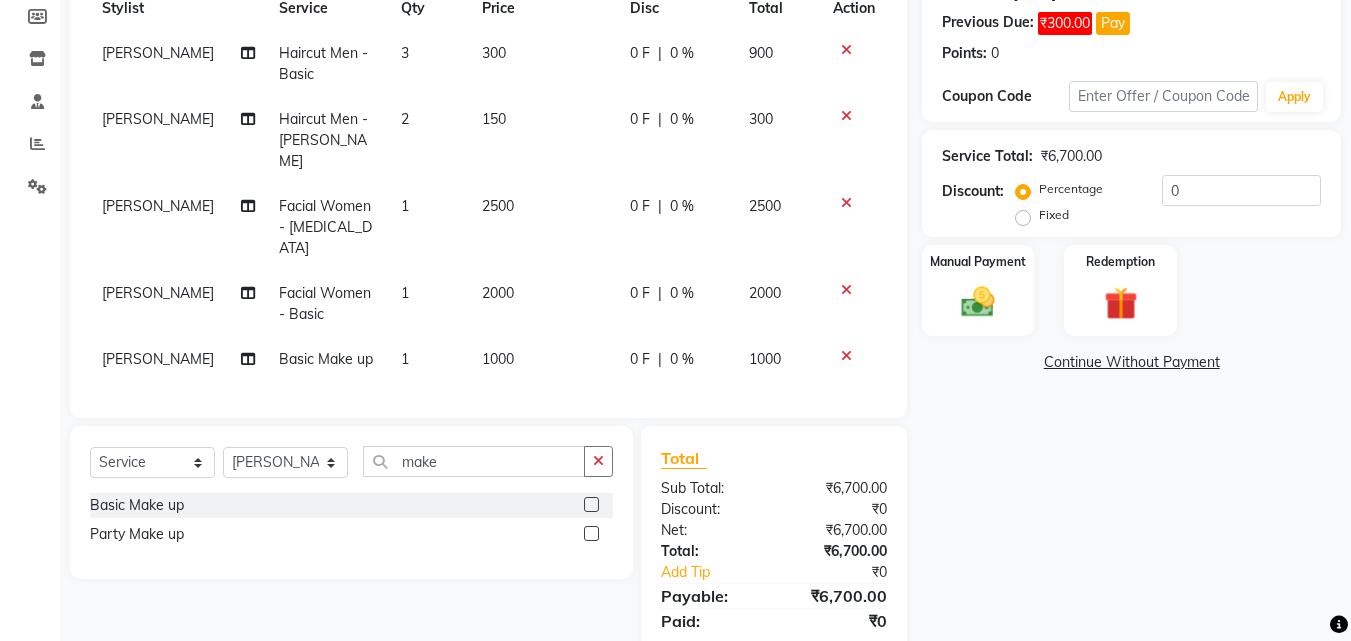 scroll, scrollTop: 339, scrollLeft: 0, axis: vertical 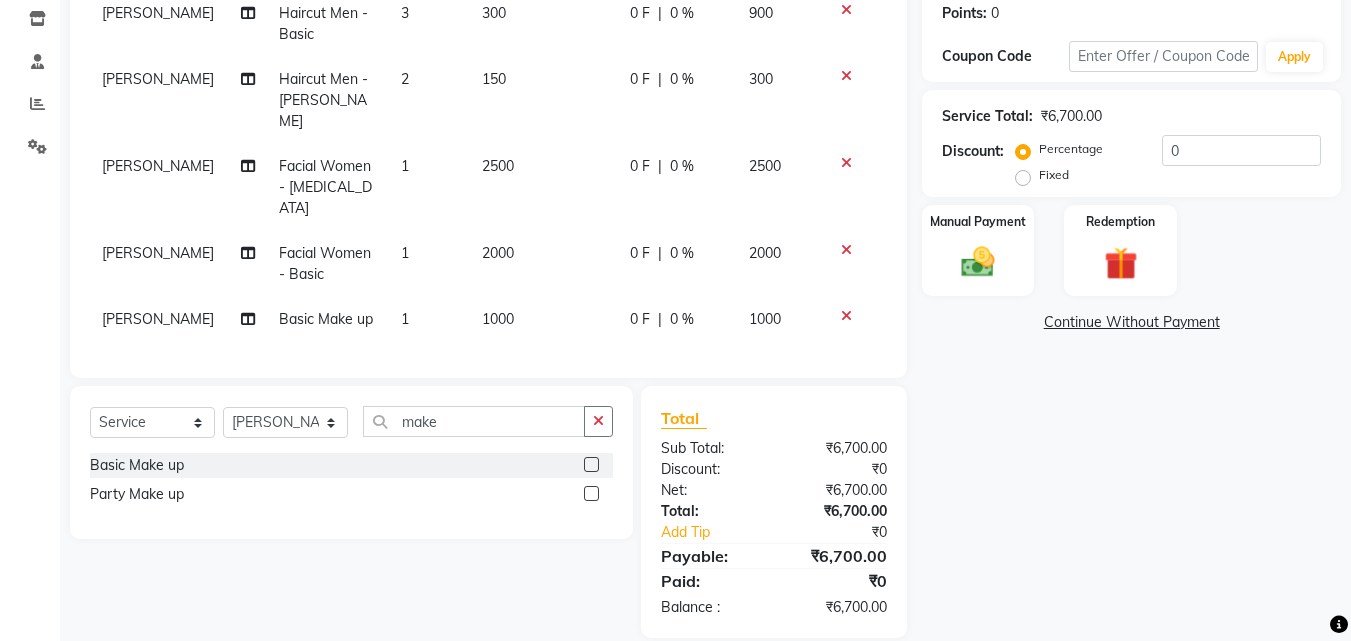 click on "2000" 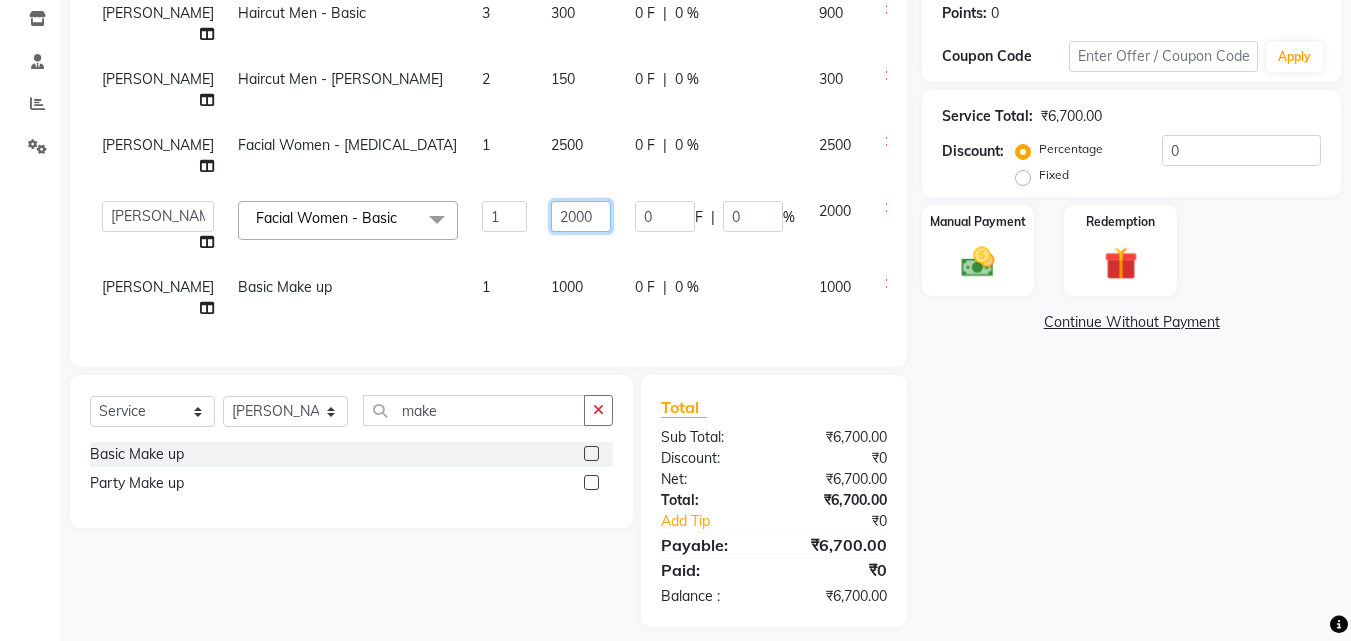 click on "2000" 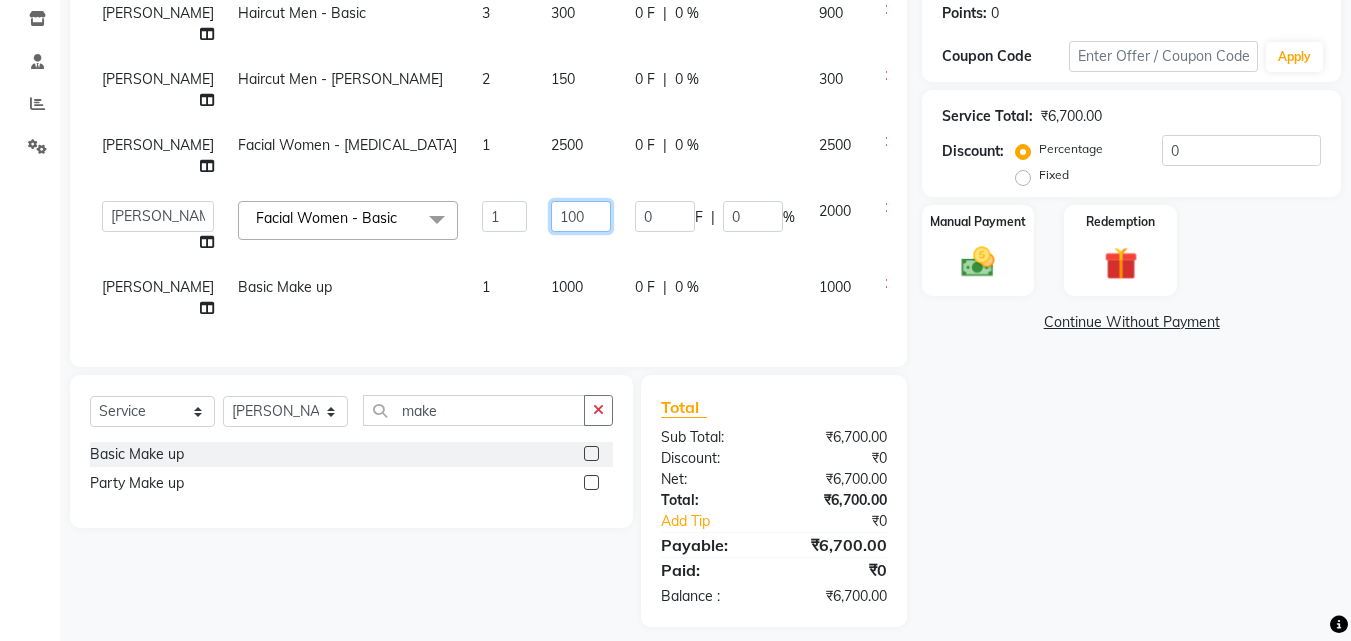 type on "1000" 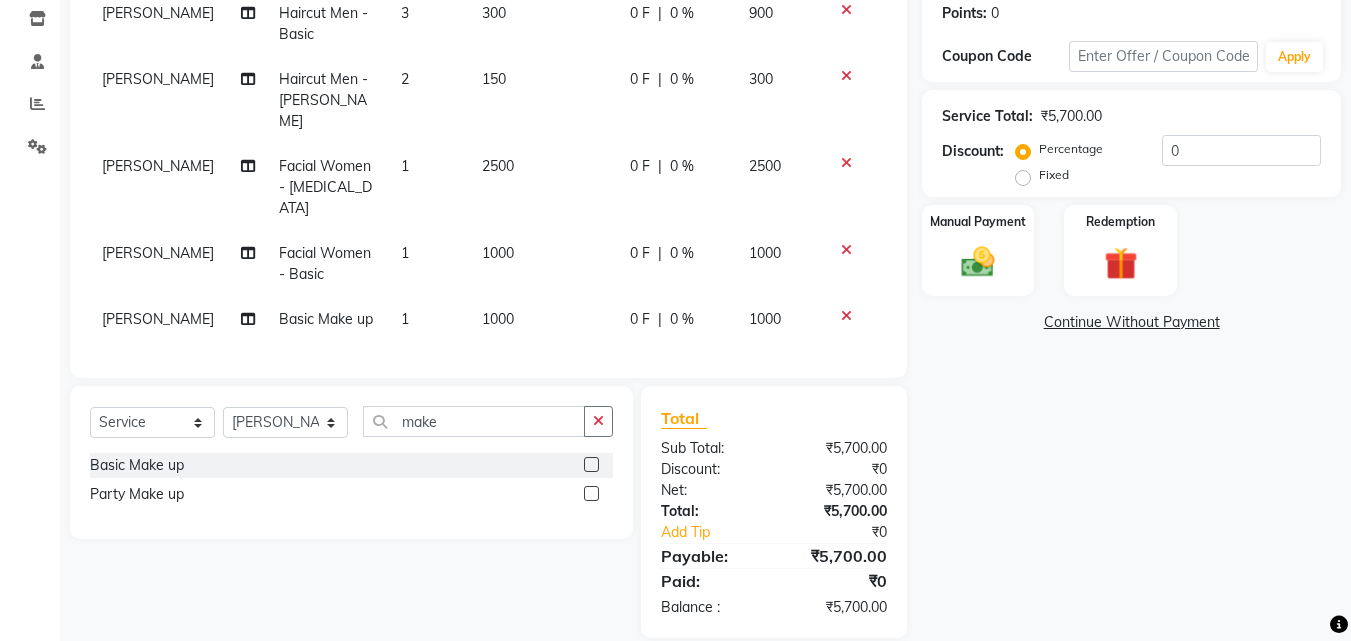 click on "Name: [PERSON_NAME]  Membership:  No Active Membership  Total Visits:  2 Card on file:  0 Last Visit:   [DATE] Previous Due:  ₹300.00 Pay Points:   0  Coupon Code Apply Service Total:  ₹5,700.00  Discount:  Percentage   Fixed  0 Manual Payment Redemption  Continue Without Payment" 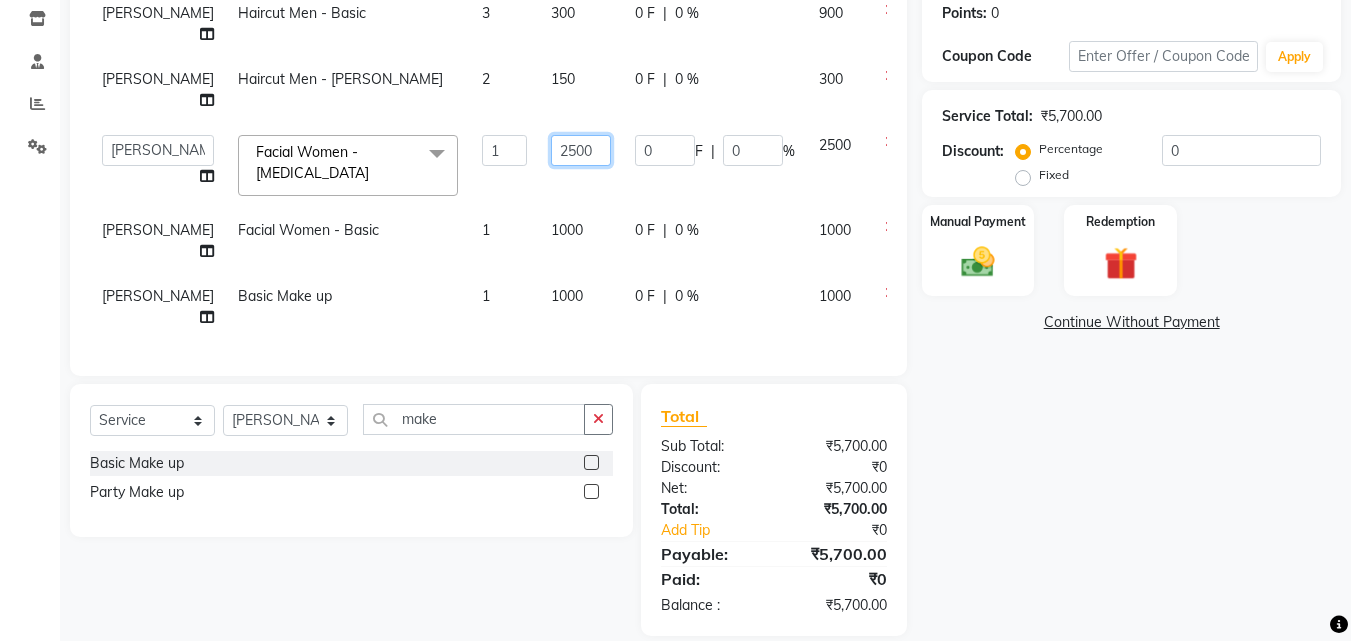 click on "2500" 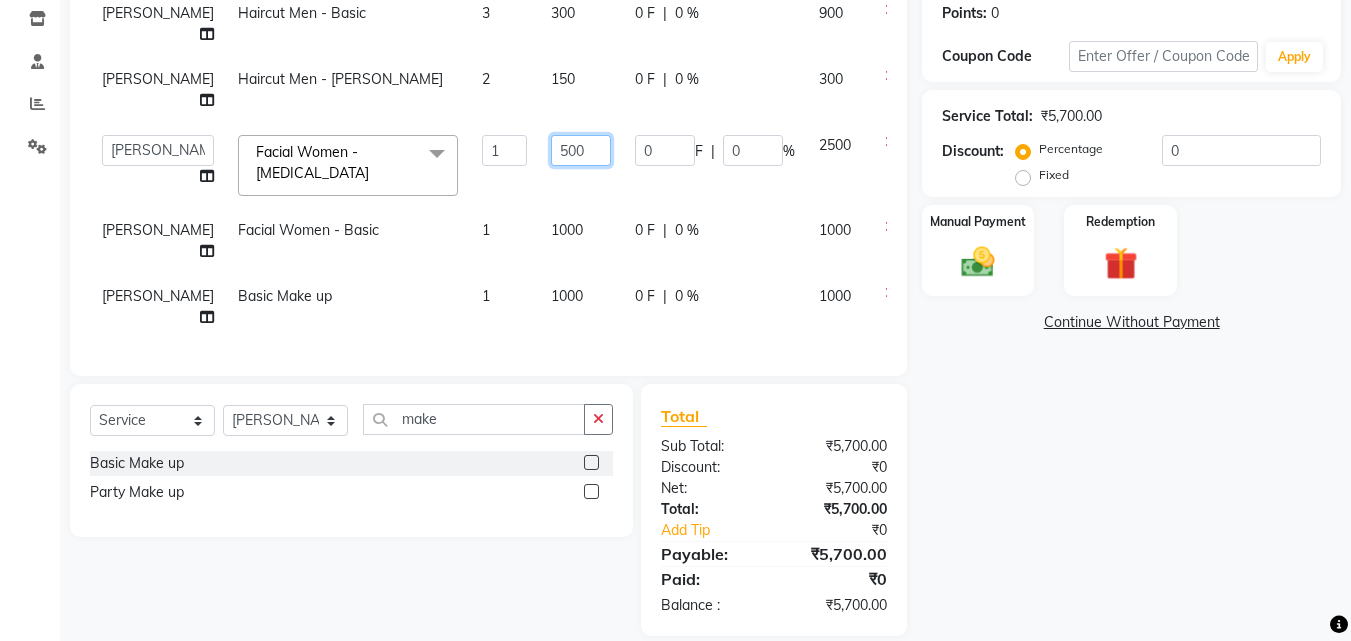 type on "3500" 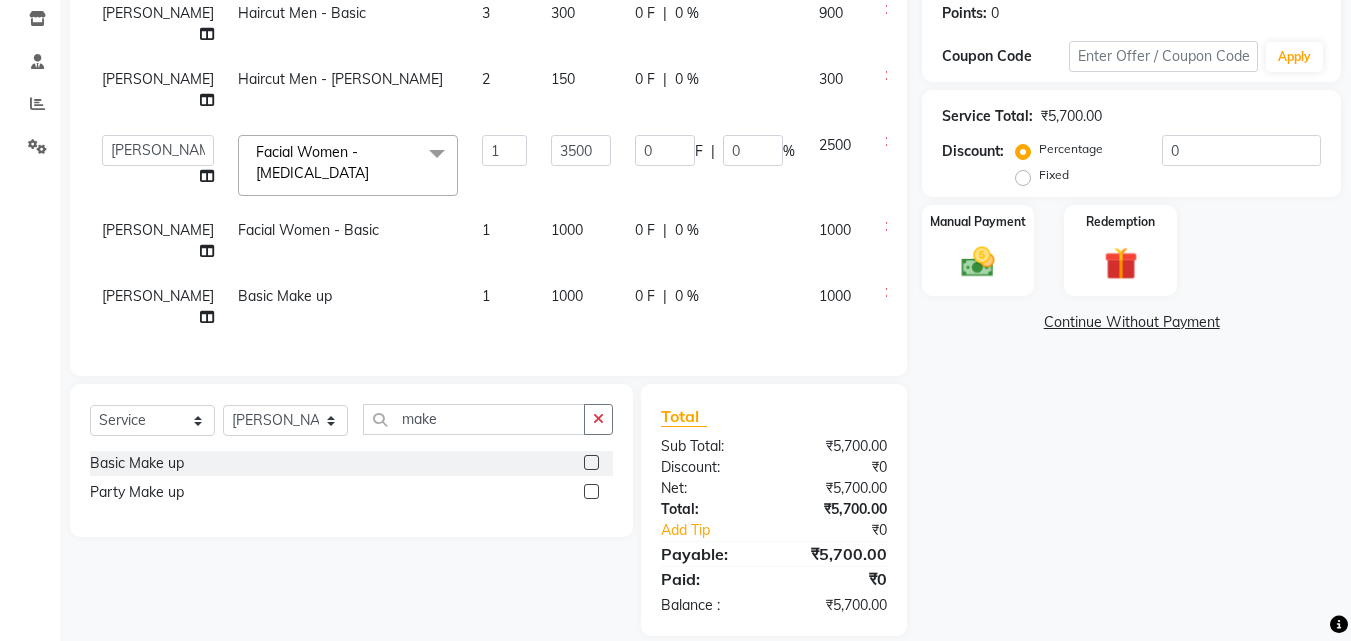 click on "Name: [PERSON_NAME]  Membership:  No Active Membership  Total Visits:  2 Card on file:  0 Last Visit:   [DATE] Previous Due:  ₹300.00 Pay Points:   0  Coupon Code Apply Service Total:  ₹5,700.00  Discount:  Percentage   Fixed  0 Manual Payment Redemption  Continue Without Payment" 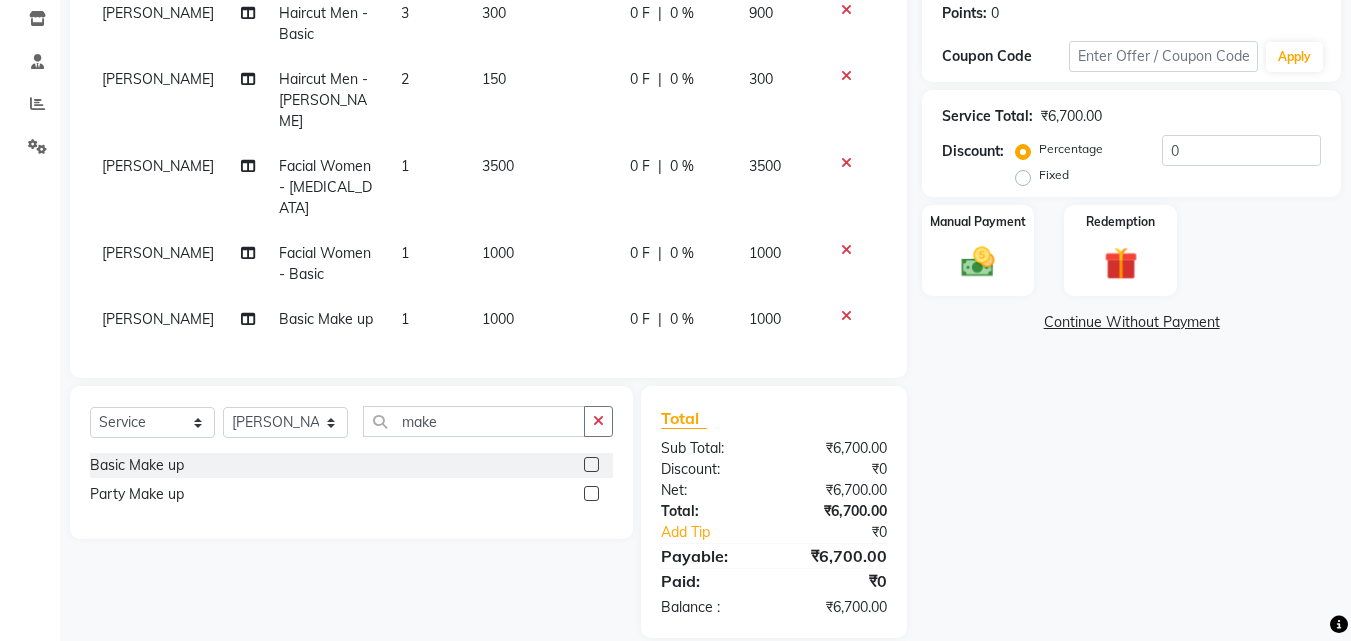 click on "3500" 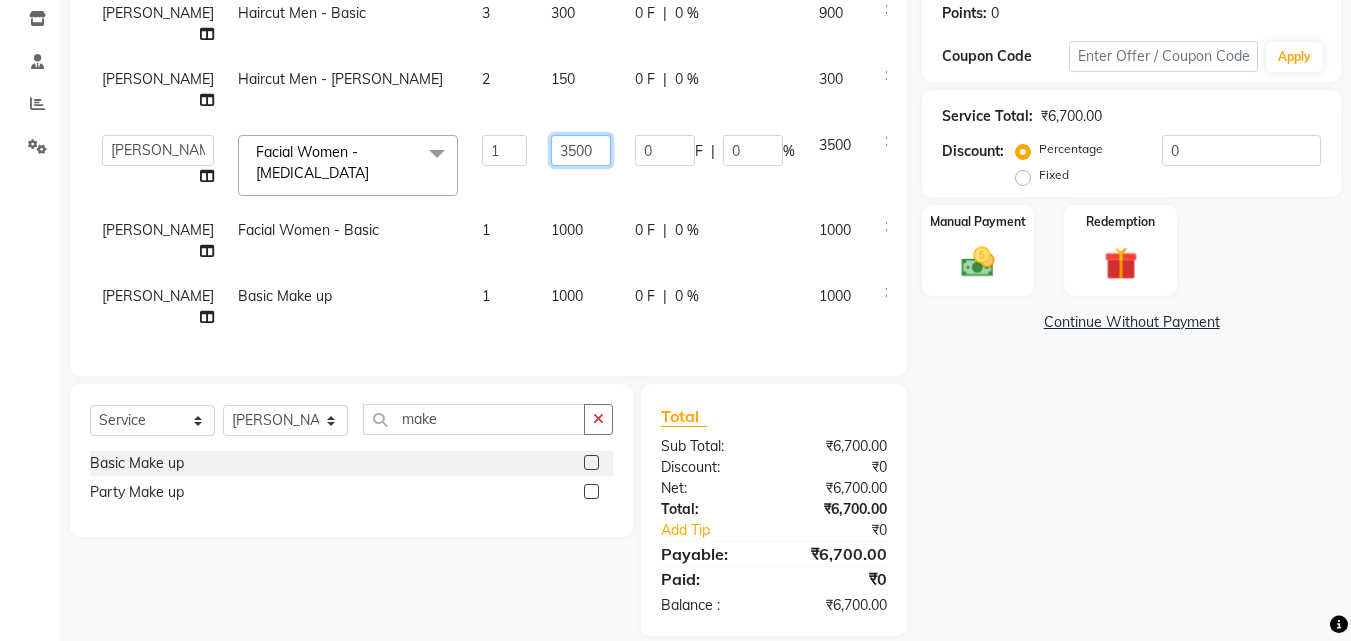click on "3500" 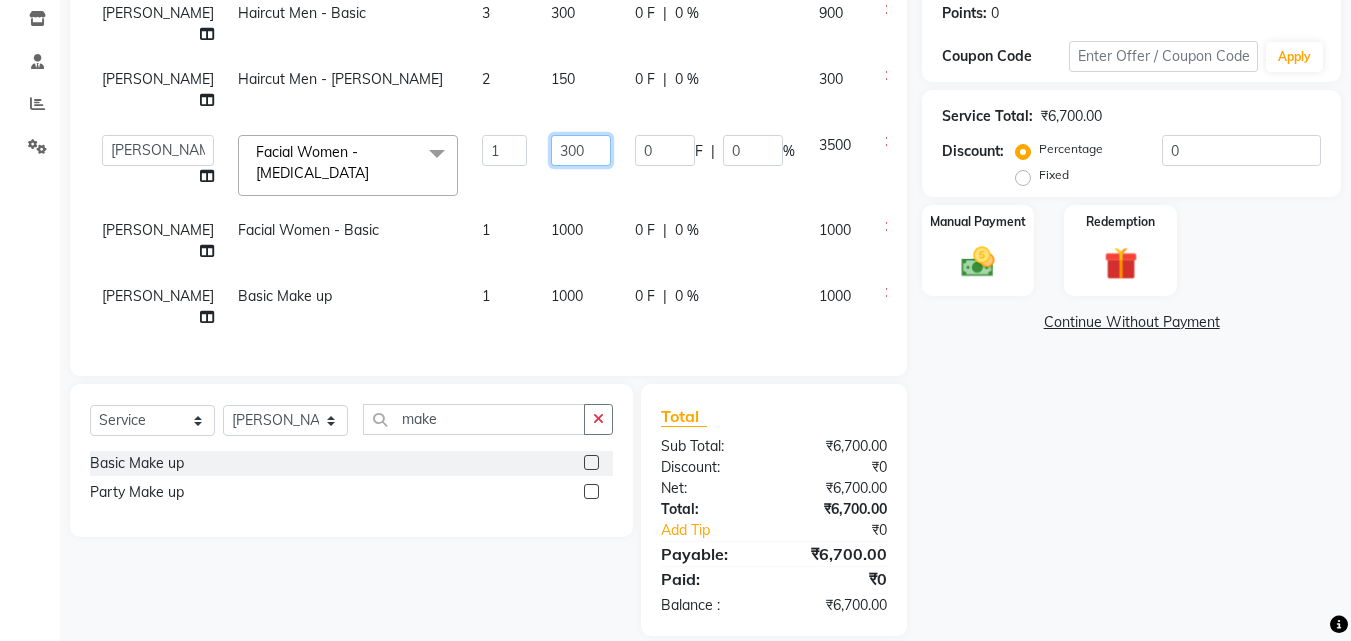 type on "3000" 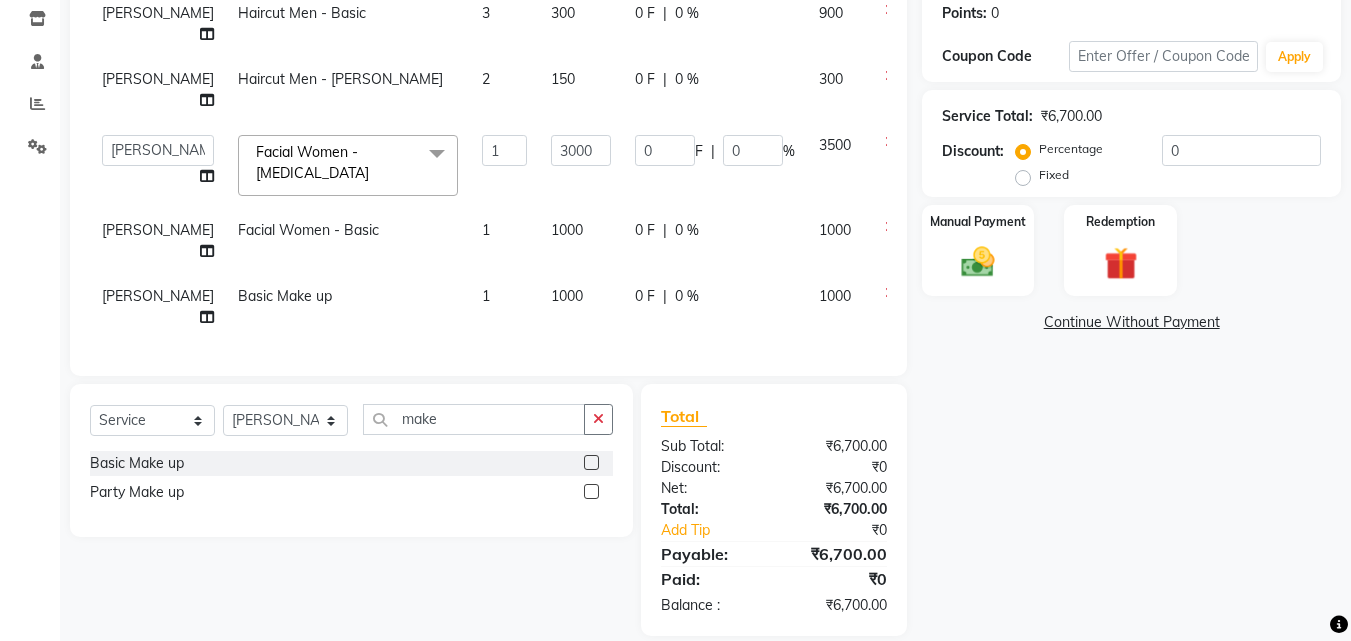 click on "Name: [PERSON_NAME]  Membership:  No Active Membership  Total Visits:  2 Card on file:  0 Last Visit:   [DATE] Previous Due:  ₹300.00 Pay Points:   0  Coupon Code Apply Service Total:  ₹6,700.00  Discount:  Percentage   Fixed  0 Manual Payment Redemption  Continue Without Payment" 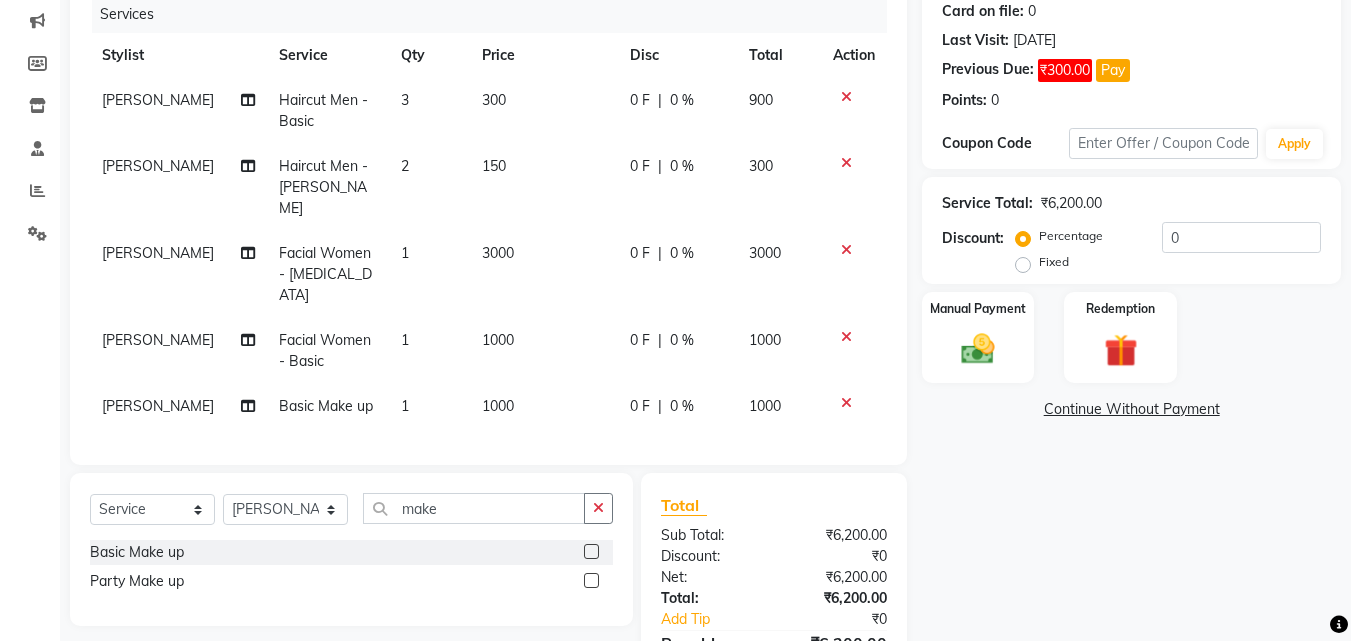 scroll, scrollTop: 259, scrollLeft: 0, axis: vertical 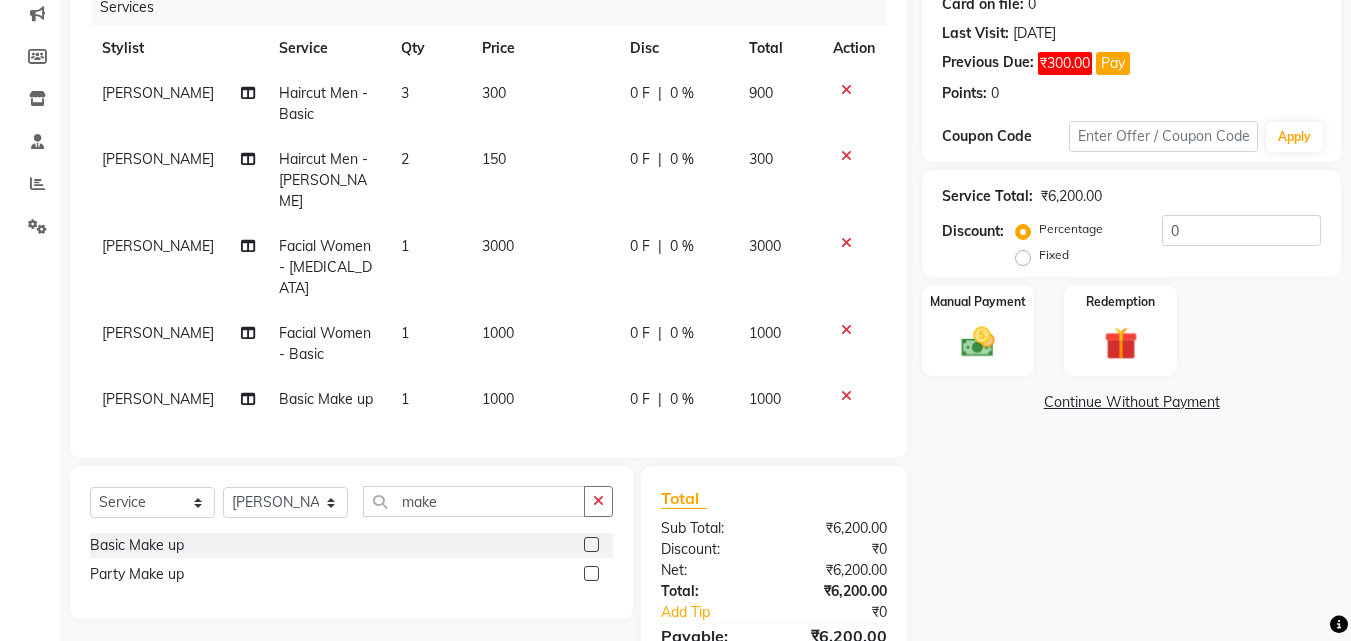 click on "Name: [PERSON_NAME]  Membership:  No Active Membership  Total Visits:  2 Card on file:  0 Last Visit:   [DATE] Previous Due:  ₹300.00 Pay Points:   0  Coupon Code Apply Service Total:  ₹6,200.00  Discount:  Percentage   Fixed  0 Manual Payment Redemption  Continue Without Payment" 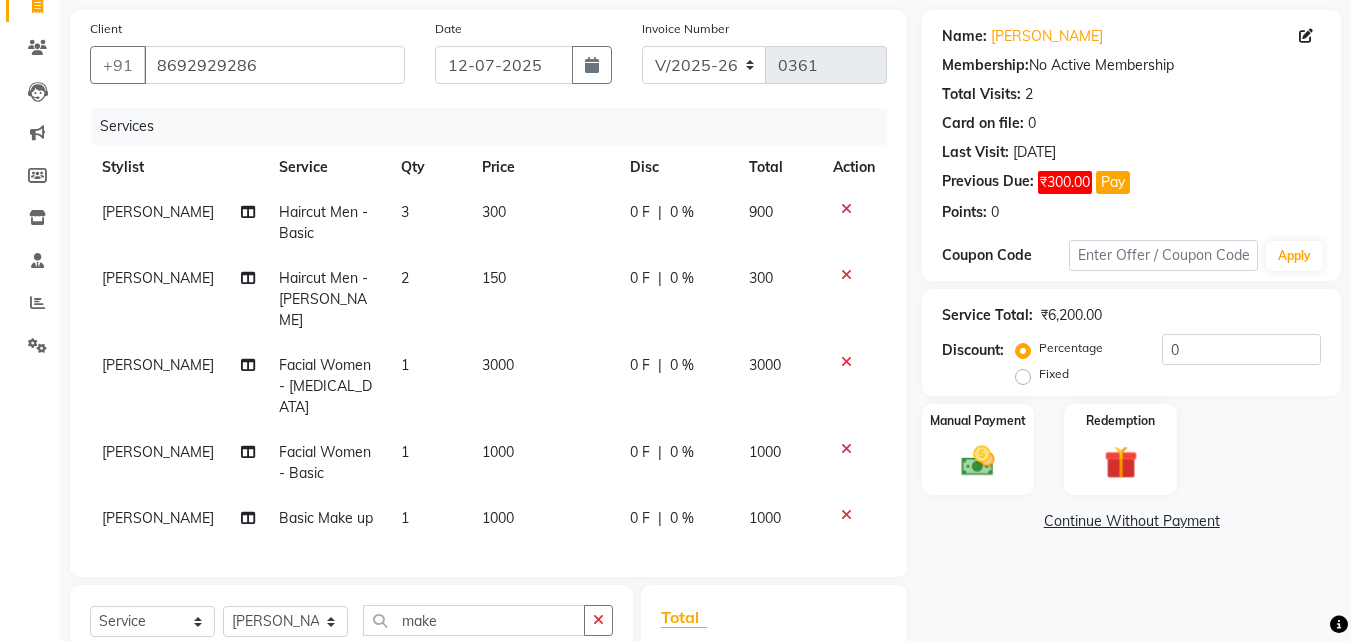 scroll, scrollTop: 139, scrollLeft: 0, axis: vertical 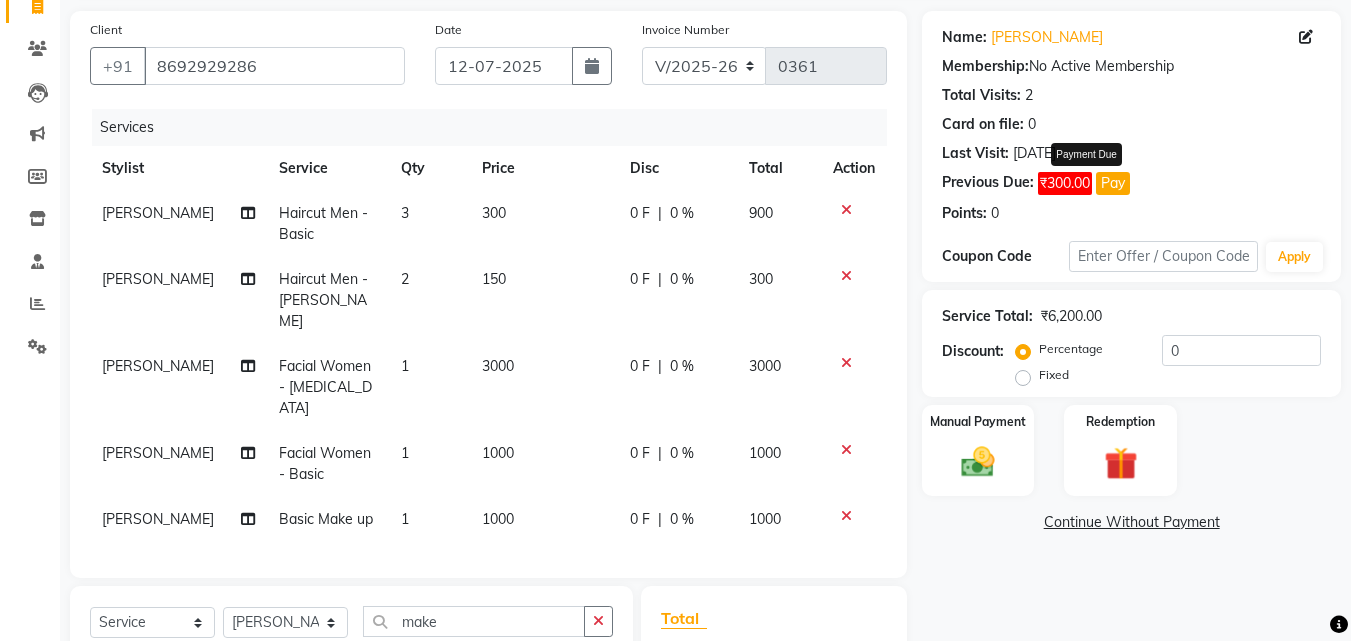 click on "Pay" 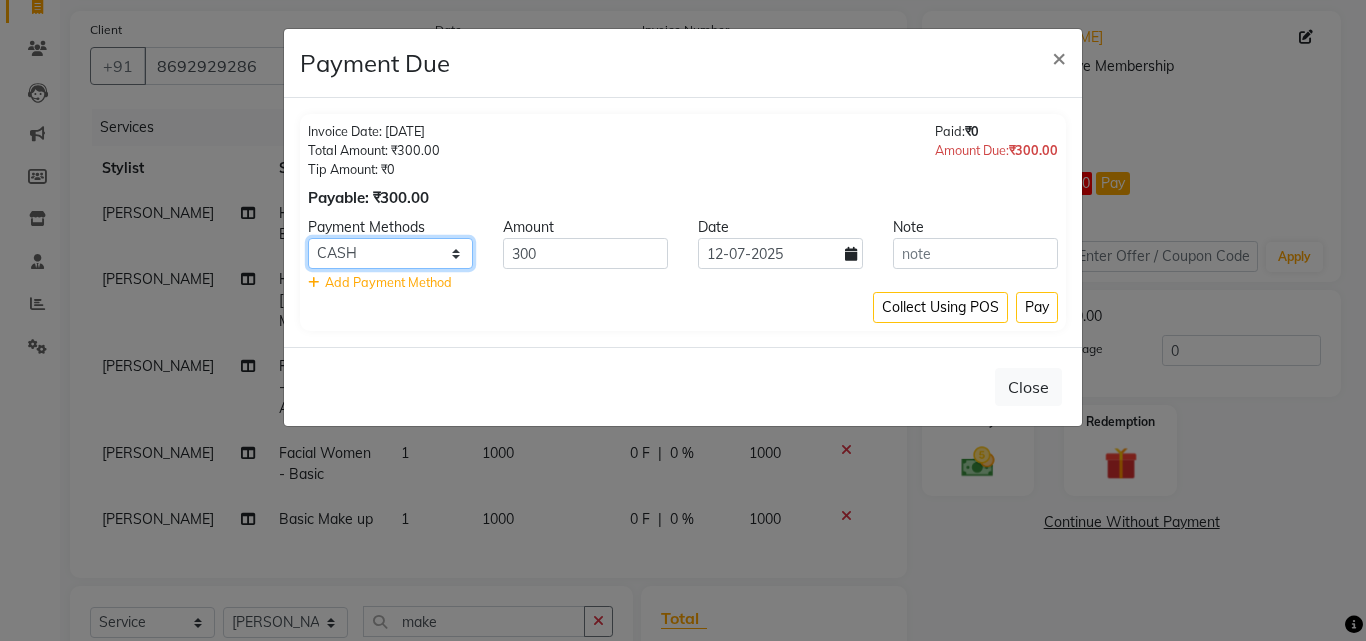 click on "CASH CARD ONLINE CUSTOM GPay PayTM PhonePe UPI NearBuy Loan BharatPay Cheque MosamBee MI Voucher Bank Family Visa Card Master Card BharatPay Card UPI BharatPay Other Cards Juice by MCB MyT Money MariDeal DefiDeal [DOMAIN_NAME] THD TCL CEdge Card M UPI M UPI Axis UPI Union Card (Indian Bank) Card (DL Bank) RS BTC Wellnessta Razorpay Complimentary Nift Spa Finder Spa Week Venmo BFL LoanTap SaveIN GMoney ATH Movil On Account Chamber Gift Card Trade Comp Donation Card on File Envision BRAC Card City Card bKash Credit Card Debit Card Shoutlo LUZO Jazz Cash AmEx Discover Tabby Online W Room Charge Room Charge USD Room Charge Euro Room Charge EGP Room Charge GBP Bajaj Finserv Bad Debts Card: IDFC Card: IOB Coupon Gcash PayMaya Instamojo COnline UOnline SOnline SCard Paypal PPR PPV PPC PPN PPG PPE CAMP Benefit ATH Movil Dittor App Rupay Diners iPrepaid iPackage District App Pine Labs Cash Payment Pnb Bank GPay NT Cash Lash GPay Lash Cash Nail GPay Nail Cash BANKTANSFER Dreamfolks [PERSON_NAME] SBI Save-In Nail Card Lash Card" 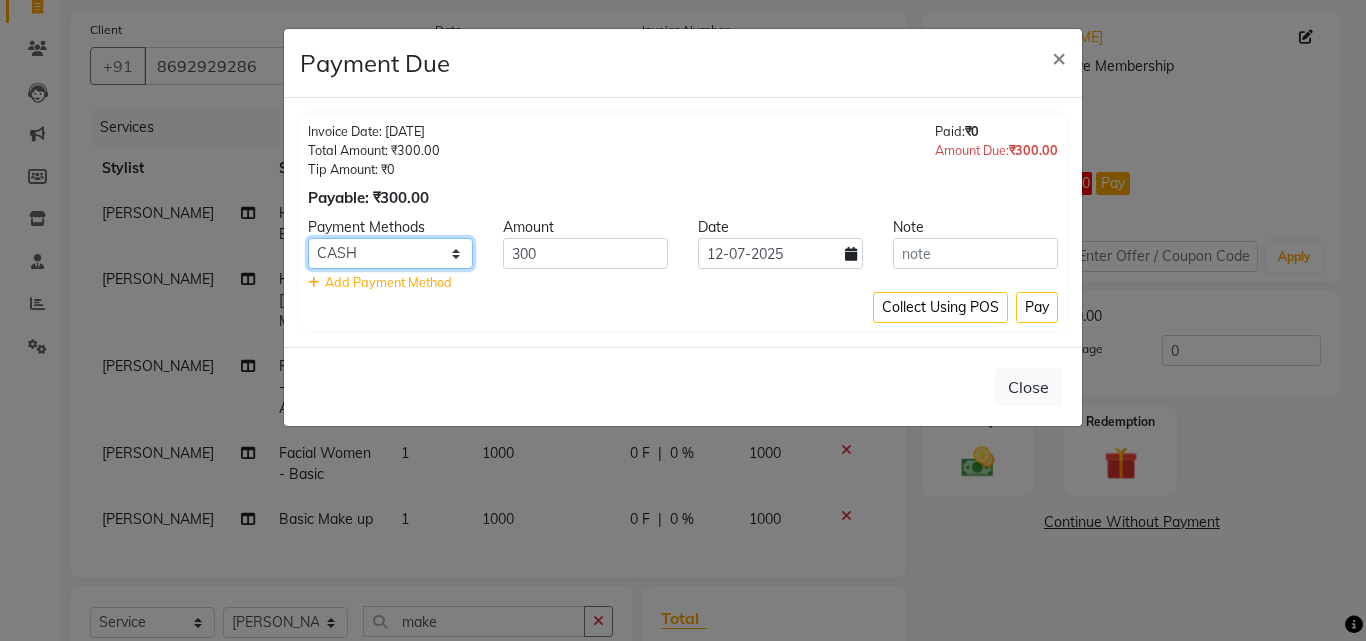 select on "5" 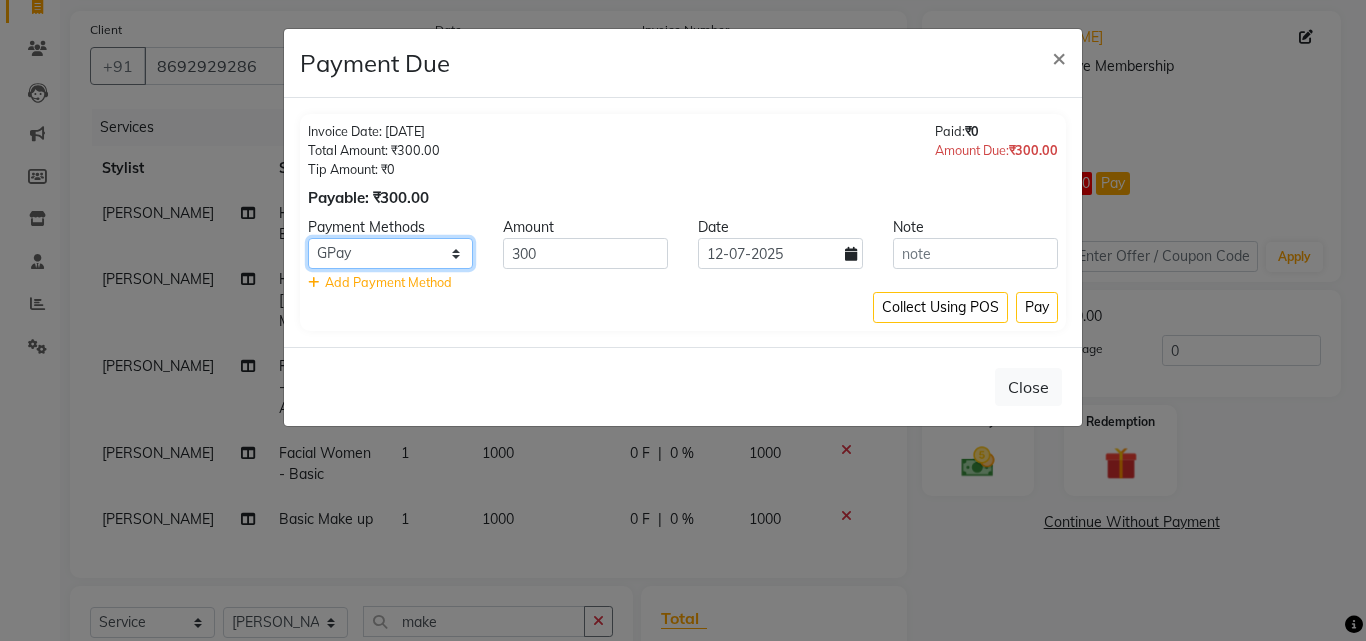 click on "CASH CARD ONLINE CUSTOM GPay PayTM PhonePe UPI NearBuy Loan BharatPay Cheque MosamBee MI Voucher Bank Family Visa Card Master Card BharatPay Card UPI BharatPay Other Cards Juice by MCB MyT Money MariDeal DefiDeal [DOMAIN_NAME] THD TCL CEdge Card M UPI M UPI Axis UPI Union Card (Indian Bank) Card (DL Bank) RS BTC Wellnessta Razorpay Complimentary Nift Spa Finder Spa Week Venmo BFL LoanTap SaveIN GMoney ATH Movil On Account Chamber Gift Card Trade Comp Donation Card on File Envision BRAC Card City Card bKash Credit Card Debit Card Shoutlo LUZO Jazz Cash AmEx Discover Tabby Online W Room Charge Room Charge USD Room Charge Euro Room Charge EGP Room Charge GBP Bajaj Finserv Bad Debts Card: IDFC Card: IOB Coupon Gcash PayMaya Instamojo COnline UOnline SOnline SCard Paypal PPR PPV PPC PPN PPG PPE CAMP Benefit ATH Movil Dittor App Rupay Diners iPrepaid iPackage District App Pine Labs Cash Payment Pnb Bank GPay NT Cash Lash GPay Lash Cash Nail GPay Nail Cash BANKTANSFER Dreamfolks [PERSON_NAME] SBI Save-In Nail Card Lash Card" 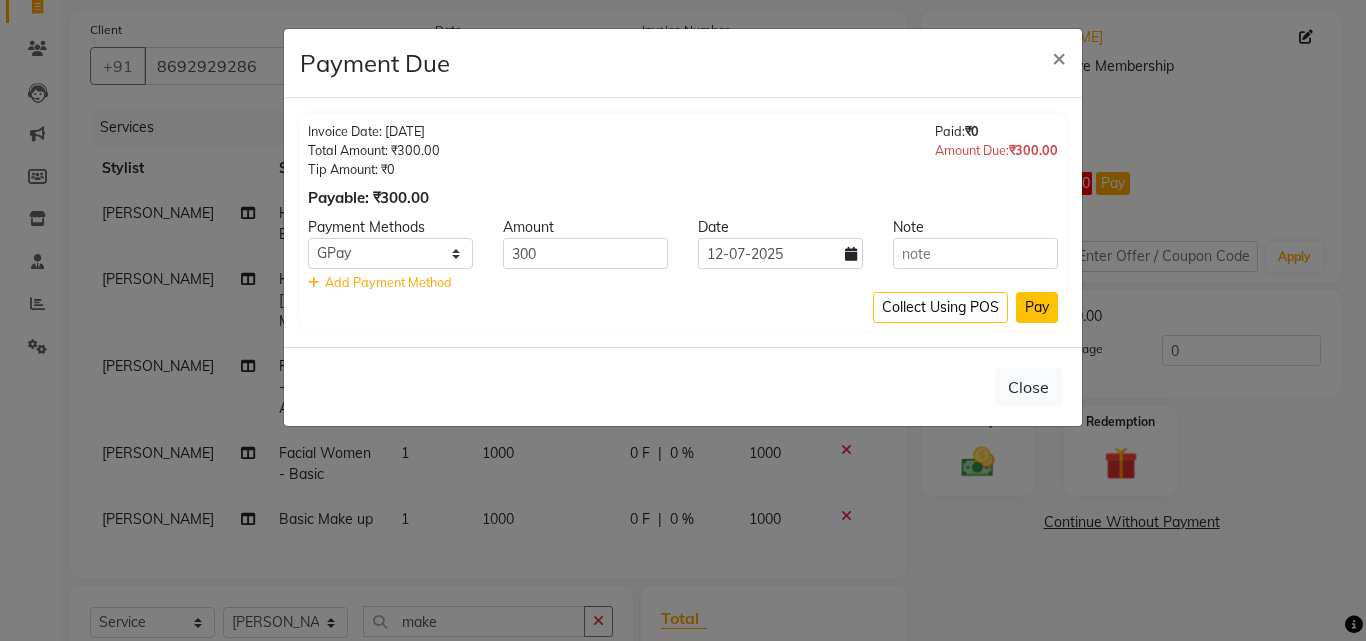 click on "Pay" 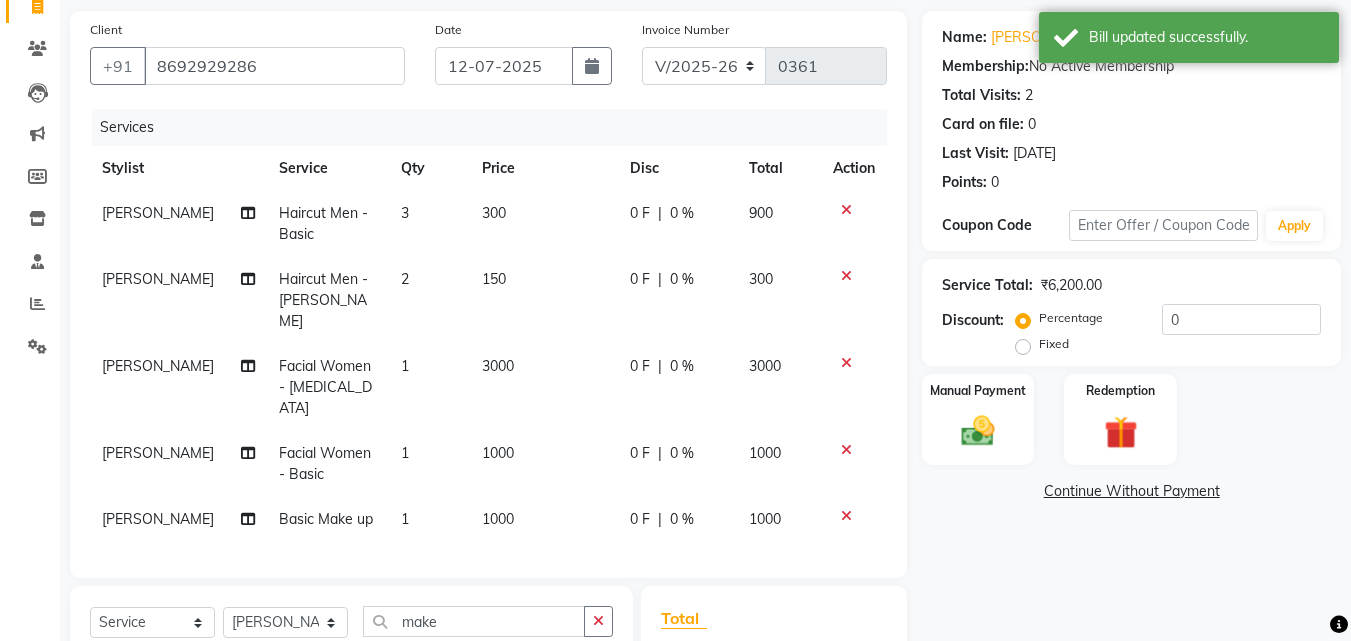 click on "Name: [PERSON_NAME]  Membership:  No Active Membership  Total Visits:  2 Card on file:  0 Last Visit:   [DATE] Points:   0  Coupon Code Apply Service Total:  ₹6,200.00  Discount:  Percentage   Fixed  0 Manual Payment Redemption  Continue Without Payment" 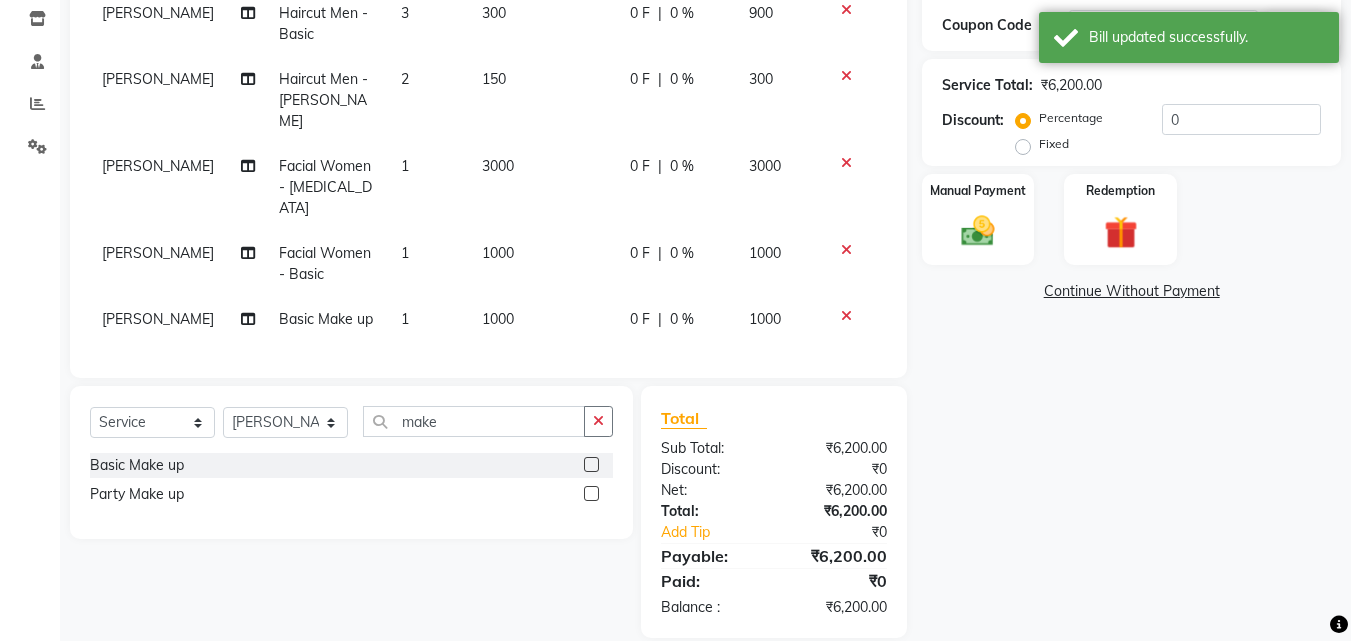 scroll, scrollTop: 299, scrollLeft: 0, axis: vertical 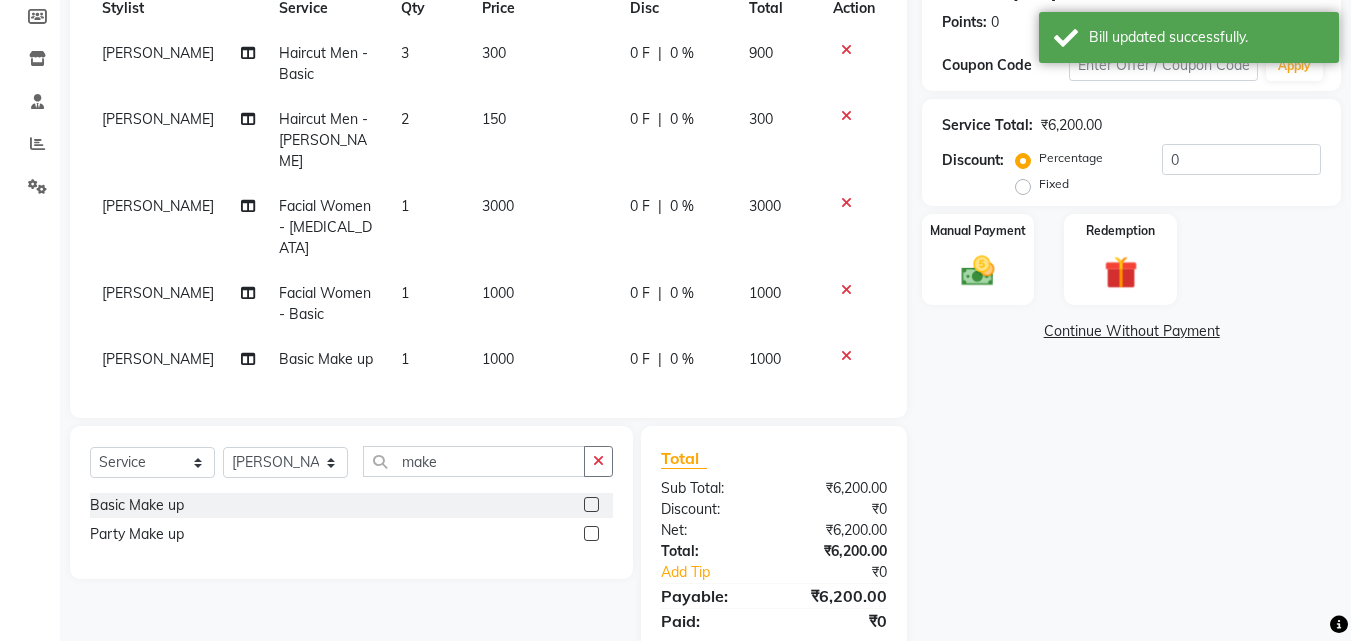 click on "Name: [PERSON_NAME]  Membership:  No Active Membership  Total Visits:  2 Card on file:  0 Last Visit:   [DATE] Points:   0  Coupon Code Apply Service Total:  ₹6,200.00  Discount:  Percentage   Fixed  0 Manual Payment Redemption  Continue Without Payment" 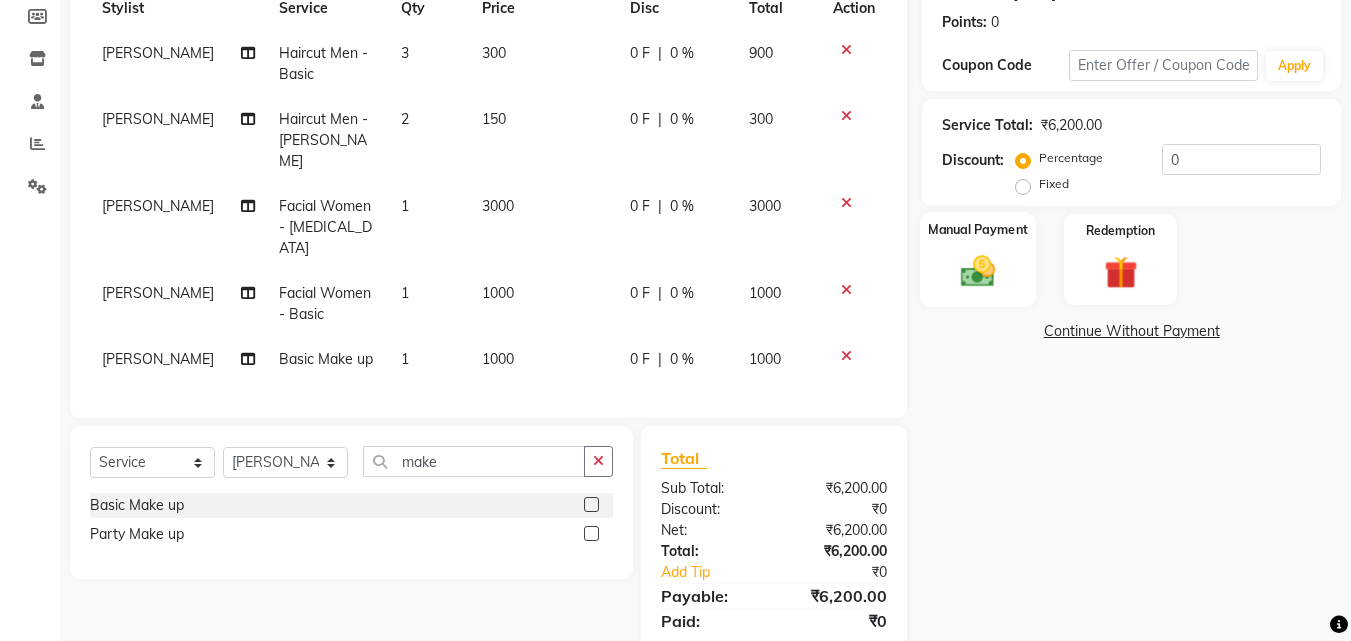 click 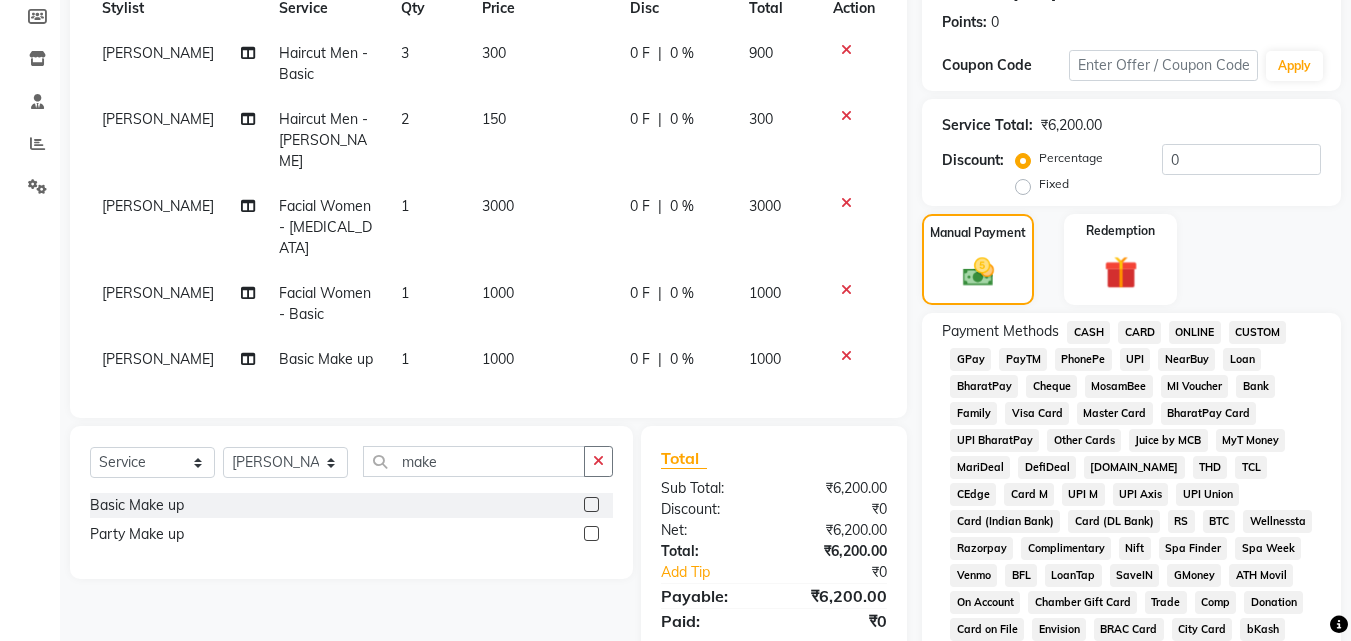 click on "Manual Payment Redemption" 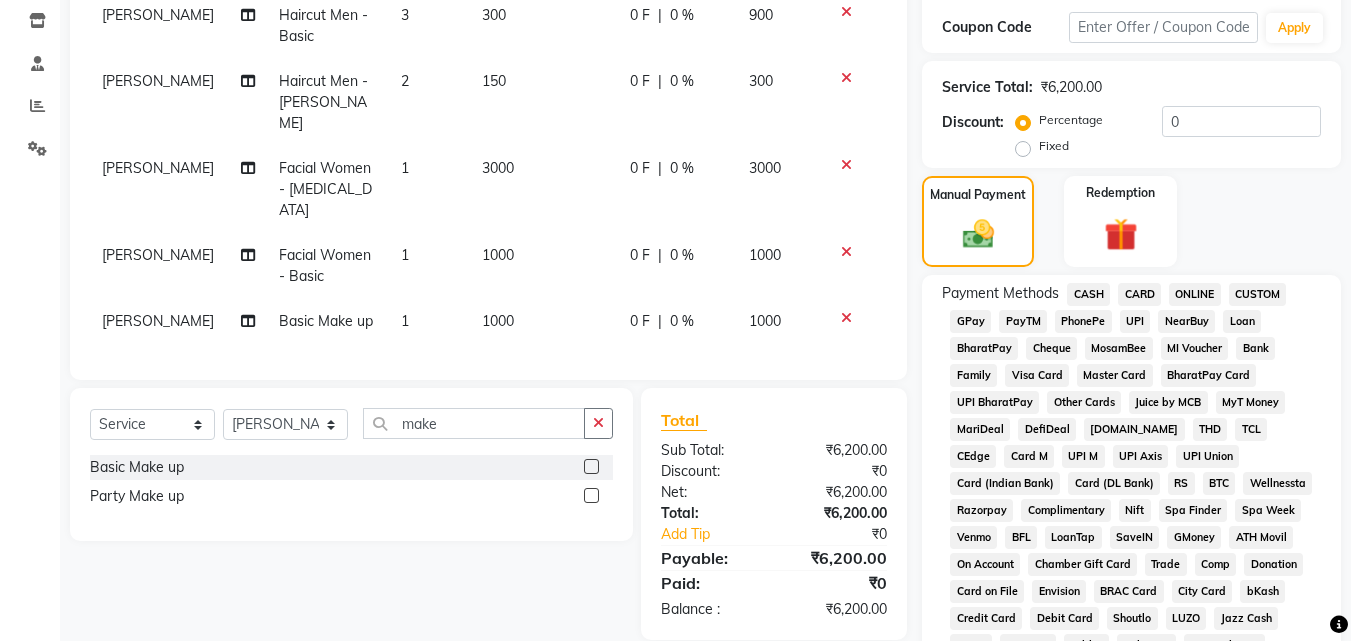 scroll, scrollTop: 339, scrollLeft: 0, axis: vertical 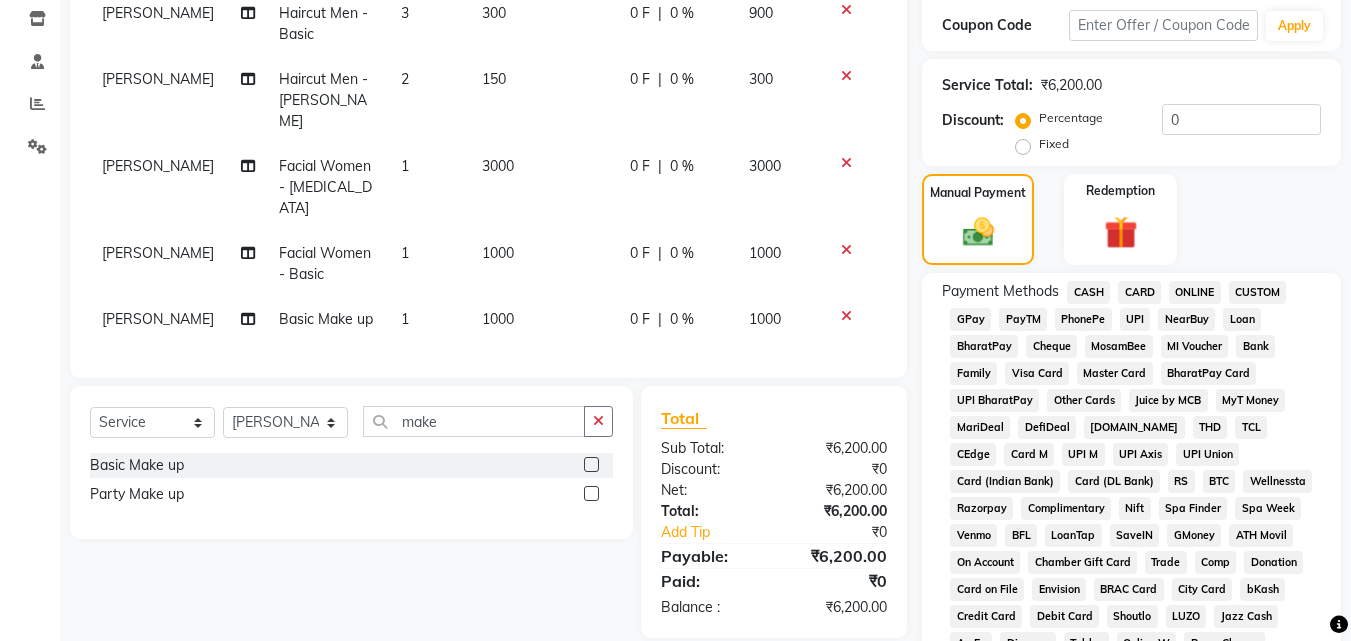 click on "Client [PHONE_NUMBER] Date [DATE] Invoice Number V/2025 V/[PHONE_NUMBER] Services Stylist Service Qty Price Disc Total Action [PERSON_NAME] Haircut Men - Basic 3 300 0 F | 0 % 900 [PERSON_NAME] Haircut Men - [PERSON_NAME] 2 150 0 F | 0 % 300 [PERSON_NAME] Facial Women - [MEDICAL_DATA] 1 3000 0 F | 0 % 3000 [PERSON_NAME] Facial Women - Basic 1 1000 0 F | 0 % 1000 [PERSON_NAME] Basic Make up 1 1000 0 F | 0 % 1000" 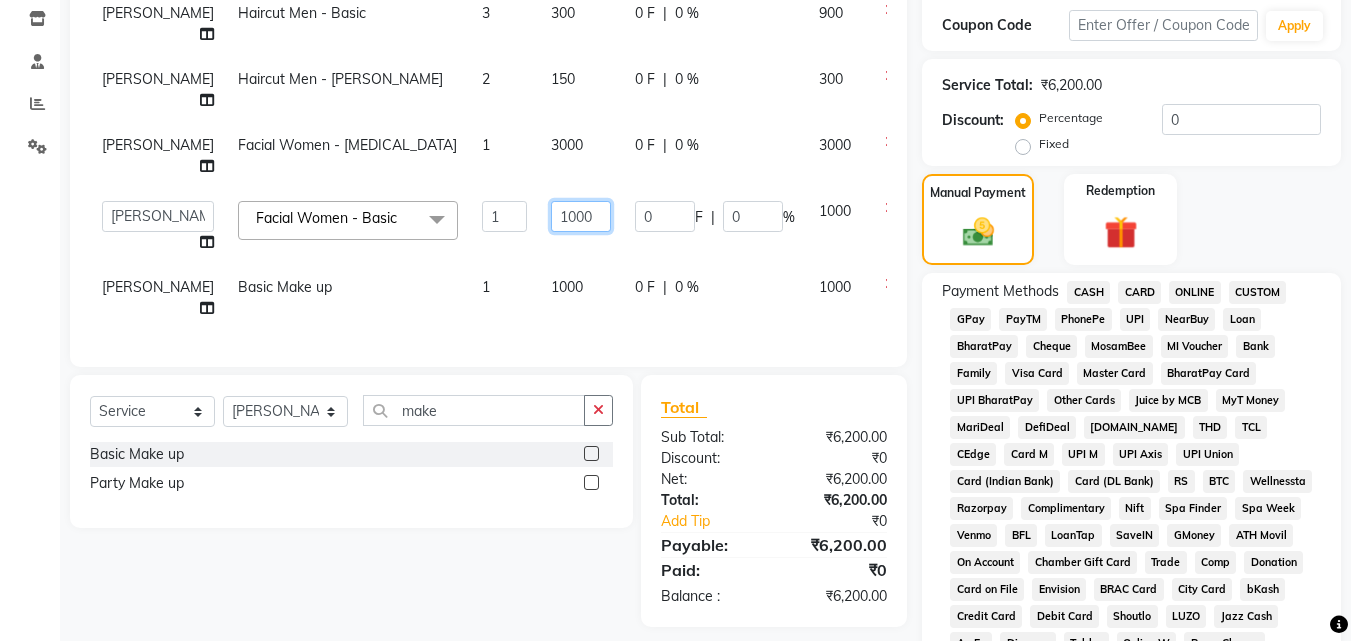 click on "1000" 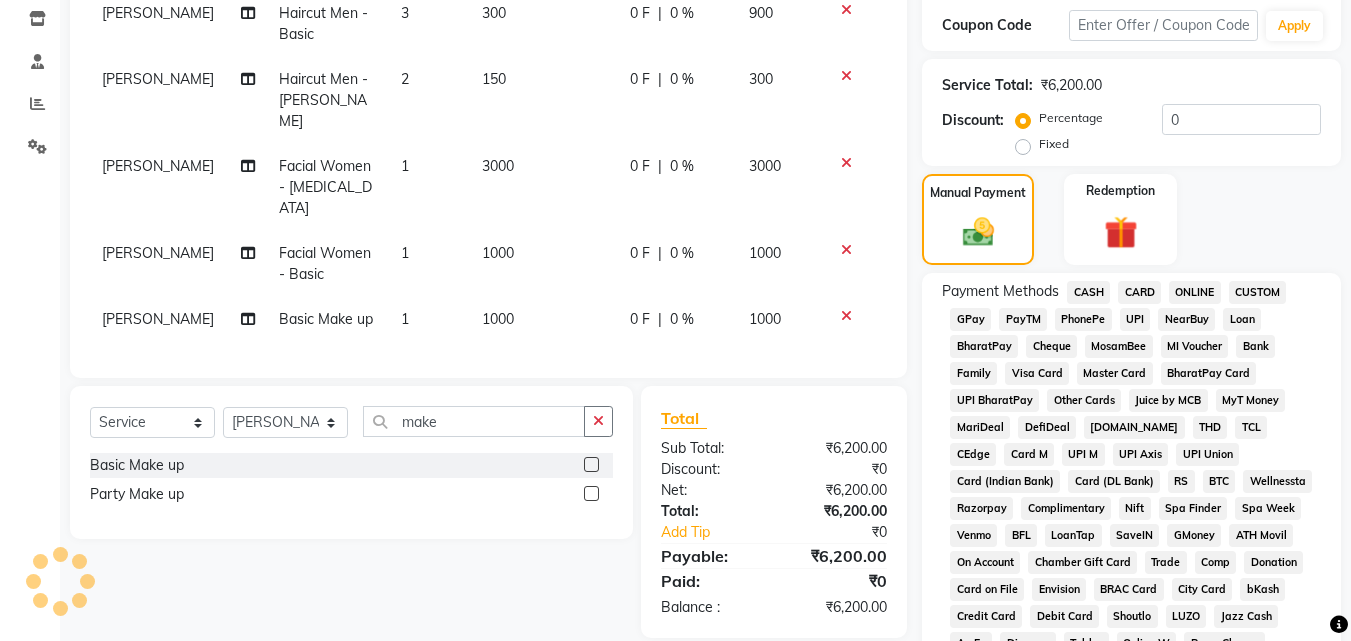 click on "1000" 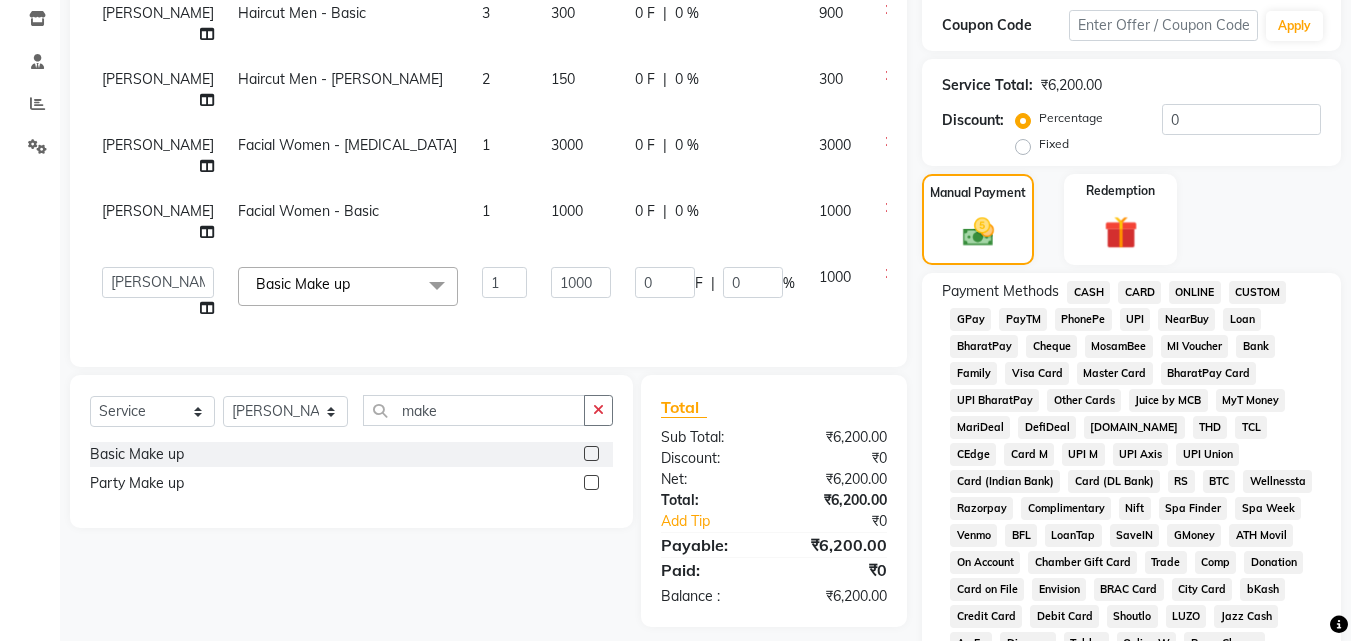 click on "Manual Payment Redemption" 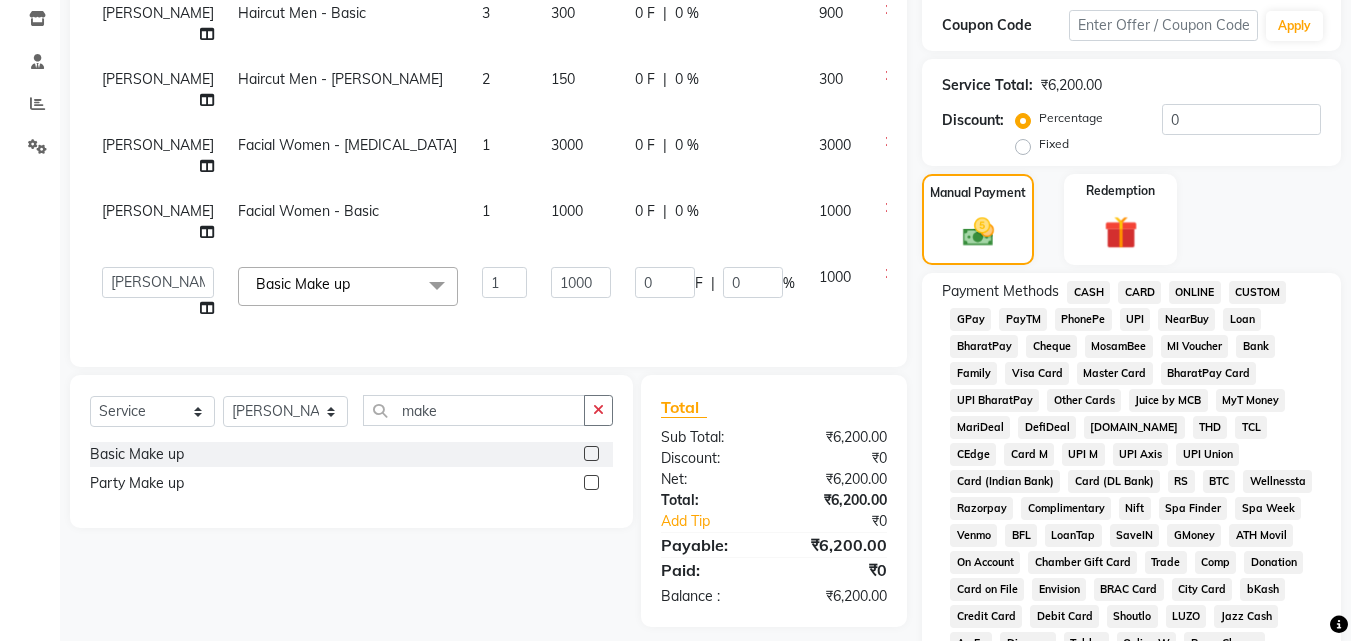 scroll, scrollTop: 379, scrollLeft: 0, axis: vertical 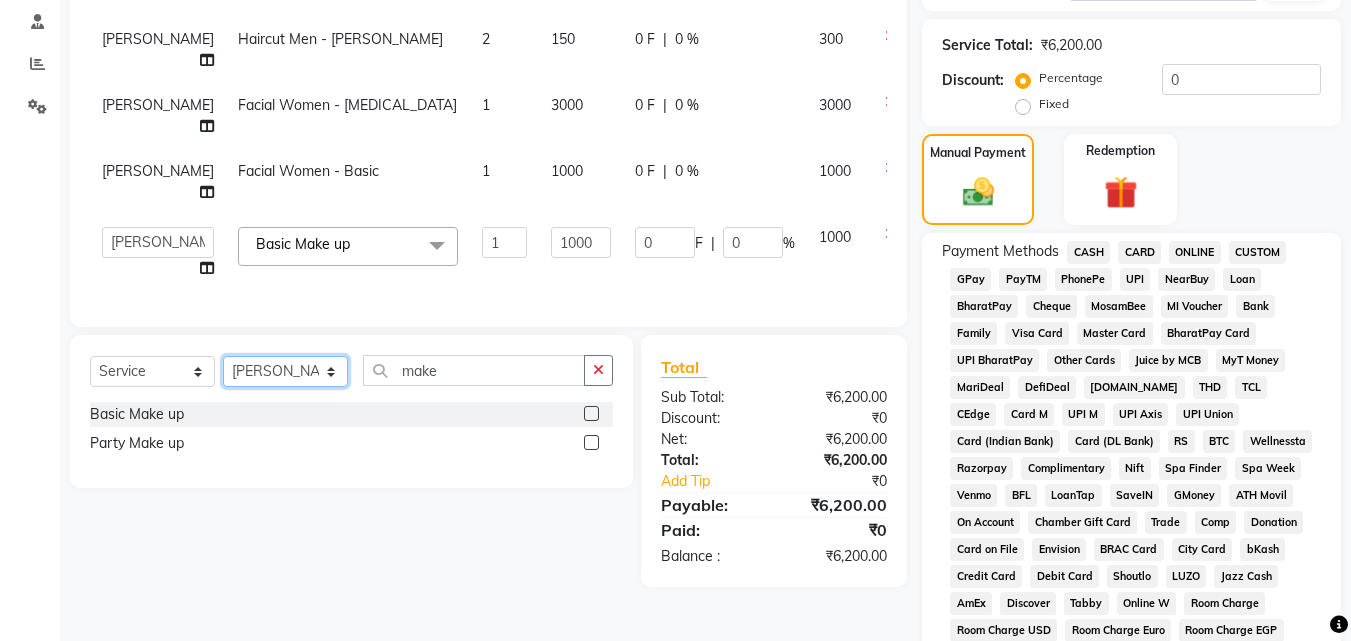 click on "Select Stylist [PERSON_NAME] Ankit [PERSON_NAME] Front Desk Kriteekaa [PERSON_NAME]" 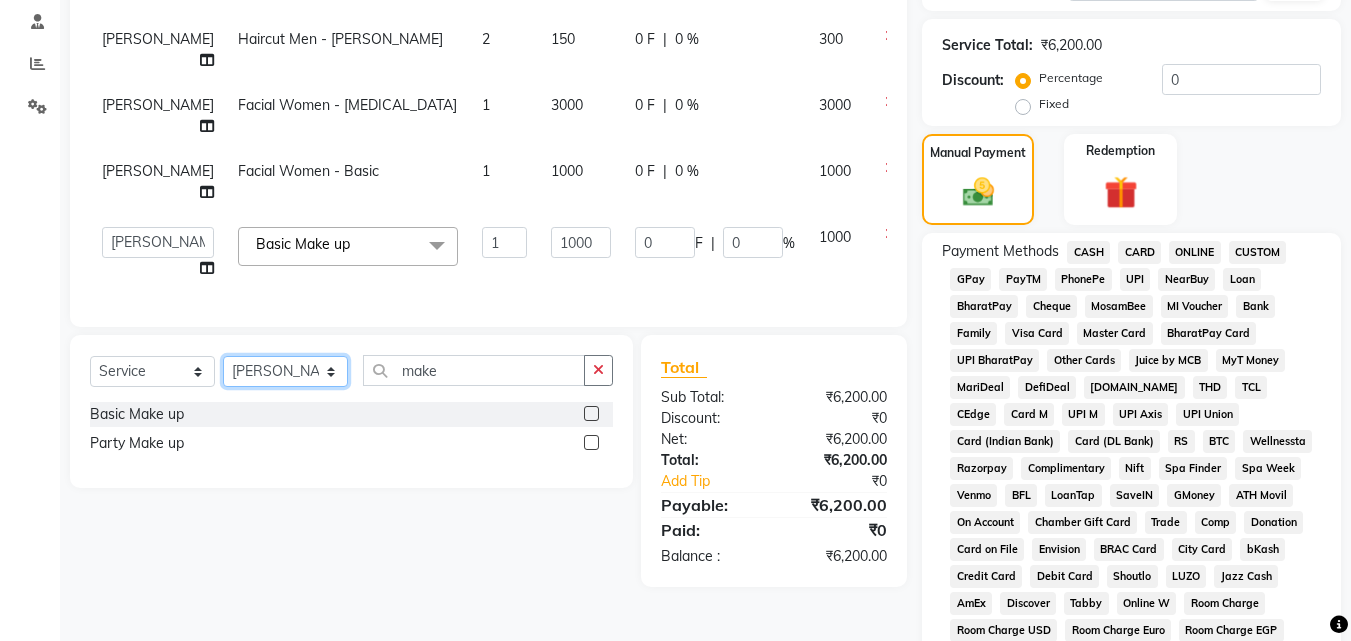 select on "62224" 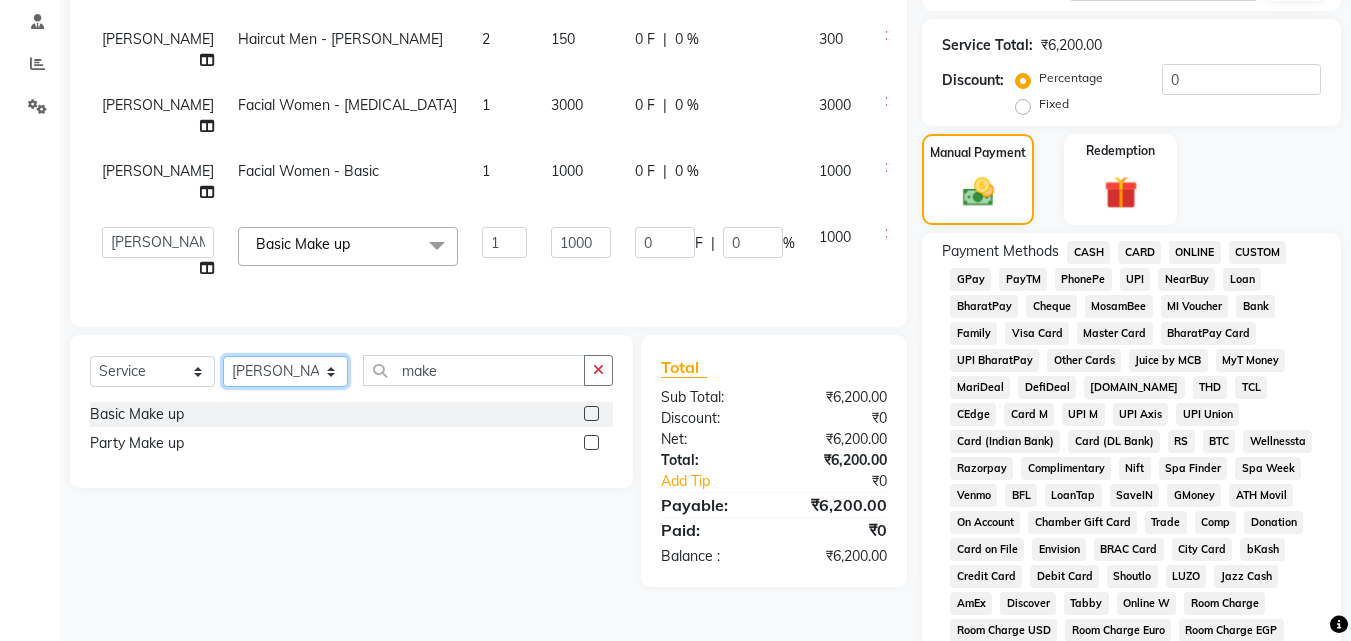 click on "Select Stylist [PERSON_NAME] Ankit [PERSON_NAME] Front Desk Kriteekaa [PERSON_NAME]" 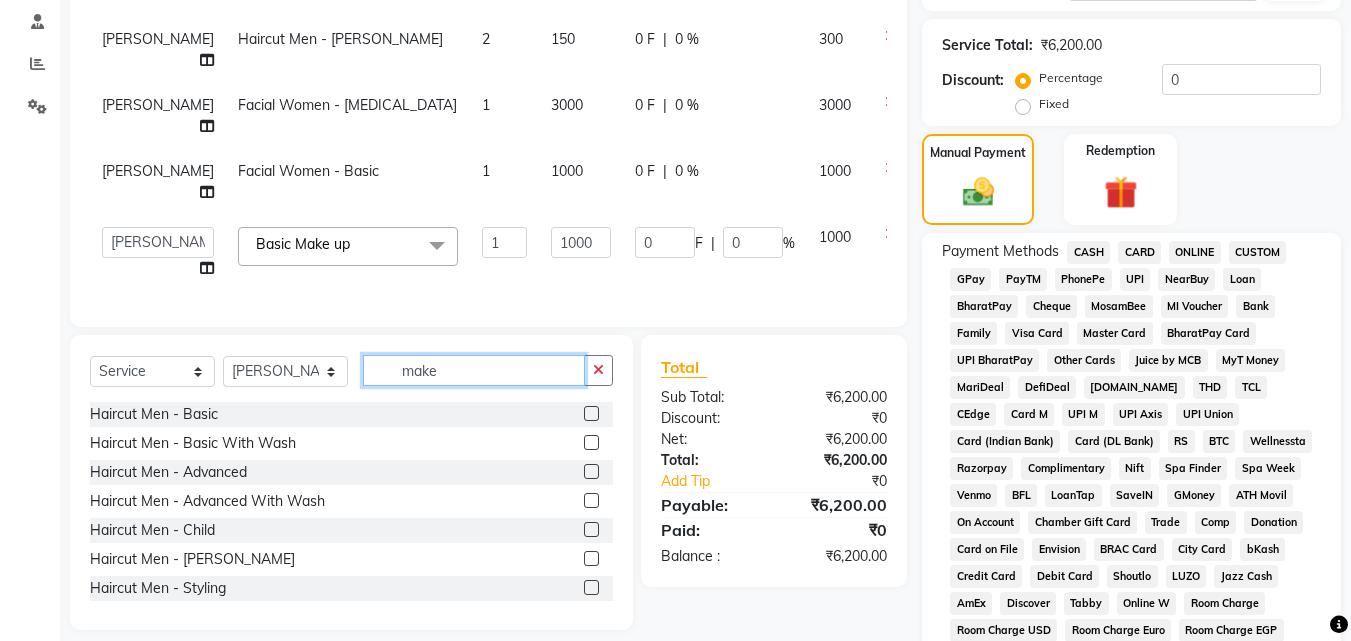 click on "make" 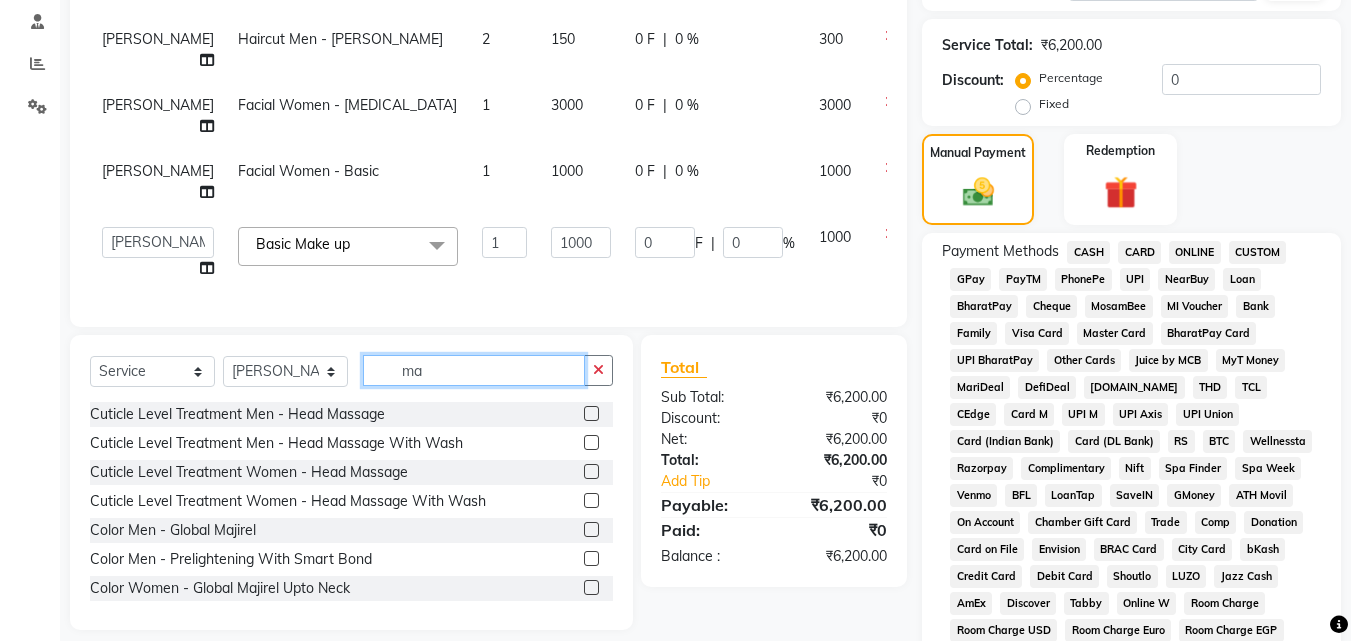 type on "m" 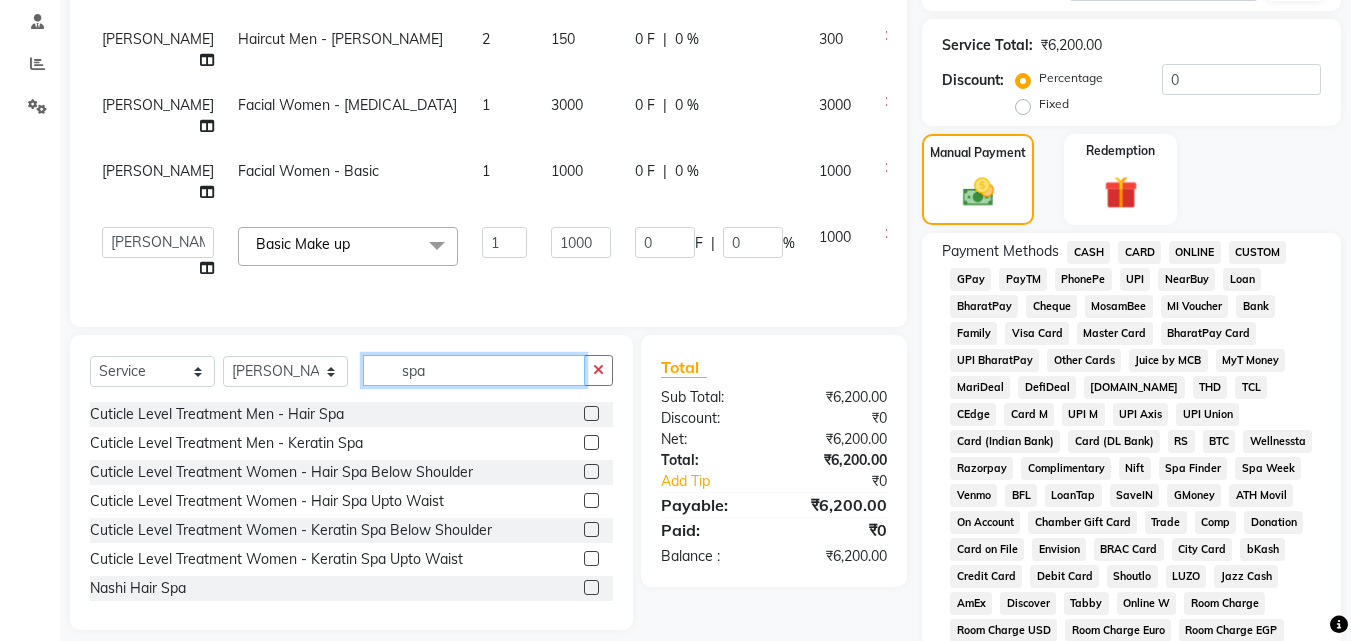 type on "spa" 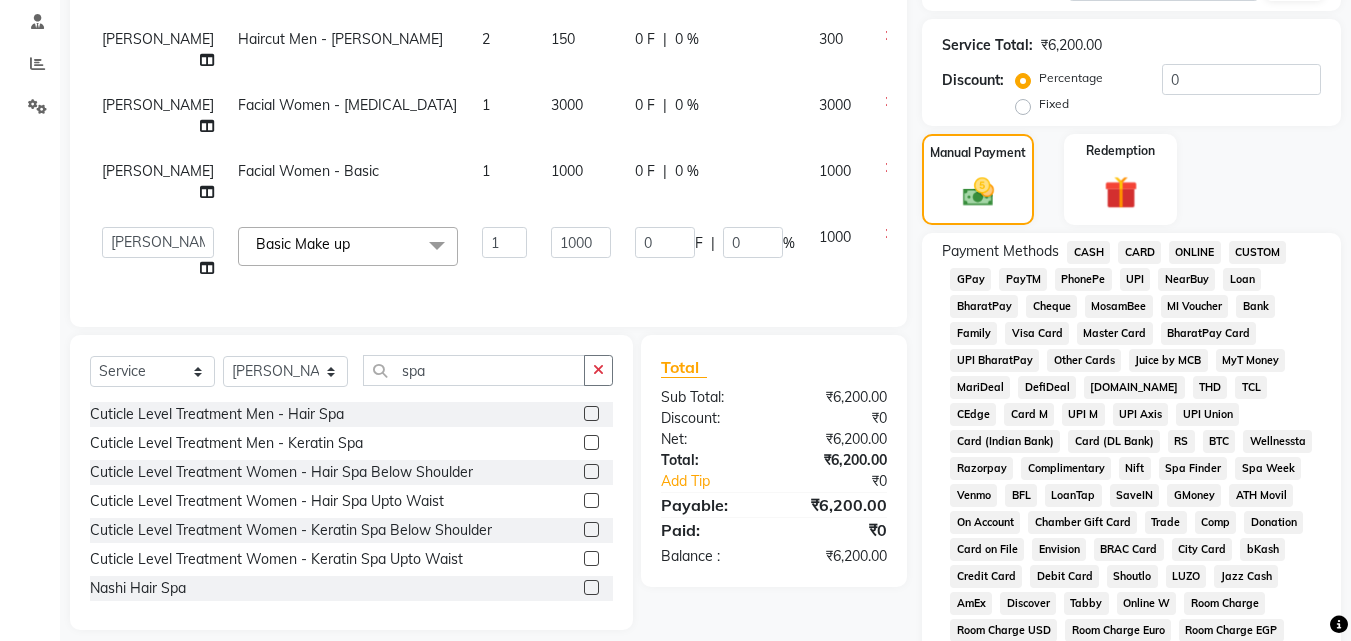 click 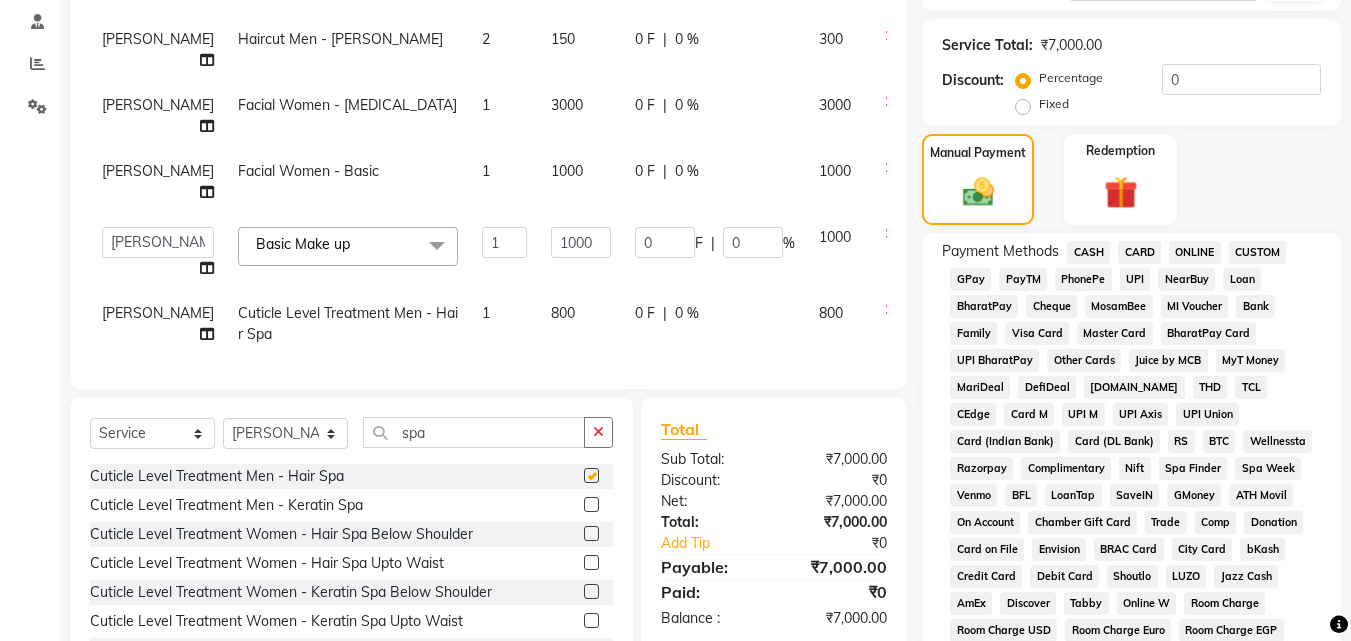 checkbox on "false" 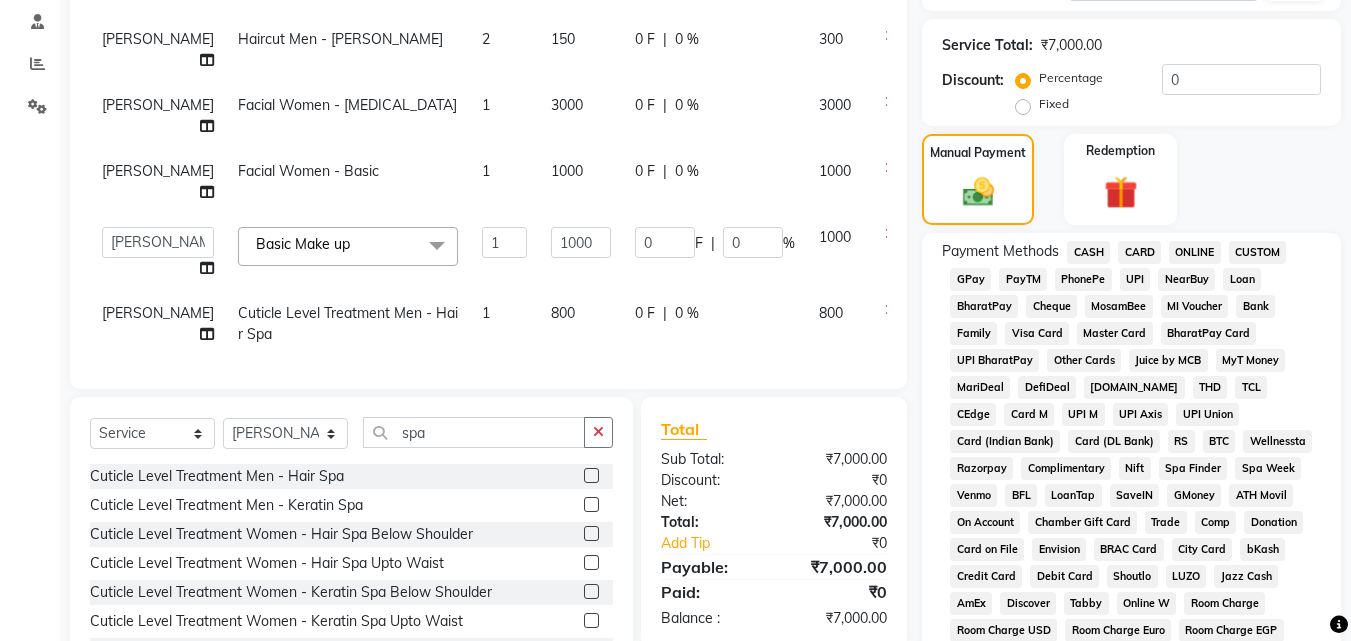 click on "Manual Payment Redemption" 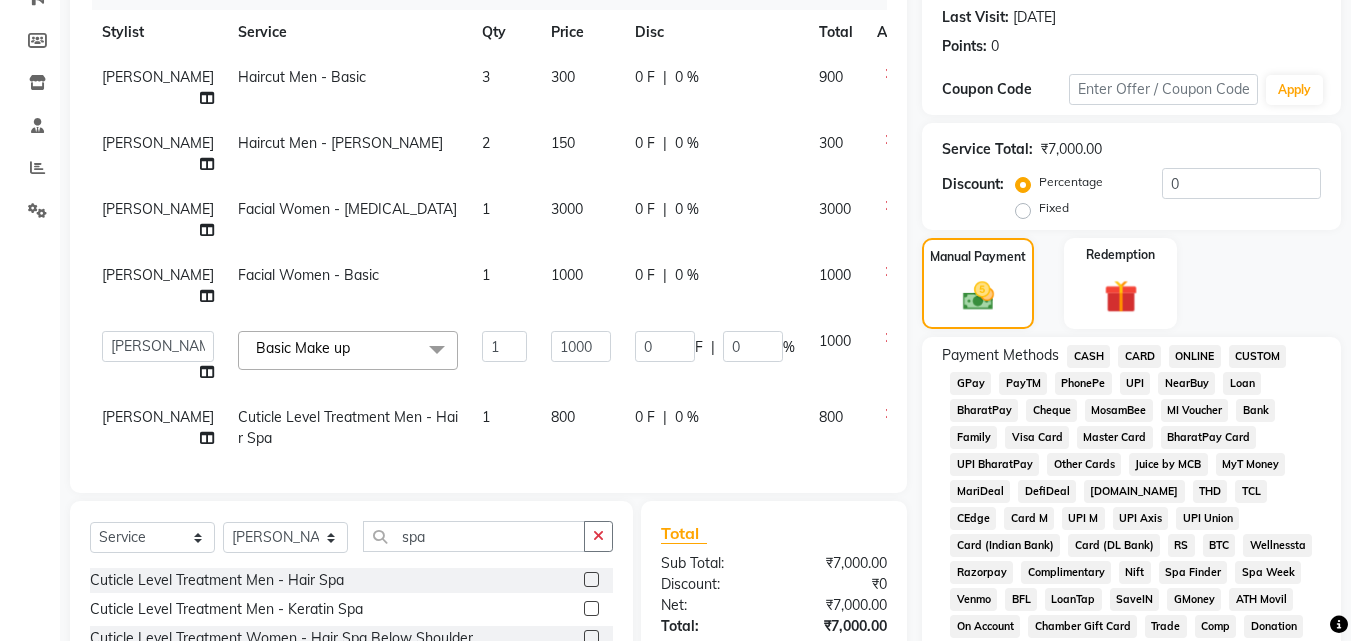 scroll, scrollTop: 315, scrollLeft: 0, axis: vertical 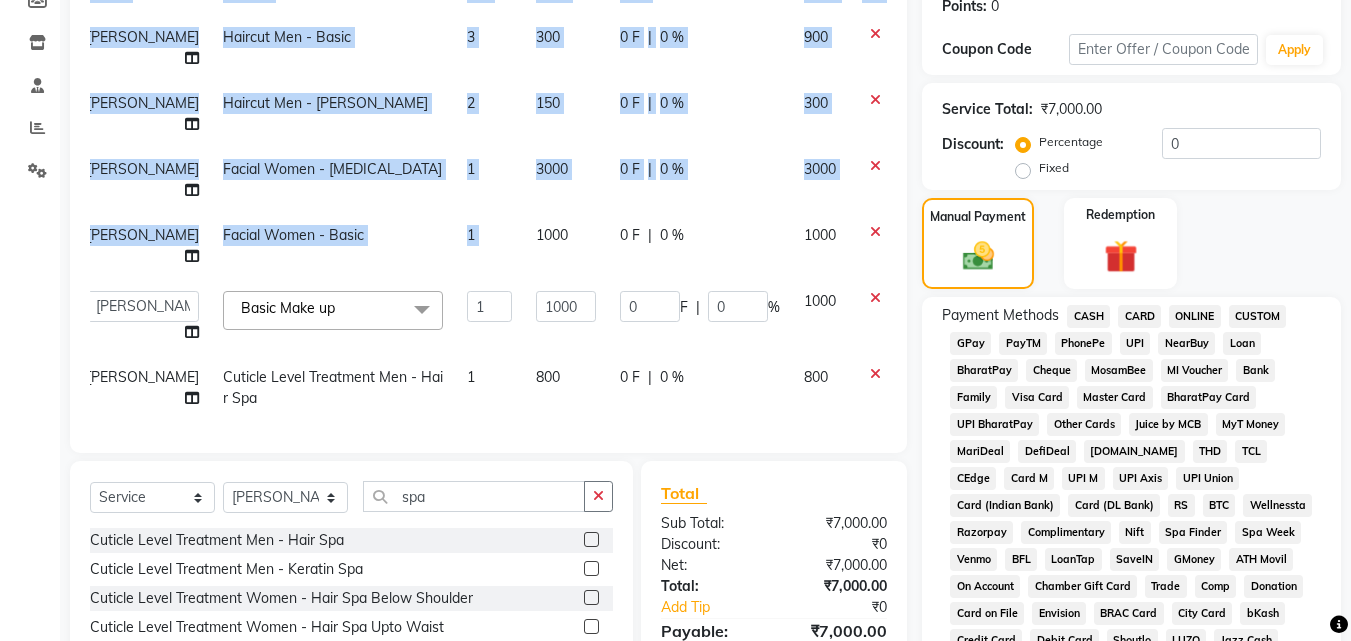 drag, startPoint x: 486, startPoint y: 250, endPoint x: 898, endPoint y: 159, distance: 421.93008 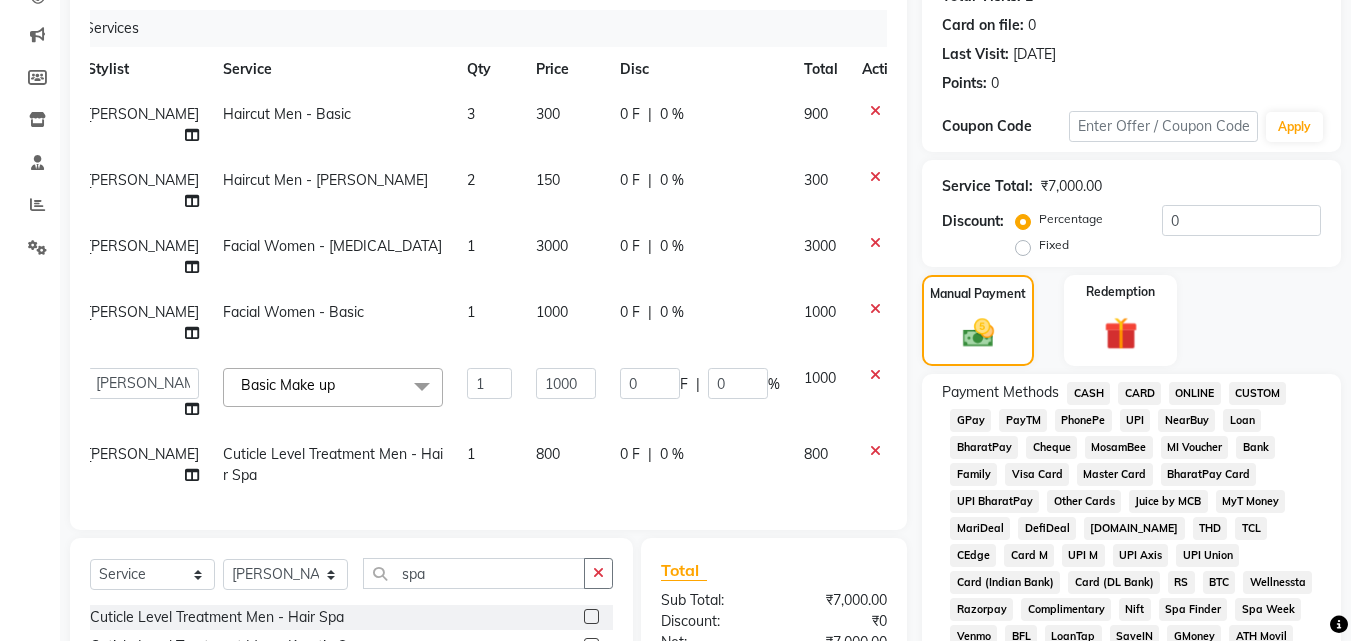 scroll, scrollTop: 235, scrollLeft: 0, axis: vertical 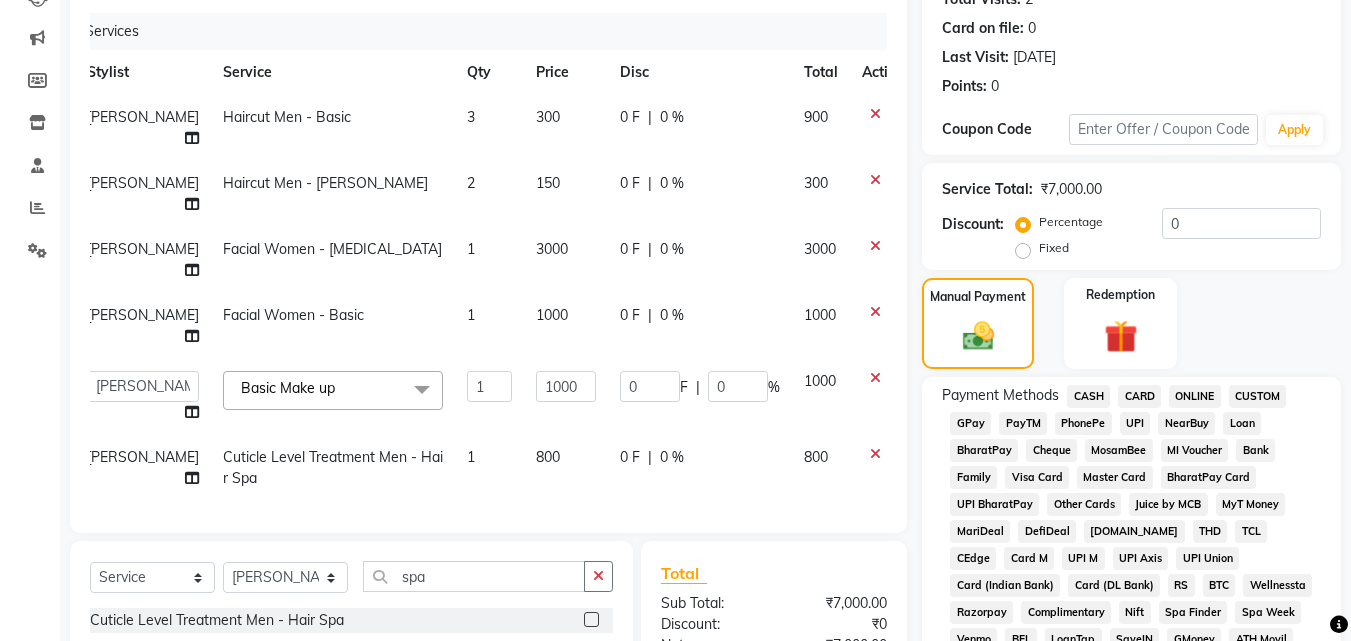 click on "3" 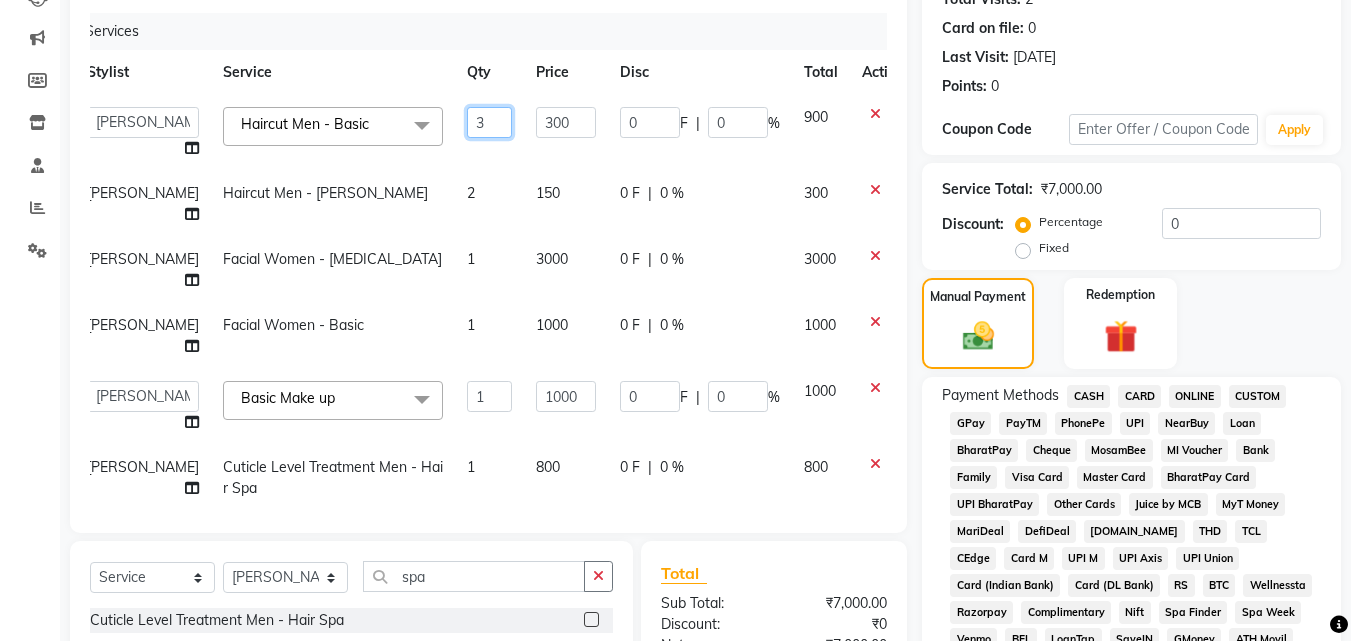click on "3" 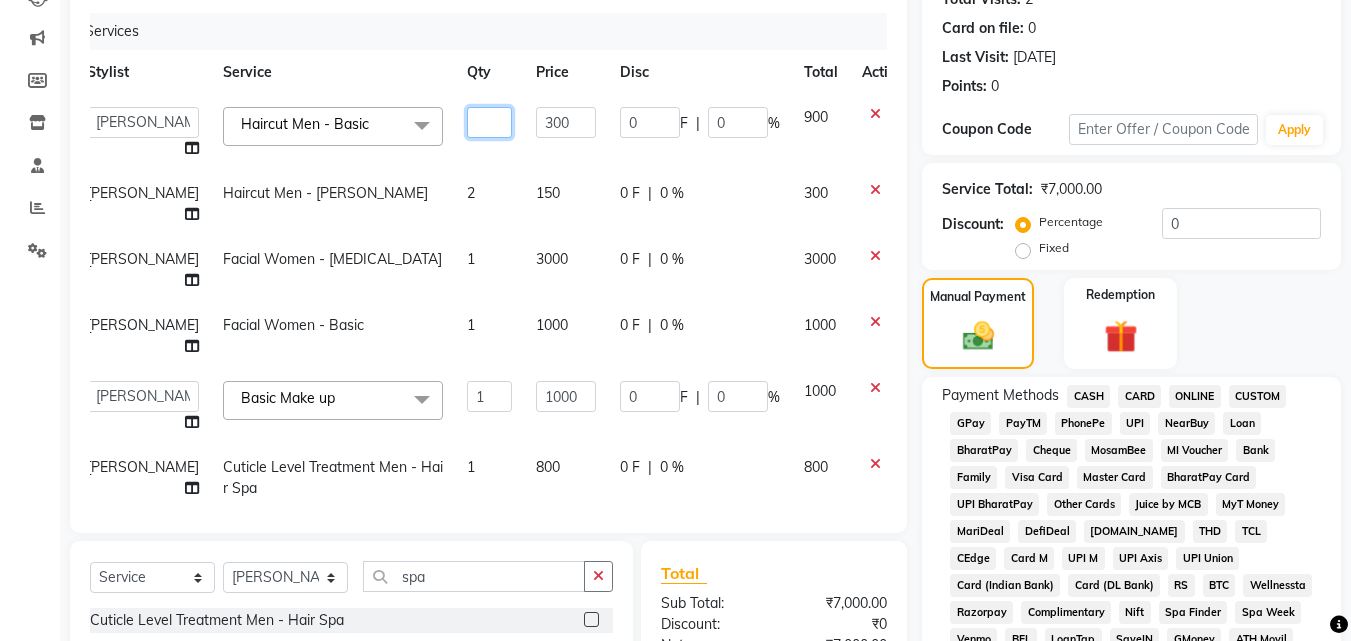 type on "2" 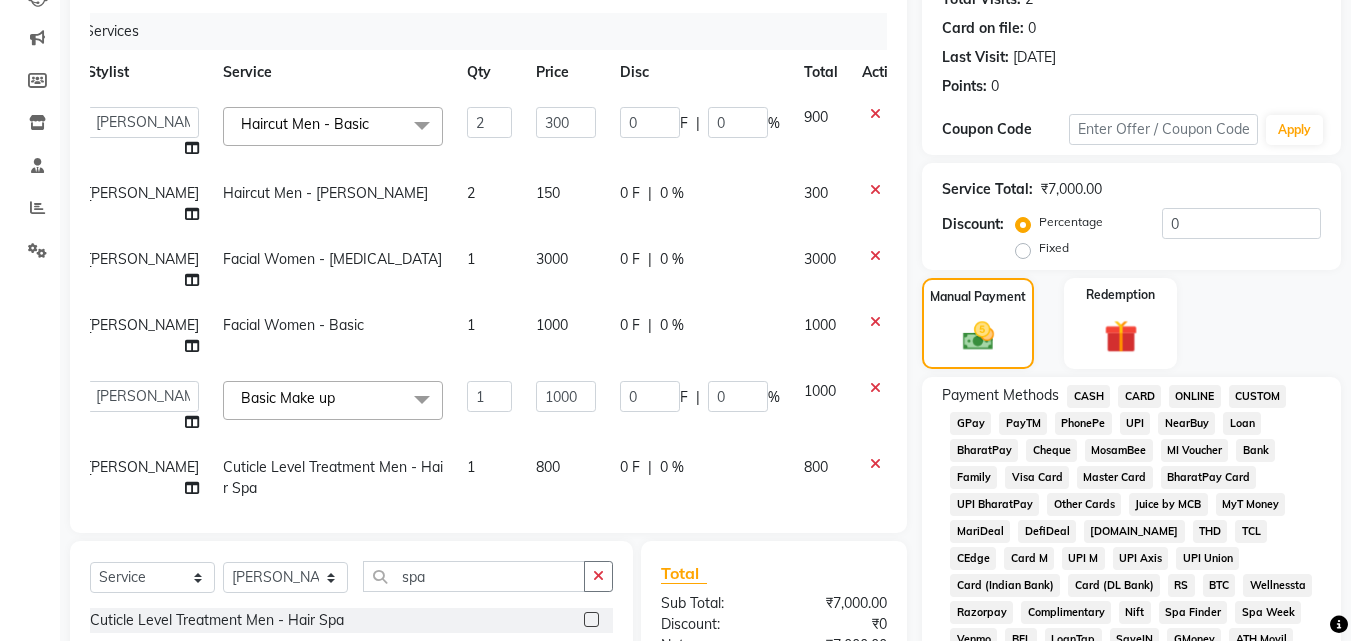 click on "Client [PHONE_NUMBER] Date [DATE] Invoice Number V/2025 V/[PHONE_NUMBER] Services Stylist Service Qty Price Disc Total Action  [PERSON_NAME]   Ankit   [PERSON_NAME]   Front Desk   Kriteekaa   [PERSON_NAME]  Haircut Men - Basic  x Haircut Men - Basic Haircut Men - Basic With Wash Haircut Men - Advanced Haircut Men - Advanced With Wash Haircut Men - Child Haircut Men - [PERSON_NAME] Haircut Men - Styling Haircut Women - Basic Haircut Women - Basic With Wash Haircut Women - Advanced Haircut Women - Advanced With Wash Haircut Women - Child Haircut Women - Fringes/Bangs Haircut Women - Trim Hair Wash Men - Regular Hair Wash Men - Oiled Hair Hair Wash Men - Keratin Wash Hair Wash Women - Regular Hair Wash Women - Oiled Hair Hair Wash Women - Keratin Wash Ironing Women -  Below Shoulder Ironing Women -  Upto Waist Temporary Styling Women - Iron /Tongs/Crimping Temporary Styling Women - Straight Blowdry Temporary Styling Women - Out Curls Cuticle Level Treatment Men - Hair Spa Cuticle Level Treatment Men - Keratin Spa 2 0" 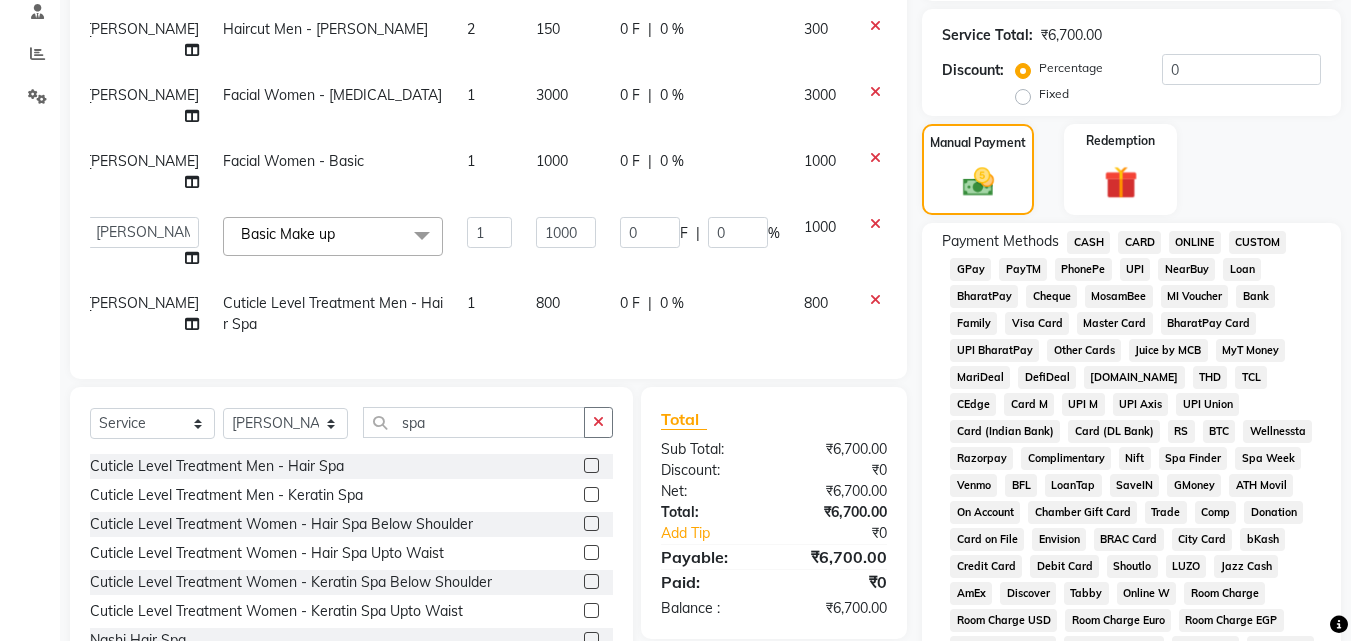 scroll, scrollTop: 520, scrollLeft: 0, axis: vertical 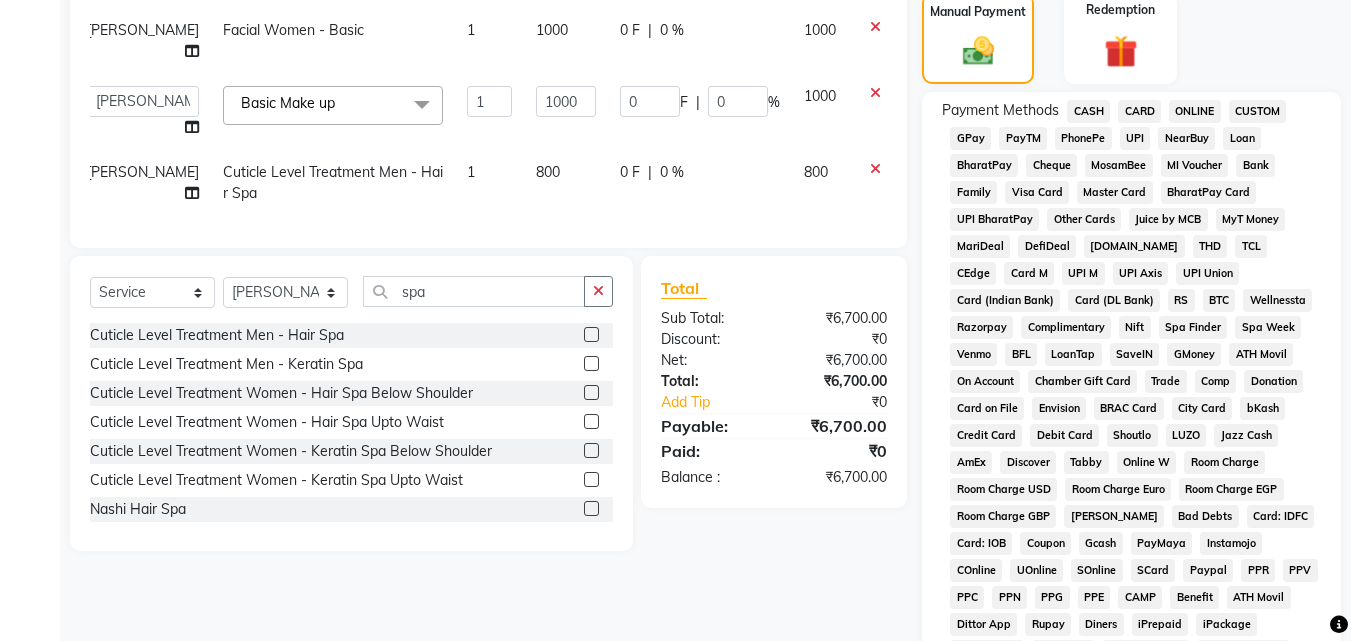 click on "800" 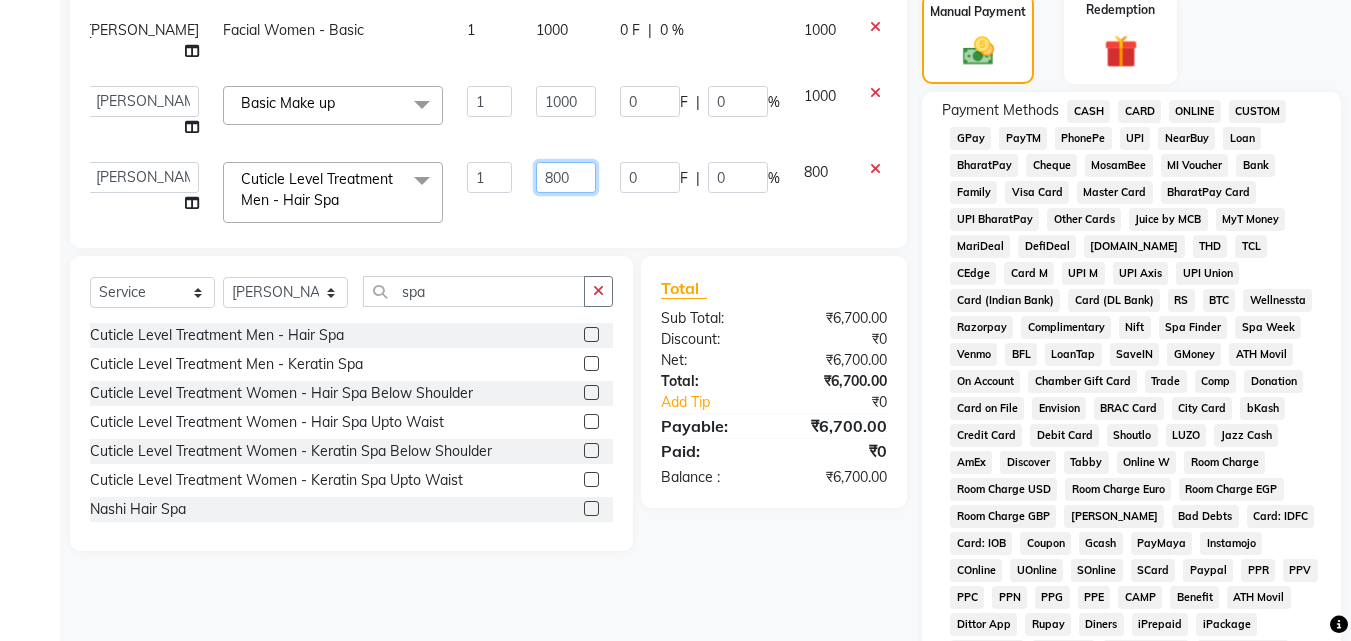 click on "800" 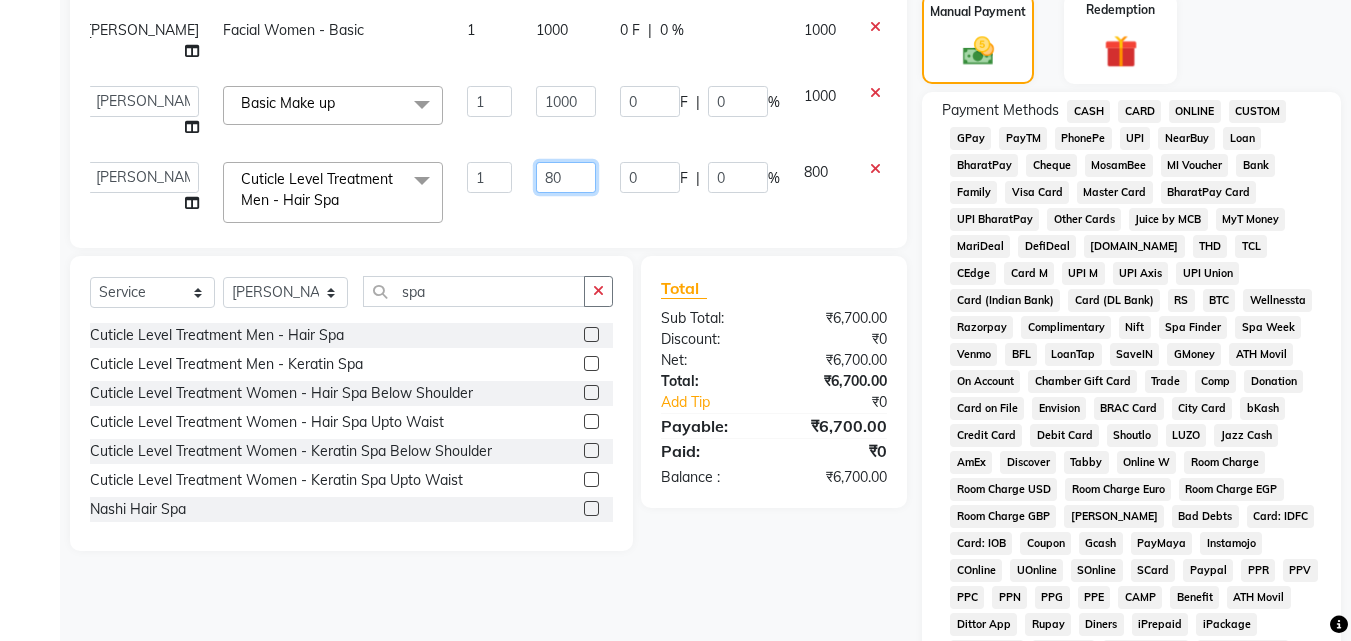 type on "8" 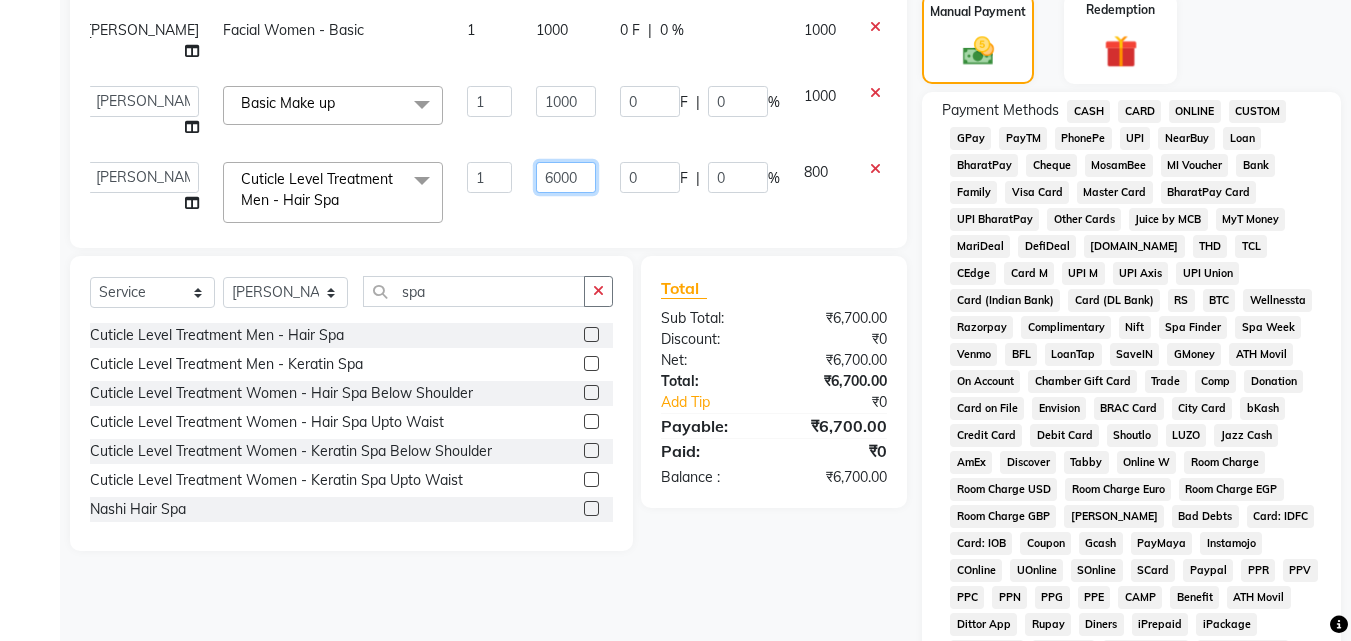 type on "600" 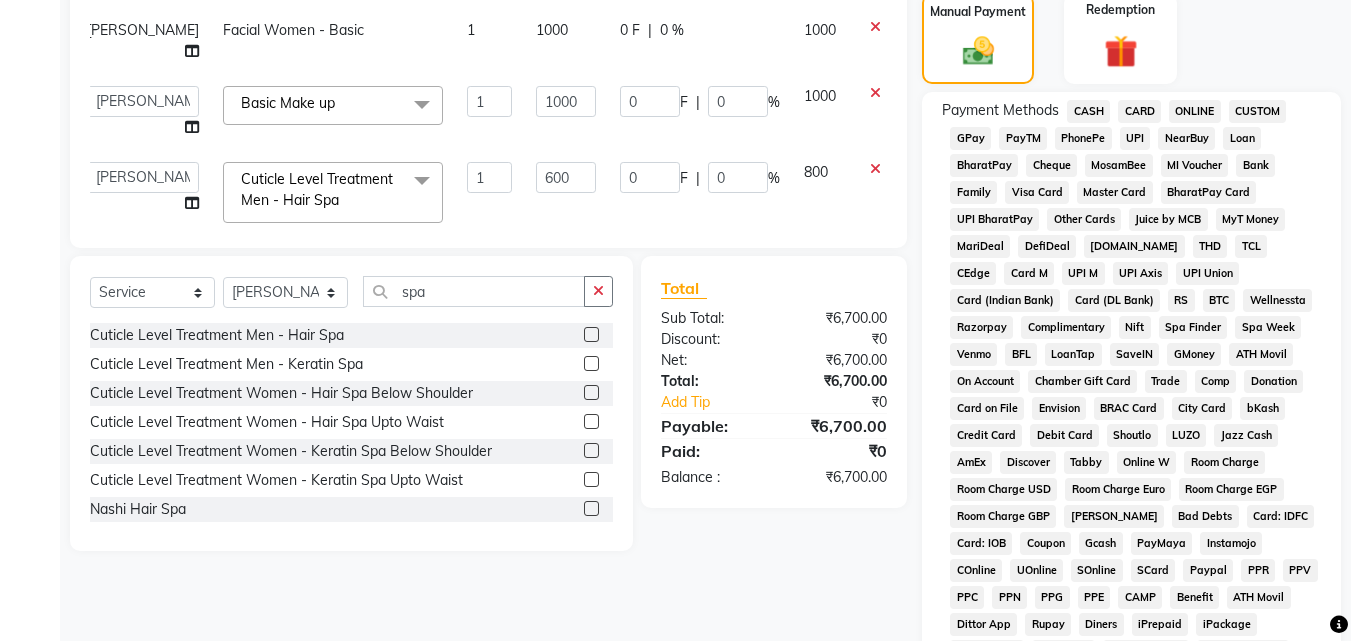click on "Total Sub Total: ₹6,700.00 Discount: ₹0 Net: ₹6,700.00 Total: ₹6,700.00 Add Tip ₹0 Payable: ₹6,700.00 Paid: ₹0 Balance   : ₹6,700.00" 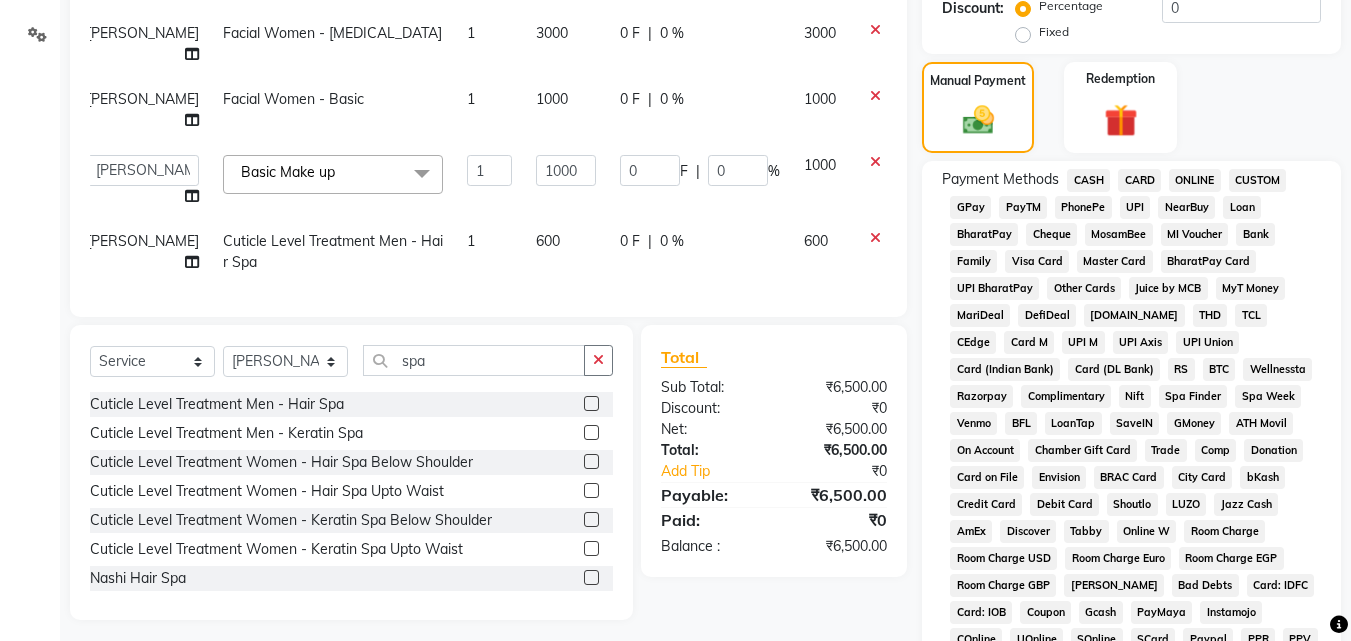 scroll, scrollTop: 440, scrollLeft: 0, axis: vertical 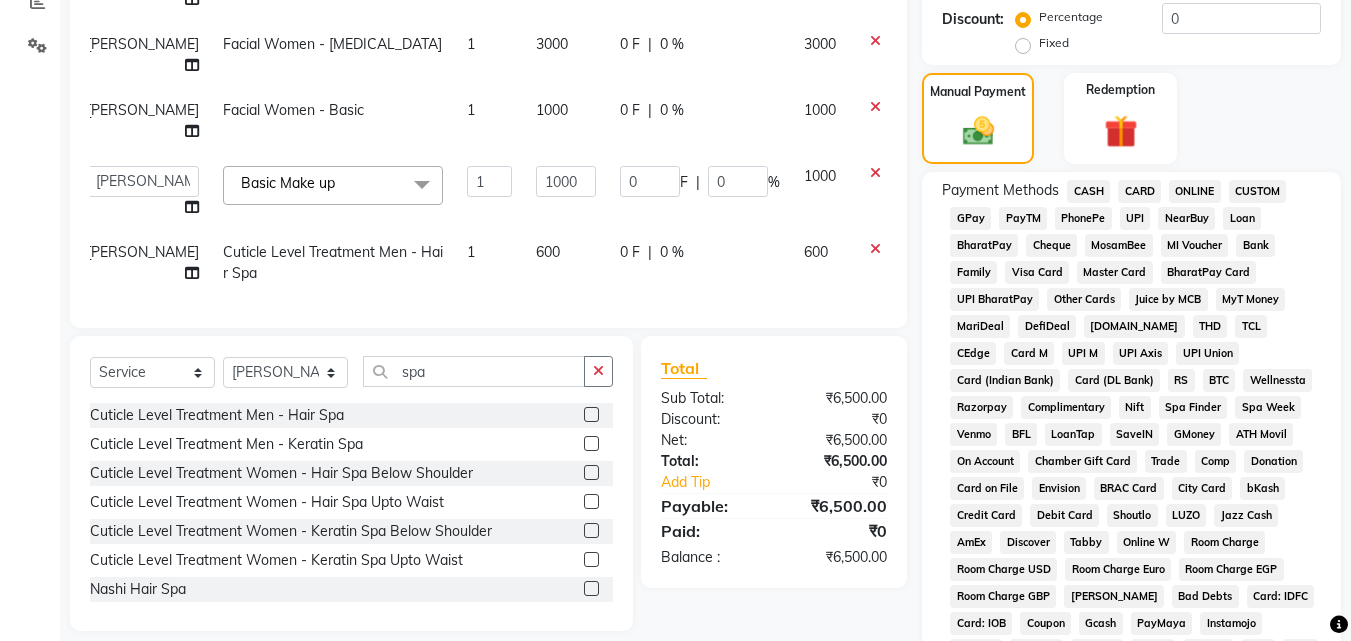 click on "GPay" 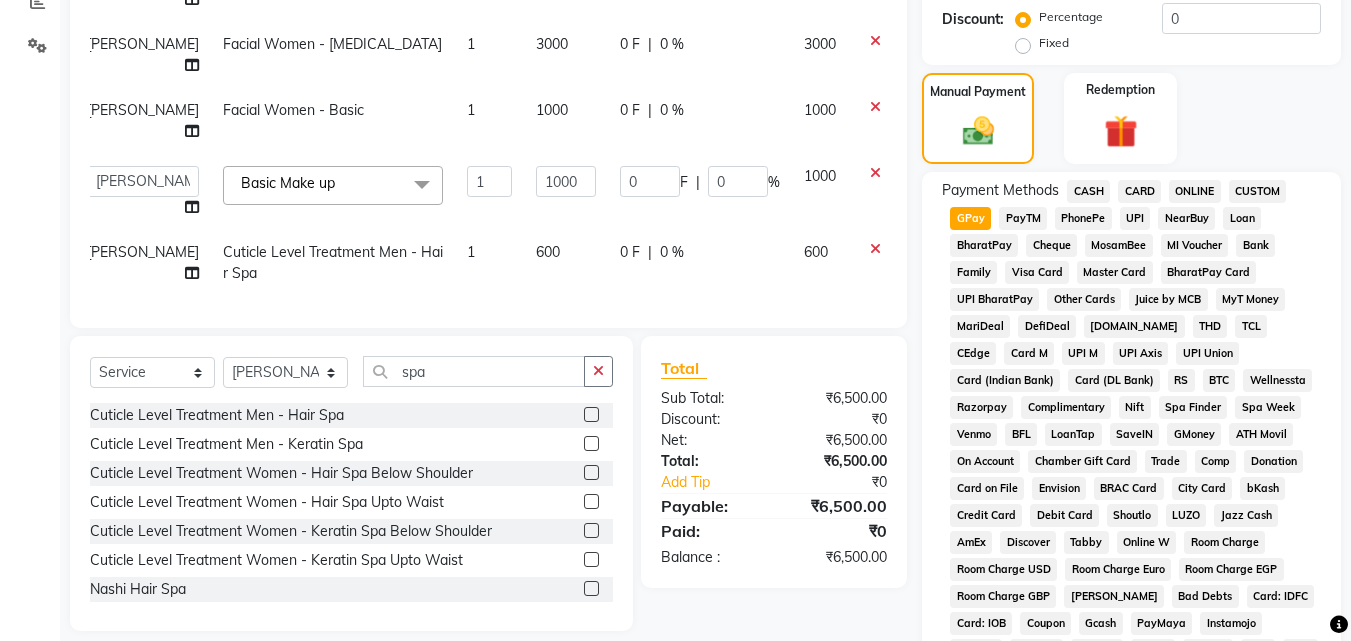 click on "Manual Payment Redemption" 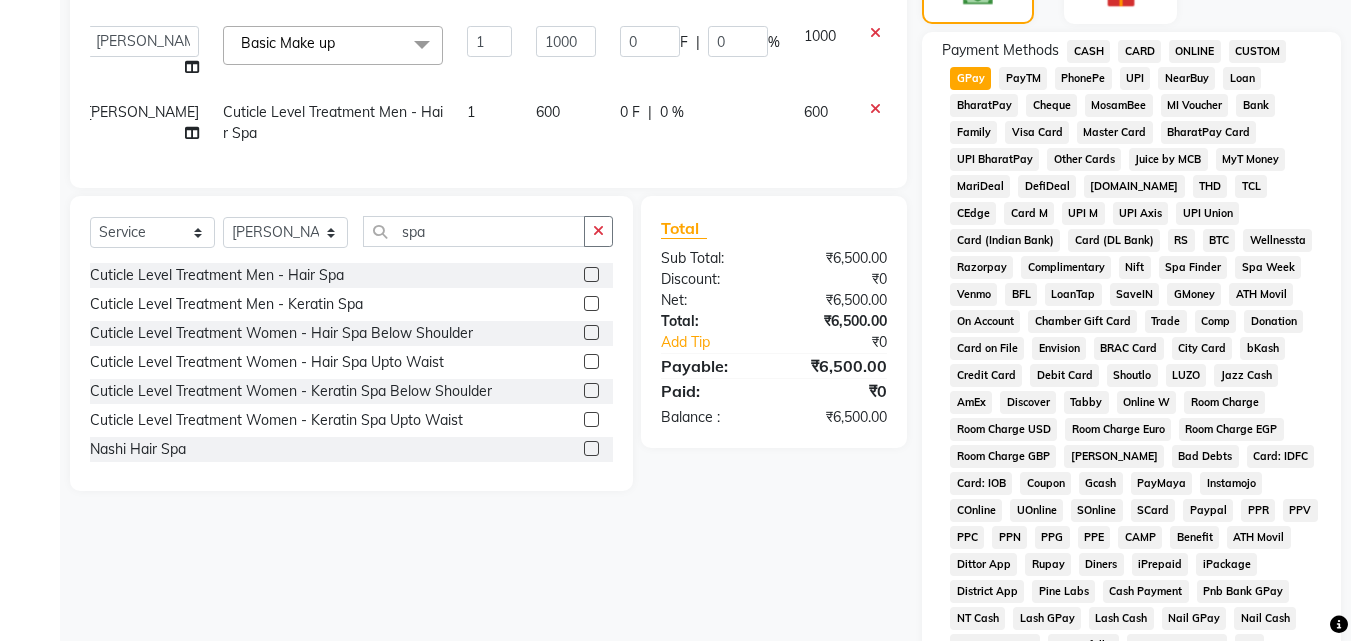 scroll, scrollTop: 861, scrollLeft: 0, axis: vertical 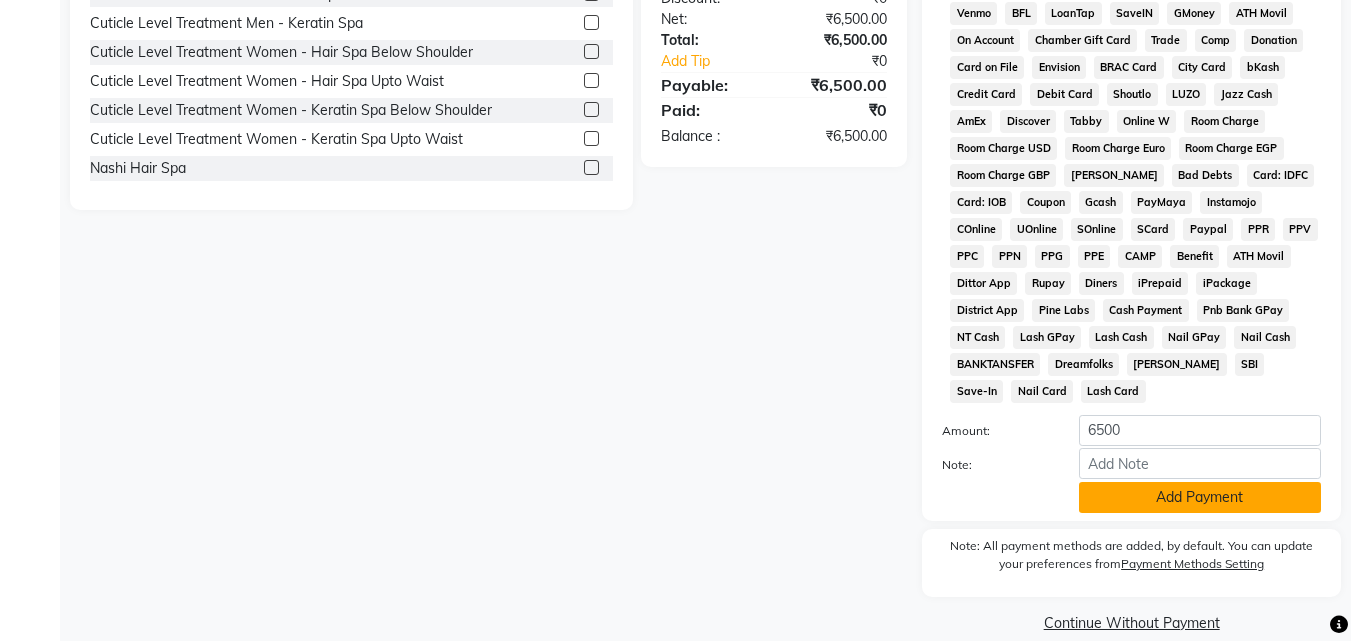 click on "Add Payment" 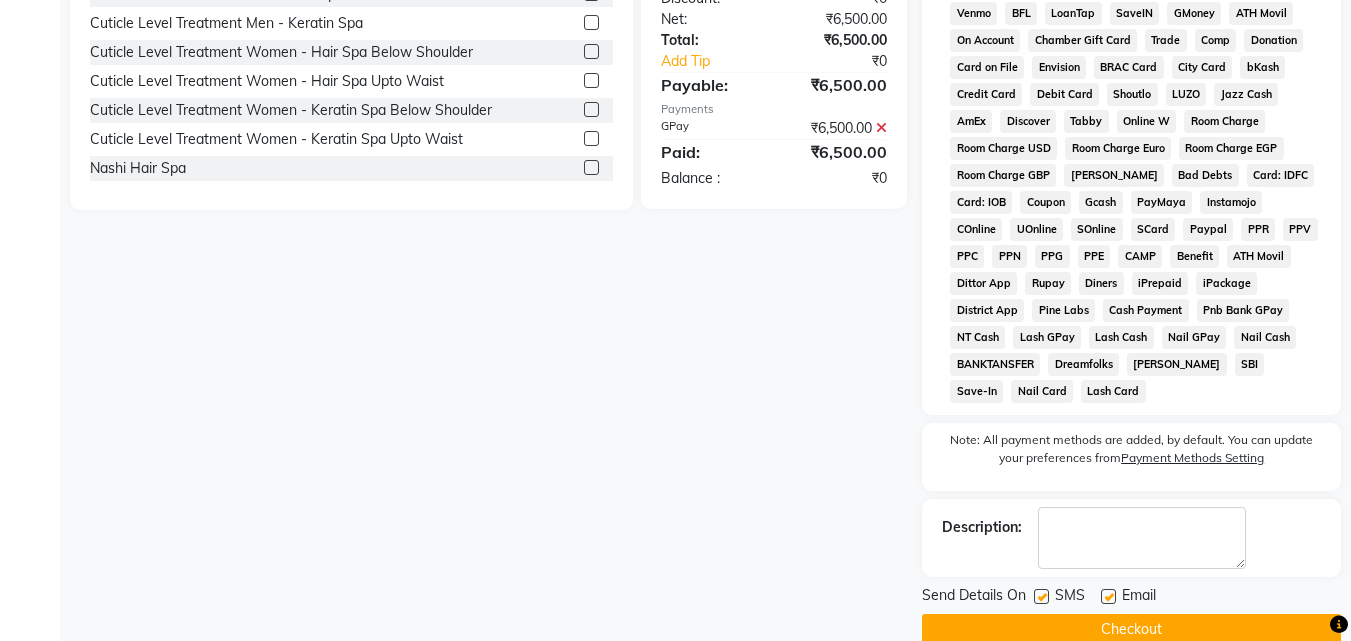click on "Client [PHONE_NUMBER] Date [DATE] Invoice Number V/2025 V/[PHONE_NUMBER] Services Stylist Service Qty Price Disc Total Action [PERSON_NAME] Haircut Men - Basic 2 300 0 F | 0 % 600 [PERSON_NAME] Haircut Men - [PERSON_NAME] 2 150 0 F | 0 % 300 [PERSON_NAME] Facial Women - [MEDICAL_DATA] 1 3000 0 F | 0 % 3000 [PERSON_NAME] Facial Women - Basic 1 1000 0 F | 0 % 1000  [PERSON_NAME]   Ankit   [PERSON_NAME]   Front Desk   Kriteekaa   [PERSON_NAME]  Basic Make up  x Haircut Men - Basic Haircut Men - Basic With Wash Haircut Men - Advanced Haircut Men - Advanced With Wash Haircut Men - Child Haircut Men - [PERSON_NAME] Haircut Men - Styling Haircut Women - Basic Haircut Women - Basic With Wash Haircut Women - Advanced Haircut Women - Advanced With Wash Haircut Women - Child Haircut Women - Fringes/Bangs Haircut Women - Trim Hair Wash Men - Regular Hair Wash Men - Oiled Hair Hair Wash Men - Keratin Wash Hair Wash Women - Regular Hair Wash Women - Oiled Hair Hair Wash Women - Keratin Wash Ironing Women -  Below Shoulder Ironing Women -  Upto Waist Hair updo 1" 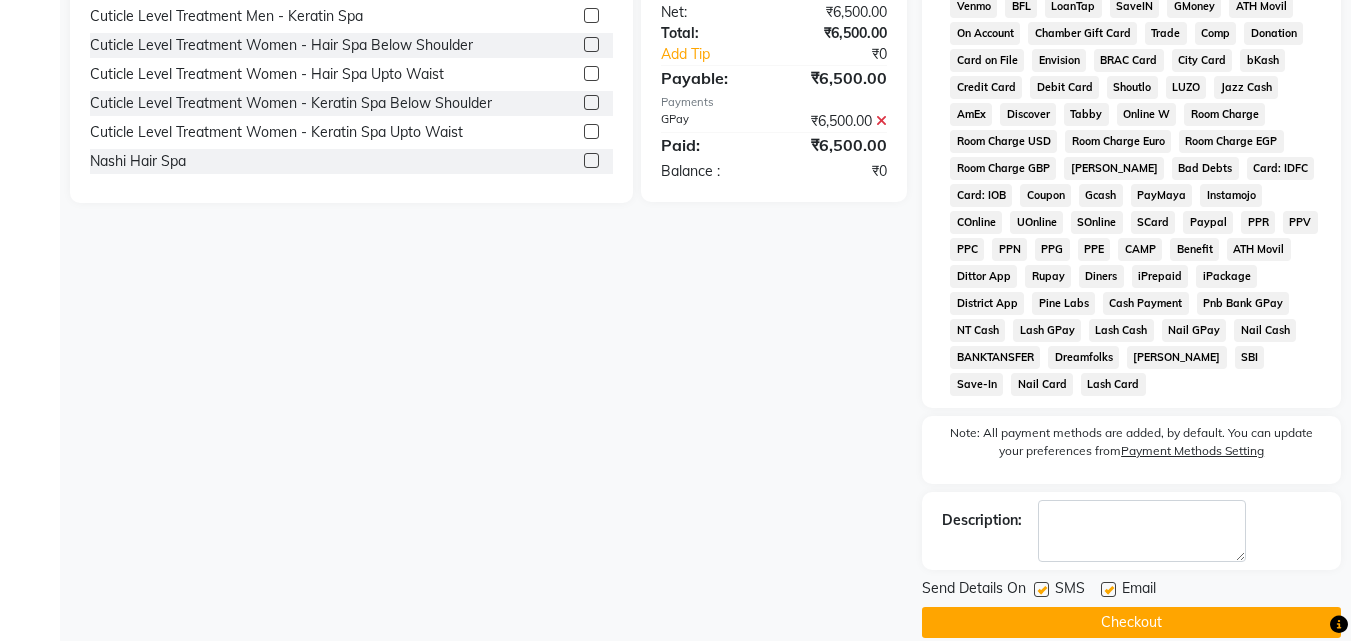 click 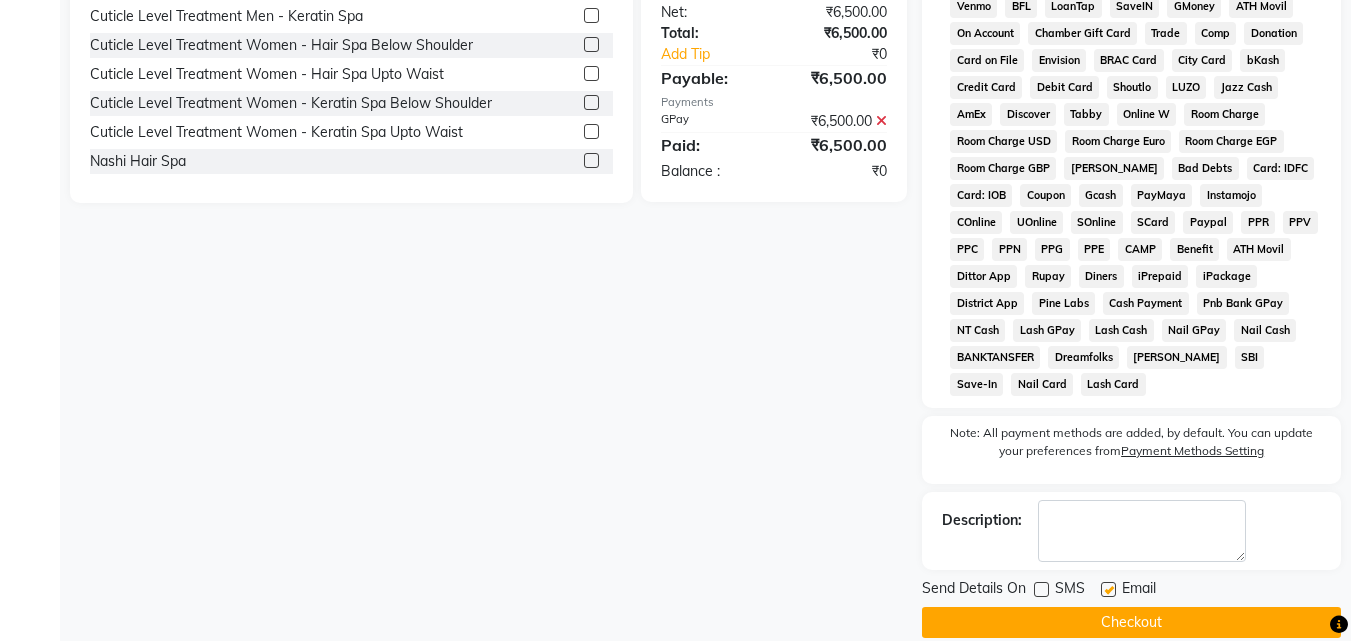 click 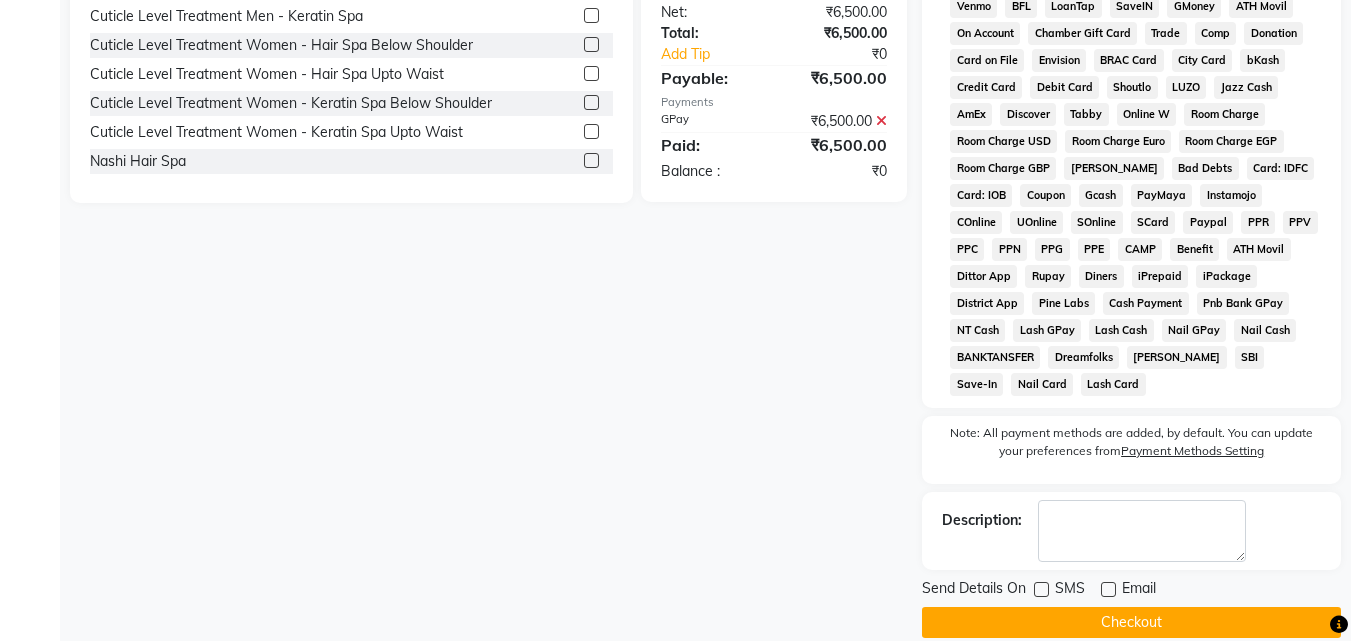 click on "Client [PHONE_NUMBER] Date [DATE] Invoice Number V/2025 V/[PHONE_NUMBER] Services Stylist Service Qty Price Disc Total Action [PERSON_NAME] Haircut Men - Basic 2 300 0 F | 0 % 600 [PERSON_NAME] Haircut Men - [PERSON_NAME] 2 150 0 F | 0 % 300 [PERSON_NAME] Facial Women - [MEDICAL_DATA] 1 3000 0 F | 0 % 3000 [PERSON_NAME] Facial Women - Basic 1 1000 0 F | 0 % 1000  [PERSON_NAME]   Ankit   [PERSON_NAME]   Front Desk   Kriteekaa   [PERSON_NAME]  Basic Make up  x Haircut Men - Basic Haircut Men - Basic With Wash Haircut Men - Advanced Haircut Men - Advanced With Wash Haircut Men - Child Haircut Men - [PERSON_NAME] Haircut Men - Styling Haircut Women - Basic Haircut Women - Basic With Wash Haircut Women - Advanced Haircut Women - Advanced With Wash Haircut Women - Child Haircut Women - Fringes/Bangs Haircut Women - Trim Hair Wash Men - Regular Hair Wash Men - Oiled Hair Hair Wash Men - Keratin Wash Hair Wash Women - Regular Hair Wash Women - Oiled Hair Hair Wash Women - Keratin Wash Ironing Women -  Below Shoulder Ironing Women -  Upto Waist Hair updo 1" 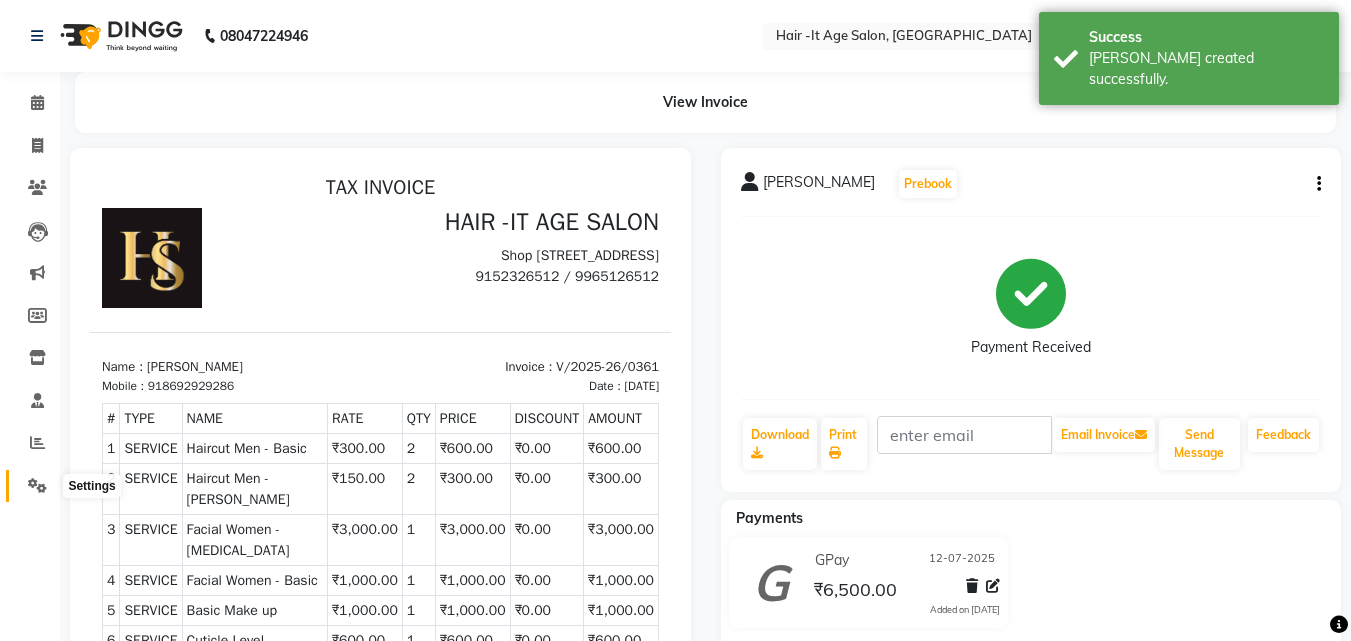 scroll, scrollTop: 0, scrollLeft: 0, axis: both 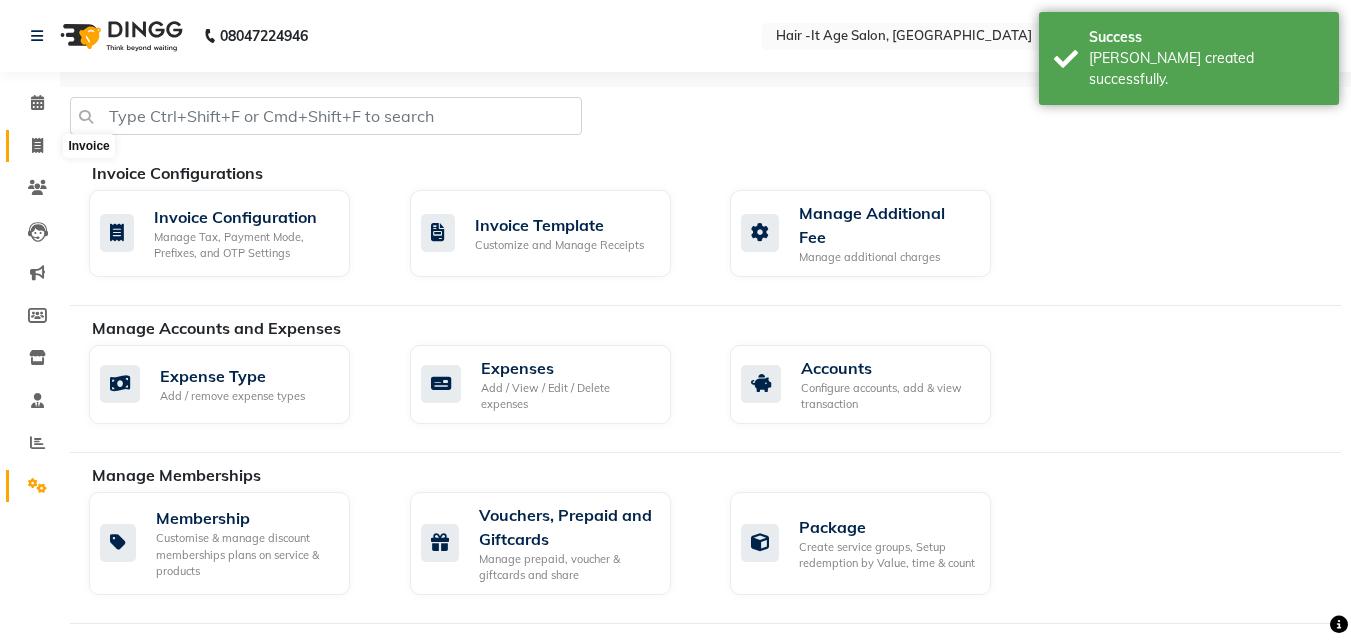 click 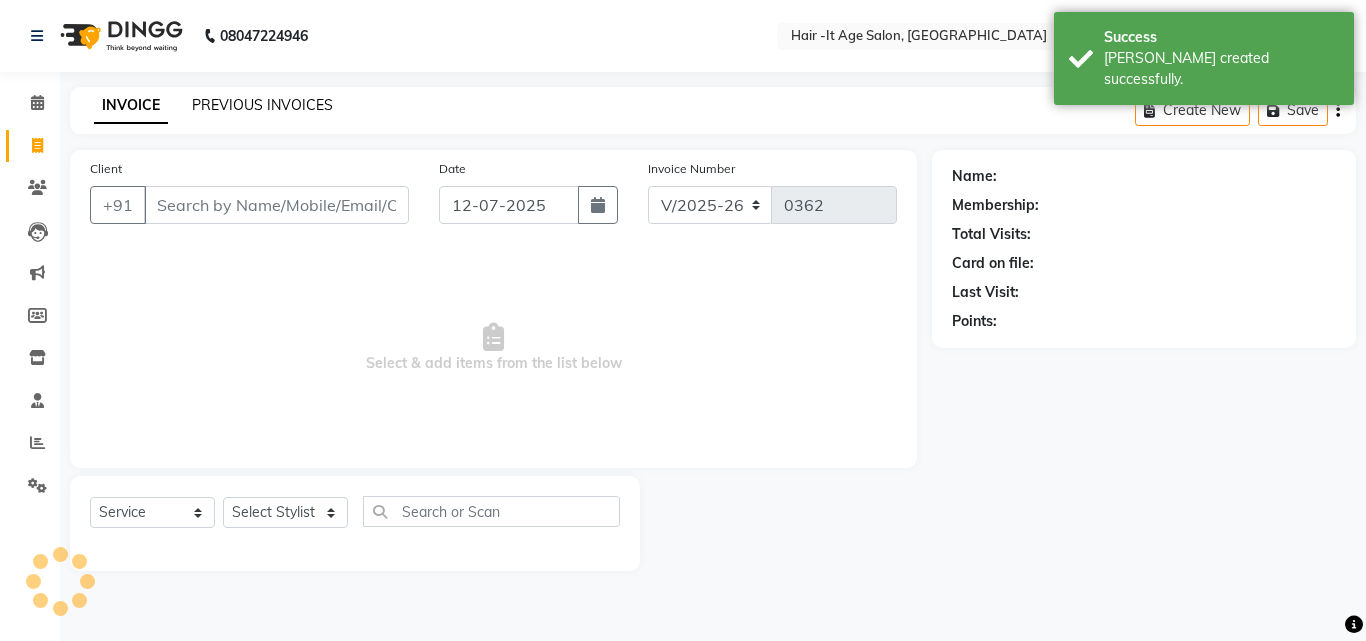 click on "PREVIOUS INVOICES" 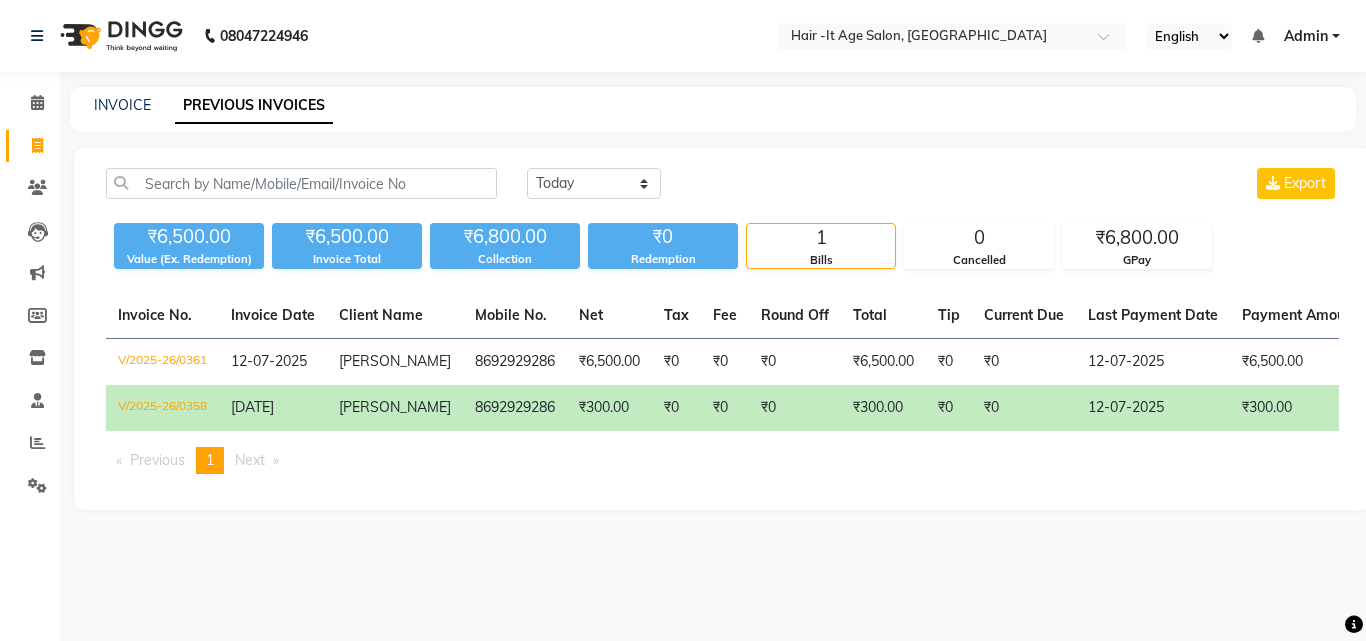 click on "INVOICE PREVIOUS INVOICES" 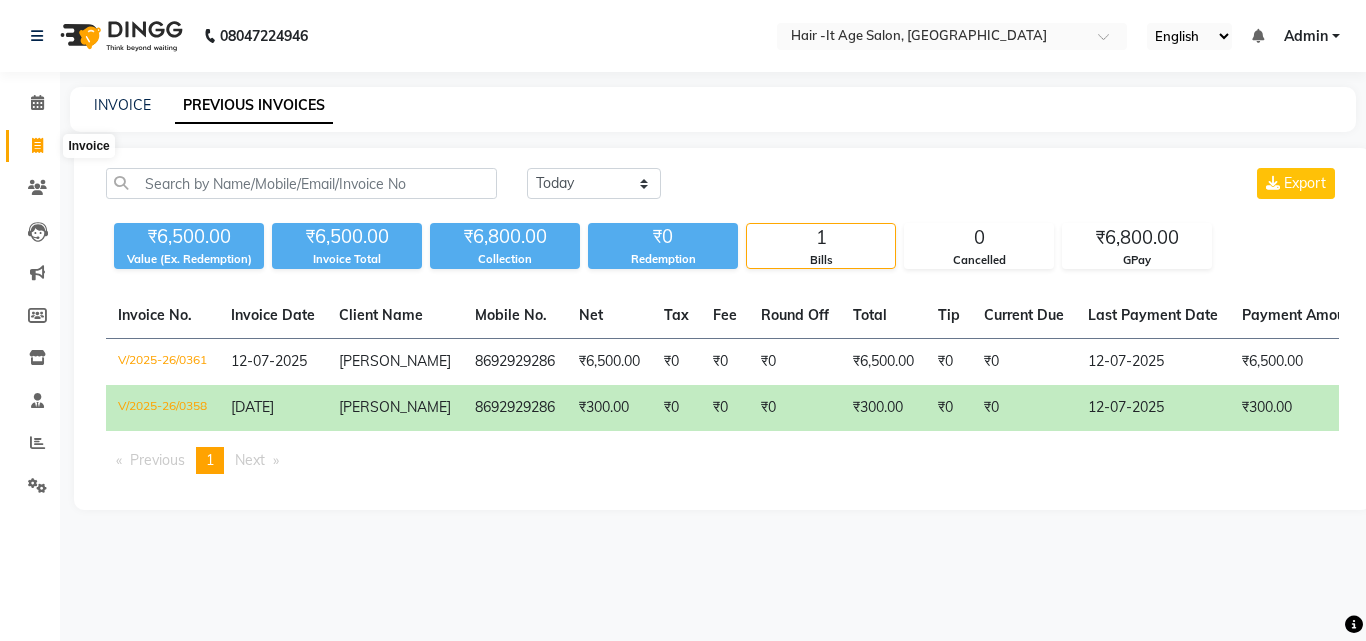 click 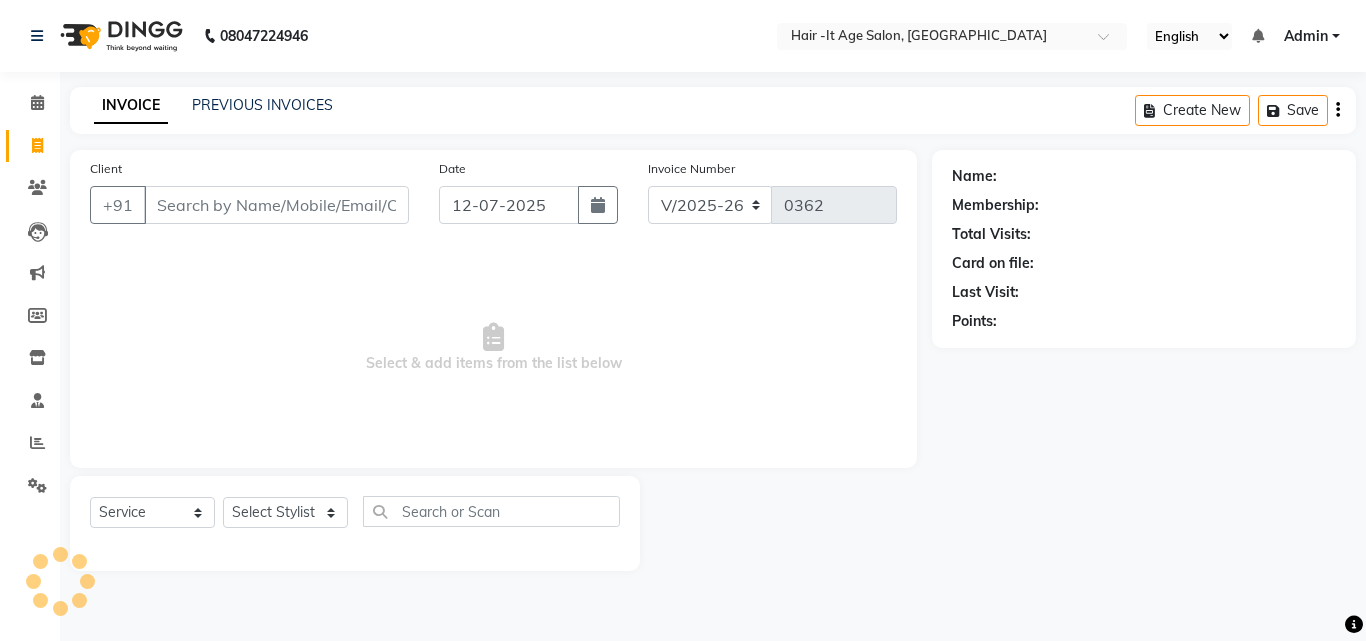 click on "Client" at bounding box center (276, 205) 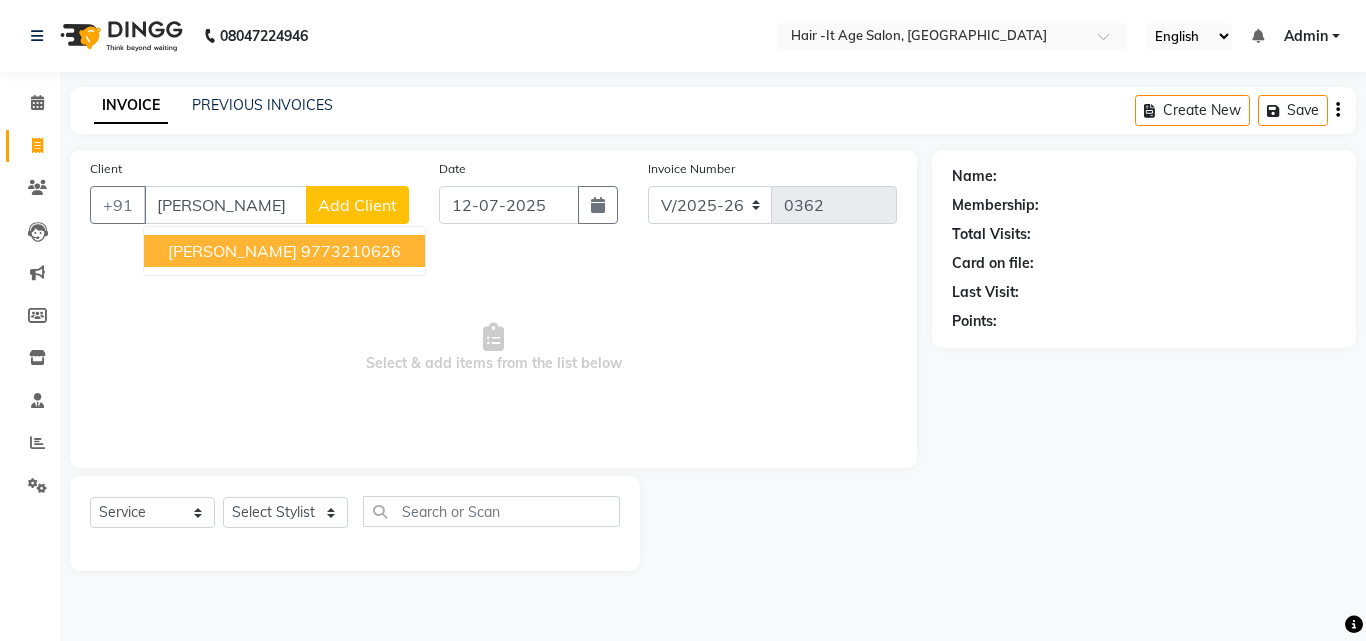 click on "[PERSON_NAME]" at bounding box center [232, 251] 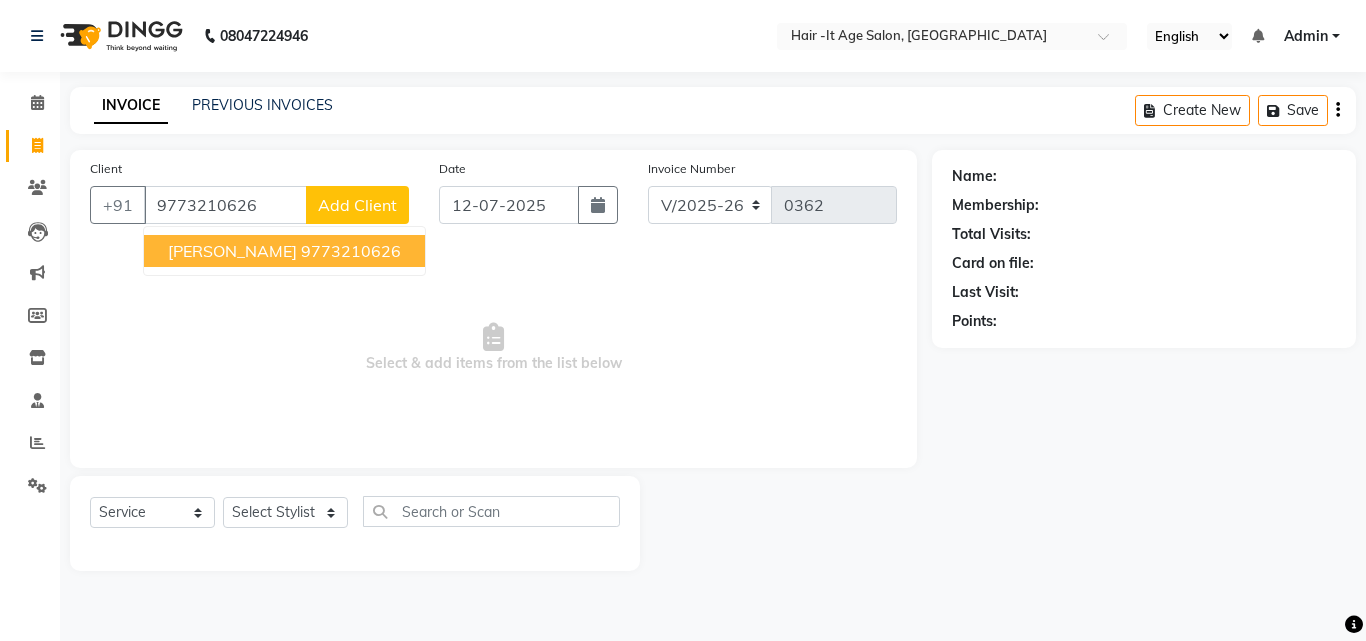 type on "9773210626" 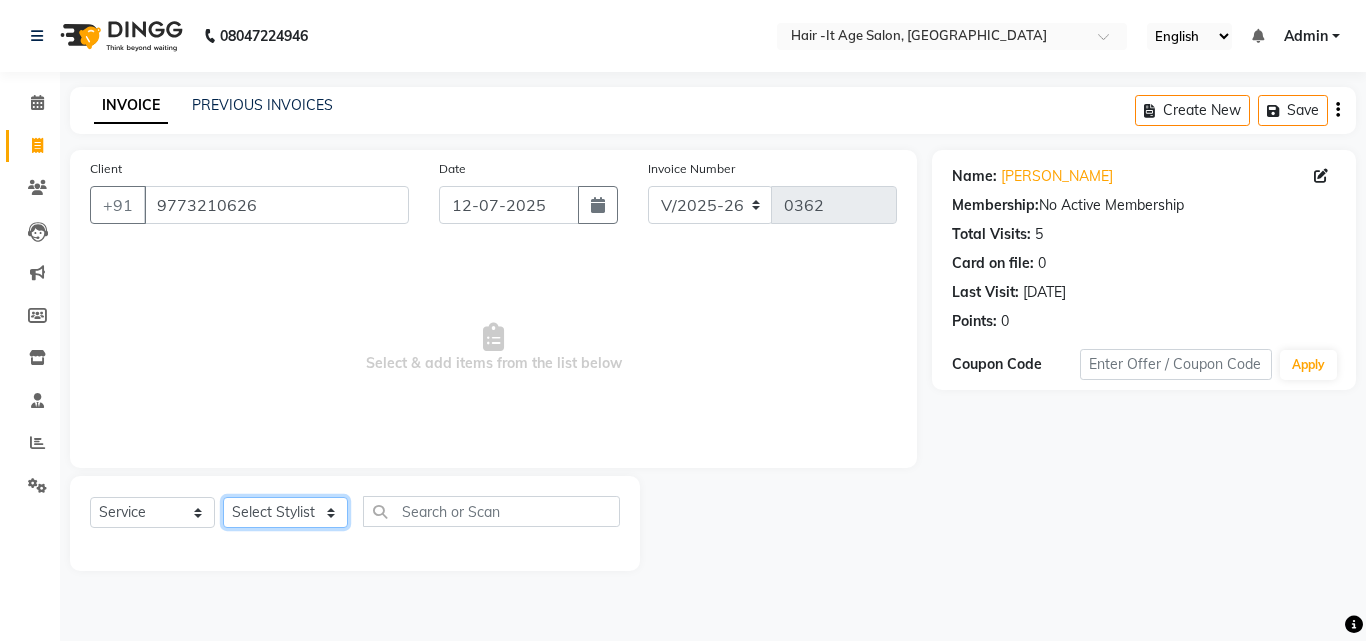 click on "Select Stylist [PERSON_NAME] Ankit [PERSON_NAME] Front Desk Kriteekaa [PERSON_NAME]" 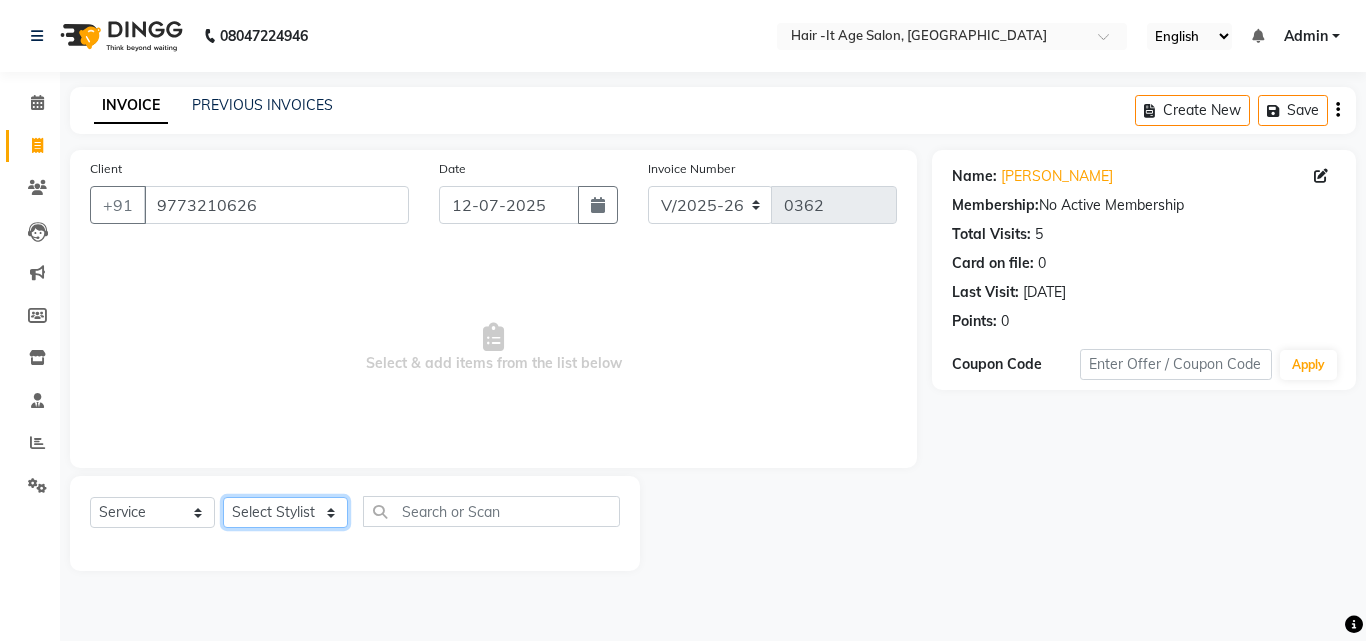 select on "51194" 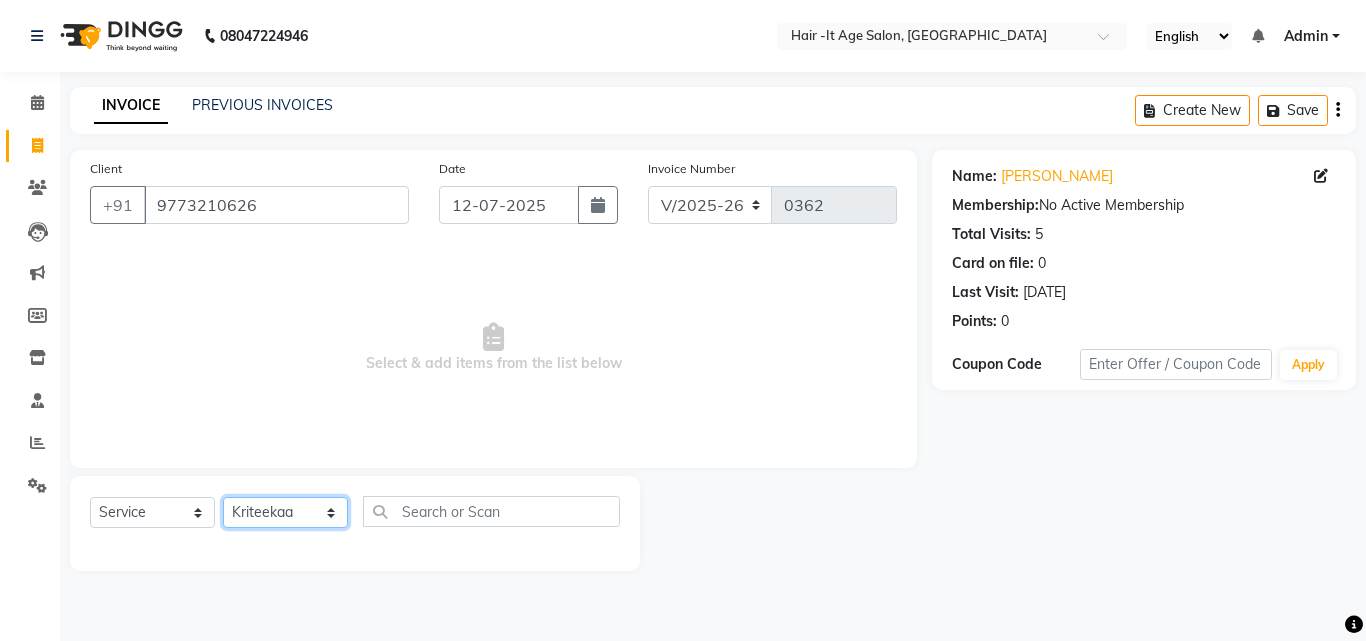 click on "Select Stylist [PERSON_NAME] Ankit [PERSON_NAME] Front Desk Kriteekaa [PERSON_NAME]" 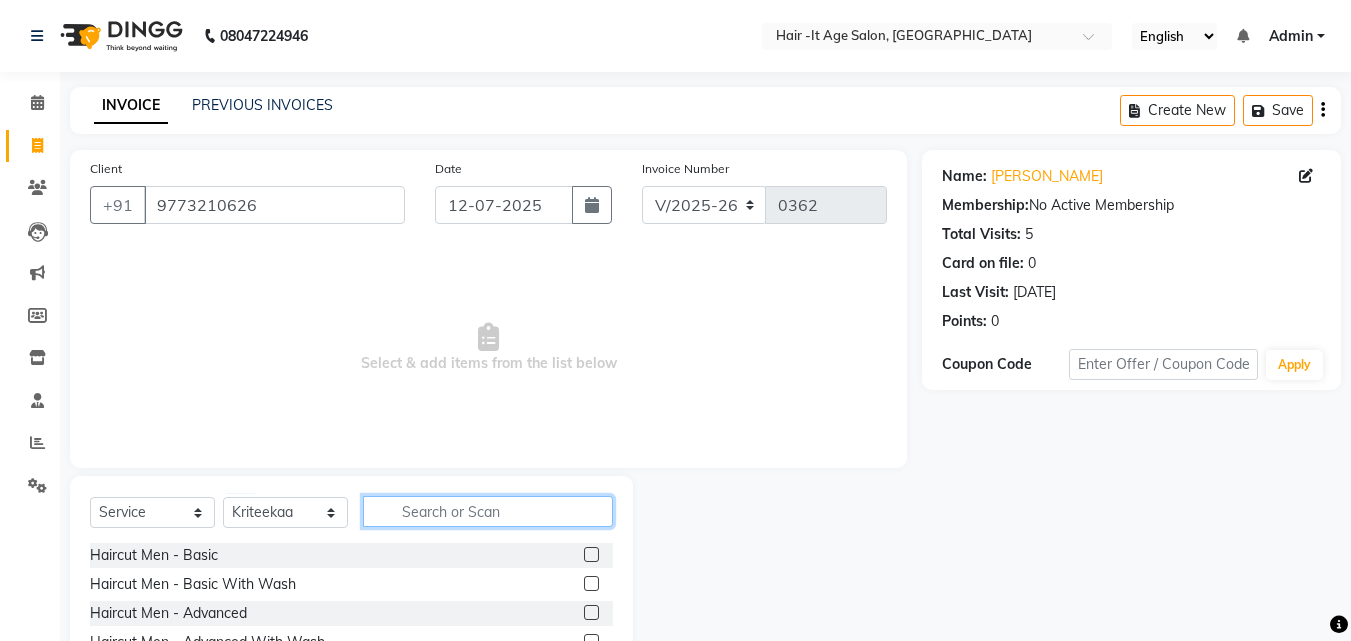 click 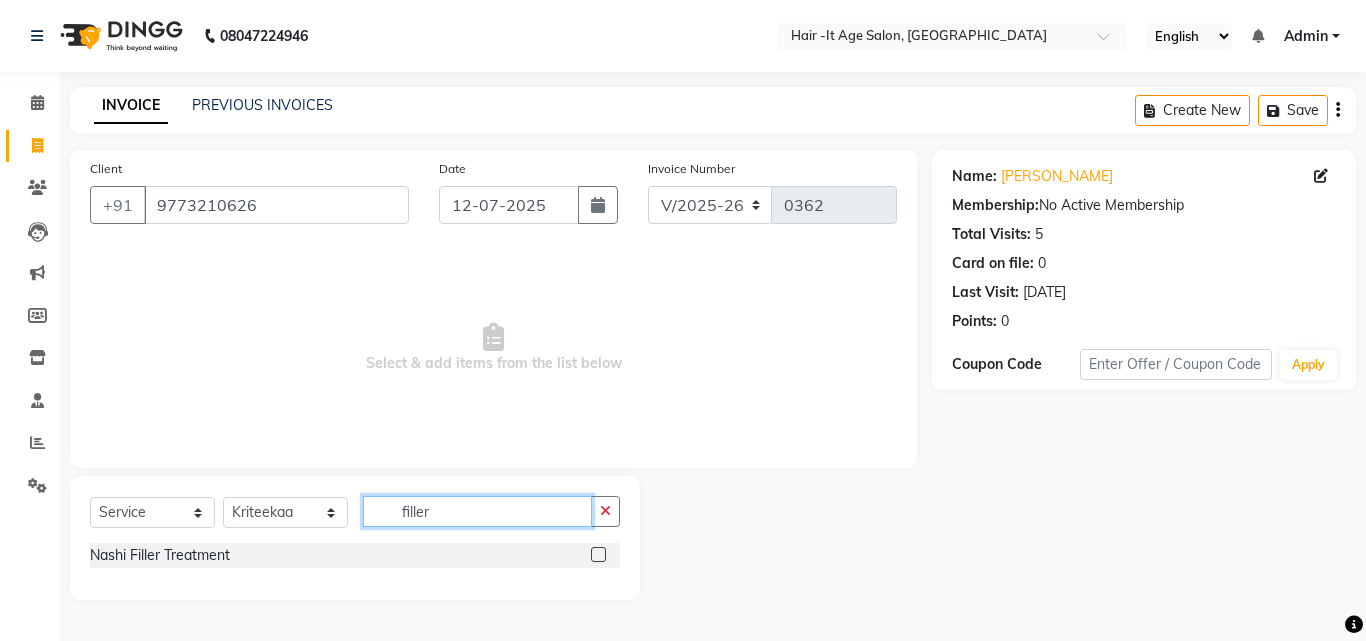type on "filler" 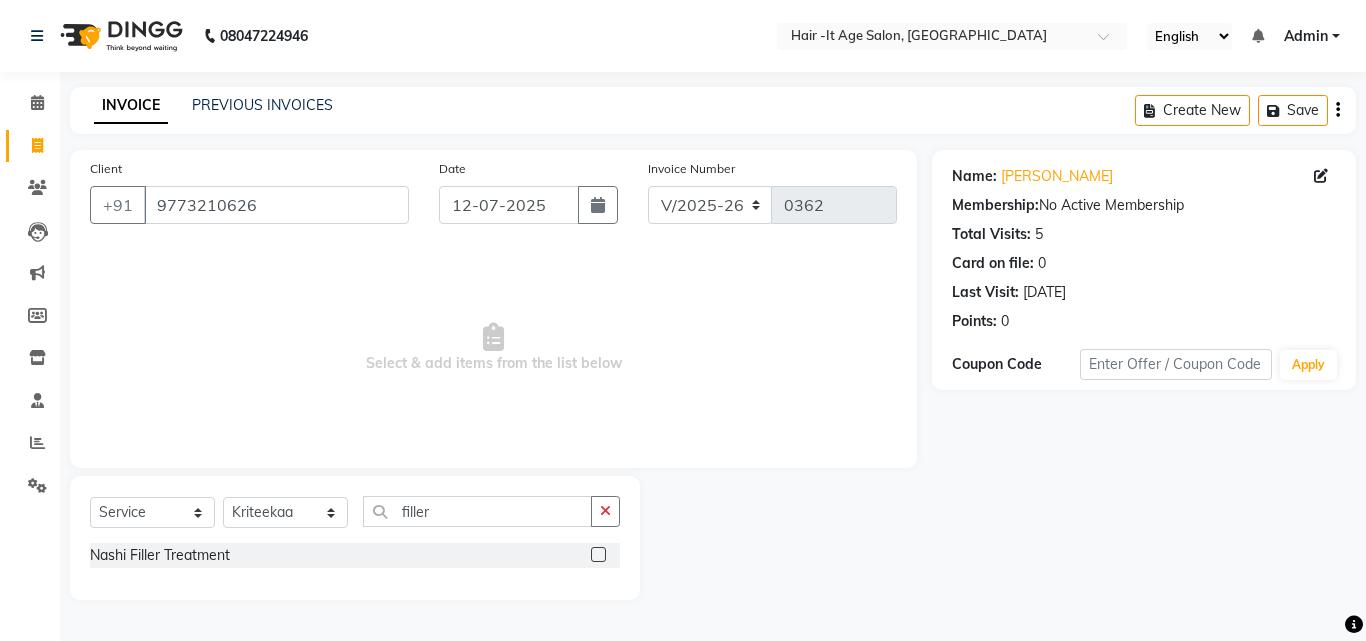 click 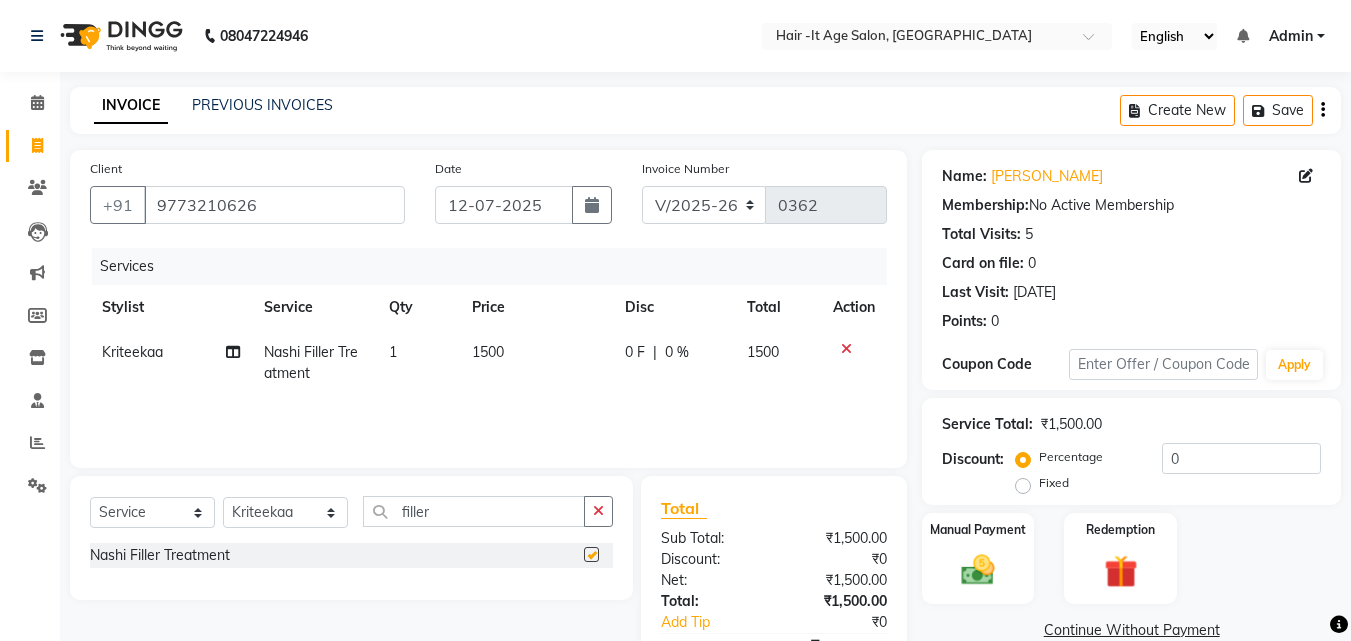 checkbox on "false" 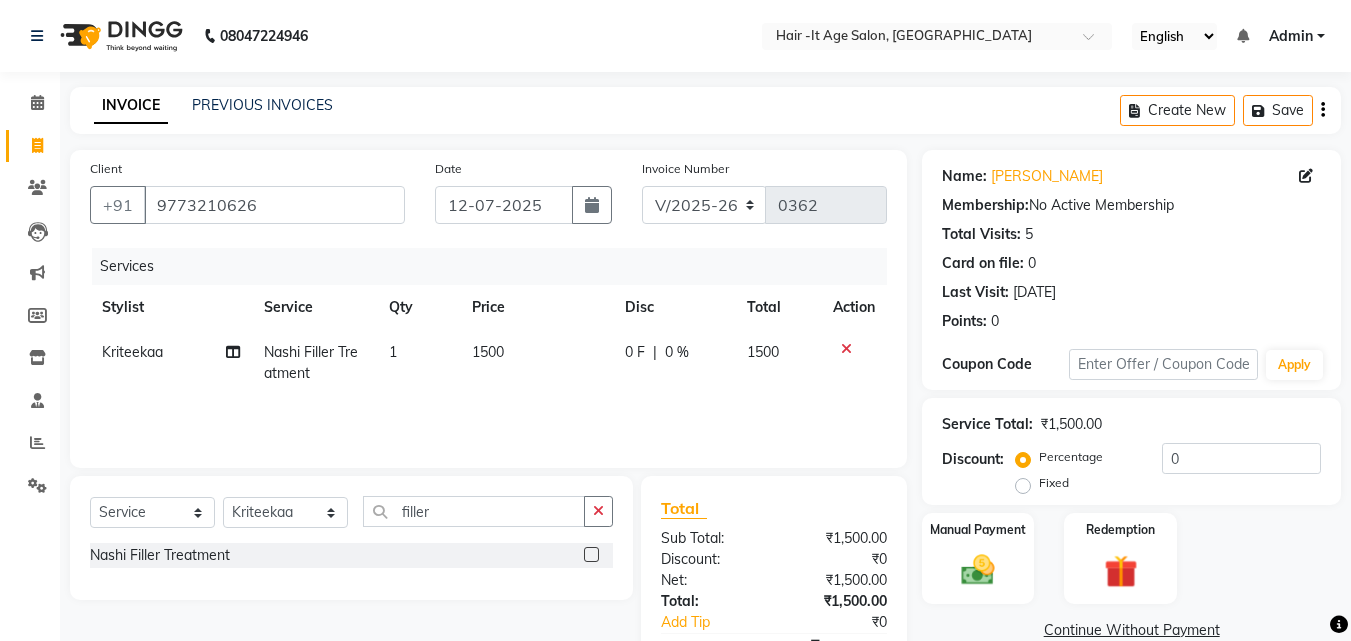 click on "1500" 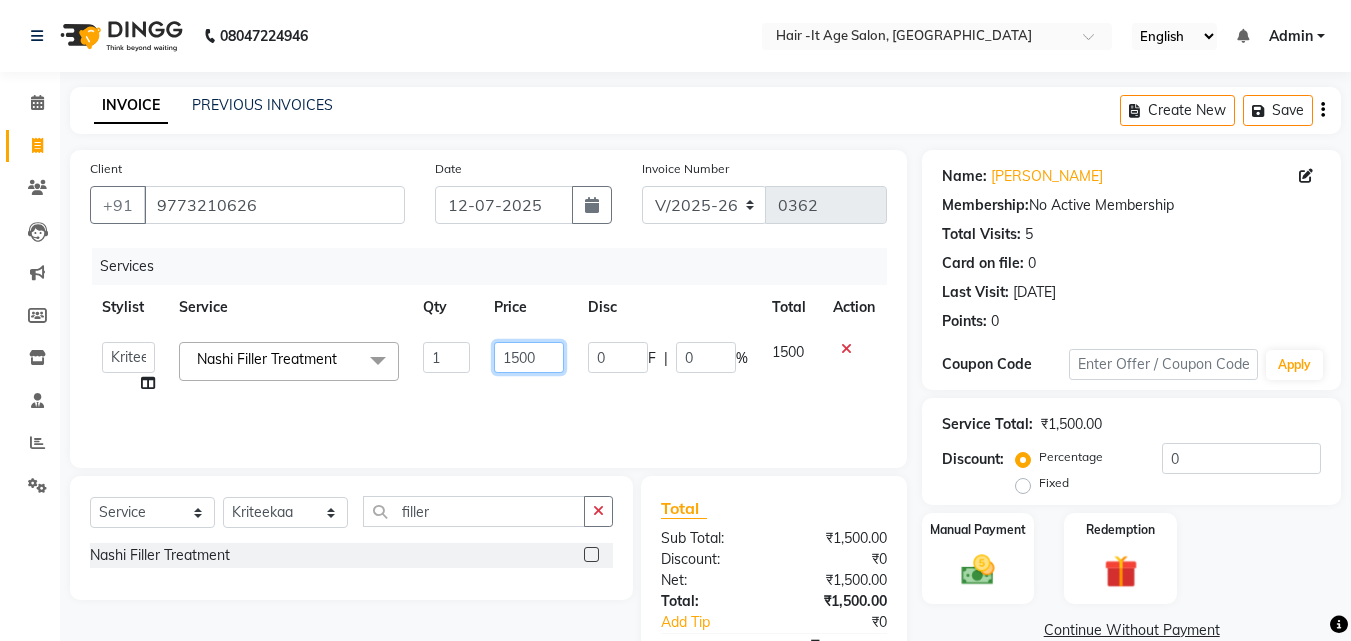 click on "1500" 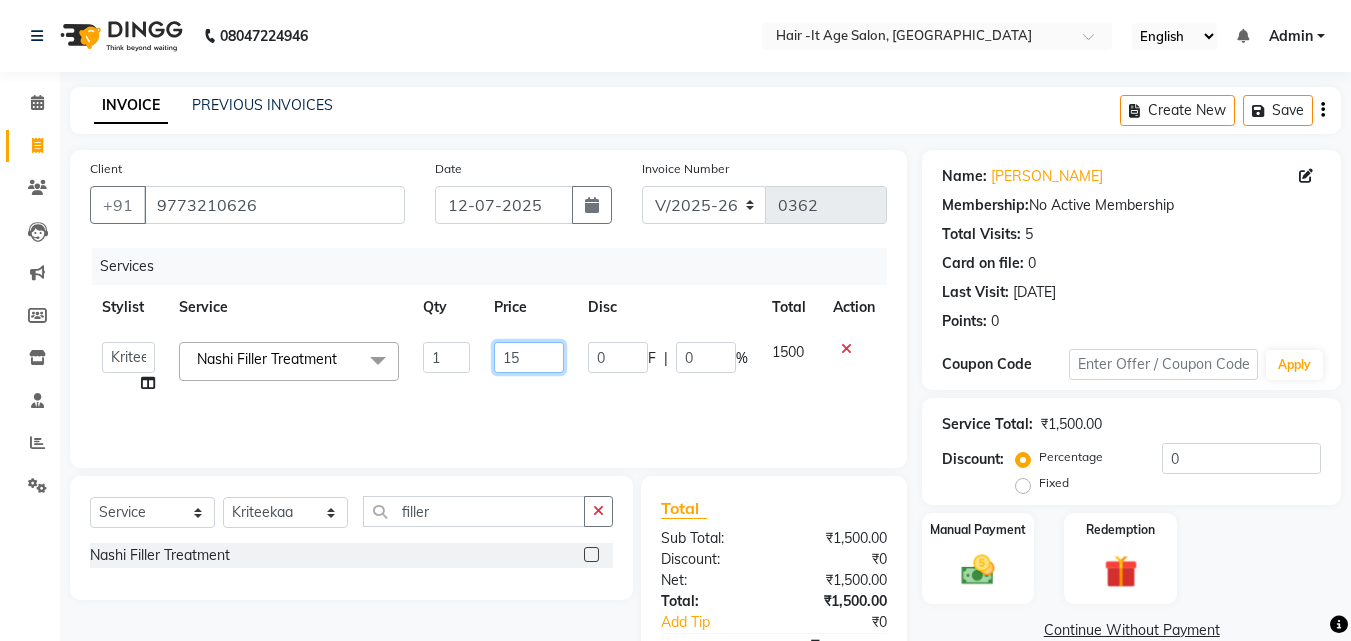 type on "1" 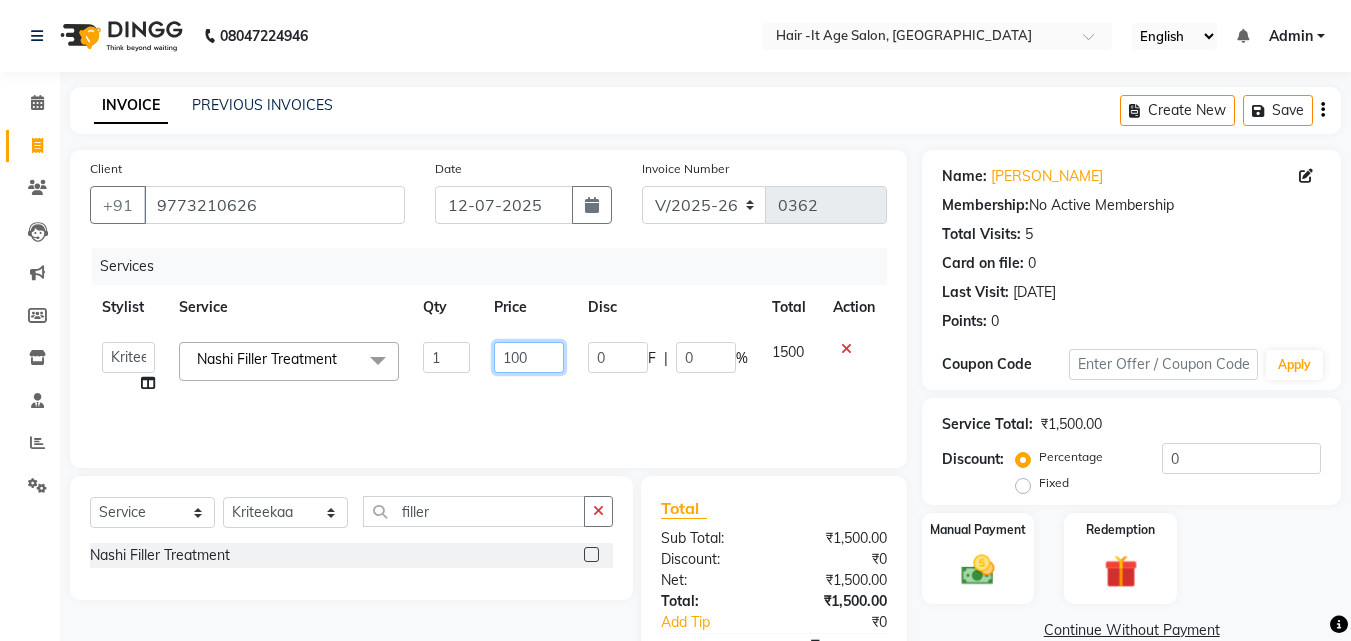 type on "1000" 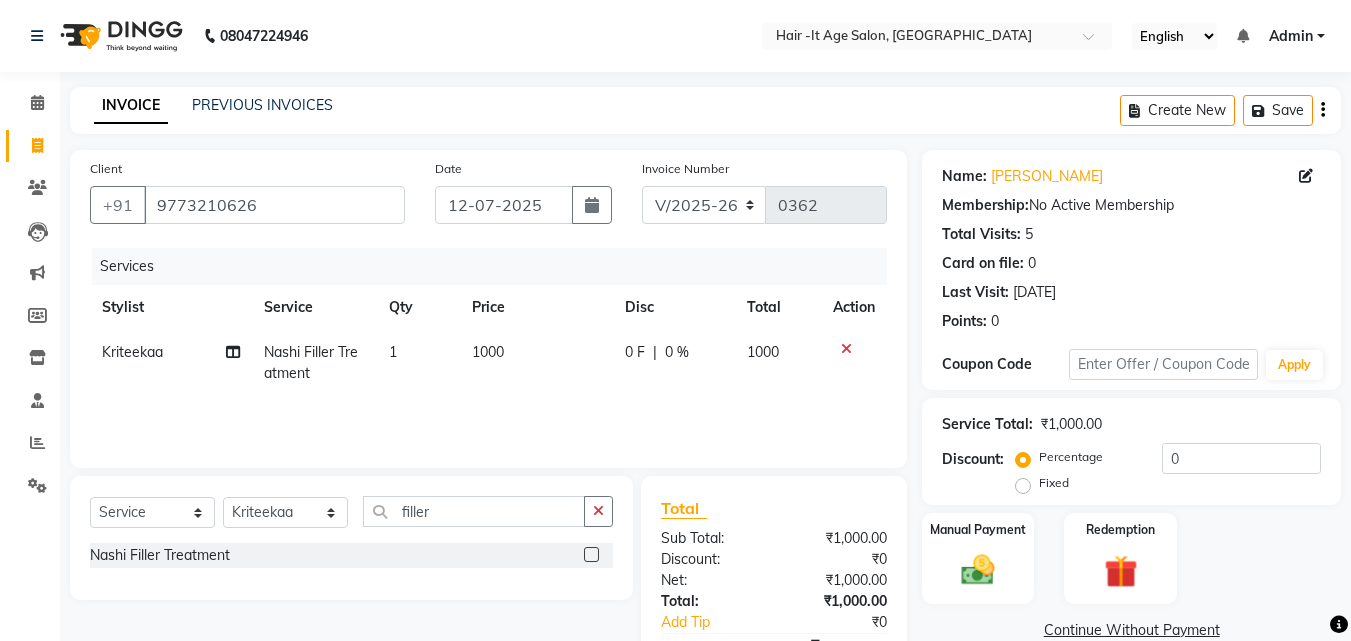 click on "Manual Payment Redemption" 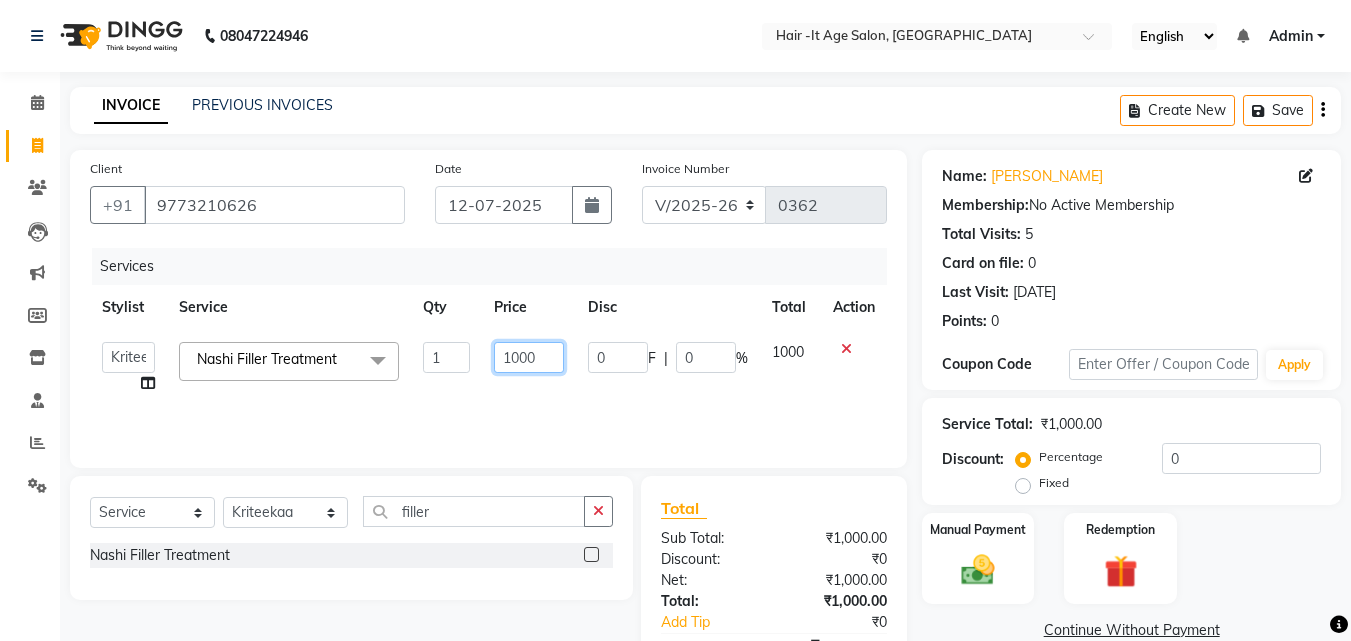 click on "1000" 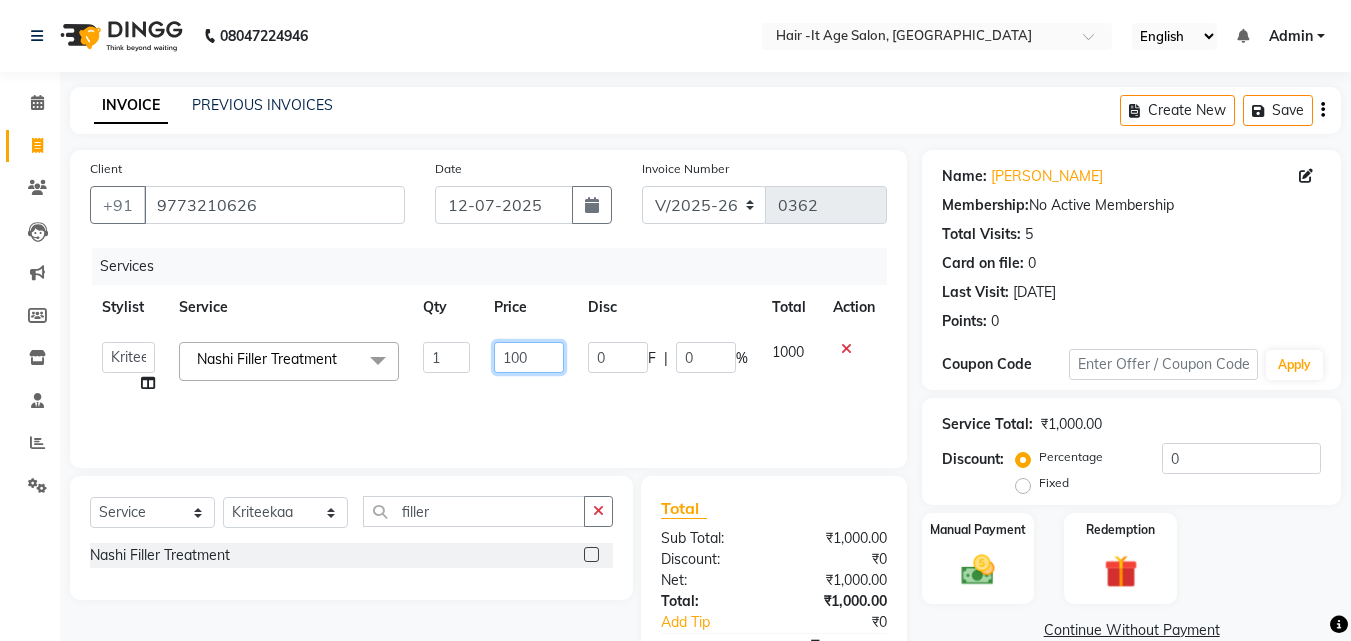 type on "1001" 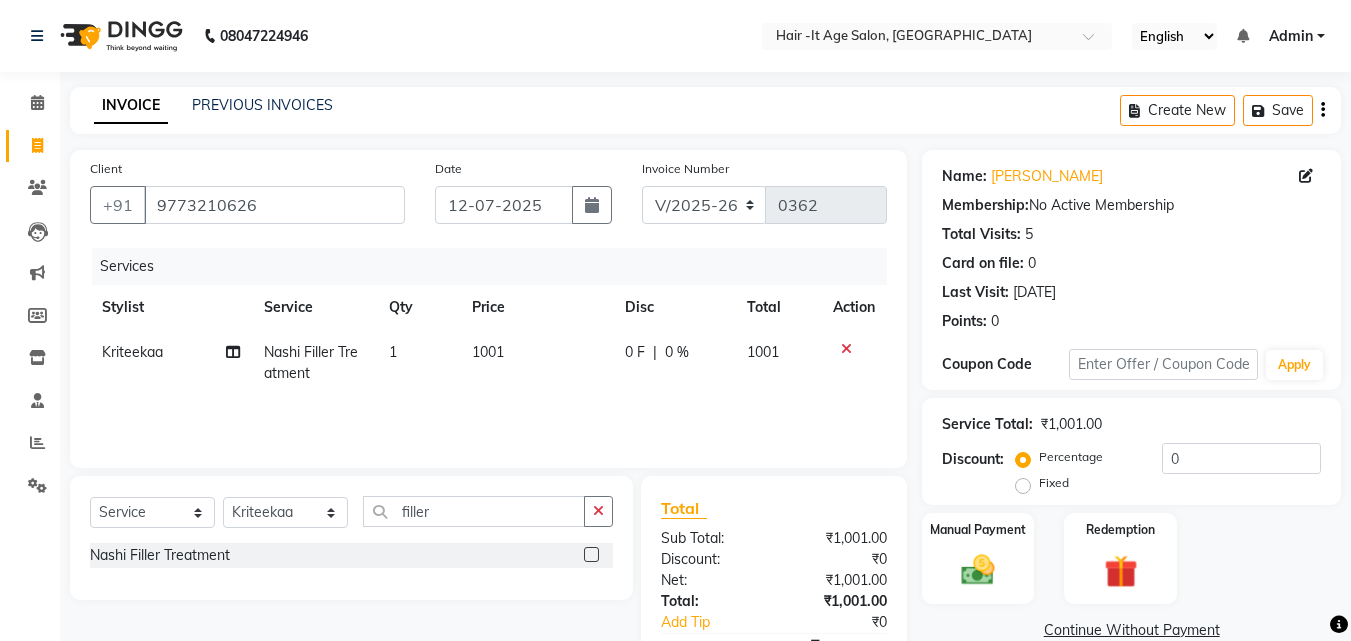 click on "Manual Payment Redemption" 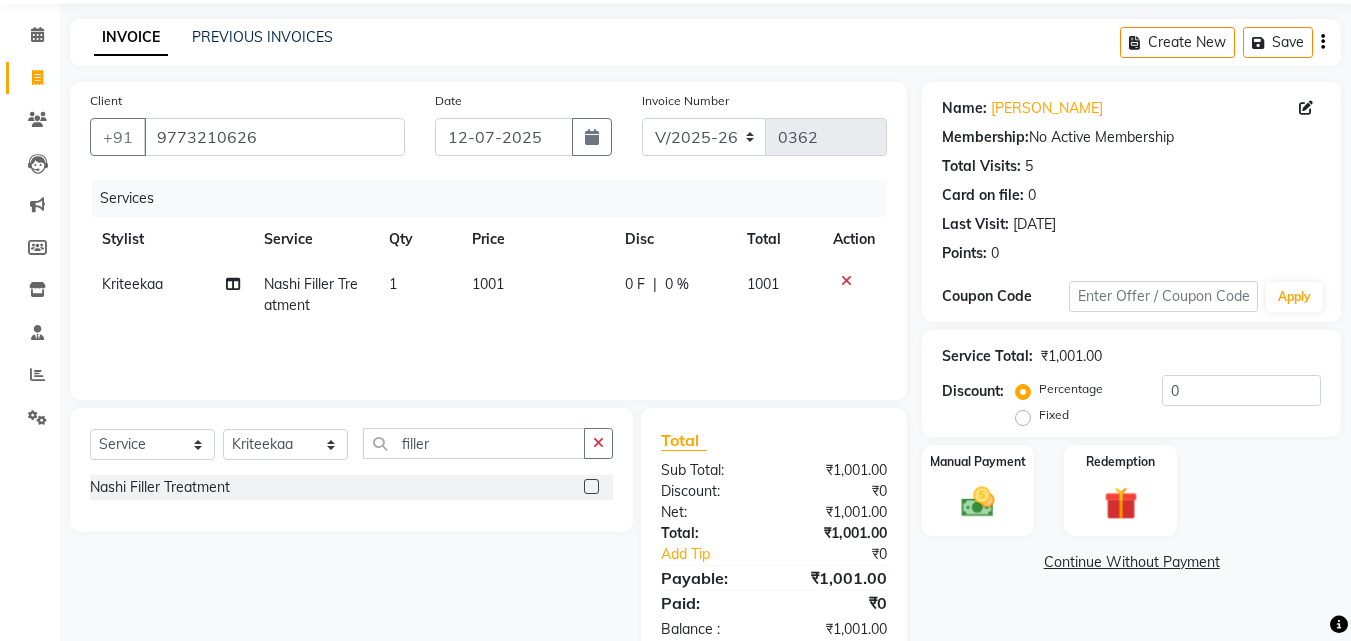 scroll, scrollTop: 80, scrollLeft: 0, axis: vertical 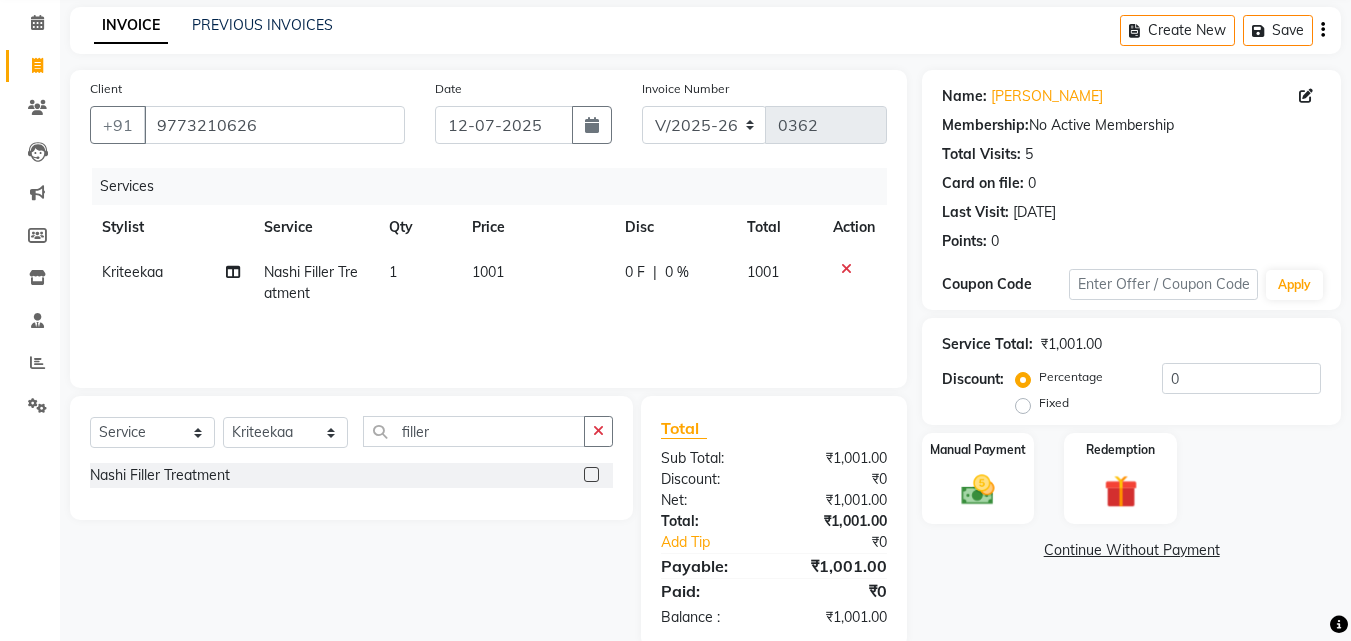 click on "1001" 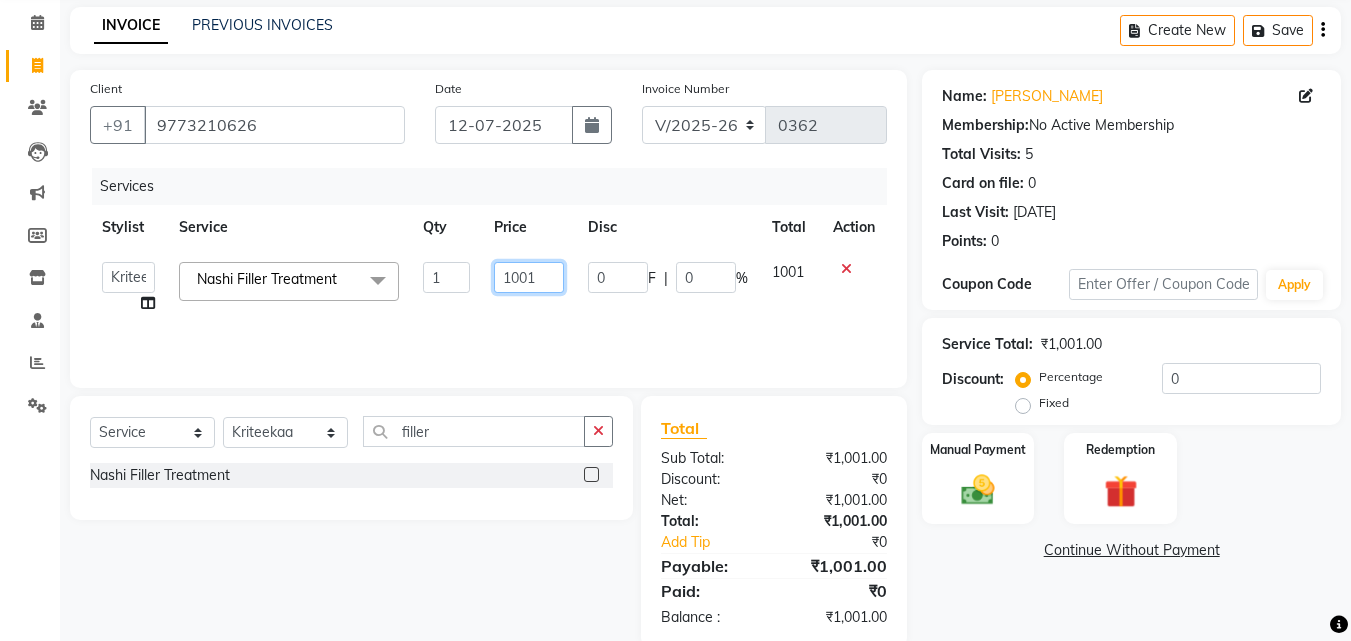 click on "1001" 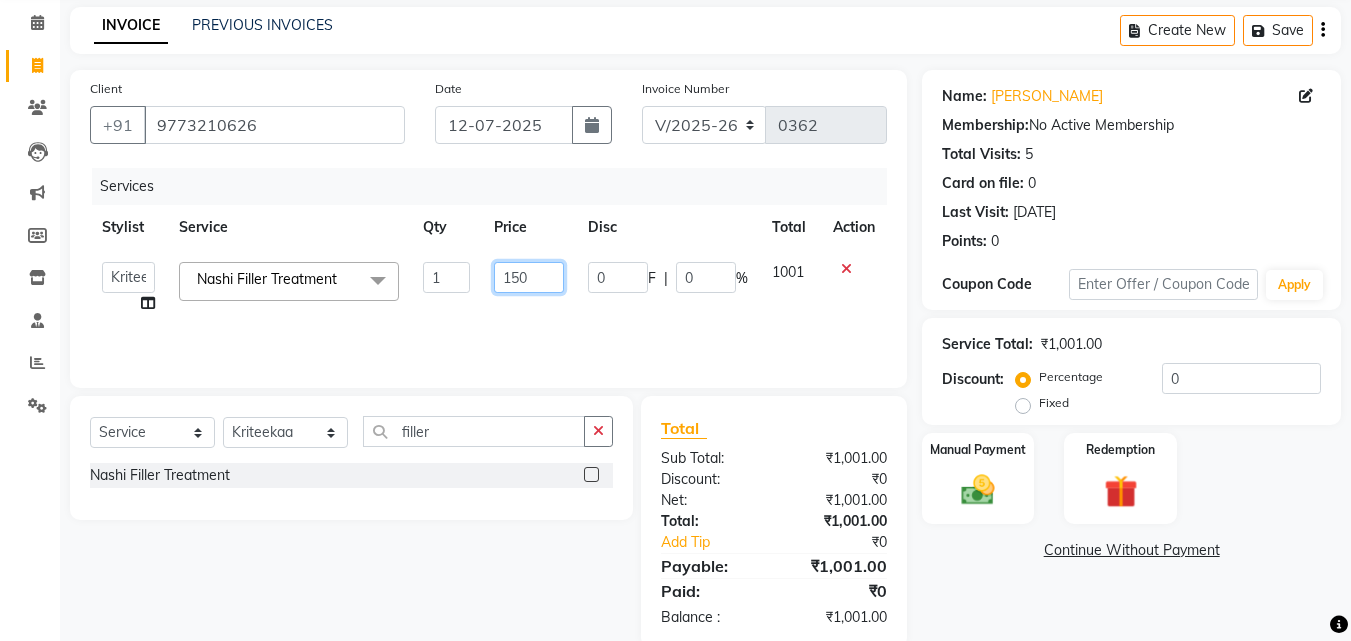 type on "1500" 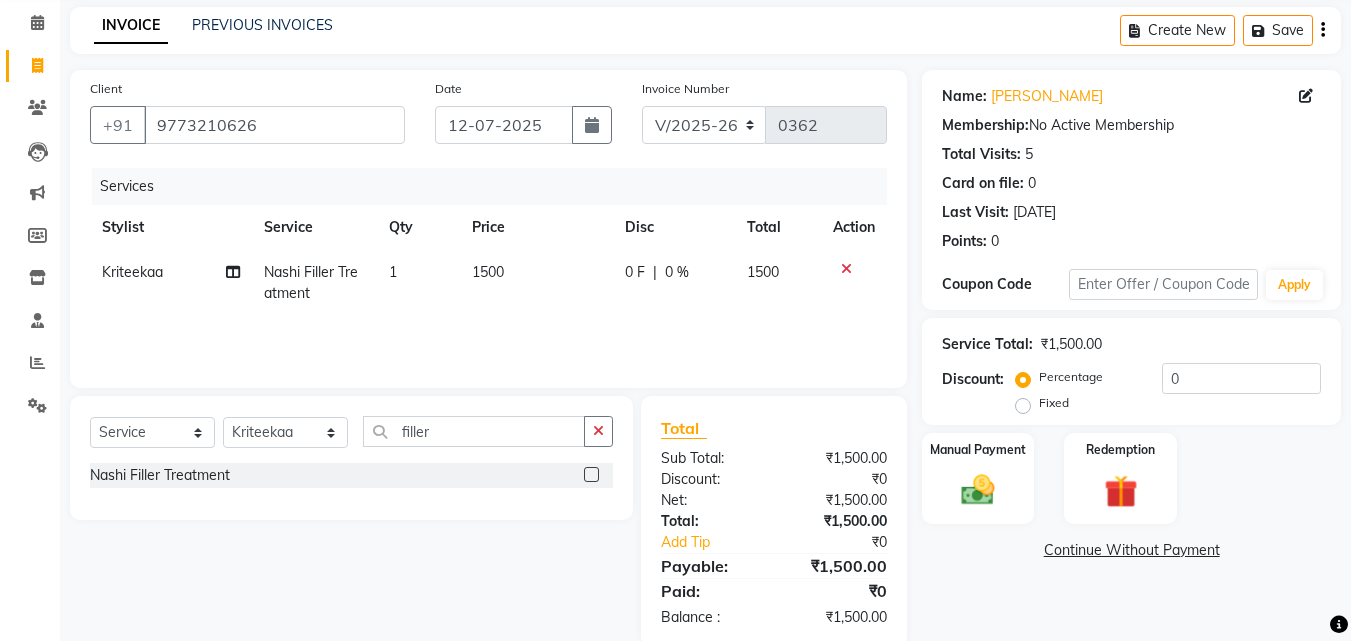 click on "Name: [PERSON_NAME] Membership:  No Active Membership  Total Visits:  5 Card on file:  0 Last Visit:   [DATE] Points:   0  Coupon Code Apply Service Total:  ₹1,500.00  Discount:  Percentage   Fixed  0 Manual Payment Redemption  Continue Without Payment" 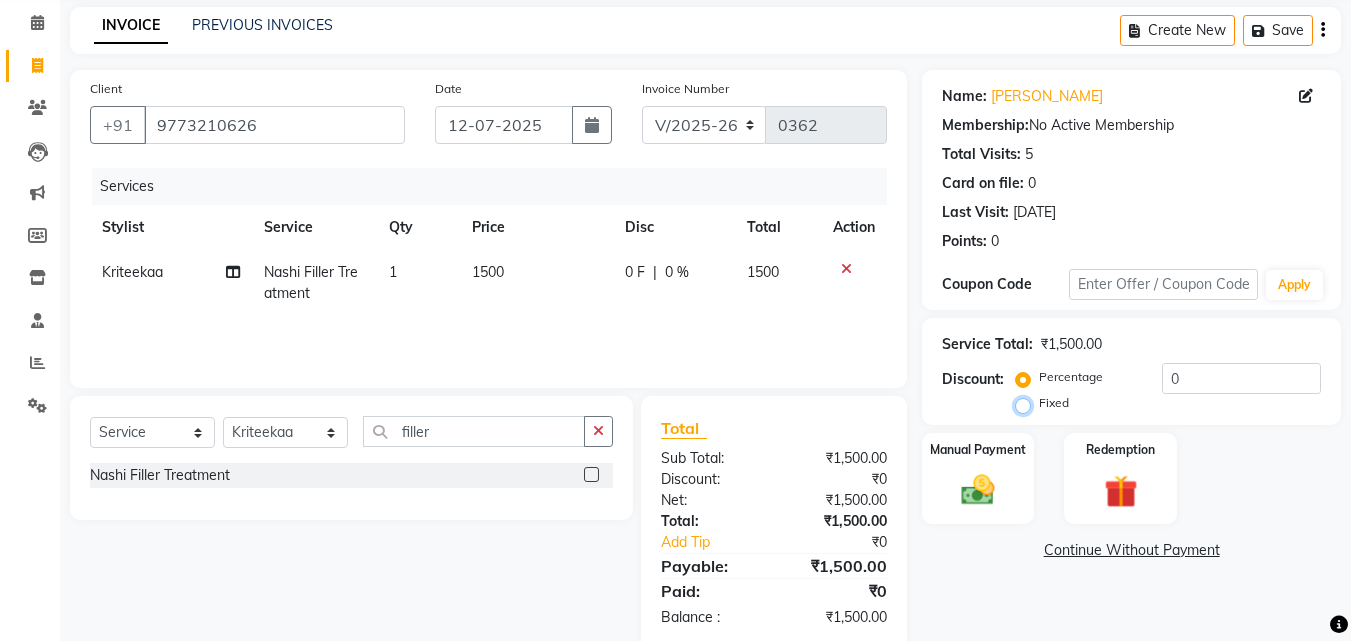 click on "Fixed" at bounding box center (1027, 403) 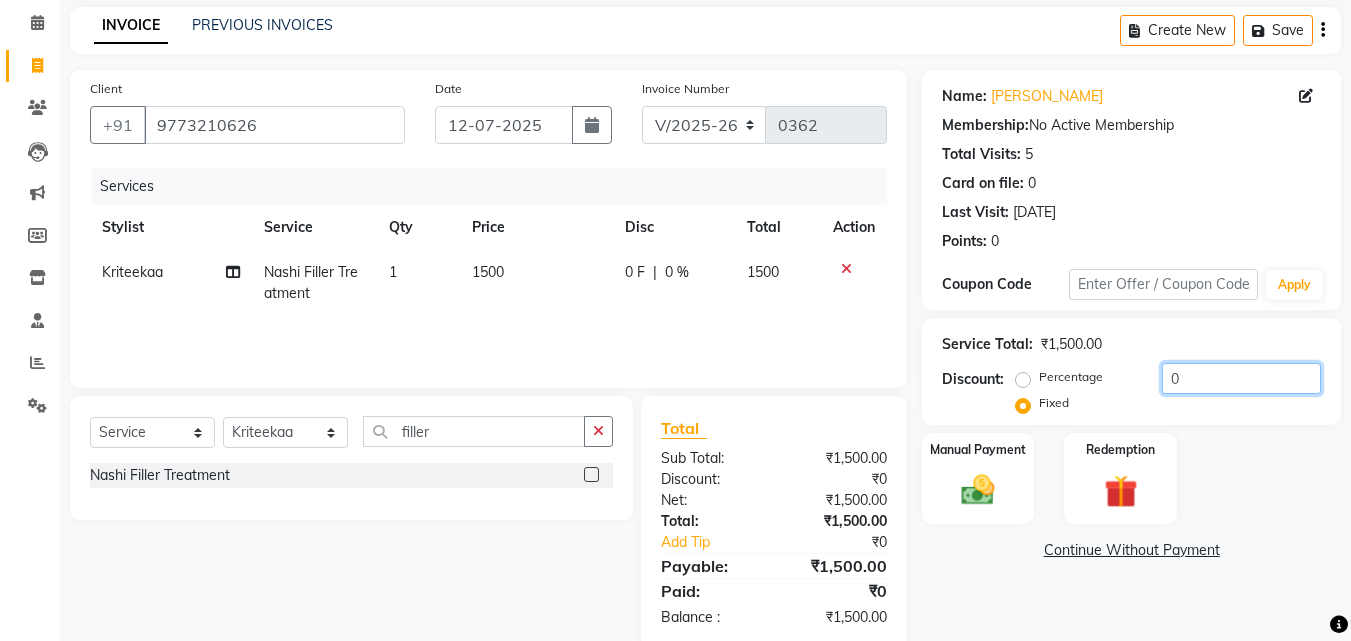 click on "0" 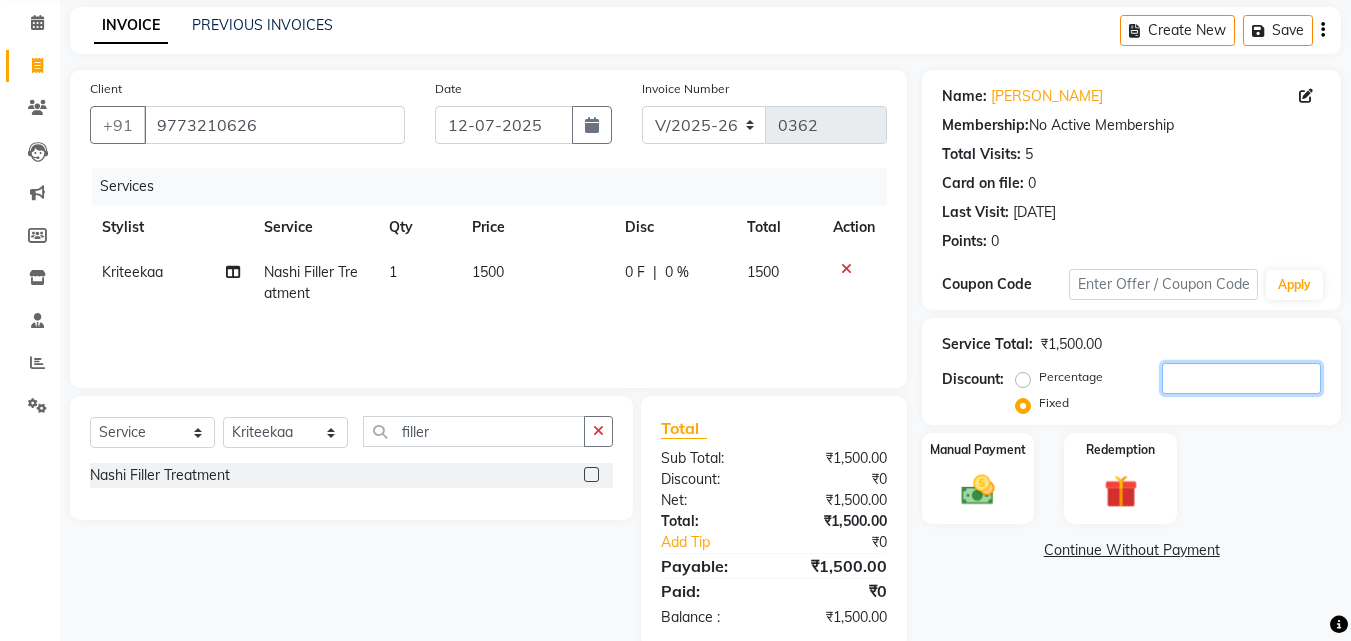 type on "2" 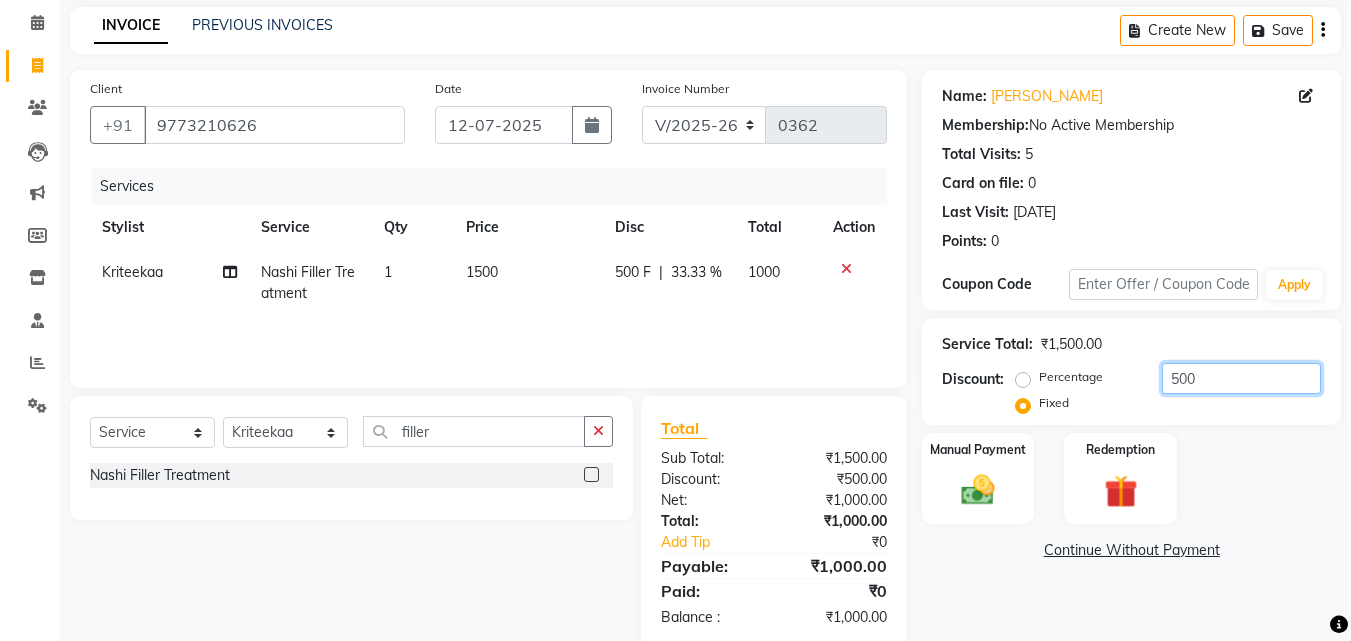 type on "500" 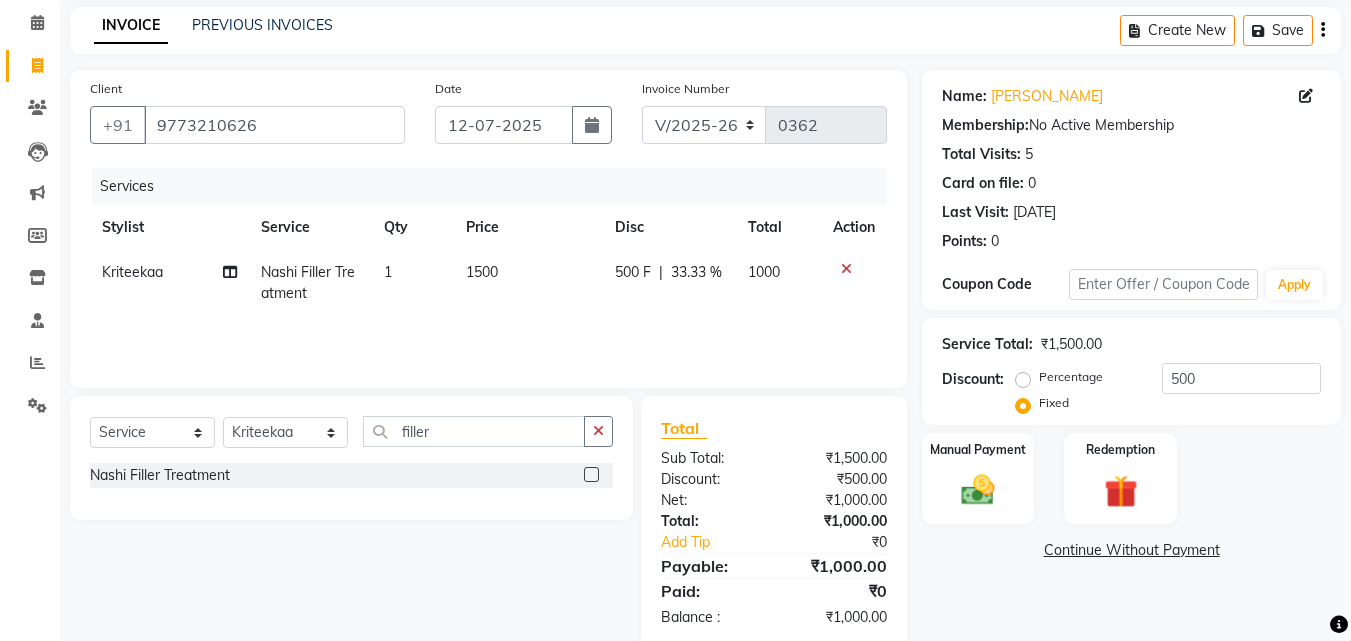 click on "Manual Payment Redemption" 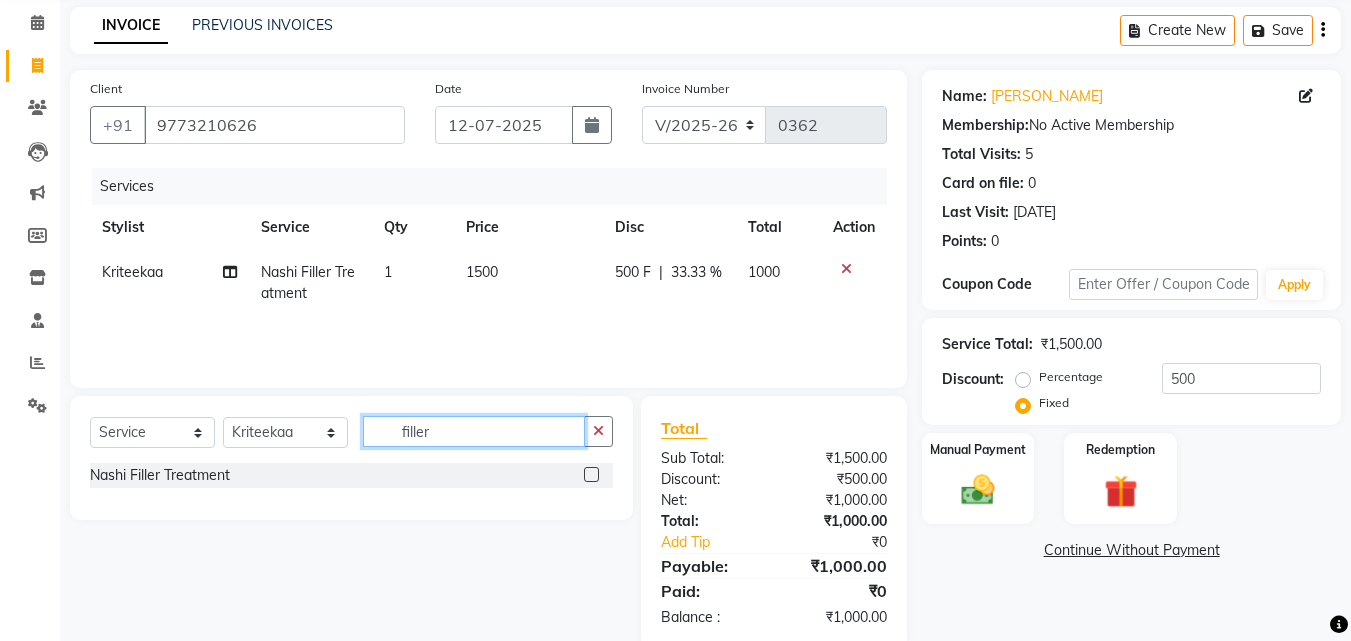 click on "filler" 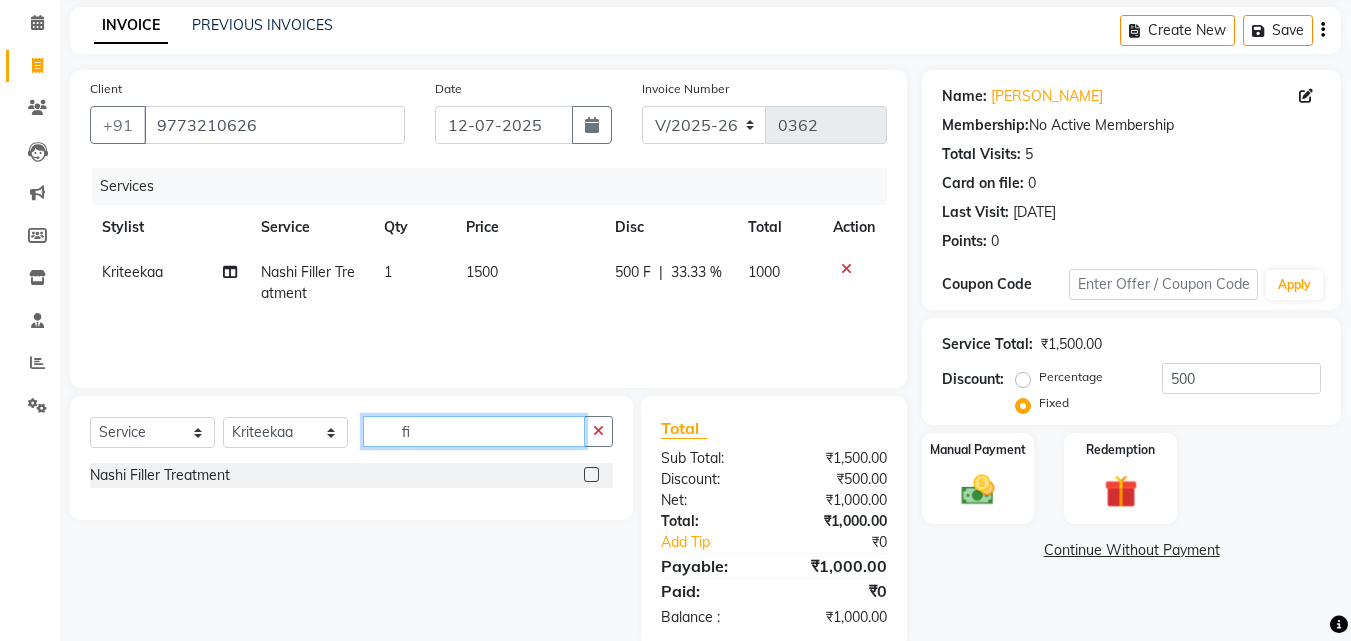 type on "f" 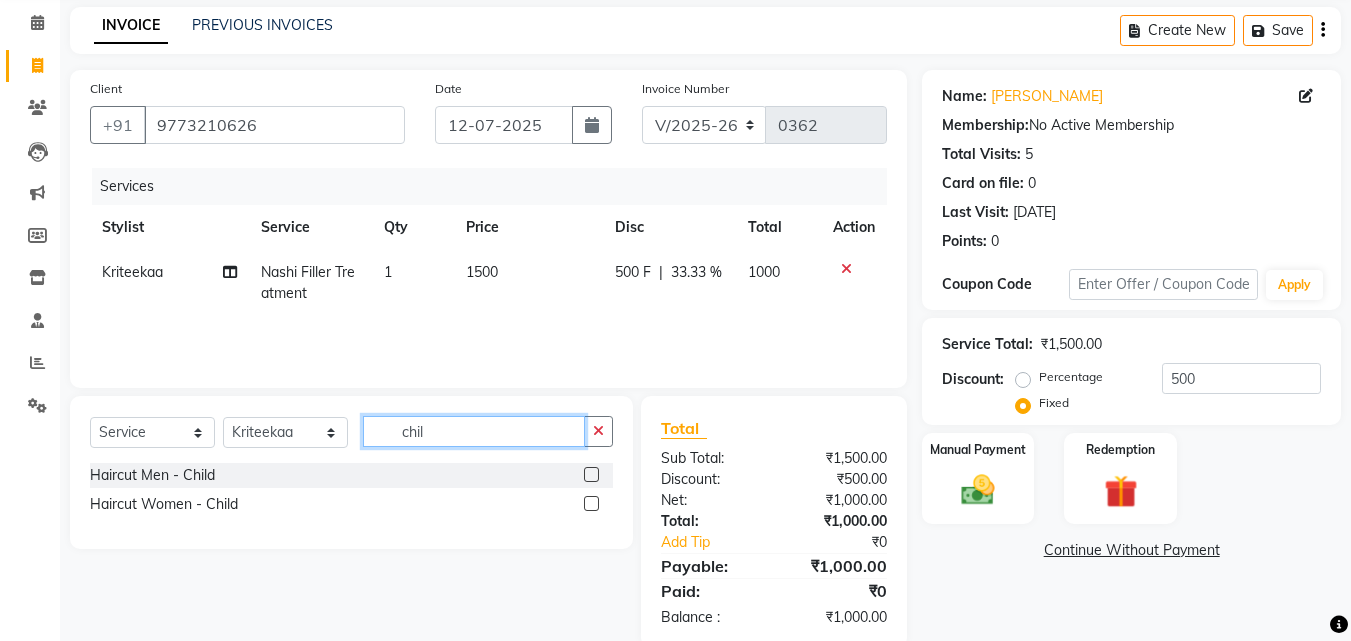 type on "chil" 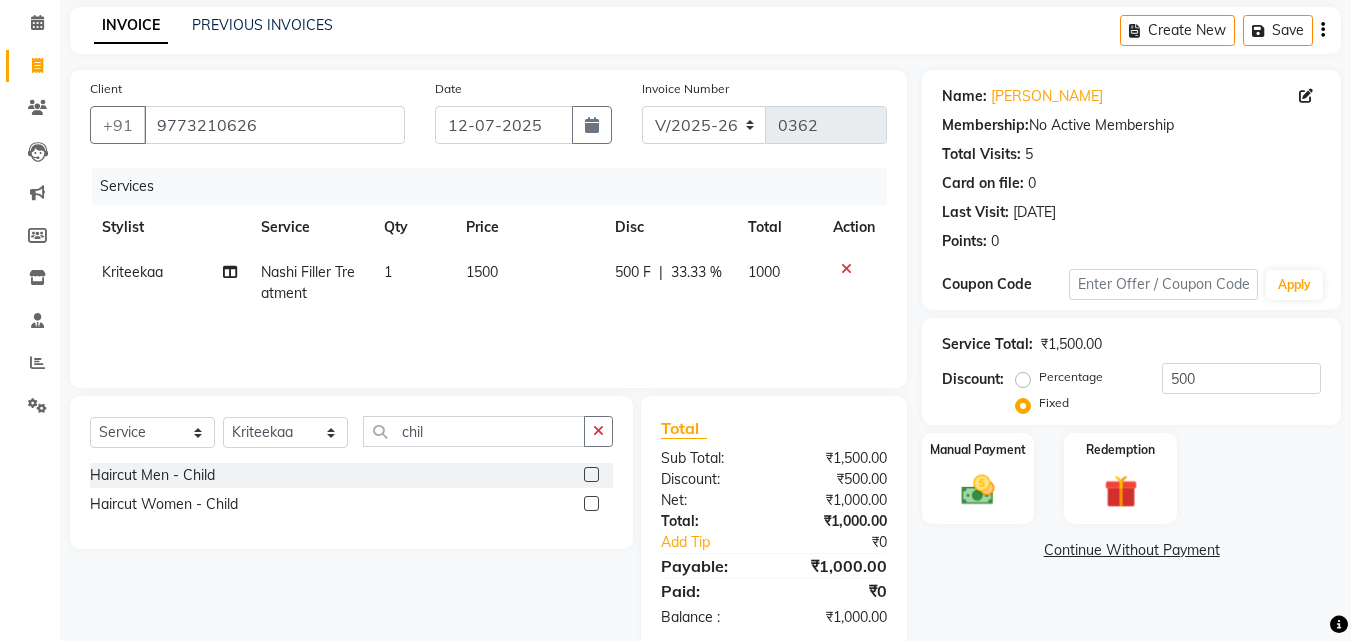 click 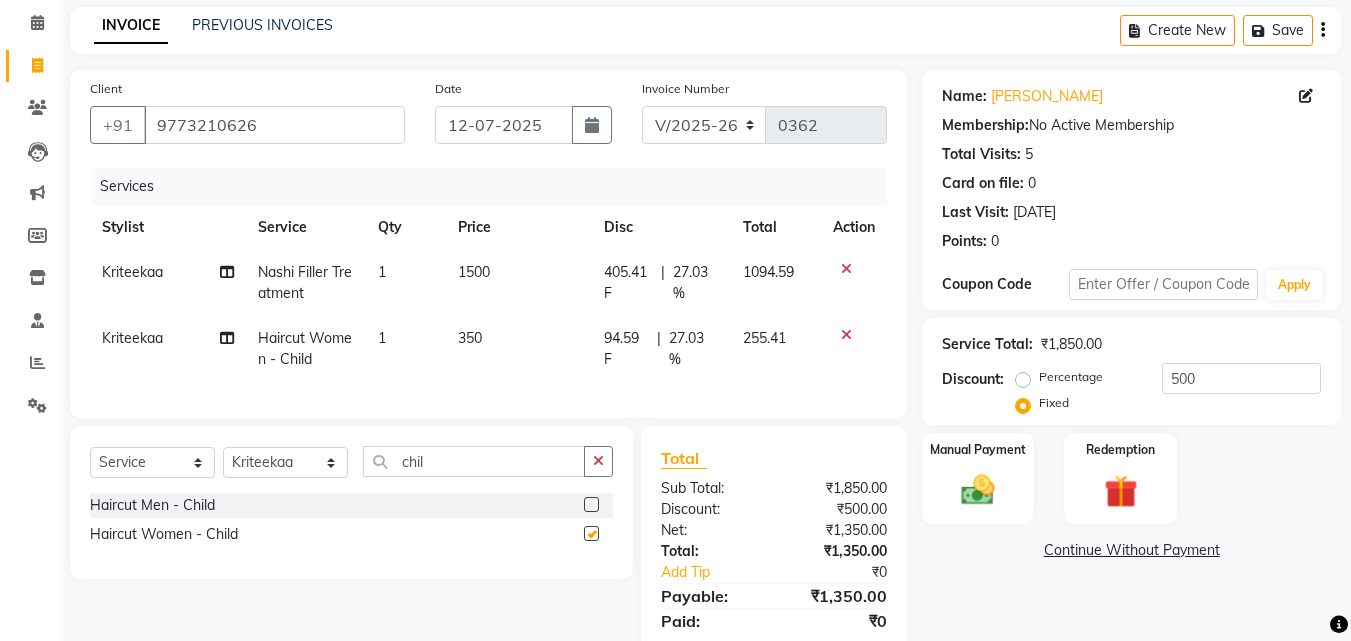 checkbox on "false" 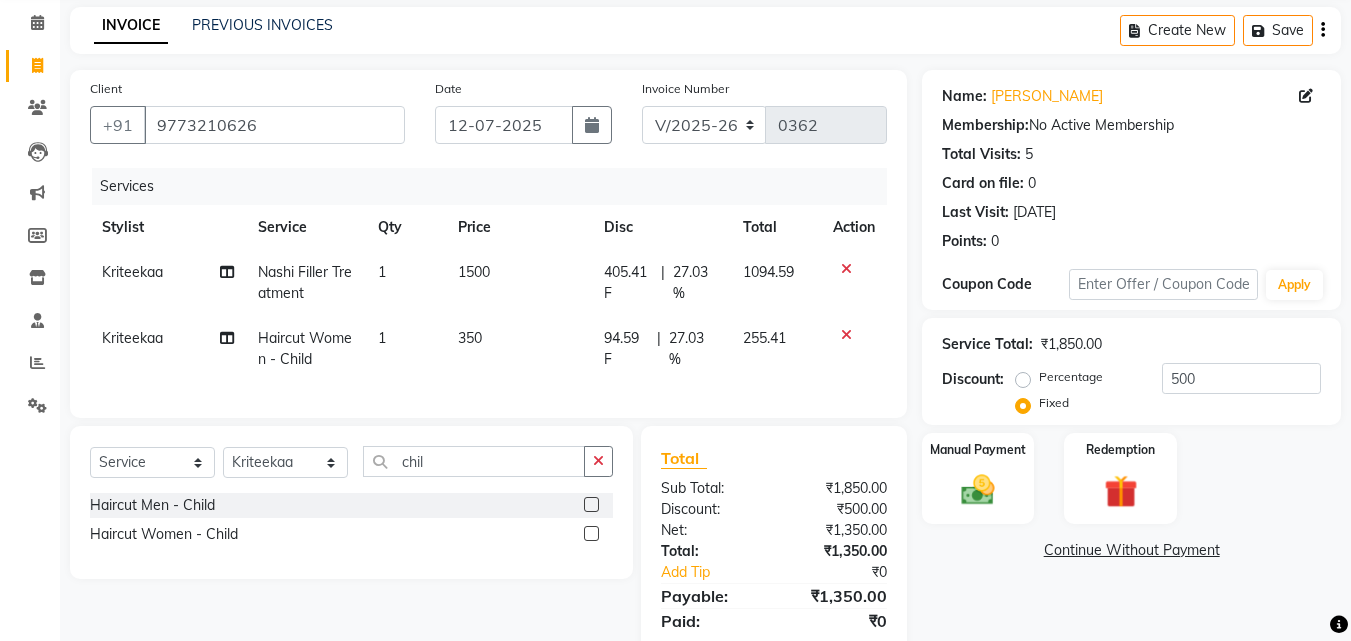 click on "27.03 %" 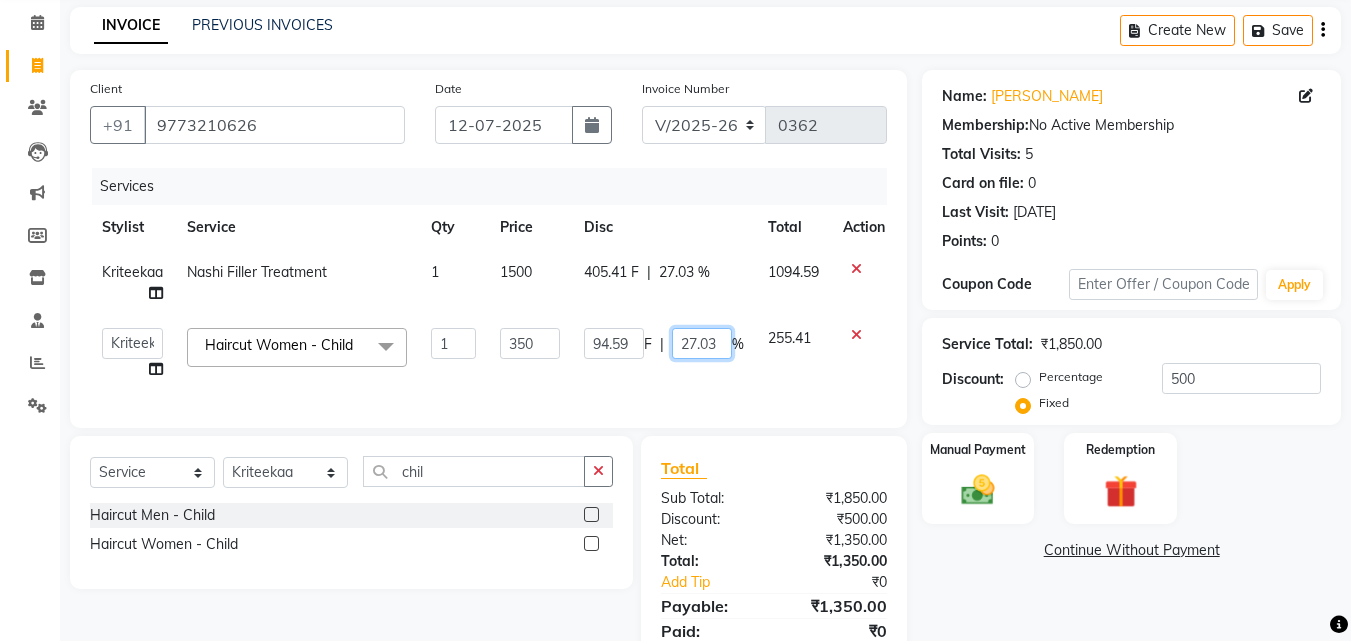 click on "27.03" 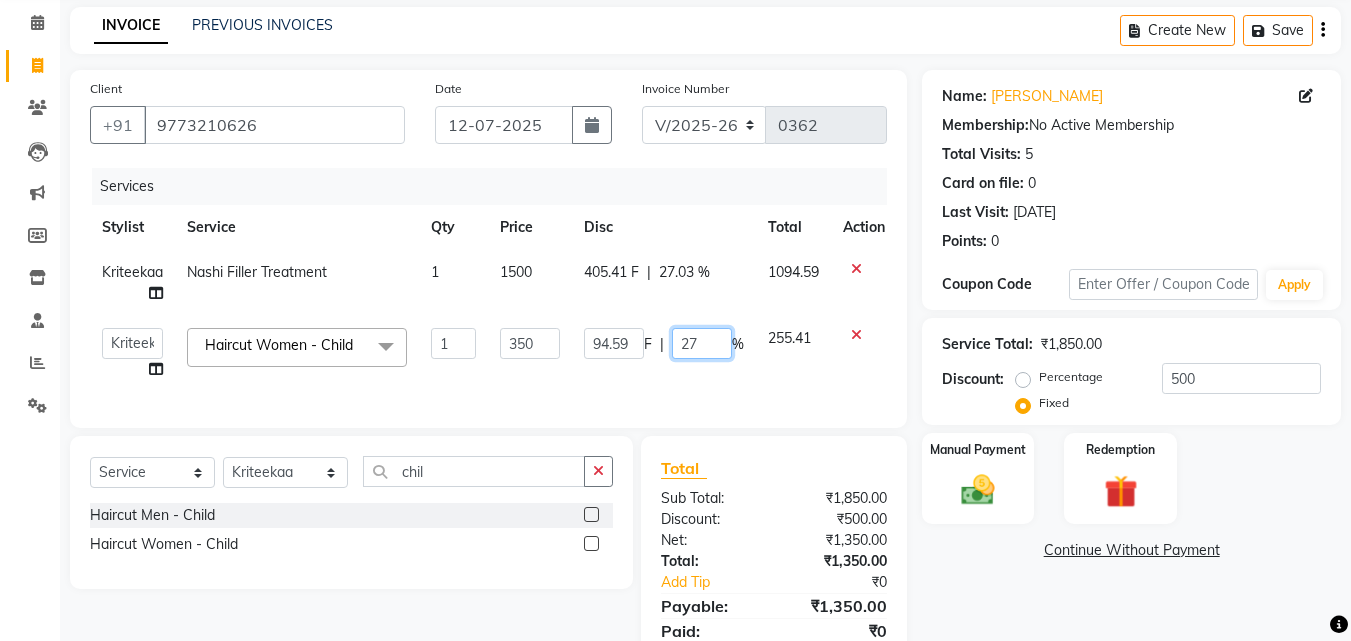 type on "2" 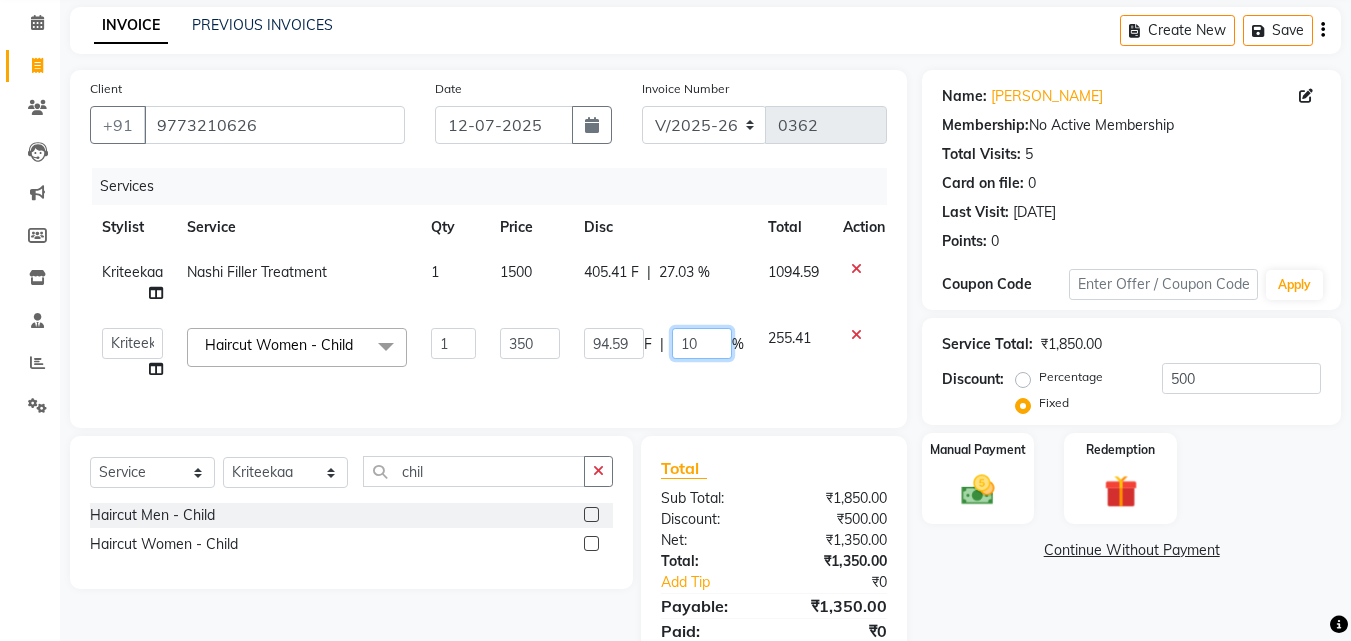 type on "100" 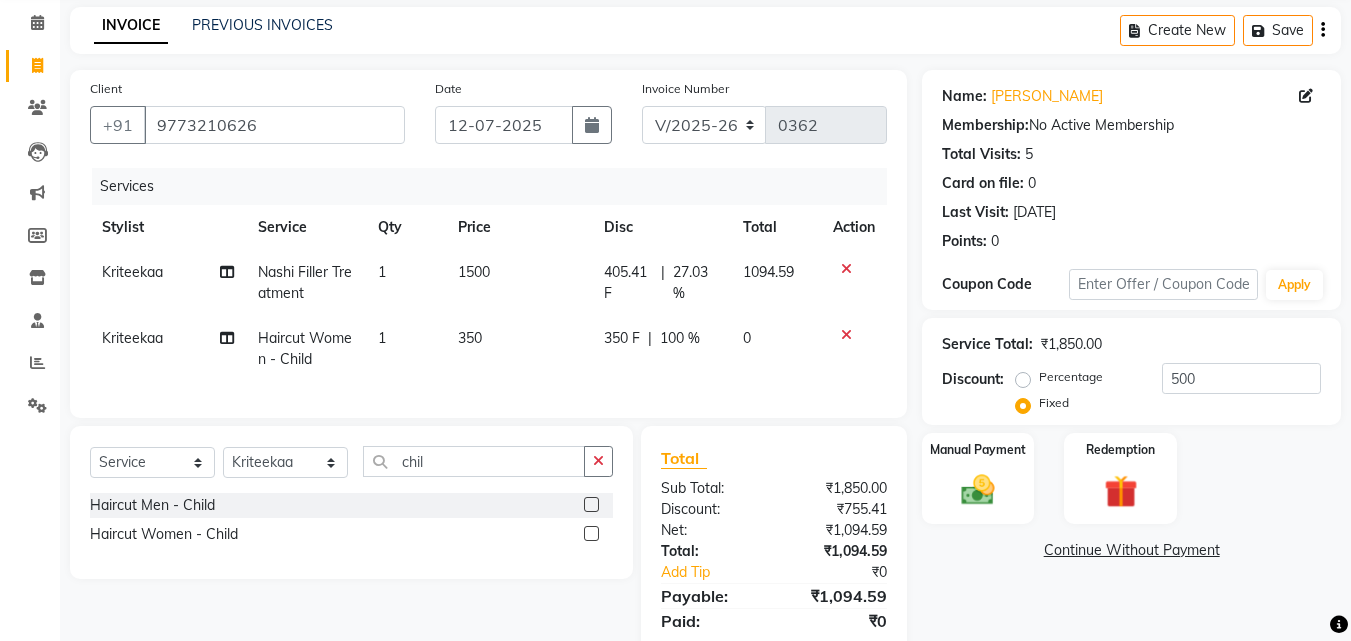 click on "Name: [PERSON_NAME] Membership:  No Active Membership  Total Visits:  5 Card on file:  0 Last Visit:   [DATE] Points:   0  Coupon Code Apply Service Total:  ₹1,850.00  Discount:  Percentage   Fixed  500 Manual Payment Redemption  Continue Without Payment" 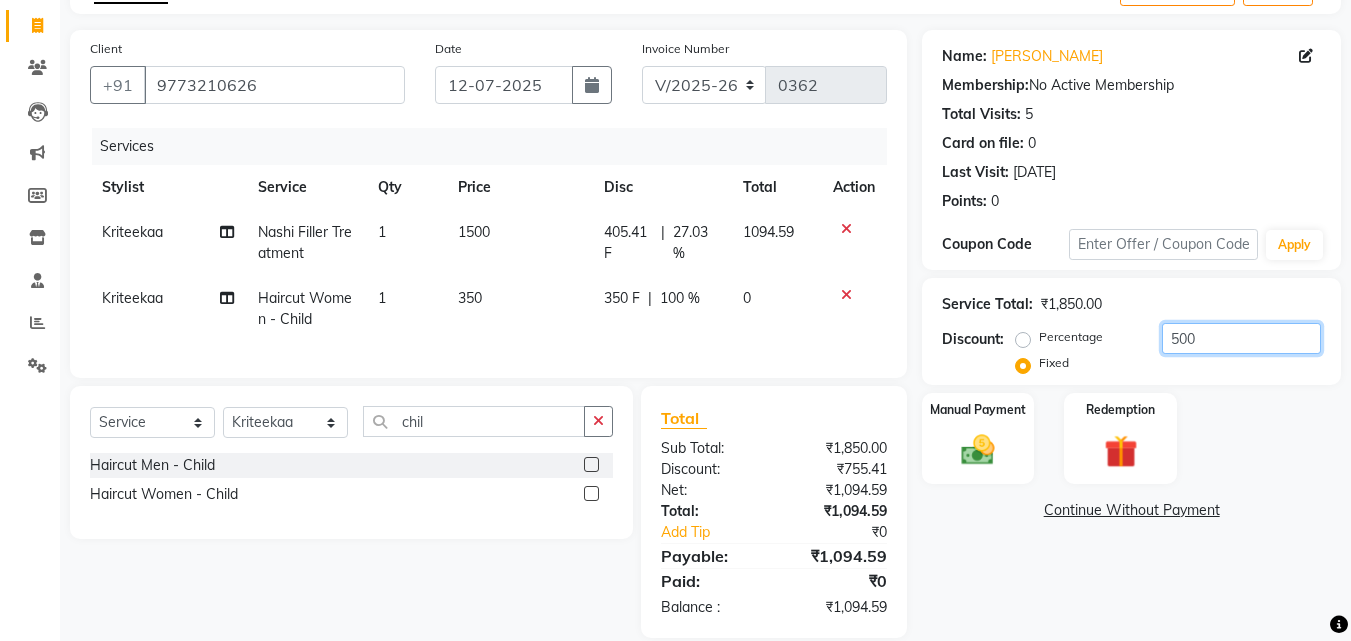 click on "500" 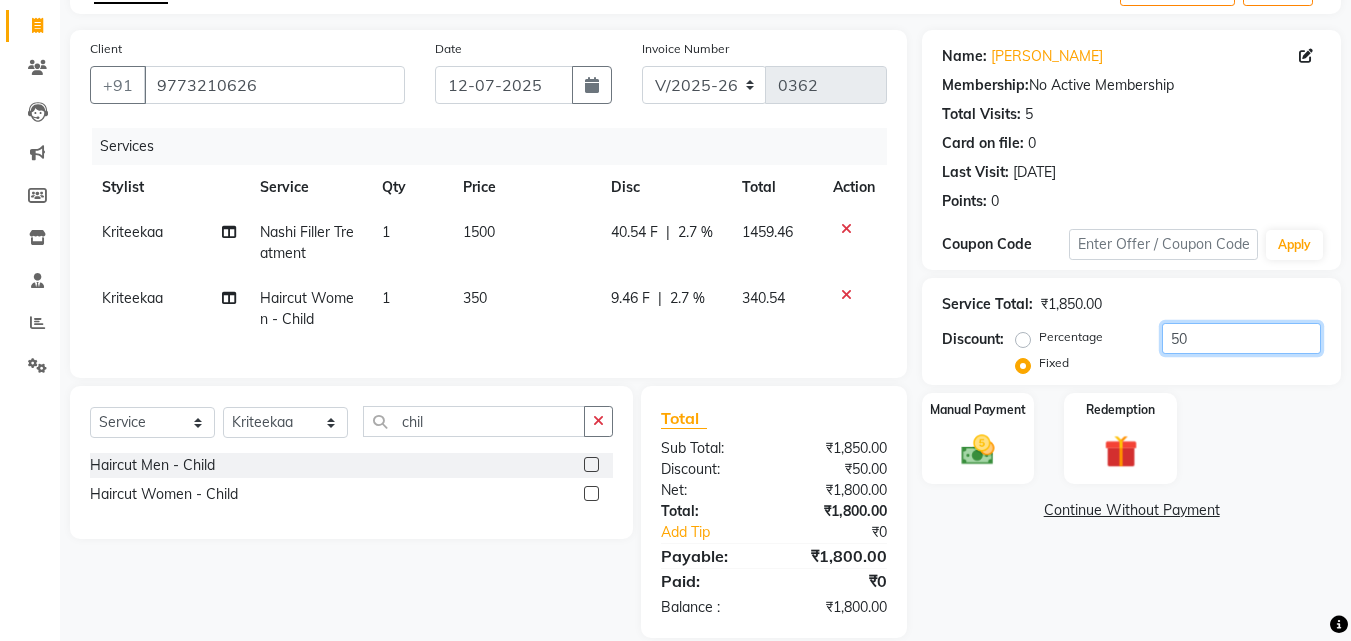 type on "5" 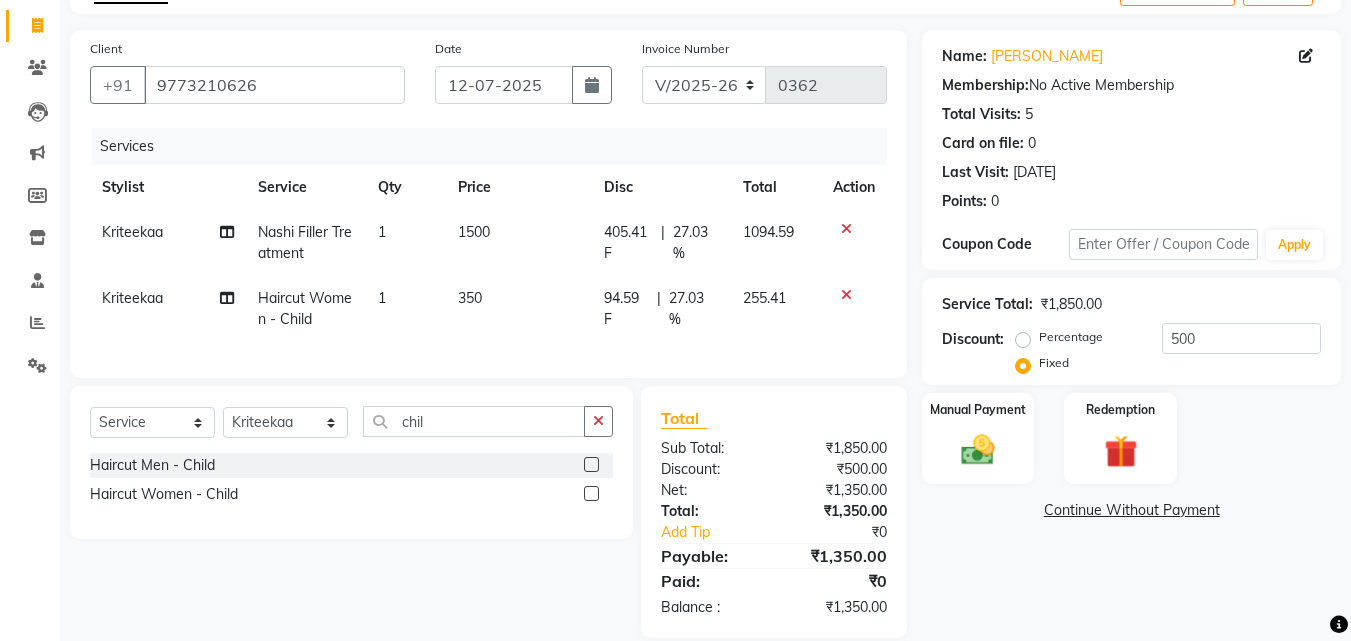 click on "27.03 %" 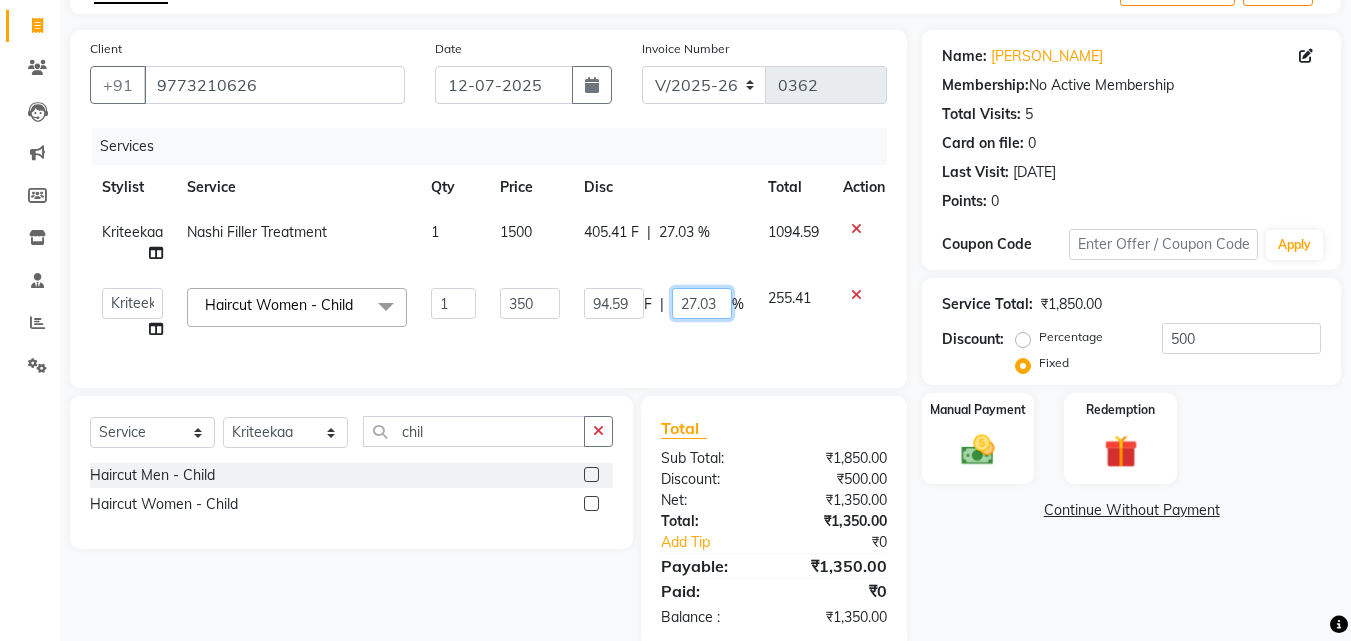 click on "27.03" 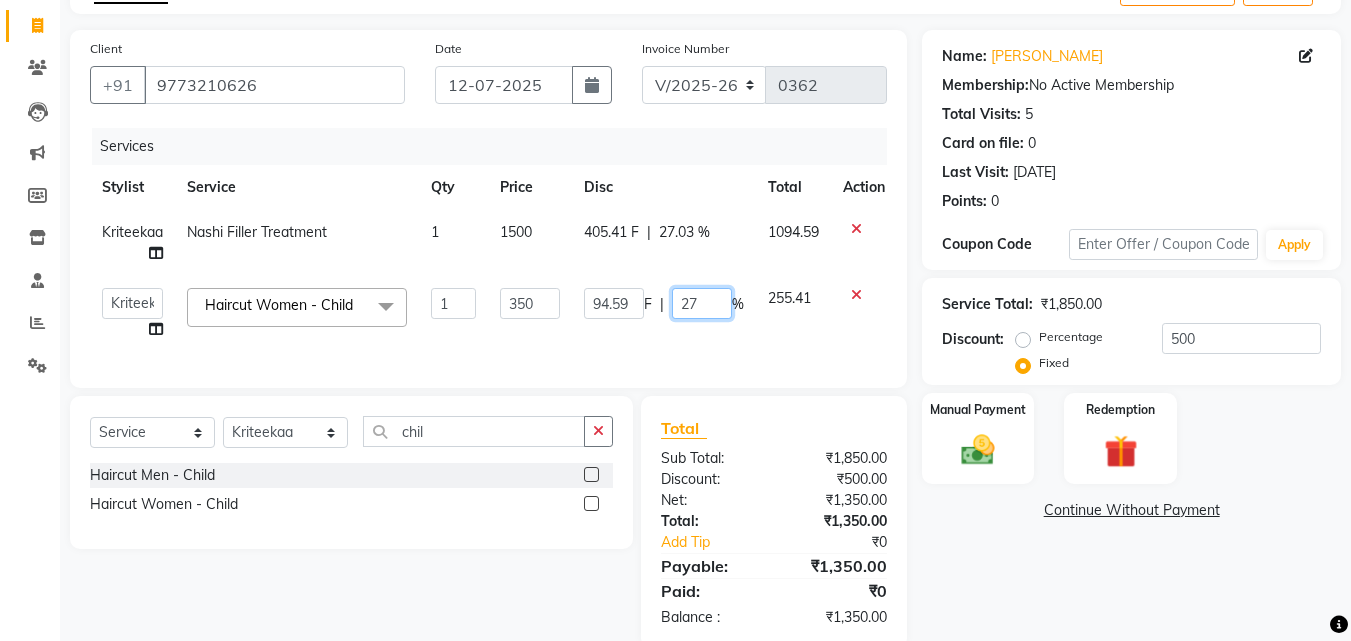 type on "2" 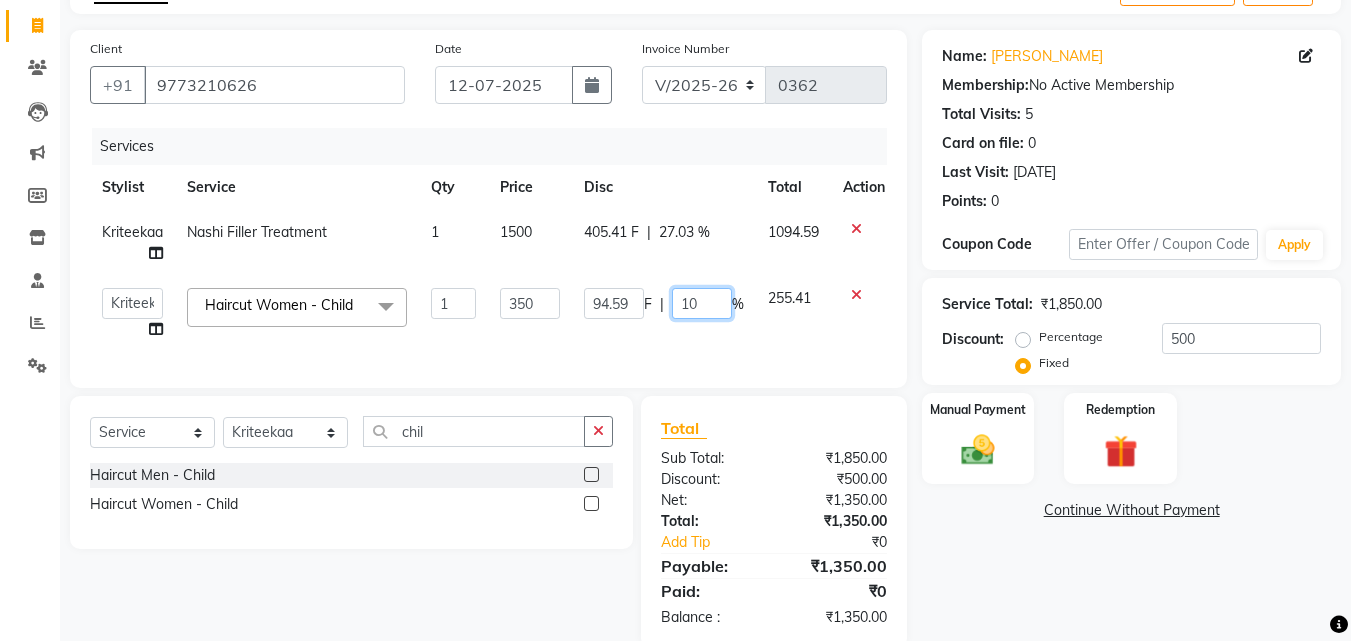 type on "100" 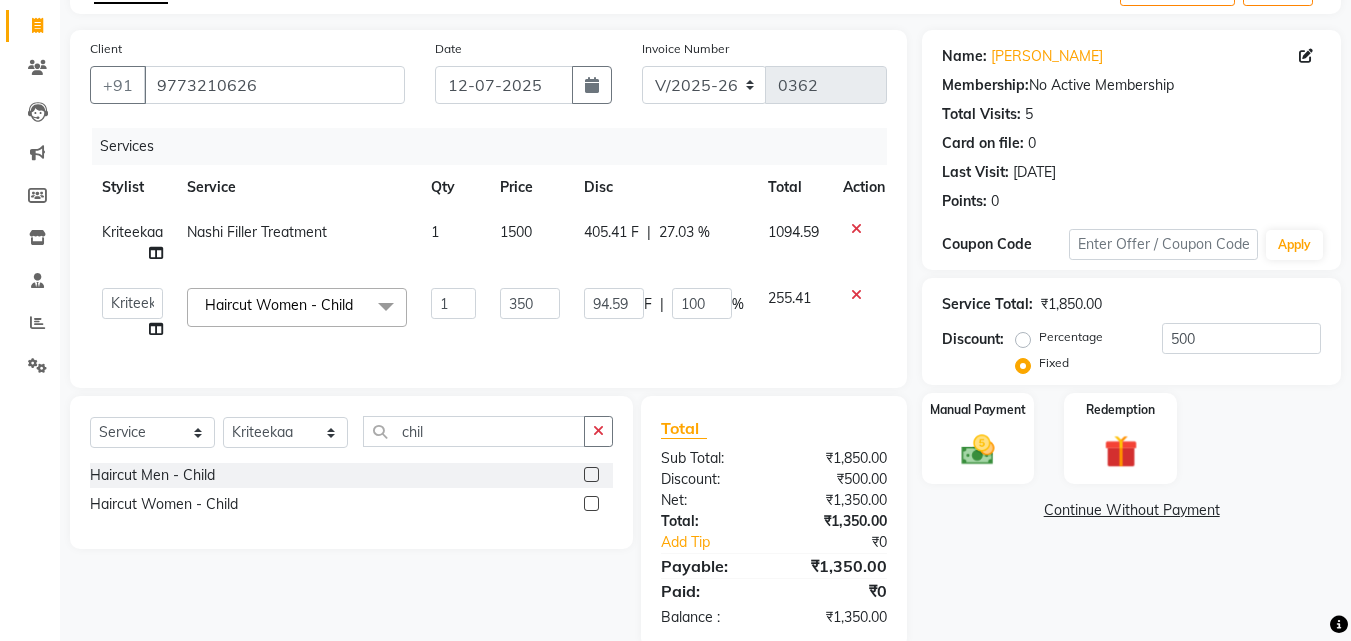 click on "Name: [PERSON_NAME] Membership:  No Active Membership  Total Visits:  5 Card on file:  0 Last Visit:   [DATE] Points:   0  Coupon Code Apply Service Total:  ₹1,850.00  Discount:  Percentage   Fixed  500 Manual Payment Redemption  Continue Without Payment" 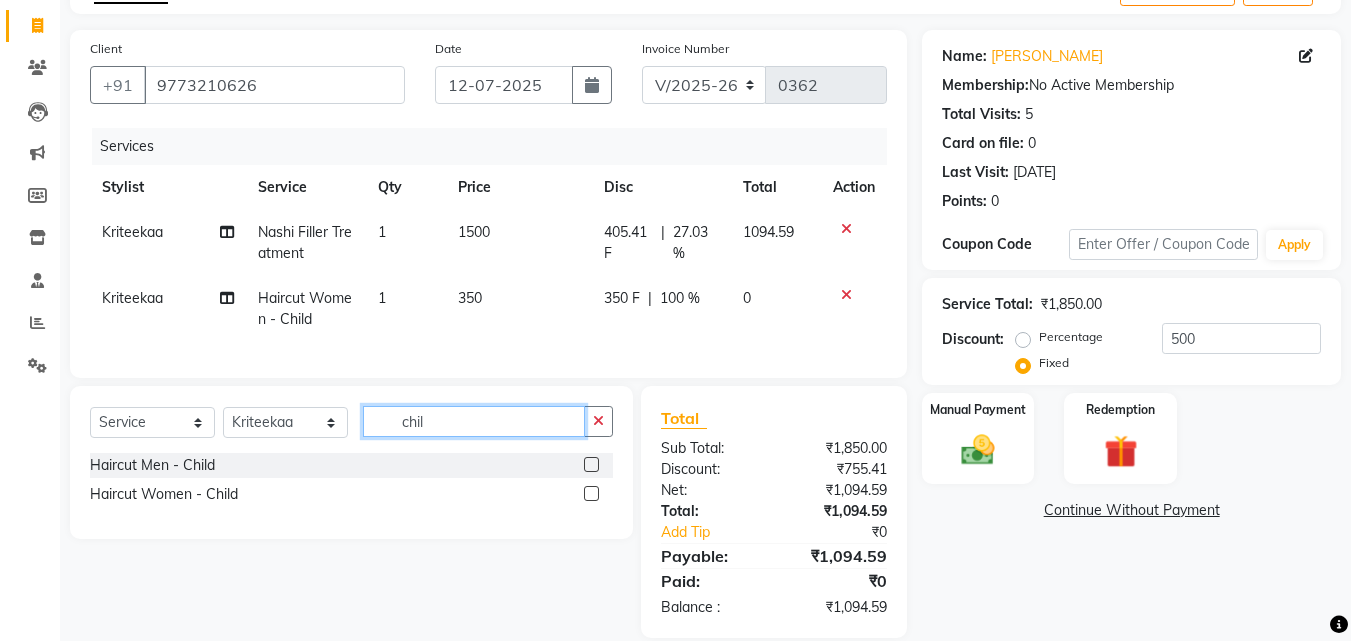 click on "chil" 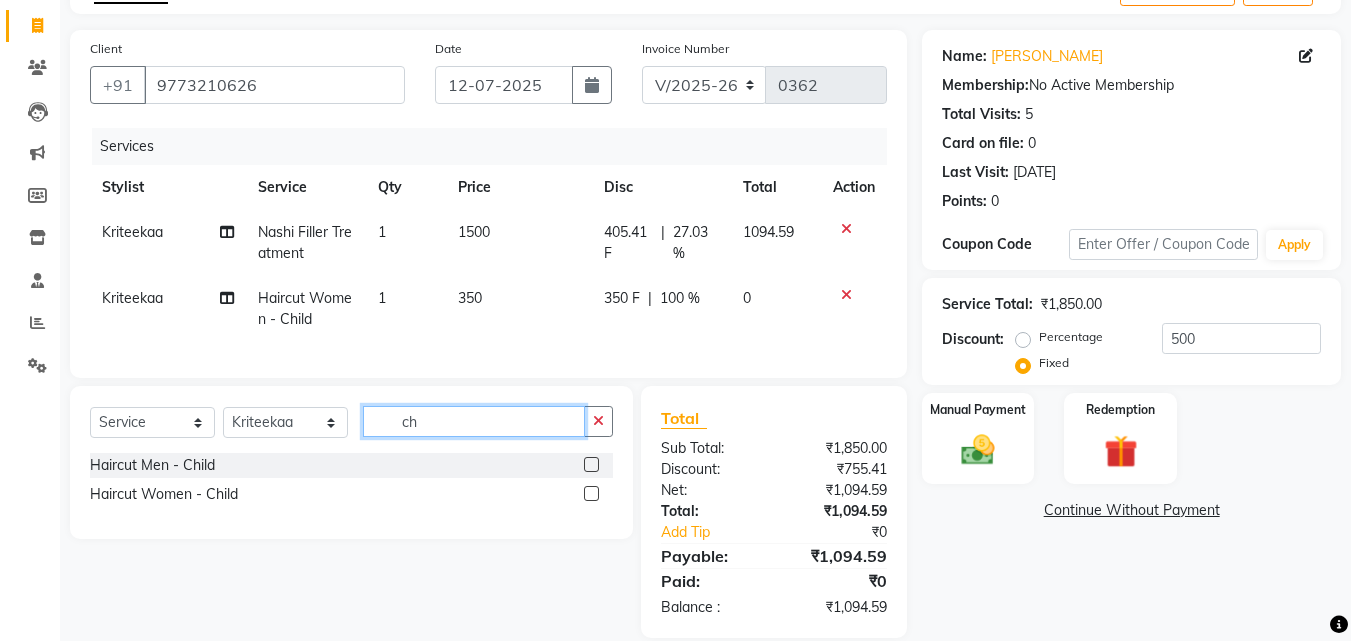 type on "c" 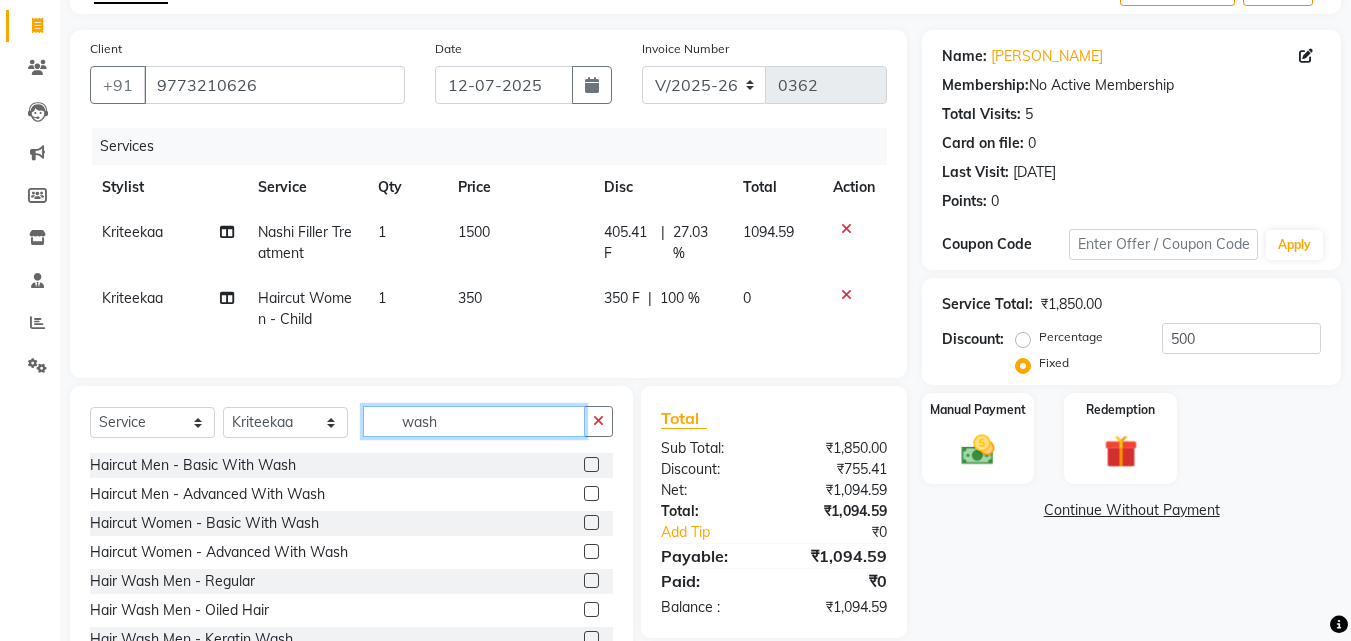 type on "wash" 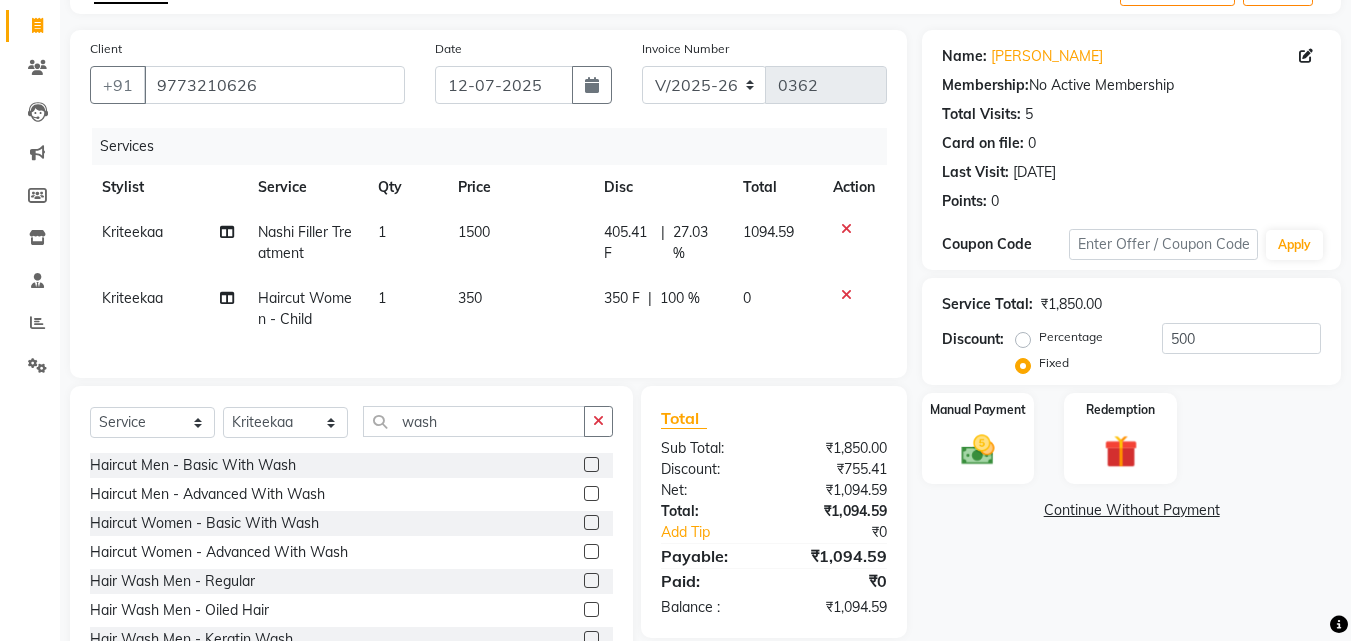click on "Name: [PERSON_NAME] Membership:  No Active Membership  Total Visits:  5 Card on file:  0 Last Visit:   [DATE] Points:   0  Coupon Code Apply Service Total:  ₹1,850.00  Discount:  Percentage   Fixed  500 Manual Payment Redemption  Continue Without Payment" 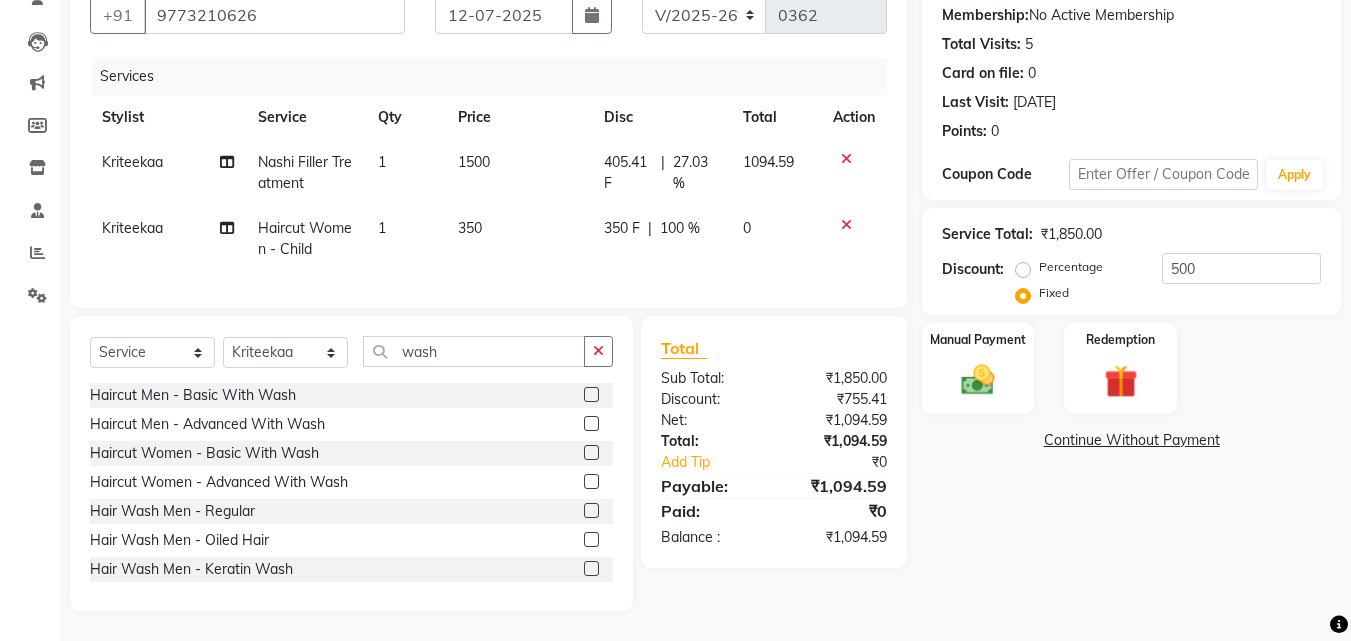 scroll, scrollTop: 205, scrollLeft: 0, axis: vertical 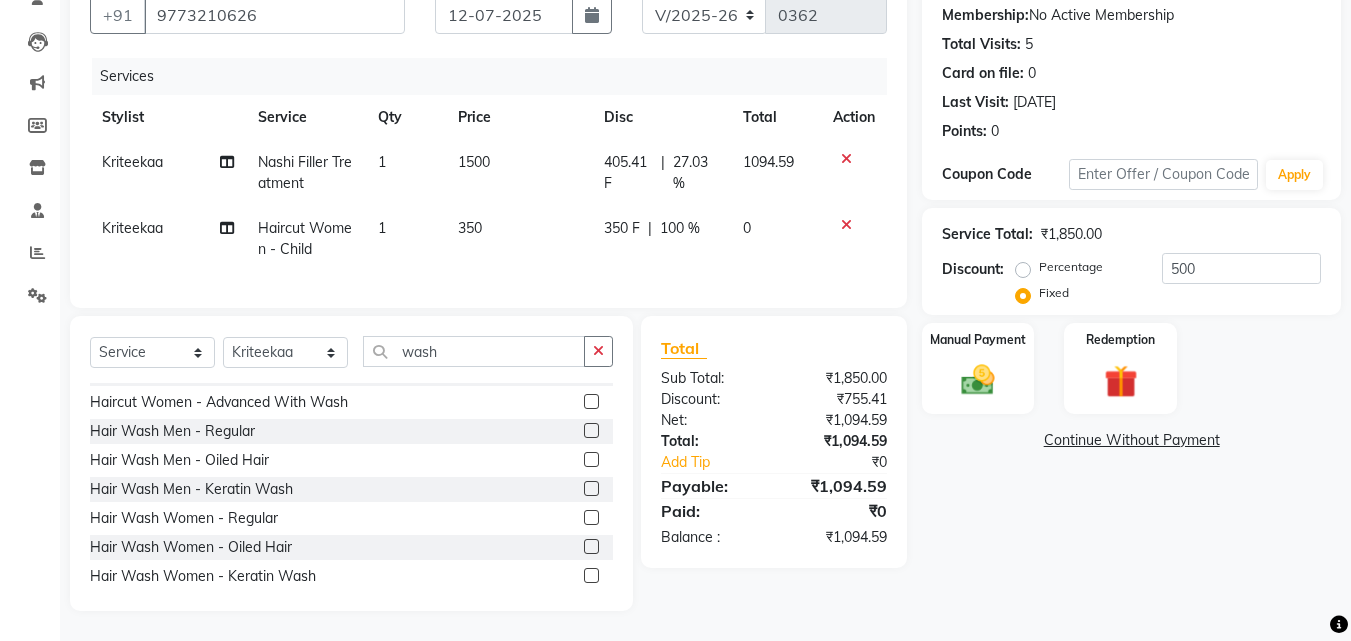 click 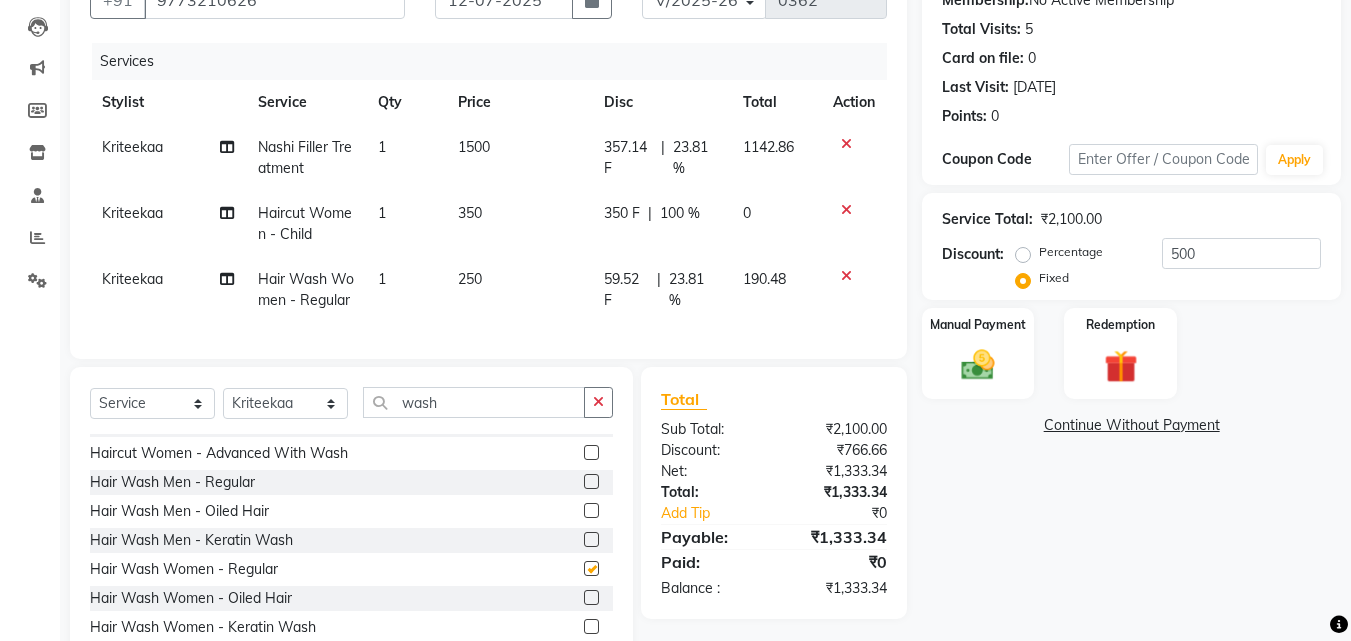 checkbox on "false" 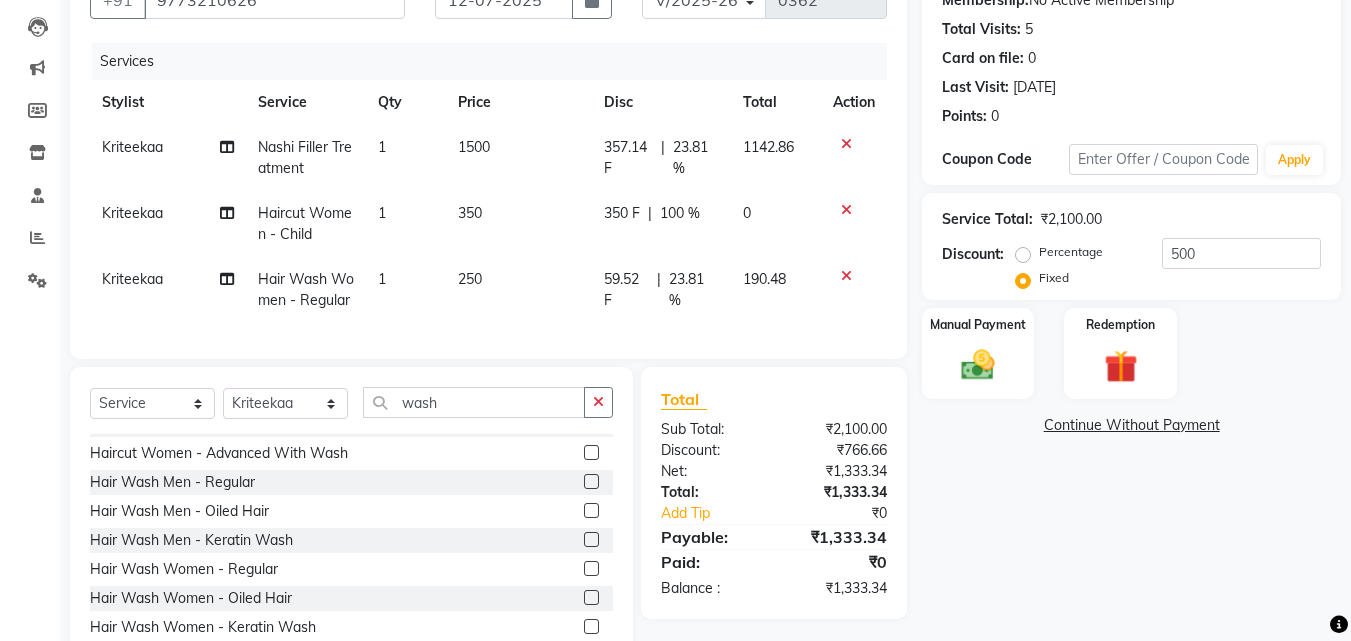 click on "23.81 %" 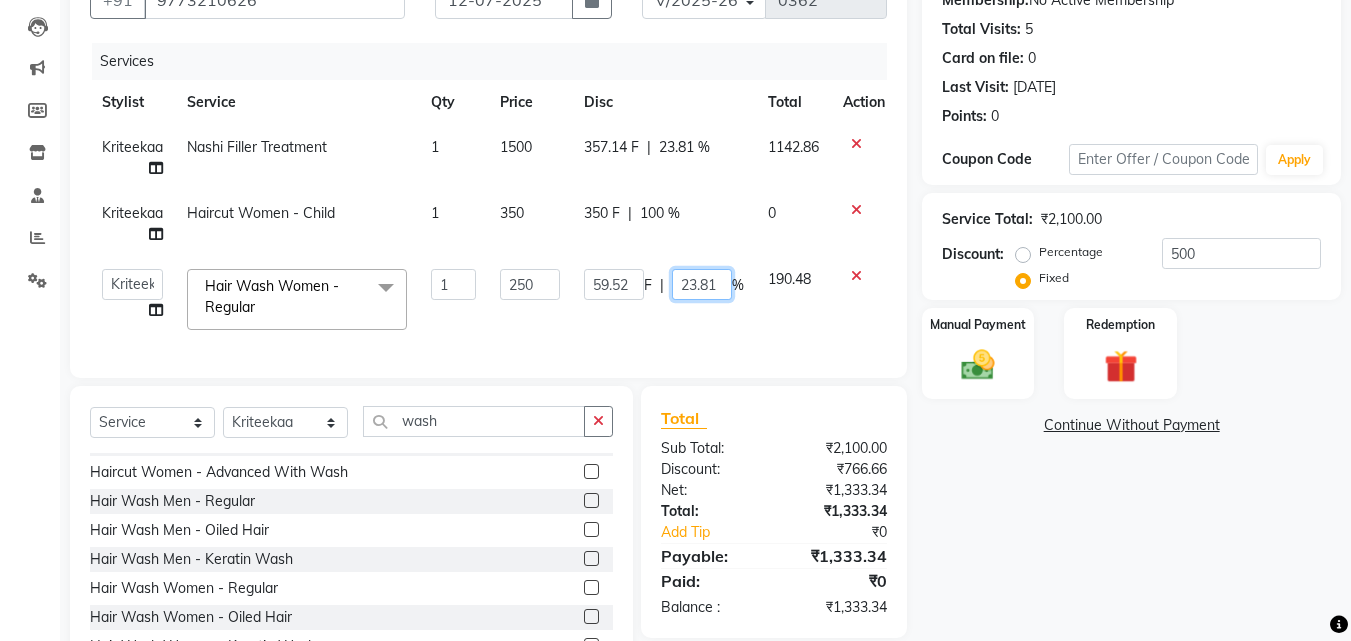 click on "23.81" 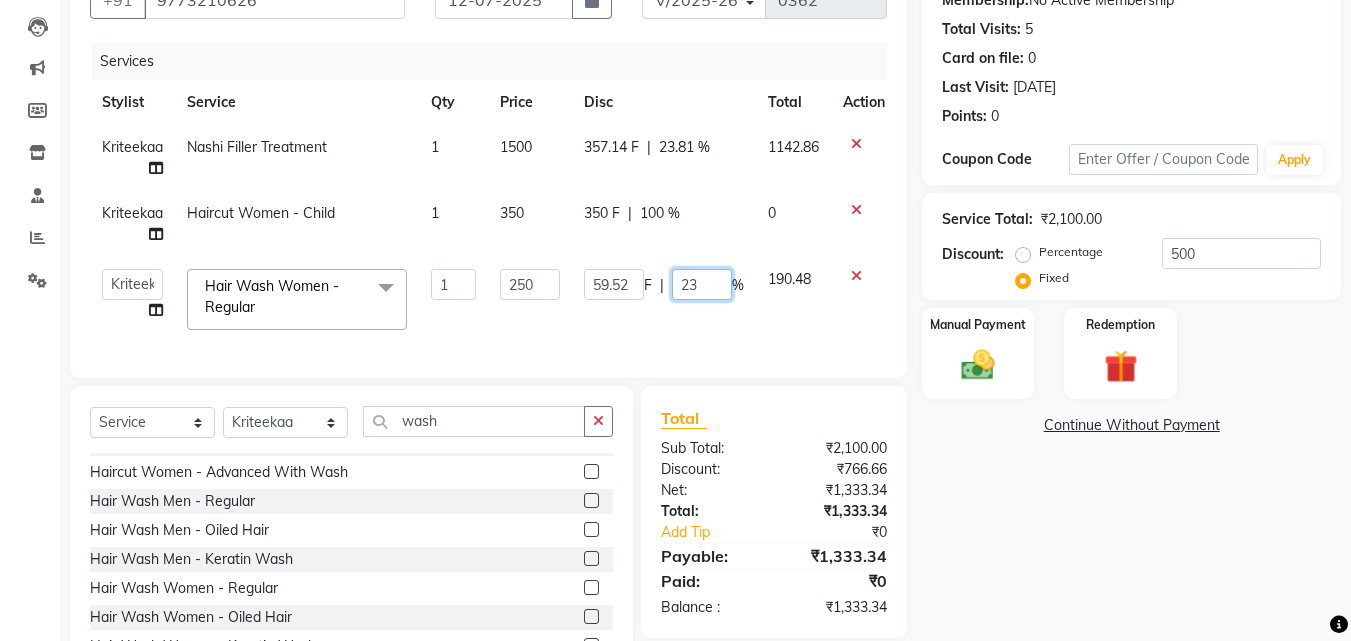 type on "2" 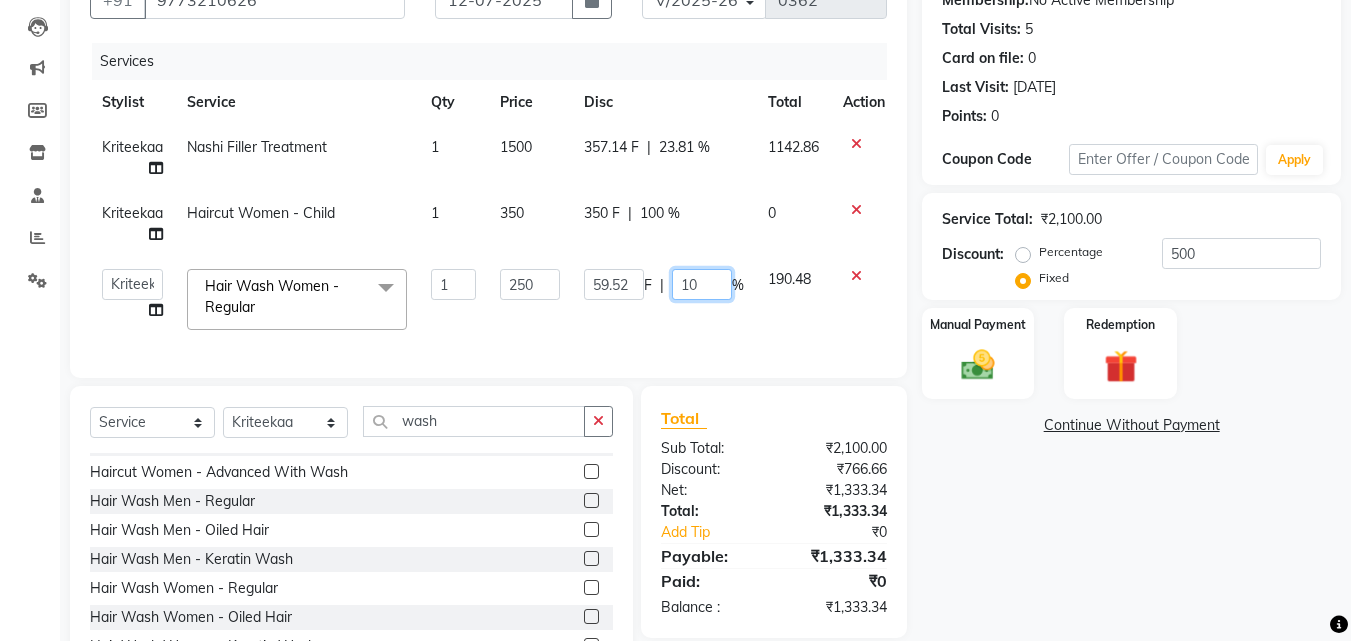 type on "100" 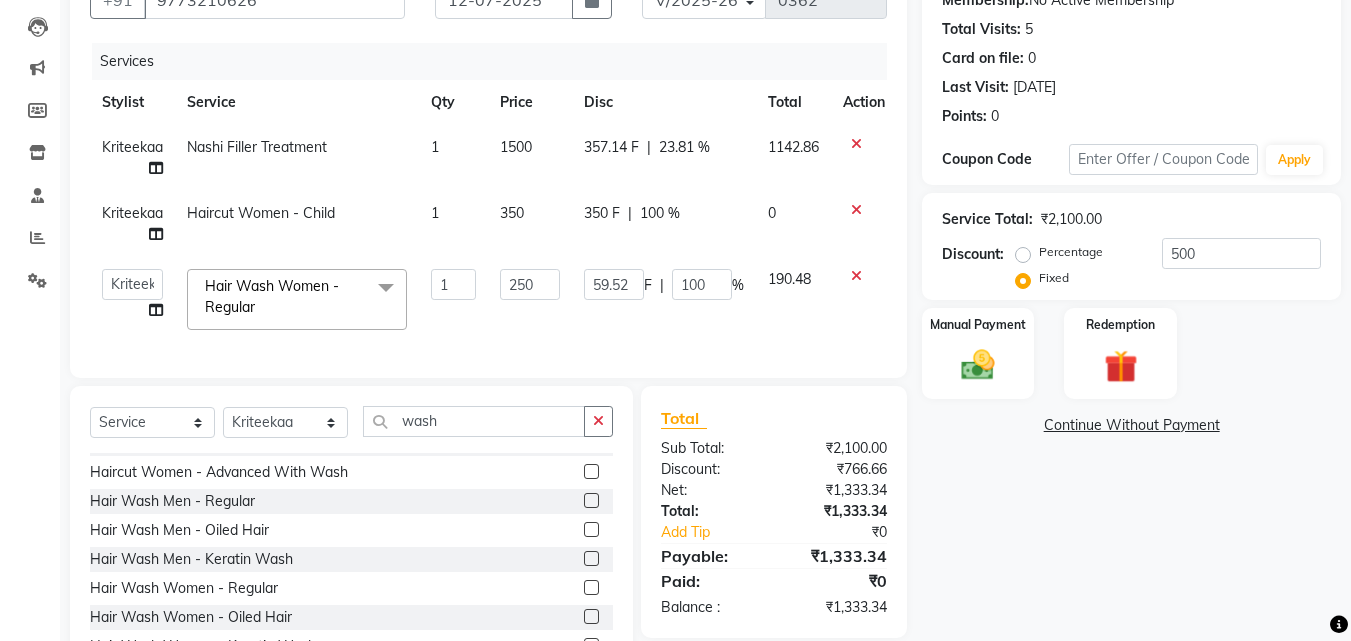 click on "Name: [PERSON_NAME] Membership:  No Active Membership  Total Visits:  5 Card on file:  0 Last Visit:   [DATE] Points:   0  Coupon Code Apply Service Total:  ₹2,100.00  Discount:  Percentage   Fixed  500 Manual Payment Redemption  Continue Without Payment" 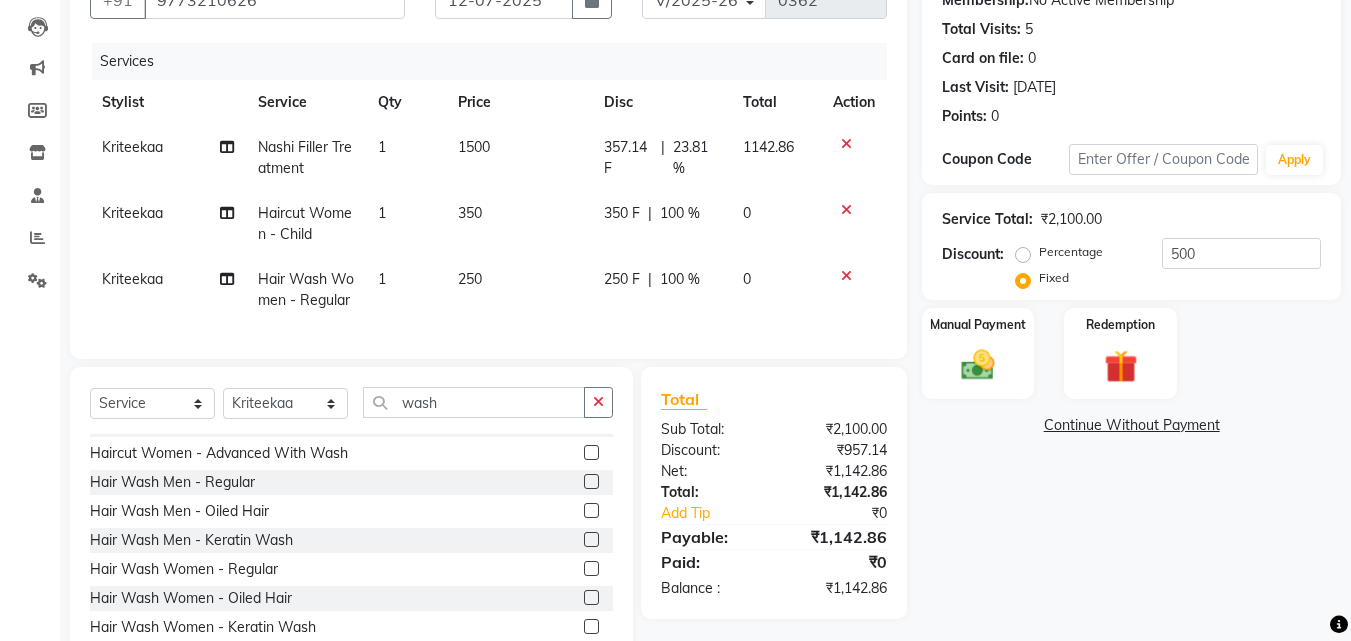 click on "23.81 %" 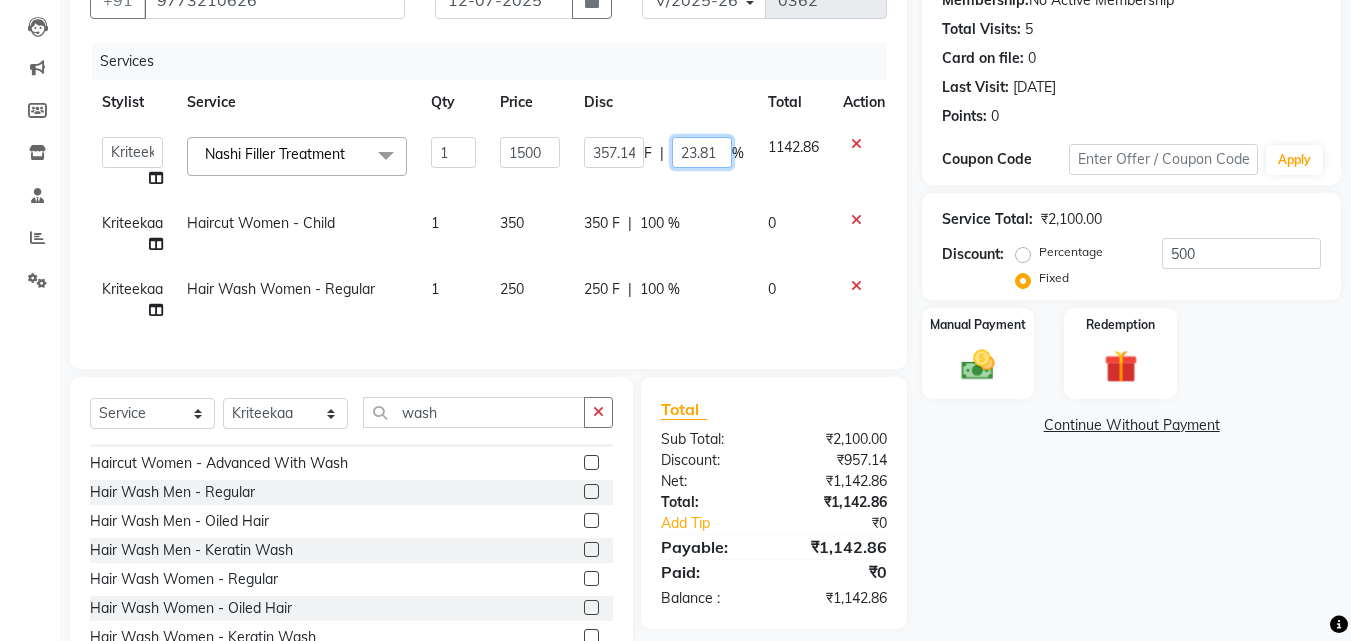 click on "23.81" 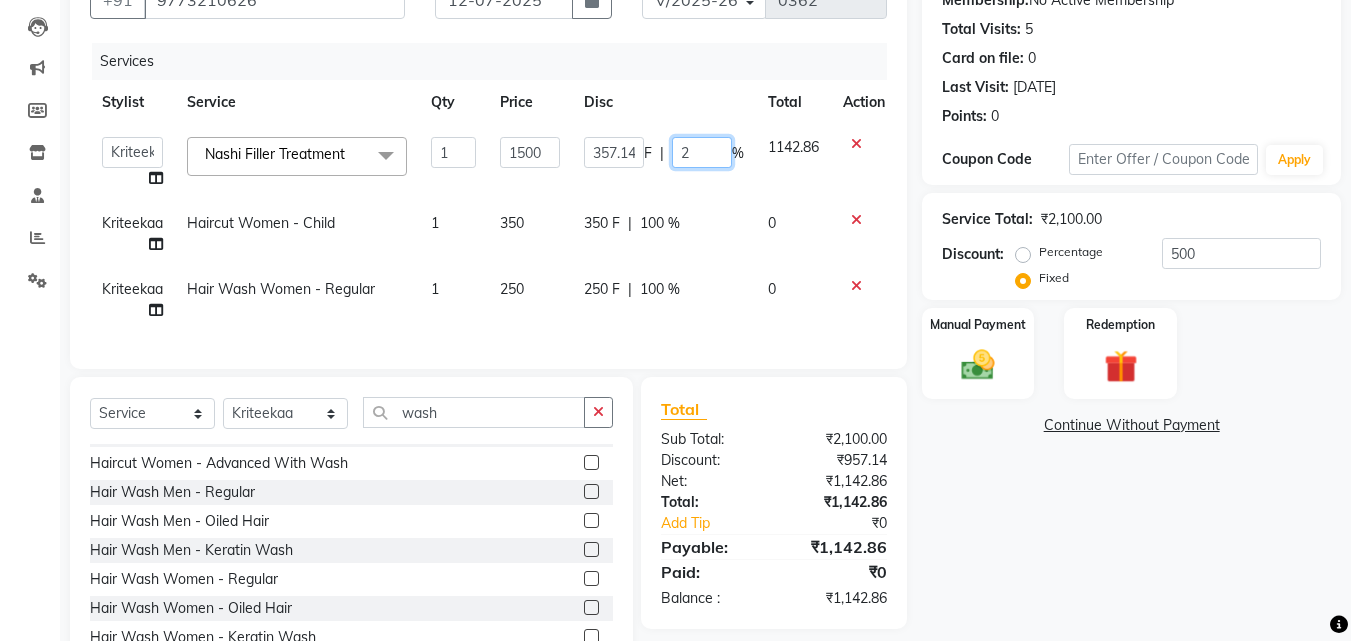 type on "24" 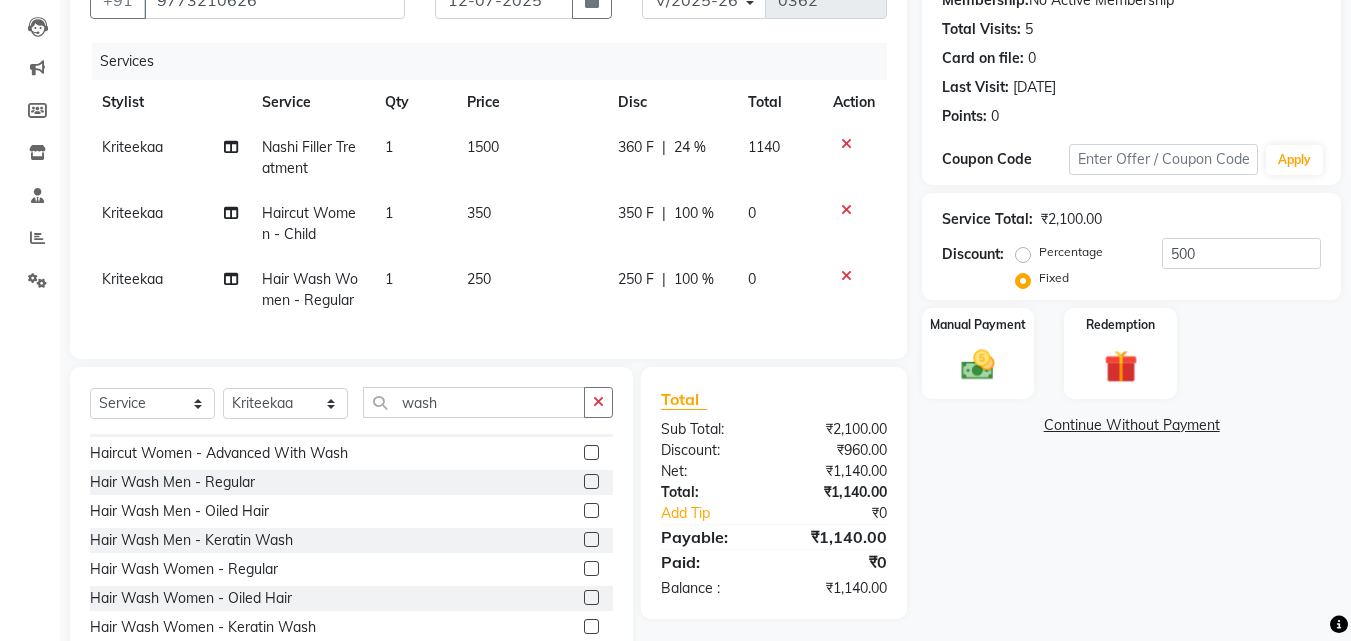 click on "Name: [PERSON_NAME] Membership:  No Active Membership  Total Visits:  5 Card on file:  0 Last Visit:   [DATE] Points:   0  Coupon Code Apply Service Total:  ₹2,100.00  Discount:  Percentage   Fixed  500 Manual Payment Redemption  Continue Without Payment" 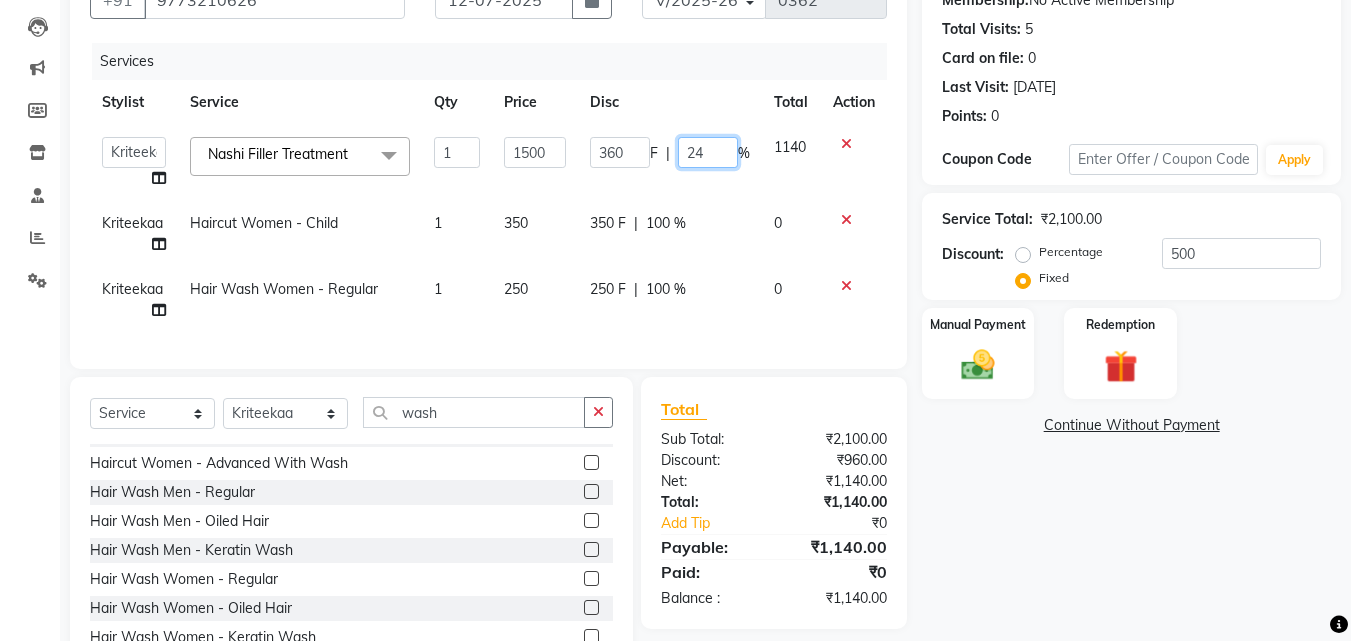 click on "24" 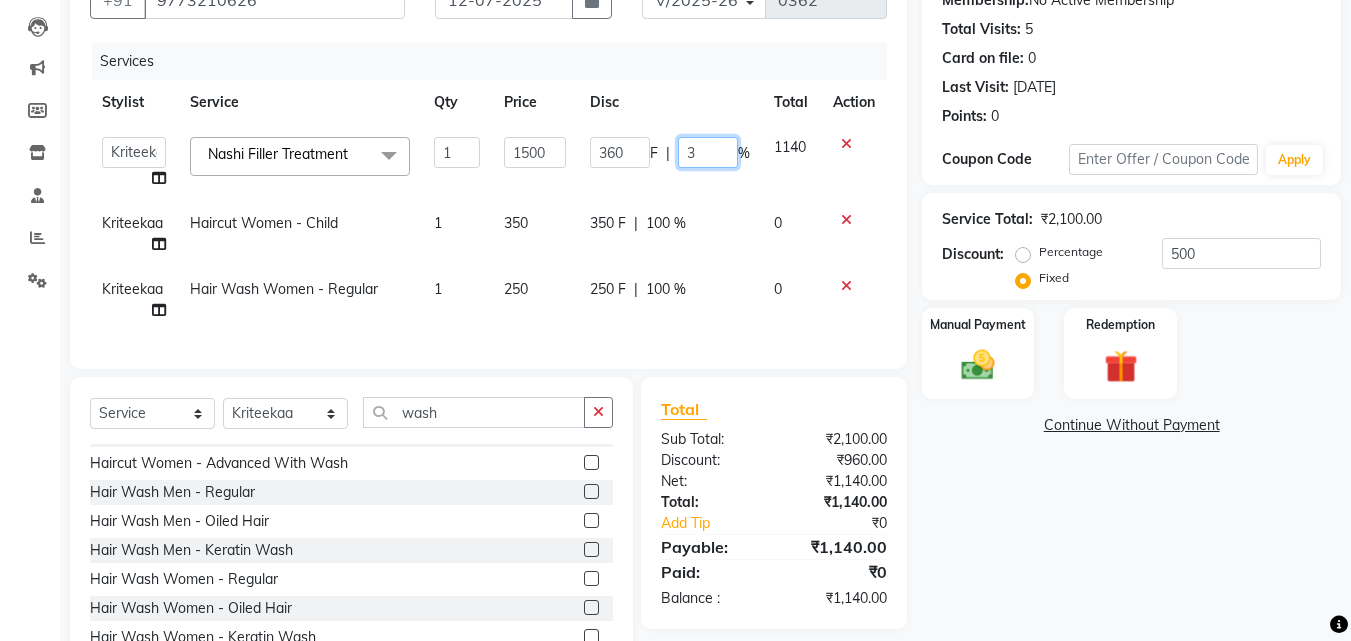 type on "30" 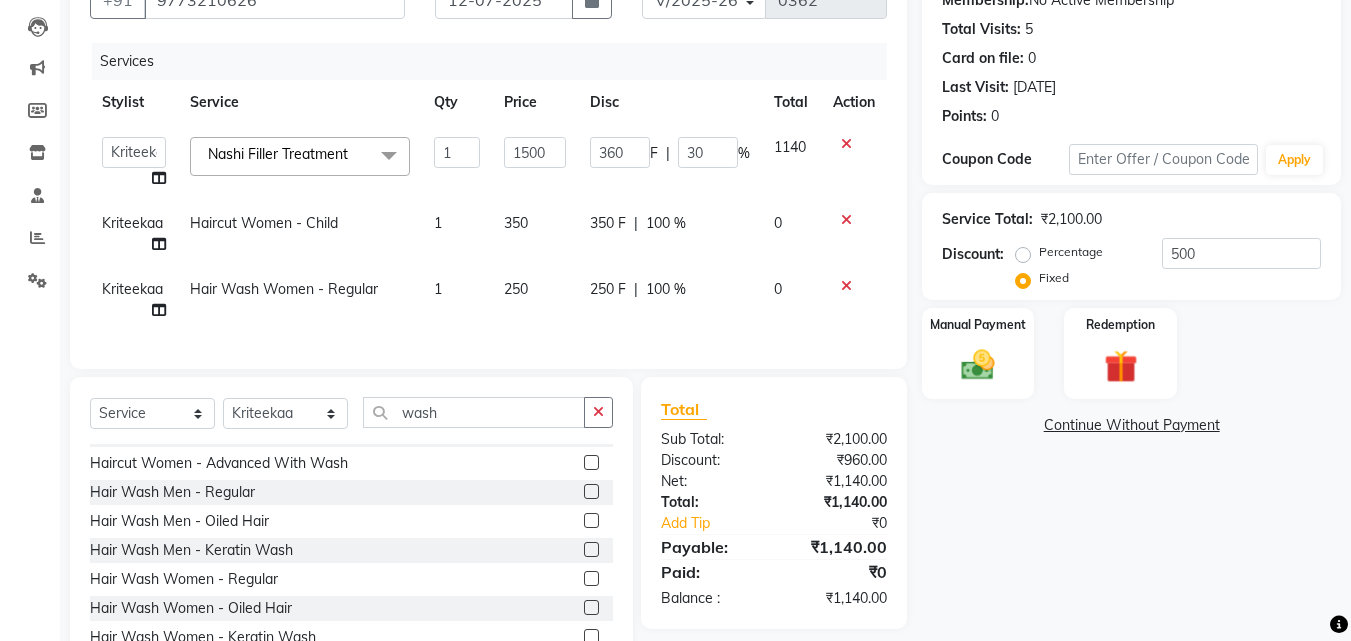 click on "Name: [PERSON_NAME] Membership:  No Active Membership  Total Visits:  5 Card on file:  0 Last Visit:   [DATE] Points:   0  Coupon Code Apply Service Total:  ₹2,100.00  Discount:  Percentage   Fixed  500 Manual Payment Redemption  Continue Without Payment" 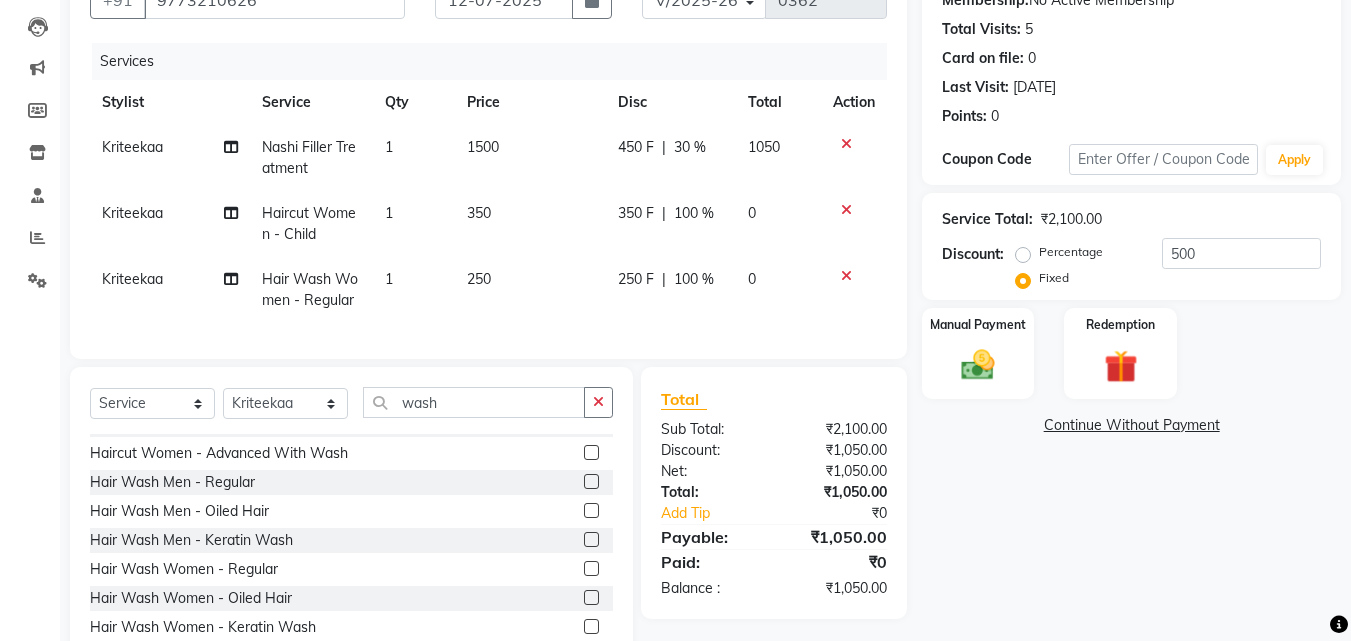 click on "30 %" 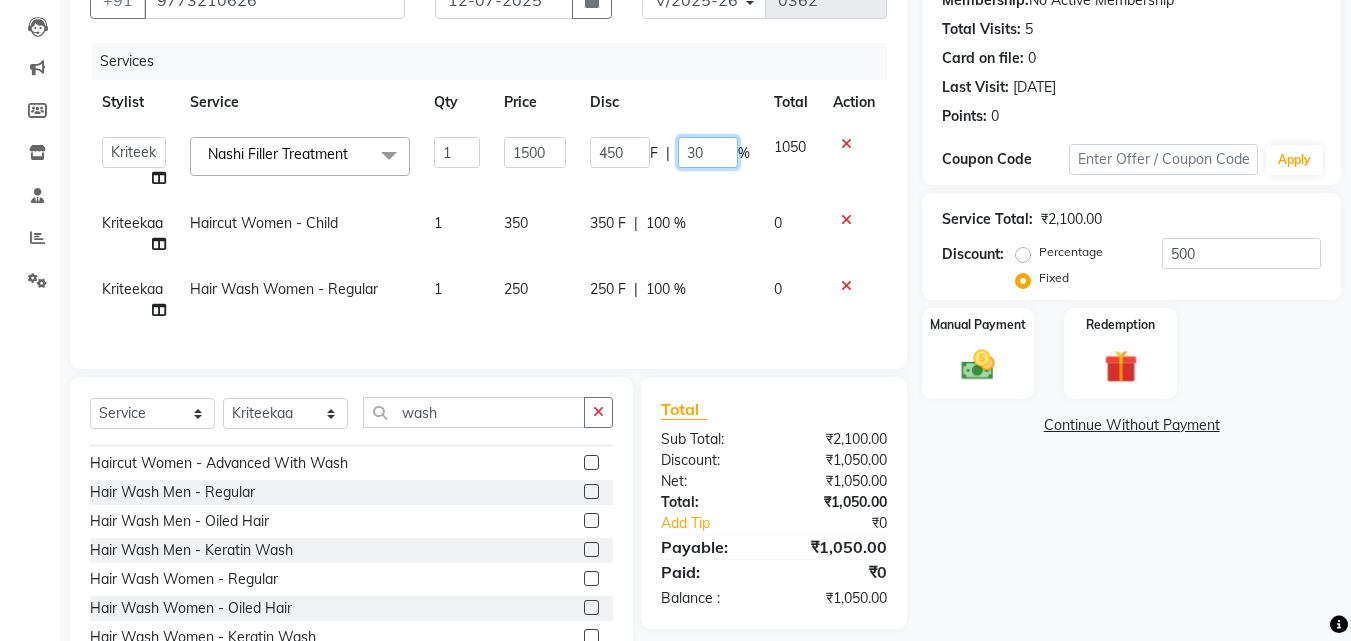 click on "30" 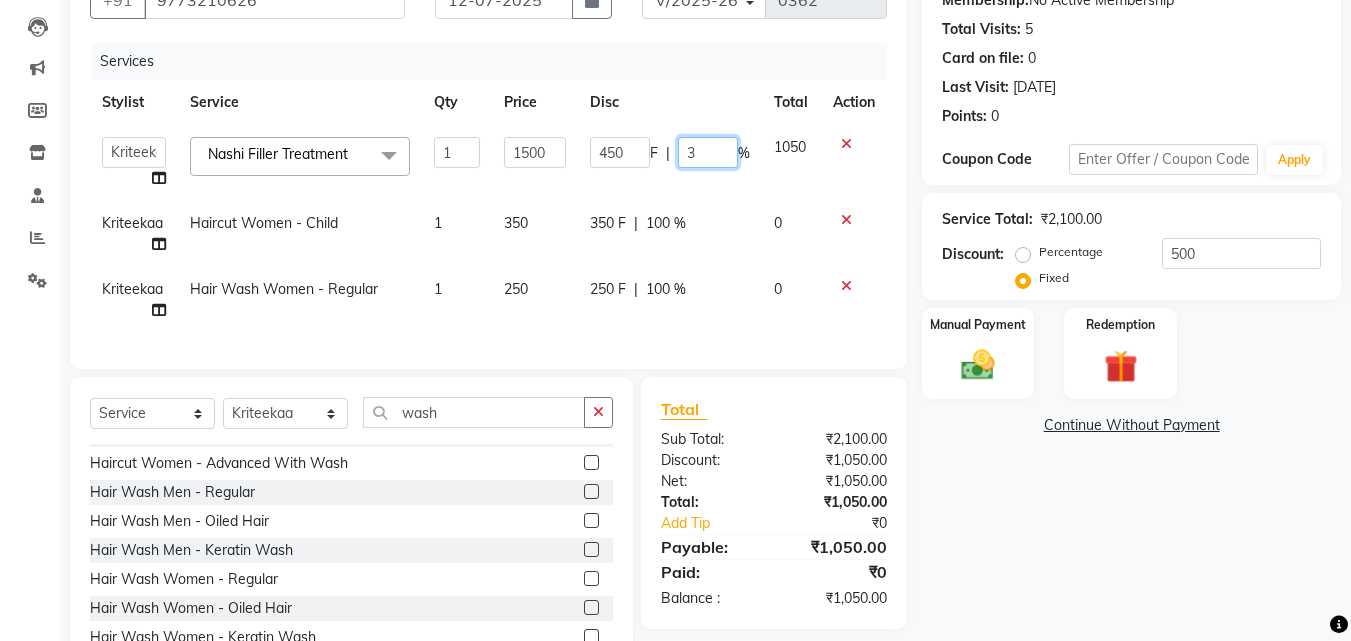 type on "32" 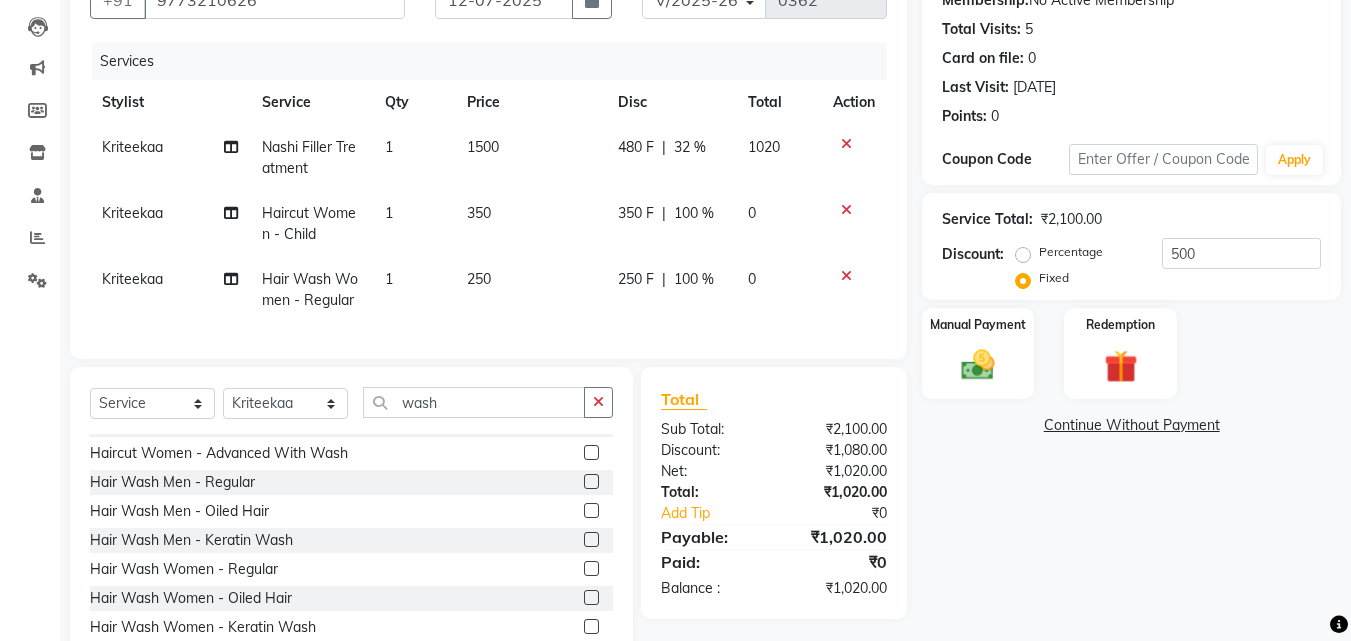 click on "Name: [PERSON_NAME] Membership:  No Active Membership  Total Visits:  5 Card on file:  0 Last Visit:   [DATE] Points:   0  Coupon Code Apply Service Total:  ₹2,100.00  Discount:  Percentage   Fixed  500 Manual Payment Redemption  Continue Without Payment" 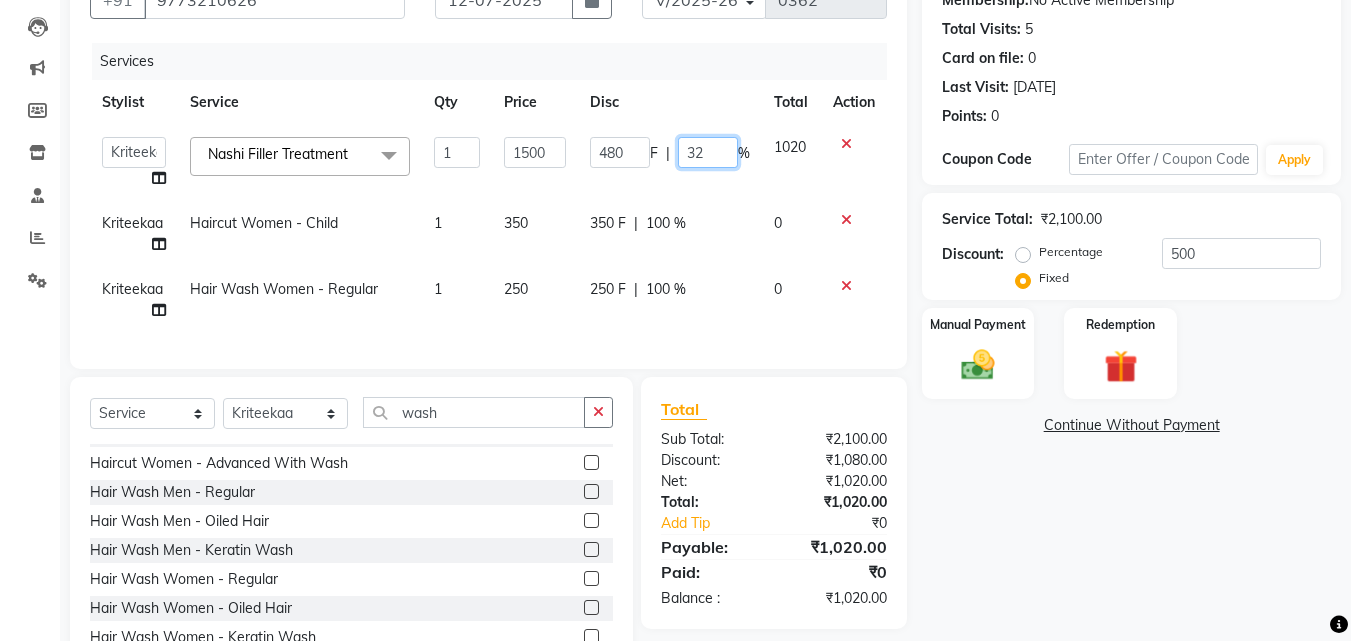 click on "32" 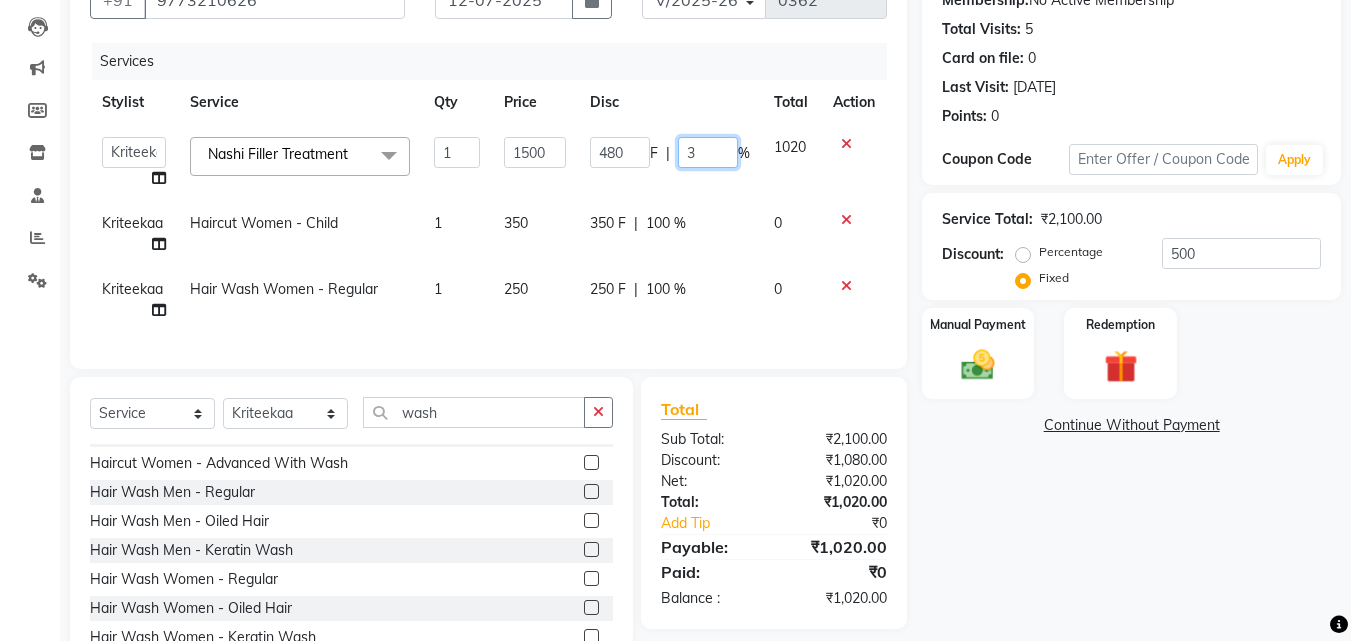 type on "31" 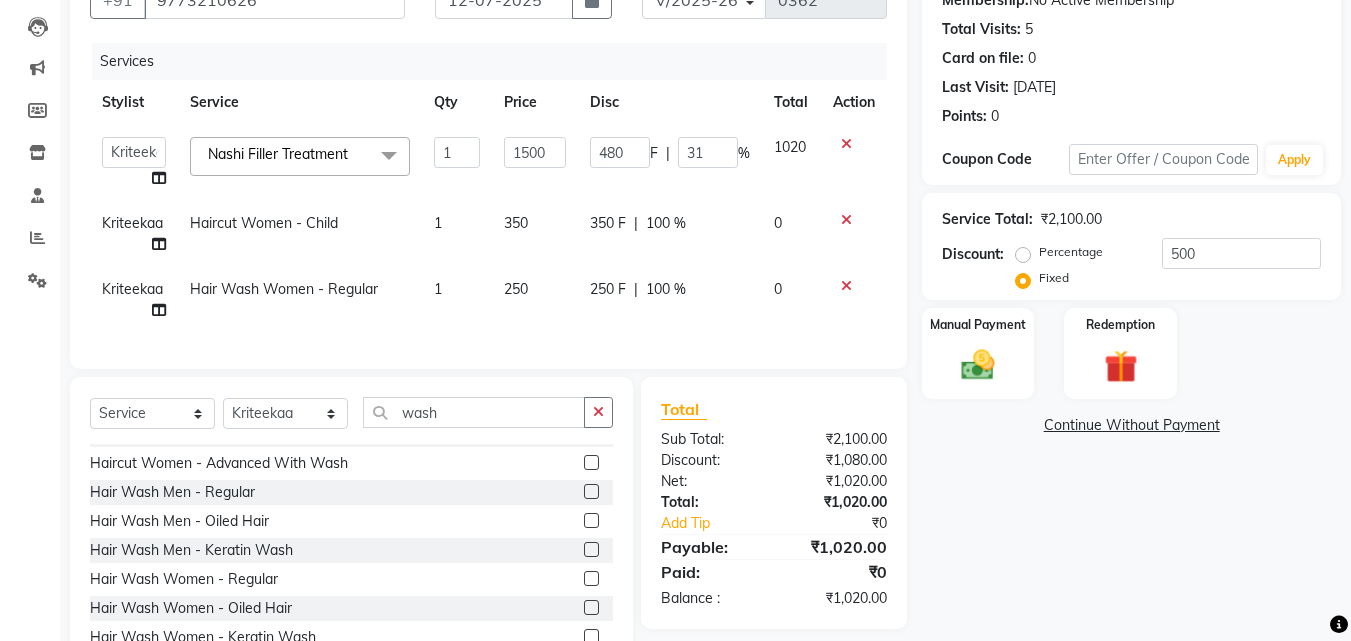 click on "Name: [PERSON_NAME] Membership:  No Active Membership  Total Visits:  5 Card on file:  0 Last Visit:   [DATE] Points:   0  Coupon Code Apply Service Total:  ₹2,100.00  Discount:  Percentage   Fixed  500 Manual Payment Redemption  Continue Without Payment" 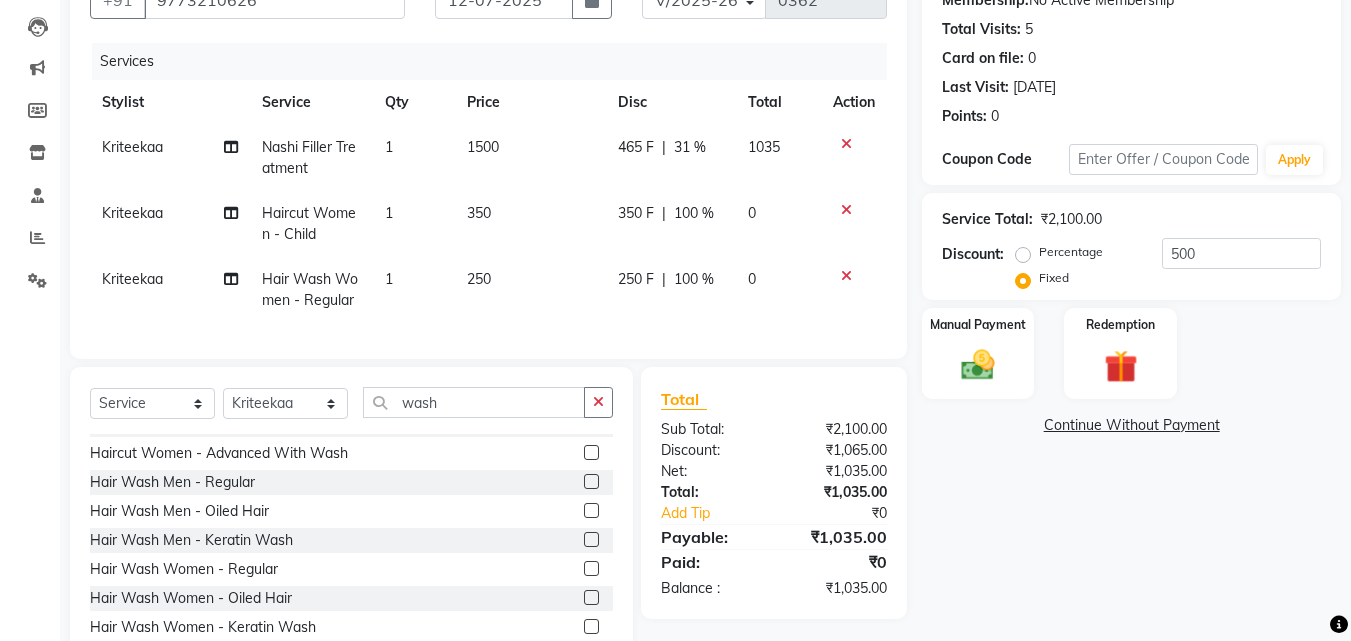 click on "31 %" 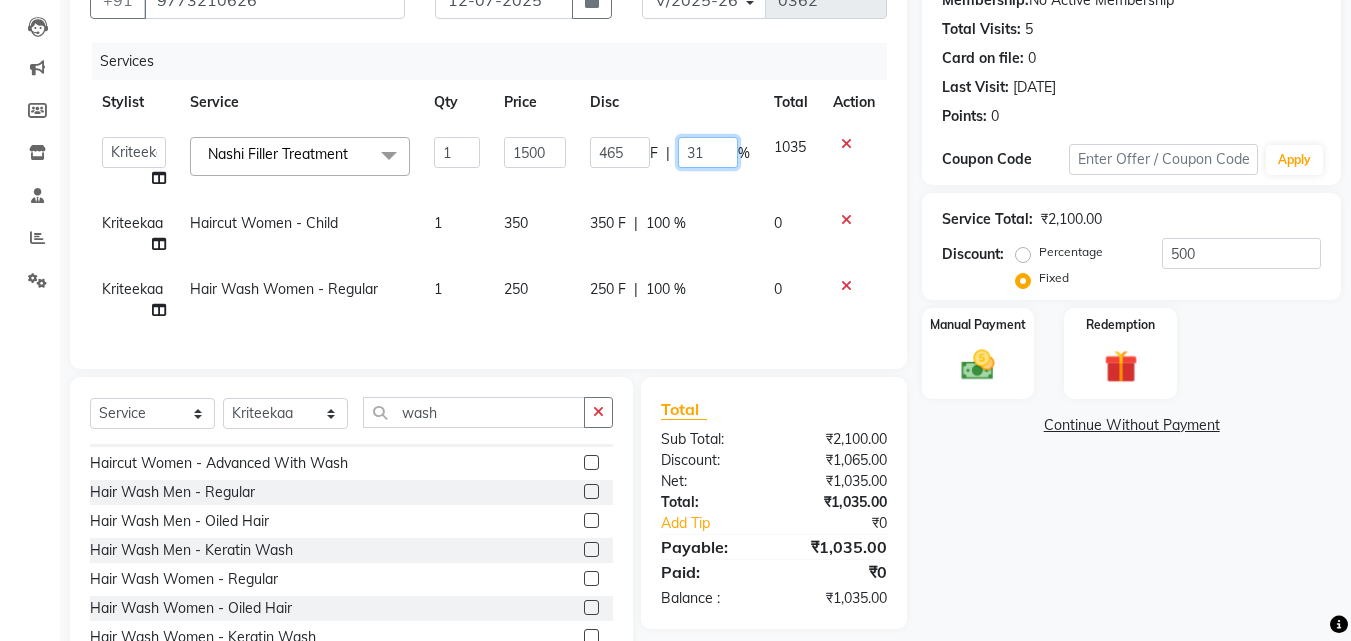 click on "31" 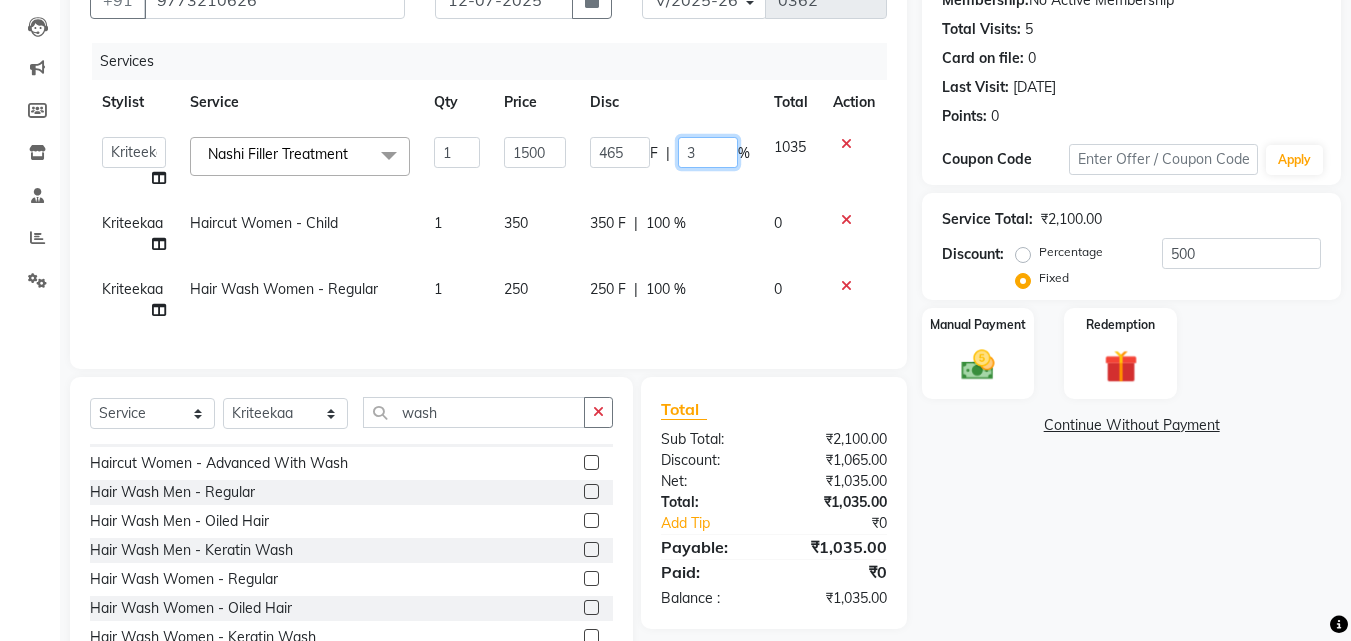 type on "33" 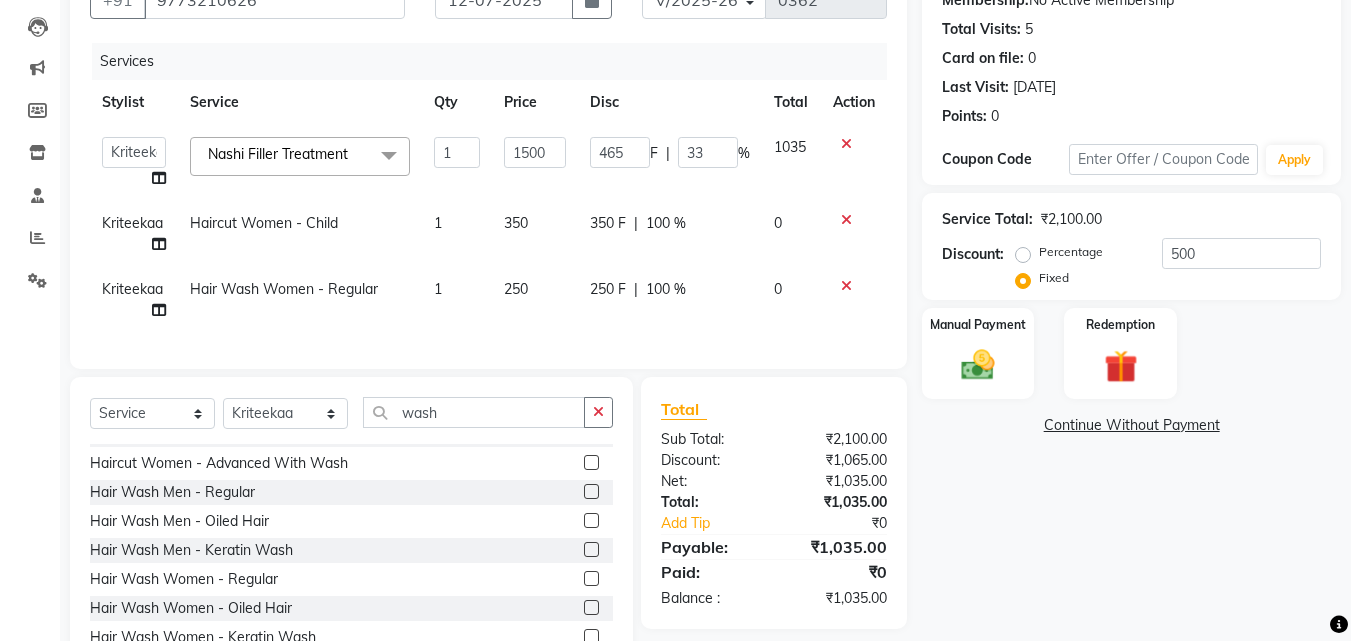 click on "Name: [PERSON_NAME] Membership:  No Active Membership  Total Visits:  5 Card on file:  0 Last Visit:   [DATE] Points:   0  Coupon Code Apply Service Total:  ₹2,100.00  Discount:  Percentage   Fixed  500 Manual Payment Redemption  Continue Without Payment" 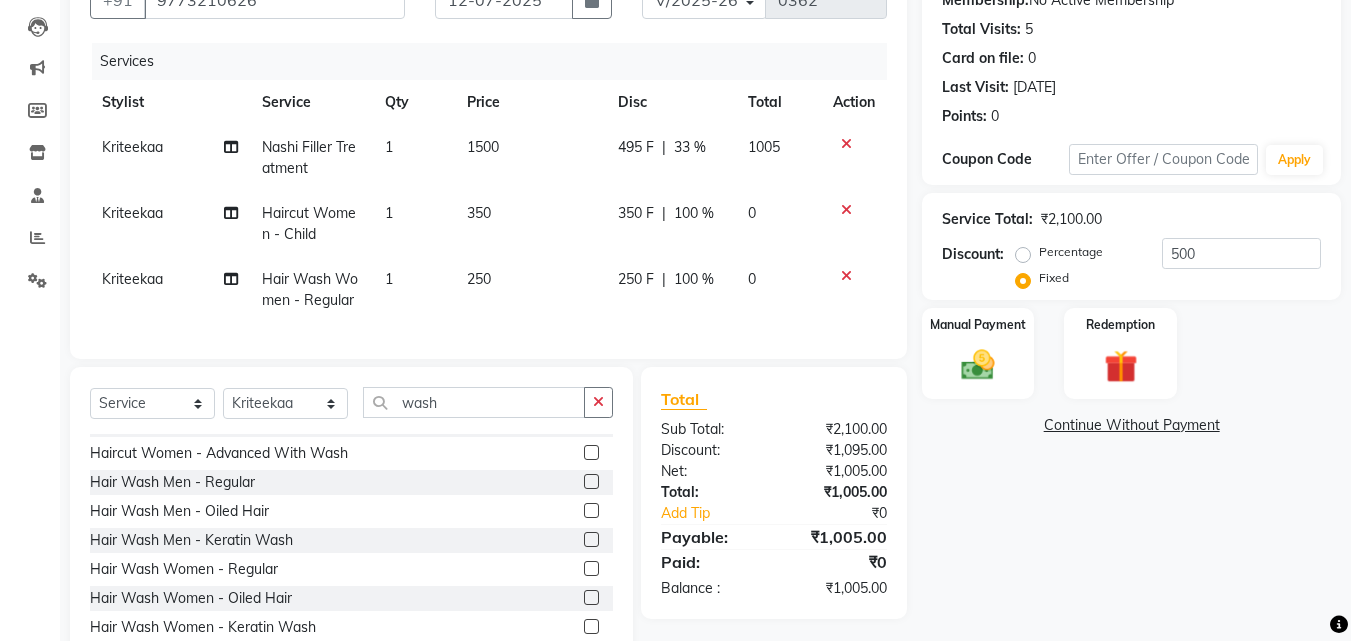 click on "33 %" 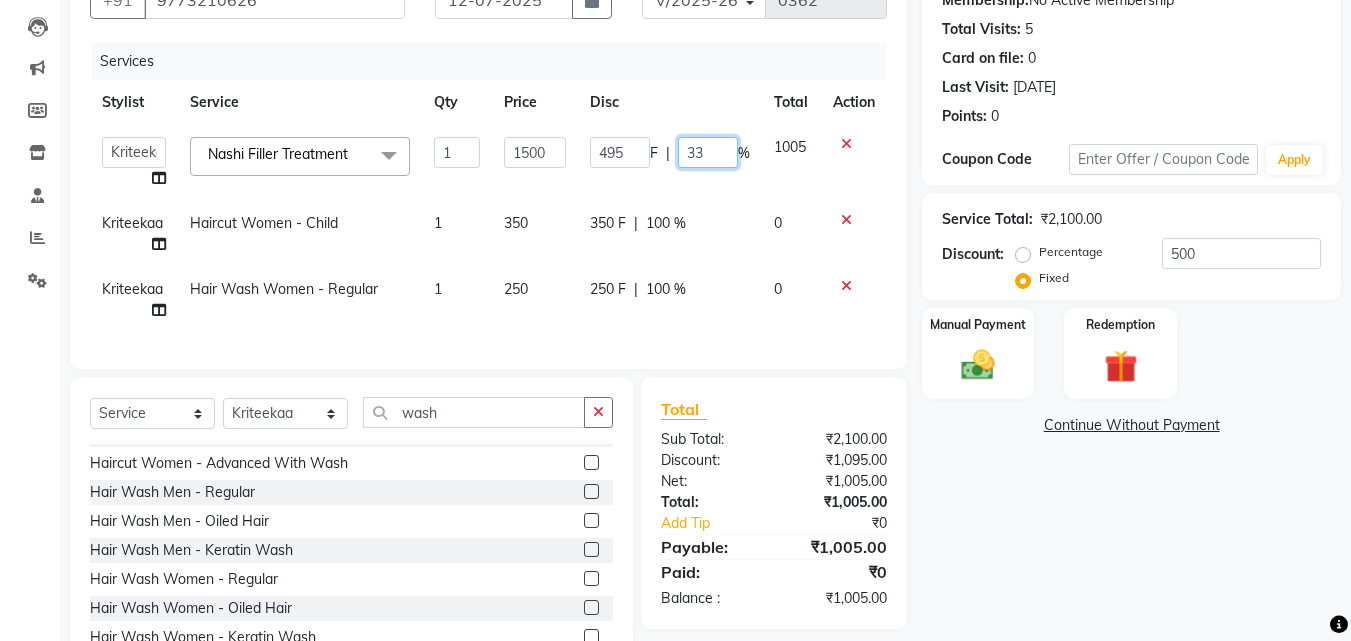 click on "33" 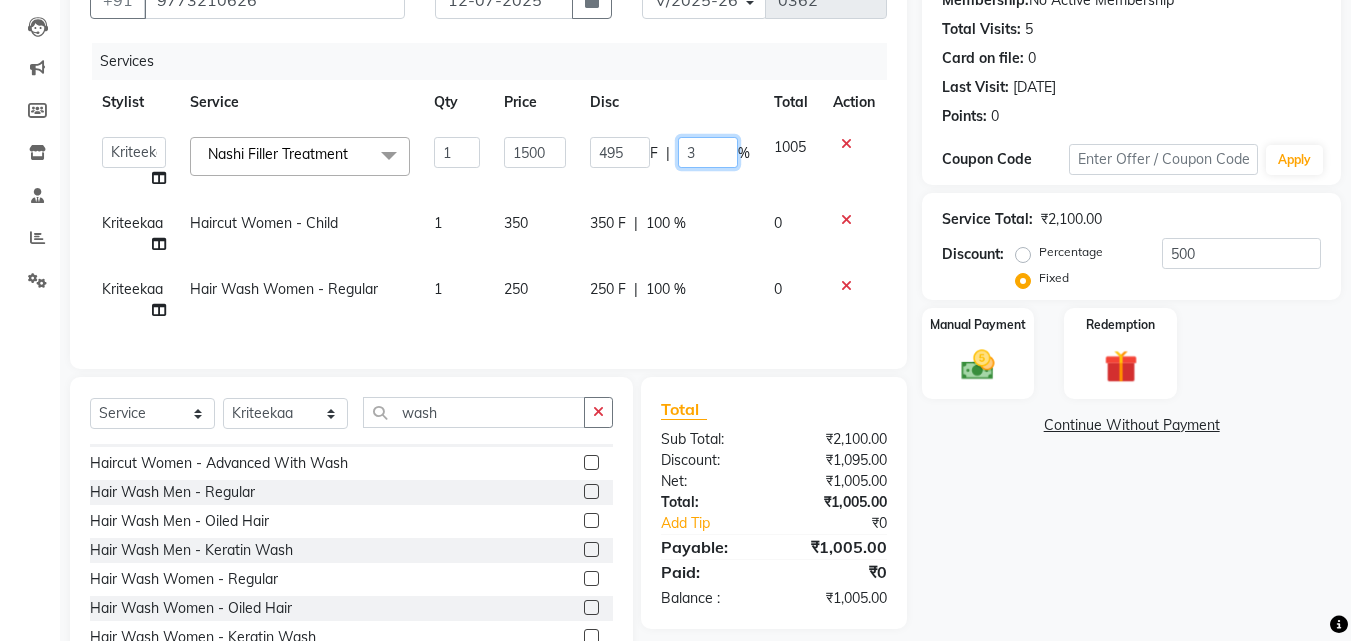 type on "34" 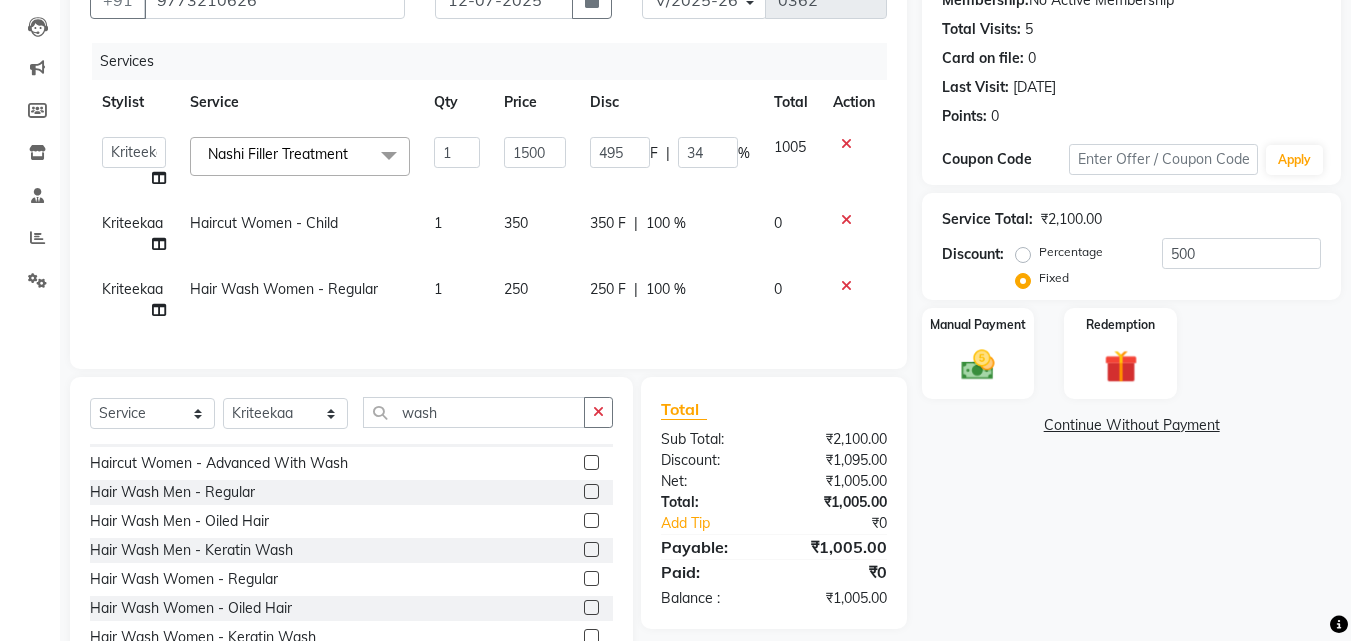 click on "Name: [PERSON_NAME] Membership:  No Active Membership  Total Visits:  5 Card on file:  0 Last Visit:   [DATE] Points:   0  Coupon Code Apply Service Total:  ₹2,100.00  Discount:  Percentage   Fixed  500 Manual Payment Redemption  Continue Without Payment" 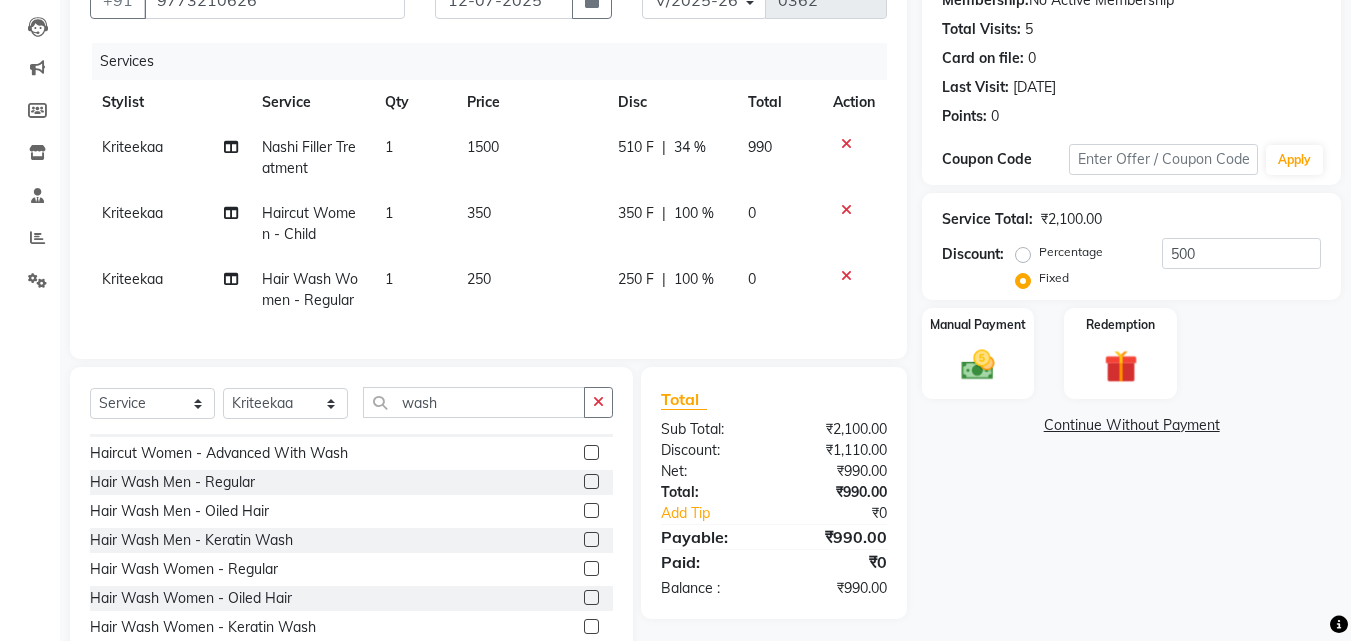 click on "510 F" 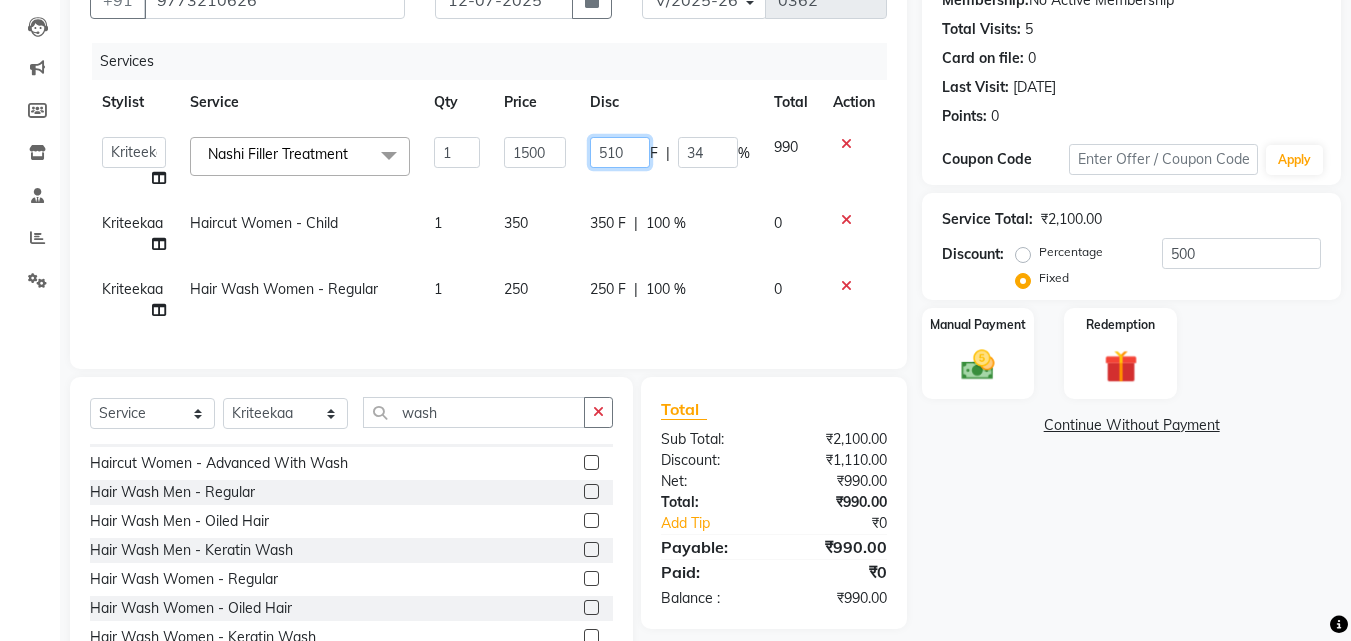 click on "510" 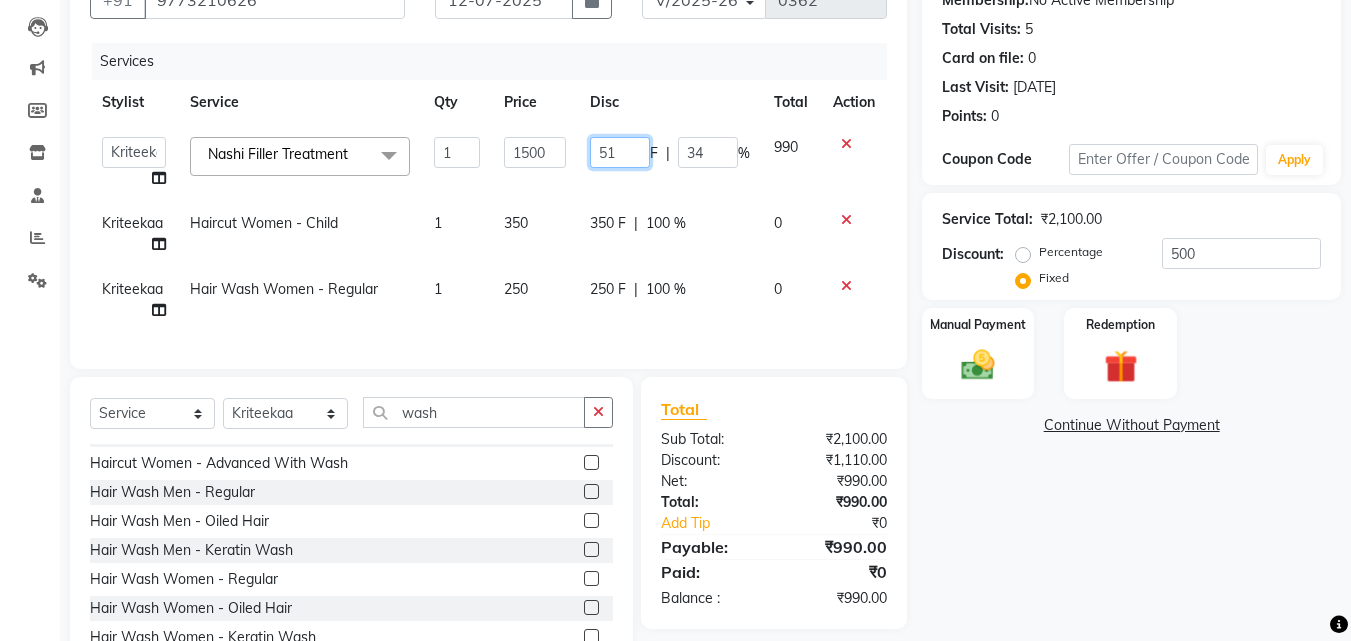 type on "5" 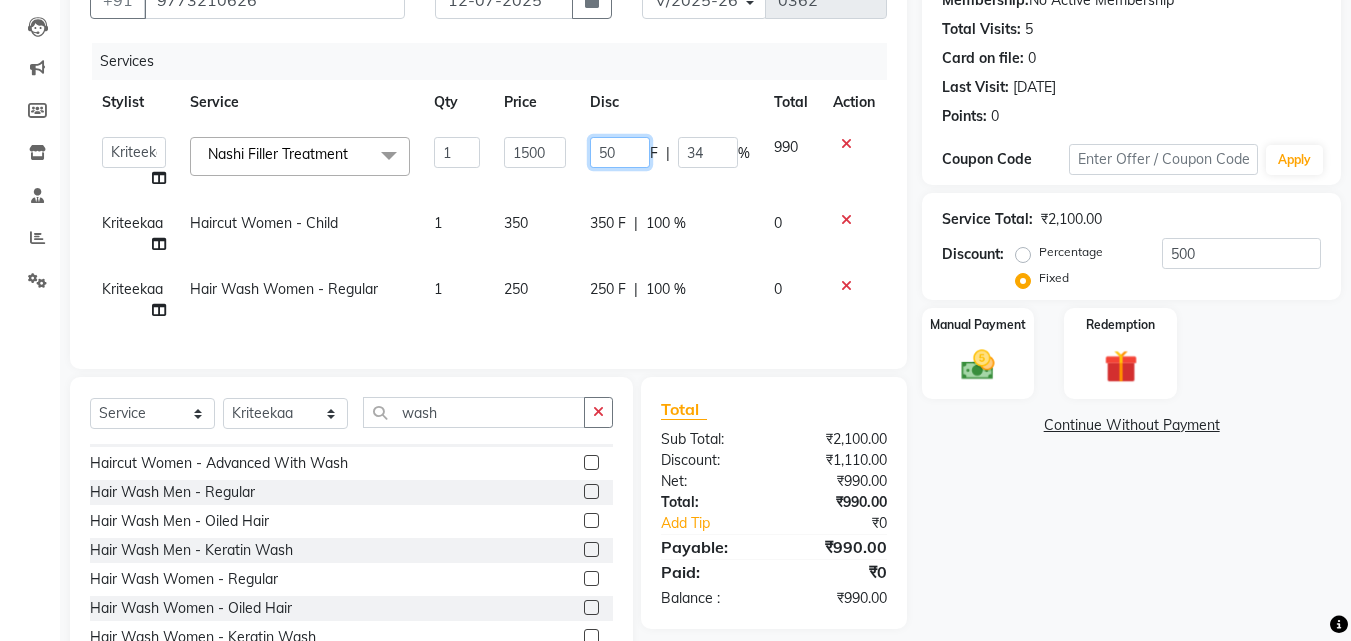 type on "500" 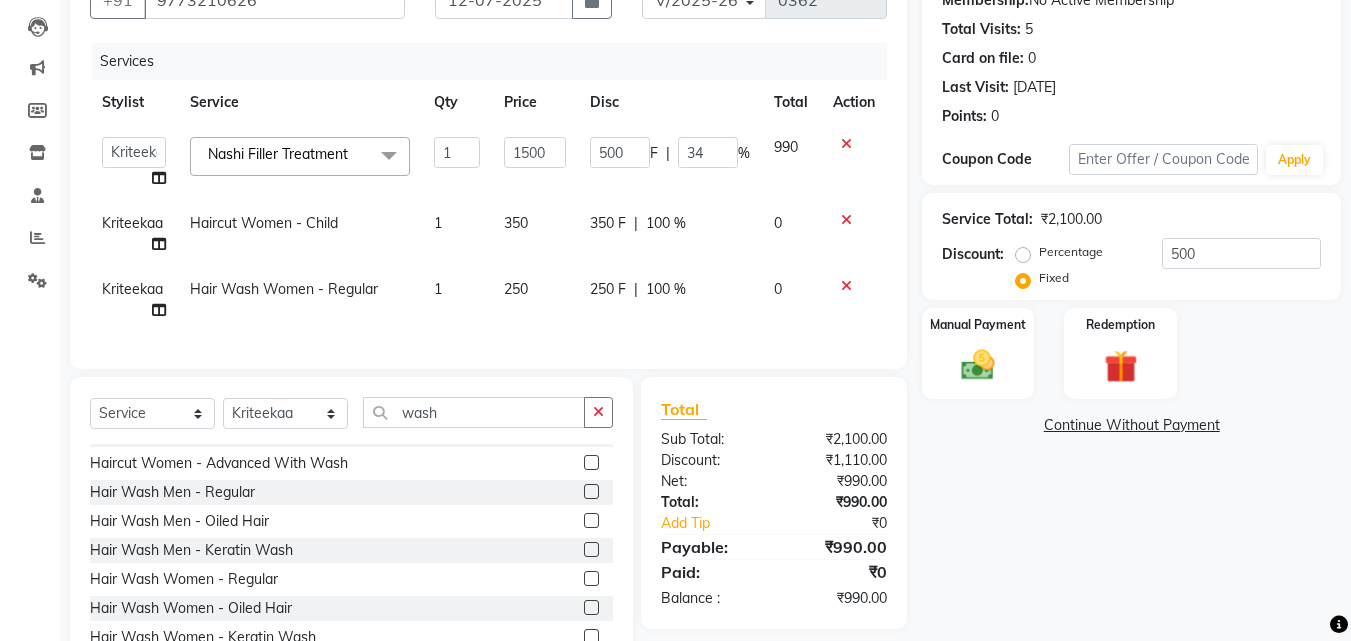 click on "Name: [PERSON_NAME] Membership:  No Active Membership  Total Visits:  5 Card on file:  0 Last Visit:   [DATE] Points:   0  Coupon Code Apply Service Total:  ₹2,100.00  Discount:  Percentage   Fixed  500 Manual Payment Redemption  Continue Without Payment" 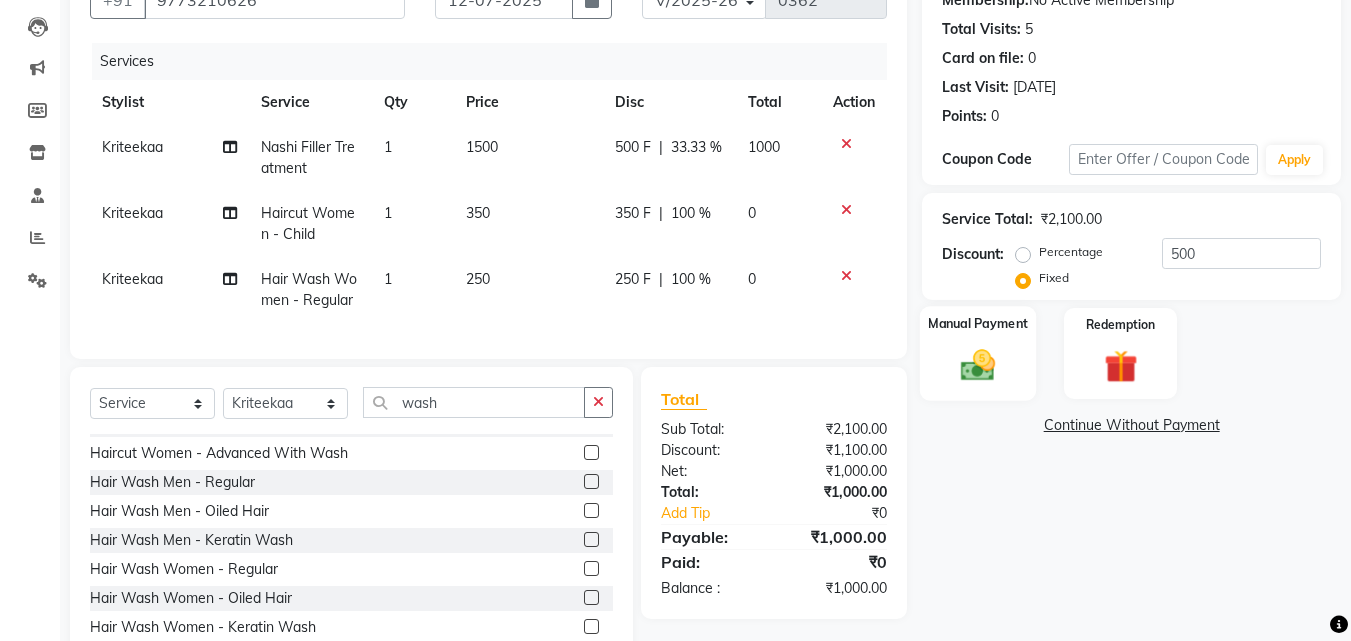 click 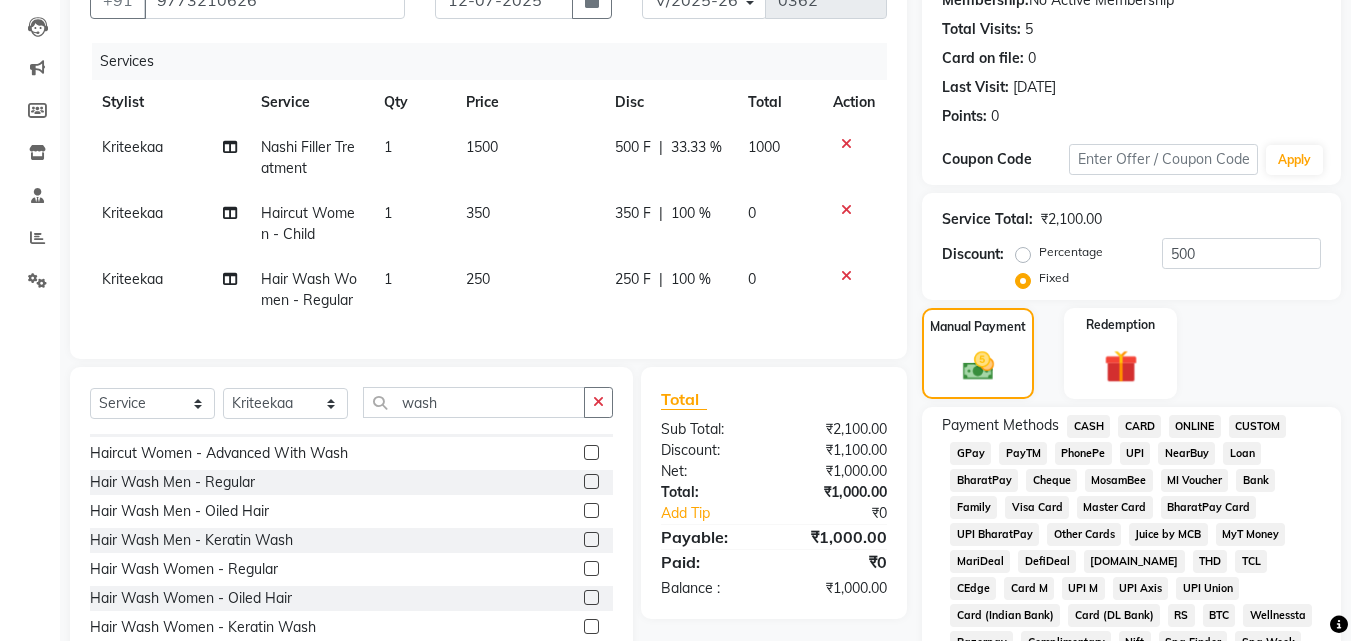 click on "GPay" 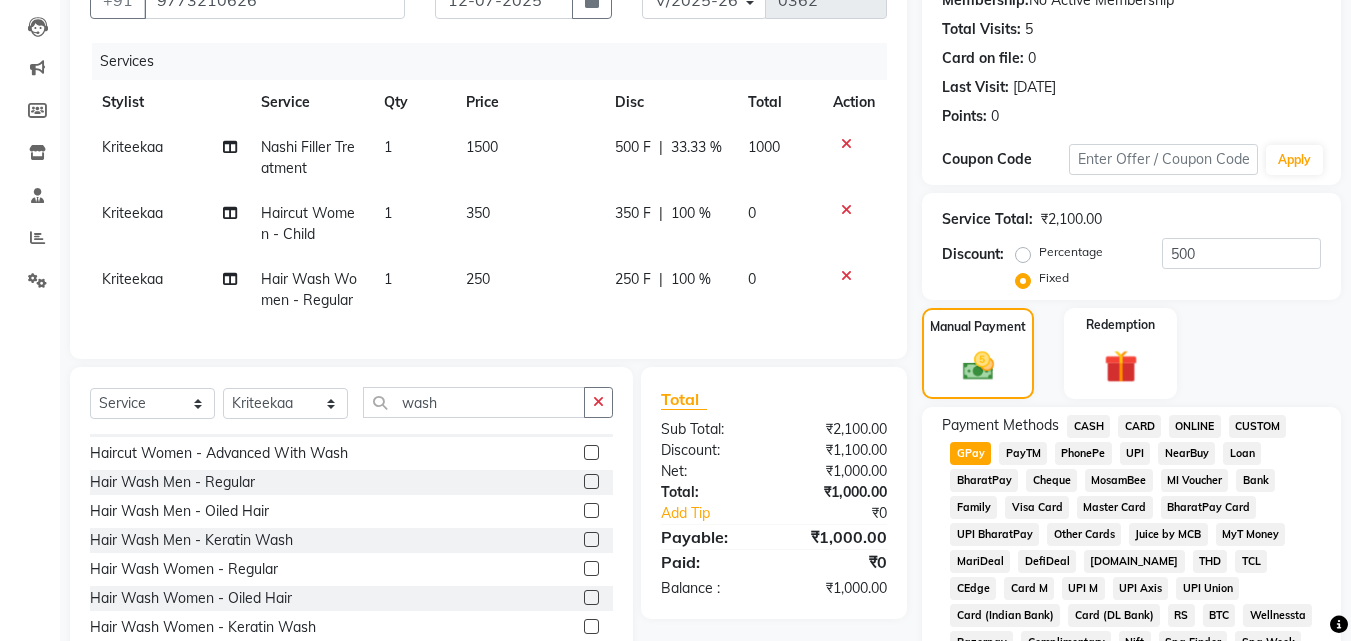 click on "Manual Payment Redemption" 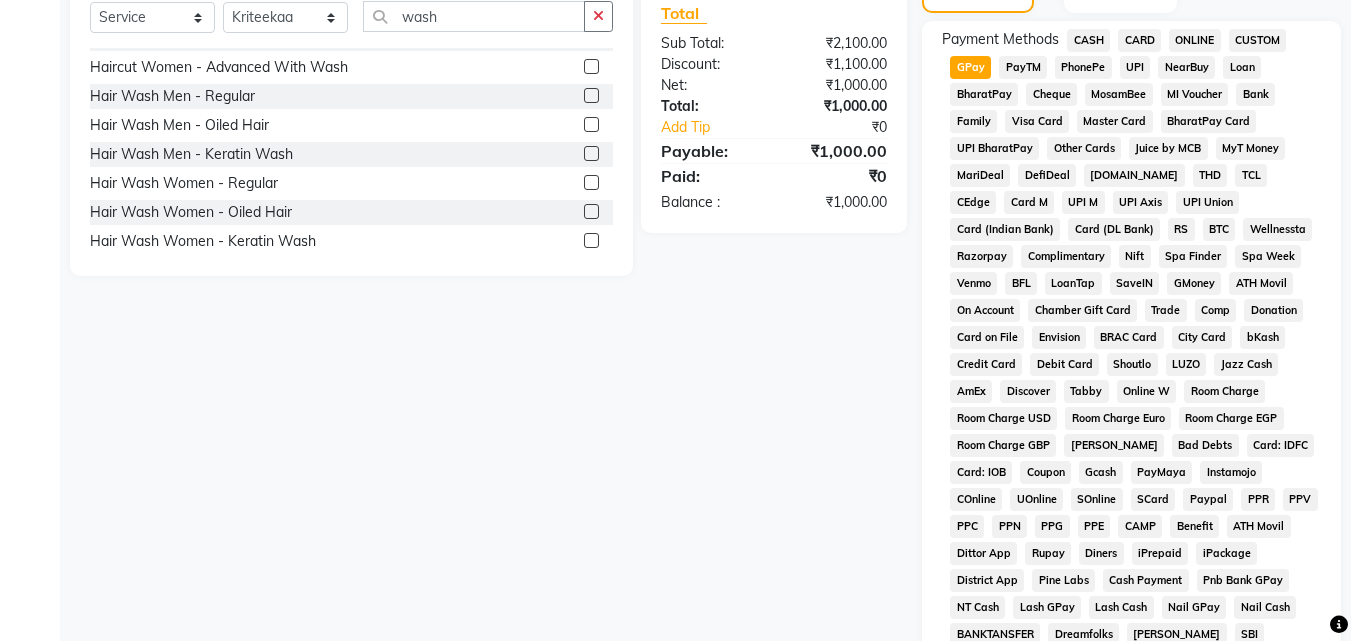 scroll, scrollTop: 861, scrollLeft: 0, axis: vertical 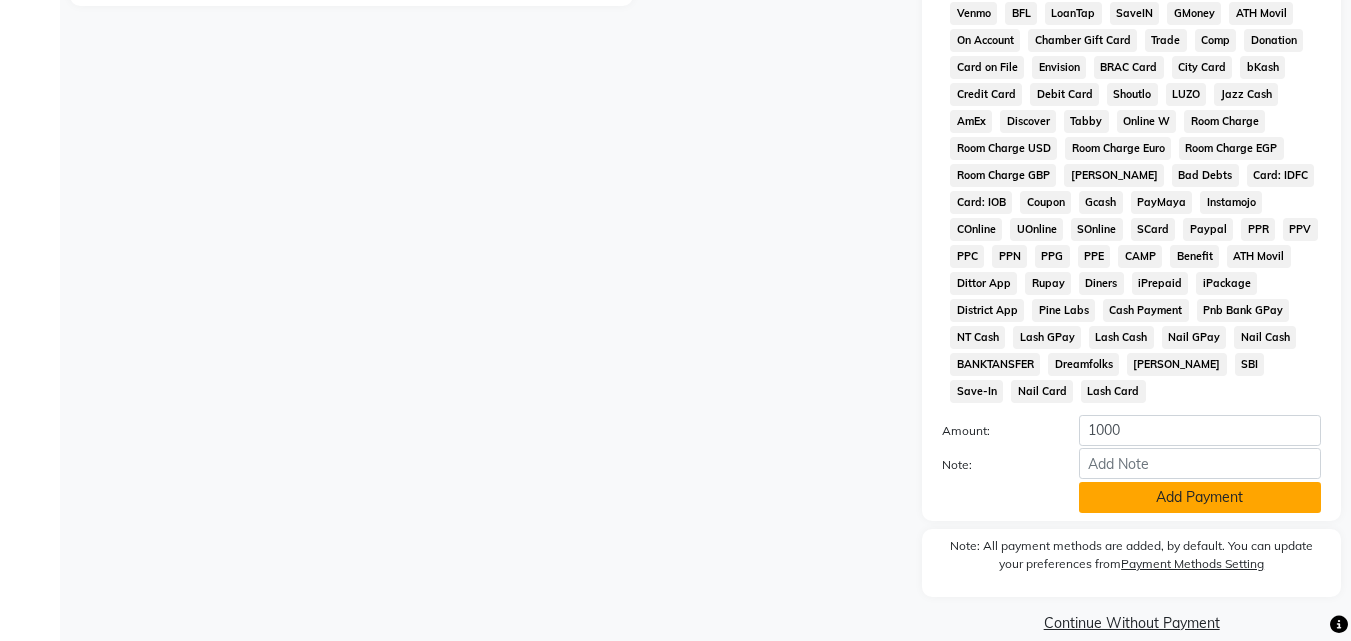 click on "Add Payment" 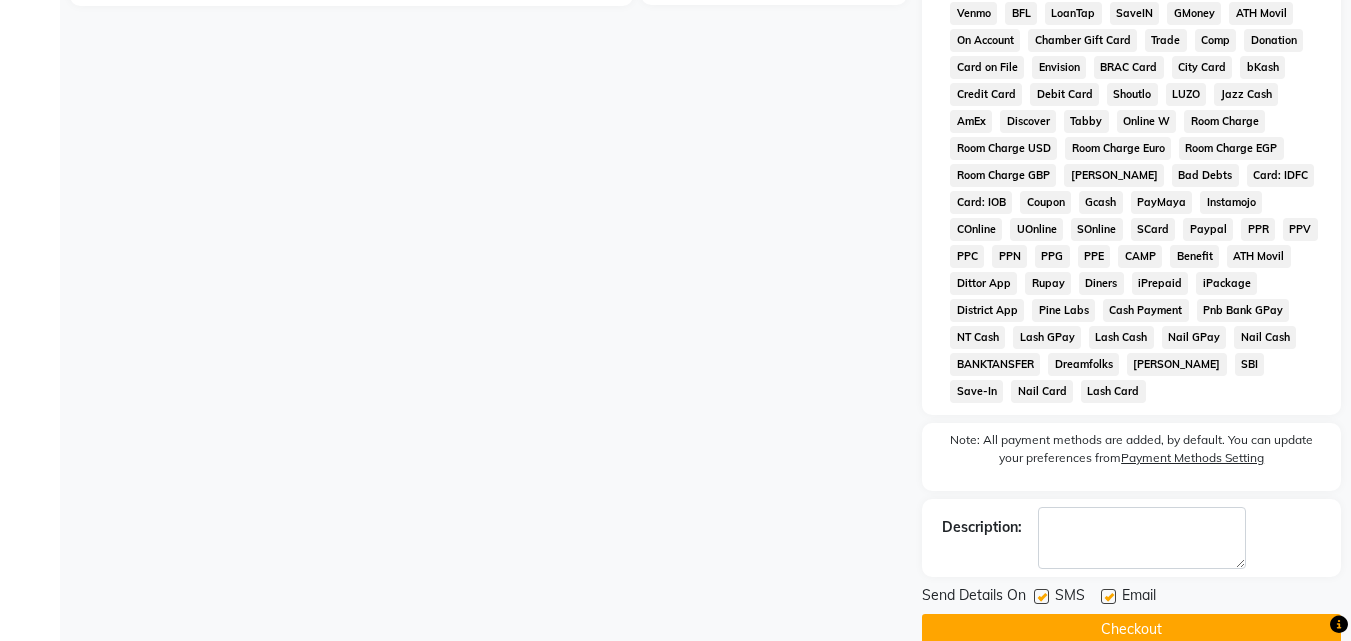 click 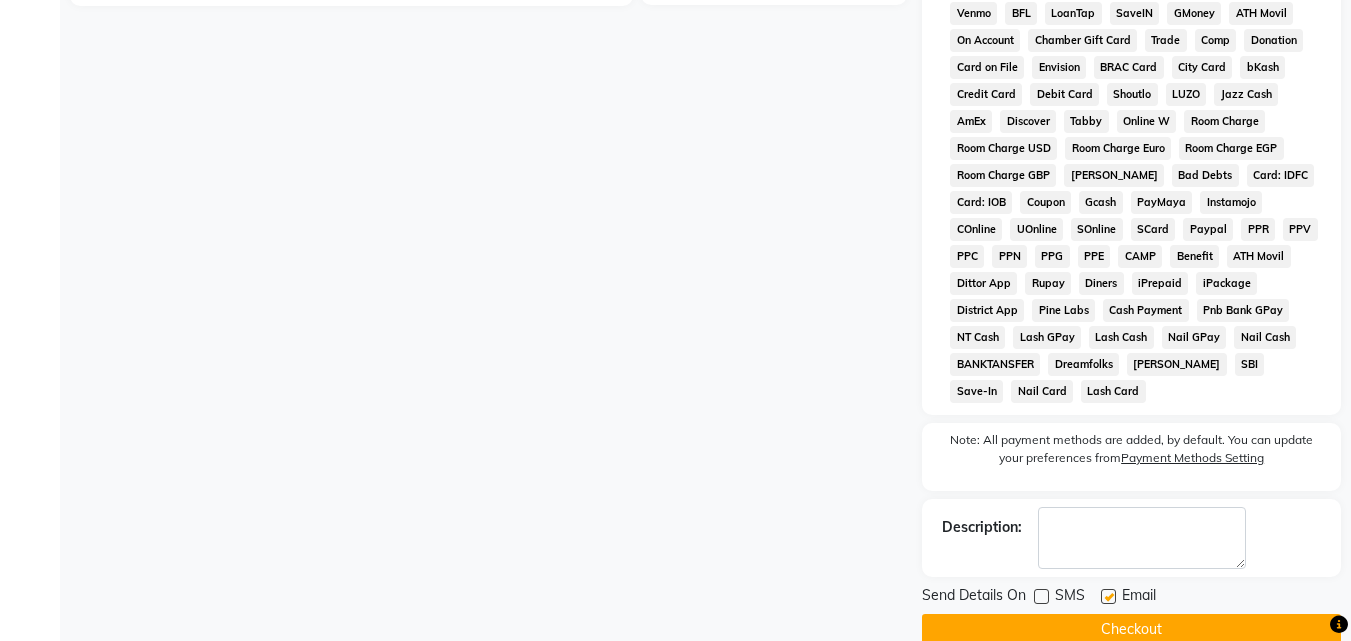 click 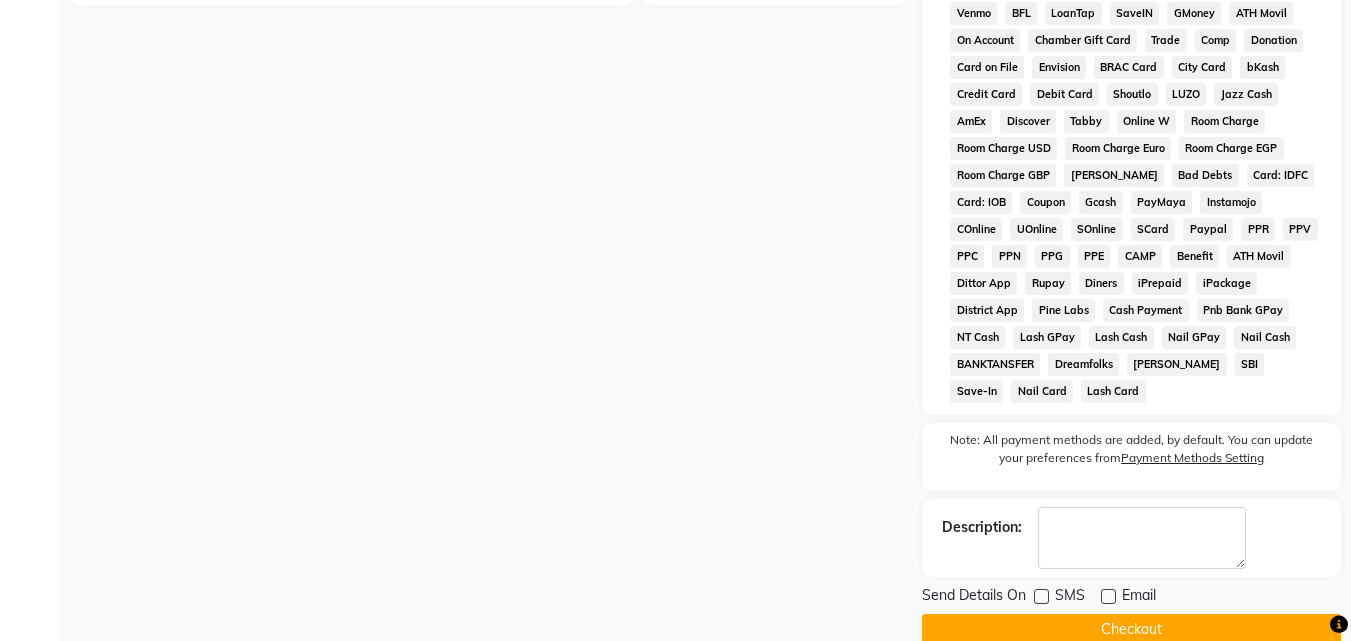 click on "Checkout" 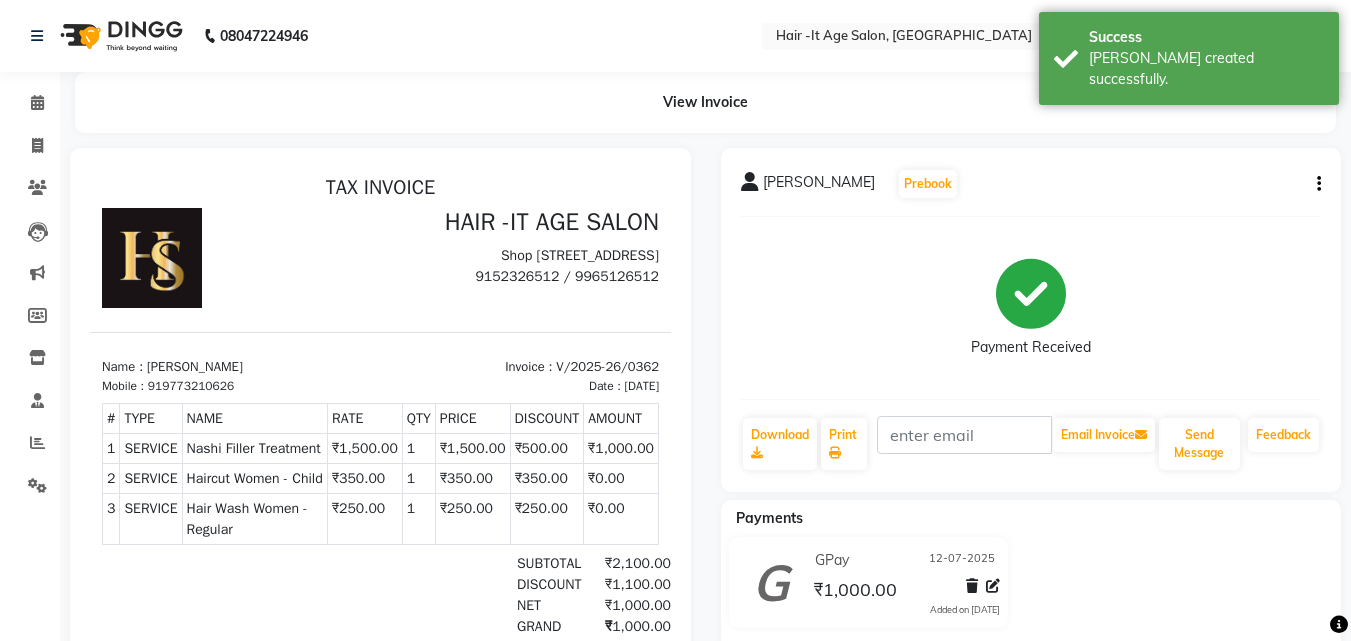scroll, scrollTop: 0, scrollLeft: 0, axis: both 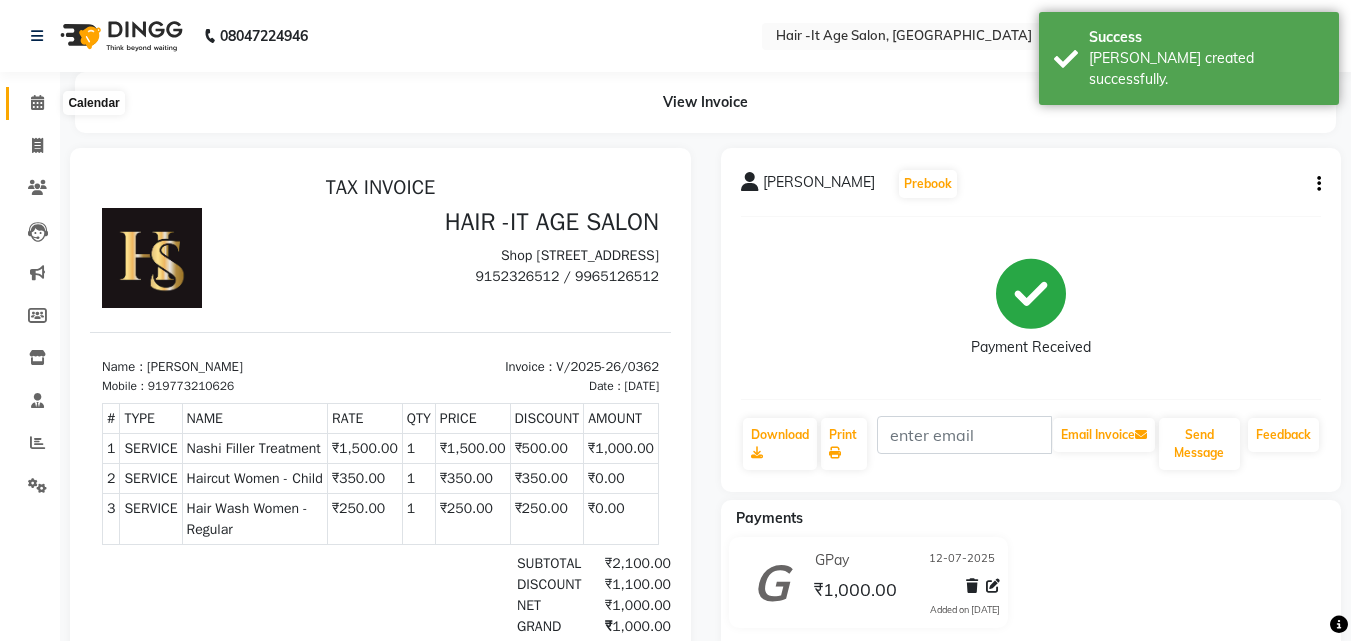 click 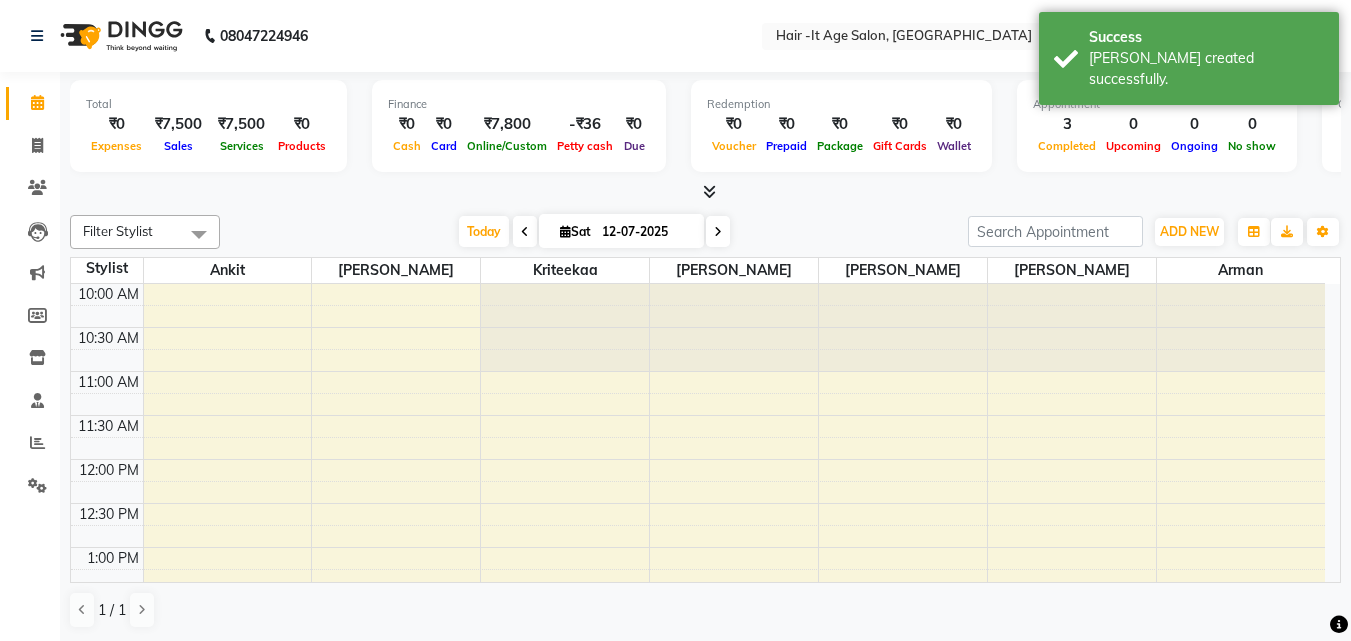 click on "08047224946 Select Location × Hair -It Age Salon, Mira Road  English ENGLISH Español العربية मराठी हिंदी ગુજરાતી தமிழ் 中文 Notifications nothing to show Admin Manage Profile Change Password Sign out  Version:3.15.4" 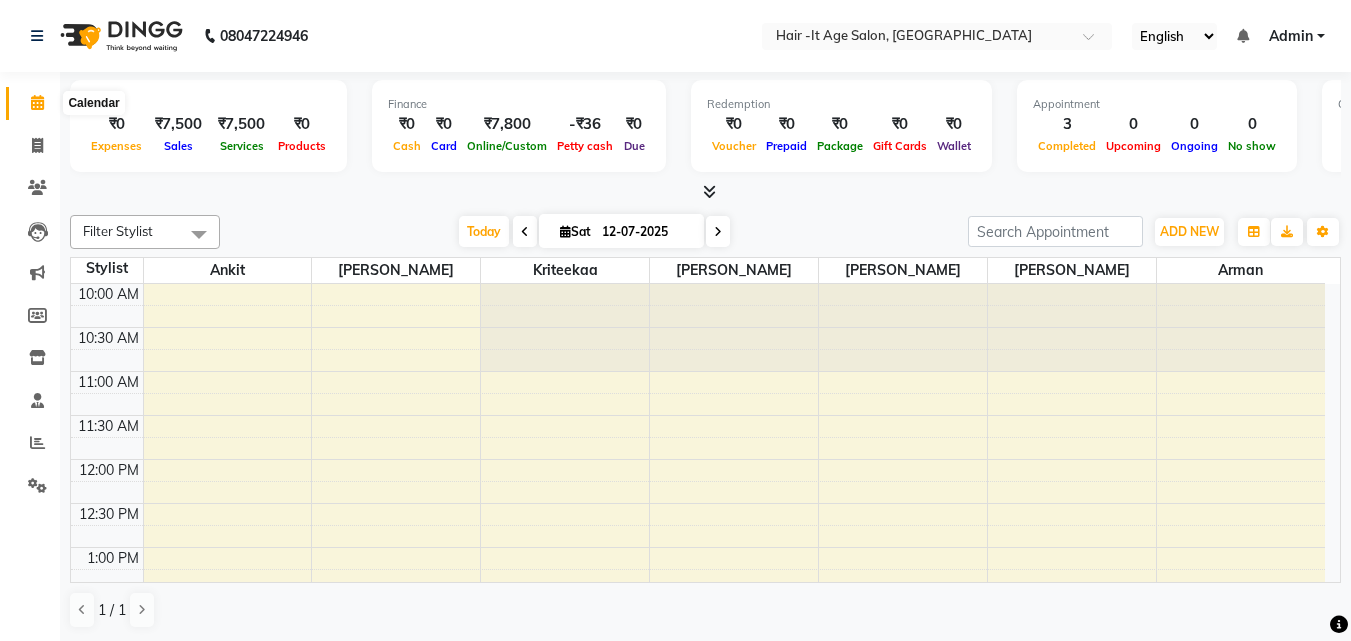 click 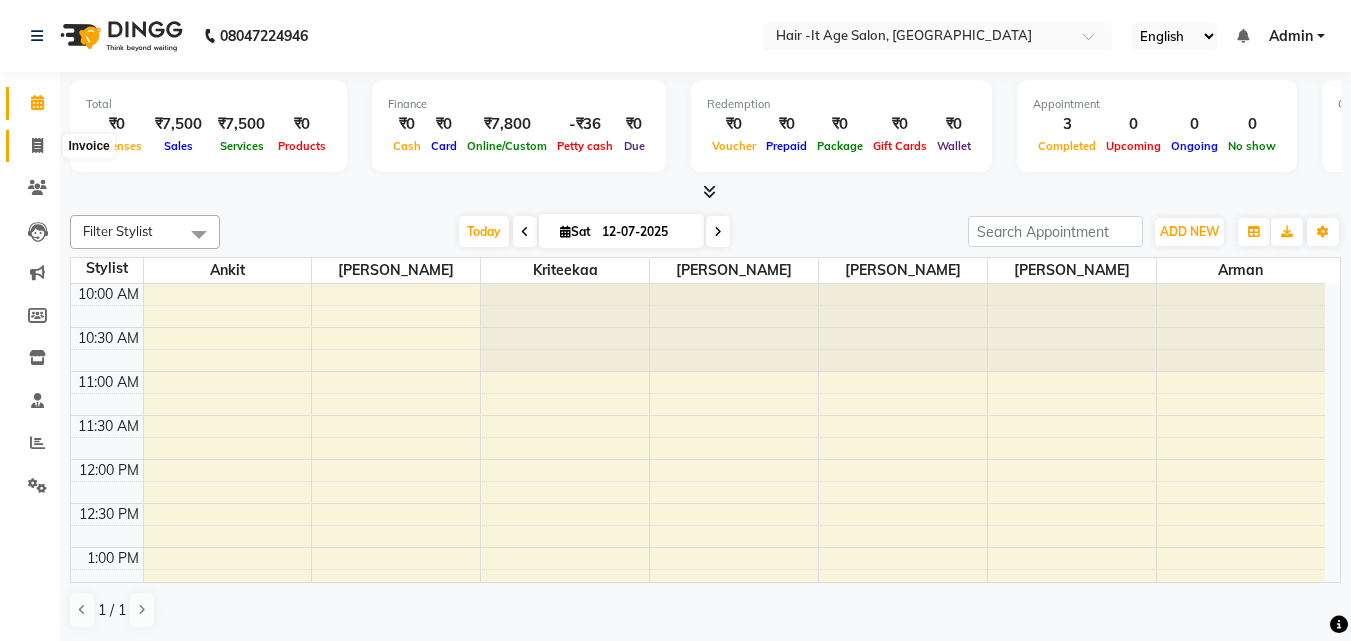 click 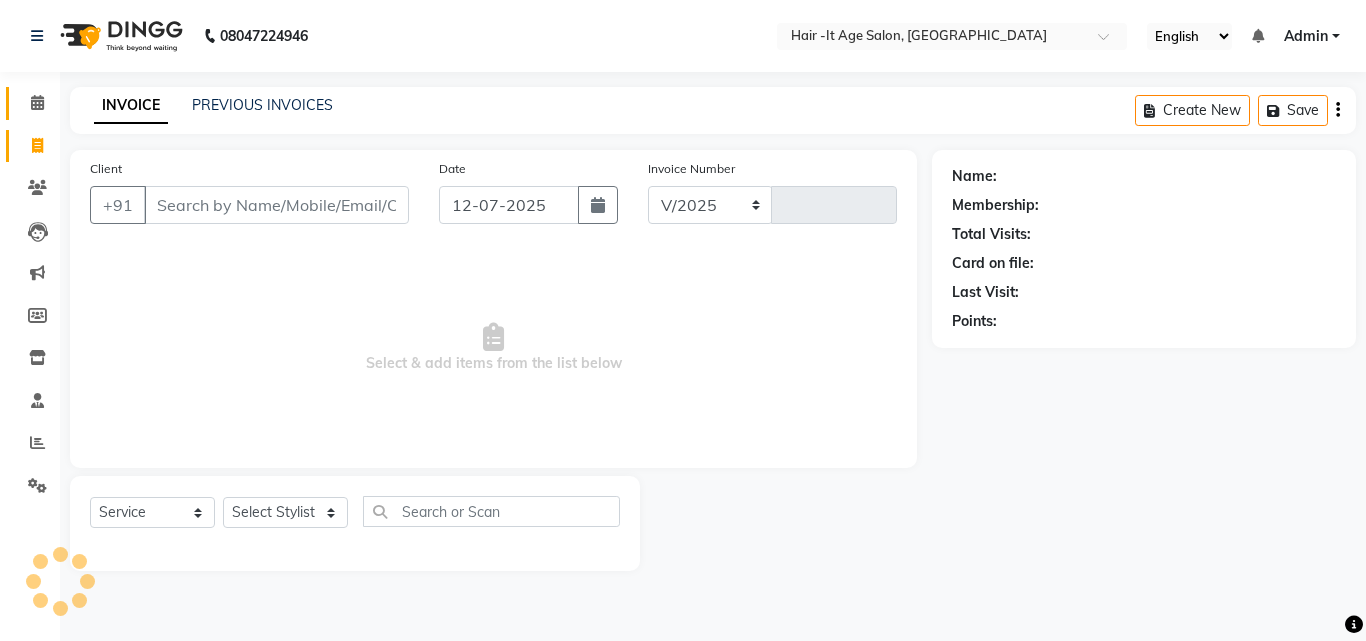 select on "6618" 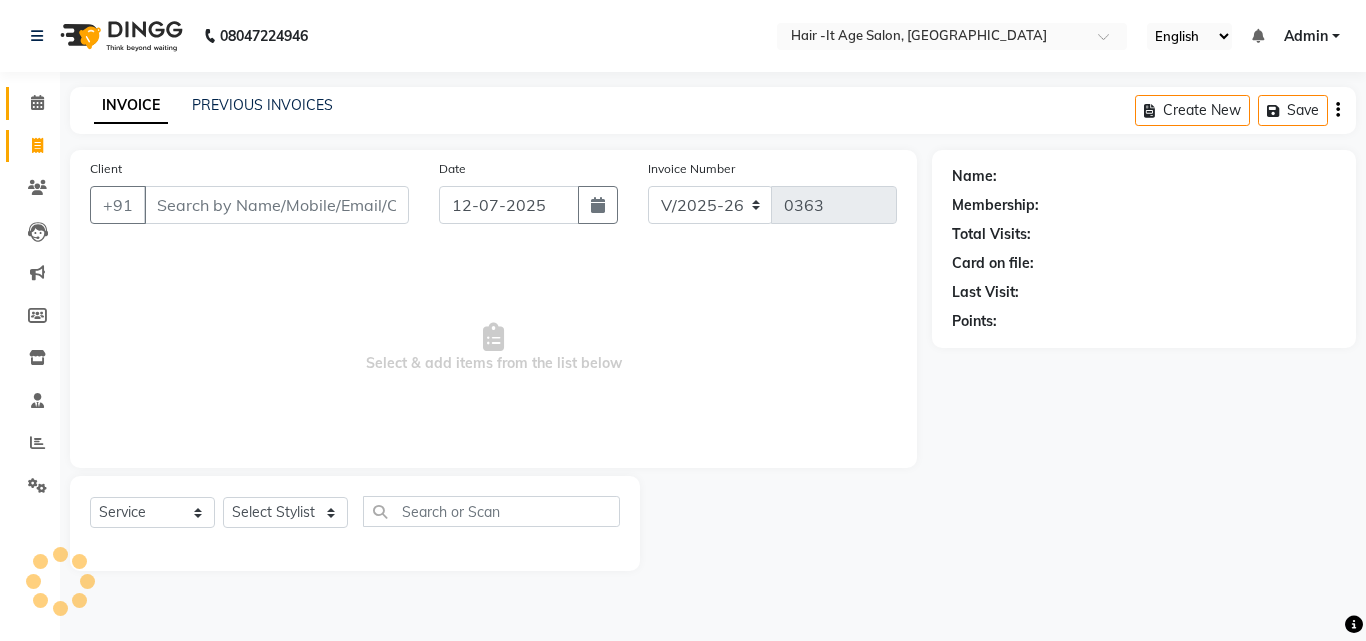 click 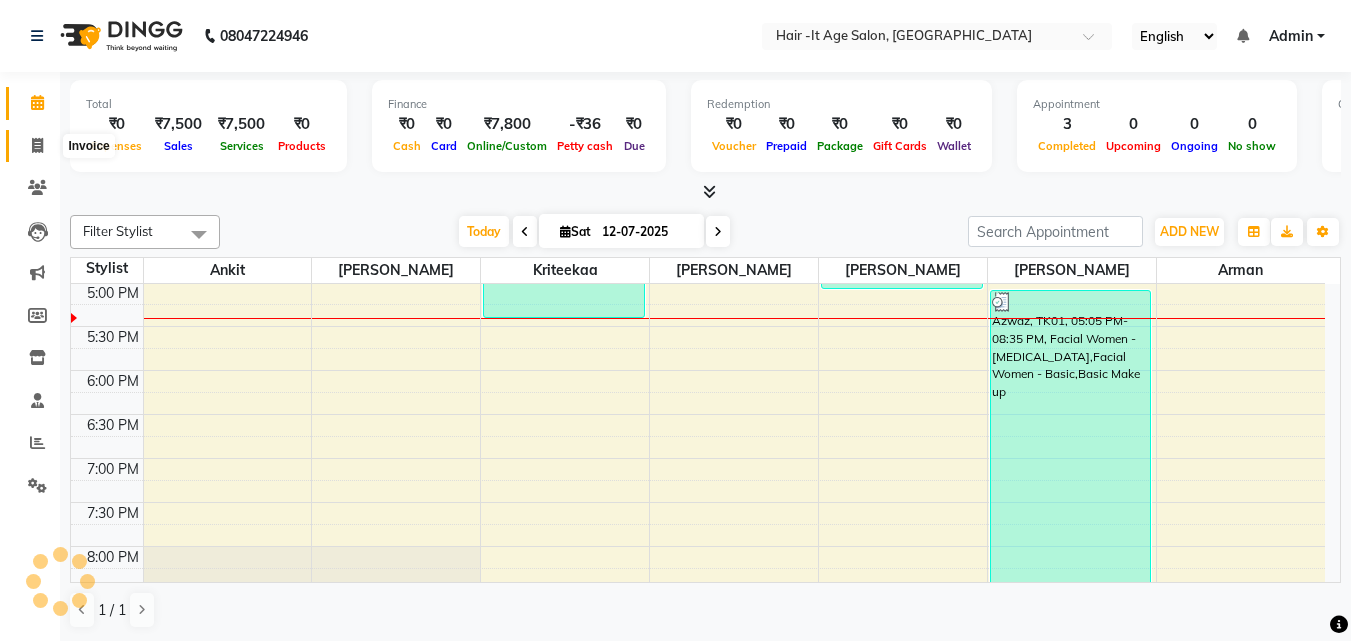 scroll, scrollTop: 617, scrollLeft: 0, axis: vertical 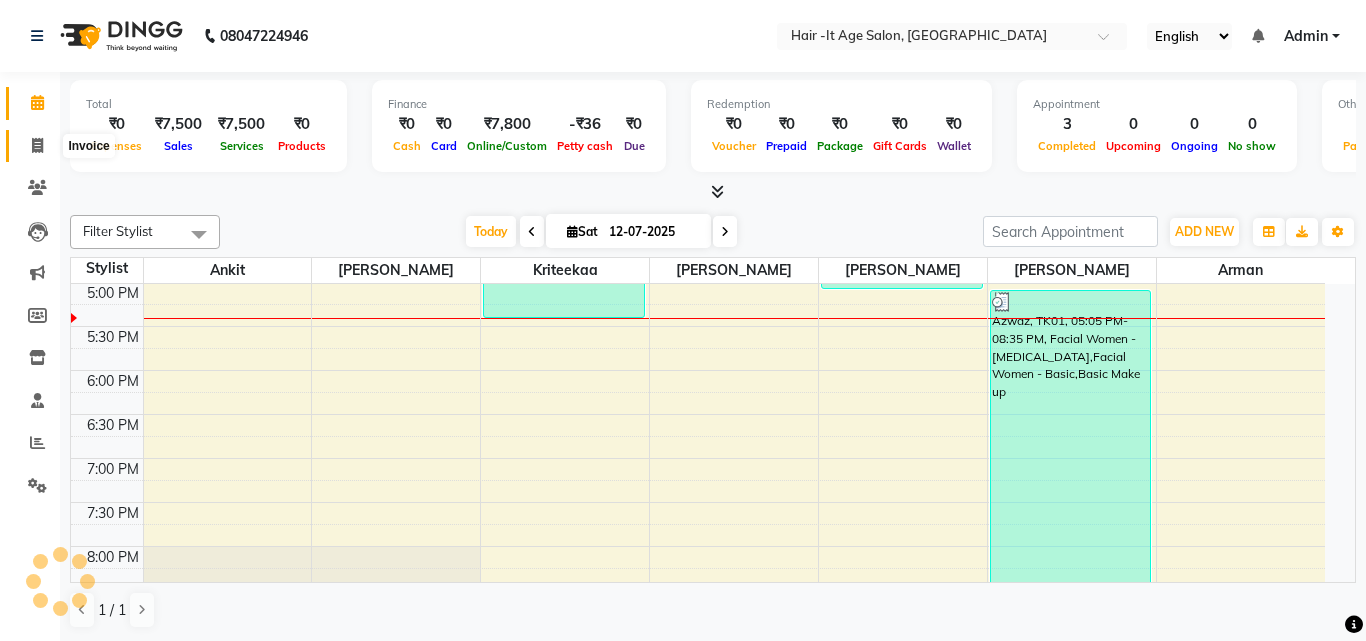 select on "6618" 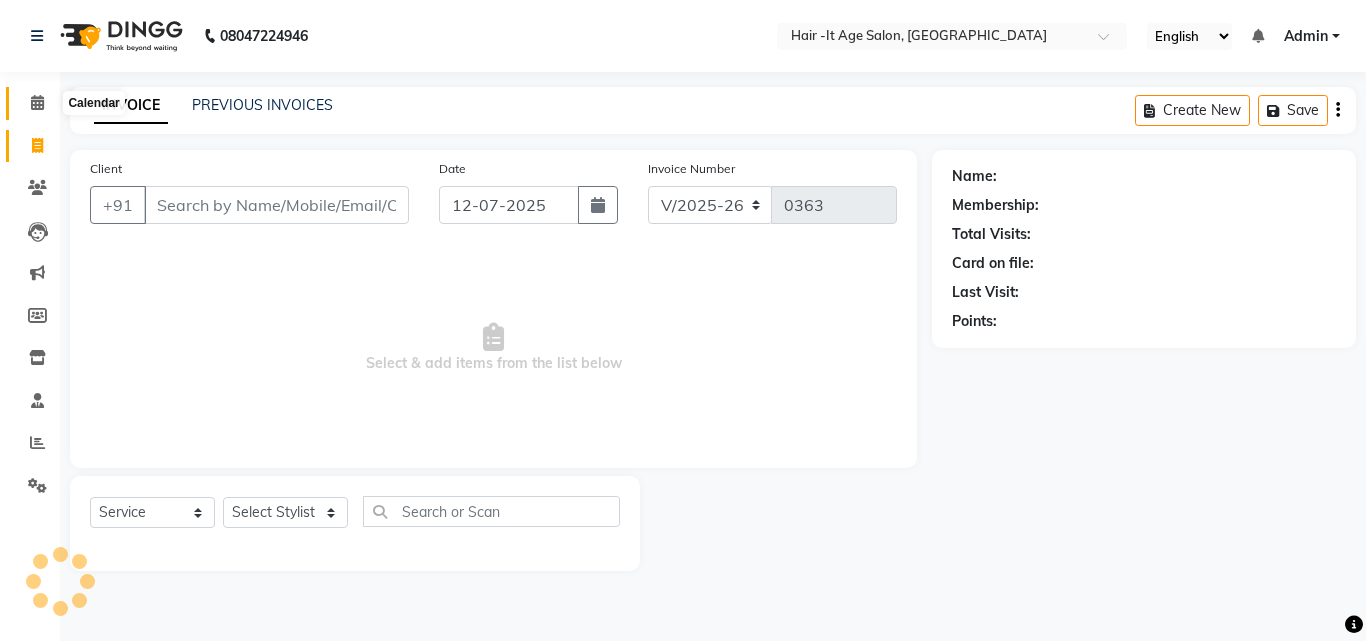 click 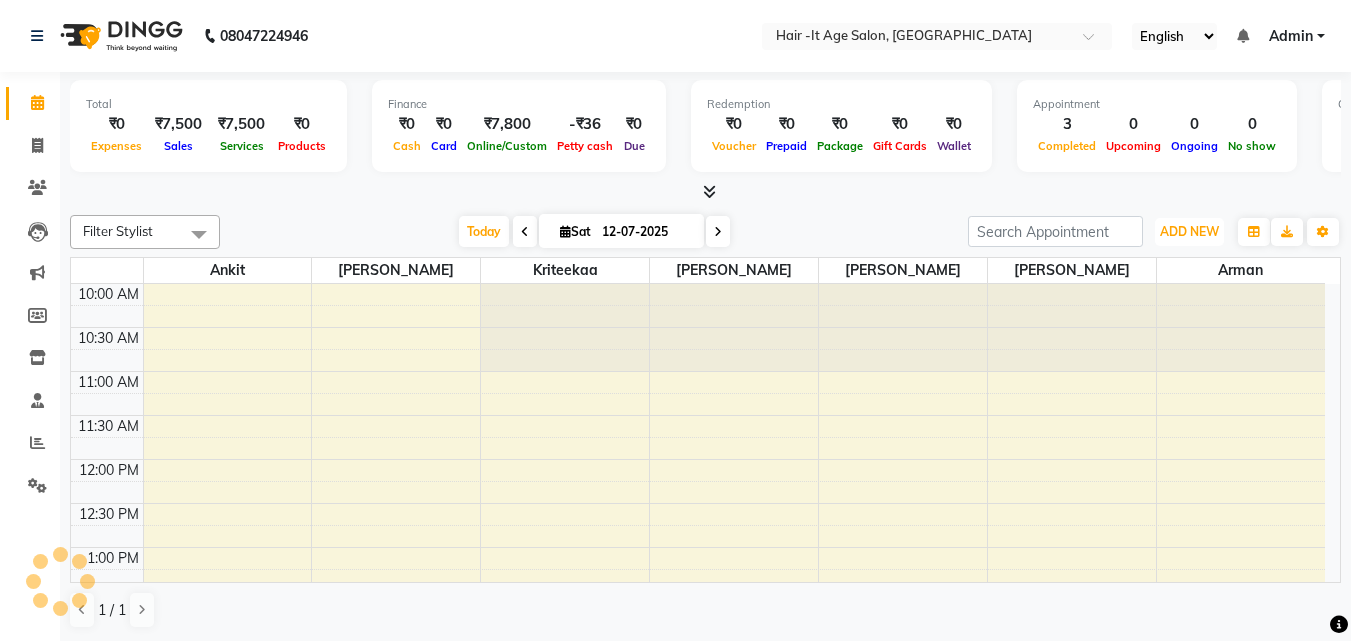 click on "ADD NEW" at bounding box center [1189, 231] 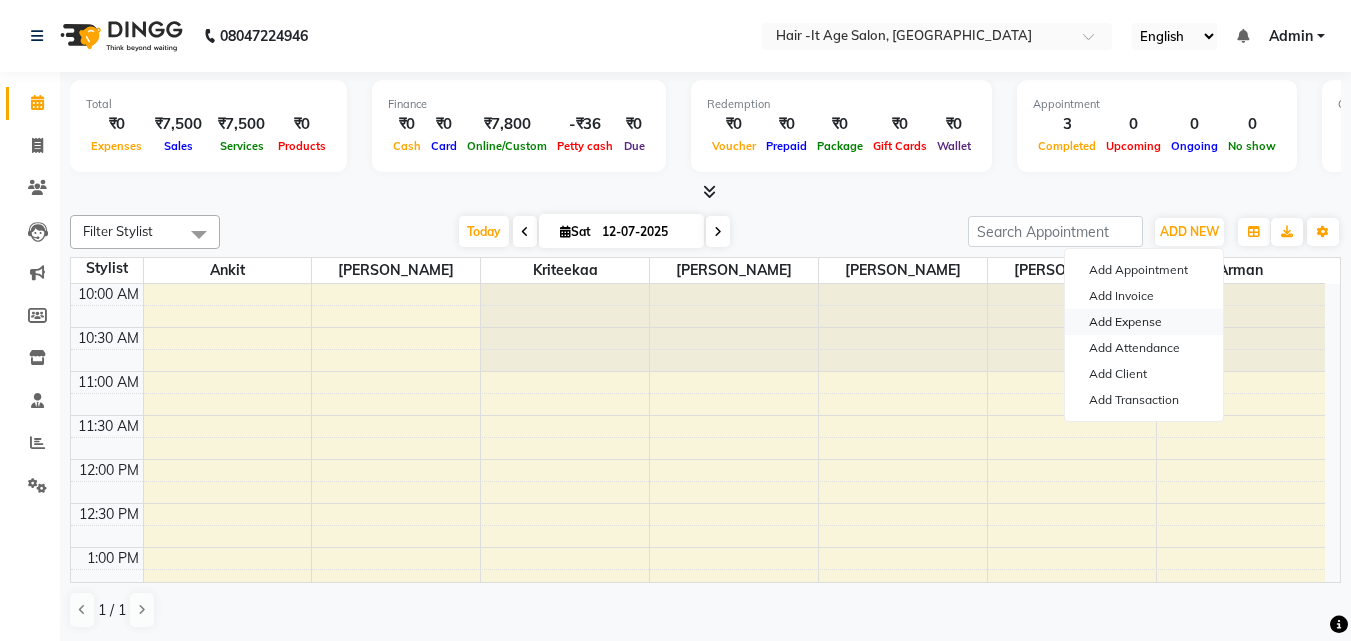 click on "Add Expense" at bounding box center (1144, 322) 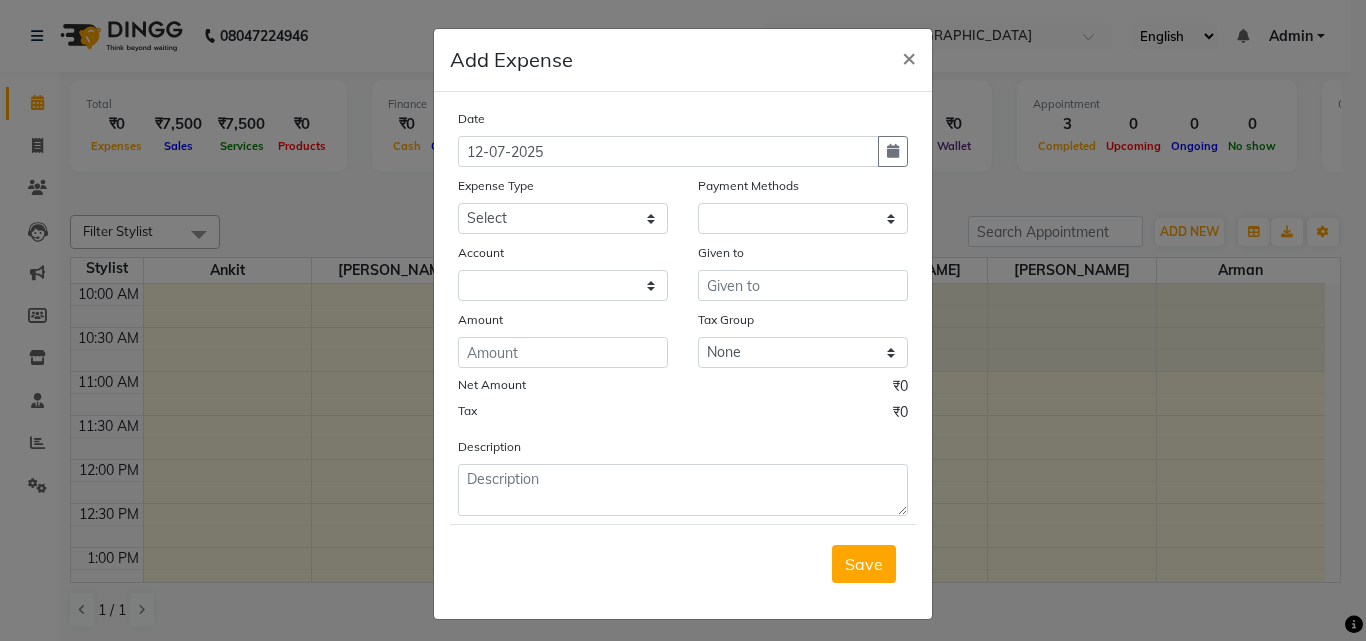 select on "1" 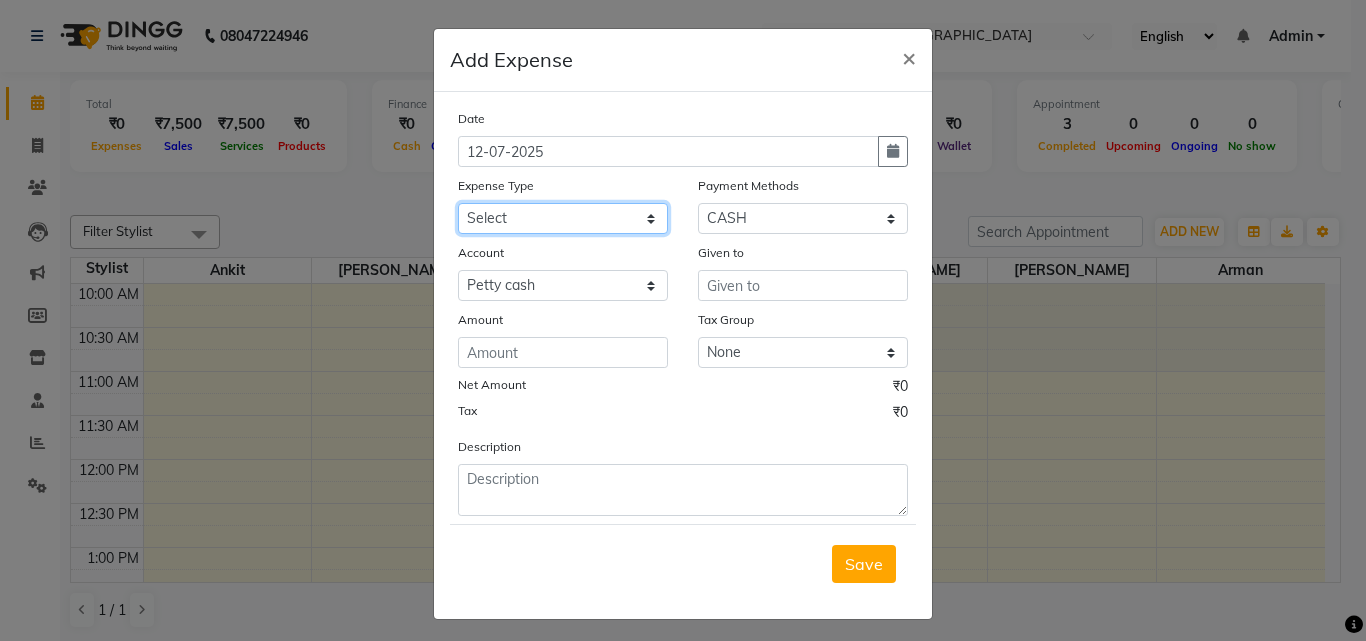 click on "Select Advance Salary Bank charges Car maintenance  Cash transfer to bank Cash transfer to hub Client Snacks Clinical charges Disposables Donation Equipment Fuel Govt fee Incentive Insurance International purchase kriteekaa Loan Repayment Maintenance Marketing Miscellaneous MRA Other Pantry Product Rent Repair work Salary Staff Snacks Tax Tea & Refreshment Tip Utilities Water" 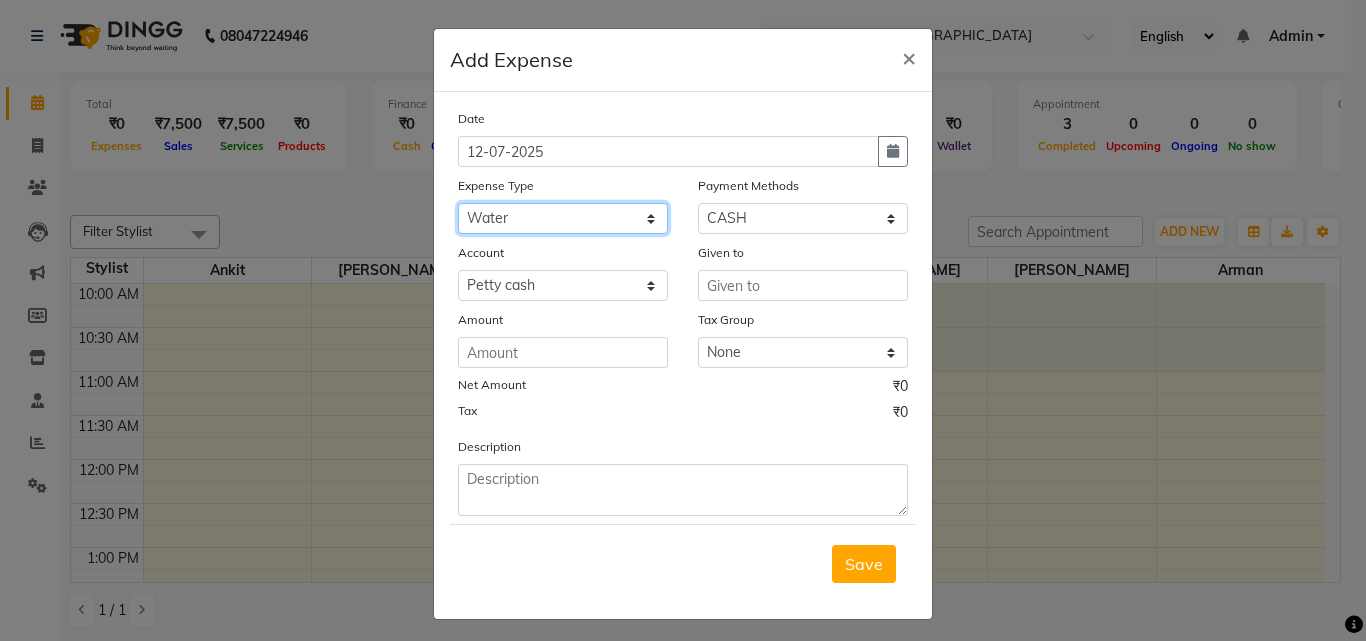 click on "Select Advance Salary Bank charges Car maintenance  Cash transfer to bank Cash transfer to hub Client Snacks Clinical charges Disposables Donation Equipment Fuel Govt fee Incentive Insurance International purchase kriteekaa Loan Repayment Maintenance Marketing Miscellaneous MRA Other Pantry Product Rent Repair work Salary Staff Snacks Tax Tea & Refreshment Tip Utilities Water" 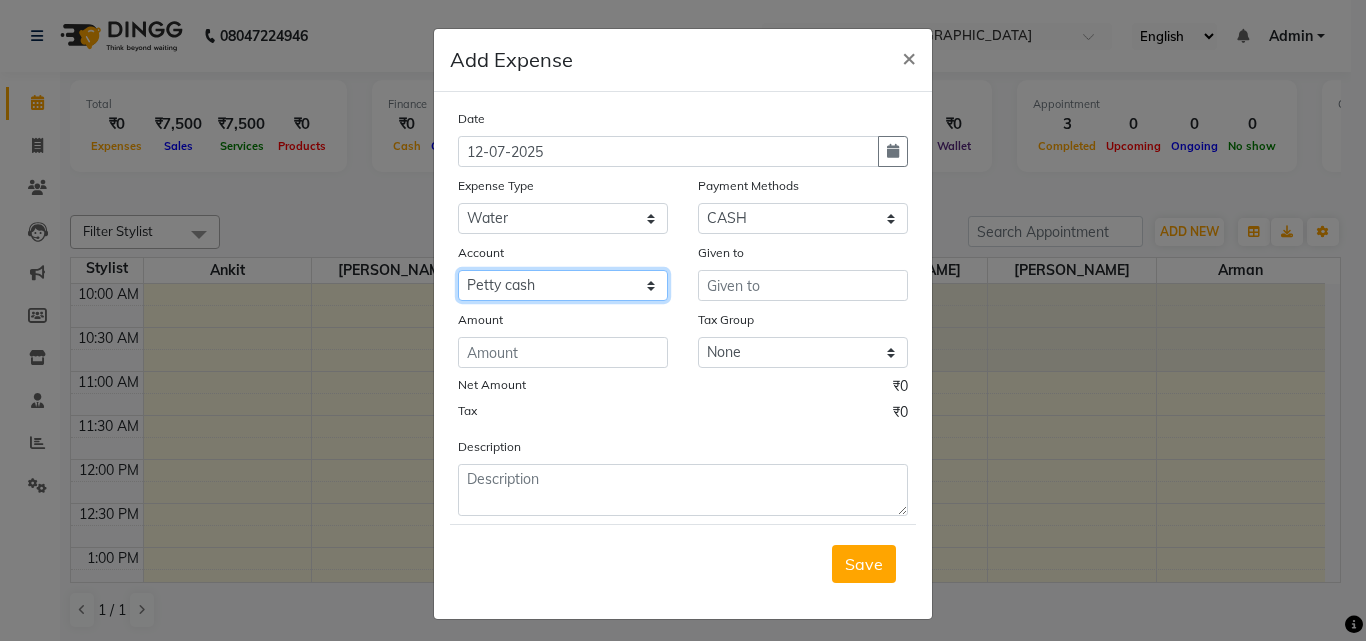 click on "Select [PERSON_NAME] cash kriteekaa Hairitage LLP Darpan Hairitage Axis" 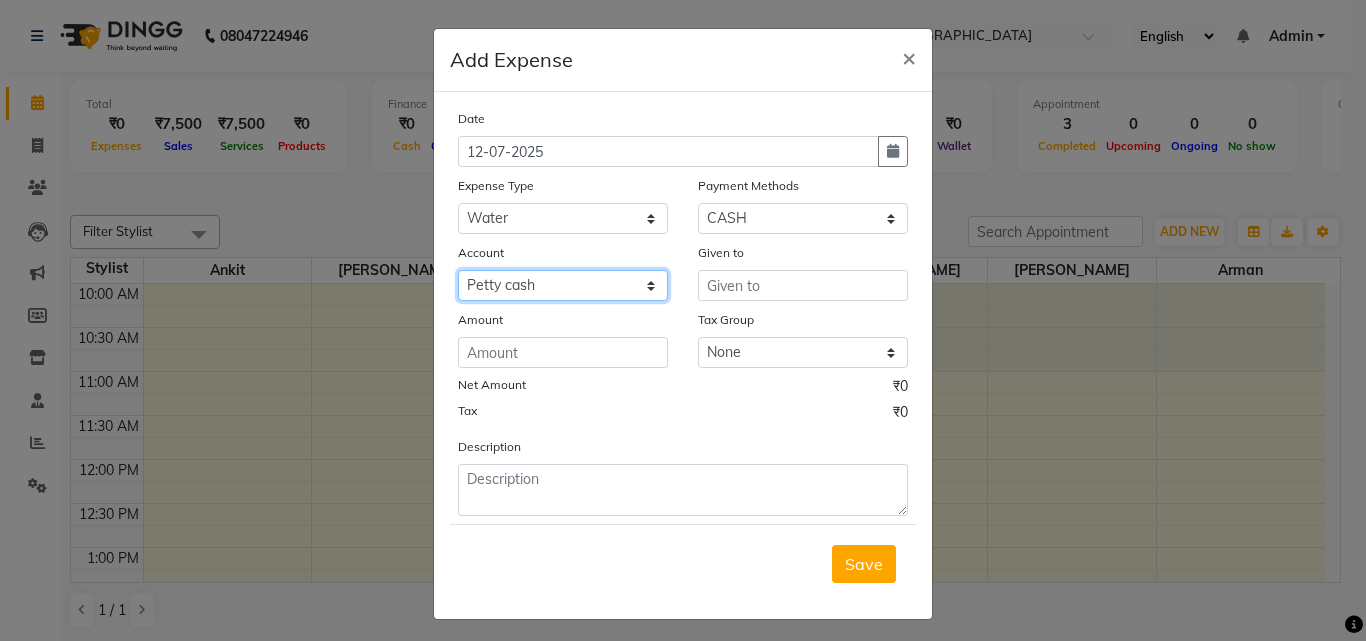 click on "Select [PERSON_NAME] cash kriteekaa Hairitage LLP Darpan Hairitage Axis" 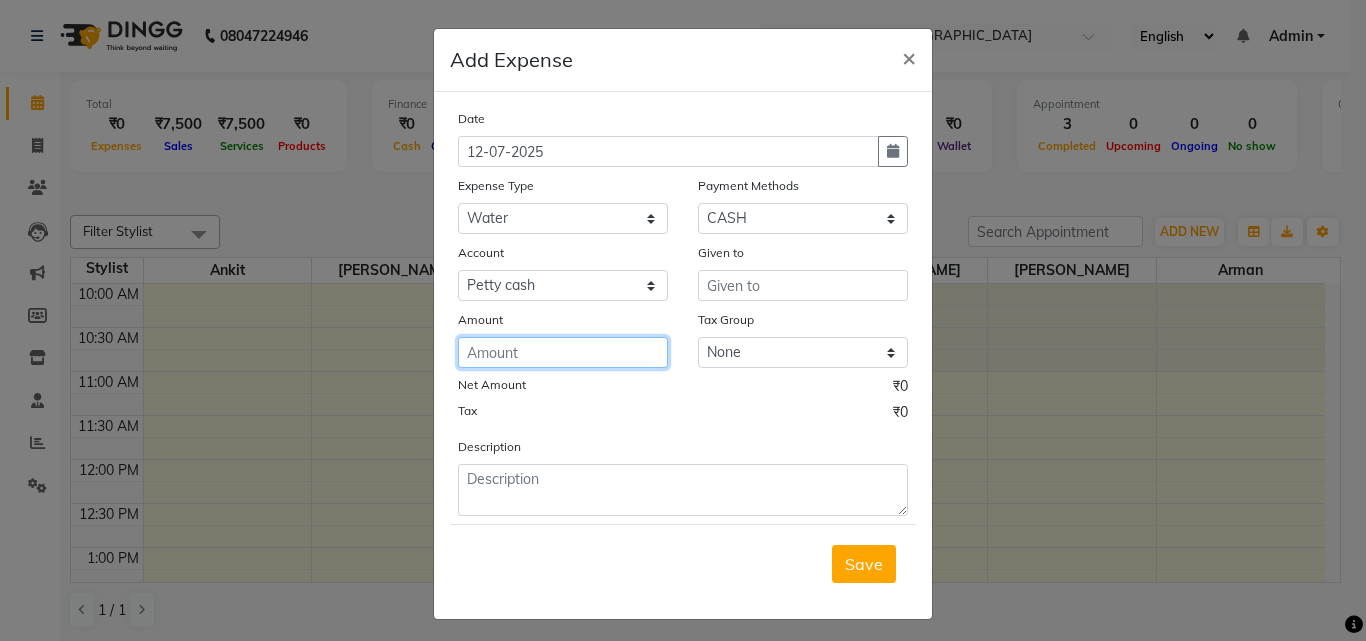 click 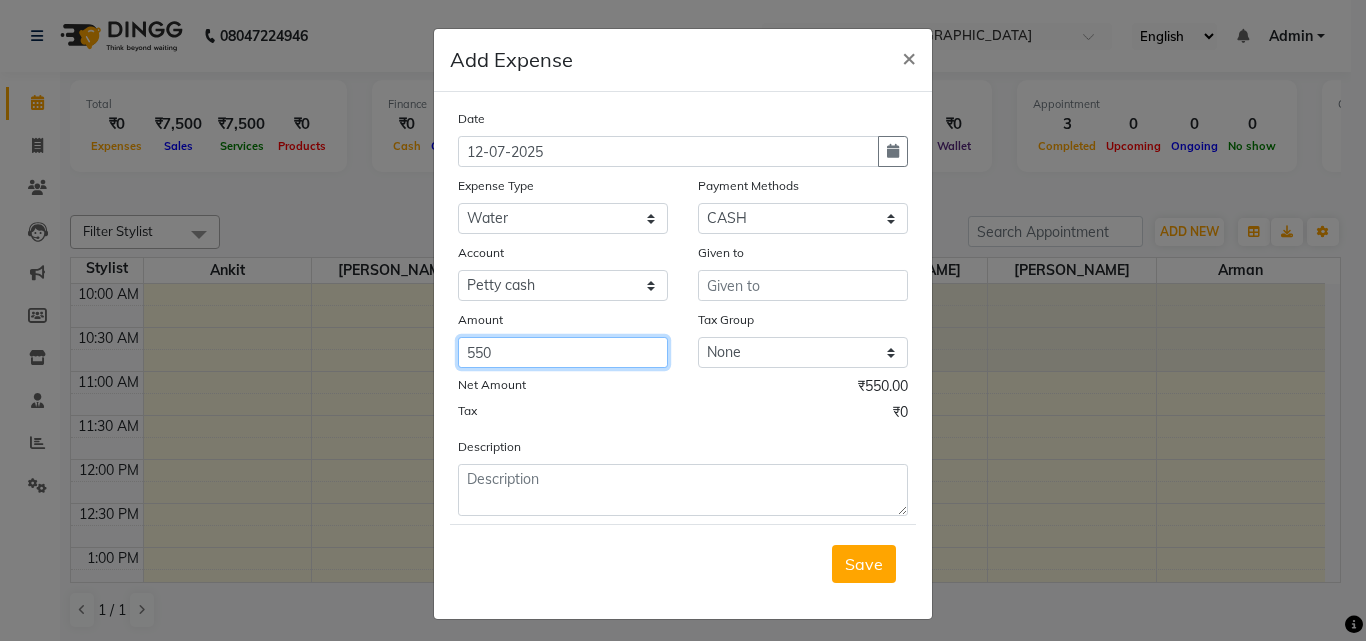 type on "550" 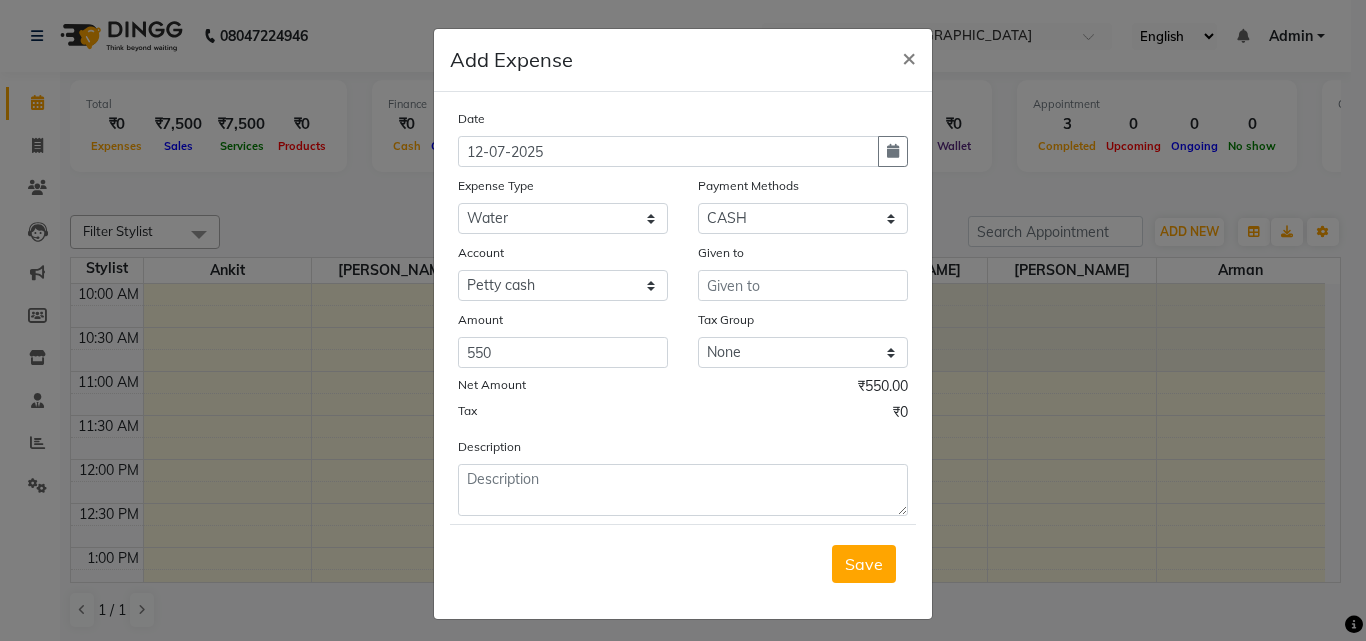 click on "Tax ₹0" 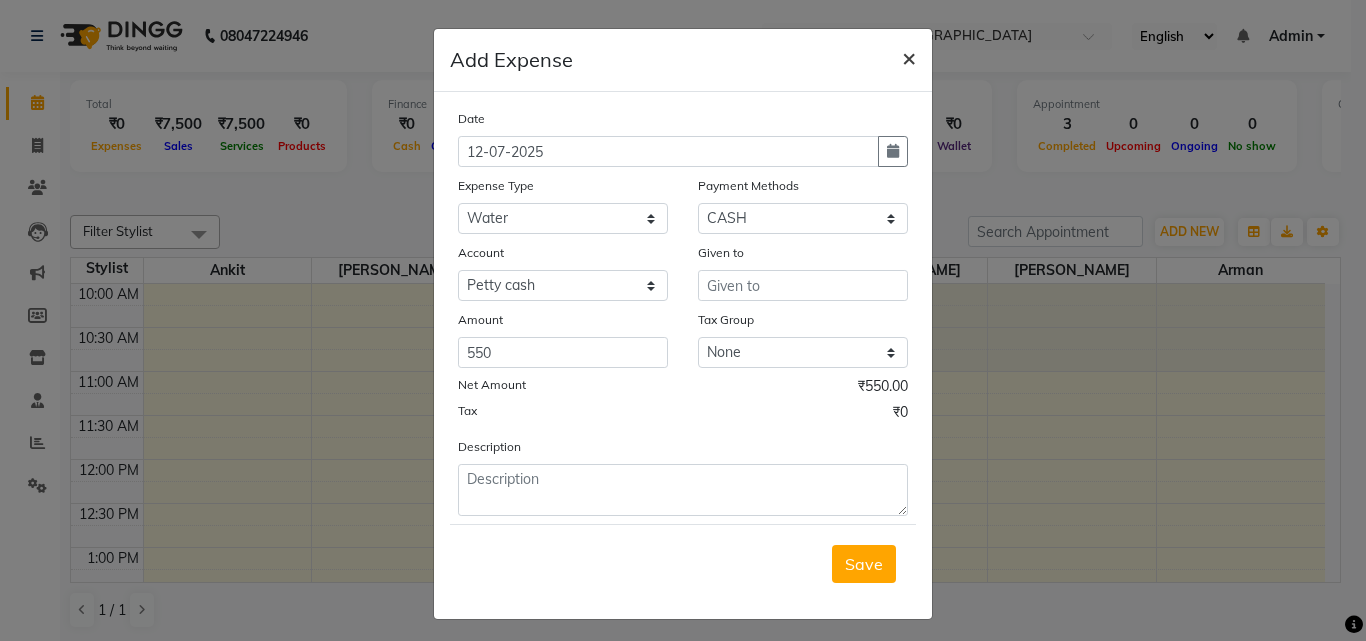 click on "×" 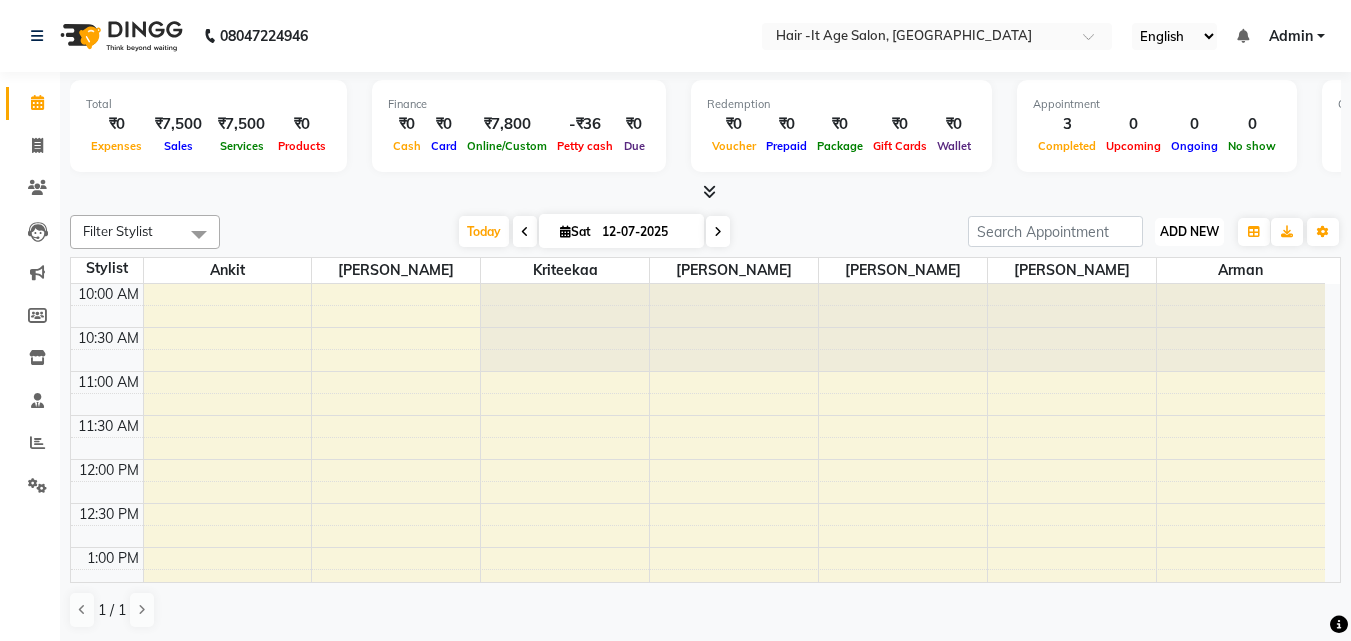 click on "ADD NEW" at bounding box center (1189, 231) 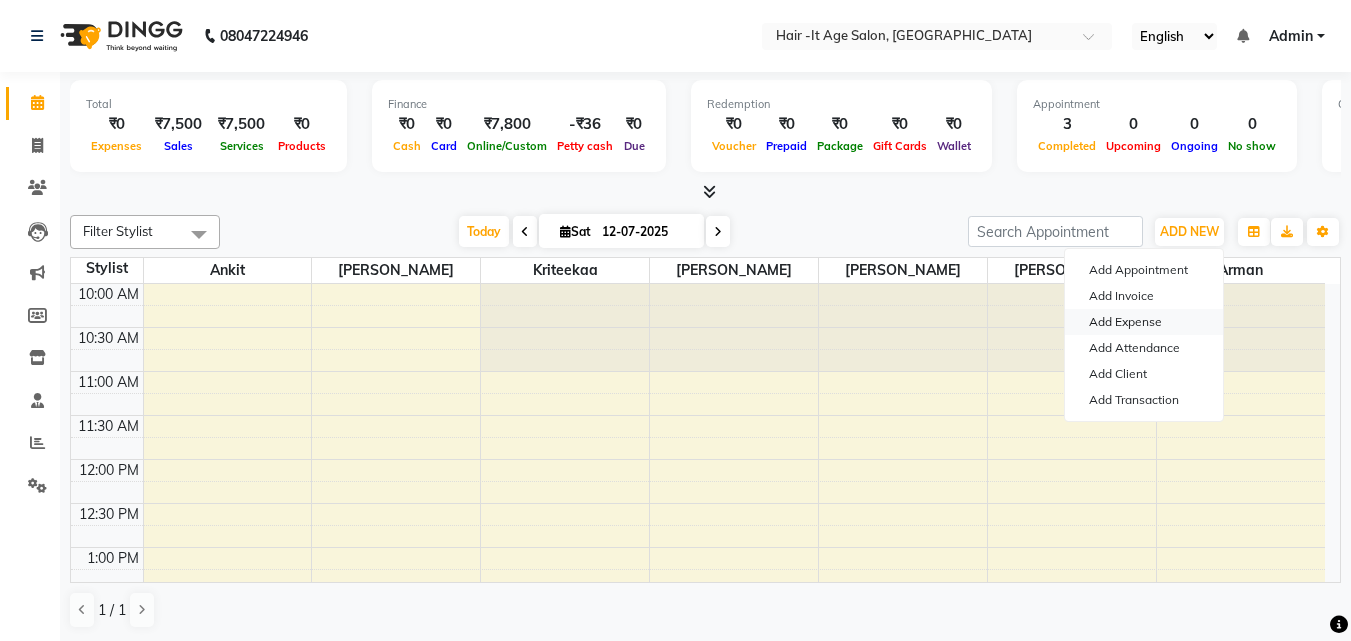 click on "Add Expense" at bounding box center [1144, 322] 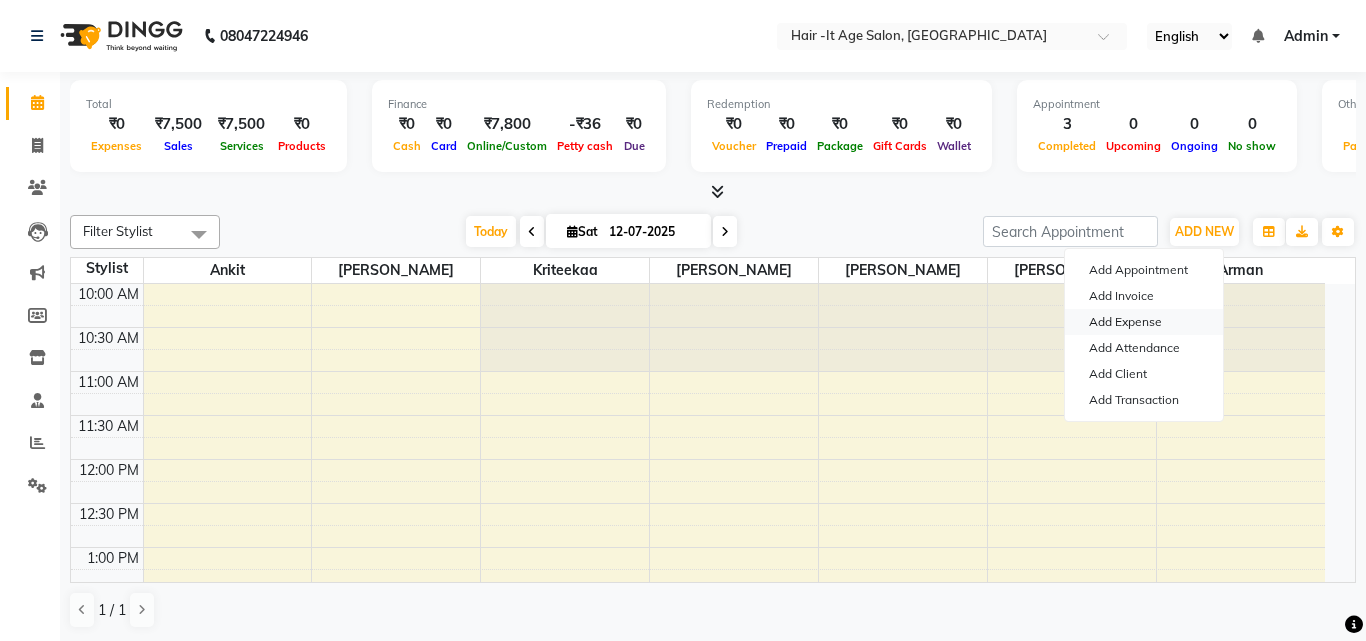 select on "1" 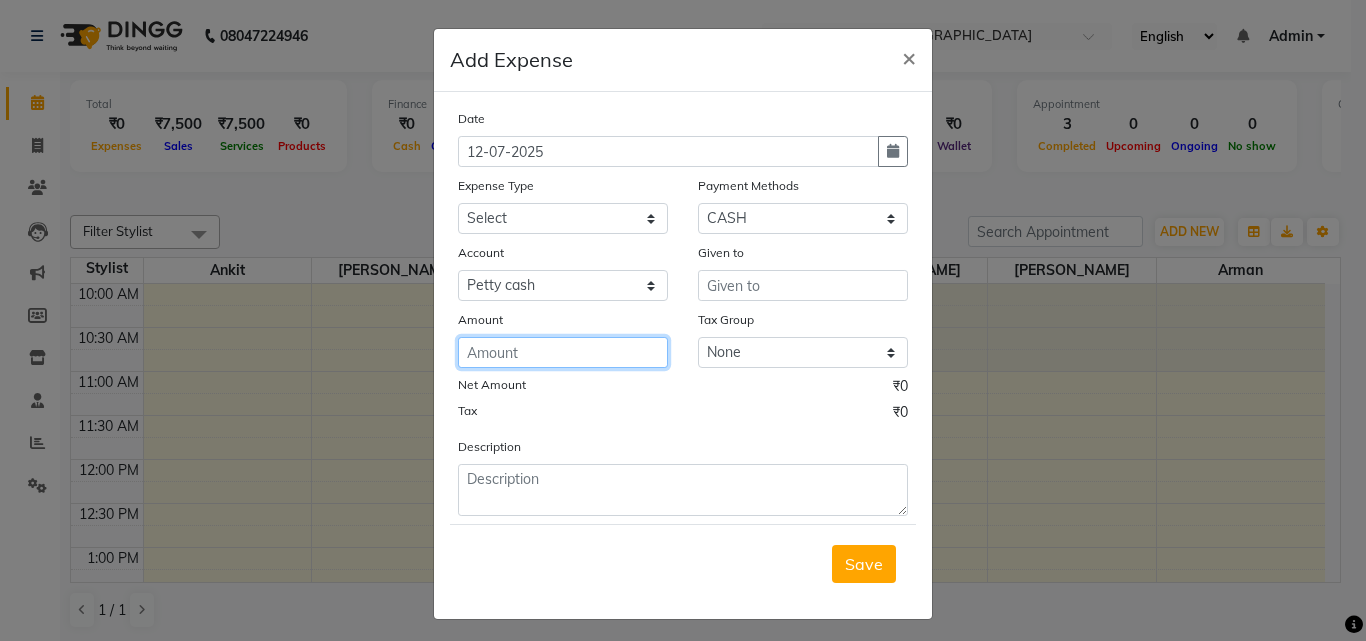 click 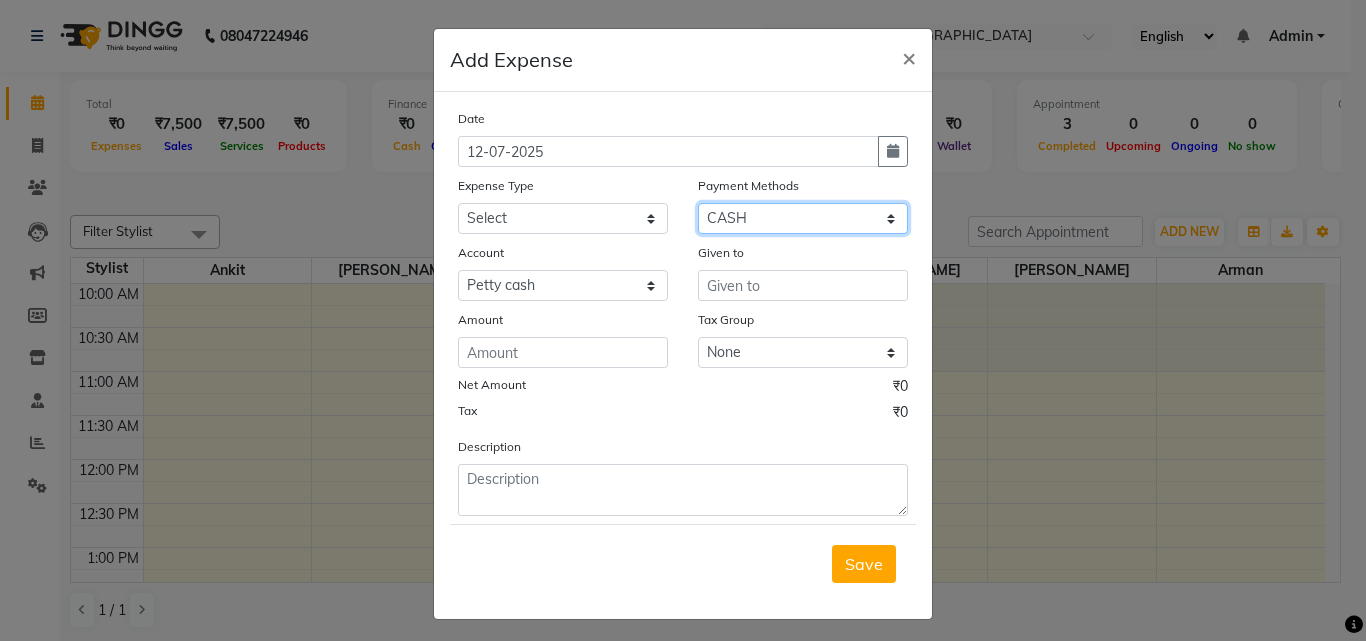 click on "Select CASH CARD ONLINE CUSTOM GPay PayTM PhonePe UPI NearBuy Points Wallet Loan BharatPay Cheque MosamBee MI Voucher Bank Family Visa Card Master Card Prepaid Package Voucher Gift Card BharatPay Card UPI BharatPay Other Cards Juice by MCB MyT Money MariDeal DefiDeal [DOMAIN_NAME] THD TCL CEdge Card M UPI M UPI Axis UPI Union Card (Indian Bank) Card (DL Bank) RS BTC Wellnessta Razorpay Complimentary Nift Spa Finder Spa Week Venmo BFL LoanTap SaveIN GMoney ATH Movil On Account Chamber Gift Card Trade Comp Donation Card on File Envision BRAC Card City Card bKash Credit Card Debit Card Shoutlo LUZO Jazz Cash AmEx Discover Tabby Online W Room Charge Room Charge USD Room Charge Euro Room Charge EGP Room Charge GBP Bajaj Finserv Bad Debts Card: IDFC Card: IOB Coupon Gcash PayMaya Instamojo COnline UOnline SOnline SCard Paypal PPR PPV PPC PPN PPG PPE CAMP Benefit ATH Movil Dittor App Rupay Diners iPrepaid iPackage District App Pine Labs Cash Payment Pnb Bank GPay NT Cash Lash GPay Lash Cash Nail GPay Nail Cash BANKTANSFER" 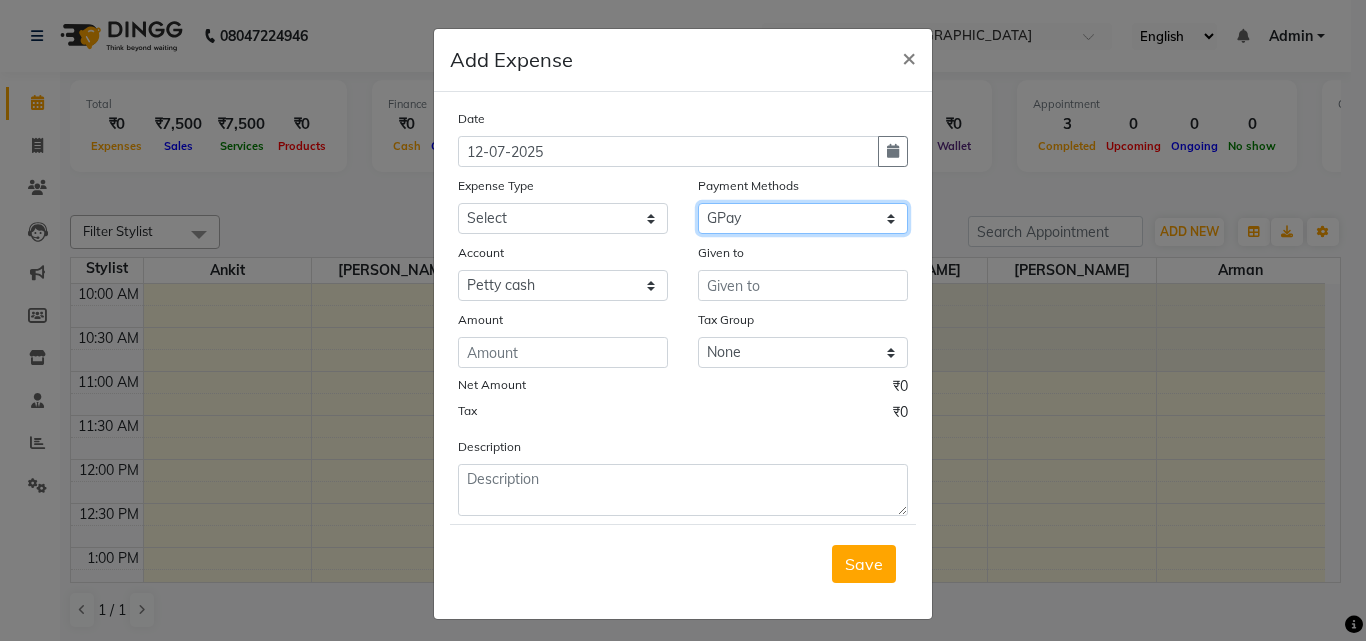 click on "Select CASH CARD ONLINE CUSTOM GPay PayTM PhonePe UPI NearBuy Points Wallet Loan BharatPay Cheque MosamBee MI Voucher Bank Family Visa Card Master Card Prepaid Package Voucher Gift Card BharatPay Card UPI BharatPay Other Cards Juice by MCB MyT Money MariDeal DefiDeal [DOMAIN_NAME] THD TCL CEdge Card M UPI M UPI Axis UPI Union Card (Indian Bank) Card (DL Bank) RS BTC Wellnessta Razorpay Complimentary Nift Spa Finder Spa Week Venmo BFL LoanTap SaveIN GMoney ATH Movil On Account Chamber Gift Card Trade Comp Donation Card on File Envision BRAC Card City Card bKash Credit Card Debit Card Shoutlo LUZO Jazz Cash AmEx Discover Tabby Online W Room Charge Room Charge USD Room Charge Euro Room Charge EGP Room Charge GBP Bajaj Finserv Bad Debts Card: IDFC Card: IOB Coupon Gcash PayMaya Instamojo COnline UOnline SOnline SCard Paypal PPR PPV PPC PPN PPG PPE CAMP Benefit ATH Movil Dittor App Rupay Diners iPrepaid iPackage District App Pine Labs Cash Payment Pnb Bank GPay NT Cash Lash GPay Lash Cash Nail GPay Nail Cash BANKTANSFER" 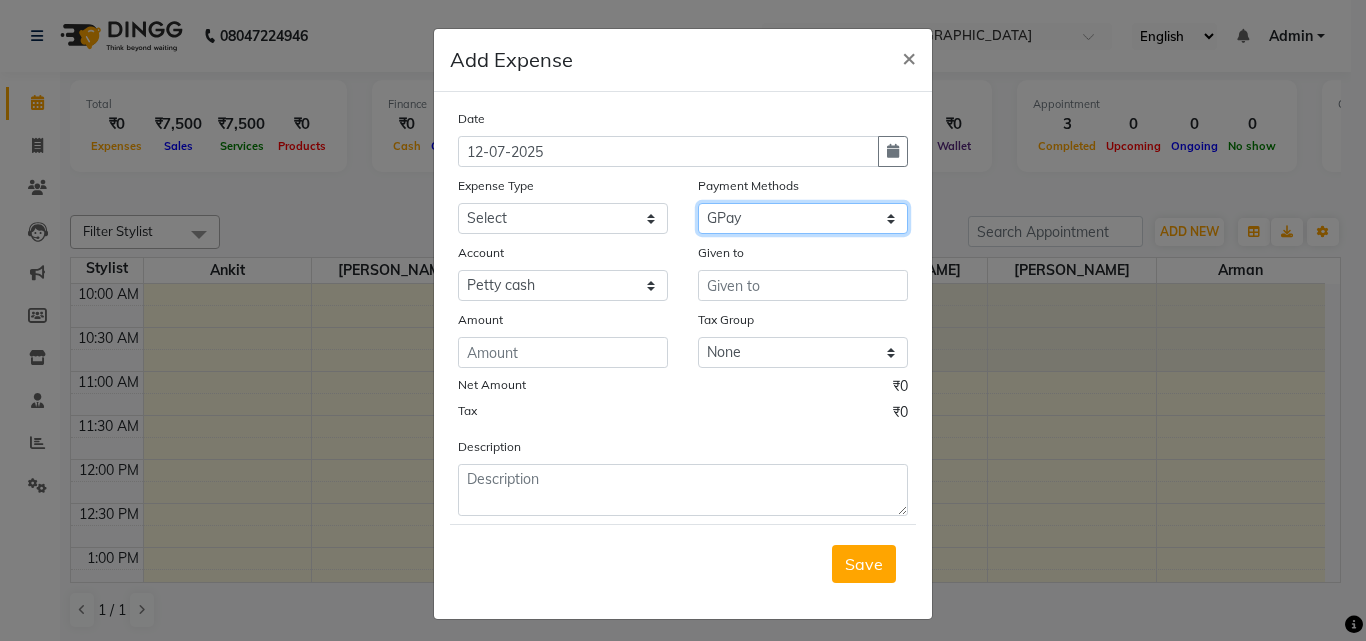select on "5694" 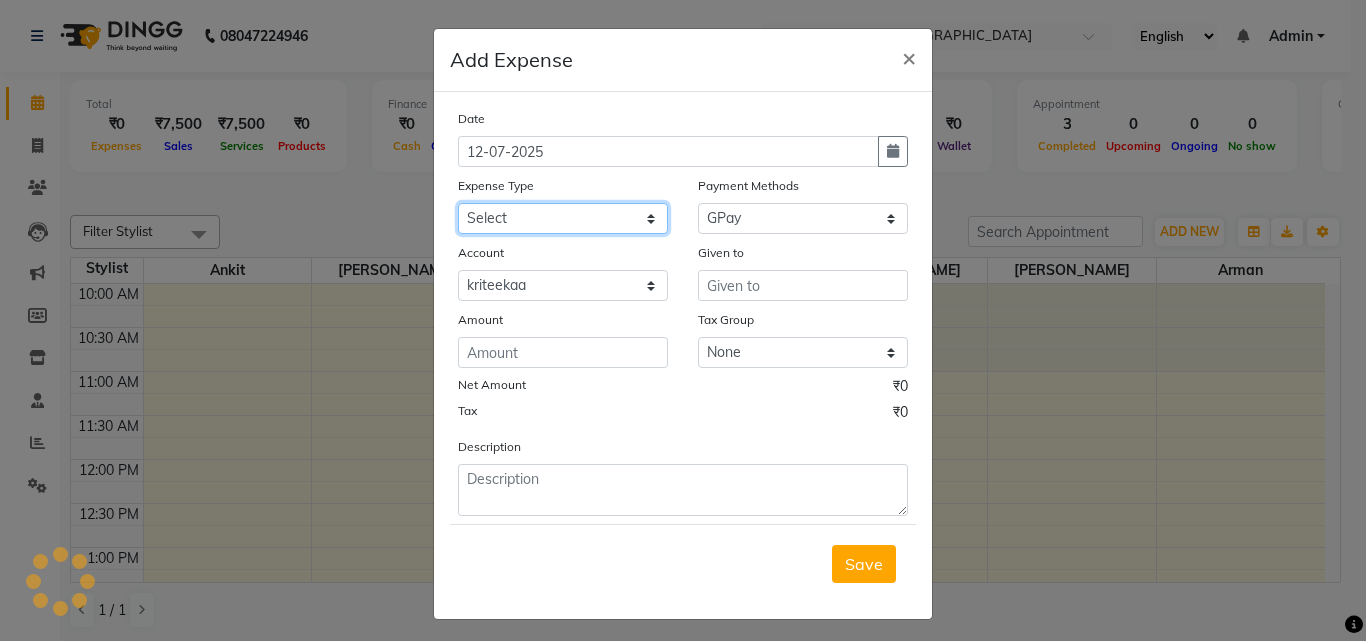 click on "Select Advance Salary Bank charges Car maintenance  Cash transfer to bank Cash transfer to hub Client Snacks Clinical charges Disposables Donation Equipment Fuel Govt fee Incentive Insurance International purchase kriteekaa Loan Repayment Maintenance Marketing Miscellaneous MRA Other Pantry Product Rent Repair work Salary Staff Snacks Tax Tea & Refreshment Tip Utilities Water" 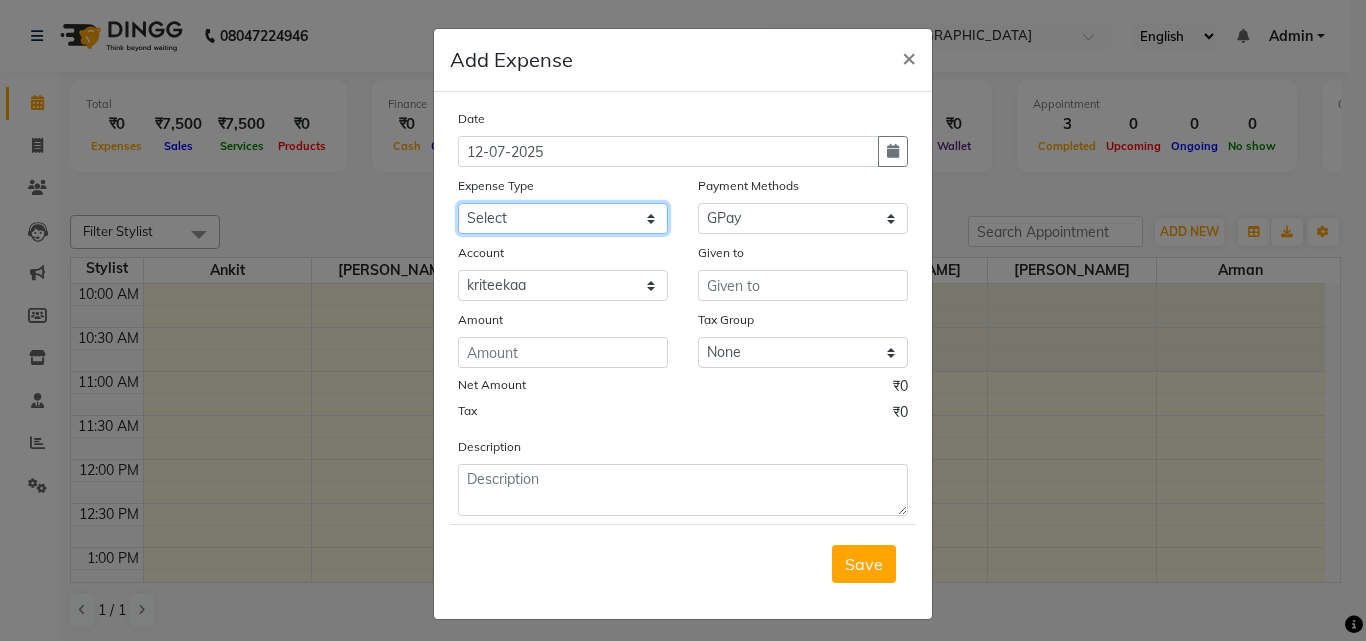 select on "16860" 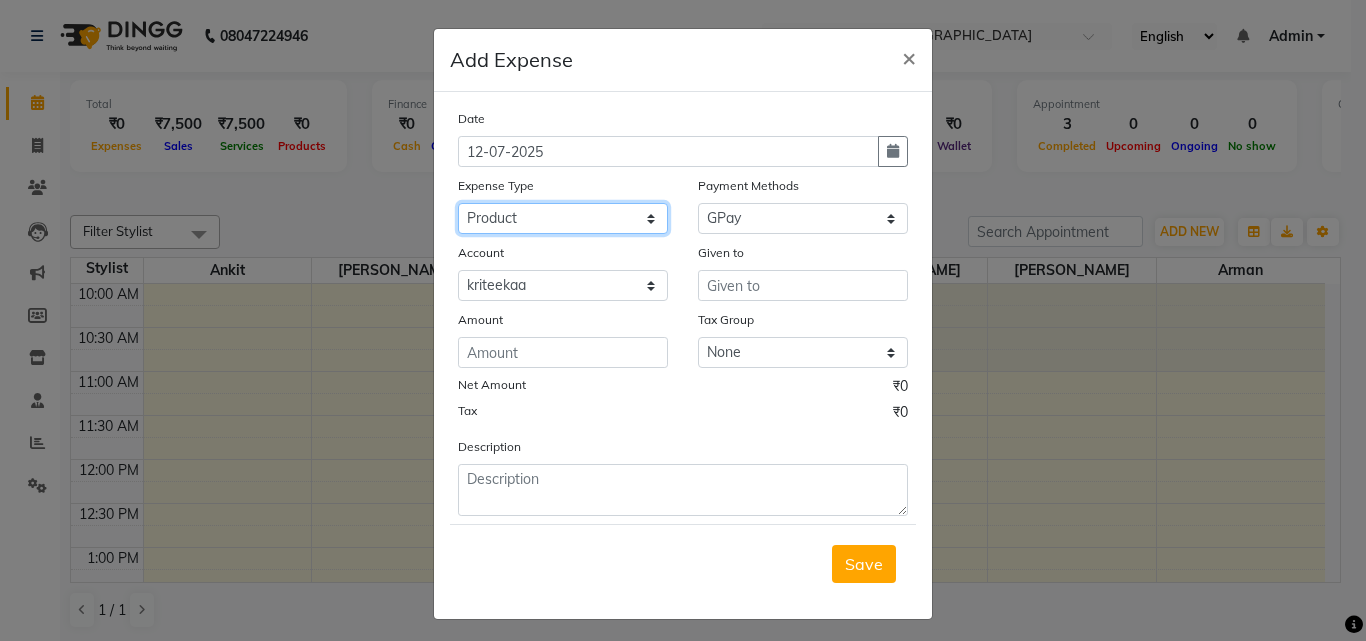 click on "Select Advance Salary Bank charges Car maintenance  Cash transfer to bank Cash transfer to hub Client Snacks Clinical charges Disposables Donation Equipment Fuel Govt fee Incentive Insurance International purchase kriteekaa Loan Repayment Maintenance Marketing Miscellaneous MRA Other Pantry Product Rent Repair work Salary Staff Snacks Tax Tea & Refreshment Tip Utilities Water" 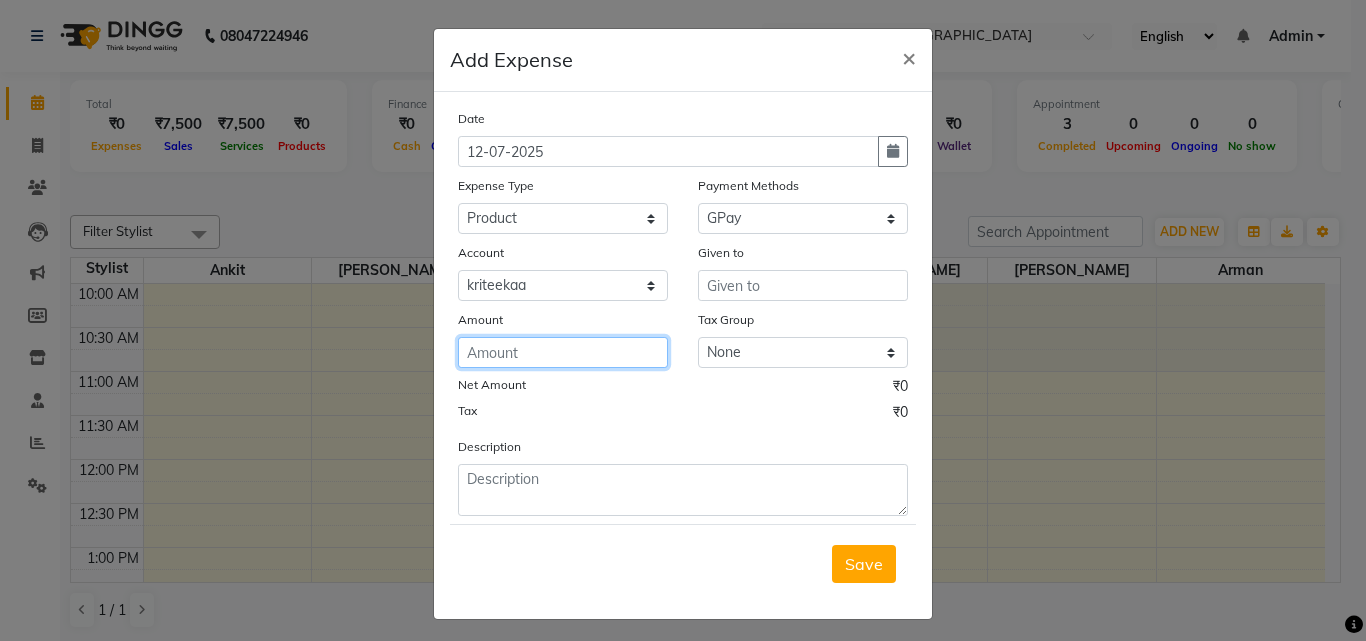 click 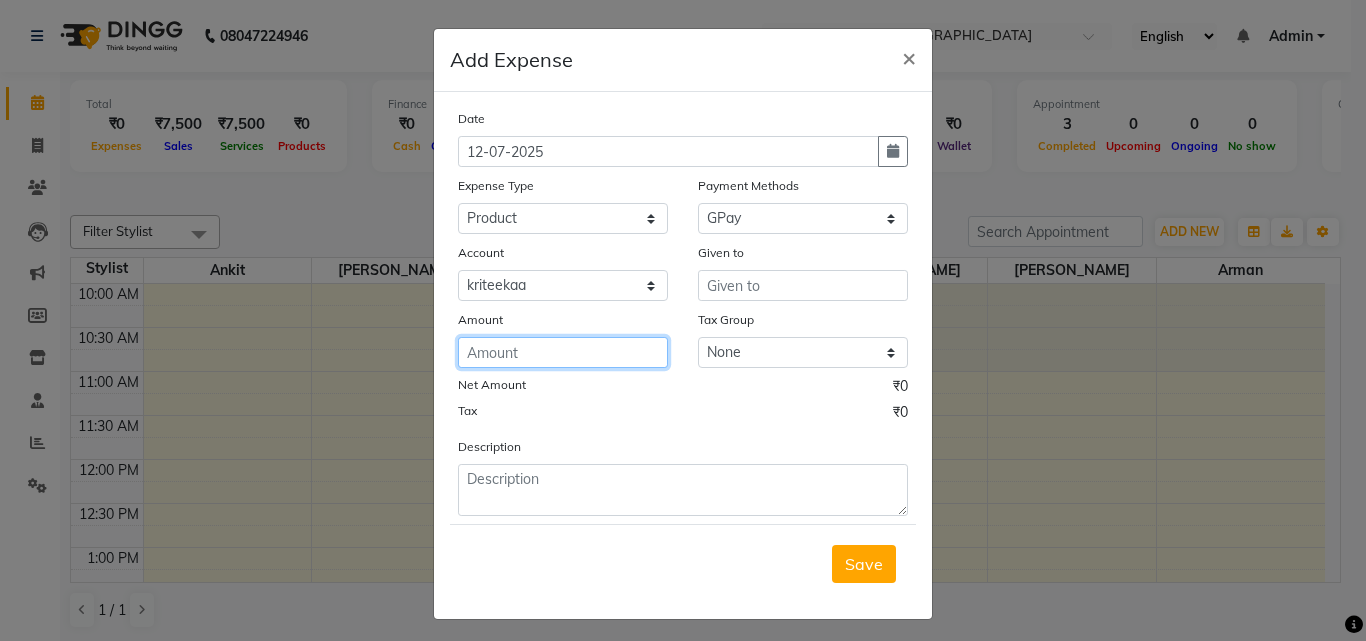 type on "6" 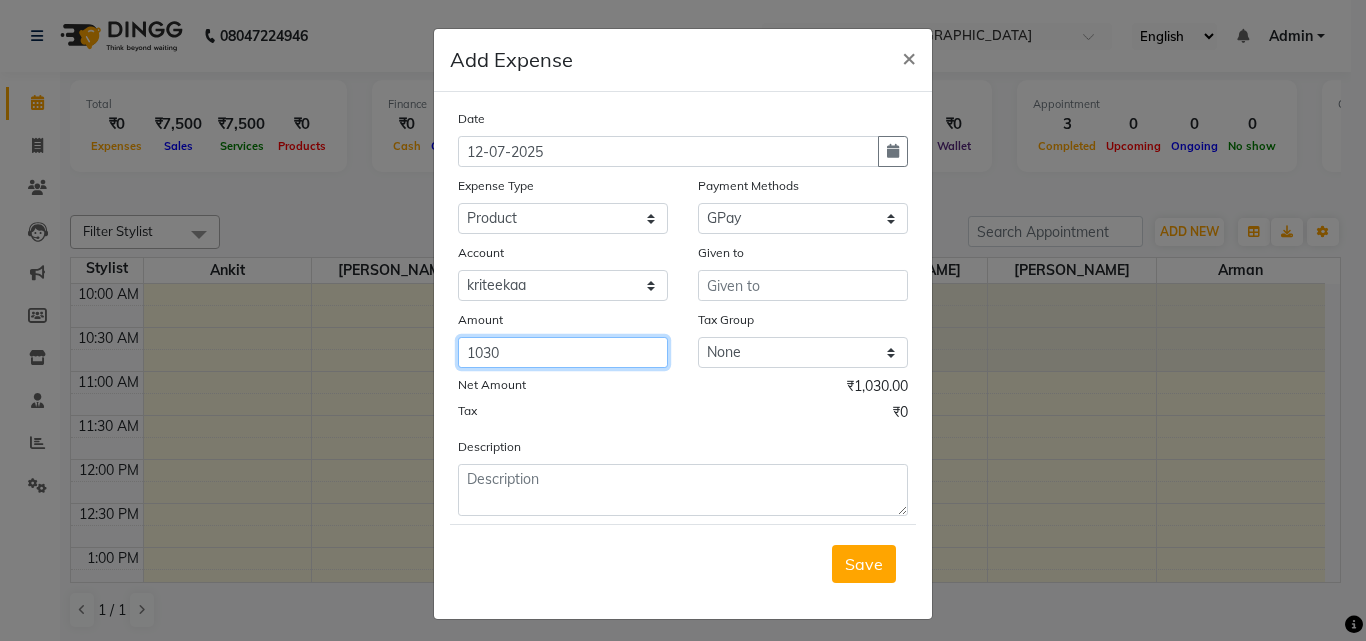 type on "1030" 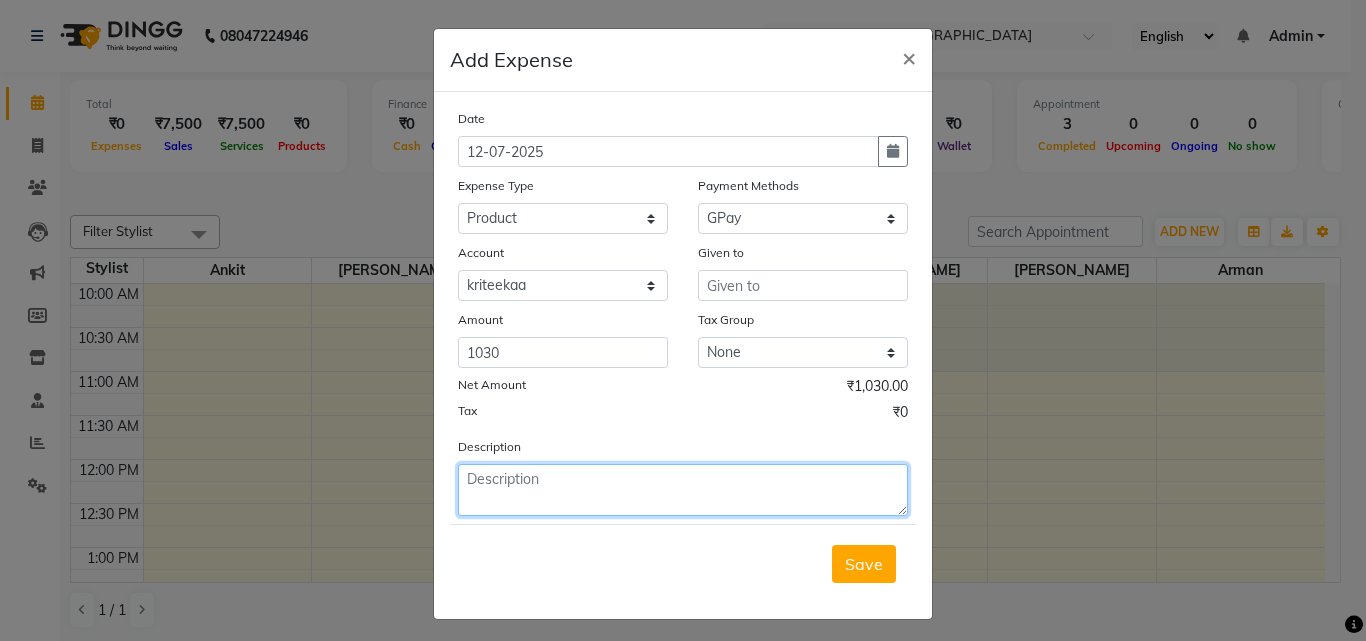 click 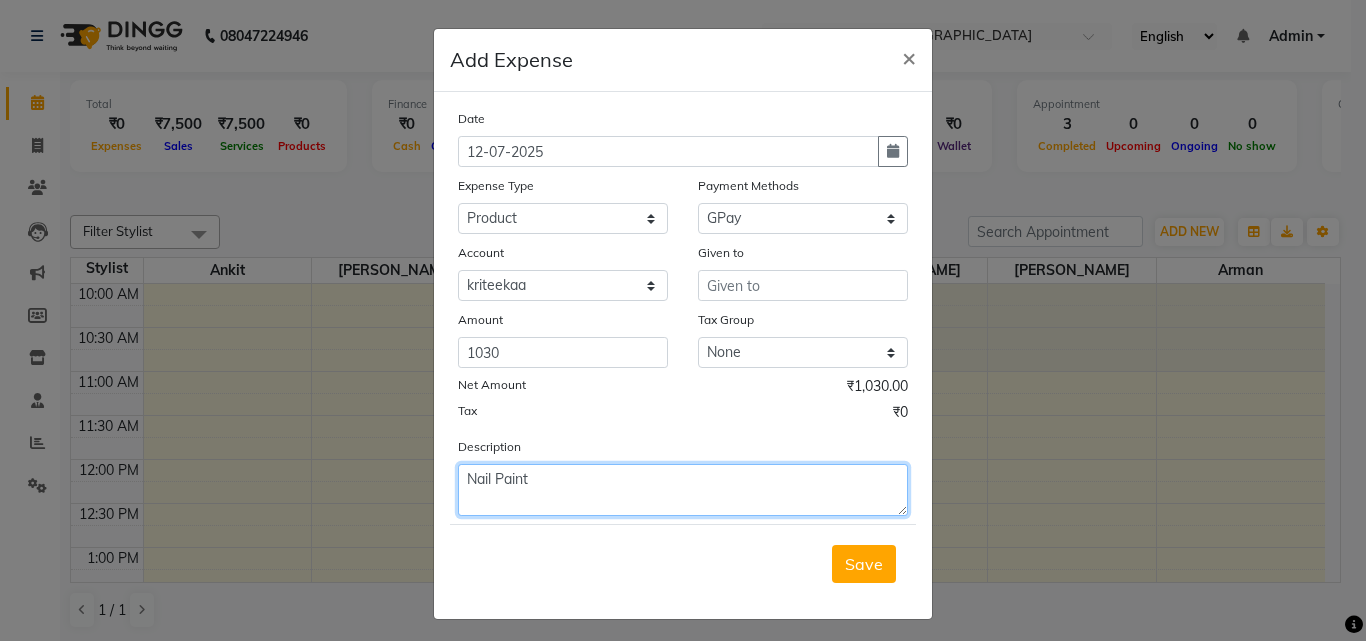 click on "Nail Paint" 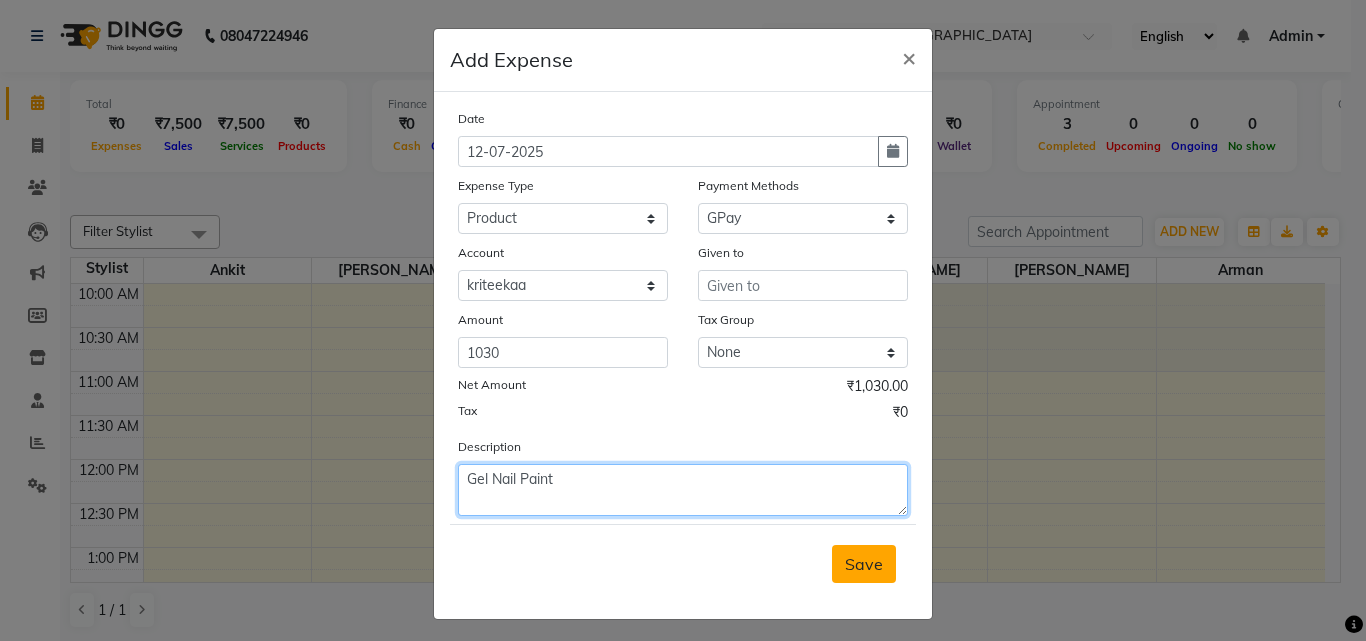 type on "Gel Nail Paint" 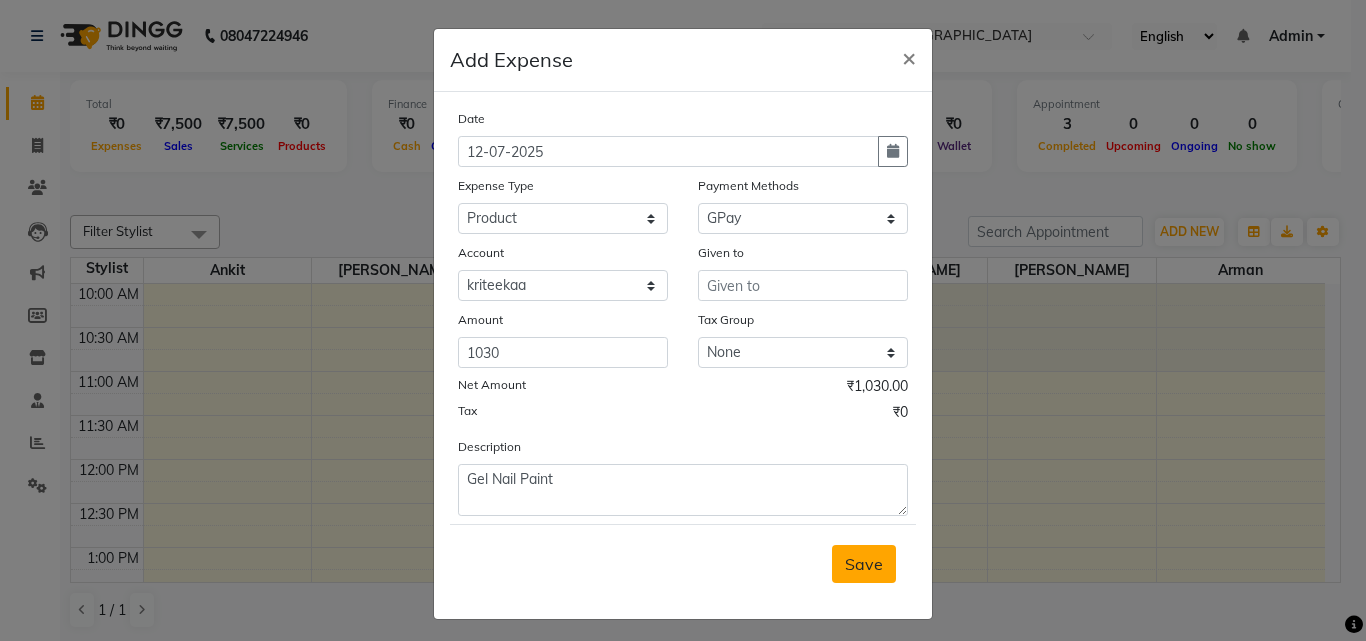 click on "Save" at bounding box center [864, 564] 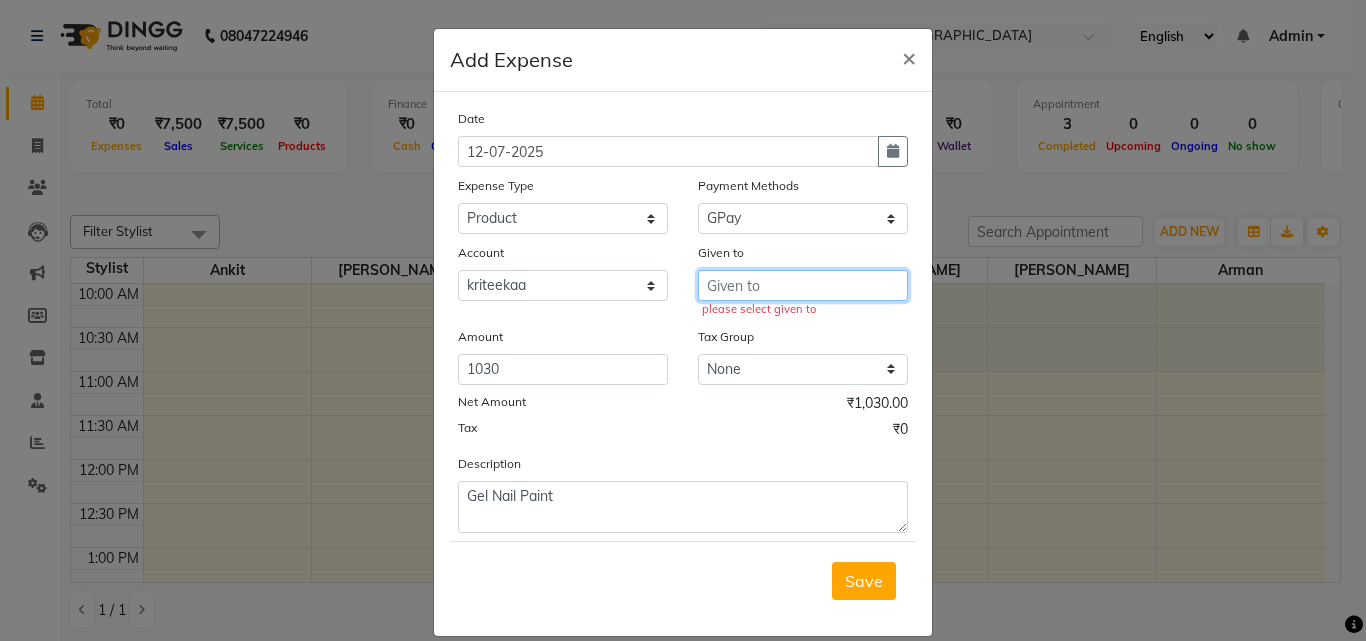 click at bounding box center [803, 285] 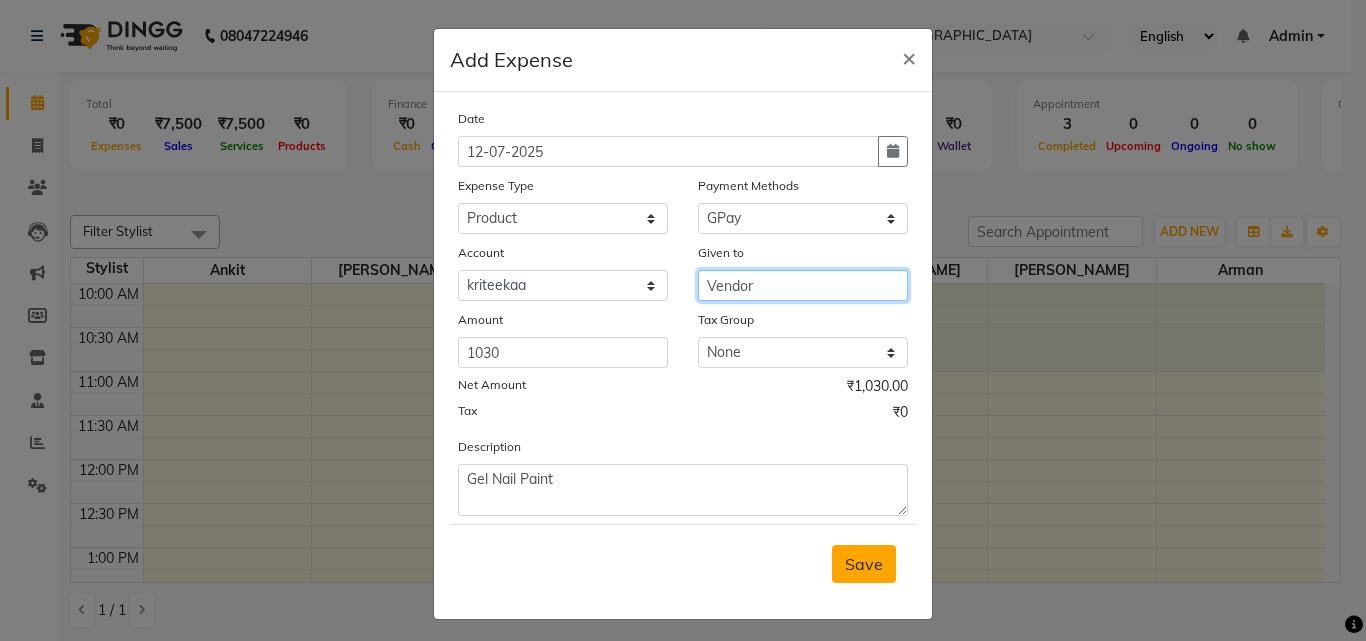 type on "Vendor" 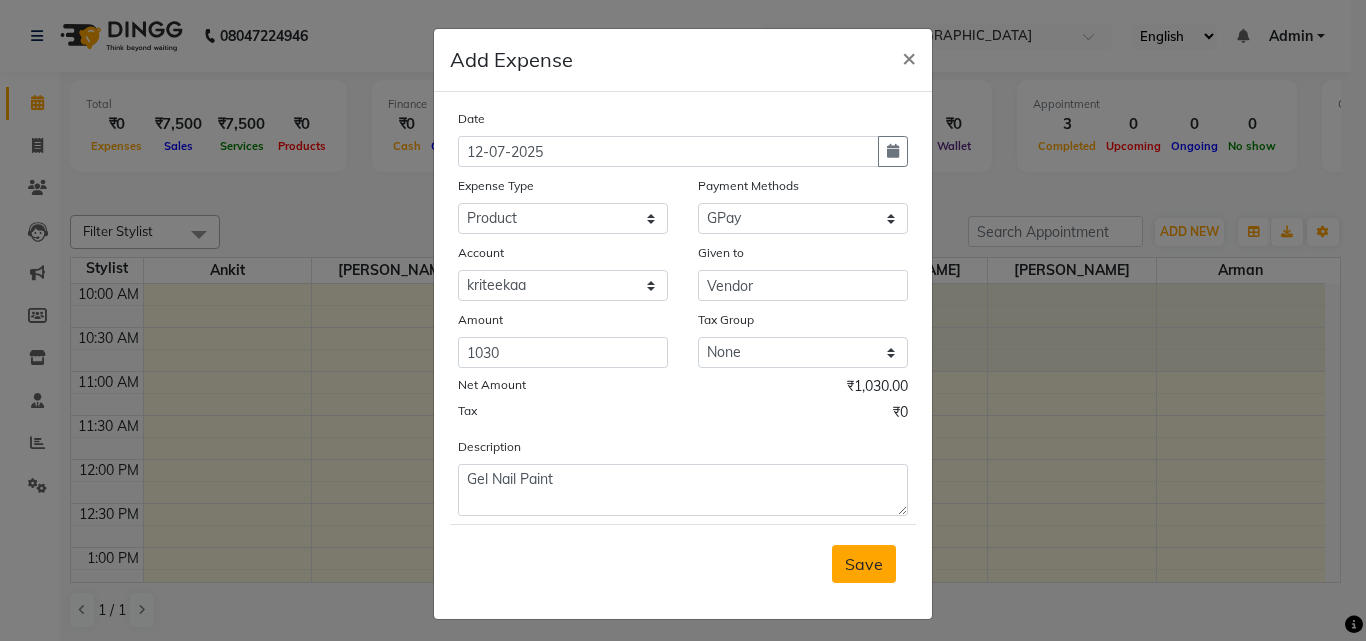 click on "Save" at bounding box center (864, 564) 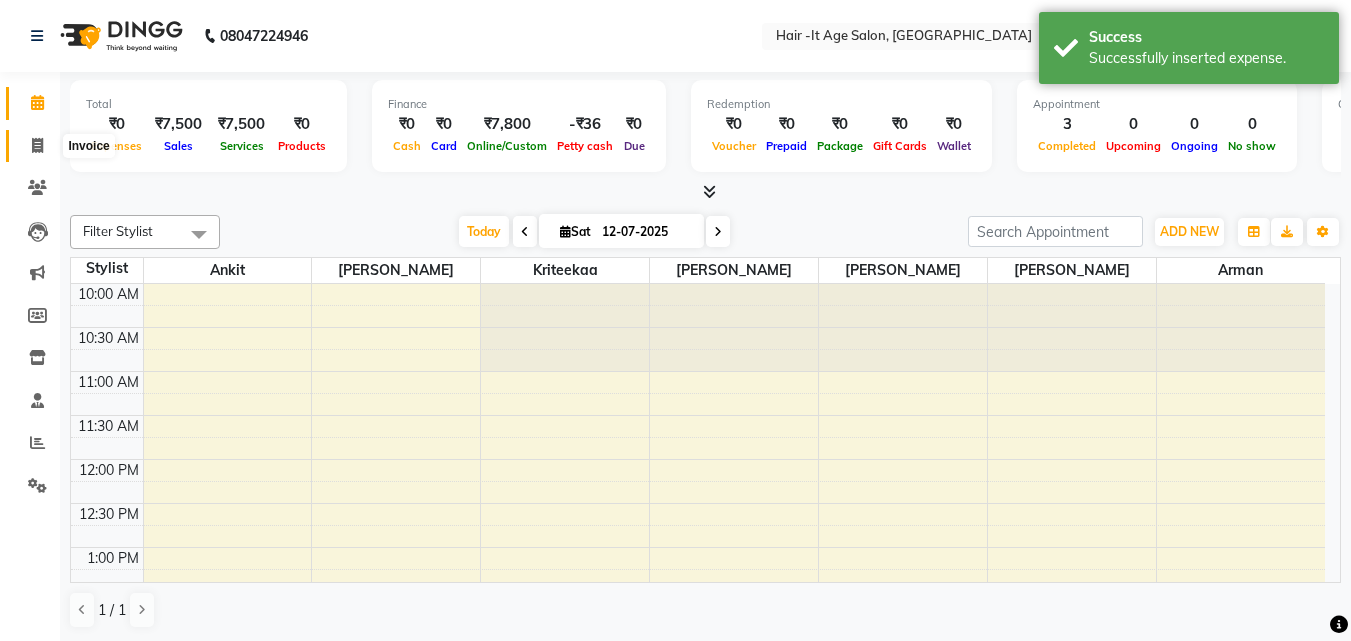 click 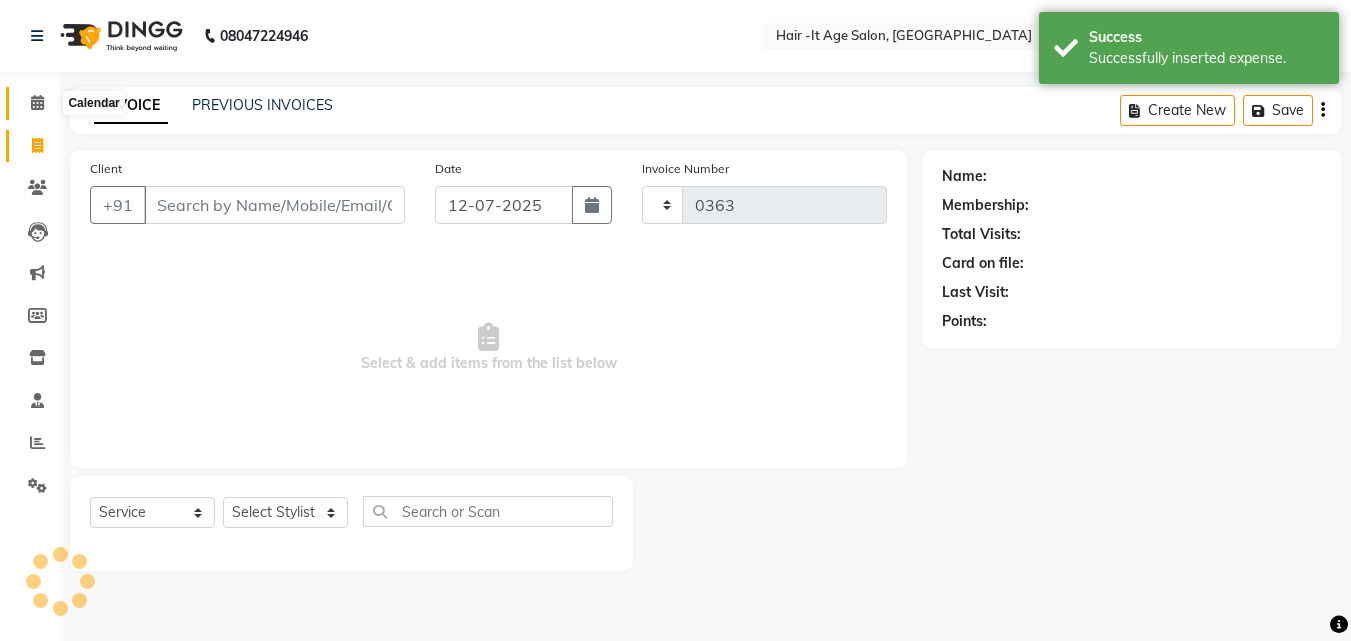 click 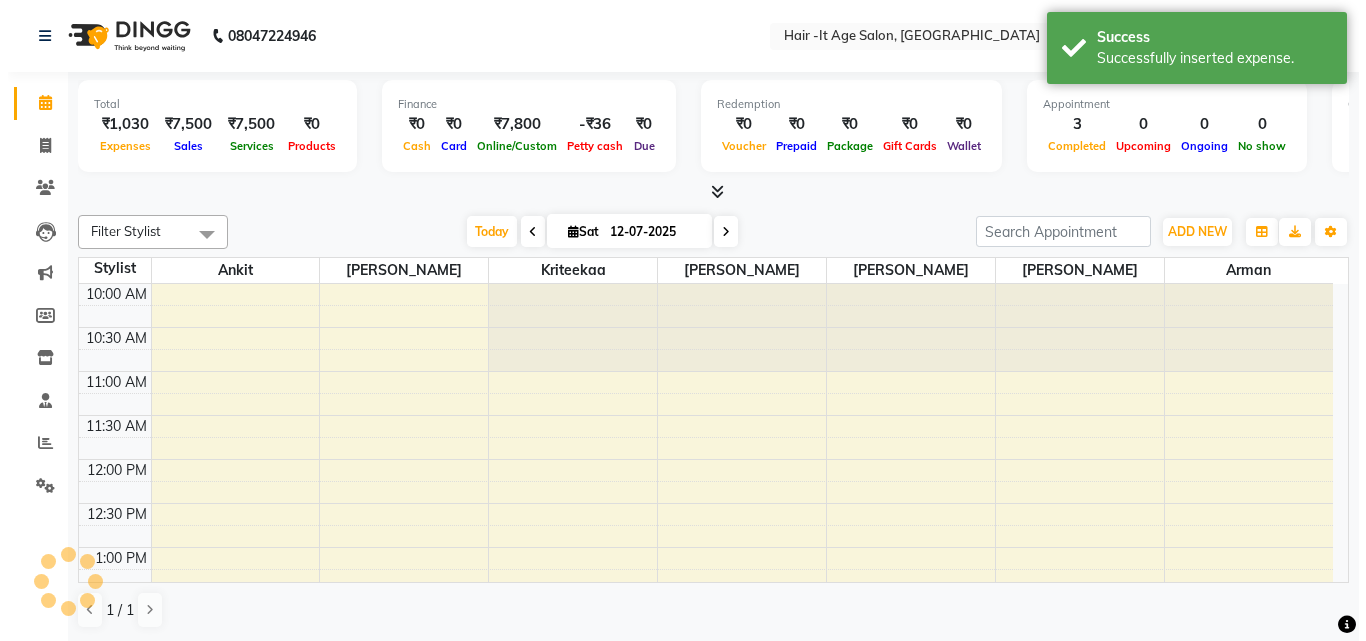 scroll, scrollTop: 617, scrollLeft: 0, axis: vertical 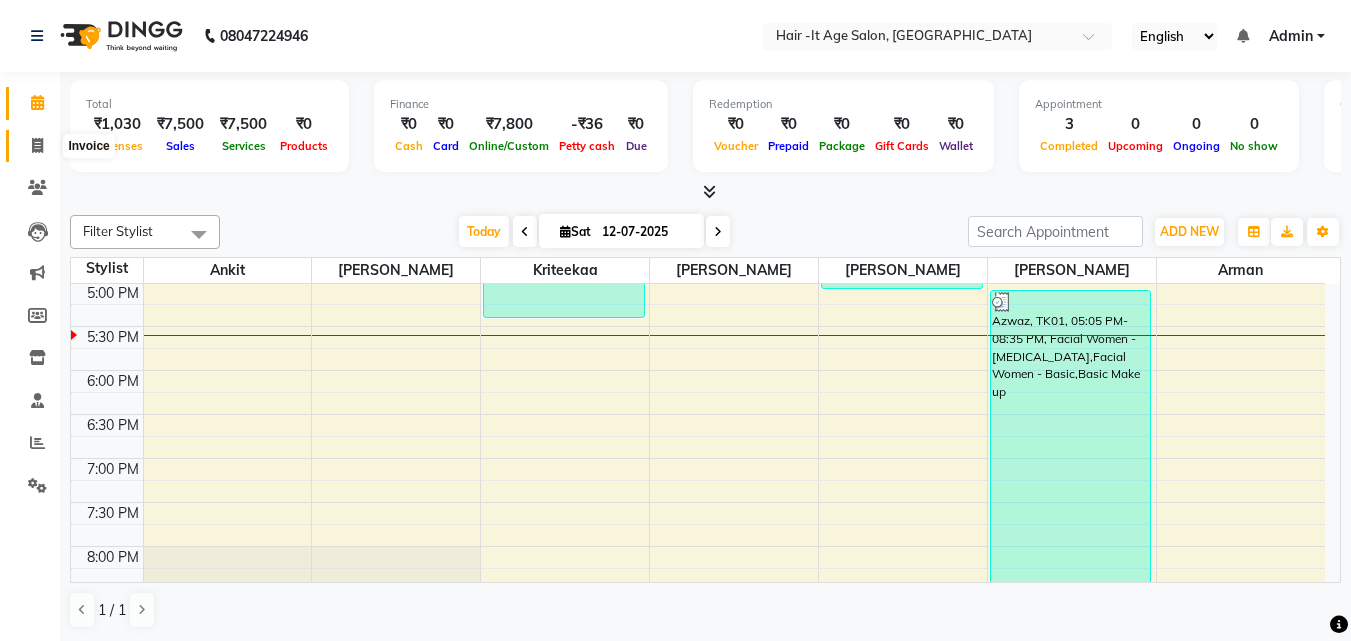 click 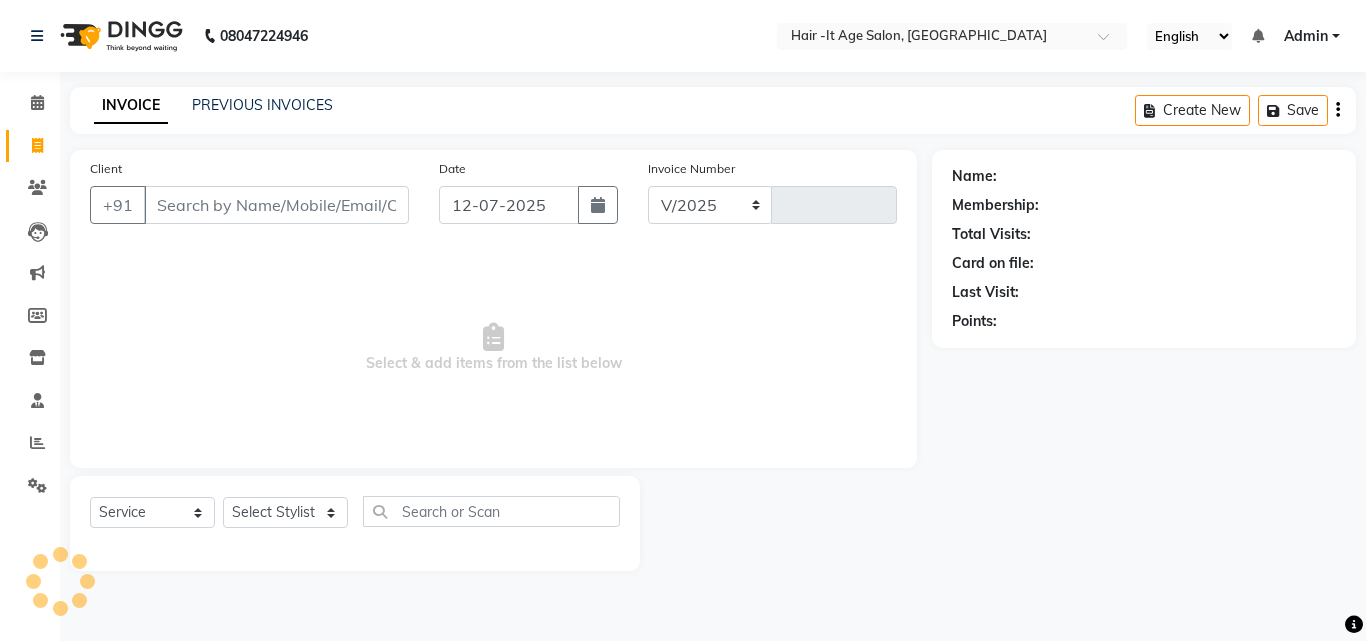 select on "6618" 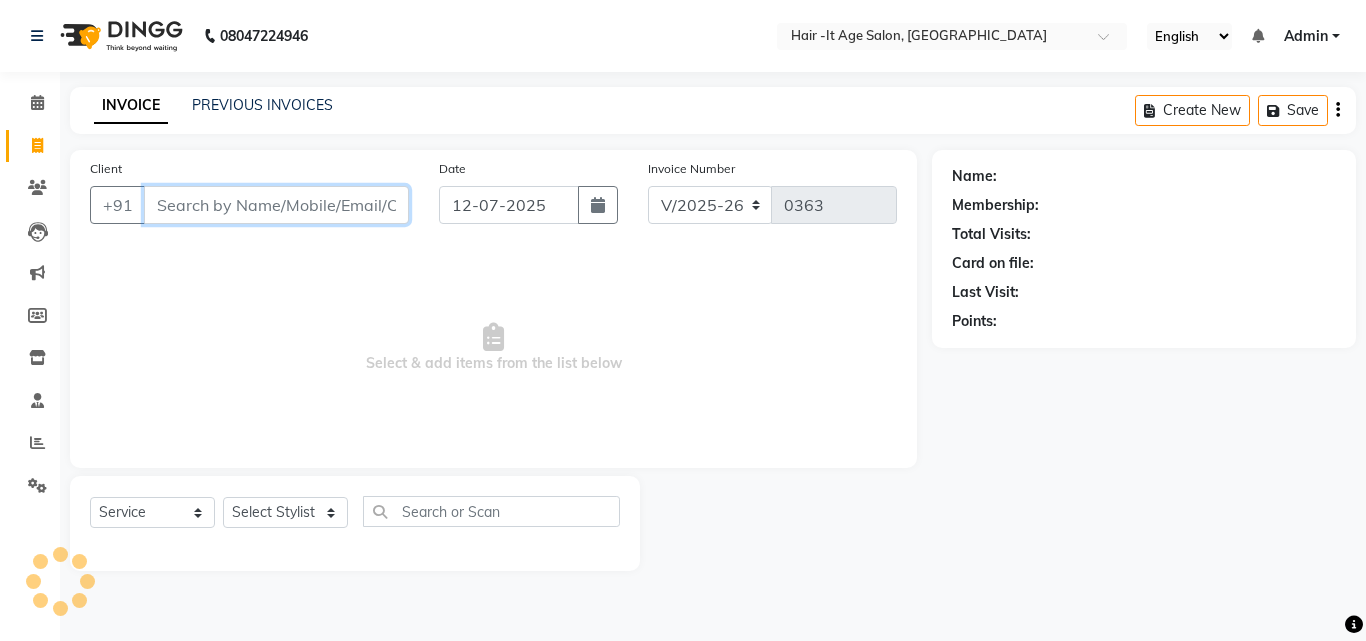 click on "Client" at bounding box center (276, 205) 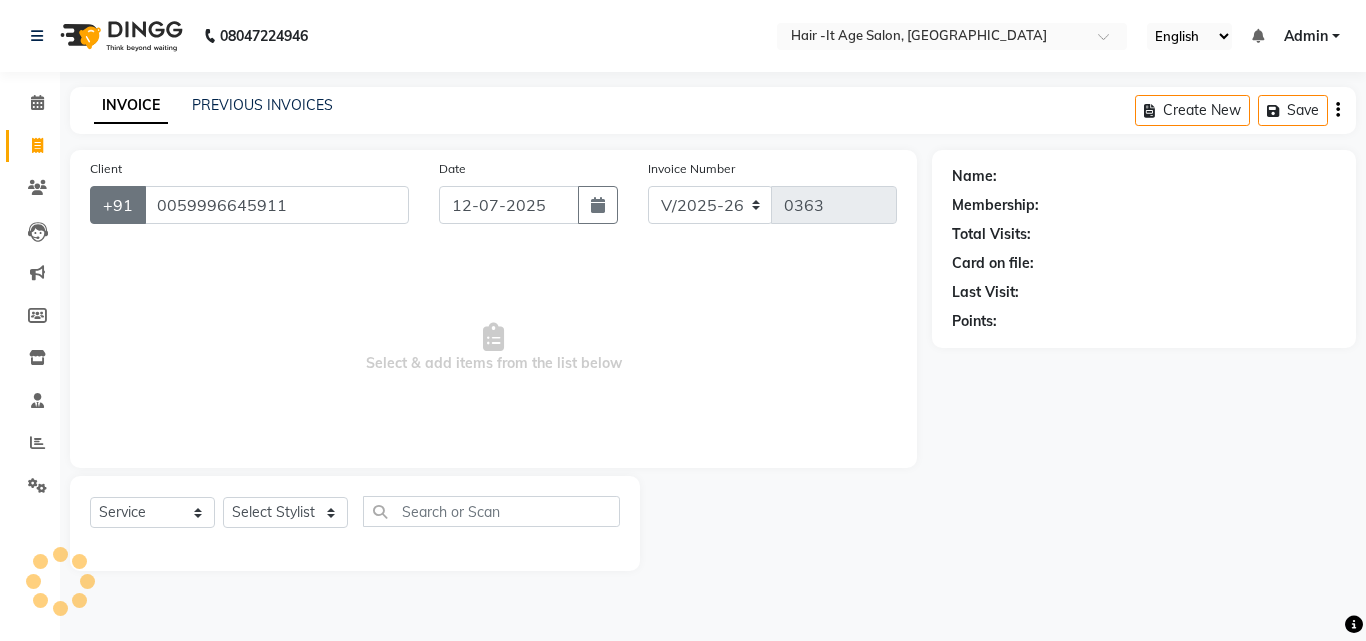 click on "+91" 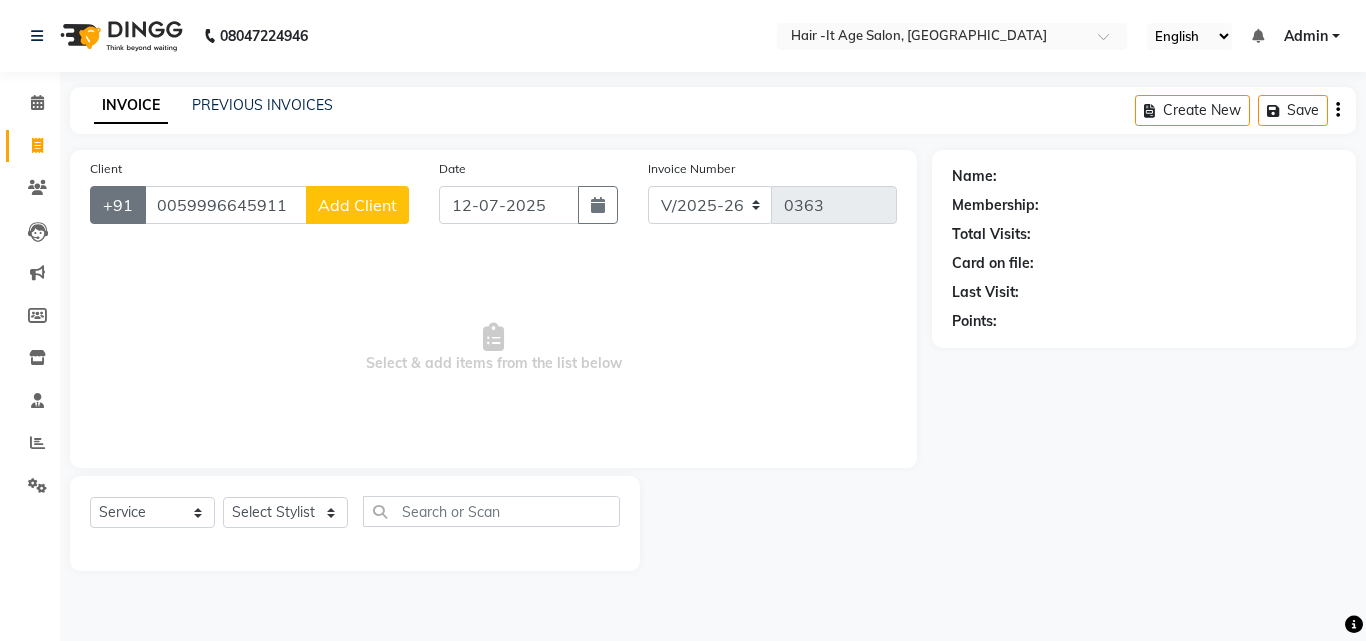 click on "+91" 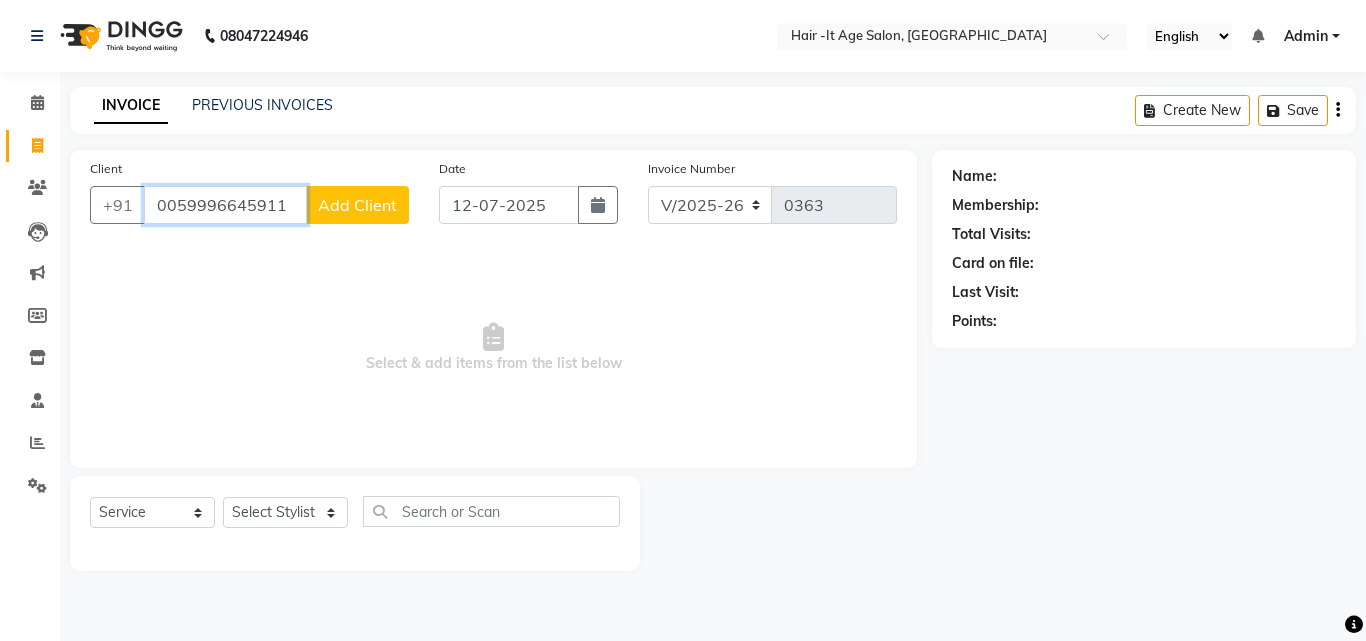 click on "0059996645911" at bounding box center (225, 205) 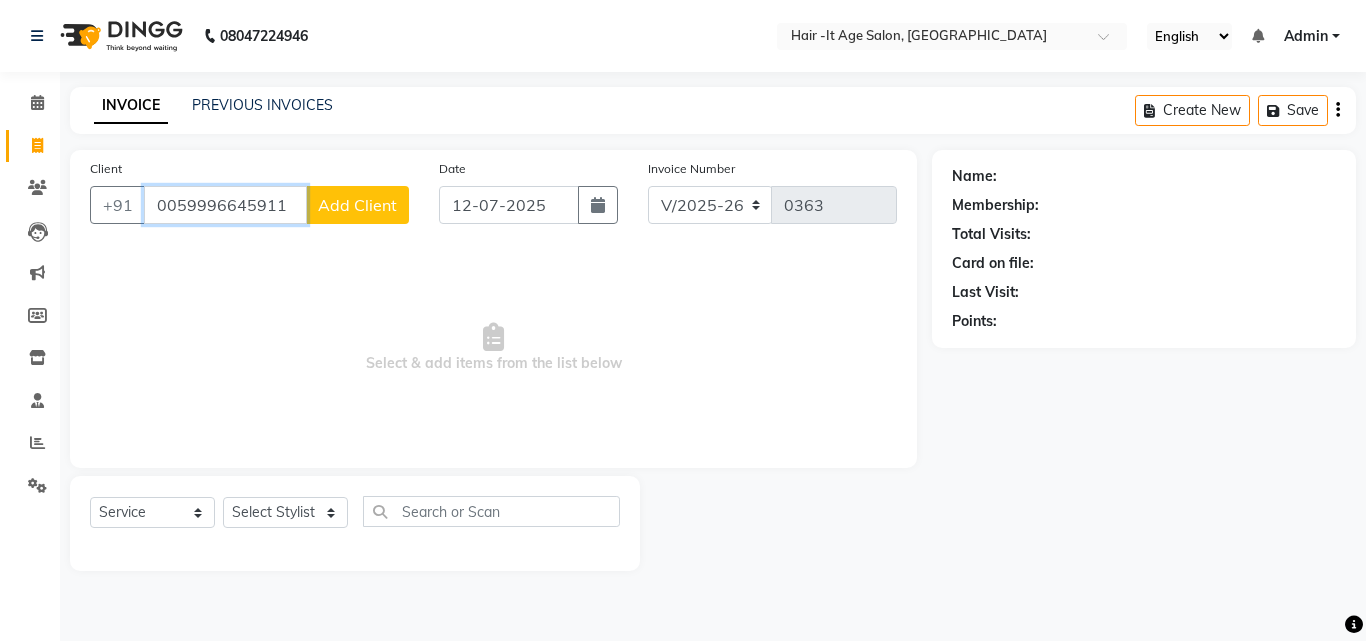 click on "0059996645911" at bounding box center (225, 205) 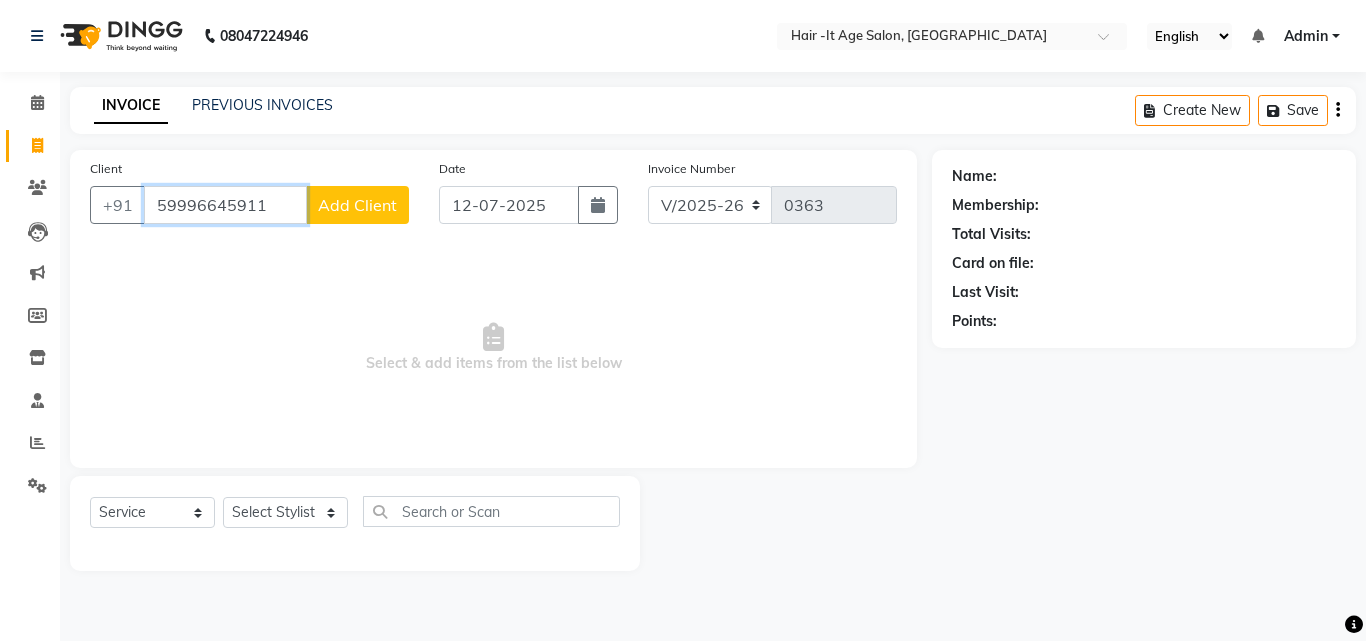 click on "59996645911" at bounding box center [225, 205] 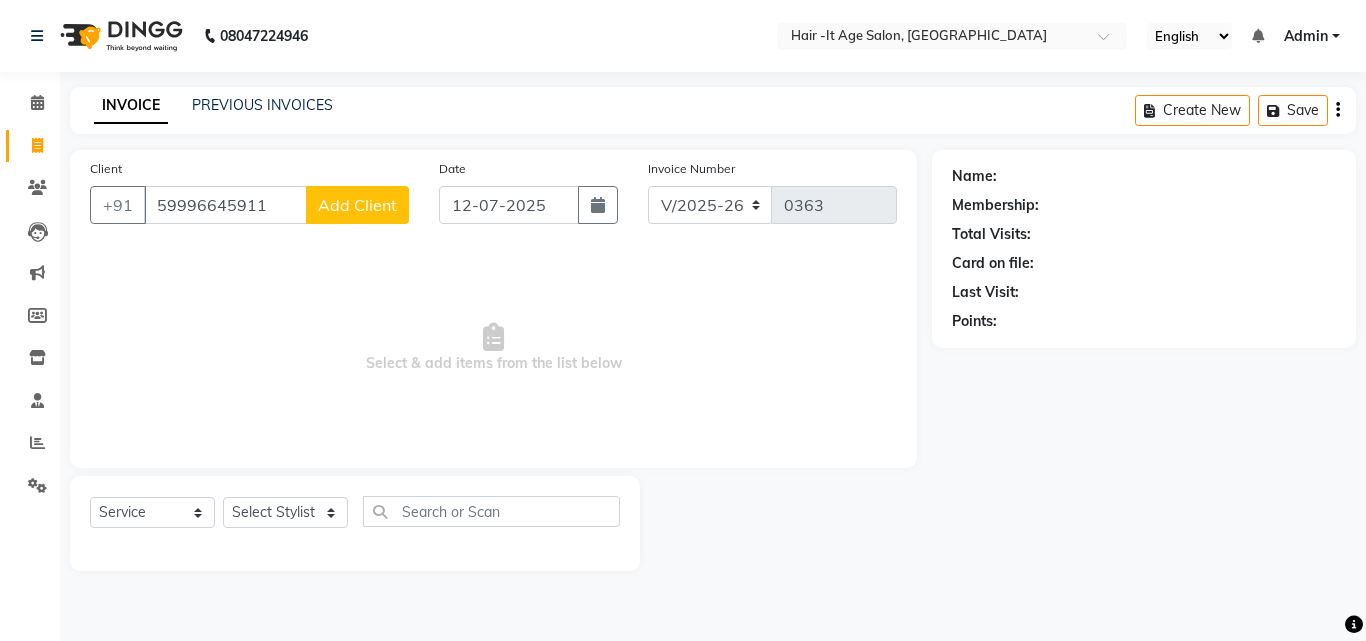 click on "Add Client" 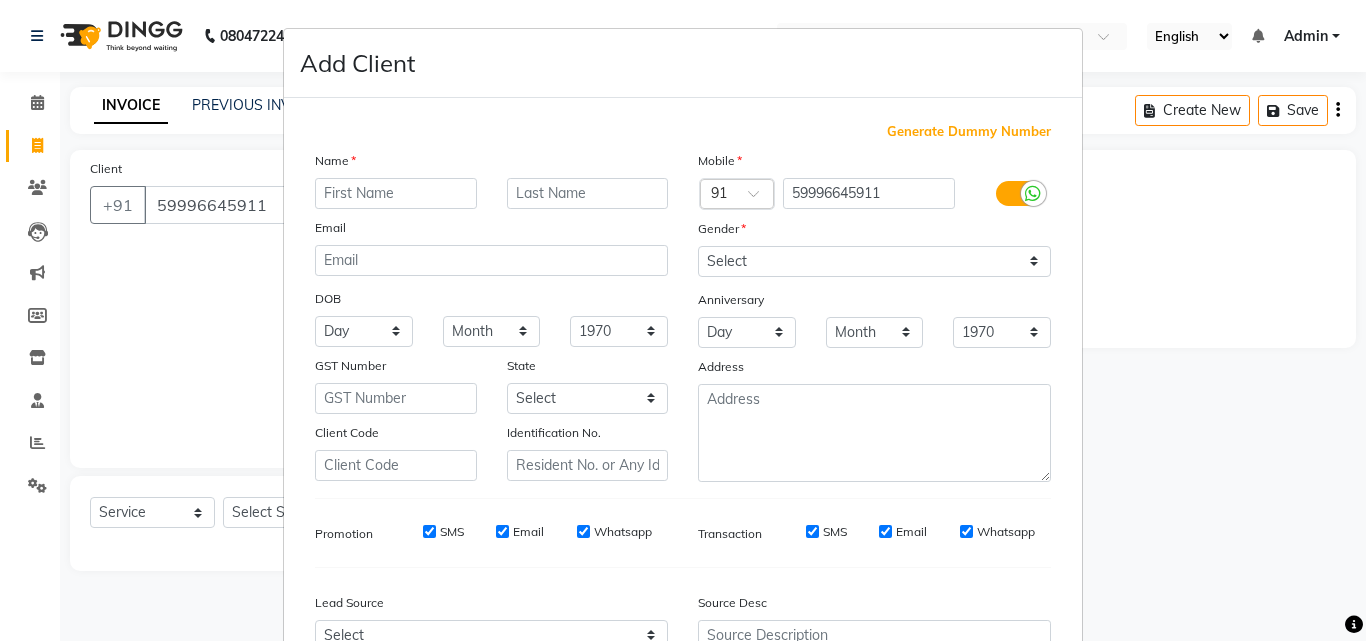 click at bounding box center [396, 193] 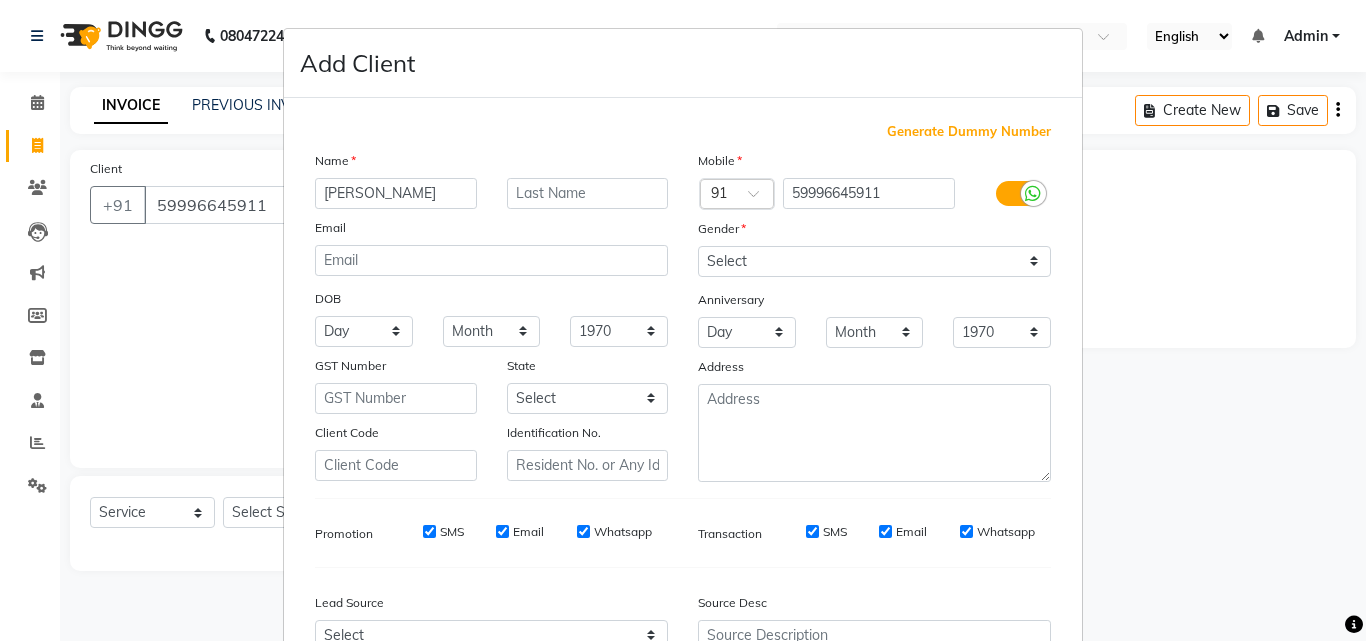 type on "[PERSON_NAME]" 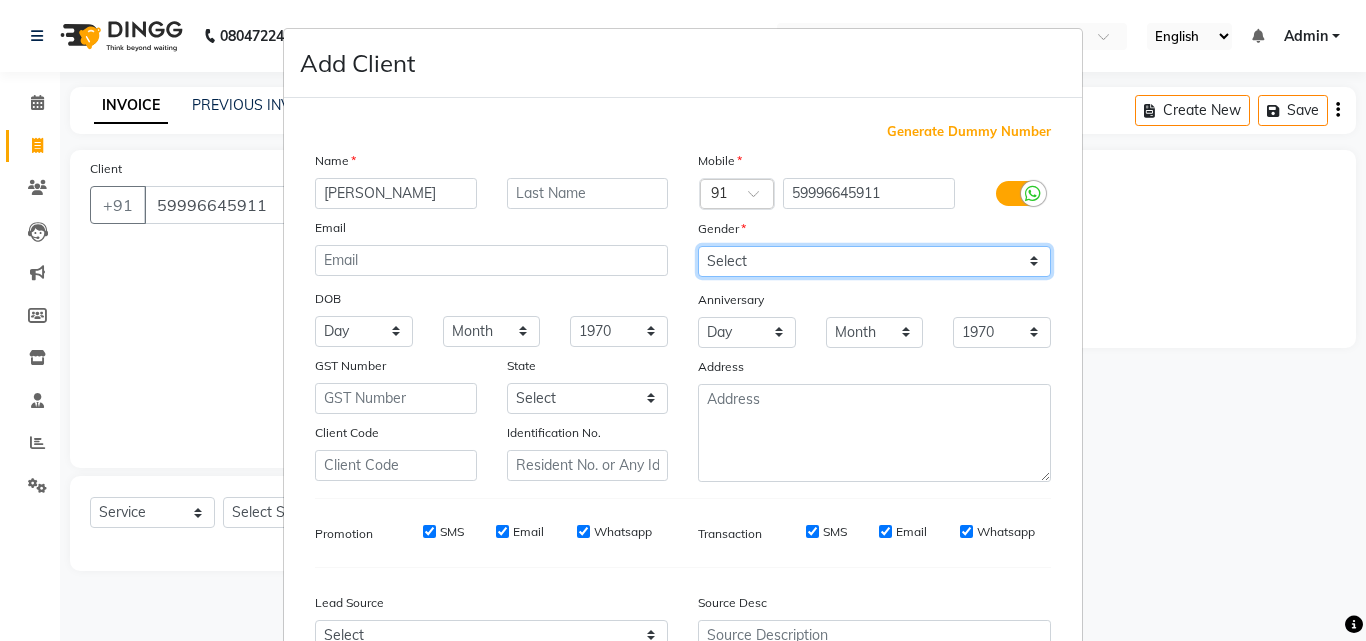 click on "Select [DEMOGRAPHIC_DATA] [DEMOGRAPHIC_DATA] Other Prefer Not To Say" at bounding box center (874, 261) 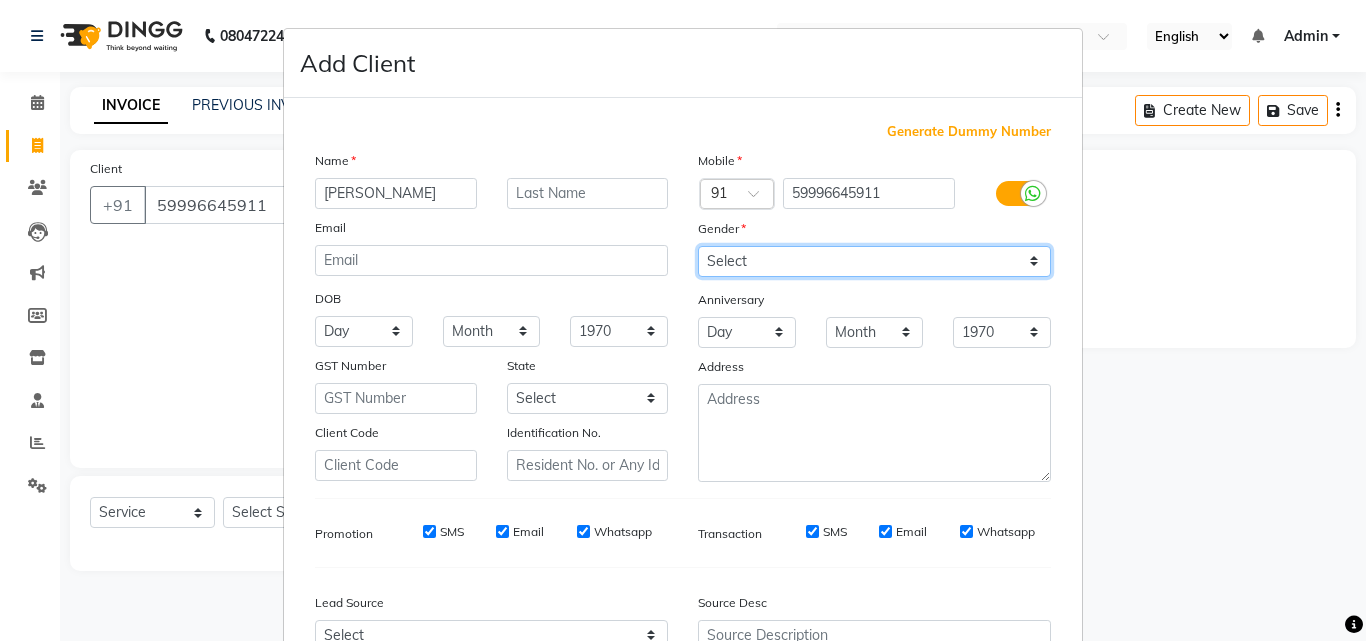 select on "[DEMOGRAPHIC_DATA]" 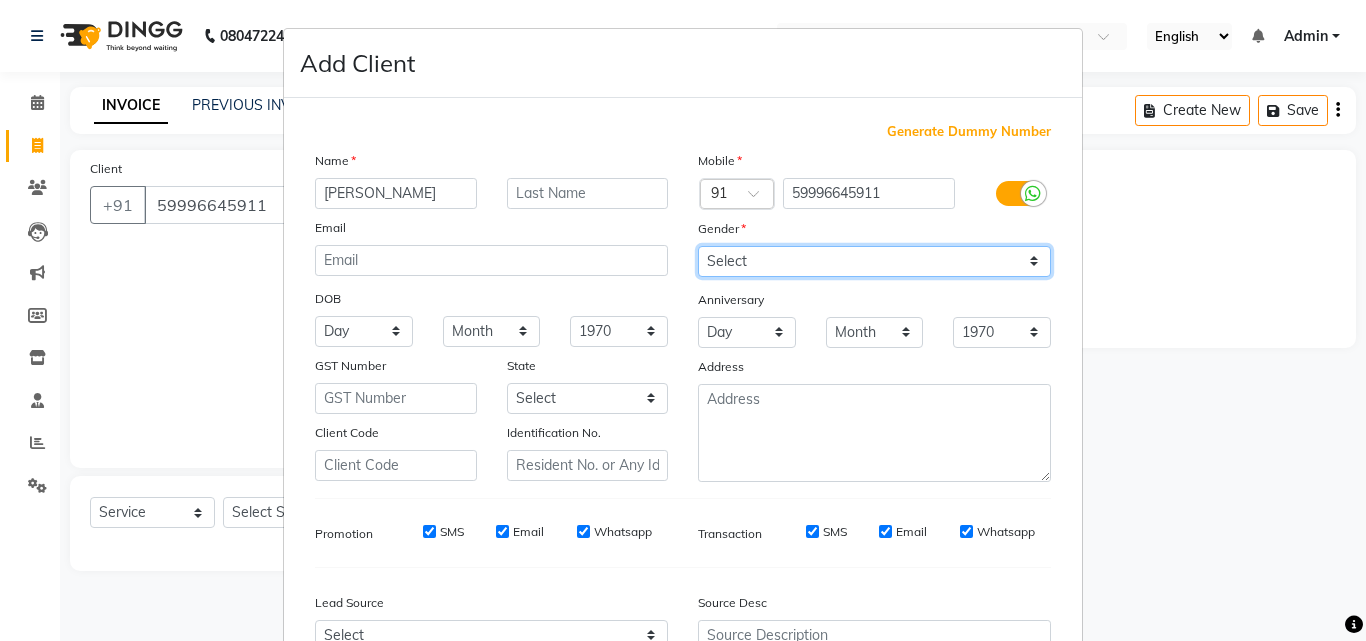 click on "Select [DEMOGRAPHIC_DATA] [DEMOGRAPHIC_DATA] Other Prefer Not To Say" at bounding box center [874, 261] 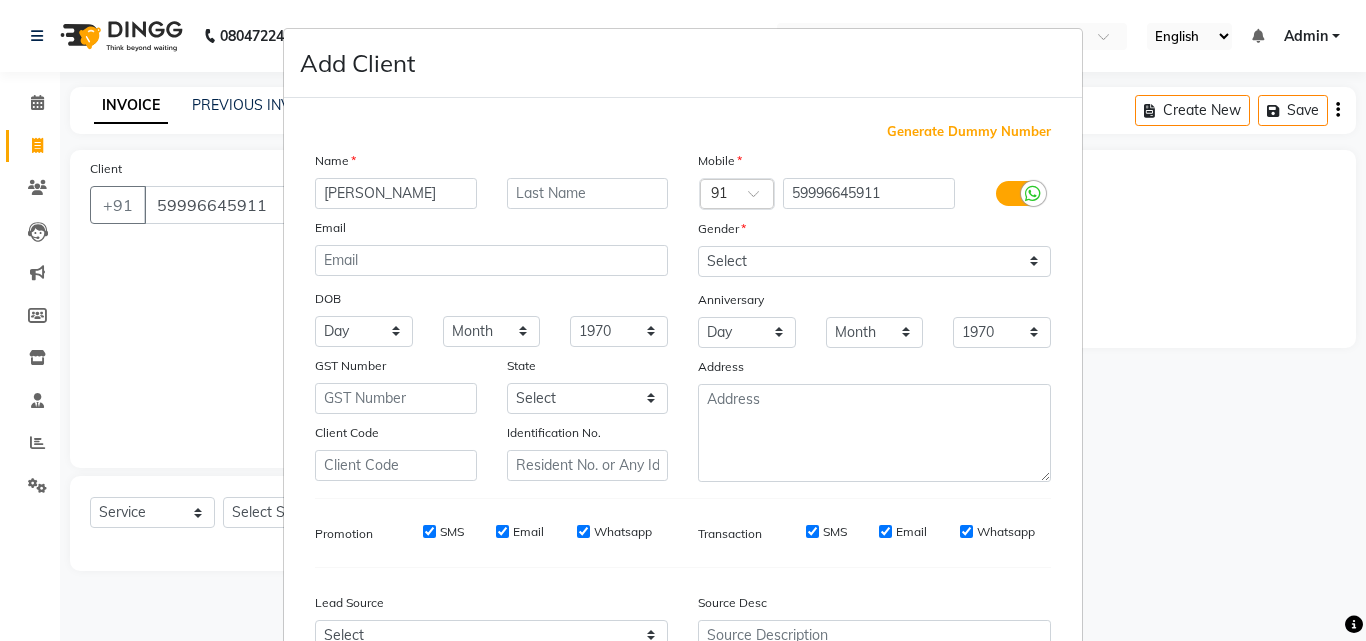 click on "Add Client" at bounding box center [683, 63] 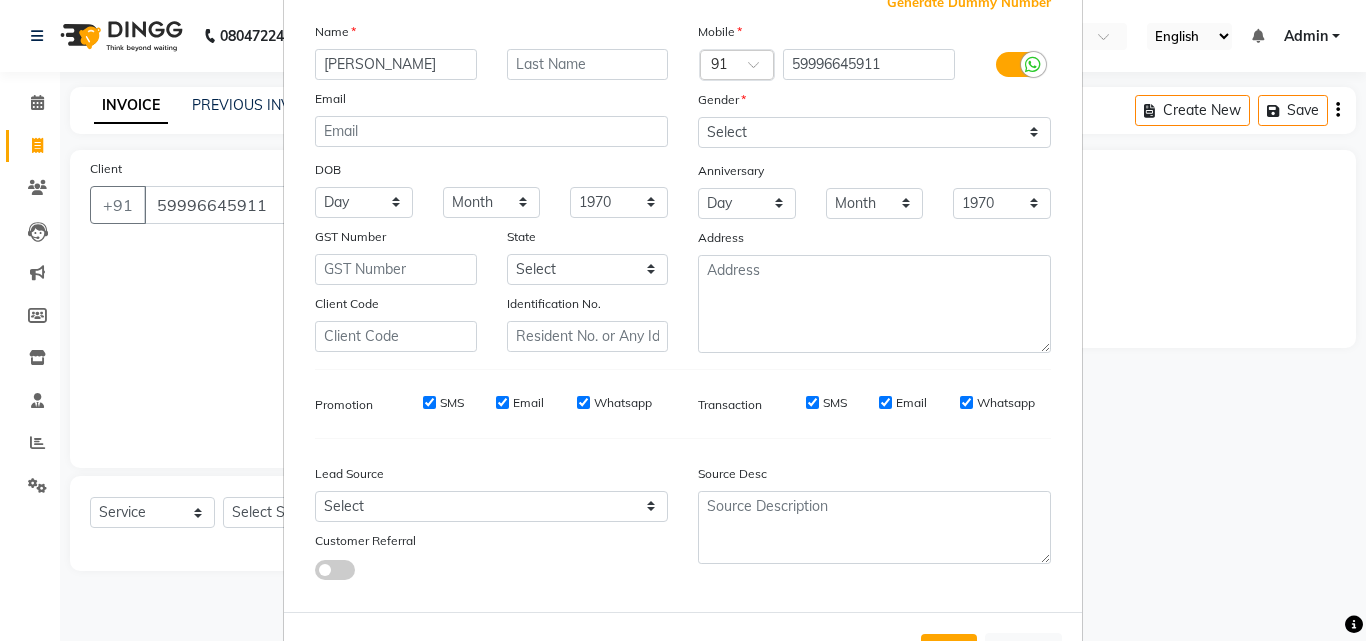 scroll, scrollTop: 208, scrollLeft: 0, axis: vertical 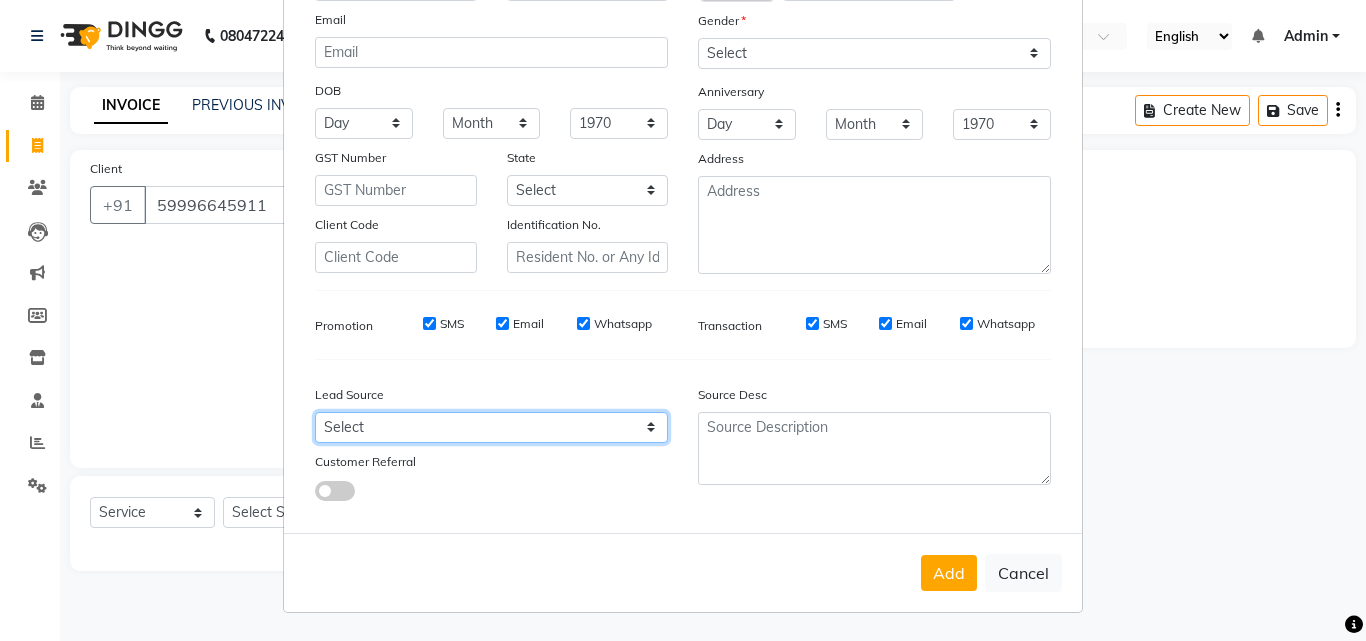 click on "Select Walk-in Referral Internet Friend Word of Mouth Advertisement Facebook JustDial Google Other" at bounding box center (491, 427) 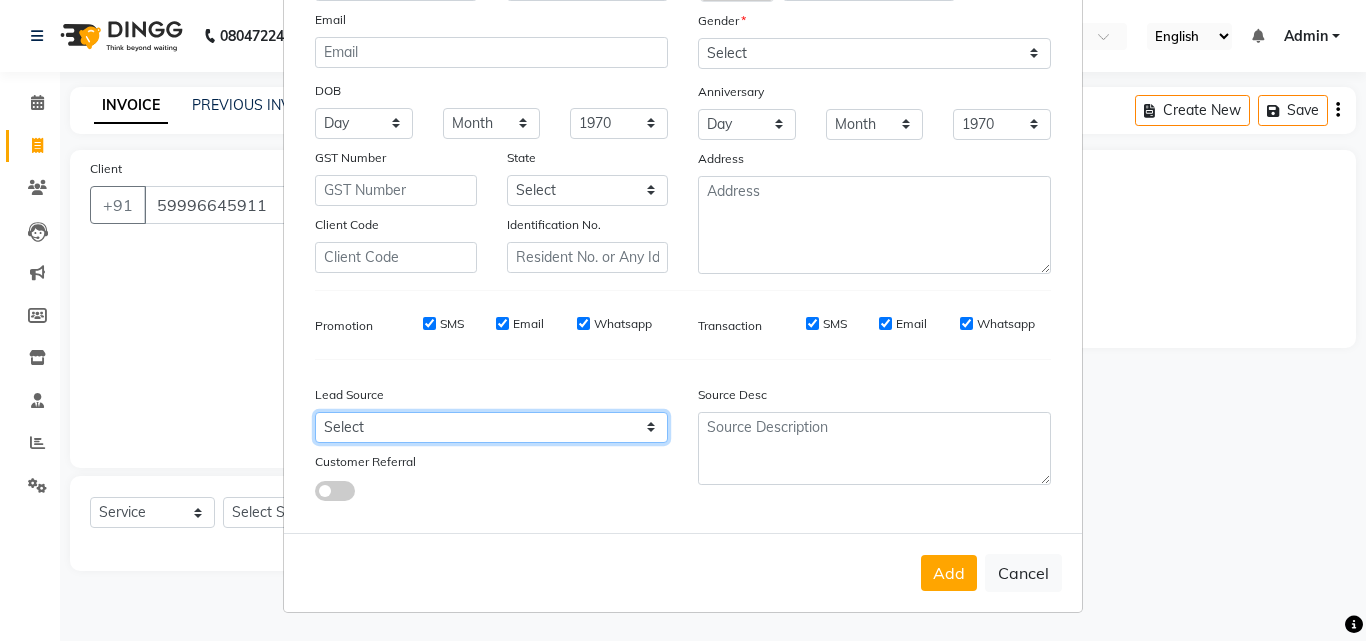 select on "46890" 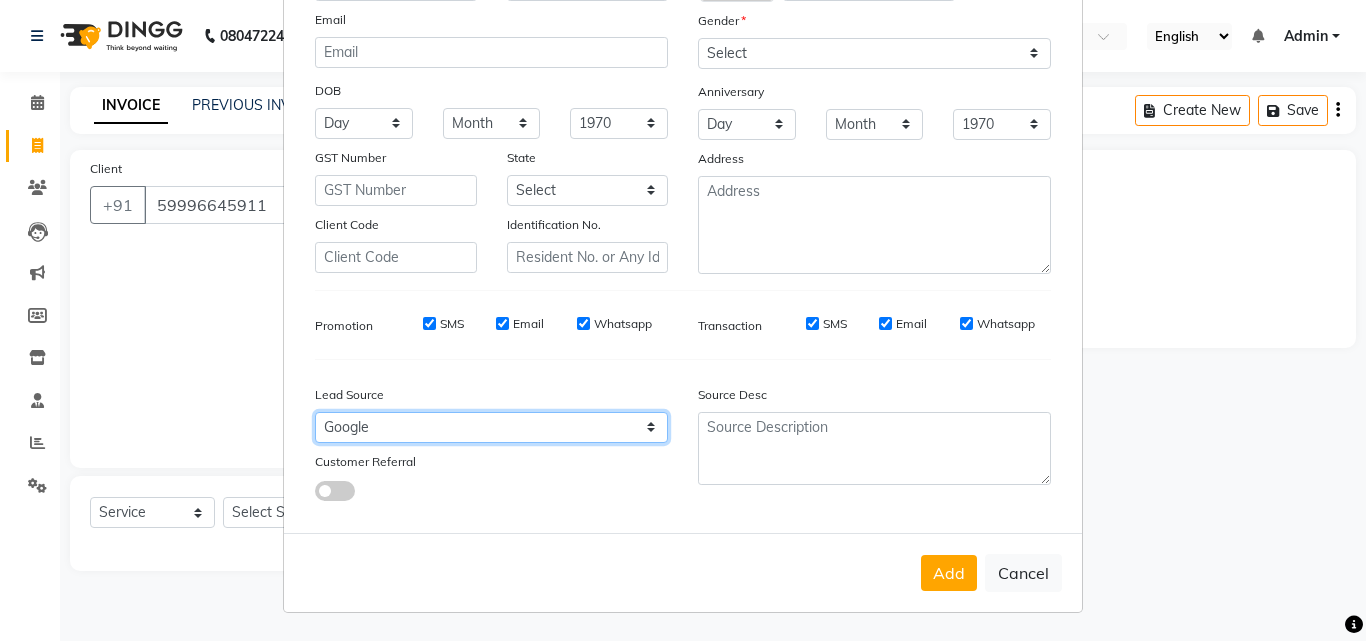 click on "Select Walk-in Referral Internet Friend Word of Mouth Advertisement Facebook JustDial Google Other" at bounding box center (491, 427) 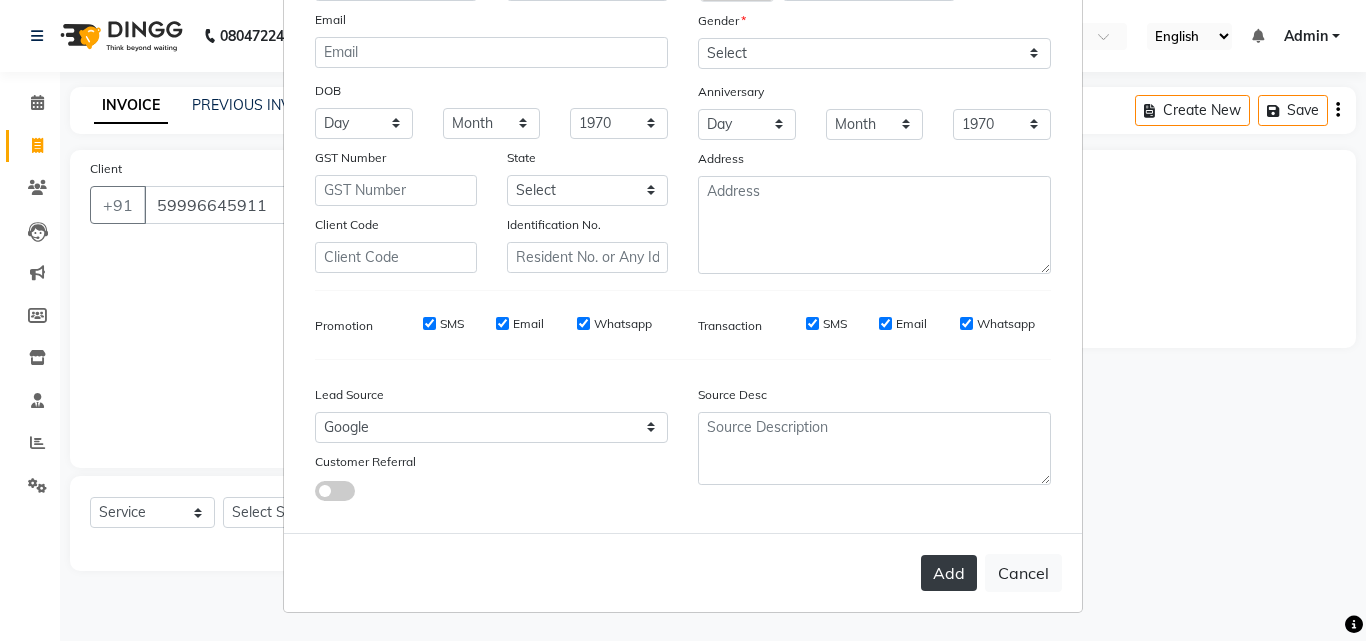 click on "Add" at bounding box center [949, 573] 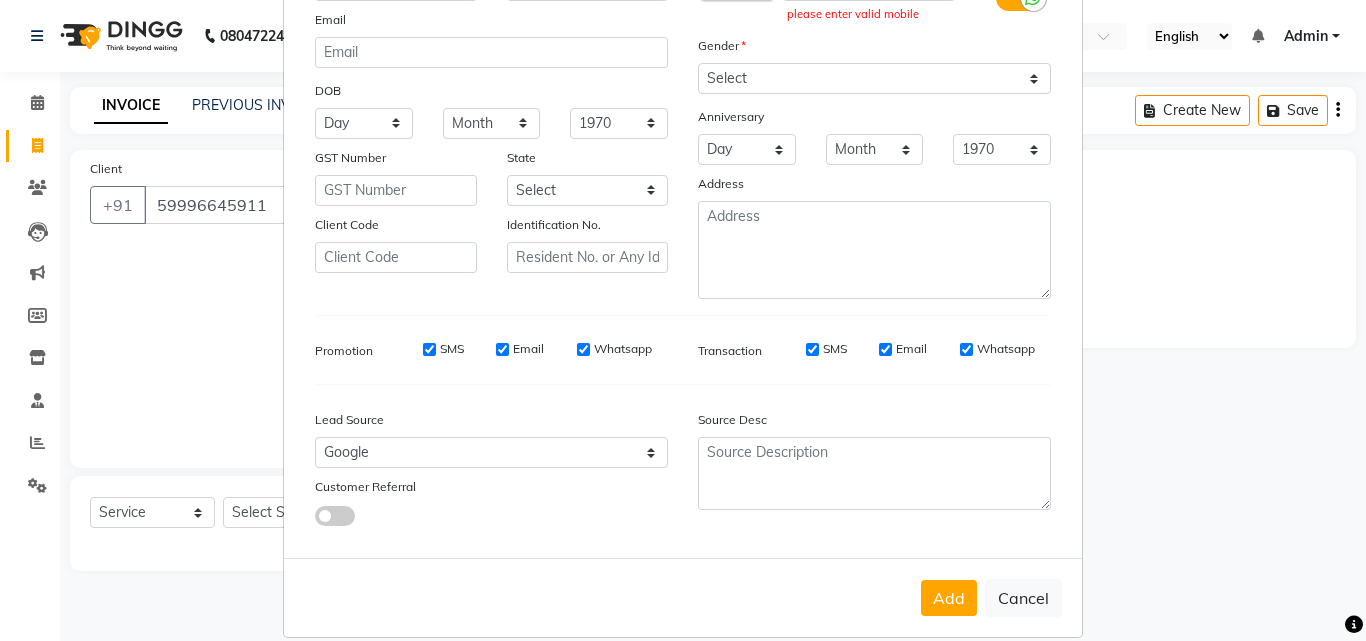 click on "Add Client Generate Dummy Number Name [PERSON_NAME] Email DOB Day 01 02 03 04 05 06 07 08 09 10 11 12 13 14 15 16 17 18 19 20 21 22 23 24 25 26 27 28 29 30 31 Month January February March April May June July August September October November [DATE] 1941 1942 1943 1944 1945 1946 1947 1948 1949 1950 1951 1952 1953 1954 1955 1956 1957 1958 1959 1960 1961 1962 1963 1964 1965 1966 1967 1968 1969 1970 1971 1972 1973 1974 1975 1976 1977 1978 1979 1980 1981 1982 1983 1984 1985 1986 1987 1988 1989 1990 1991 1992 1993 1994 1995 1996 1997 1998 1999 2000 2001 2002 2003 2004 2005 2006 2007 2008 2009 2010 2011 2012 2013 2014 2015 2016 2017 2018 2019 2020 2021 2022 2023 2024 GST Number State Select [GEOGRAPHIC_DATA] [GEOGRAPHIC_DATA] [GEOGRAPHIC_DATA] [GEOGRAPHIC_DATA] [GEOGRAPHIC_DATA] [GEOGRAPHIC_DATA] [GEOGRAPHIC_DATA] [GEOGRAPHIC_DATA] and [GEOGRAPHIC_DATA] [GEOGRAPHIC_DATA] [GEOGRAPHIC_DATA] [GEOGRAPHIC_DATA] [GEOGRAPHIC_DATA] [GEOGRAPHIC_DATA] [GEOGRAPHIC_DATA] [GEOGRAPHIC_DATA] [GEOGRAPHIC_DATA] [GEOGRAPHIC_DATA] [GEOGRAPHIC_DATA] [GEOGRAPHIC_DATA] [GEOGRAPHIC_DATA] [GEOGRAPHIC_DATA] [GEOGRAPHIC_DATA] [GEOGRAPHIC_DATA] [GEOGRAPHIC_DATA] [GEOGRAPHIC_DATA] [GEOGRAPHIC_DATA] [GEOGRAPHIC_DATA] [GEOGRAPHIC_DATA] [GEOGRAPHIC_DATA]" at bounding box center (683, 320) 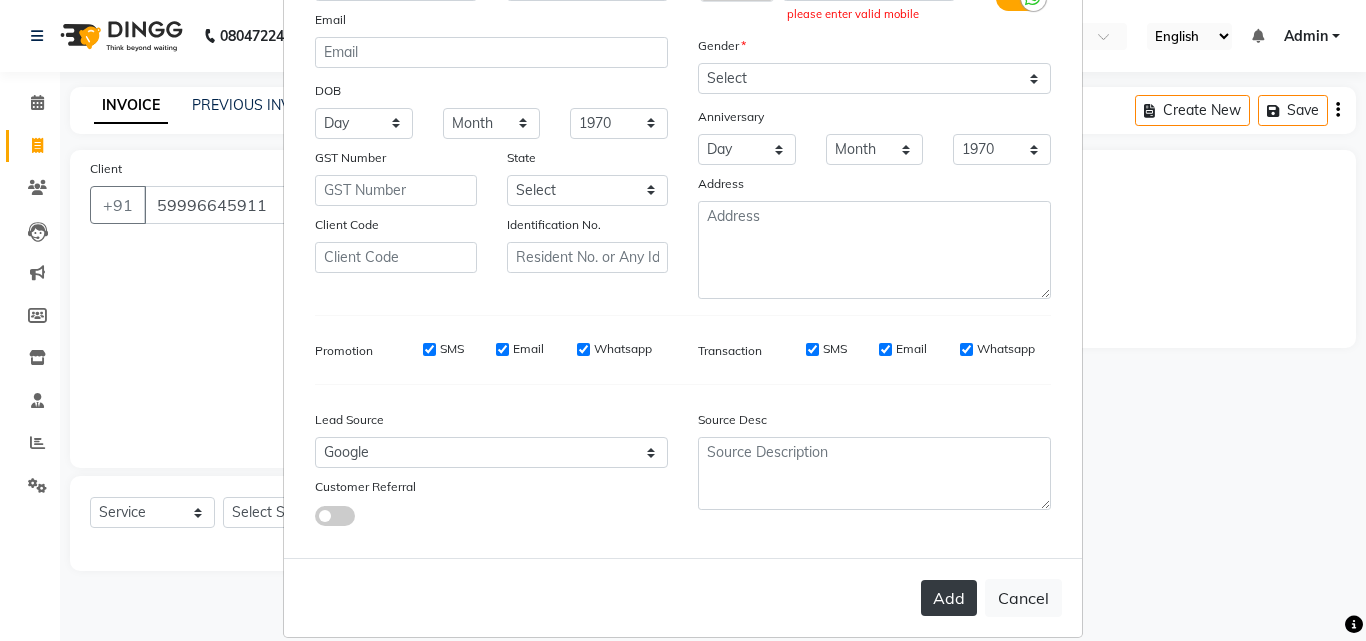 click on "Add" at bounding box center (949, 598) 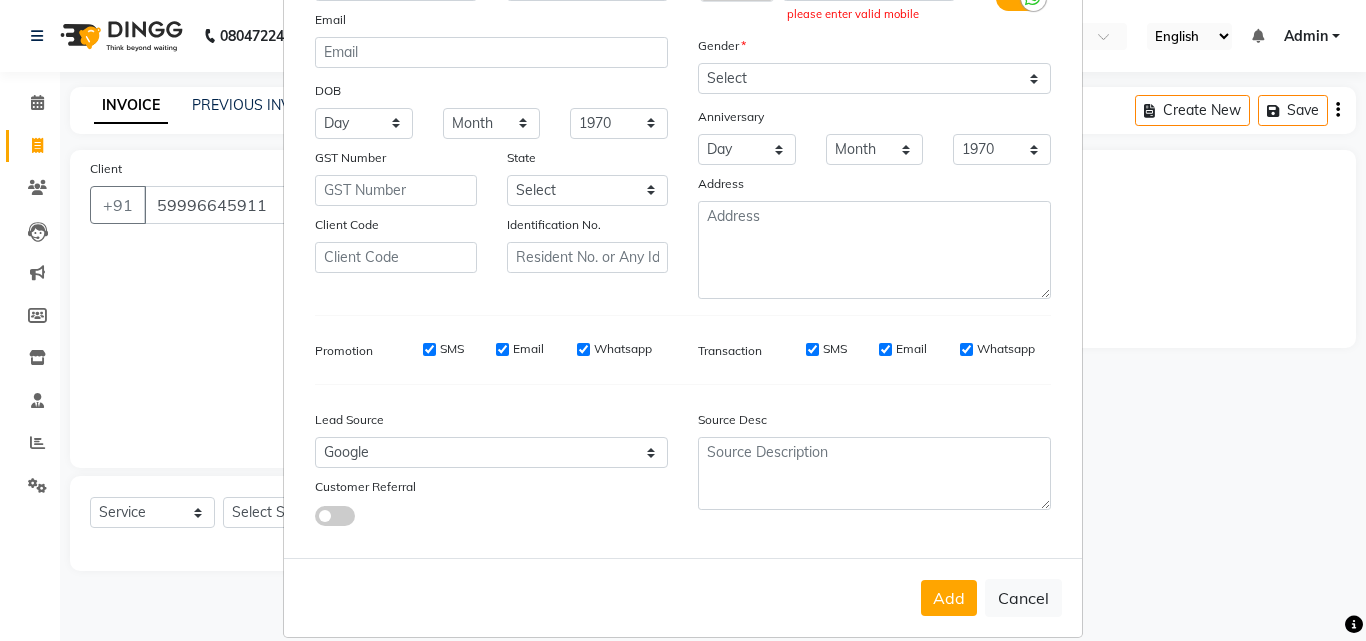 click on "Add Client Generate Dummy Number Name [PERSON_NAME] Email DOB Day 01 02 03 04 05 06 07 08 09 10 11 12 13 14 15 16 17 18 19 20 21 22 23 24 25 26 27 28 29 30 31 Month January February March April May June July August September October November [DATE] 1941 1942 1943 1944 1945 1946 1947 1948 1949 1950 1951 1952 1953 1954 1955 1956 1957 1958 1959 1960 1961 1962 1963 1964 1965 1966 1967 1968 1969 1970 1971 1972 1973 1974 1975 1976 1977 1978 1979 1980 1981 1982 1983 1984 1985 1986 1987 1988 1989 1990 1991 1992 1993 1994 1995 1996 1997 1998 1999 2000 2001 2002 2003 2004 2005 2006 2007 2008 2009 2010 2011 2012 2013 2014 2015 2016 2017 2018 2019 2020 2021 2022 2023 2024 GST Number State Select [GEOGRAPHIC_DATA] [GEOGRAPHIC_DATA] [GEOGRAPHIC_DATA] [GEOGRAPHIC_DATA] [GEOGRAPHIC_DATA] [GEOGRAPHIC_DATA] [GEOGRAPHIC_DATA] [GEOGRAPHIC_DATA] and [GEOGRAPHIC_DATA] [GEOGRAPHIC_DATA] [GEOGRAPHIC_DATA] [GEOGRAPHIC_DATA] [GEOGRAPHIC_DATA] [GEOGRAPHIC_DATA] [GEOGRAPHIC_DATA] [GEOGRAPHIC_DATA] [GEOGRAPHIC_DATA] [GEOGRAPHIC_DATA] [GEOGRAPHIC_DATA] [GEOGRAPHIC_DATA] [GEOGRAPHIC_DATA] [GEOGRAPHIC_DATA] [GEOGRAPHIC_DATA] [GEOGRAPHIC_DATA] [GEOGRAPHIC_DATA] [GEOGRAPHIC_DATA] [GEOGRAPHIC_DATA] [GEOGRAPHIC_DATA] [GEOGRAPHIC_DATA] [GEOGRAPHIC_DATA]" at bounding box center [683, 320] 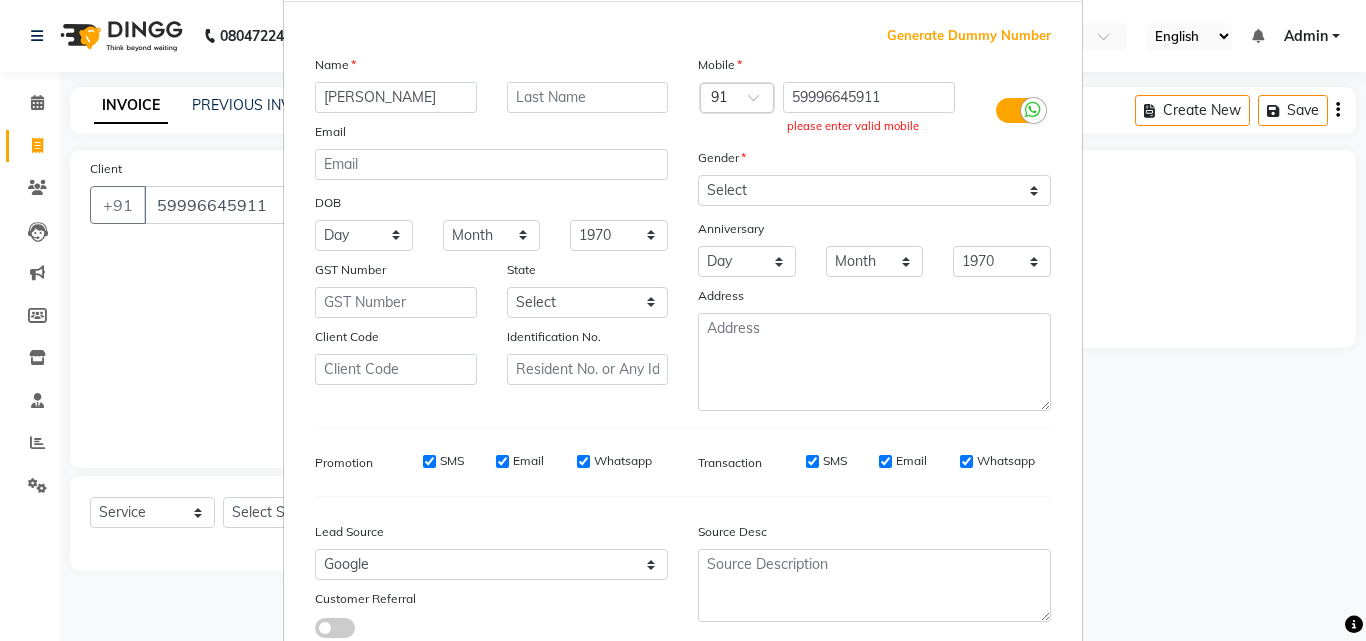 scroll, scrollTop: 0, scrollLeft: 0, axis: both 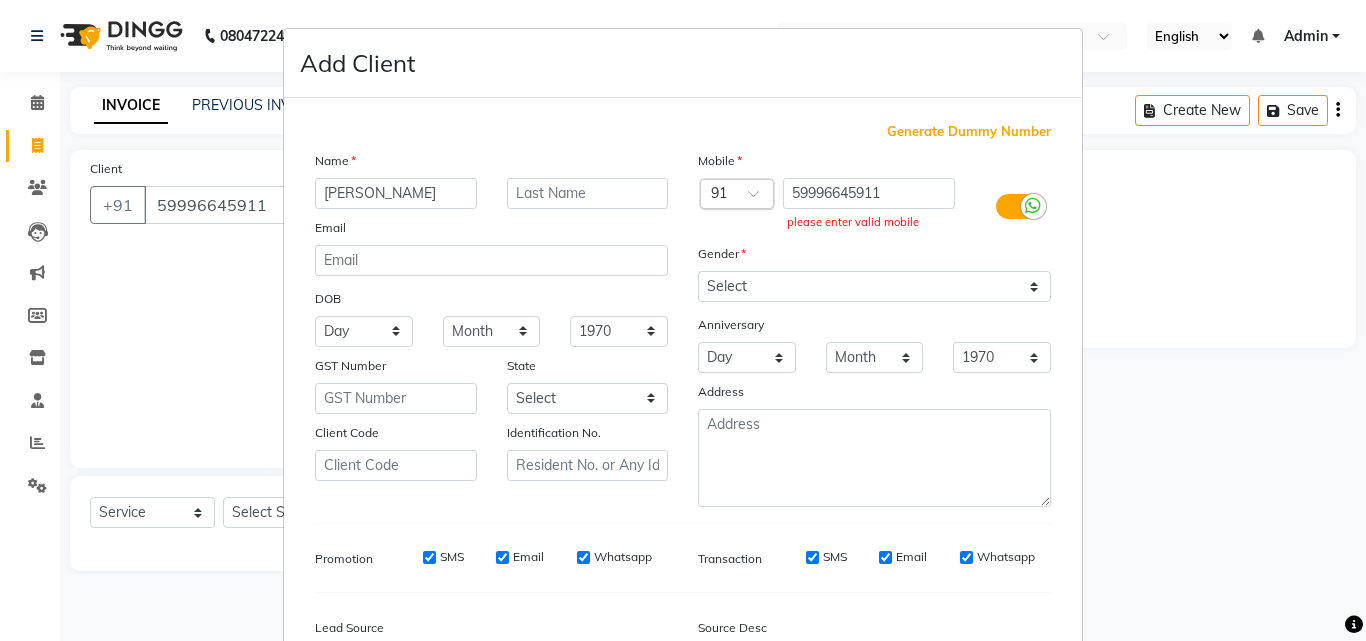 click at bounding box center (737, 195) 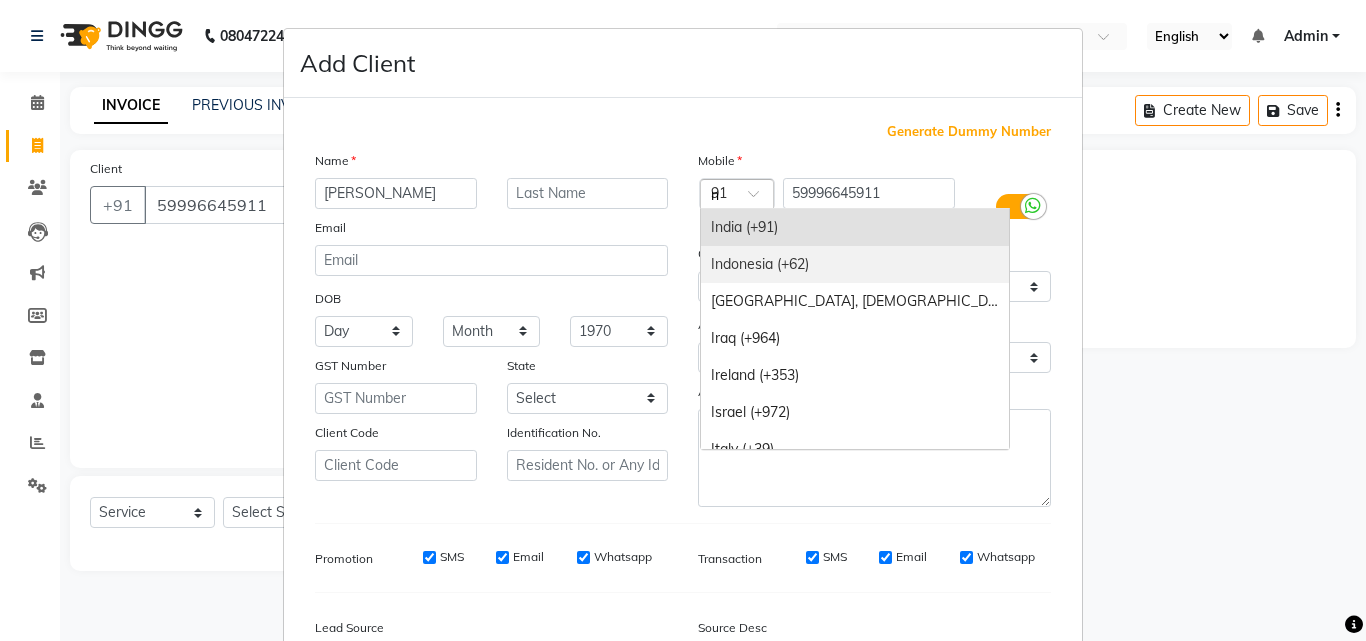 scroll, scrollTop: 278, scrollLeft: 0, axis: vertical 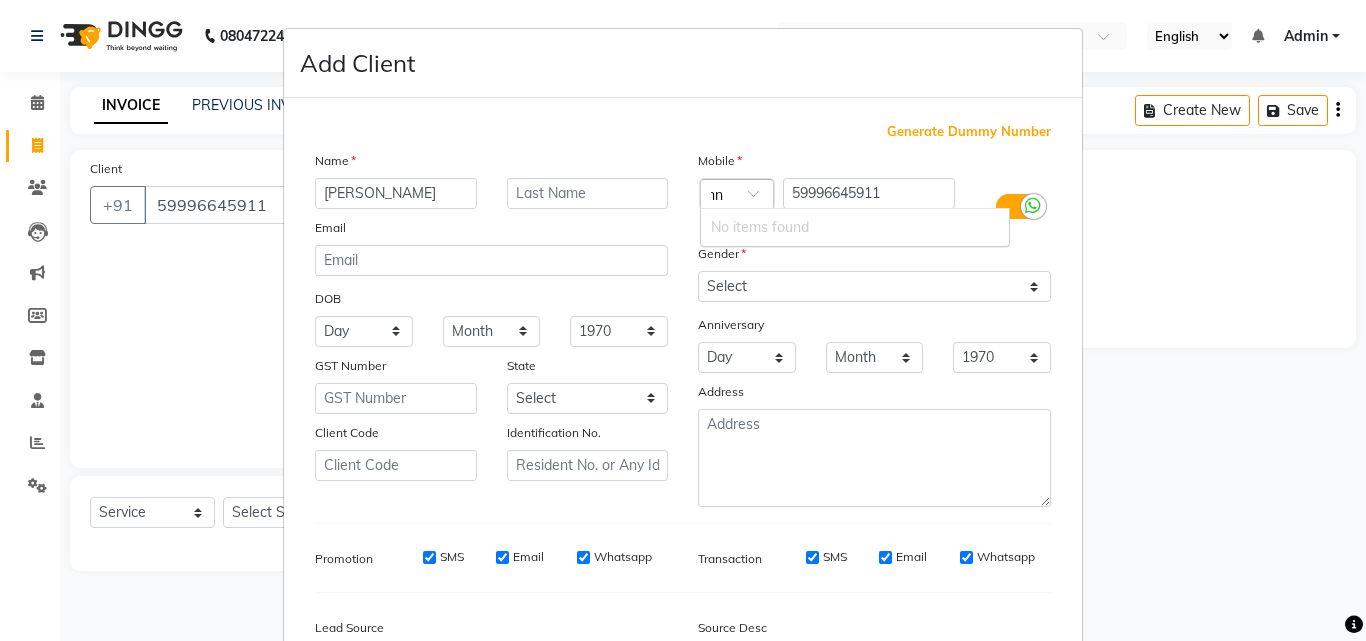 type on "nn" 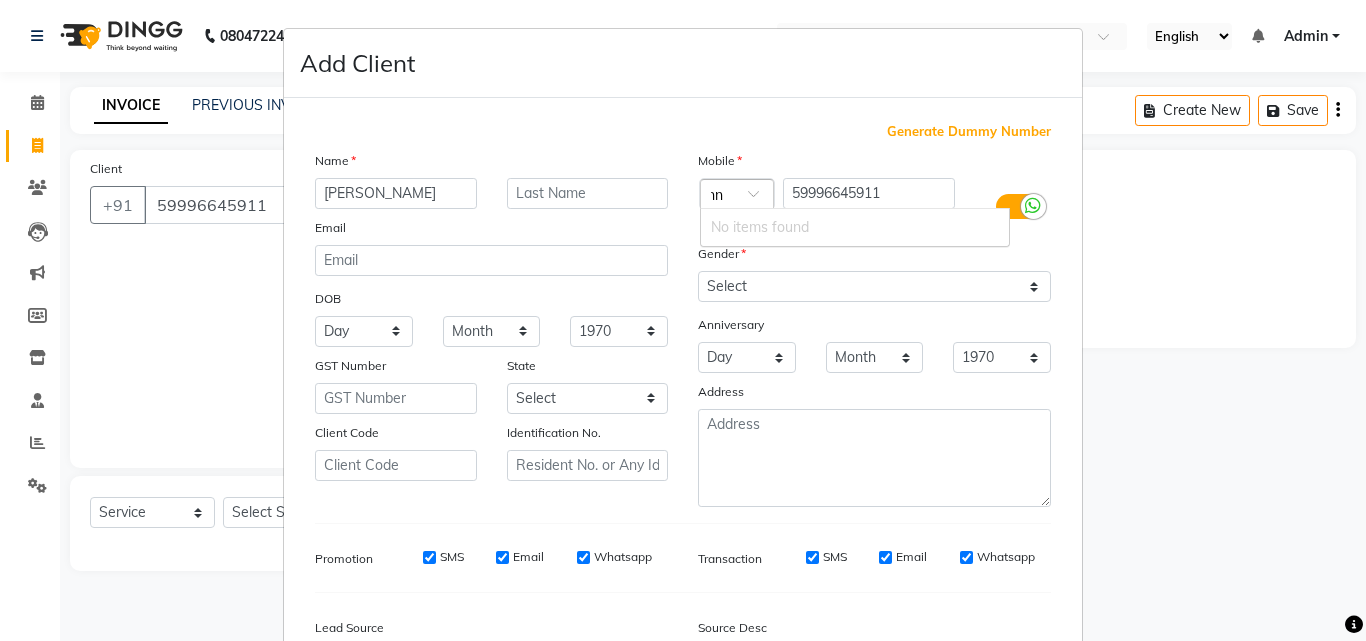 scroll, scrollTop: 0, scrollLeft: 4, axis: horizontal 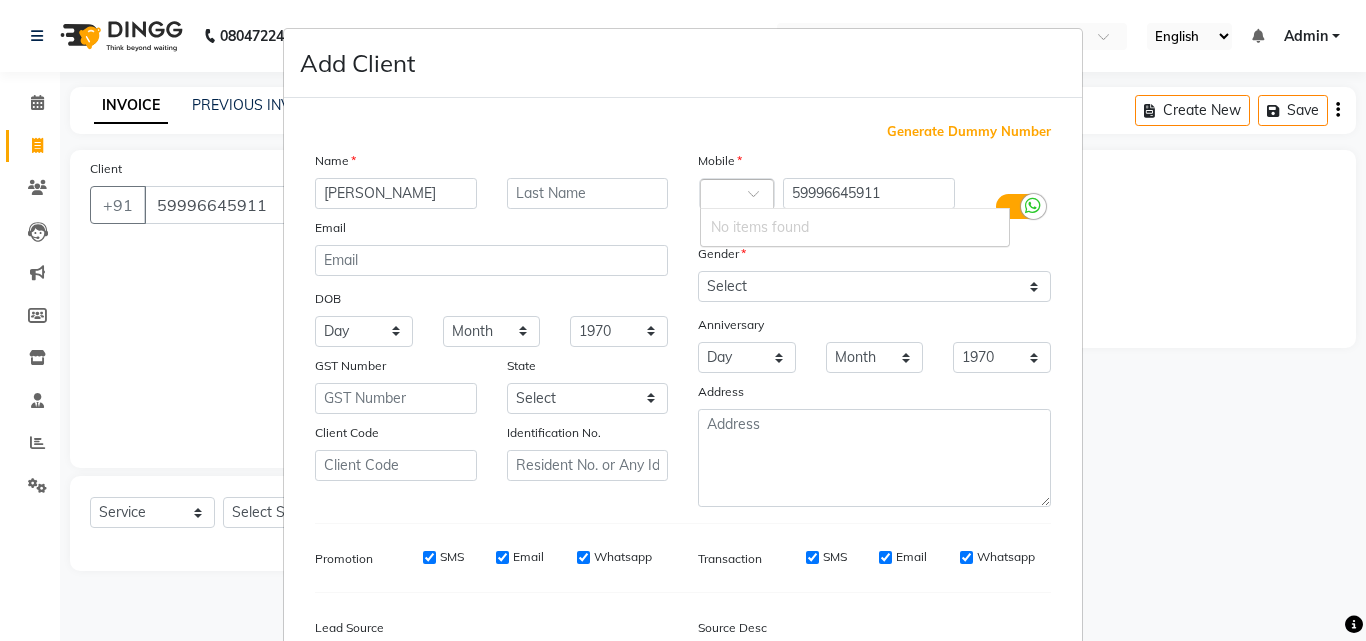click at bounding box center [760, 199] 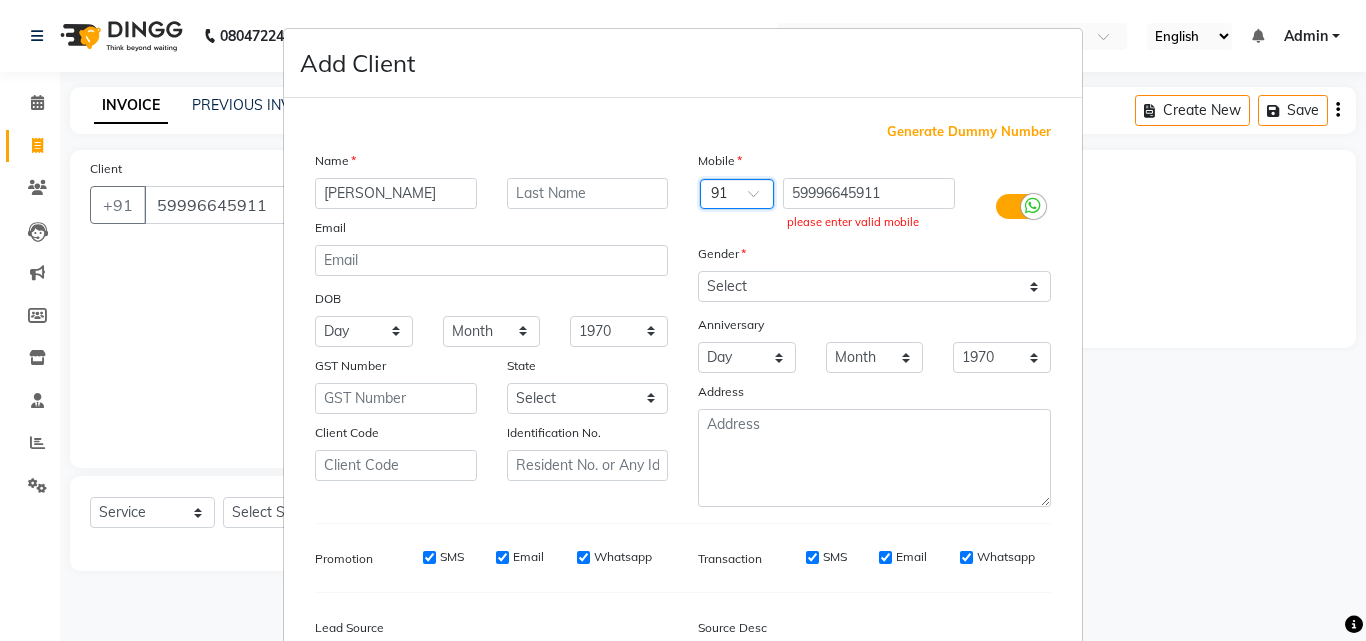 click at bounding box center [737, 195] 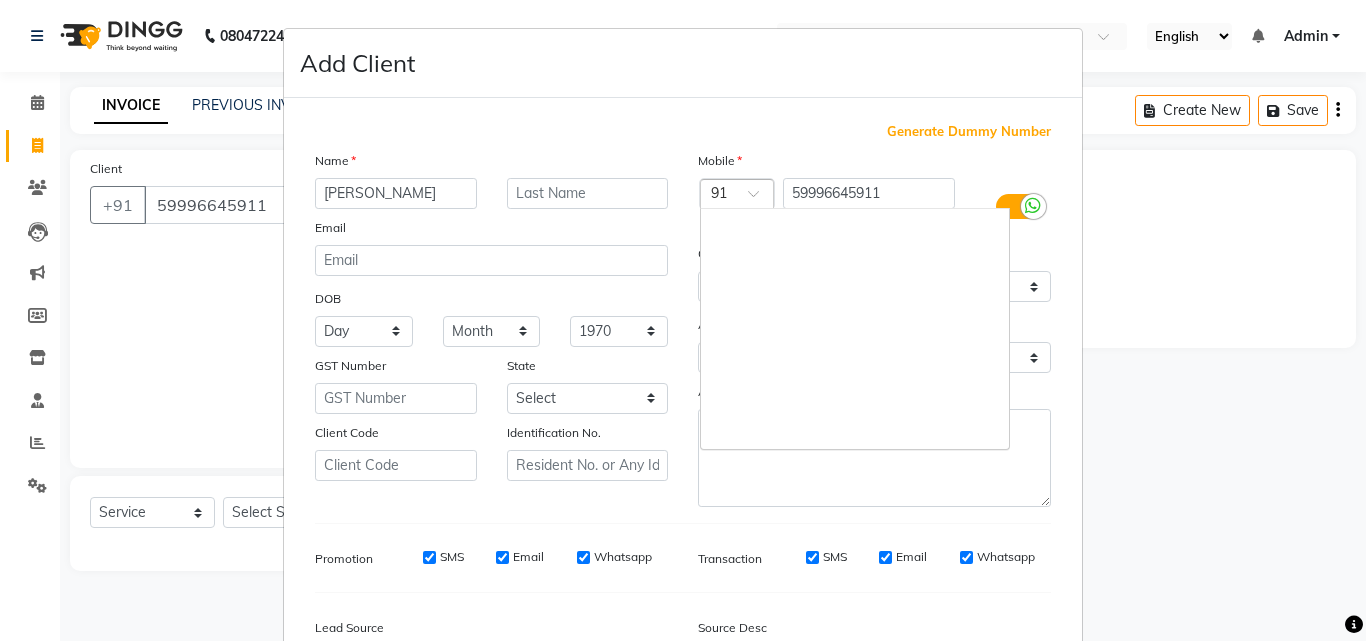 scroll, scrollTop: 3626, scrollLeft: 0, axis: vertical 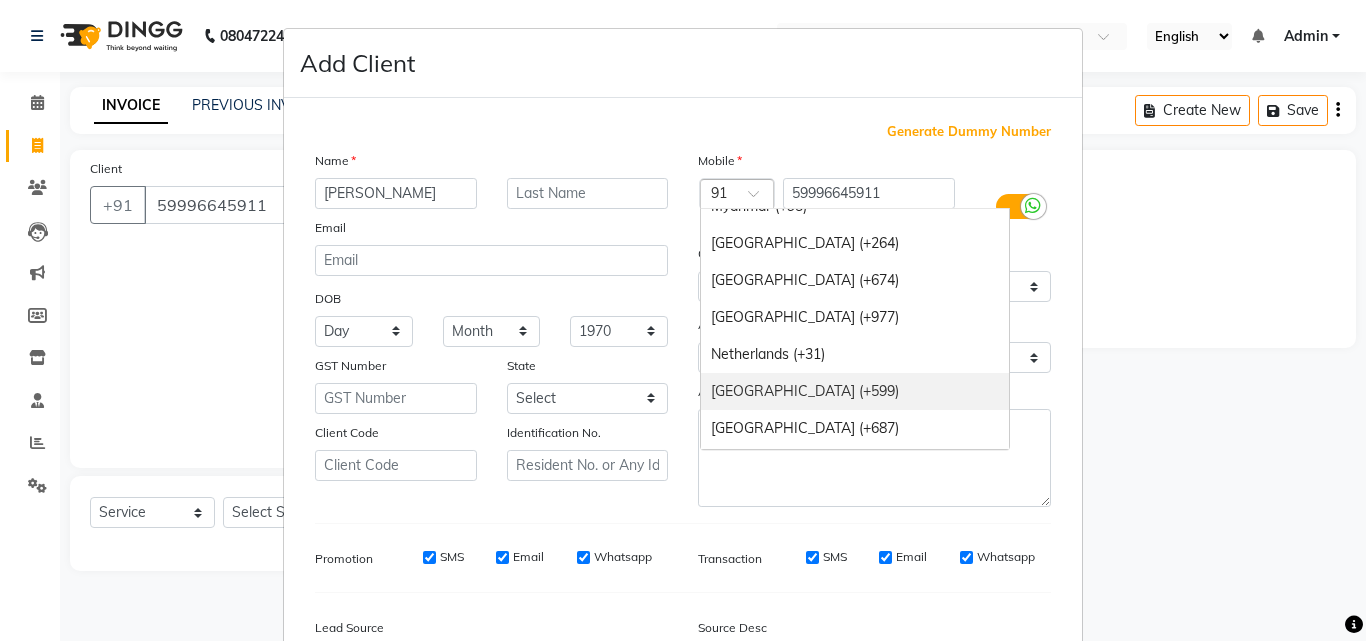 click on "[GEOGRAPHIC_DATA] (+599)" at bounding box center (855, 391) 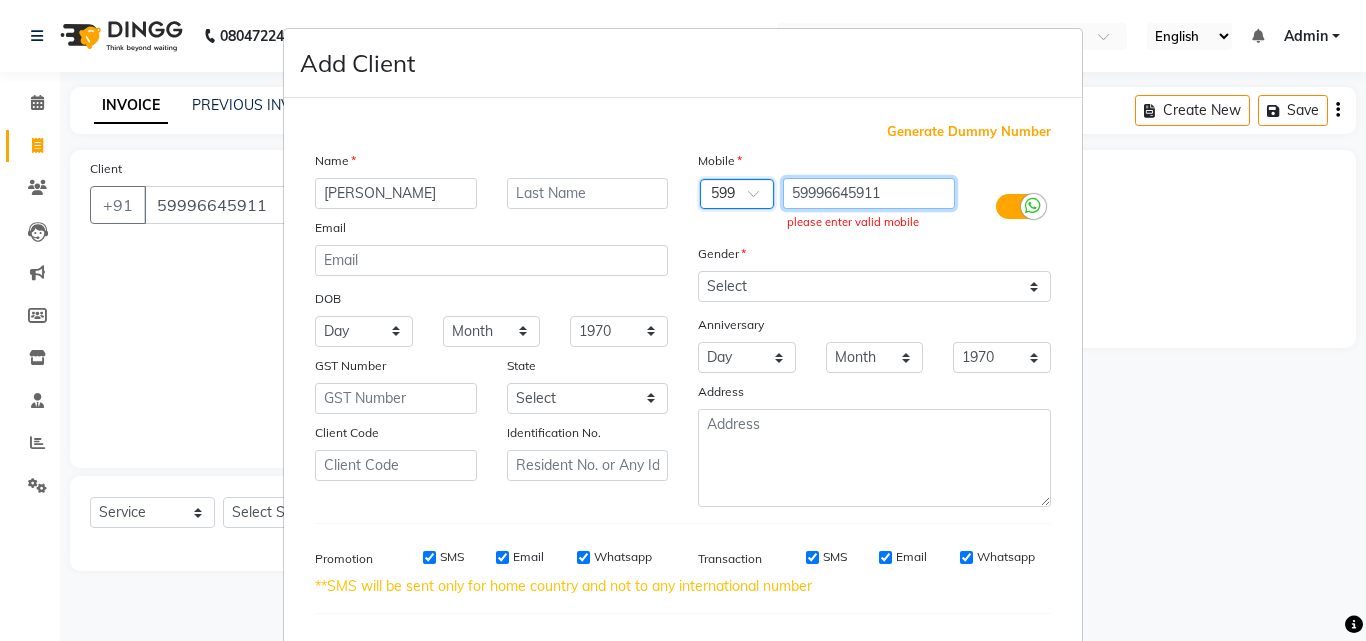 click on "59996645911" at bounding box center [869, 193] 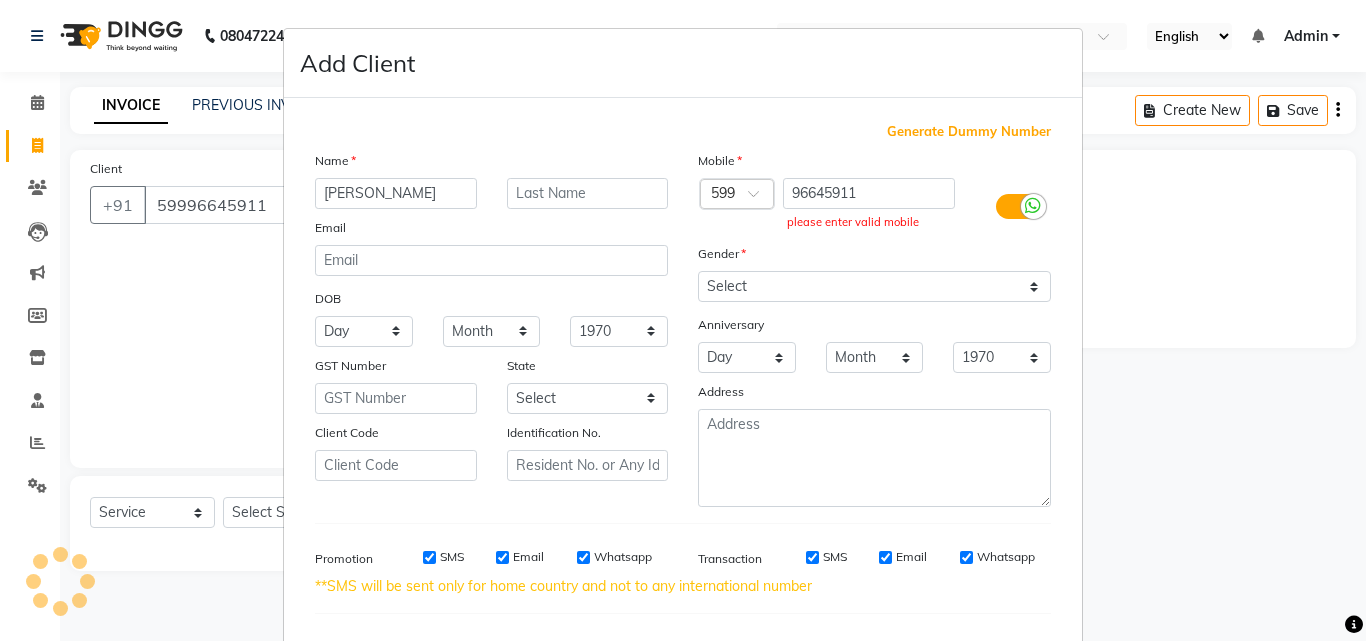 click on "Generate Dummy Number Name [PERSON_NAME] Email DOB Day 01 02 03 04 05 06 07 08 09 10 11 12 13 14 15 16 17 18 19 20 21 22 23 24 25 26 27 28 29 30 31 Month January February March April May June July August September October November [DATE] 1941 1942 1943 1944 1945 1946 1947 1948 1949 1950 1951 1952 1953 1954 1955 1956 1957 1958 1959 1960 1961 1962 1963 1964 1965 1966 1967 1968 1969 1970 1971 1972 1973 1974 1975 1976 1977 1978 1979 1980 1981 1982 1983 1984 1985 1986 1987 1988 1989 1990 1991 1992 1993 1994 1995 1996 1997 1998 1999 2000 2001 2002 2003 2004 2005 2006 2007 2008 2009 2010 2011 2012 2013 2014 2015 2016 2017 2018 2019 2020 2021 2022 2023 2024 GST Number State Select [GEOGRAPHIC_DATA] and [GEOGRAPHIC_DATA] [GEOGRAPHIC_DATA] [GEOGRAPHIC_DATA] [GEOGRAPHIC_DATA] [GEOGRAPHIC_DATA] [GEOGRAPHIC_DATA] [GEOGRAPHIC_DATA] [GEOGRAPHIC_DATA] [GEOGRAPHIC_DATA] [GEOGRAPHIC_DATA] [GEOGRAPHIC_DATA] [GEOGRAPHIC_DATA] [GEOGRAPHIC_DATA] [GEOGRAPHIC_DATA] [GEOGRAPHIC_DATA] [GEOGRAPHIC_DATA] [GEOGRAPHIC_DATA] [GEOGRAPHIC_DATA] [GEOGRAPHIC_DATA] [GEOGRAPHIC_DATA] [GEOGRAPHIC_DATA] [GEOGRAPHIC_DATA] [GEOGRAPHIC_DATA] [GEOGRAPHIC_DATA] [GEOGRAPHIC_DATA] [GEOGRAPHIC_DATA] [GEOGRAPHIC_DATA] [GEOGRAPHIC_DATA] [GEOGRAPHIC_DATA] [GEOGRAPHIC_DATA] ×" at bounding box center [683, 442] 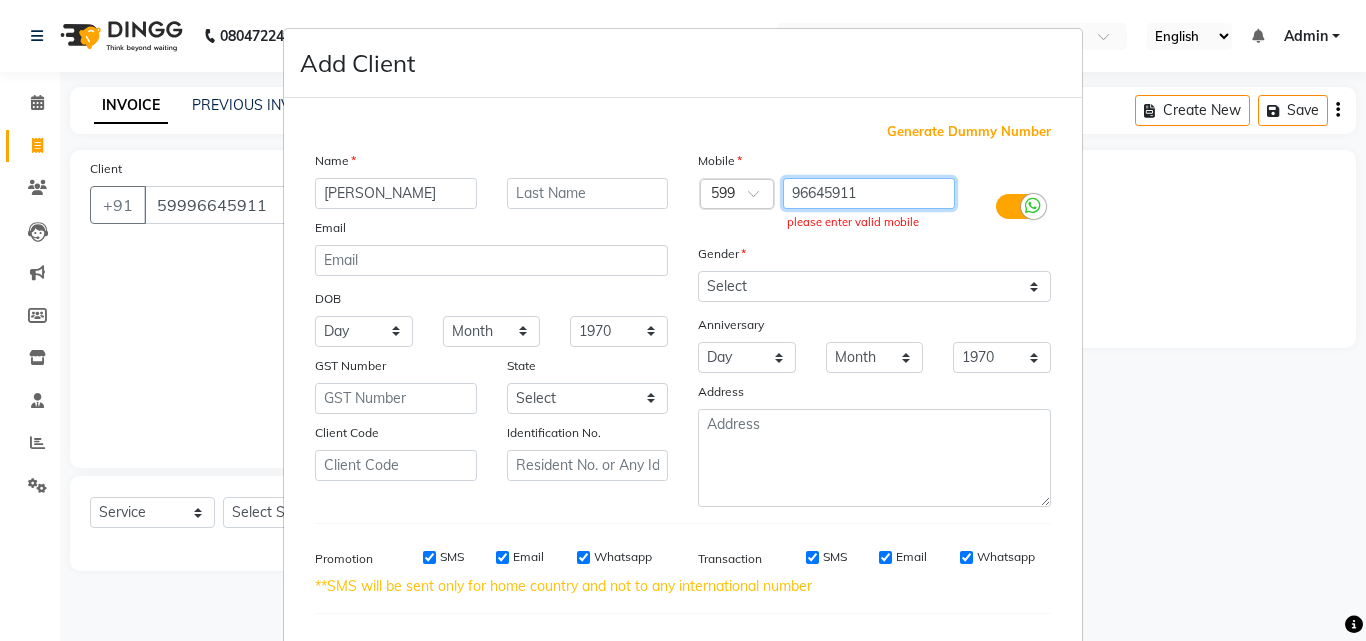 click on "96645911" at bounding box center [869, 193] 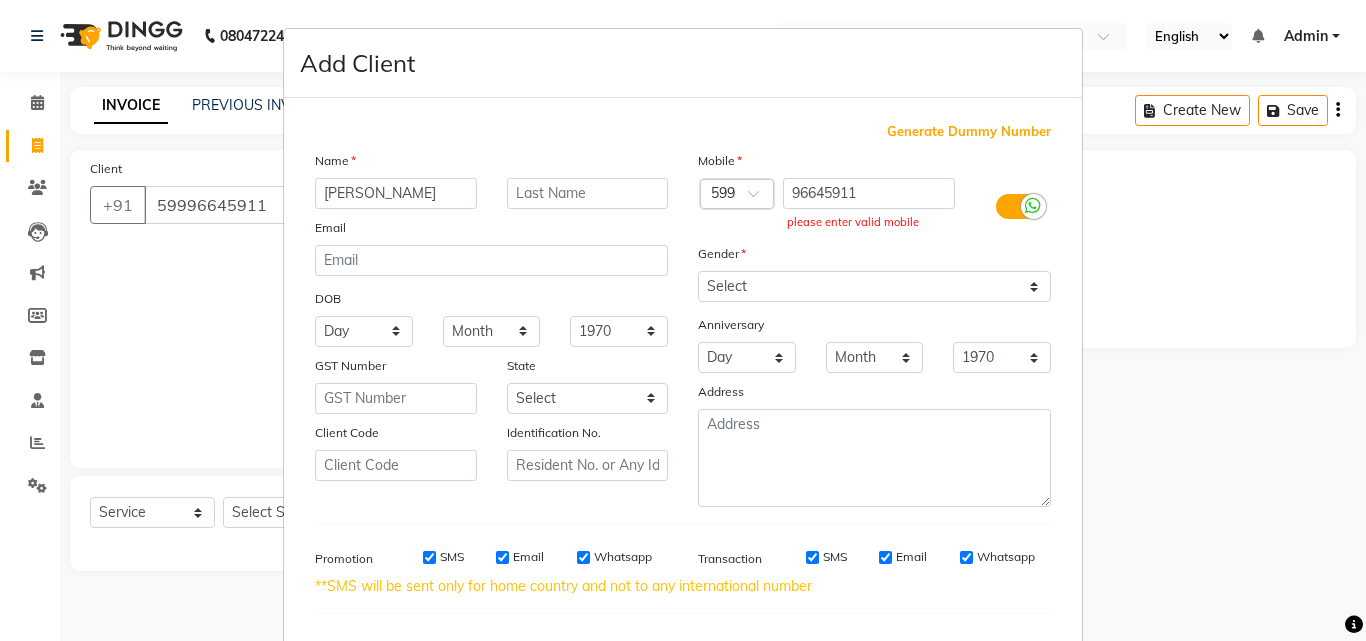 click on "Gender" at bounding box center (874, 257) 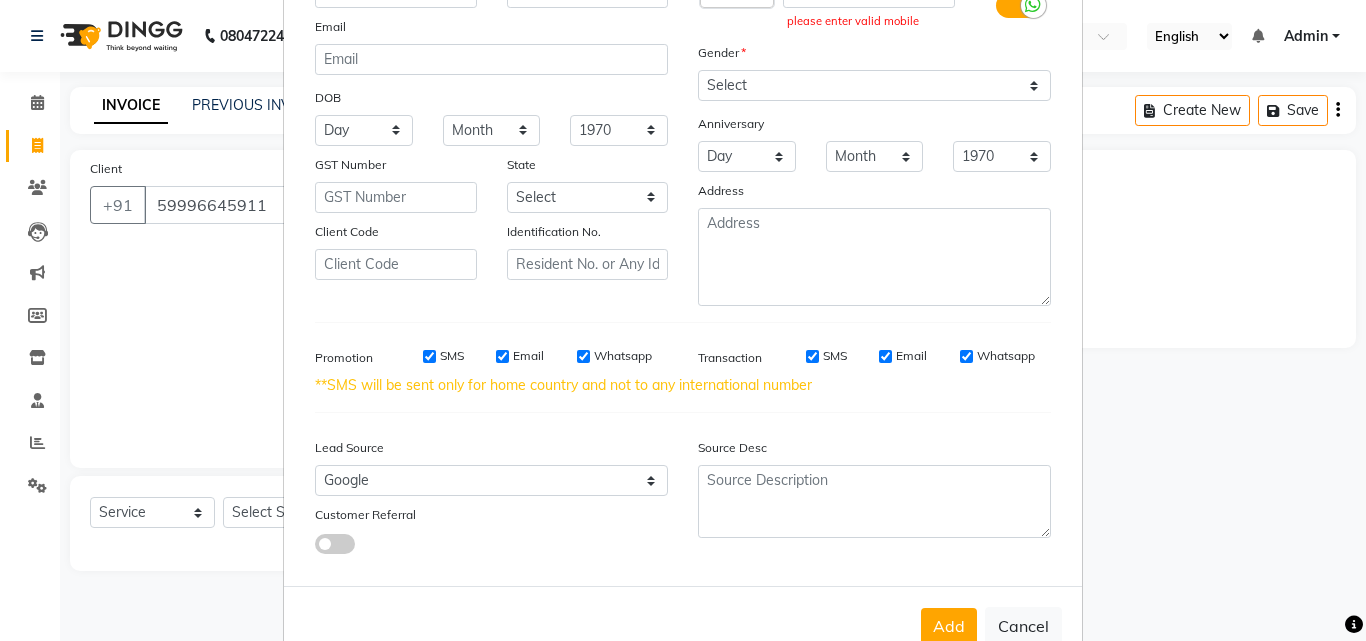 scroll, scrollTop: 254, scrollLeft: 0, axis: vertical 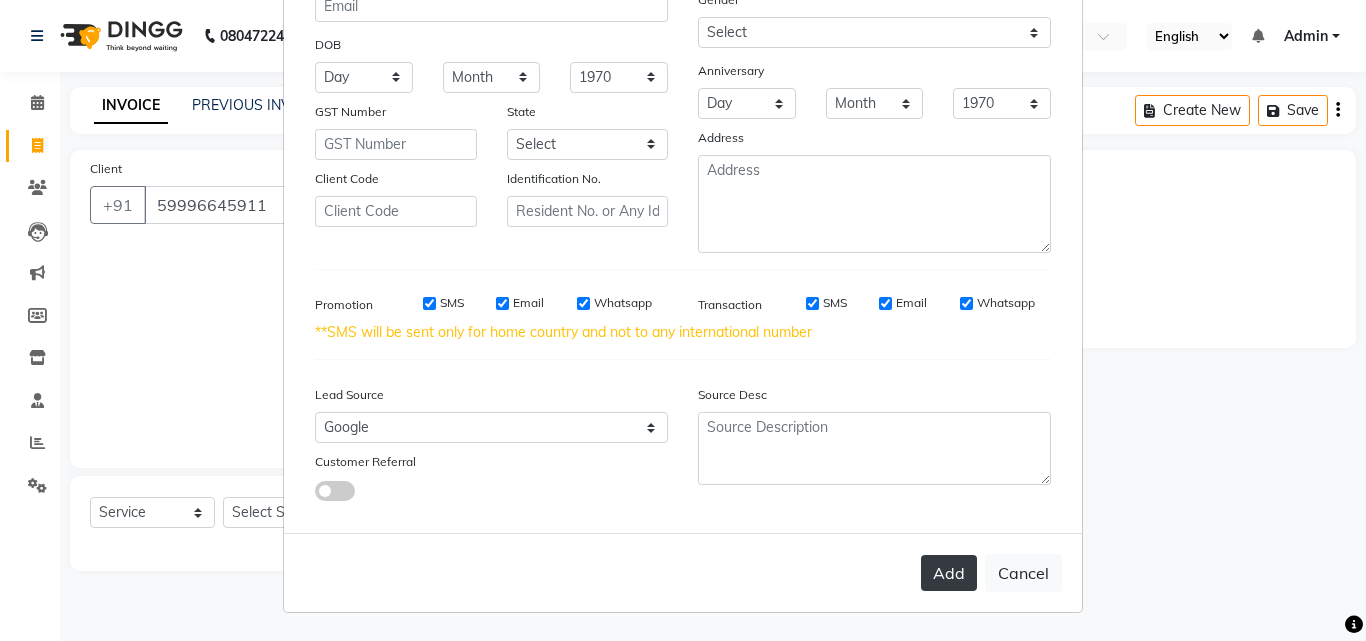 click on "Add" at bounding box center [949, 573] 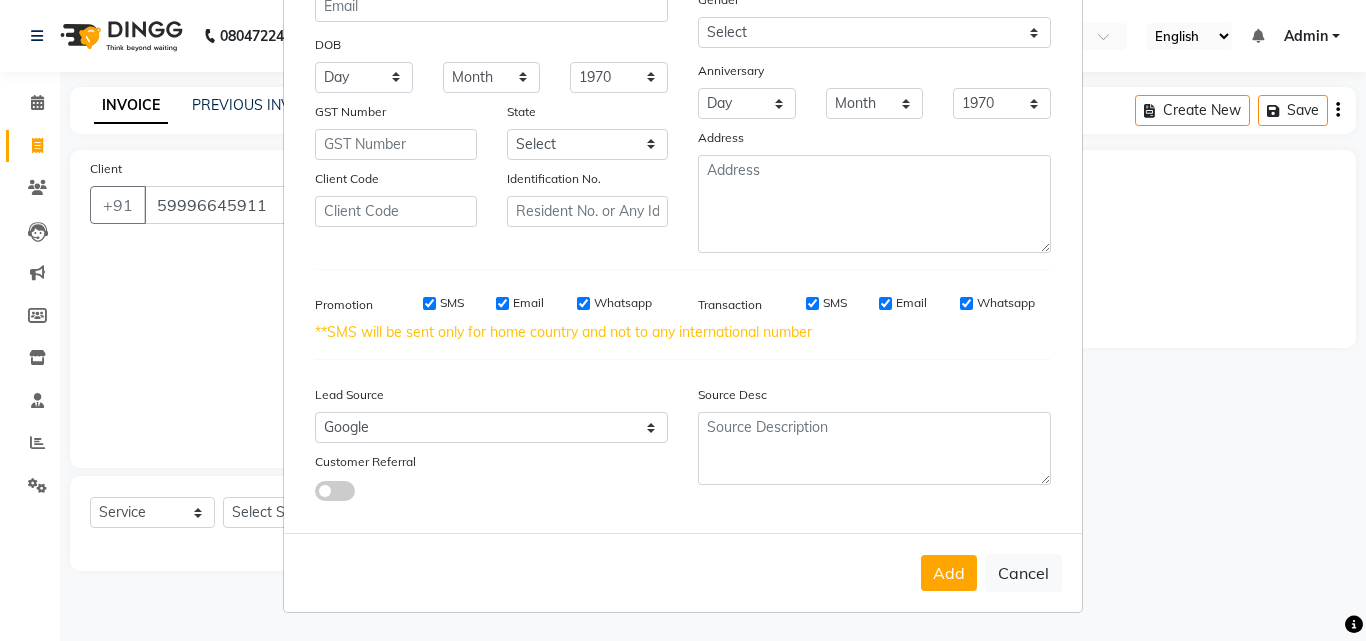 scroll, scrollTop: 0, scrollLeft: 0, axis: both 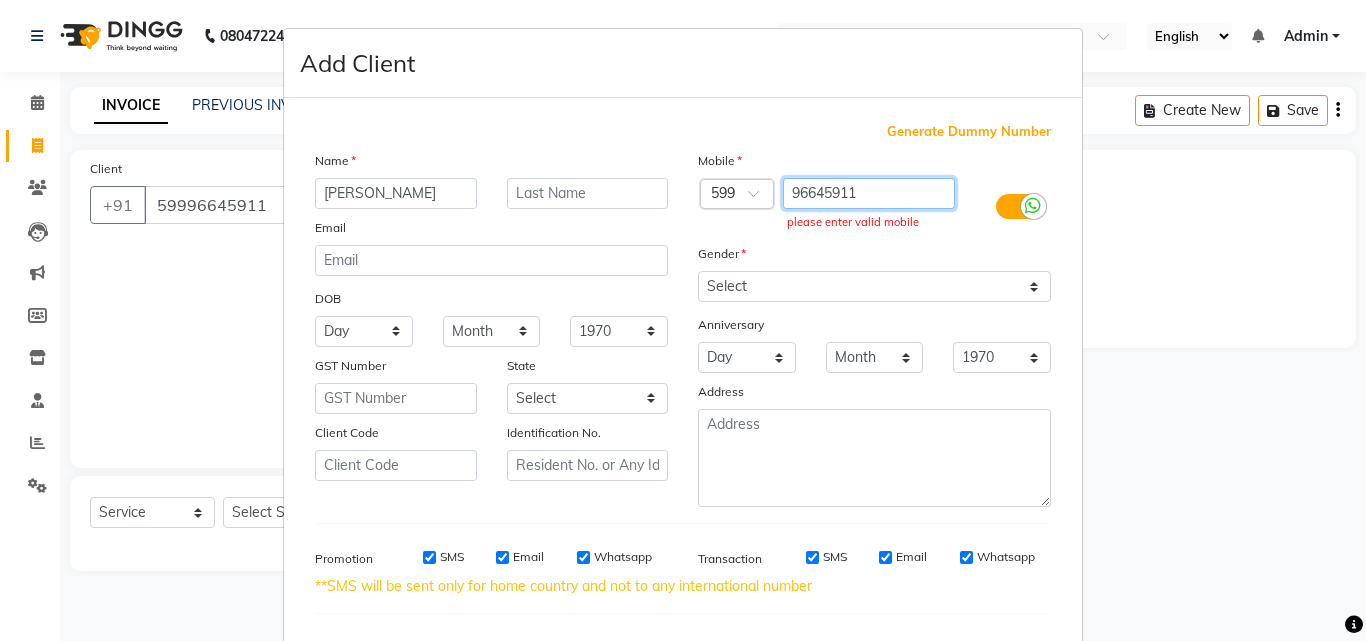 click on "96645911" at bounding box center (869, 193) 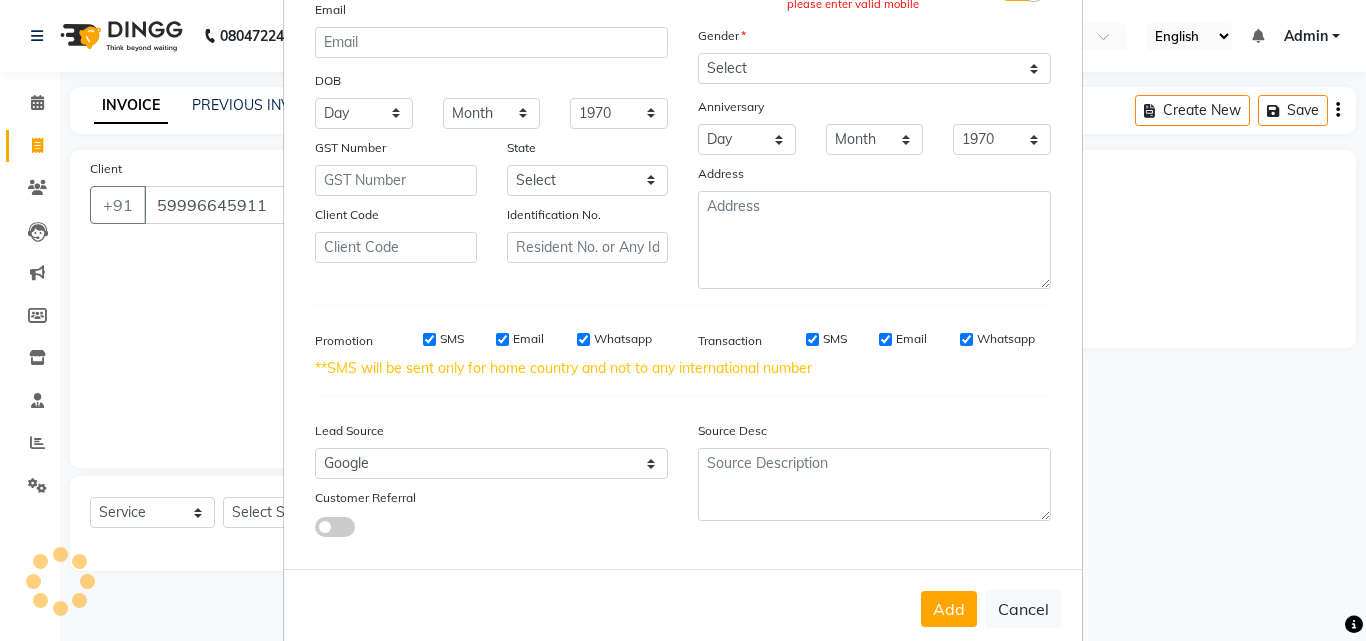 scroll, scrollTop: 254, scrollLeft: 0, axis: vertical 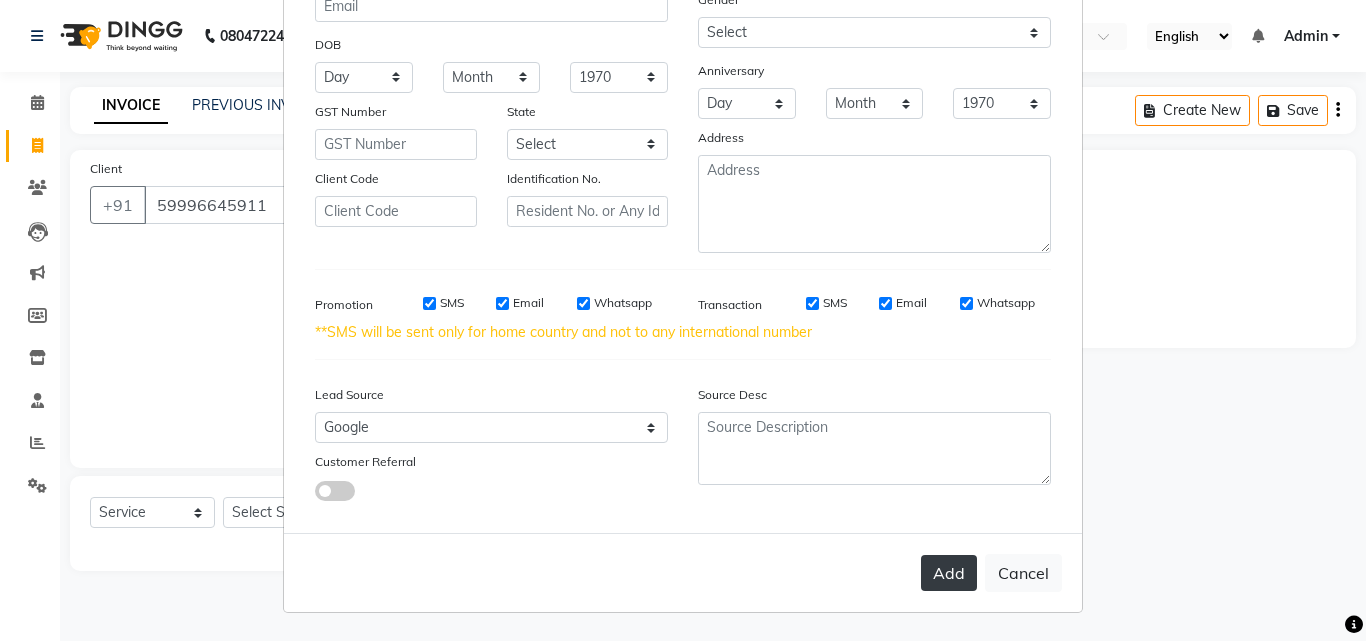 click on "Add" at bounding box center (949, 573) 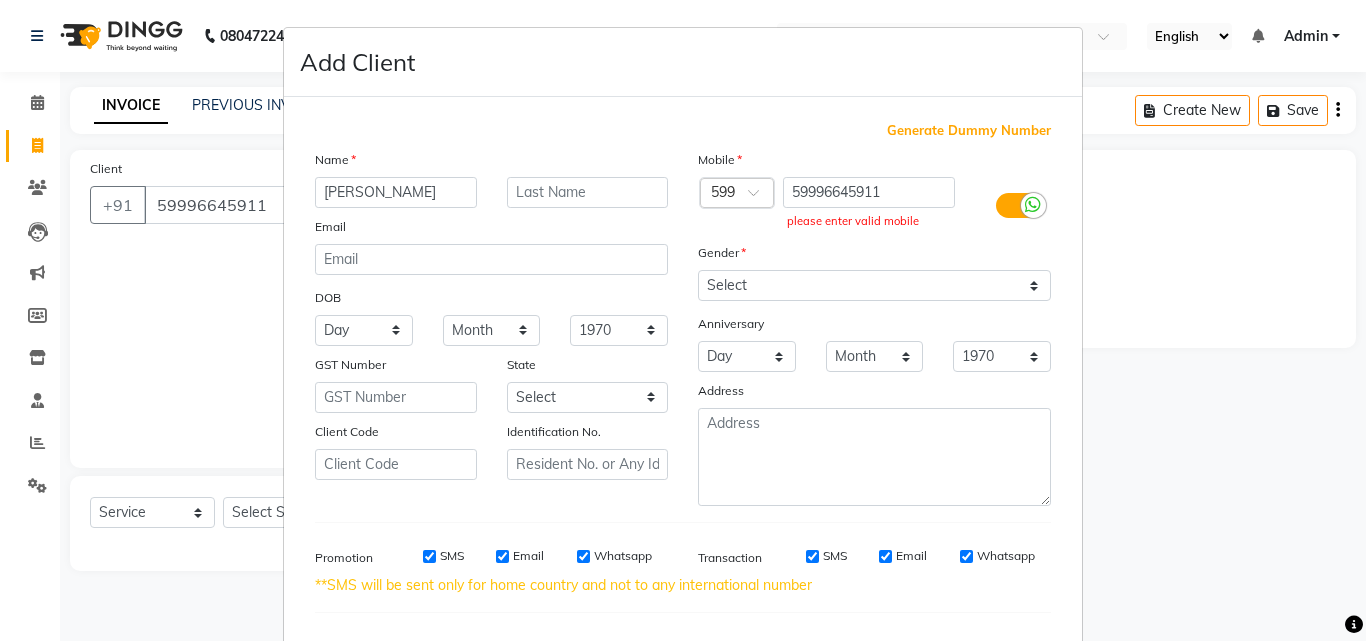scroll, scrollTop: 0, scrollLeft: 0, axis: both 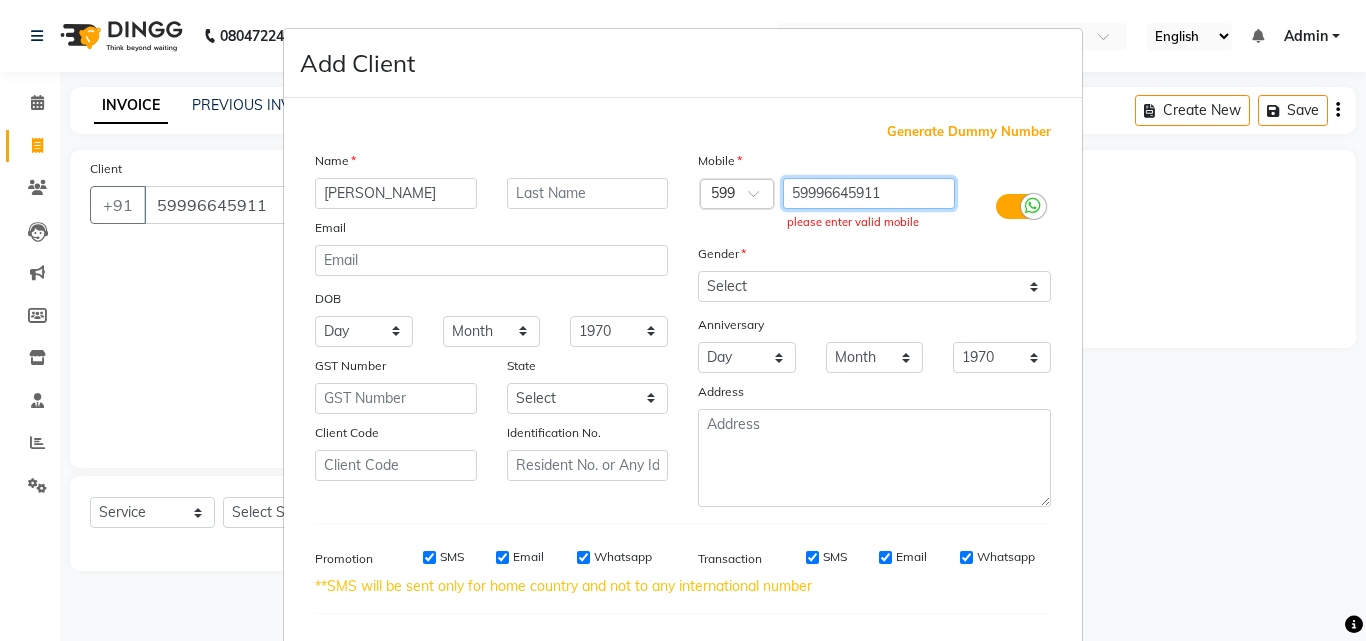 click on "59996645911" at bounding box center (869, 193) 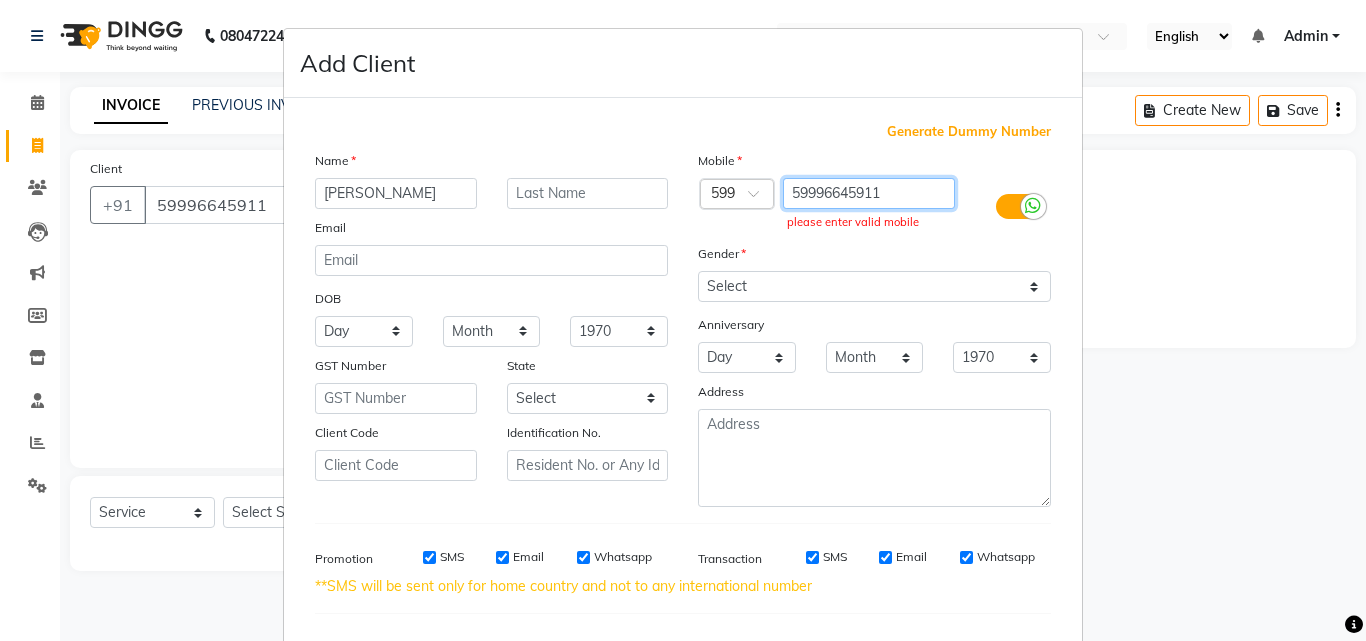 click on "59996645911" at bounding box center (869, 193) 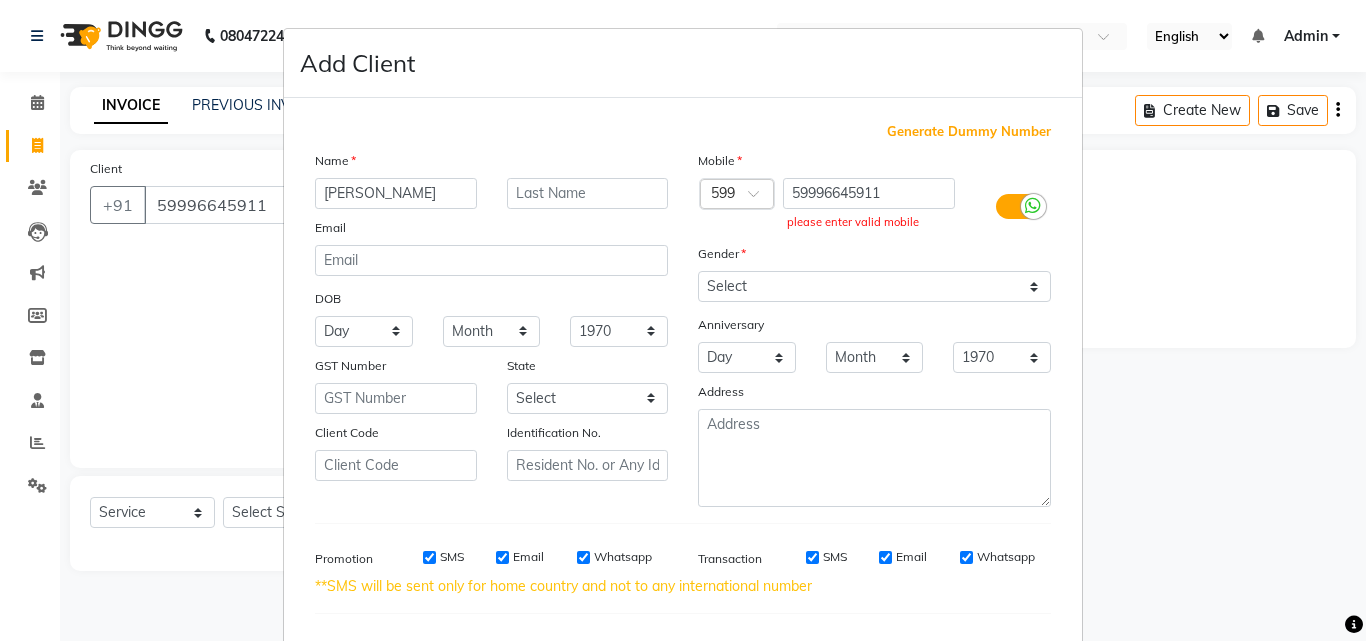click on "Gender" at bounding box center (874, 257) 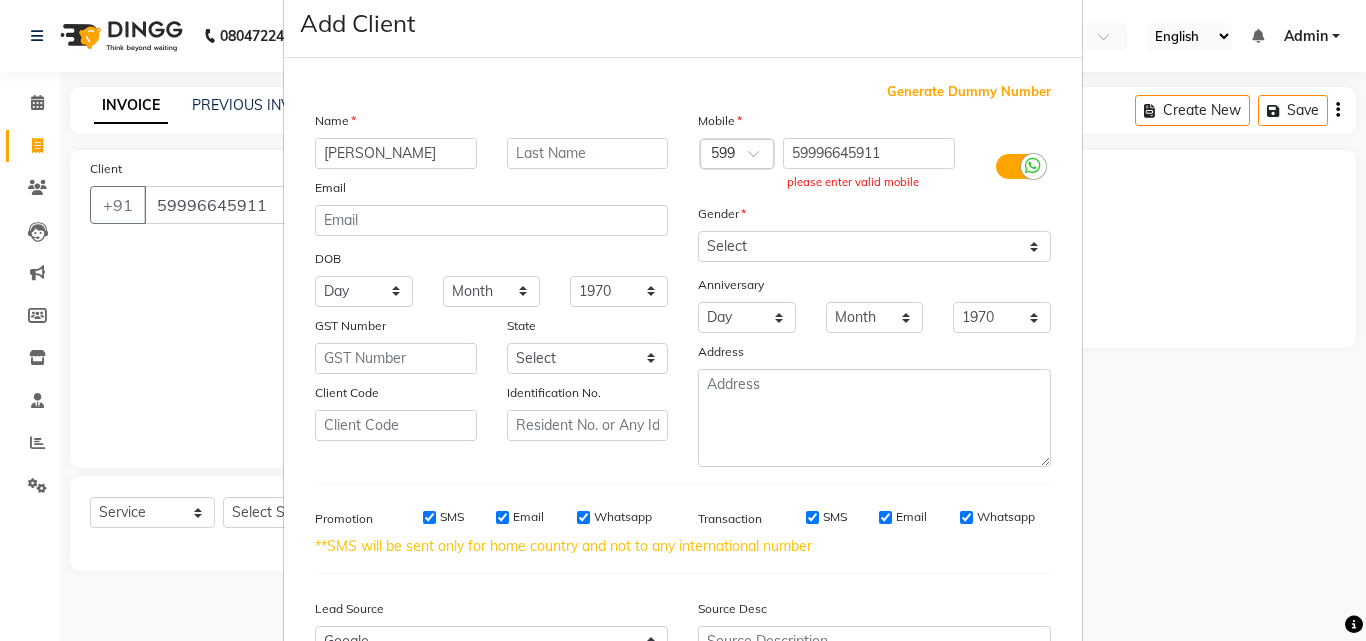 scroll, scrollTop: 254, scrollLeft: 0, axis: vertical 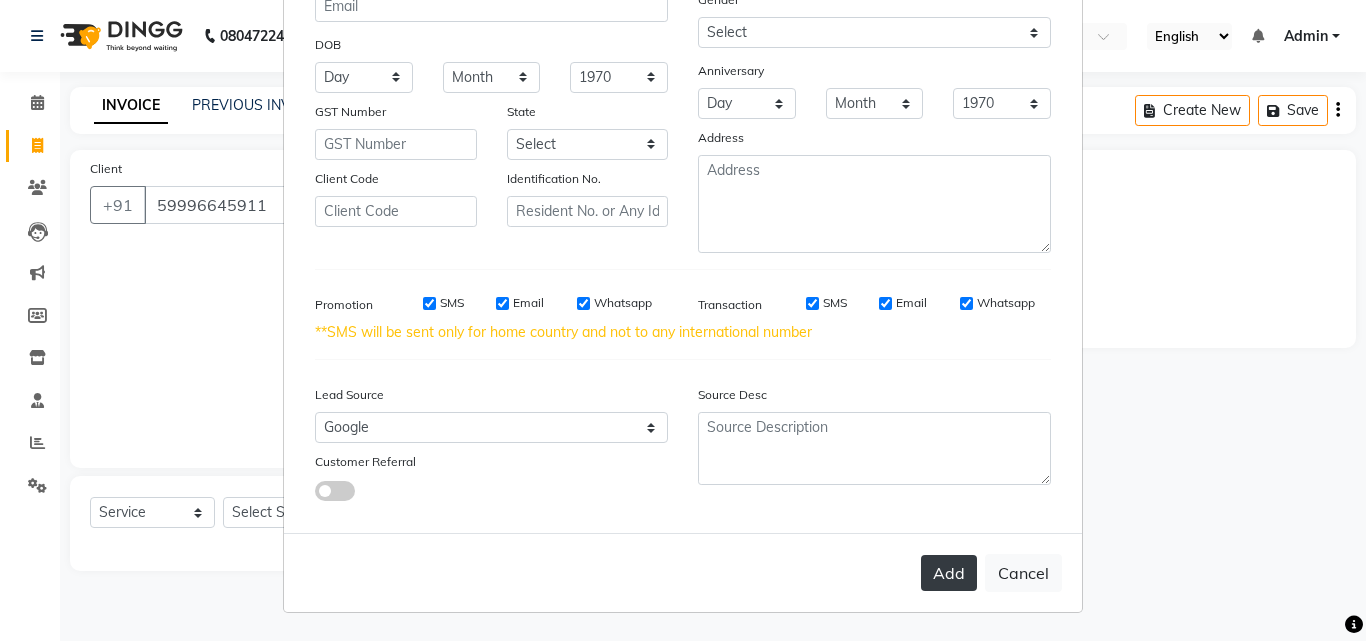 click on "Add" at bounding box center [949, 573] 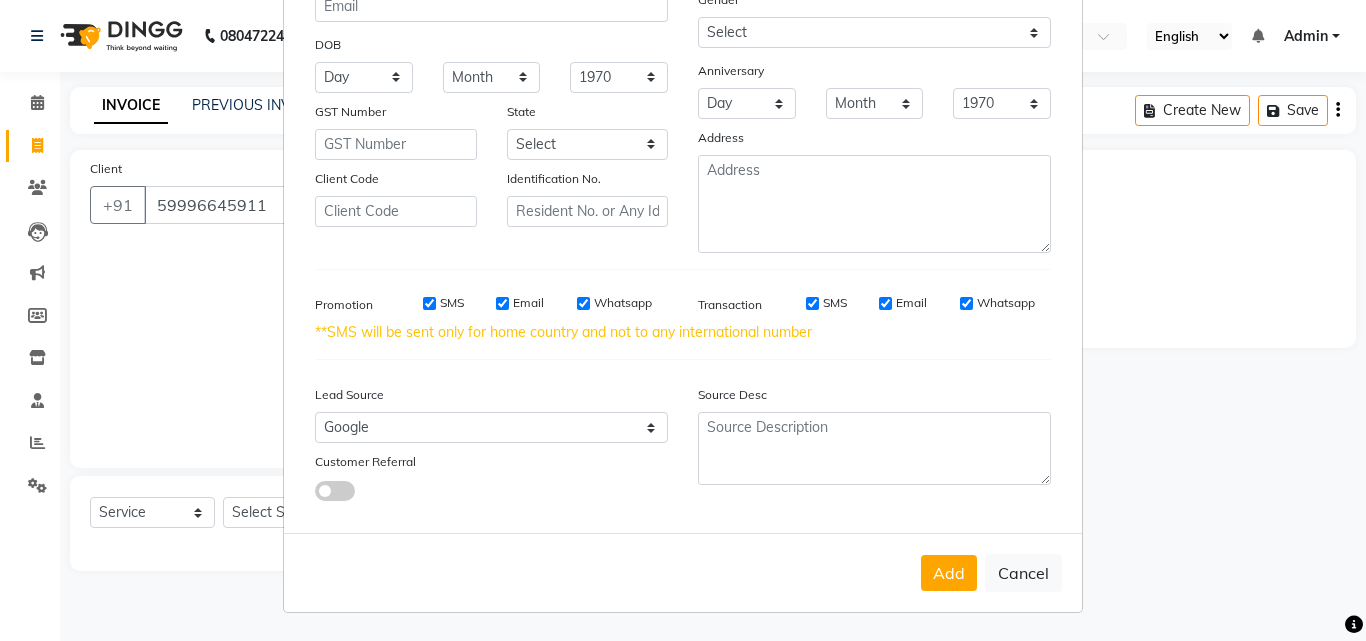scroll, scrollTop: 0, scrollLeft: 0, axis: both 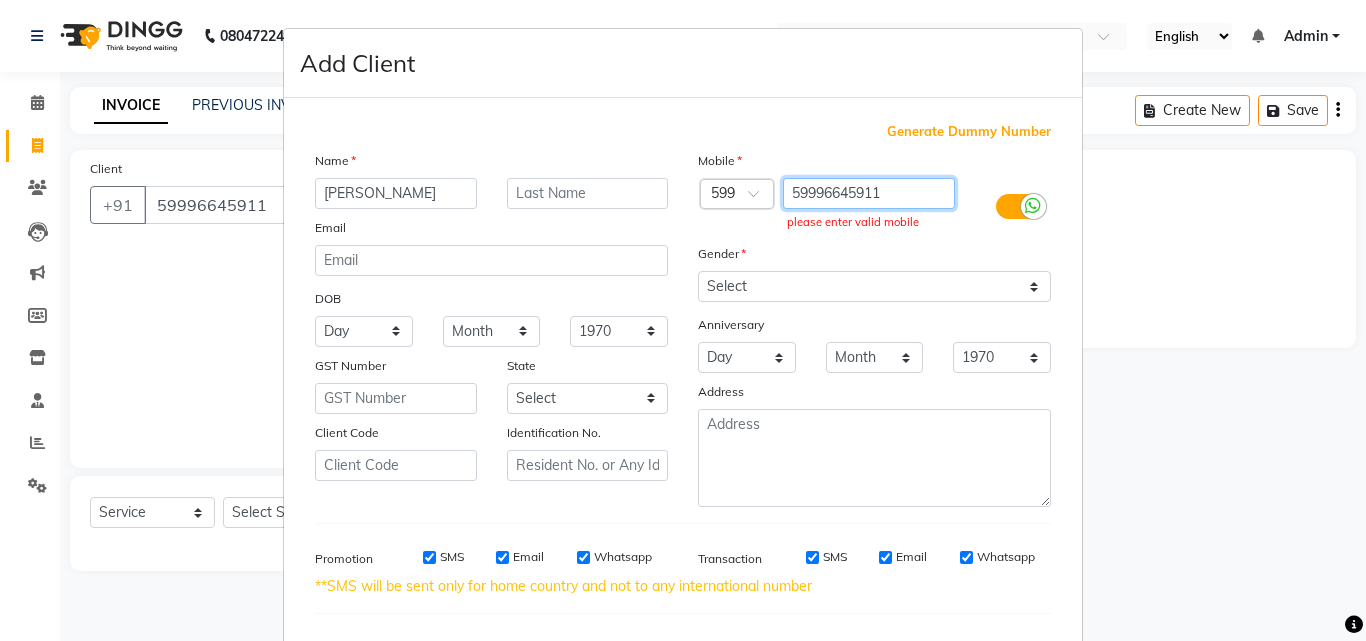click on "59996645911" at bounding box center (869, 193) 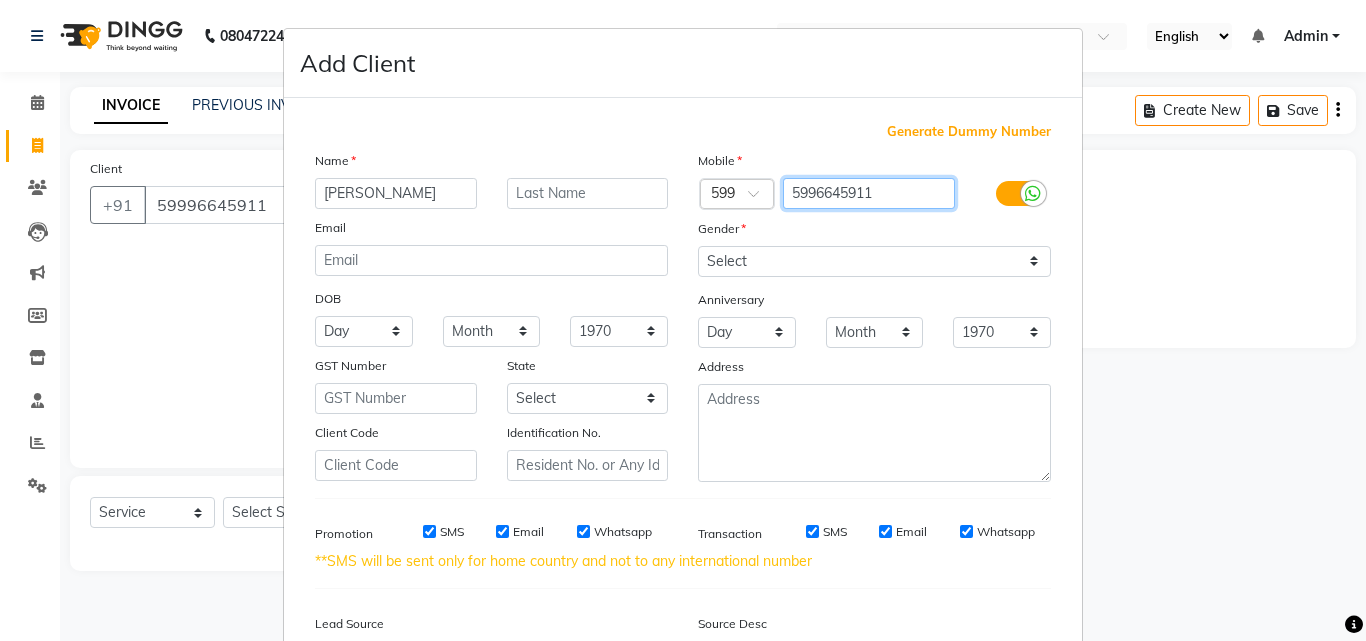 type on "59996645911" 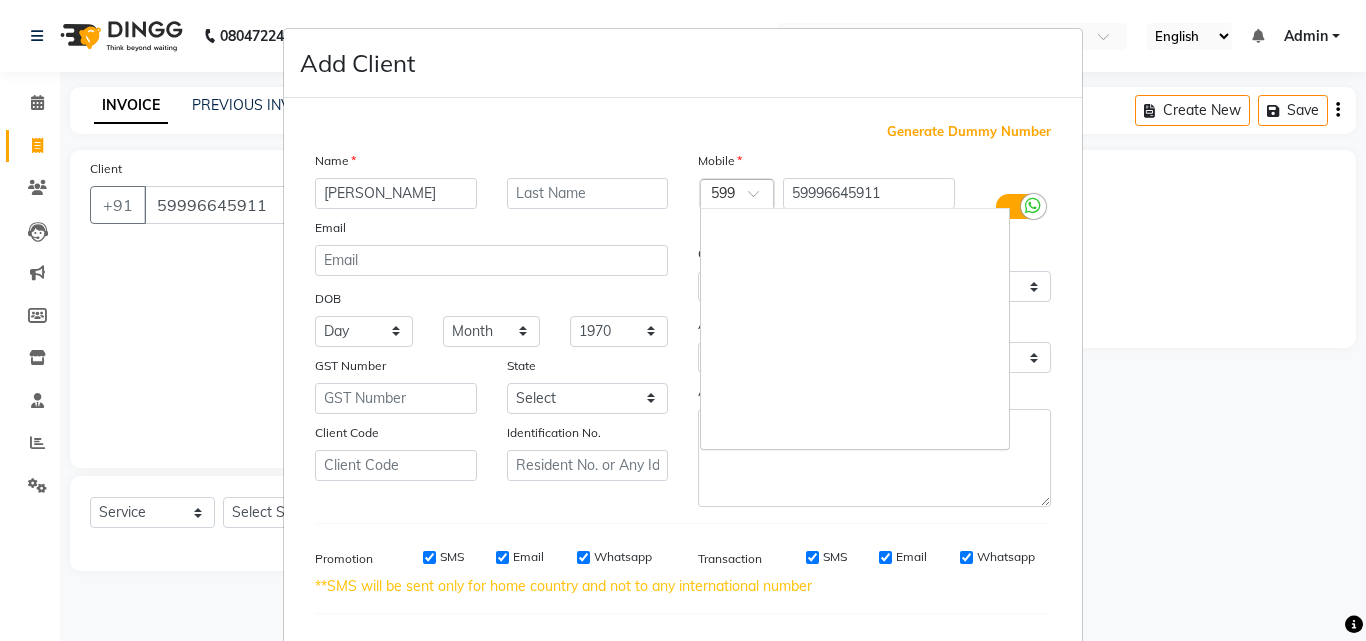 click at bounding box center [717, 195] 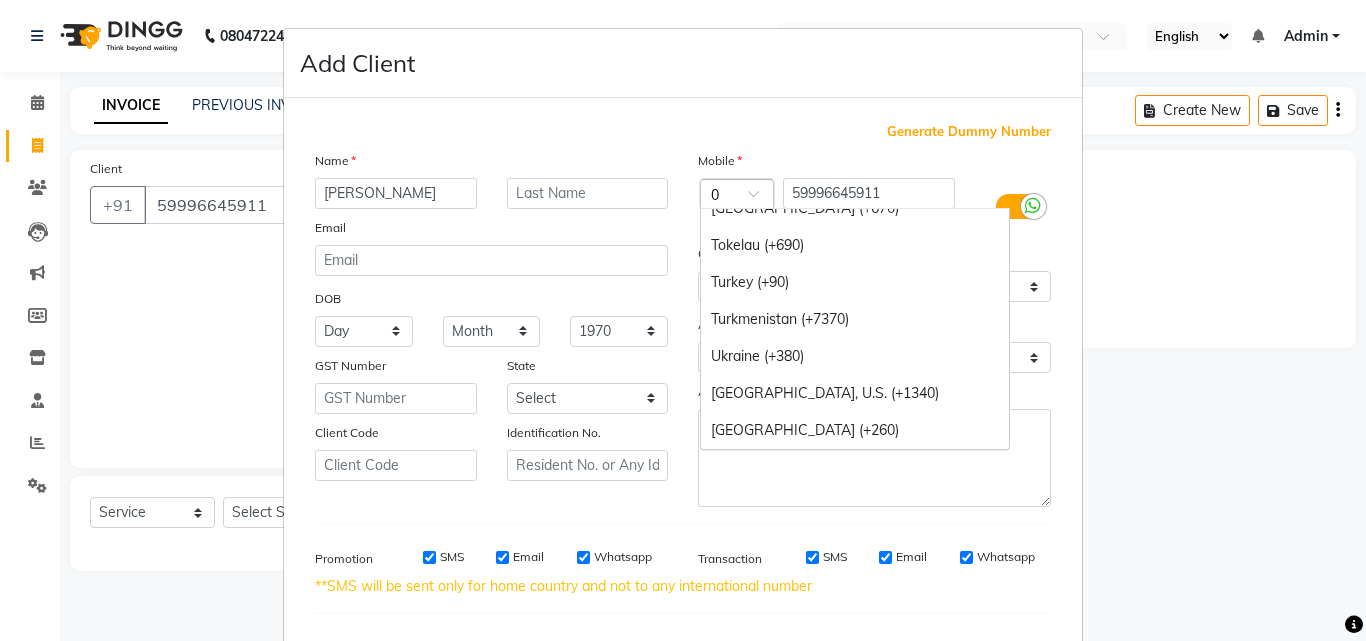 scroll, scrollTop: 1388, scrollLeft: 0, axis: vertical 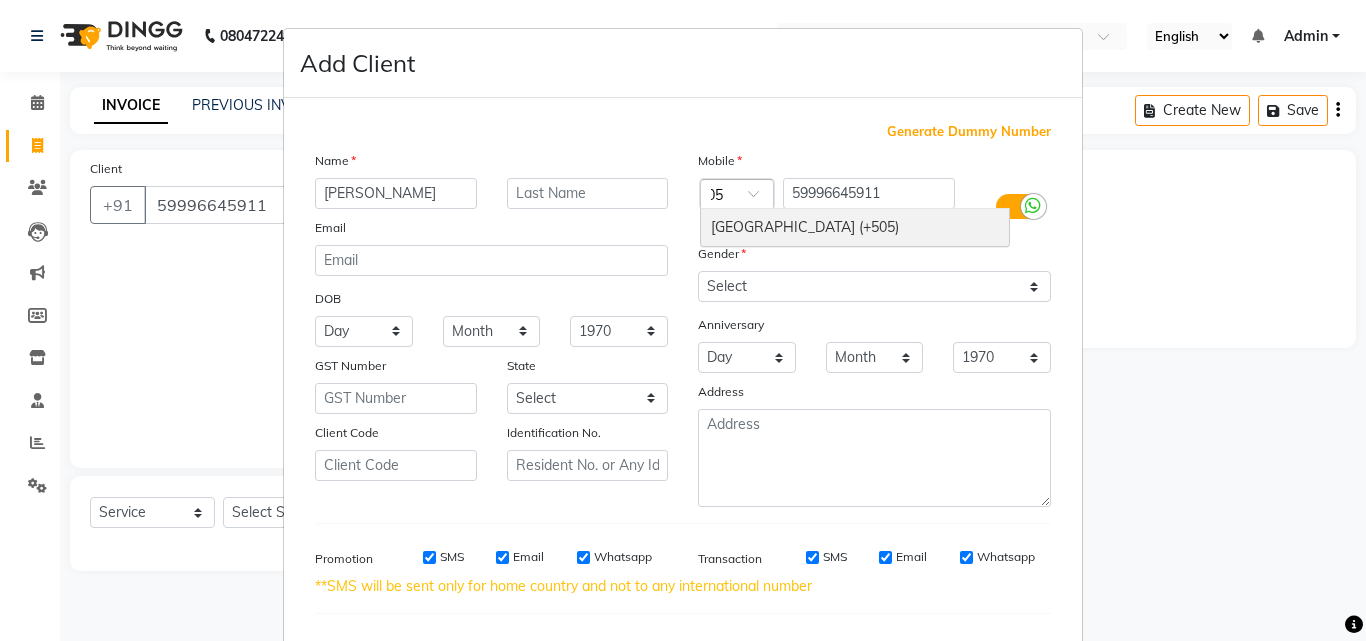 type on "0" 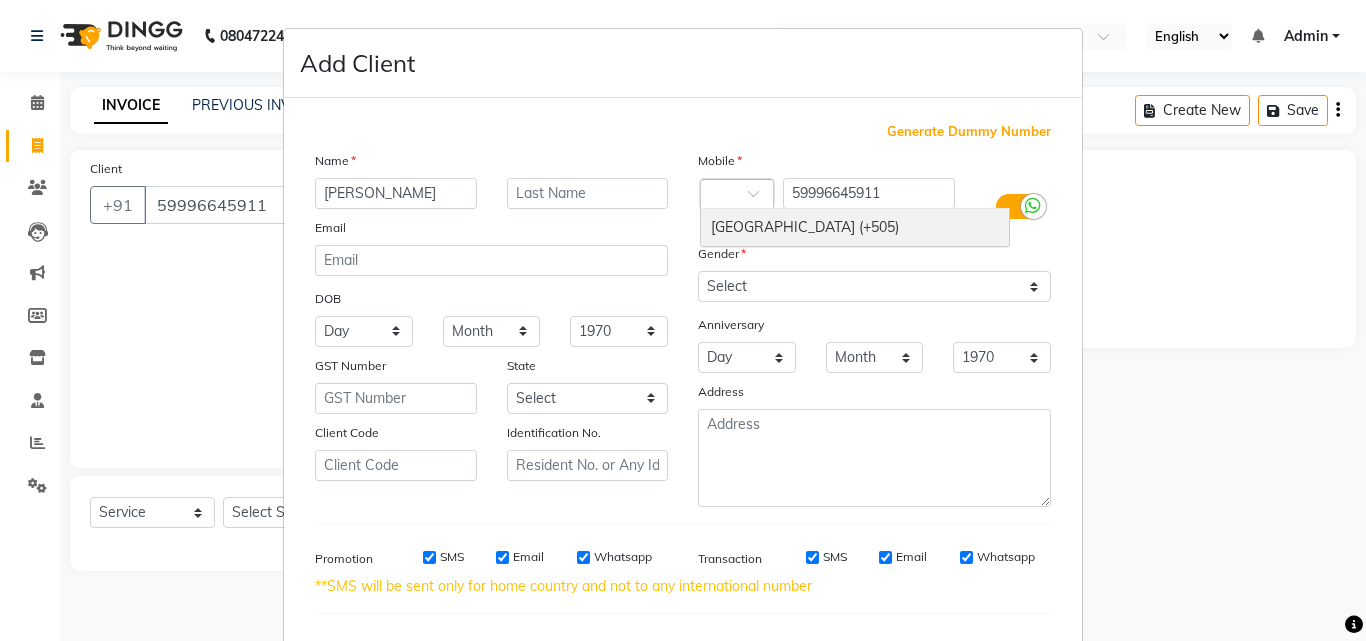 scroll, scrollTop: 0, scrollLeft: 0, axis: both 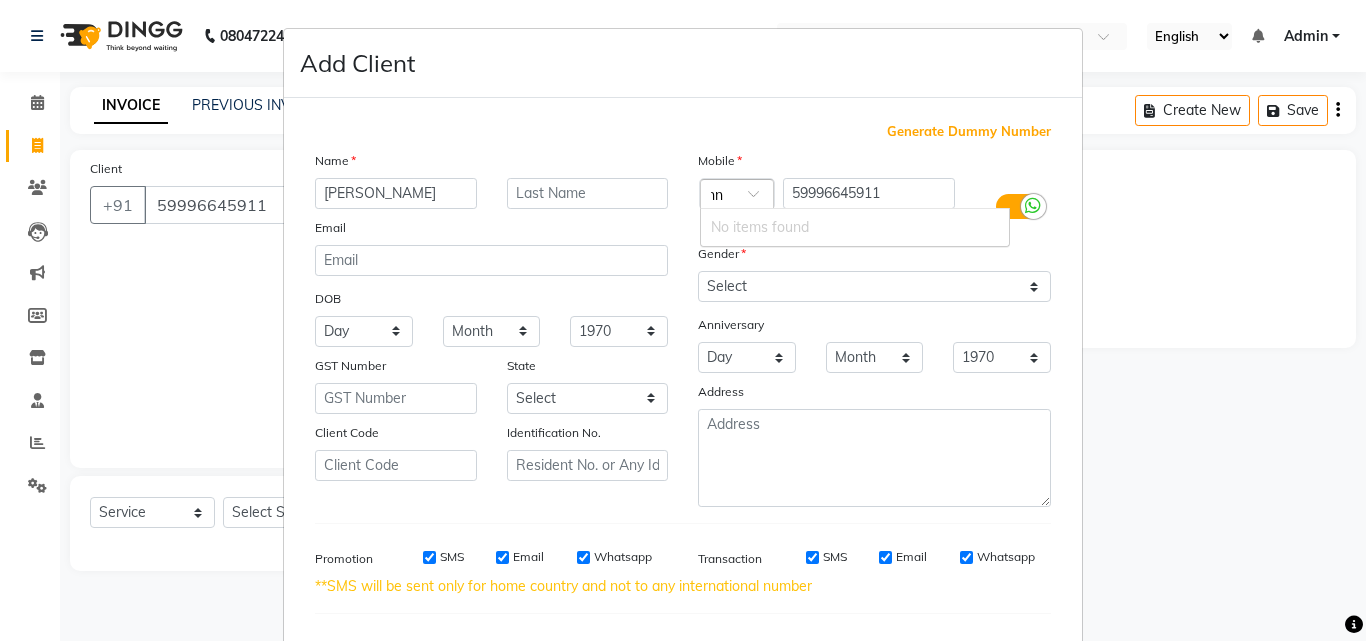 type on "n" 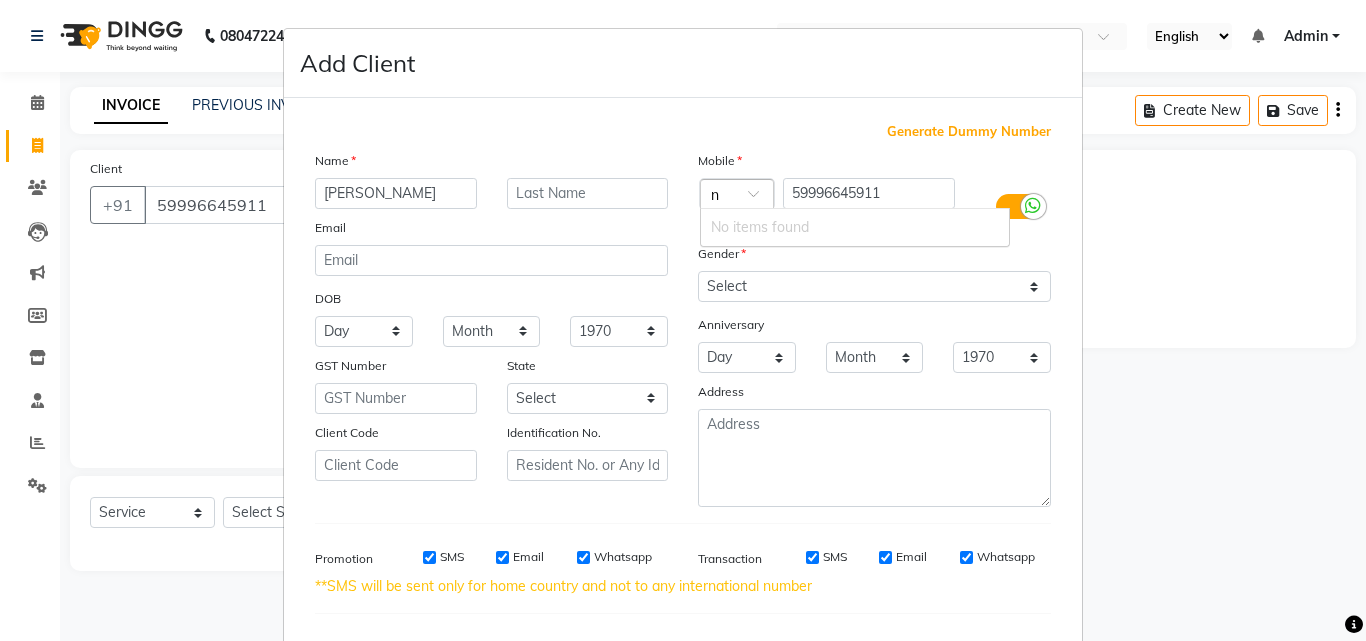 scroll, scrollTop: 0, scrollLeft: 0, axis: both 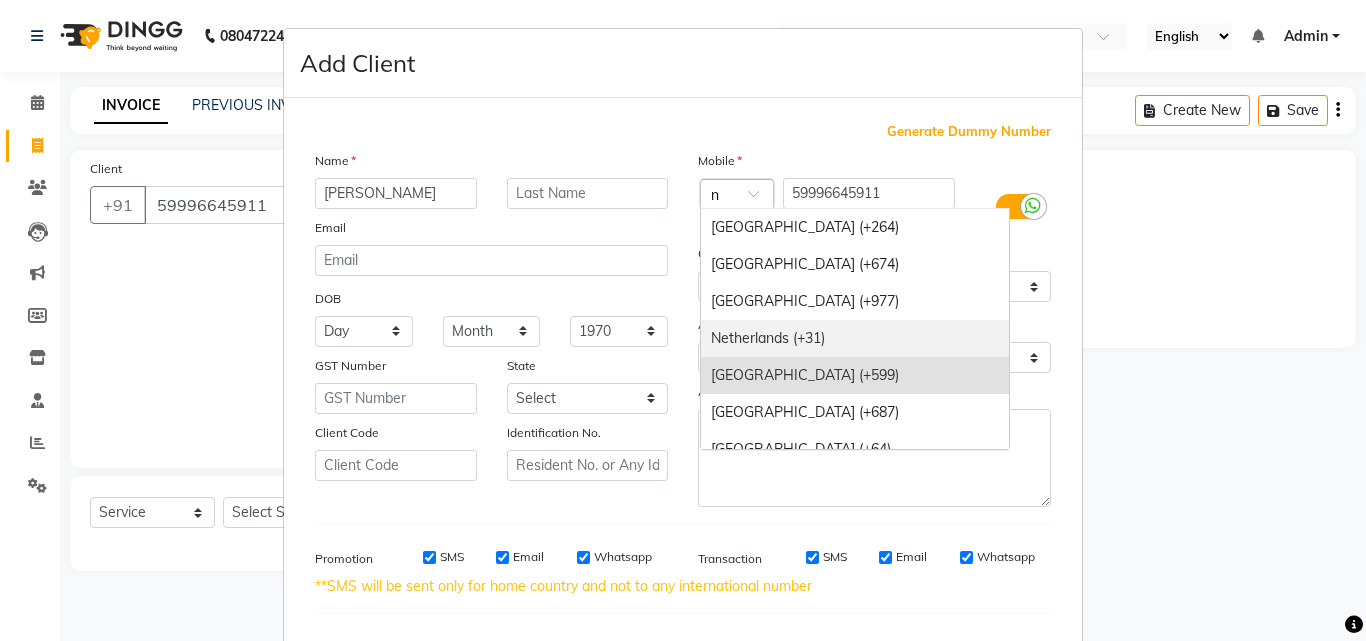 click on "Netherlands (+31)" at bounding box center (855, 338) 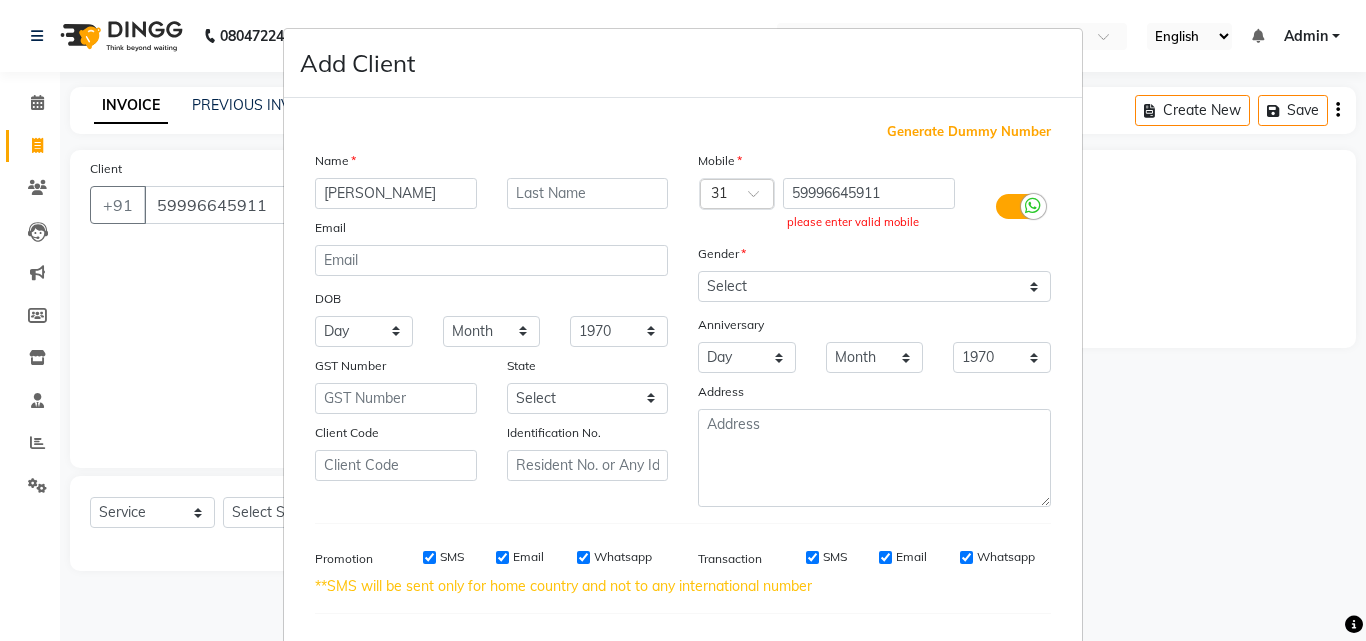 click on "Add Client Generate Dummy Number Name [PERSON_NAME] Email DOB Day 01 02 03 04 05 06 07 08 09 10 11 12 13 14 15 16 17 18 19 20 21 22 23 24 25 26 27 28 29 30 31 Month January February March April May June July August September October November [DATE] 1941 1942 1943 1944 1945 1946 1947 1948 1949 1950 1951 1952 1953 1954 1955 1956 1957 1958 1959 1960 1961 1962 1963 1964 1965 1966 1967 1968 1969 1970 1971 1972 1973 1974 1975 1976 1977 1978 1979 1980 1981 1982 1983 1984 1985 1986 1987 1988 1989 1990 1991 1992 1993 1994 1995 1996 1997 1998 1999 2000 2001 2002 2003 2004 2005 2006 2007 2008 2009 2010 2011 2012 2013 2014 2015 2016 2017 2018 2019 2020 2021 2022 2023 2024 GST Number State Select [GEOGRAPHIC_DATA] [GEOGRAPHIC_DATA] [GEOGRAPHIC_DATA] [GEOGRAPHIC_DATA] [GEOGRAPHIC_DATA] [GEOGRAPHIC_DATA] [GEOGRAPHIC_DATA] [GEOGRAPHIC_DATA] and [GEOGRAPHIC_DATA] [GEOGRAPHIC_DATA] [GEOGRAPHIC_DATA] [GEOGRAPHIC_DATA] [GEOGRAPHIC_DATA] [GEOGRAPHIC_DATA] [GEOGRAPHIC_DATA] [GEOGRAPHIC_DATA] [GEOGRAPHIC_DATA] [GEOGRAPHIC_DATA] [GEOGRAPHIC_DATA] [GEOGRAPHIC_DATA] [GEOGRAPHIC_DATA] [GEOGRAPHIC_DATA] [GEOGRAPHIC_DATA] [GEOGRAPHIC_DATA] [GEOGRAPHIC_DATA] [GEOGRAPHIC_DATA] [GEOGRAPHIC_DATA] [GEOGRAPHIC_DATA] [GEOGRAPHIC_DATA] [GEOGRAPHIC_DATA]" at bounding box center (683, 320) 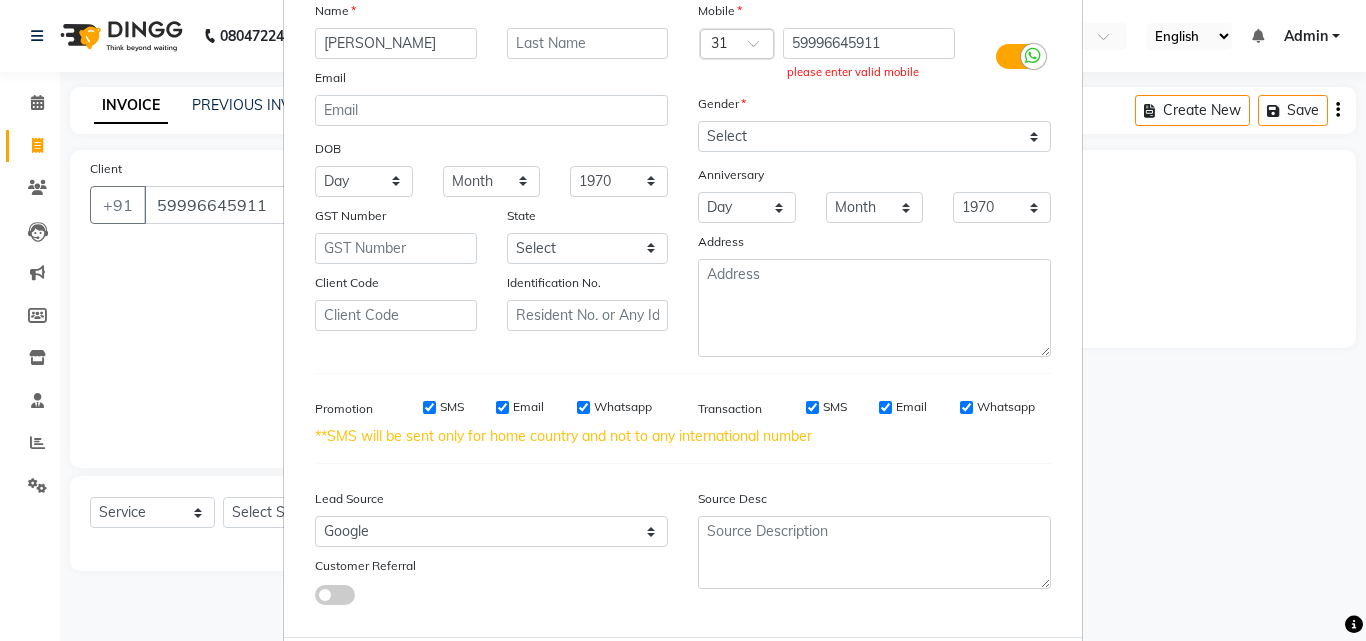 scroll, scrollTop: 254, scrollLeft: 0, axis: vertical 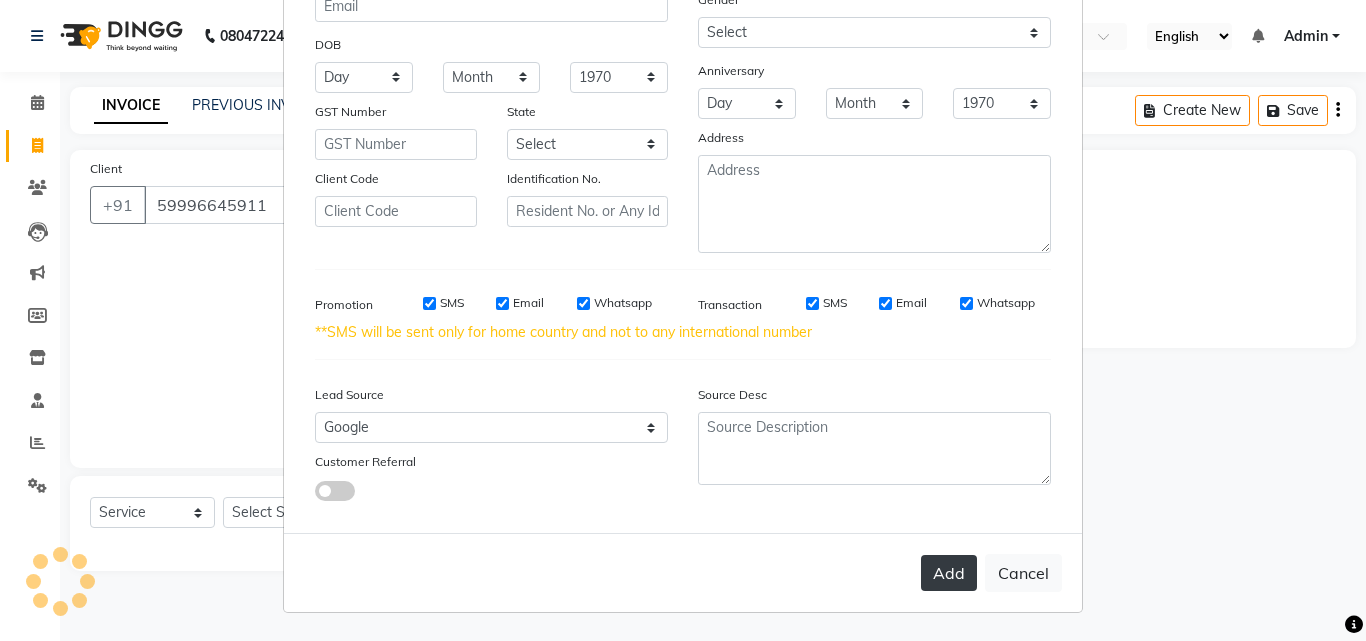 click on "Add" at bounding box center [949, 573] 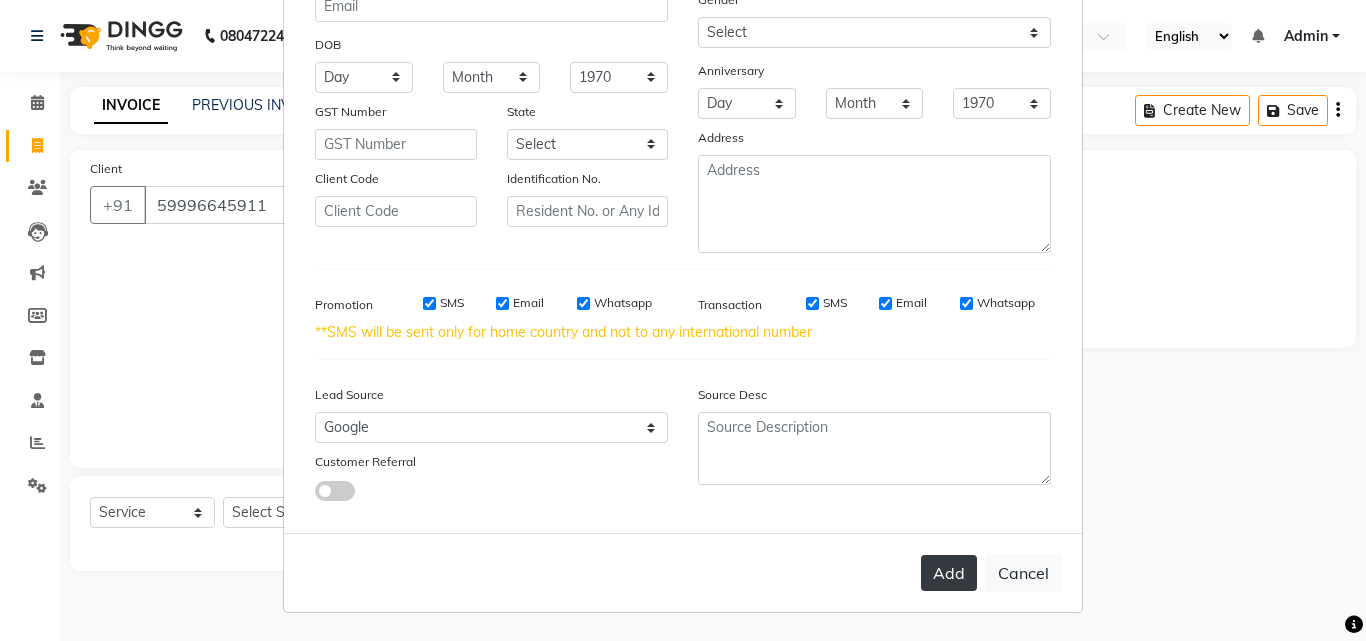 click on "Add" at bounding box center (949, 573) 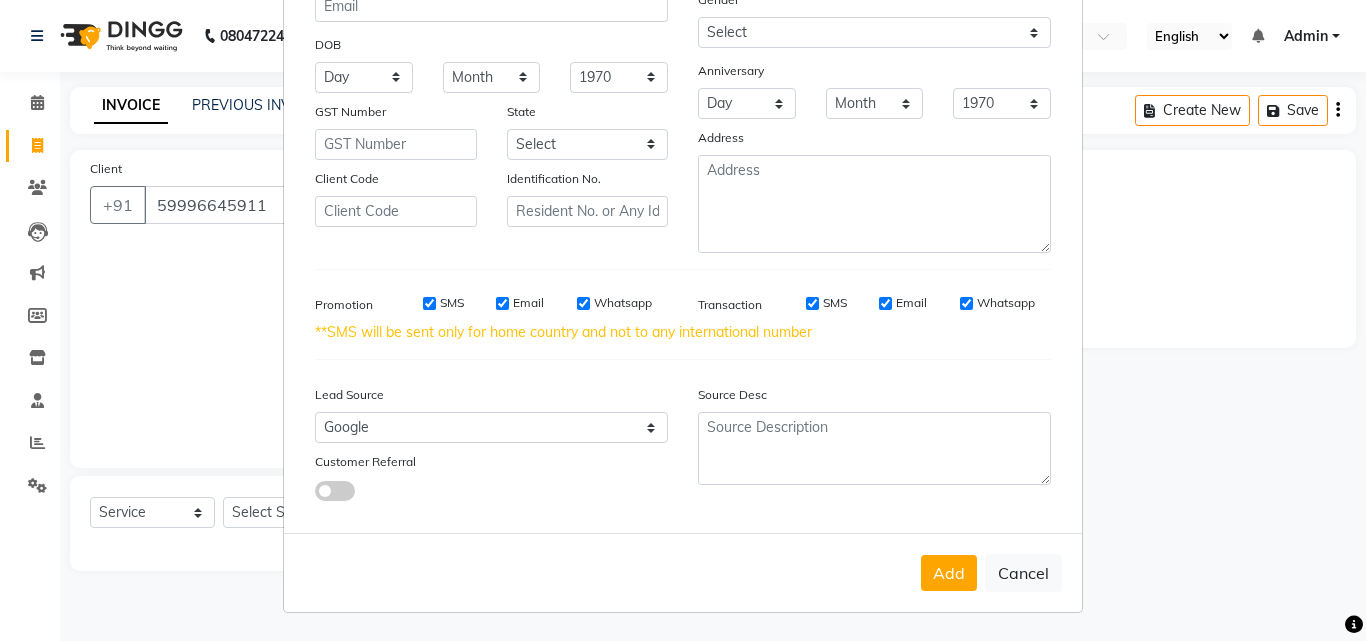 type 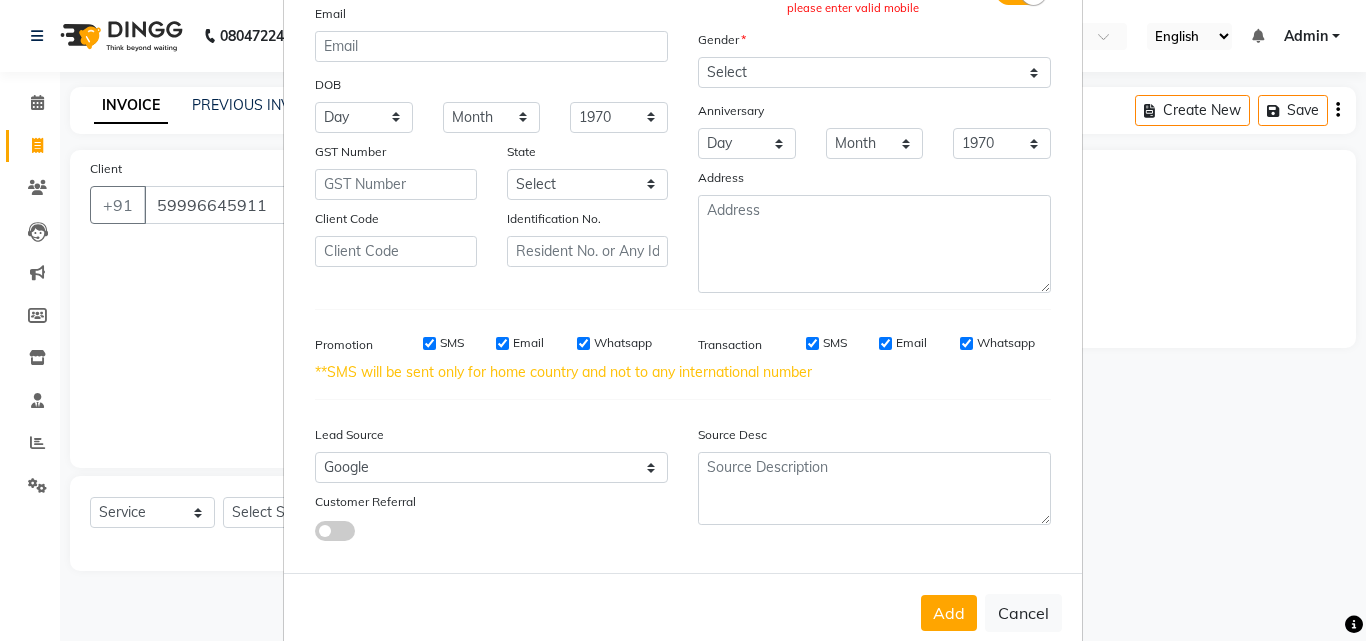 scroll, scrollTop: 0, scrollLeft: 0, axis: both 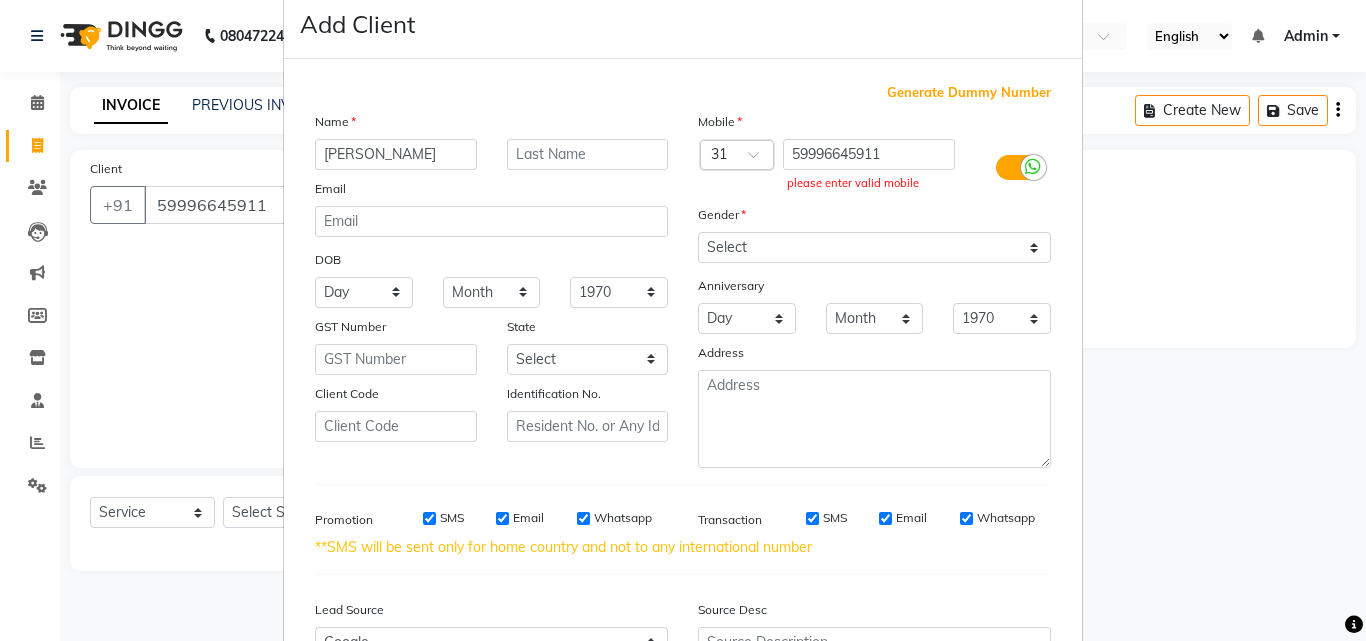 click on "Add Client Generate Dummy Number Name [PERSON_NAME] Email DOB Day 01 02 03 04 05 06 07 08 09 10 11 12 13 14 15 16 17 18 19 20 21 22 23 24 25 26 27 28 29 30 31 Month January February March April May June July August September October November [DATE] 1941 1942 1943 1944 1945 1946 1947 1948 1949 1950 1951 1952 1953 1954 1955 1956 1957 1958 1959 1960 1961 1962 1963 1964 1965 1966 1967 1968 1969 1970 1971 1972 1973 1974 1975 1976 1977 1978 1979 1980 1981 1982 1983 1984 1985 1986 1987 1988 1989 1990 1991 1992 1993 1994 1995 1996 1997 1998 1999 2000 2001 2002 2003 2004 2005 2006 2007 2008 2009 2010 2011 2012 2013 2014 2015 2016 2017 2018 2019 2020 2021 2022 2023 2024 GST Number State Select [GEOGRAPHIC_DATA] [GEOGRAPHIC_DATA] [GEOGRAPHIC_DATA] [GEOGRAPHIC_DATA] [GEOGRAPHIC_DATA] [GEOGRAPHIC_DATA] [GEOGRAPHIC_DATA] [GEOGRAPHIC_DATA] and [GEOGRAPHIC_DATA] [GEOGRAPHIC_DATA] [GEOGRAPHIC_DATA] [GEOGRAPHIC_DATA] [GEOGRAPHIC_DATA] [GEOGRAPHIC_DATA] [GEOGRAPHIC_DATA] [GEOGRAPHIC_DATA] [GEOGRAPHIC_DATA] [GEOGRAPHIC_DATA] [GEOGRAPHIC_DATA] [GEOGRAPHIC_DATA] [GEOGRAPHIC_DATA] [GEOGRAPHIC_DATA] [GEOGRAPHIC_DATA] [GEOGRAPHIC_DATA] [GEOGRAPHIC_DATA] [GEOGRAPHIC_DATA] [GEOGRAPHIC_DATA] [GEOGRAPHIC_DATA] [GEOGRAPHIC_DATA] [GEOGRAPHIC_DATA]" at bounding box center (683, 408) 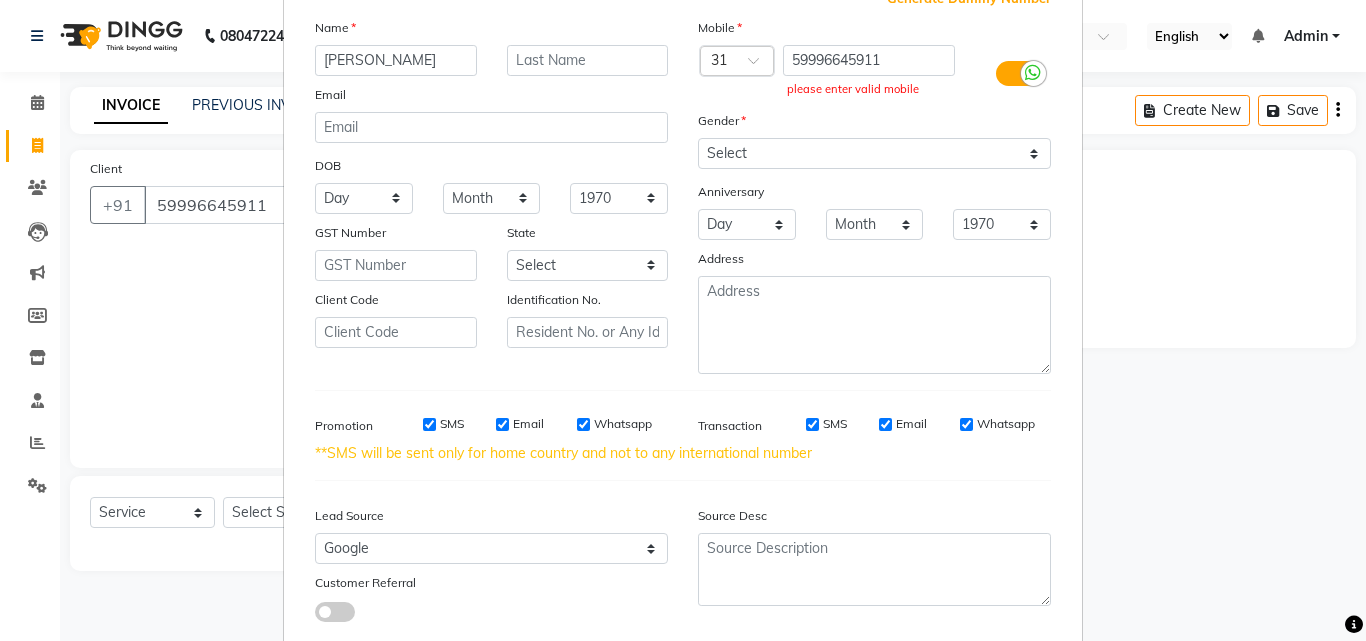 scroll, scrollTop: 254, scrollLeft: 0, axis: vertical 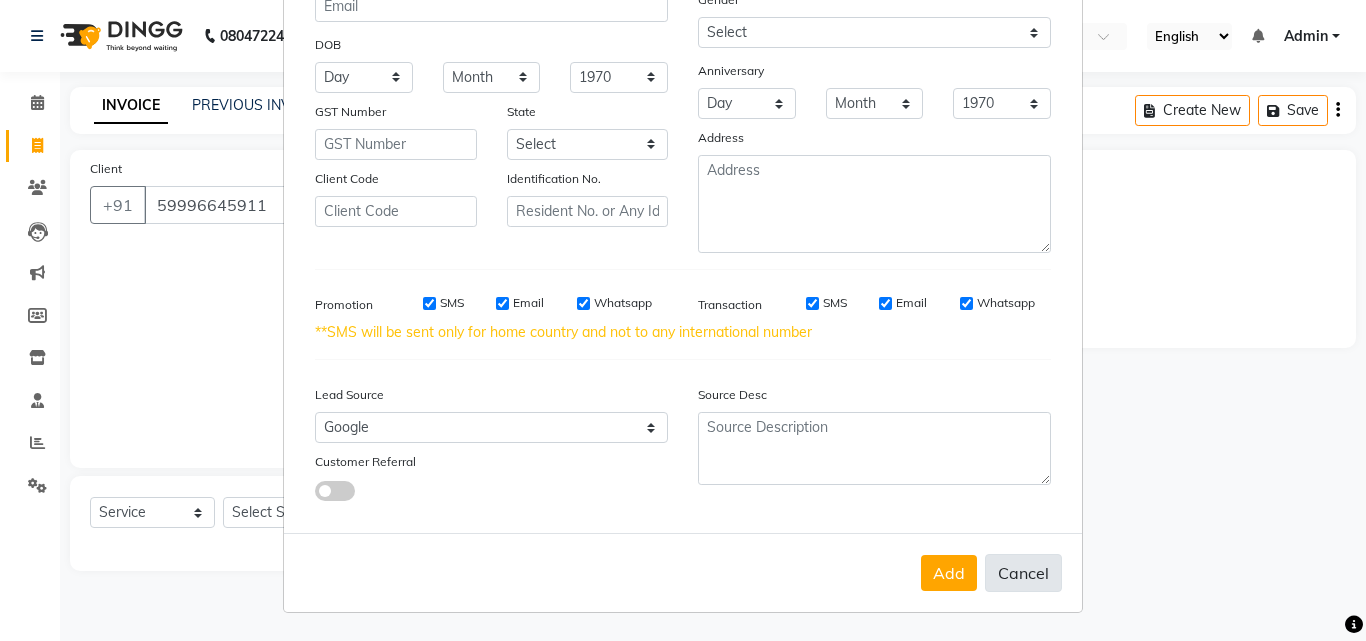 click on "Cancel" at bounding box center (1023, 573) 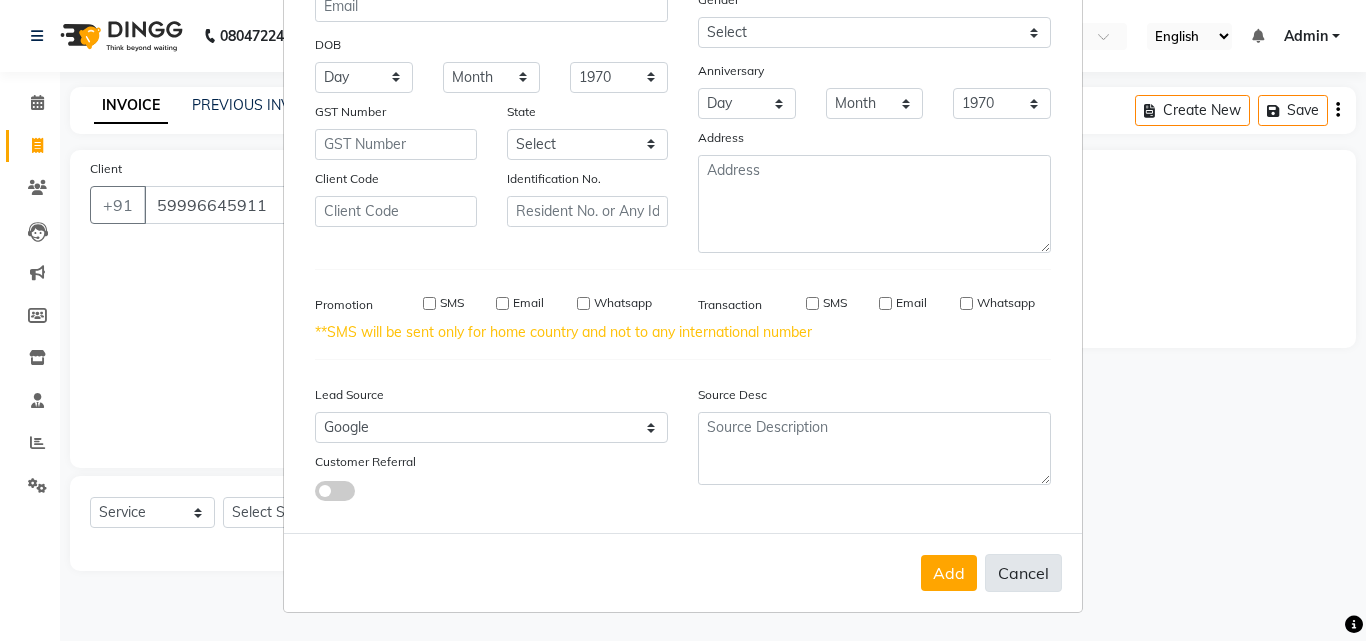 type 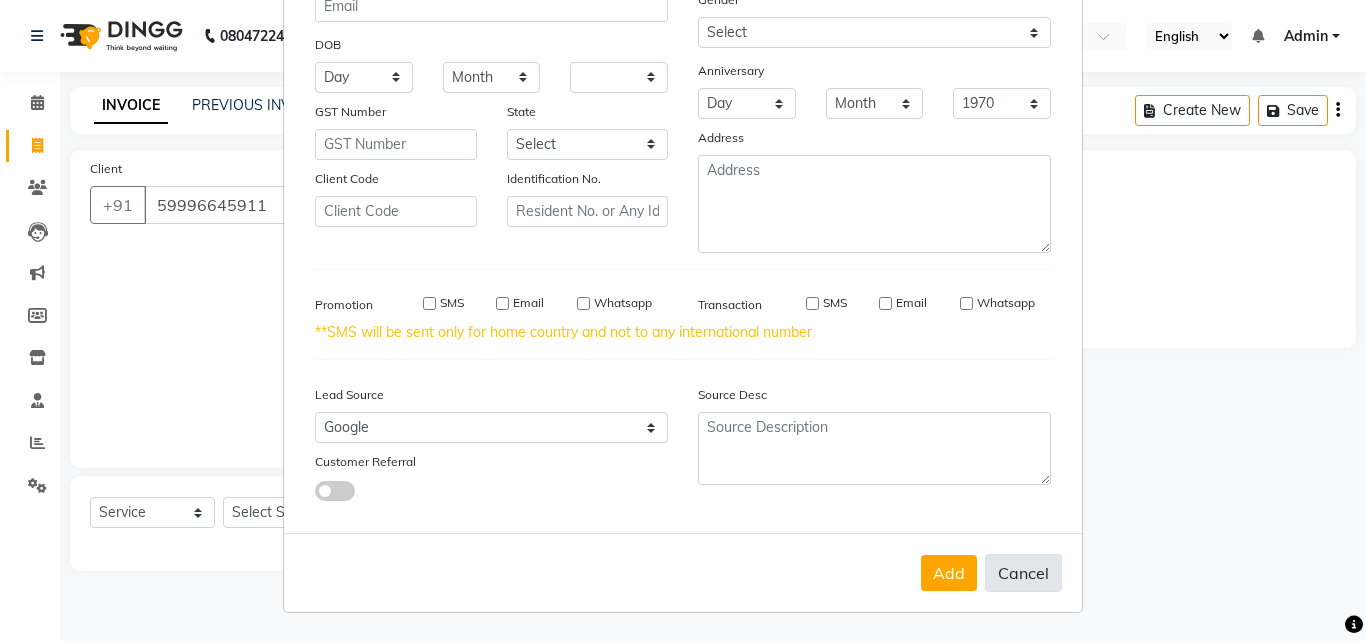 select 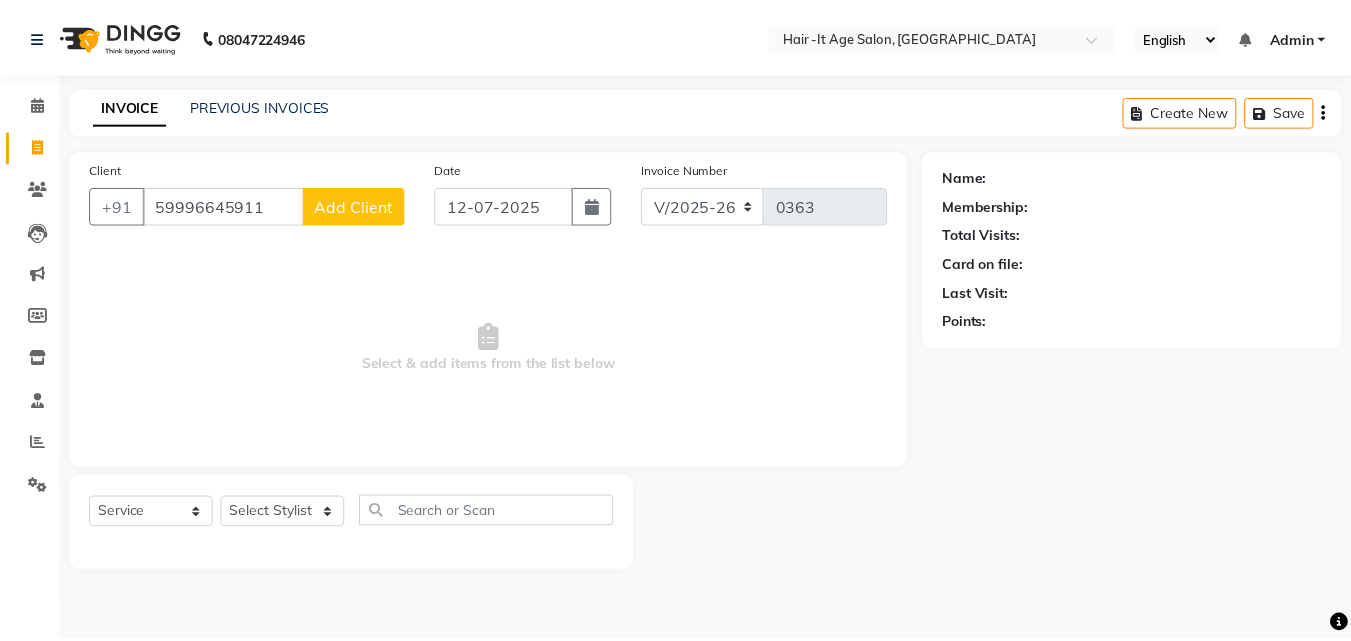 scroll, scrollTop: 229, scrollLeft: 0, axis: vertical 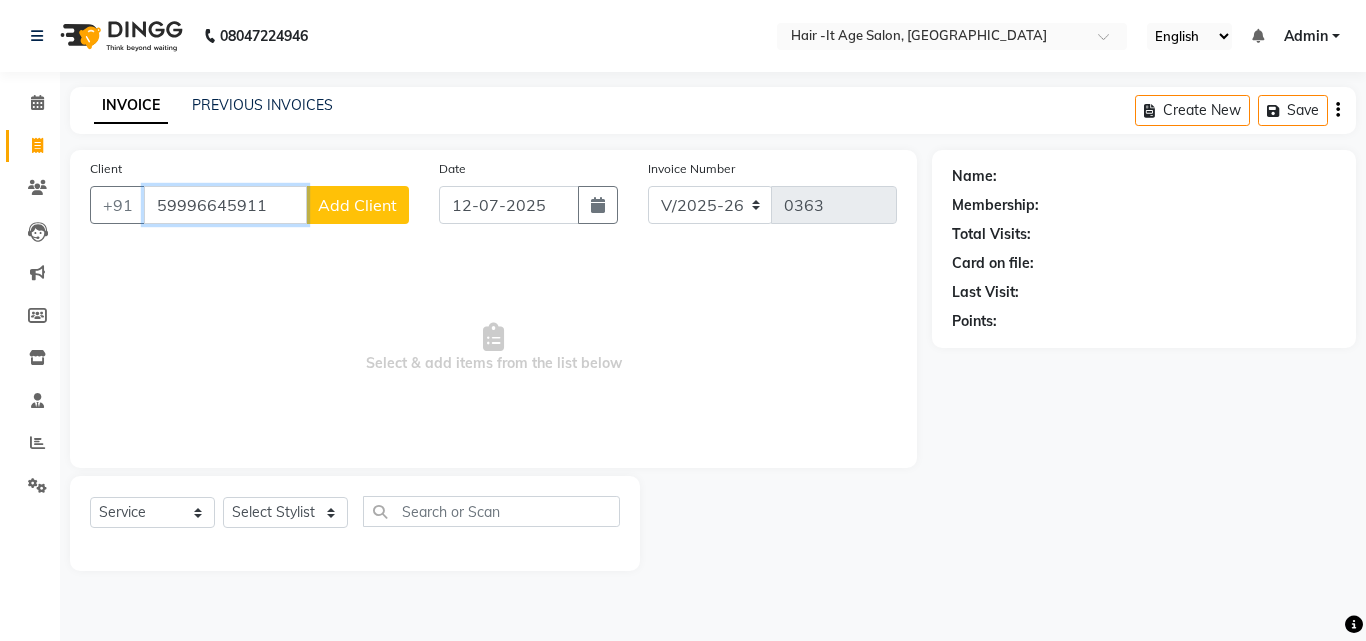 click on "59996645911" at bounding box center [225, 205] 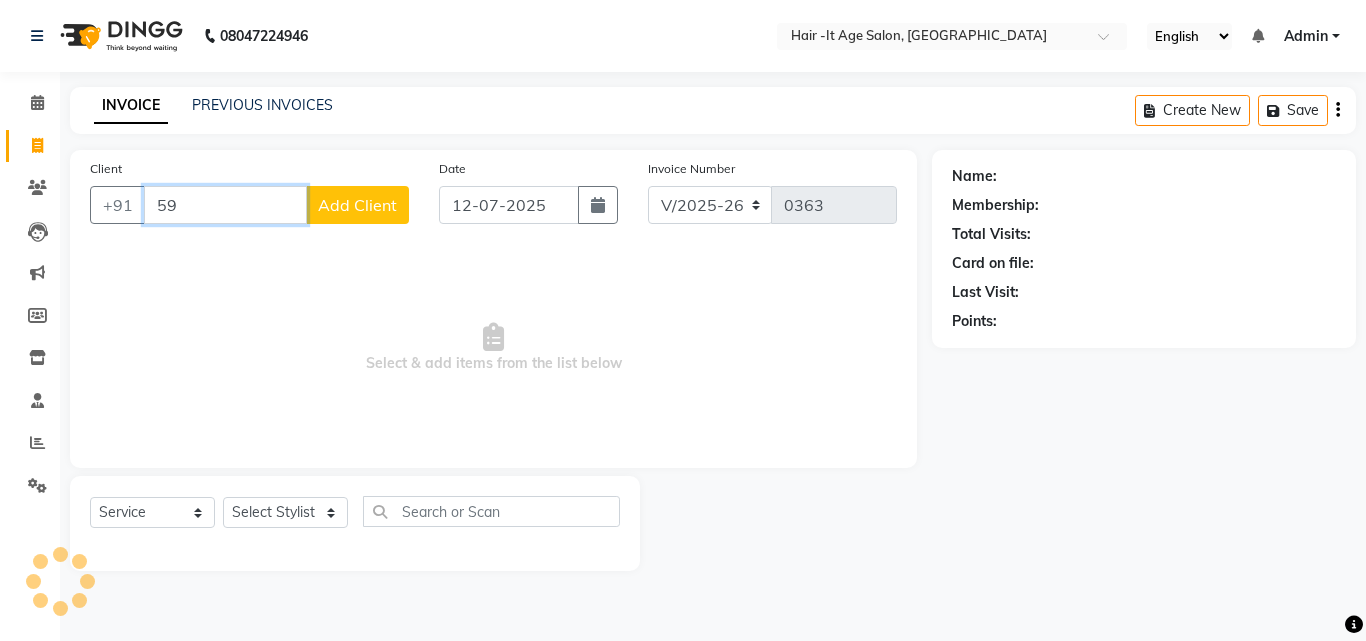 type on "5" 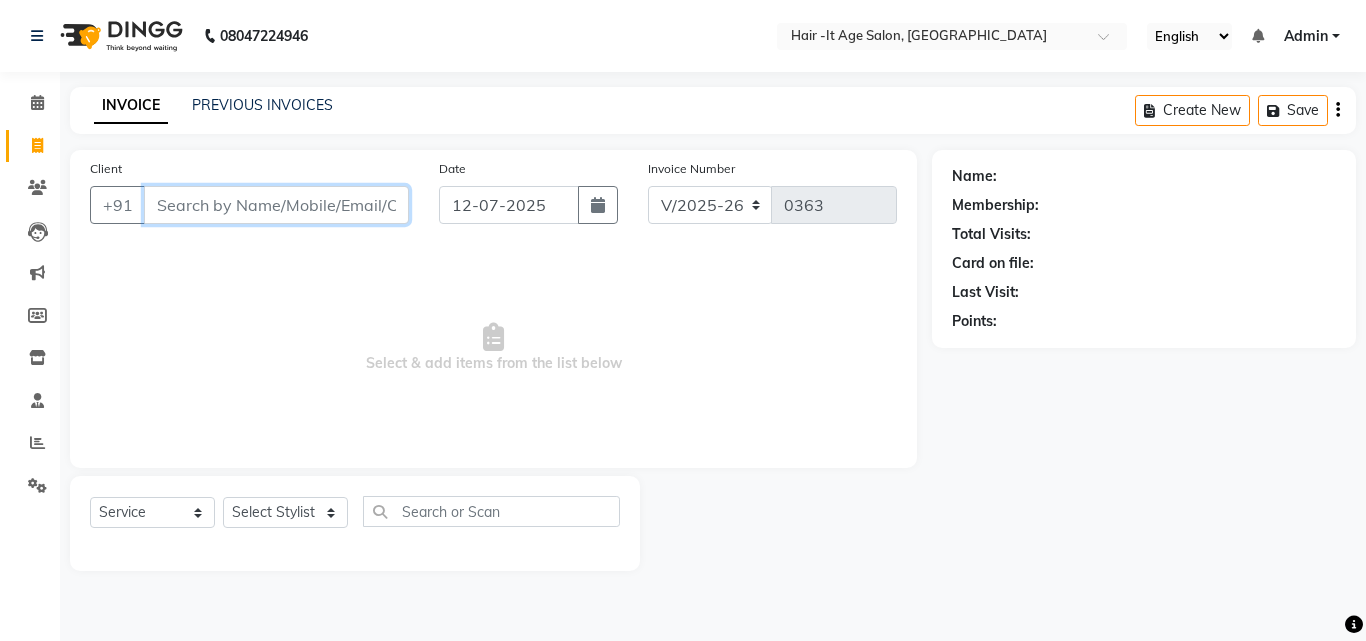 type on "k" 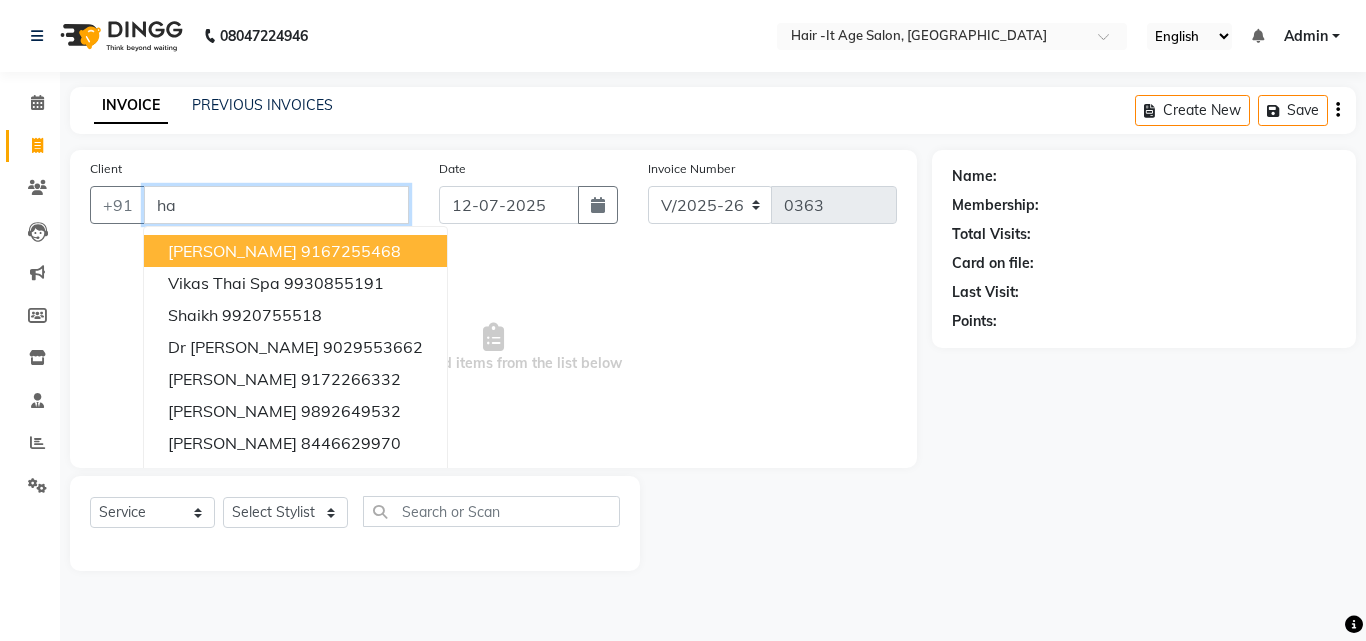 type on "h" 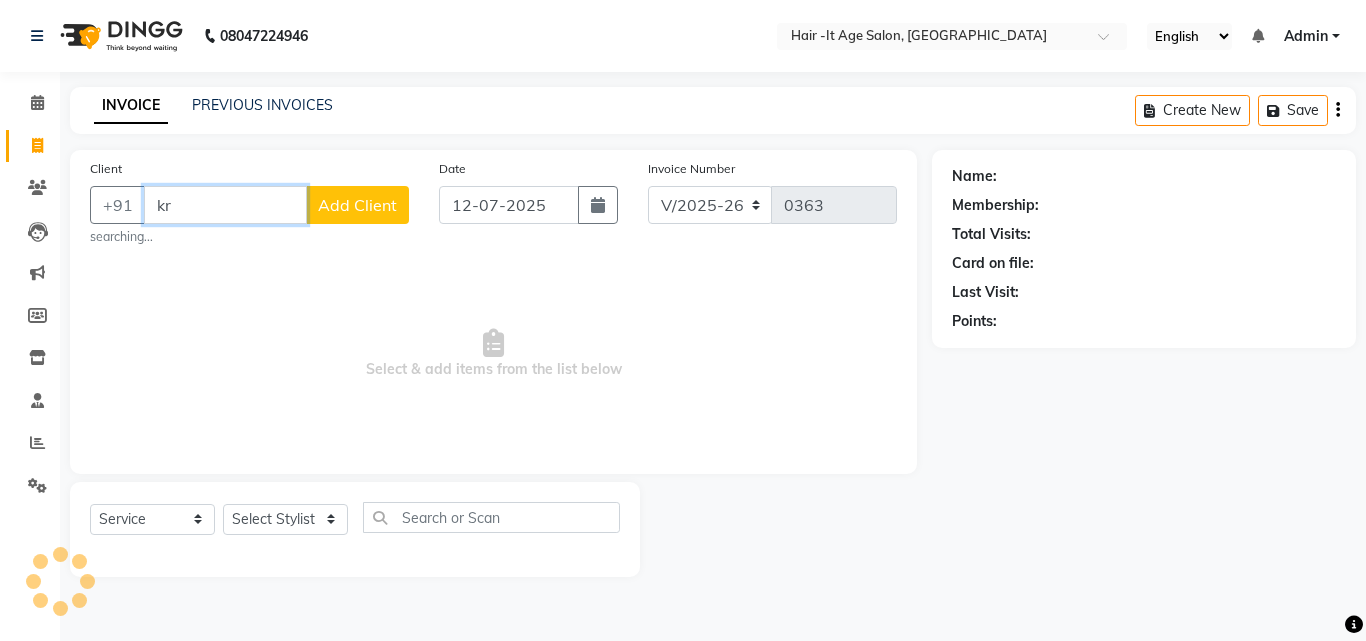 type on "k" 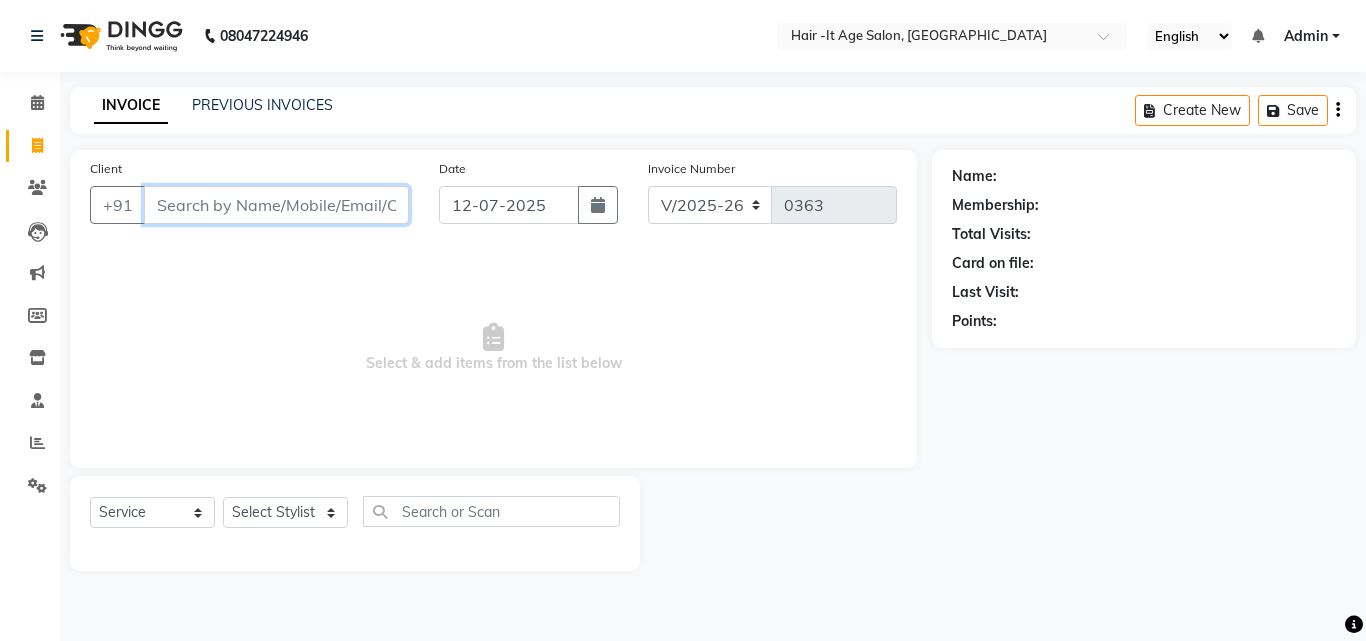 type on "6" 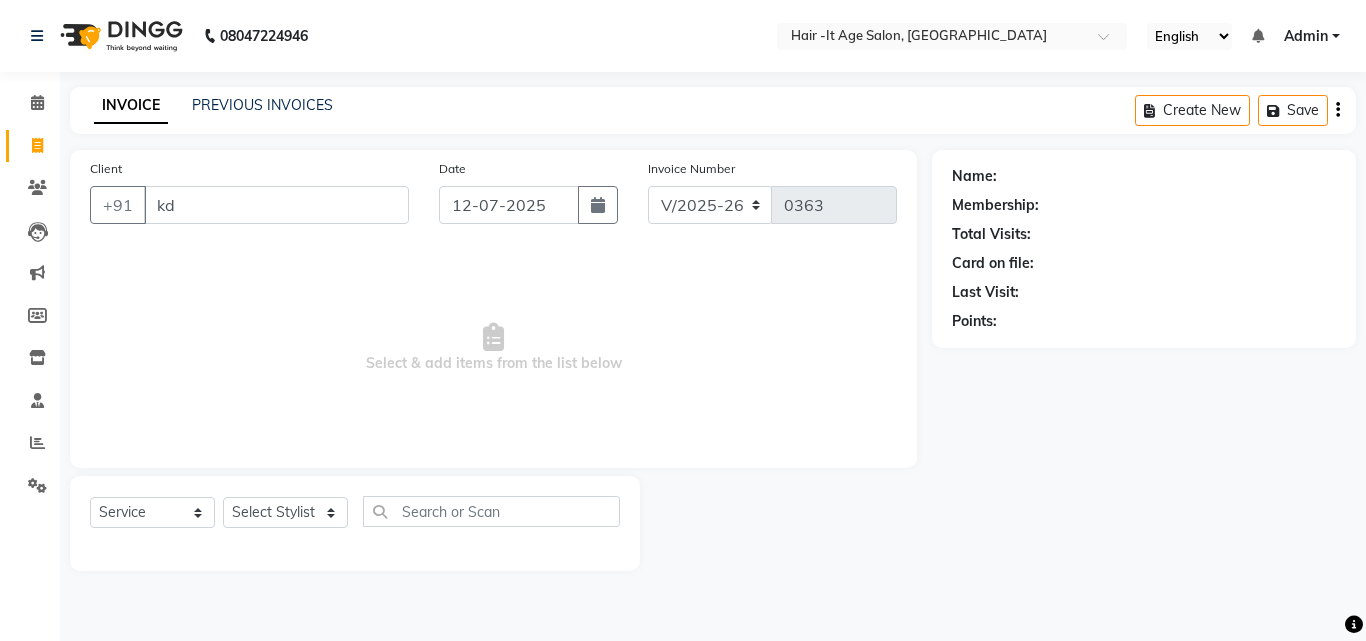 click on "Client +91 kd" 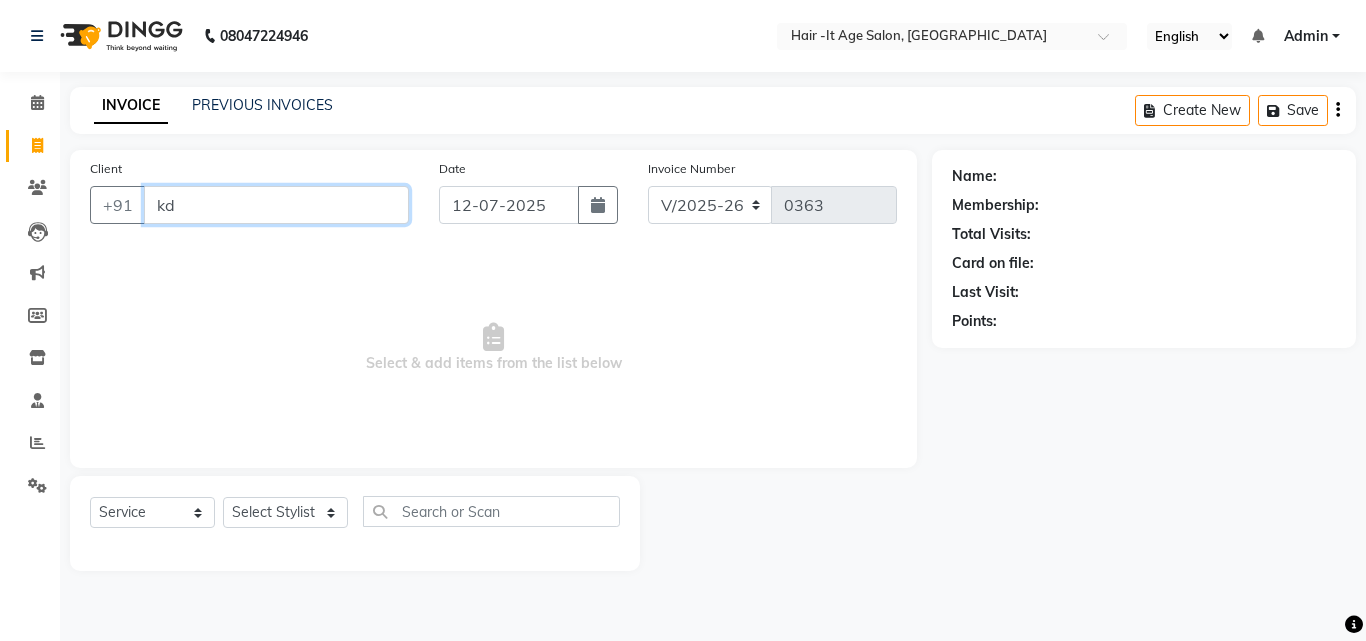 click on "kd" at bounding box center (276, 205) 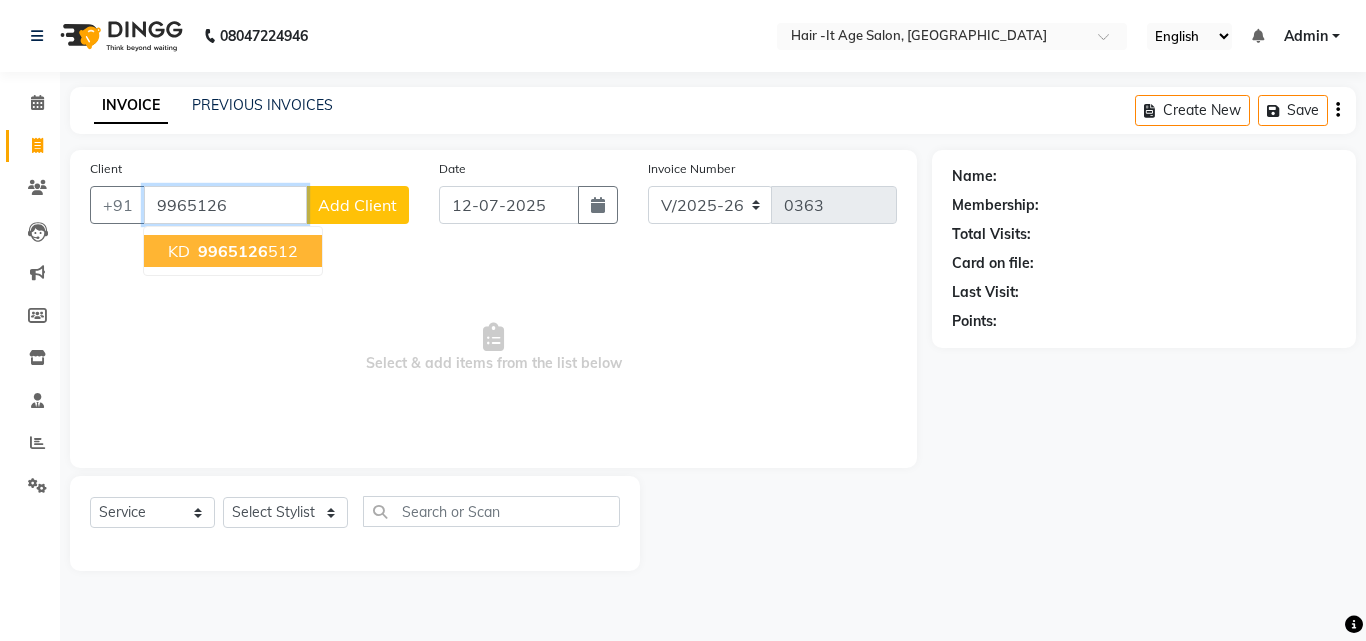 click on "9965126" at bounding box center [233, 251] 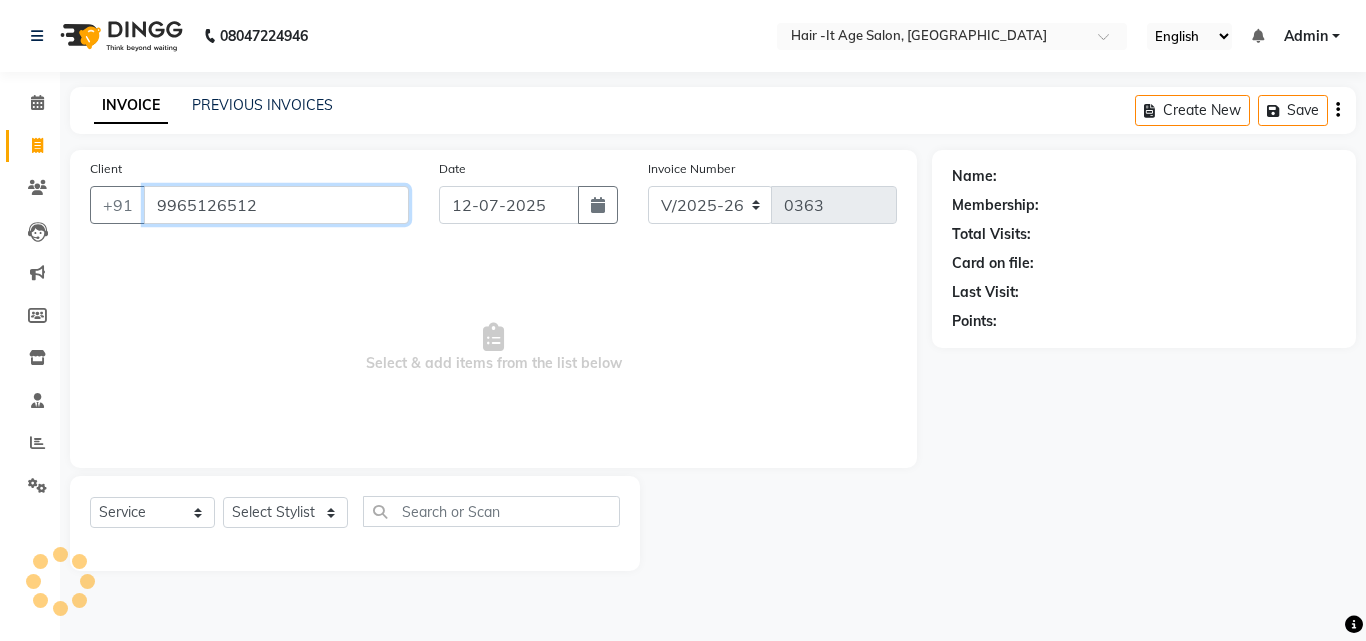 type on "9965126512" 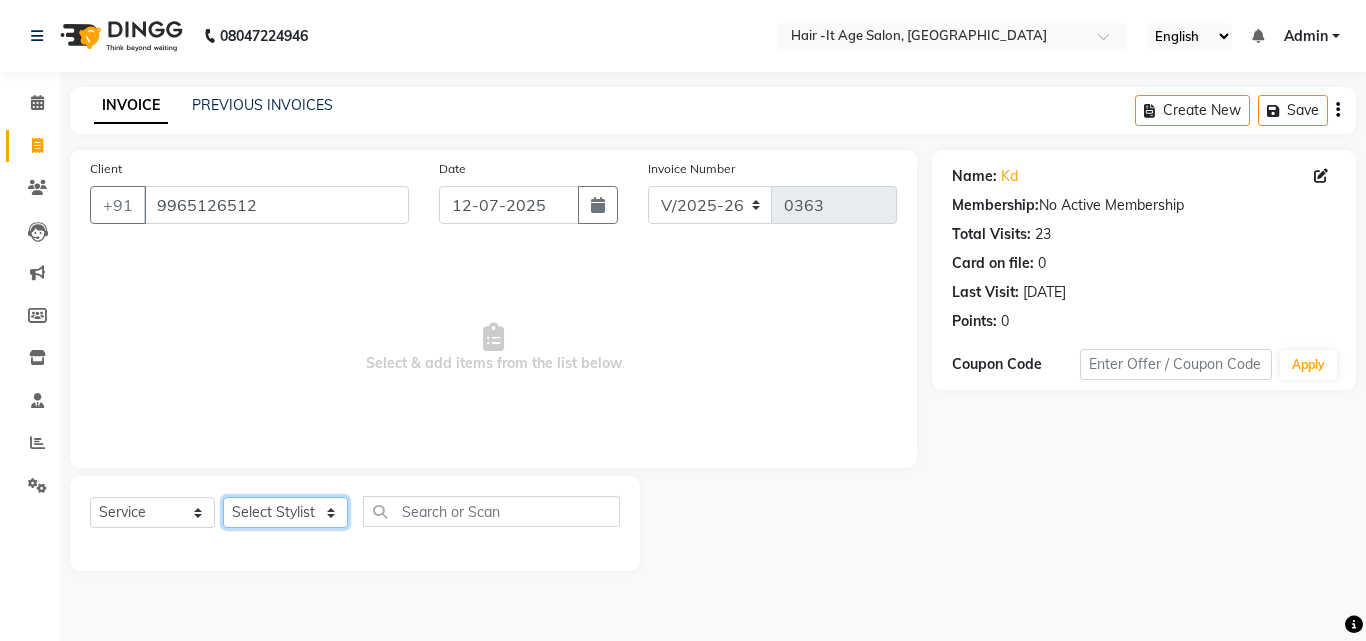 click on "Select Stylist [PERSON_NAME] Ankit [PERSON_NAME] Front Desk Kriteekaa [PERSON_NAME]" 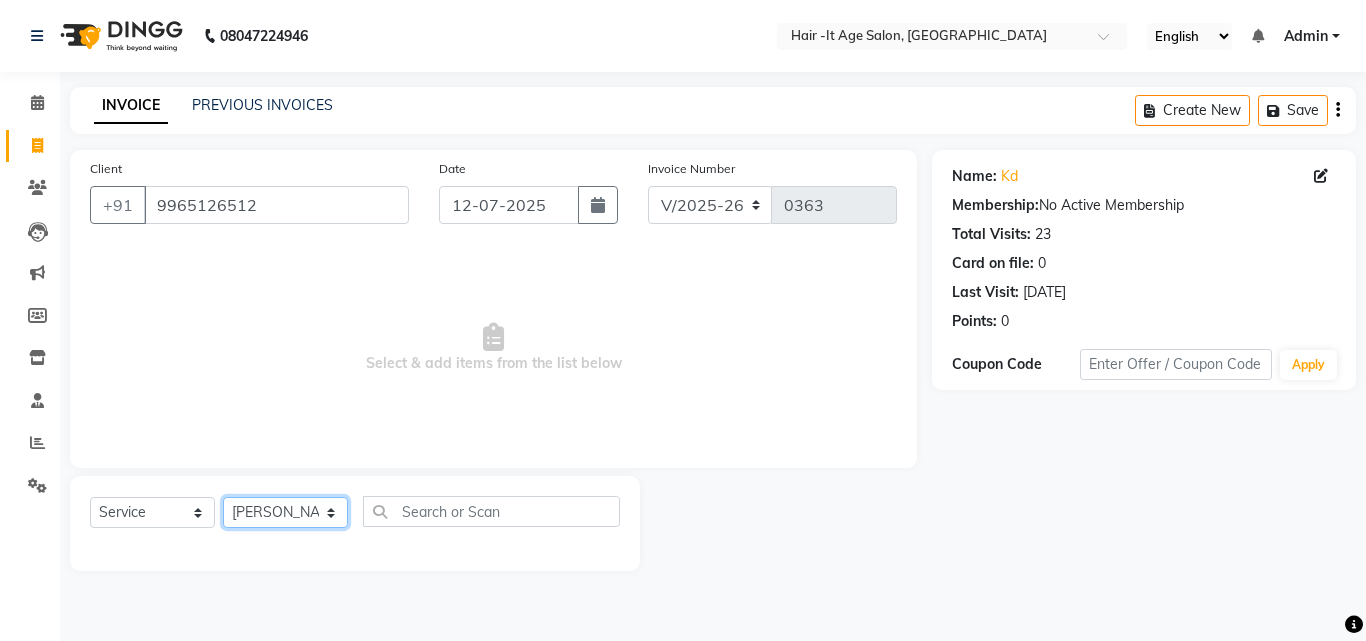 click on "Select Stylist [PERSON_NAME] Ankit [PERSON_NAME] Front Desk Kriteekaa [PERSON_NAME]" 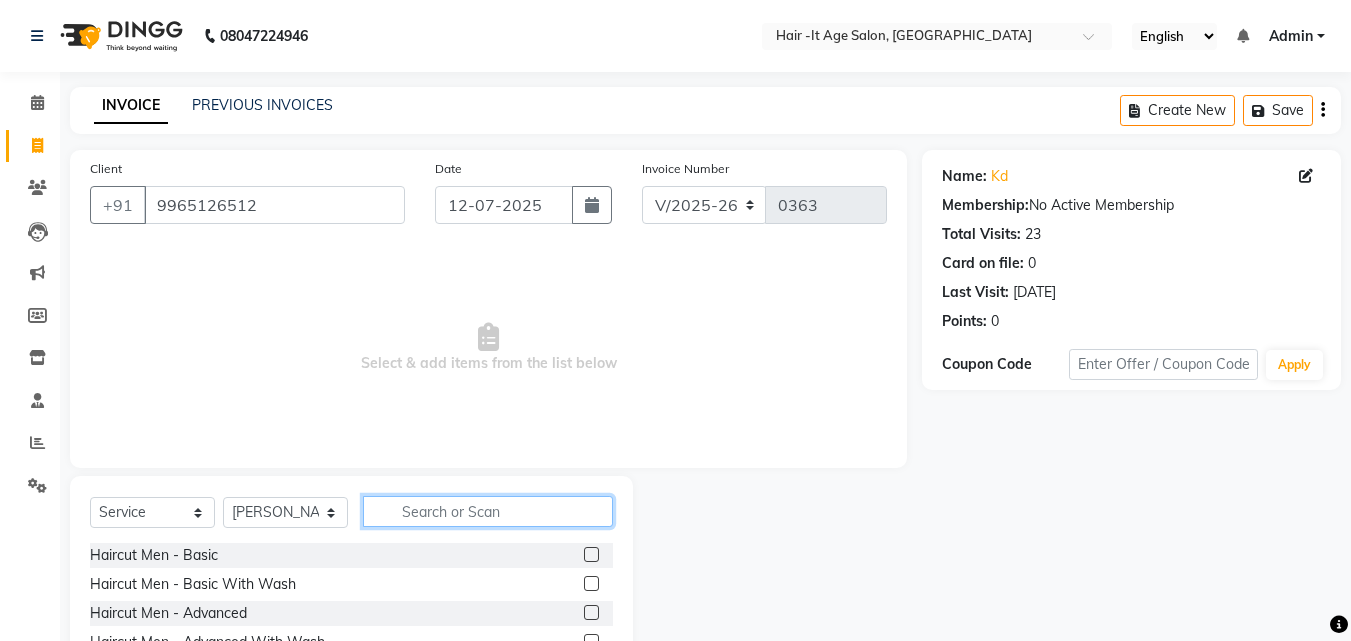 click 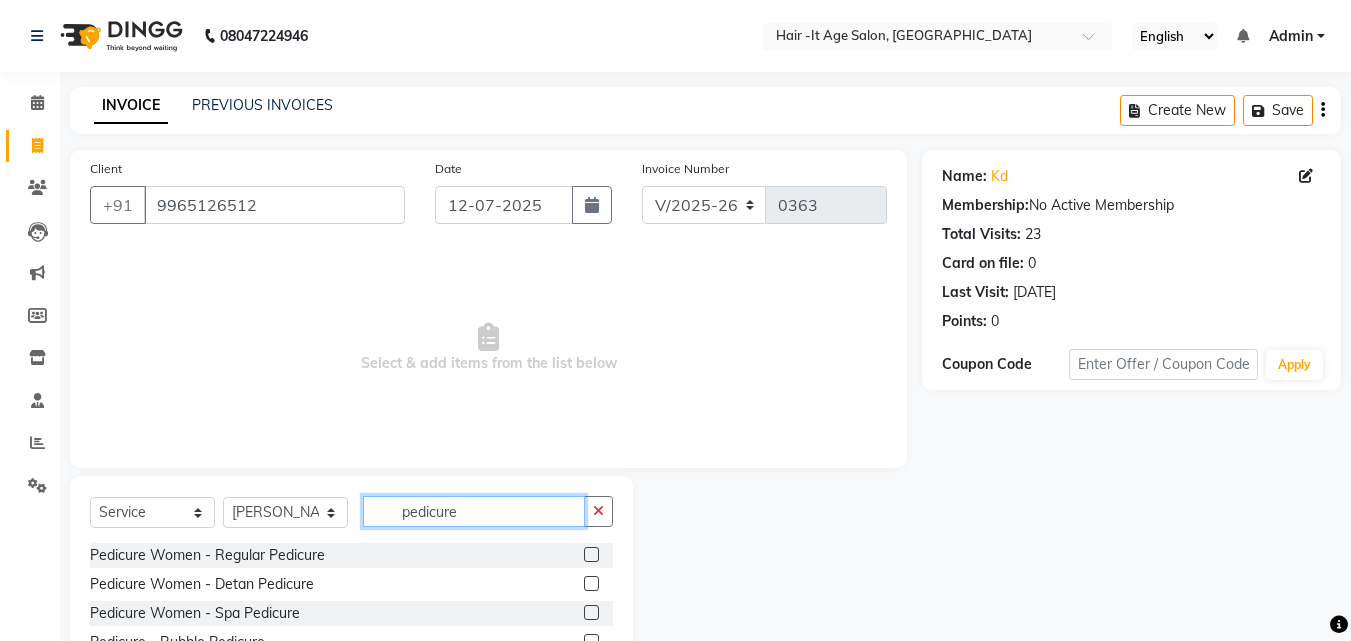 type on "pedicure" 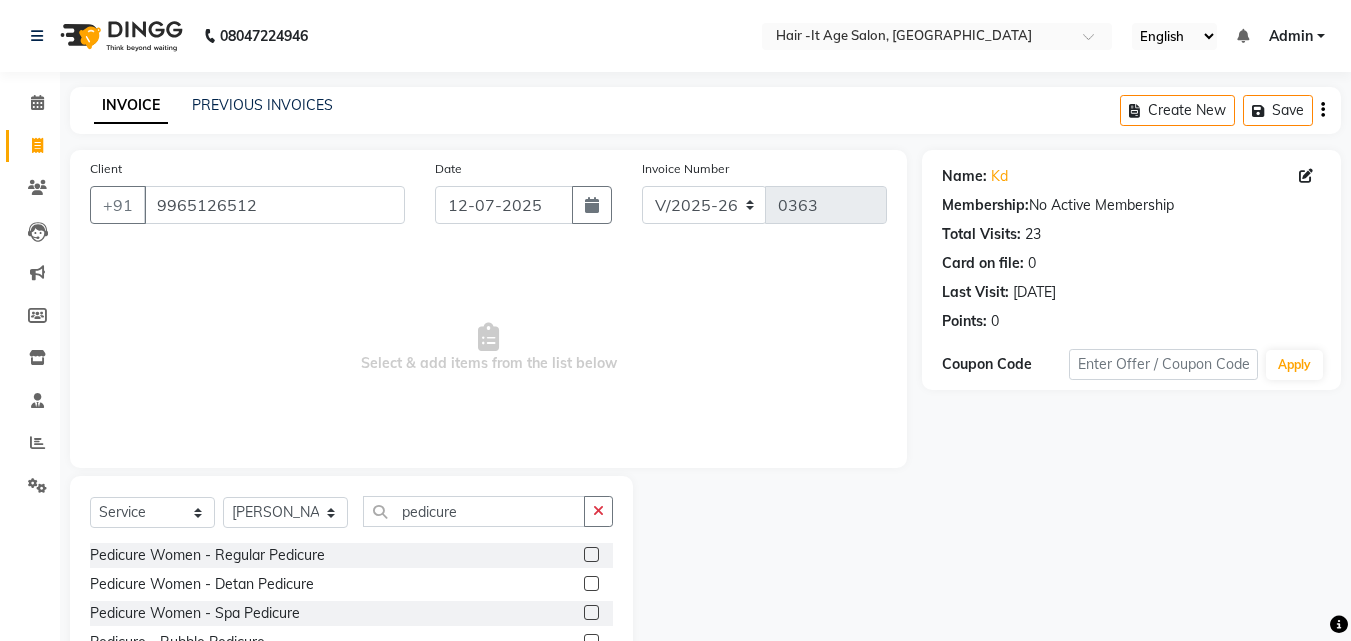 click 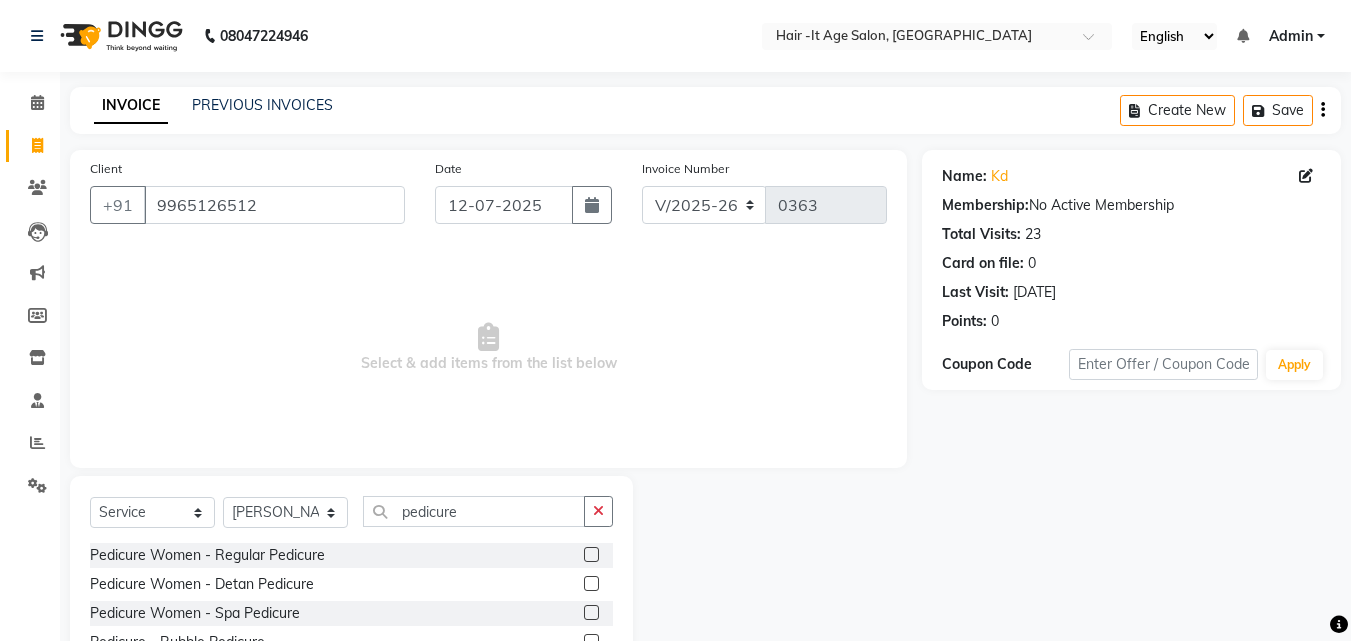 click 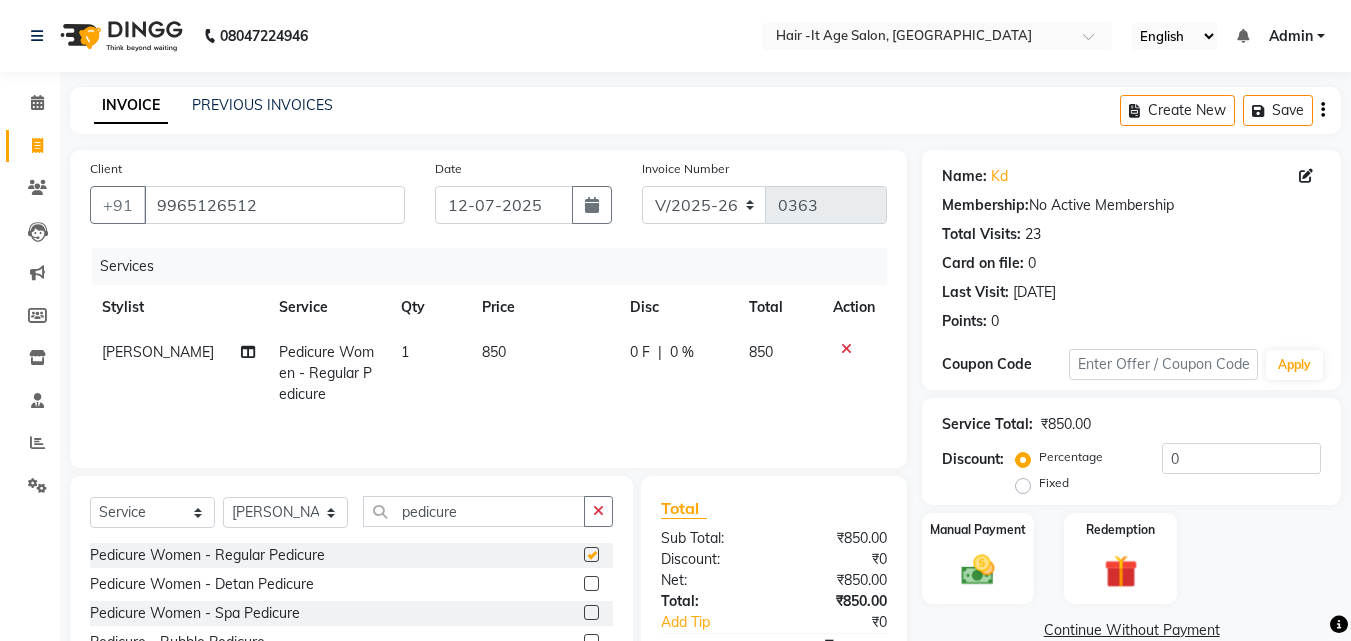 checkbox on "false" 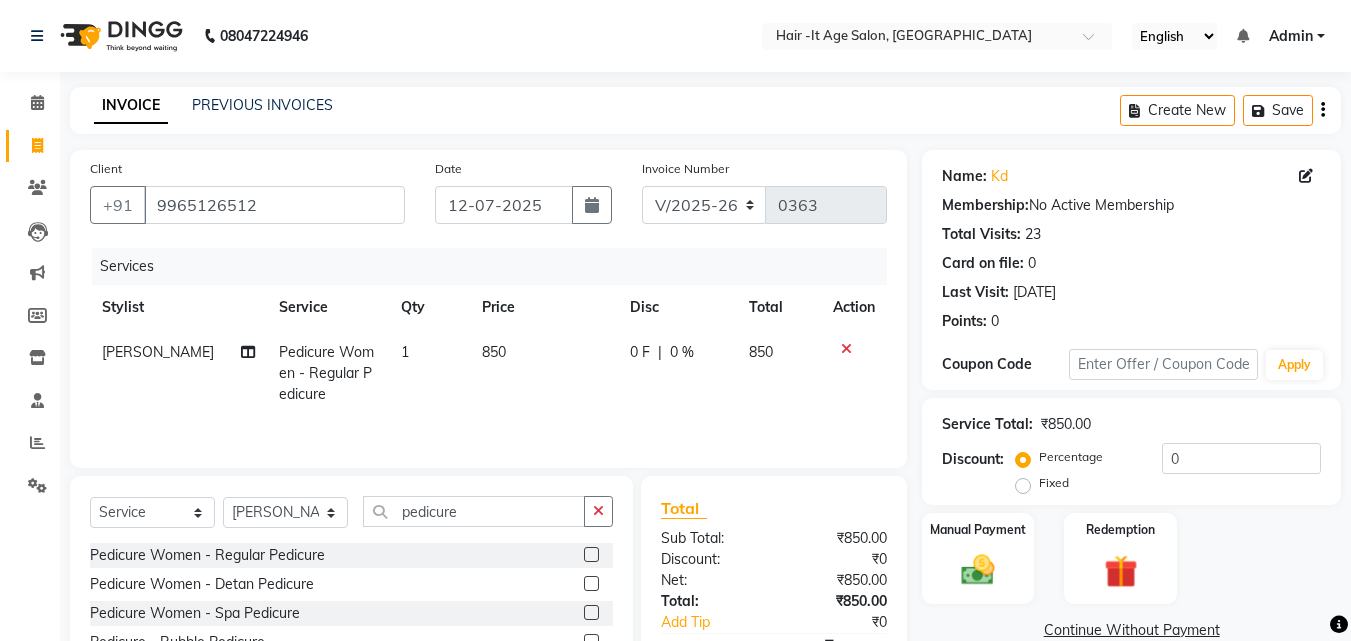 click on "1" 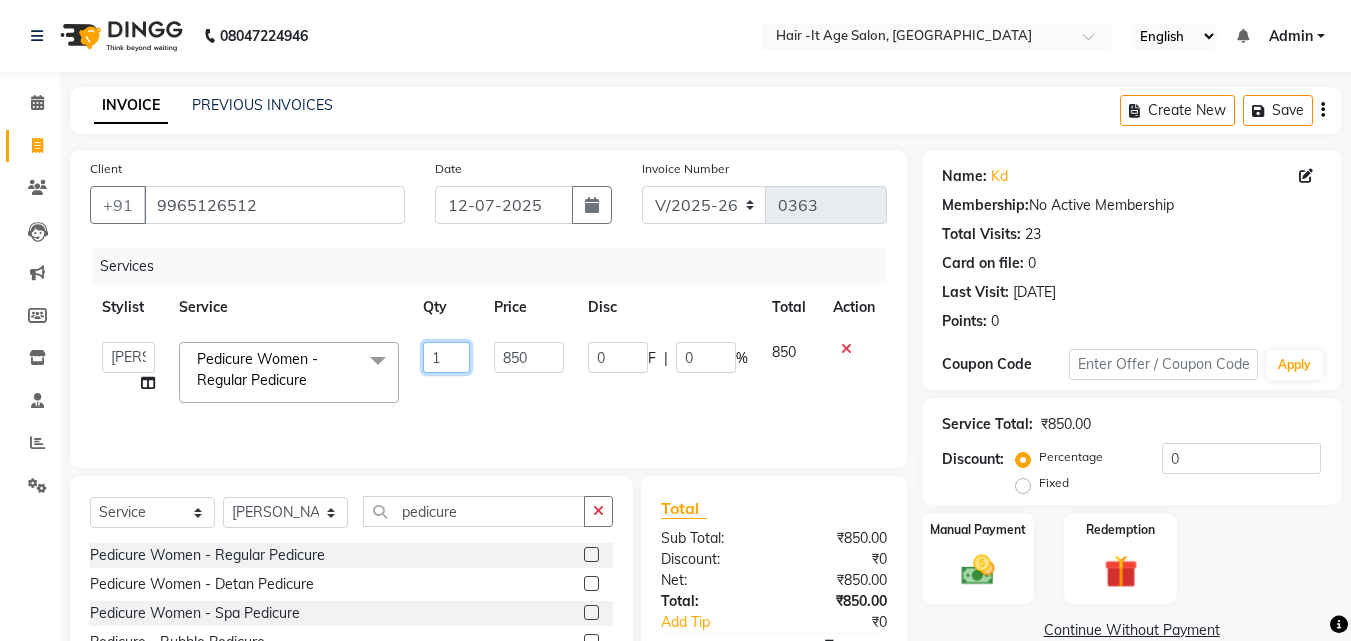 click on "1" 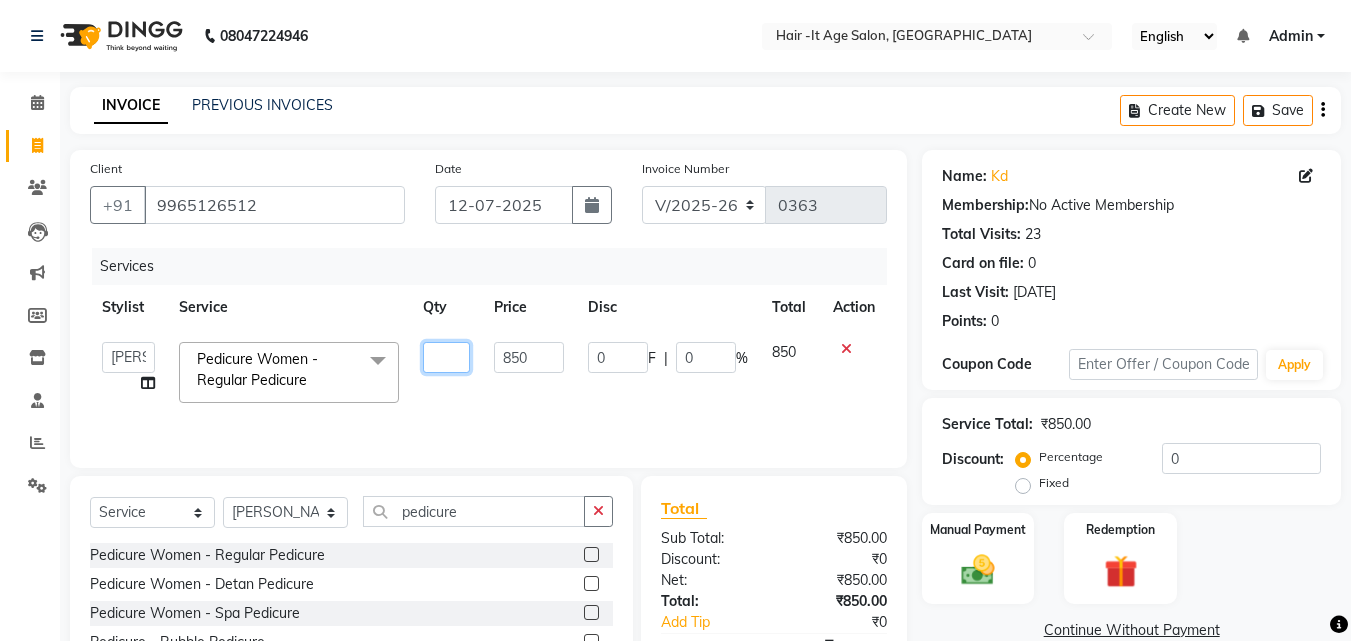 type on "2" 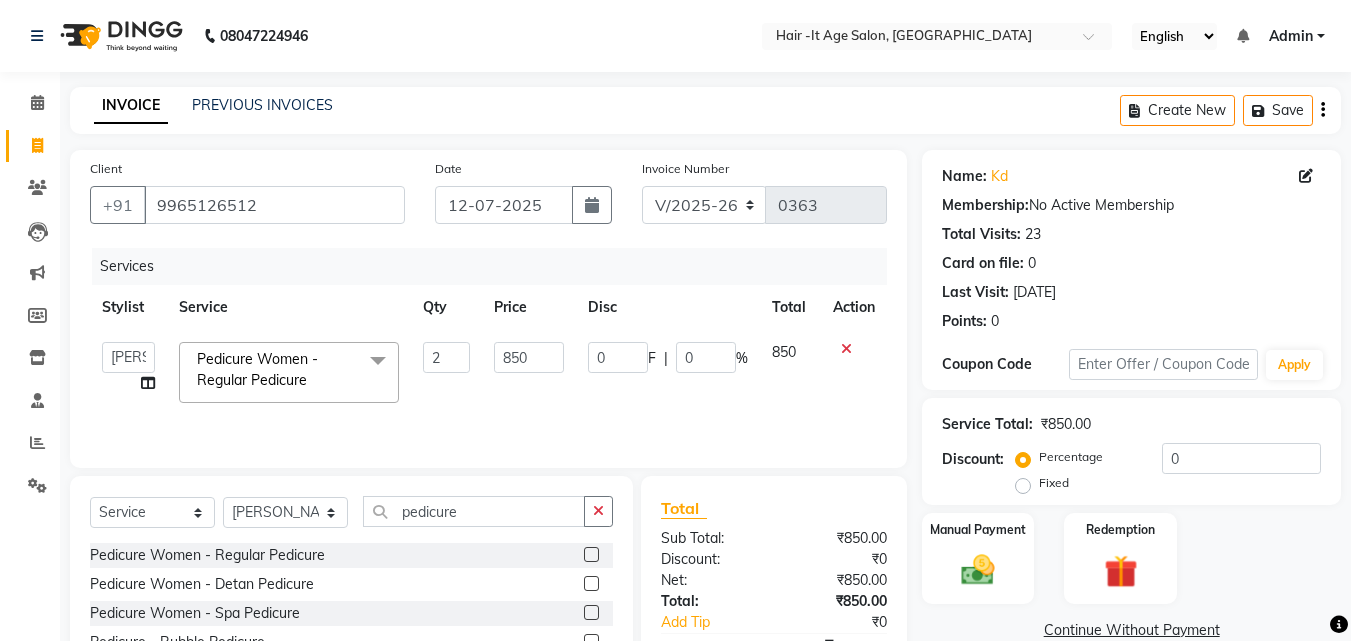 click on "Manual Payment Redemption" 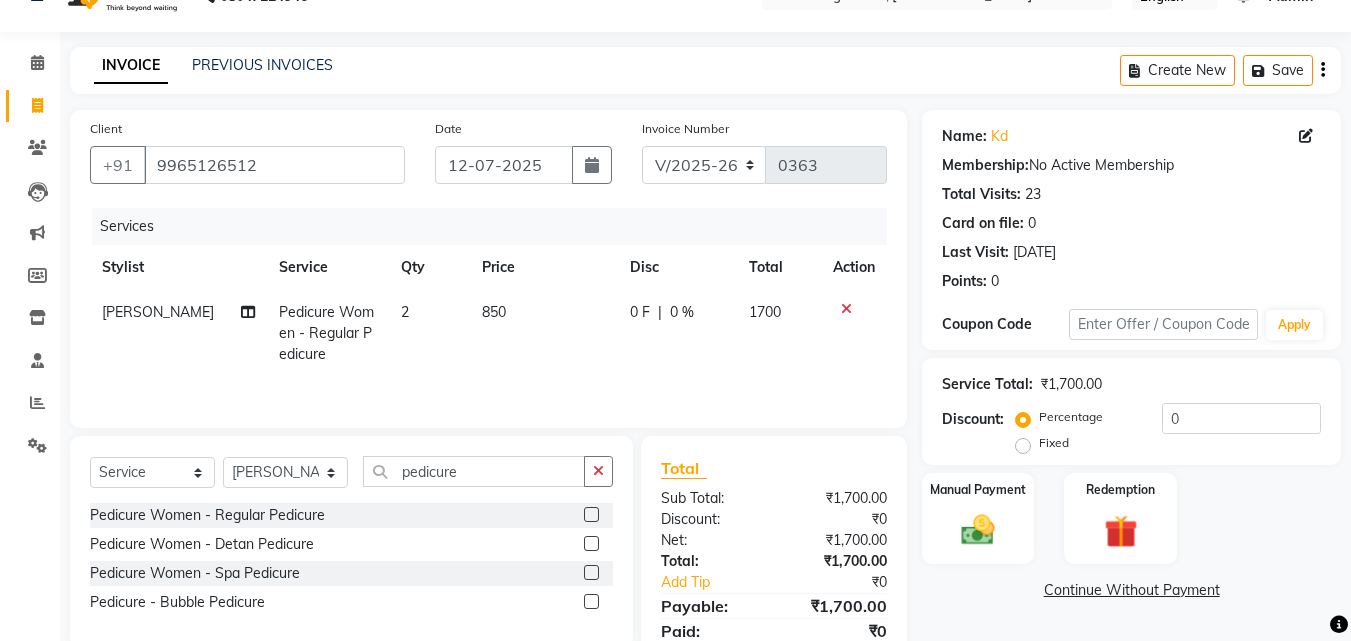 click on "Manual Payment Redemption" 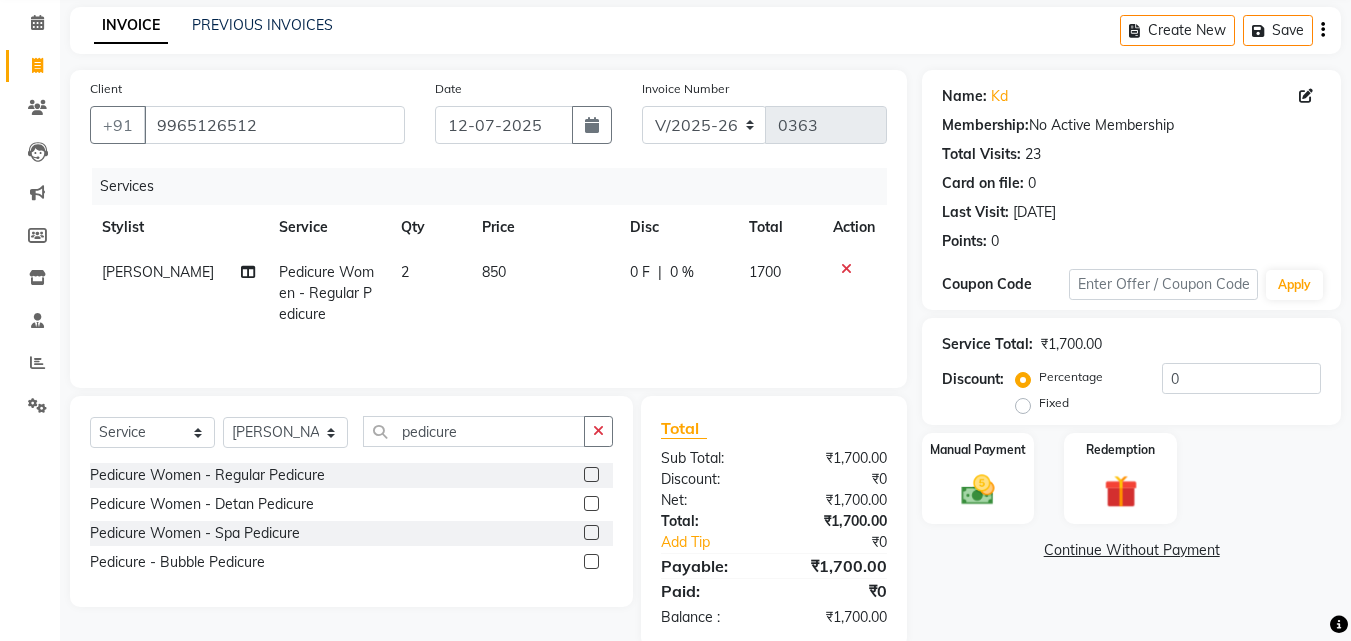 scroll, scrollTop: 117, scrollLeft: 0, axis: vertical 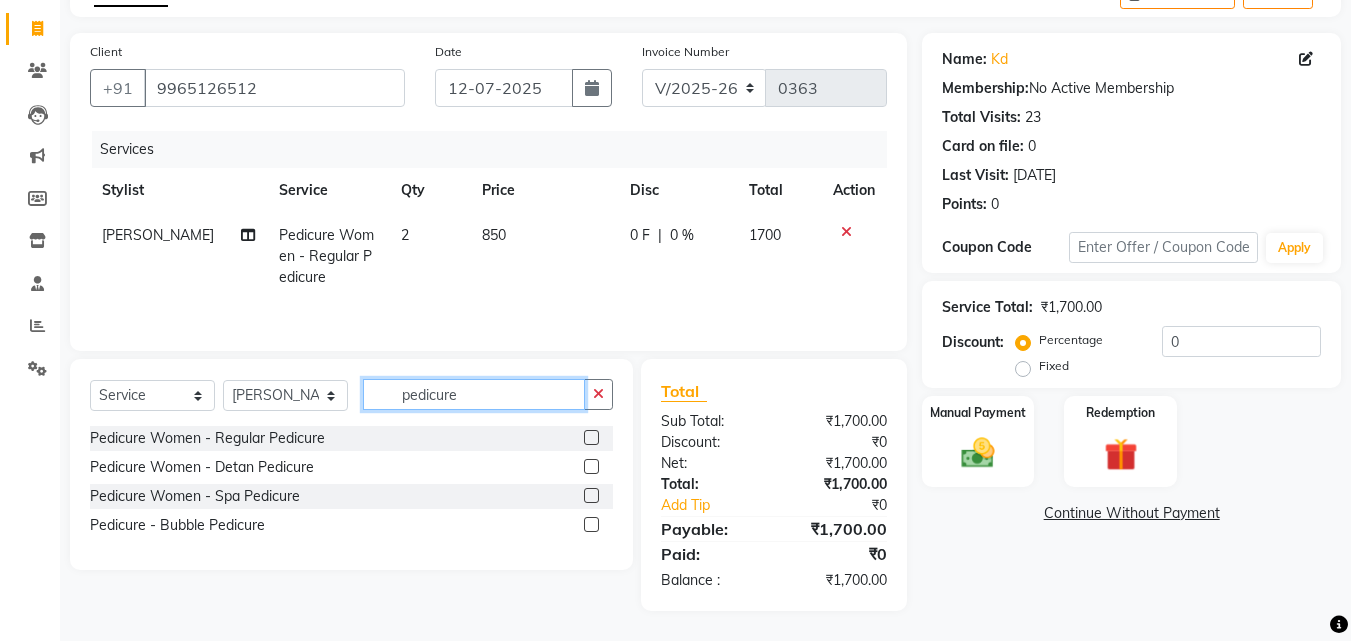 click on "pedicure" 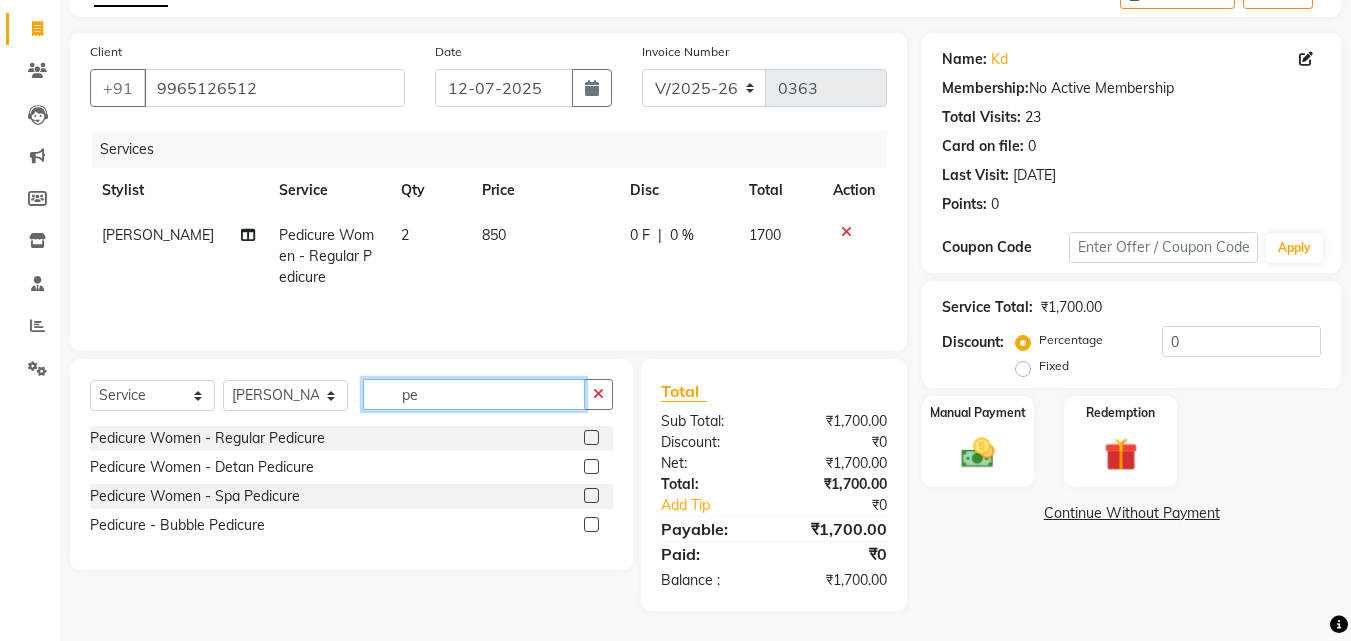type on "p" 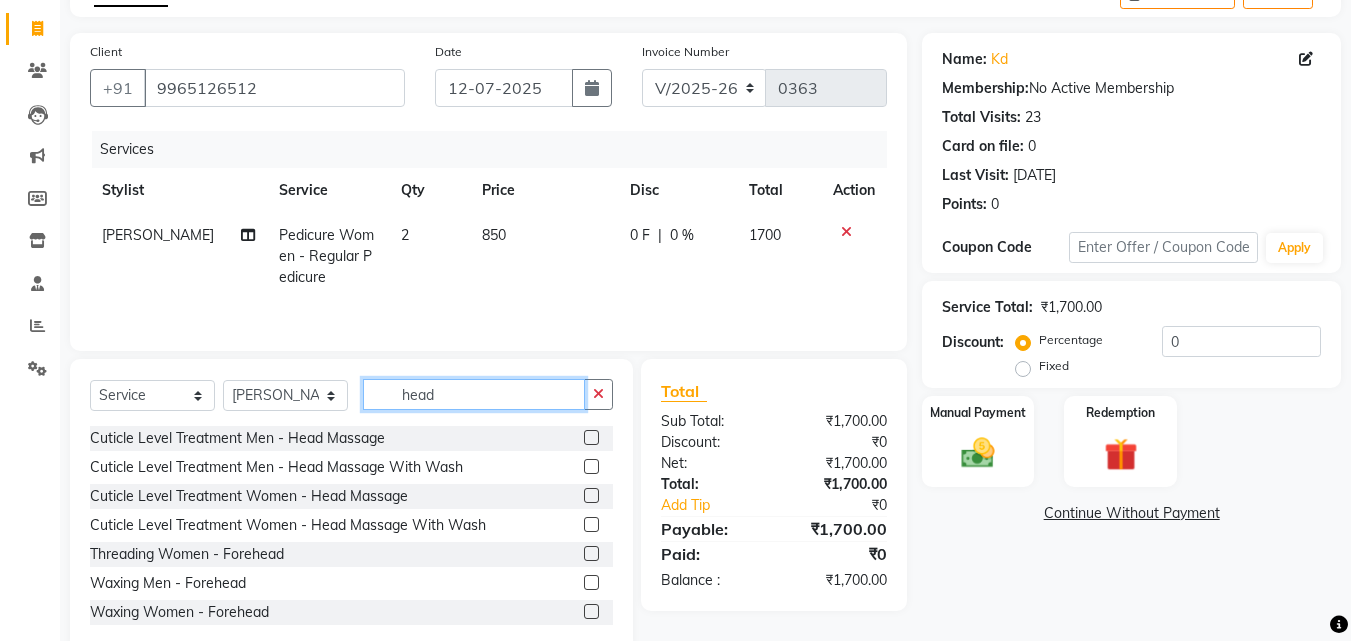 type on "head" 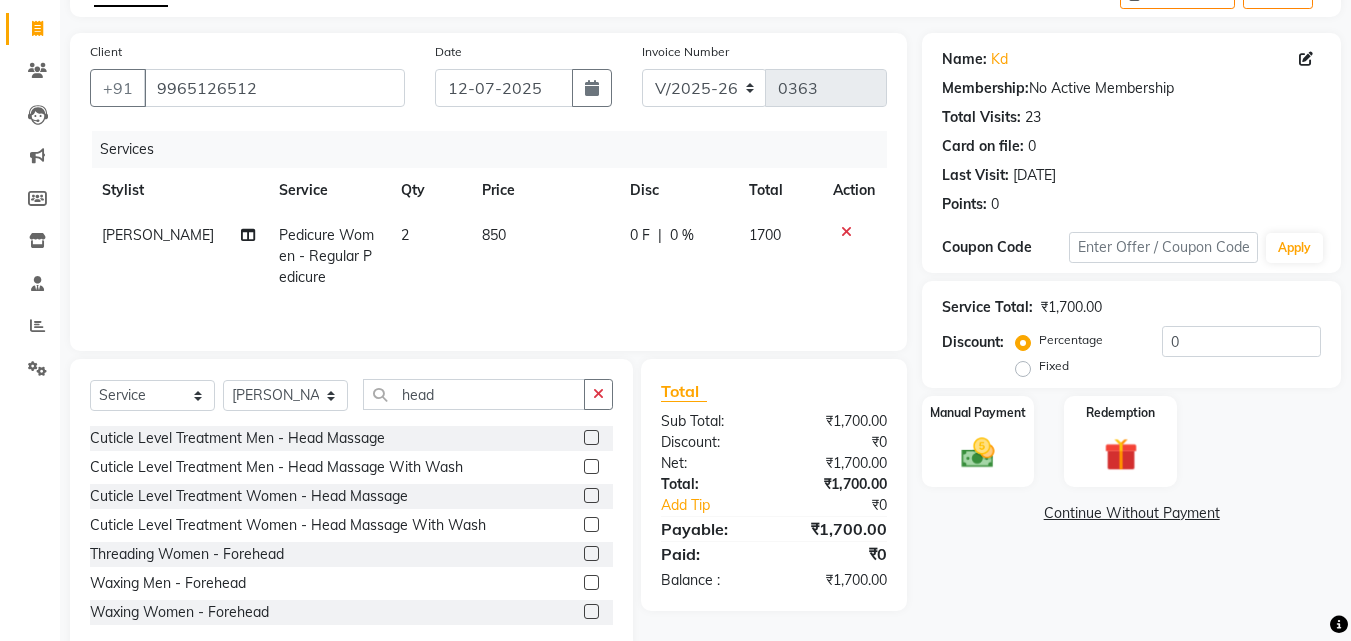 click 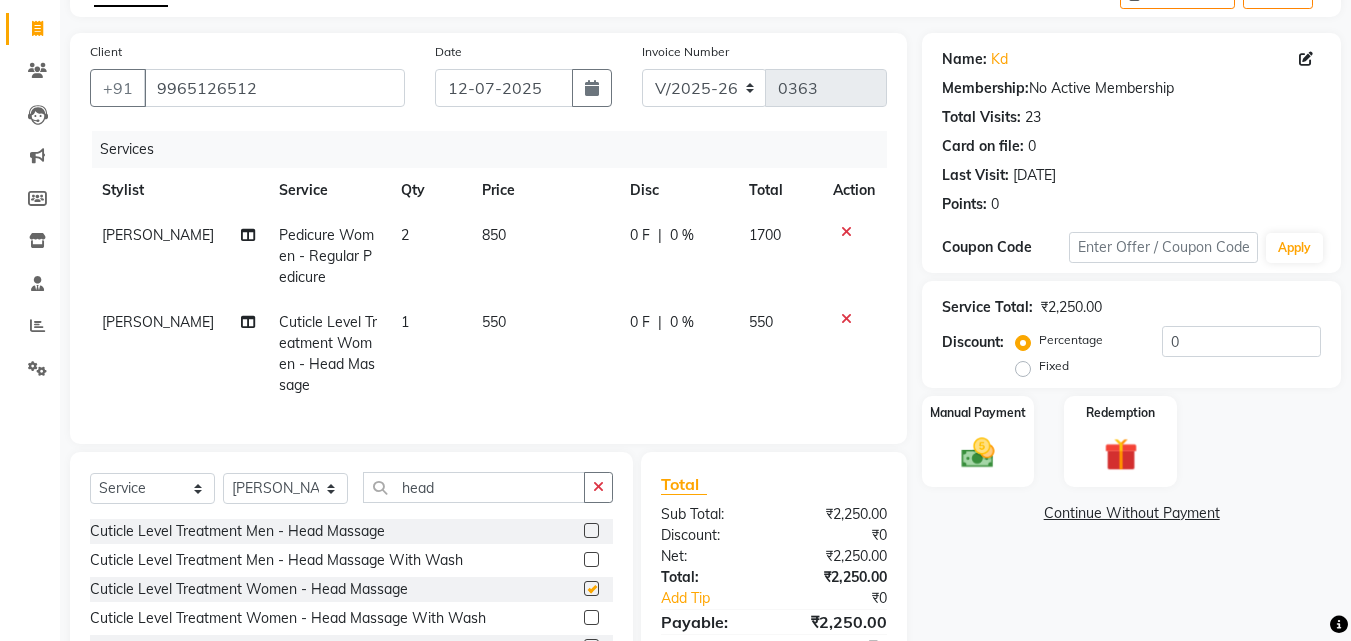 checkbox on "false" 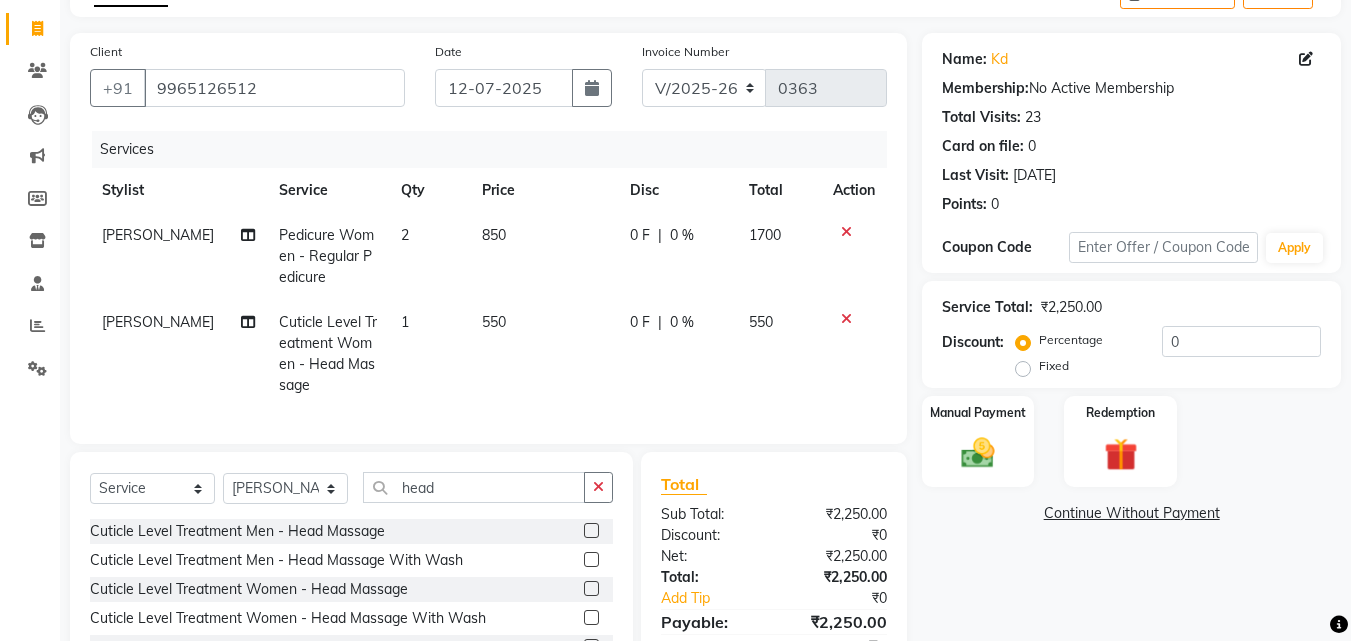 click on "550" 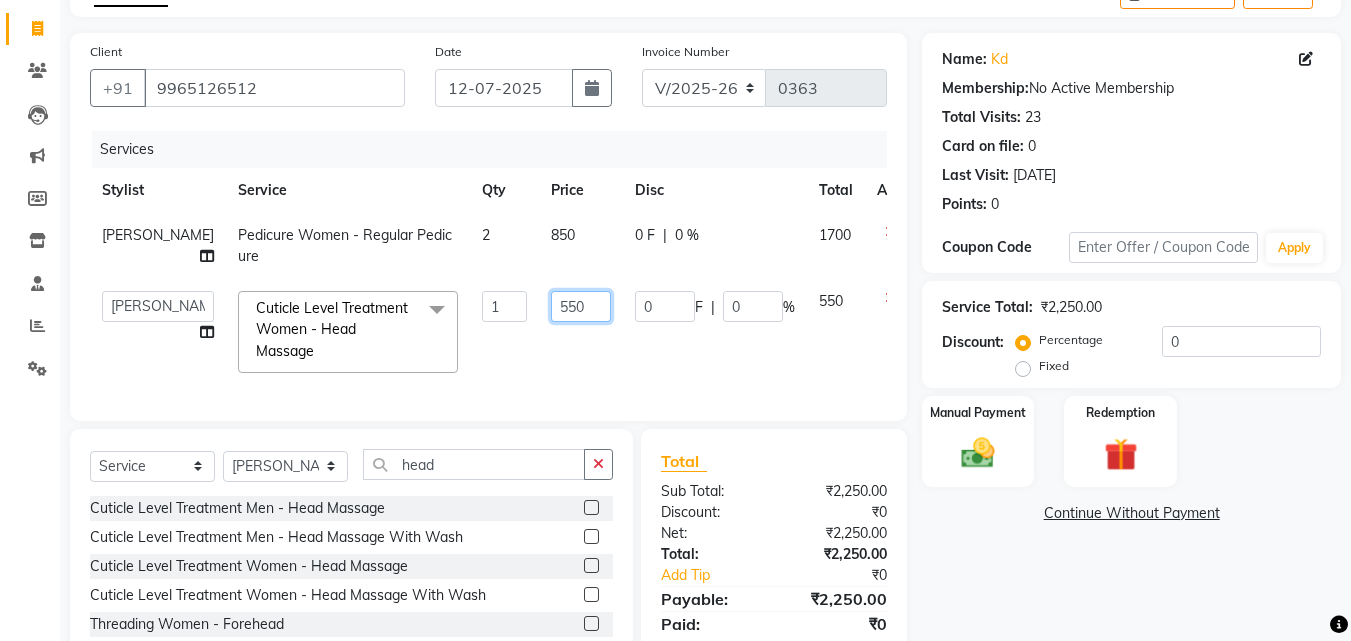 click on "550" 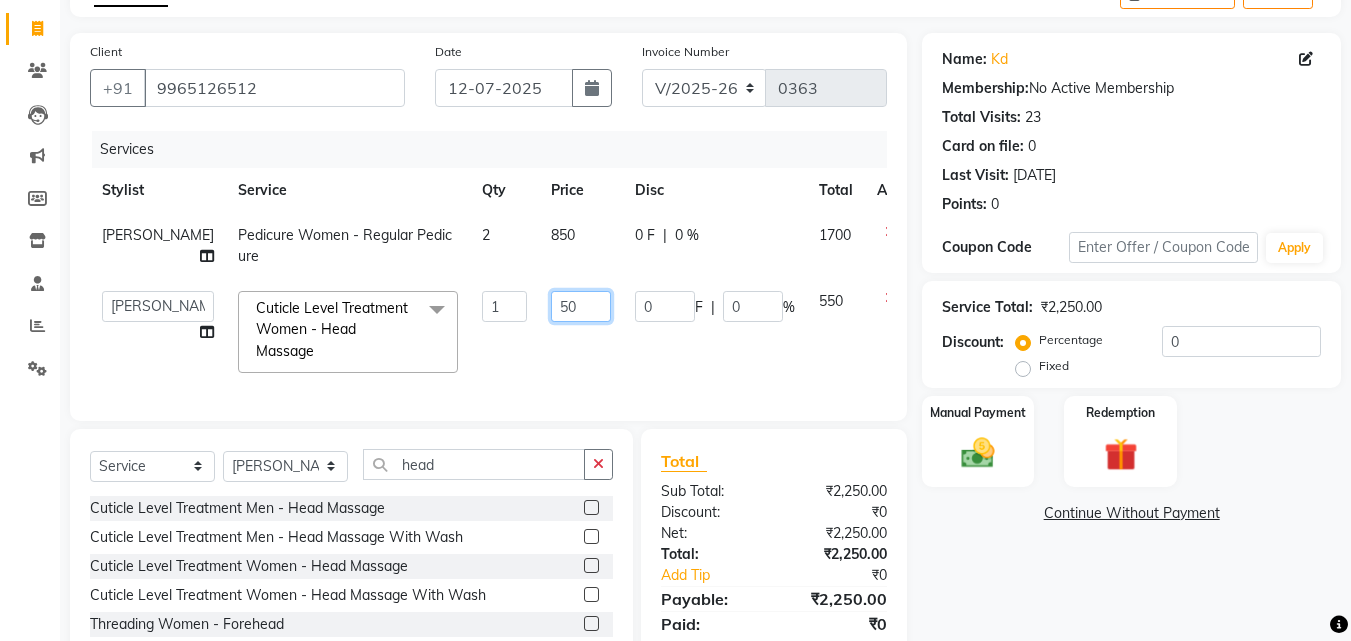 type on "450" 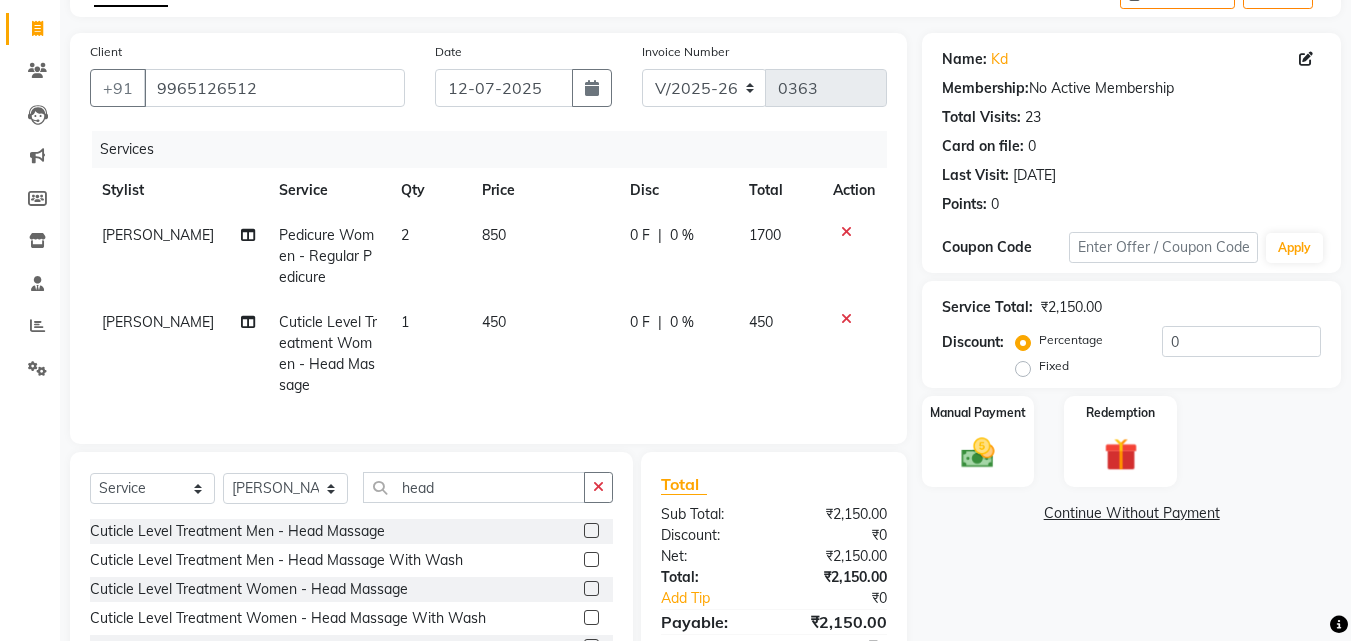 click on "Name: Kd  Membership:  No Active Membership  Total Visits:  23 Card on file:  0 Last Visit:   [DATE] Points:   0  Coupon Code Apply Service Total:  ₹2,150.00  Discount:  Percentage   Fixed  0 Manual Payment Redemption  Continue Without Payment" 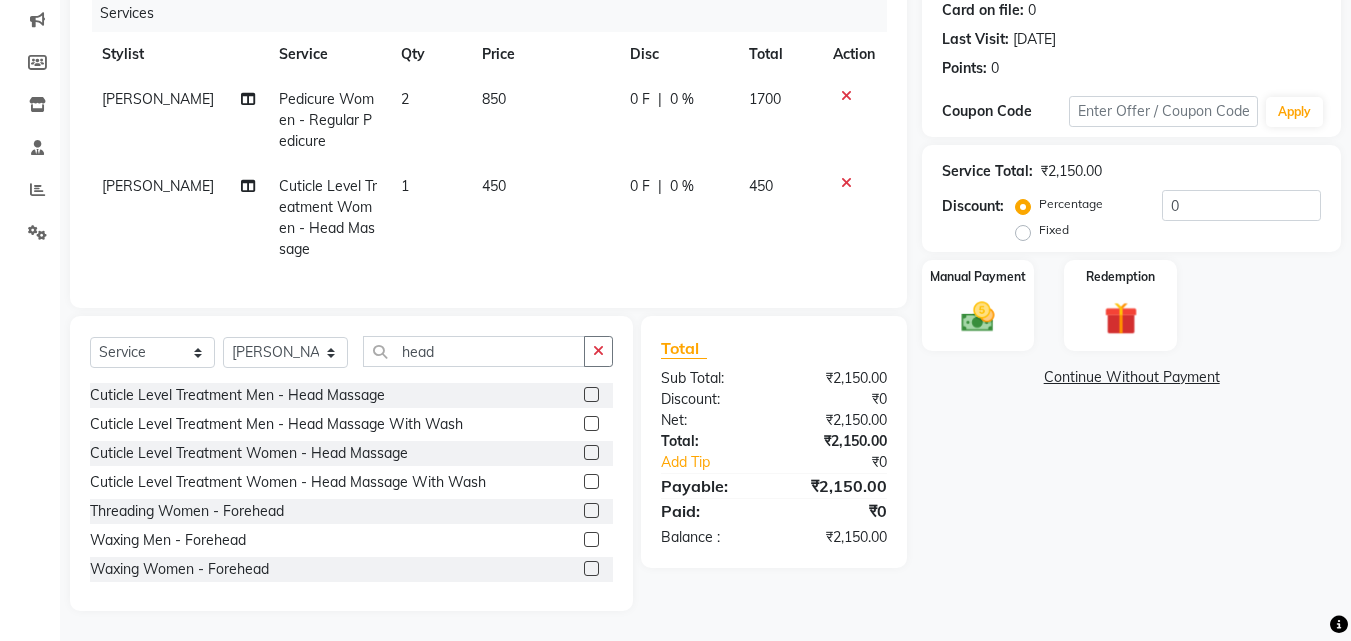 scroll, scrollTop: 268, scrollLeft: 0, axis: vertical 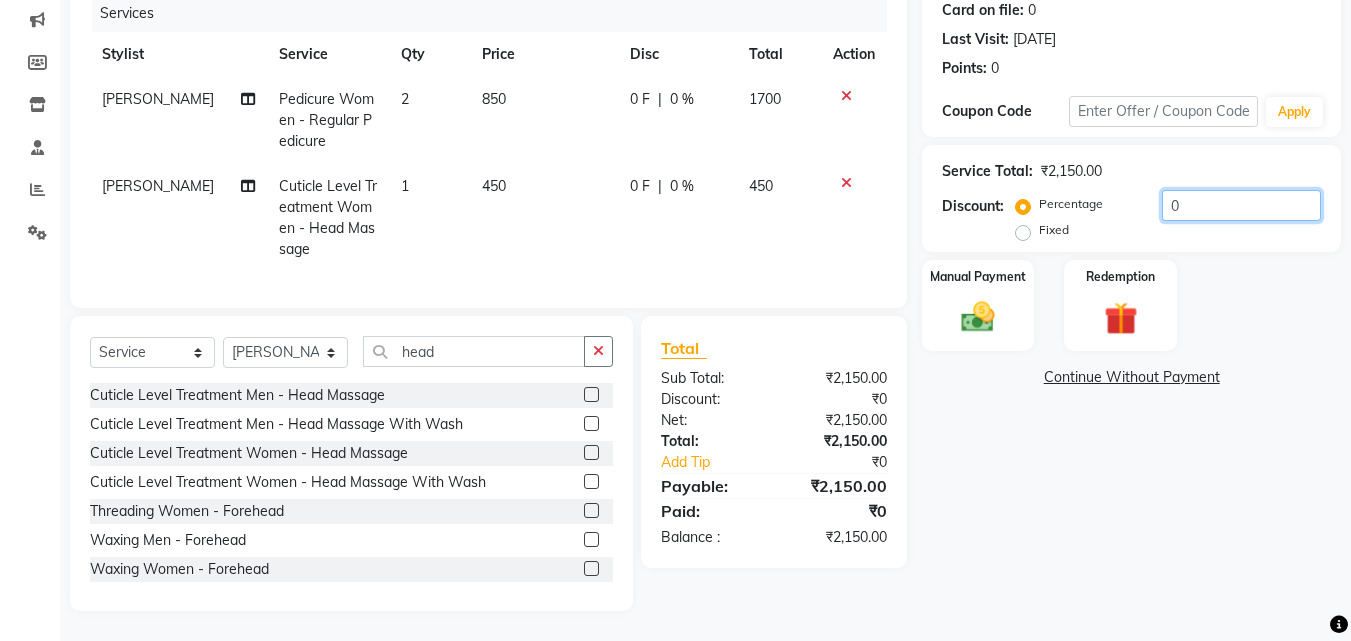 click on "0" 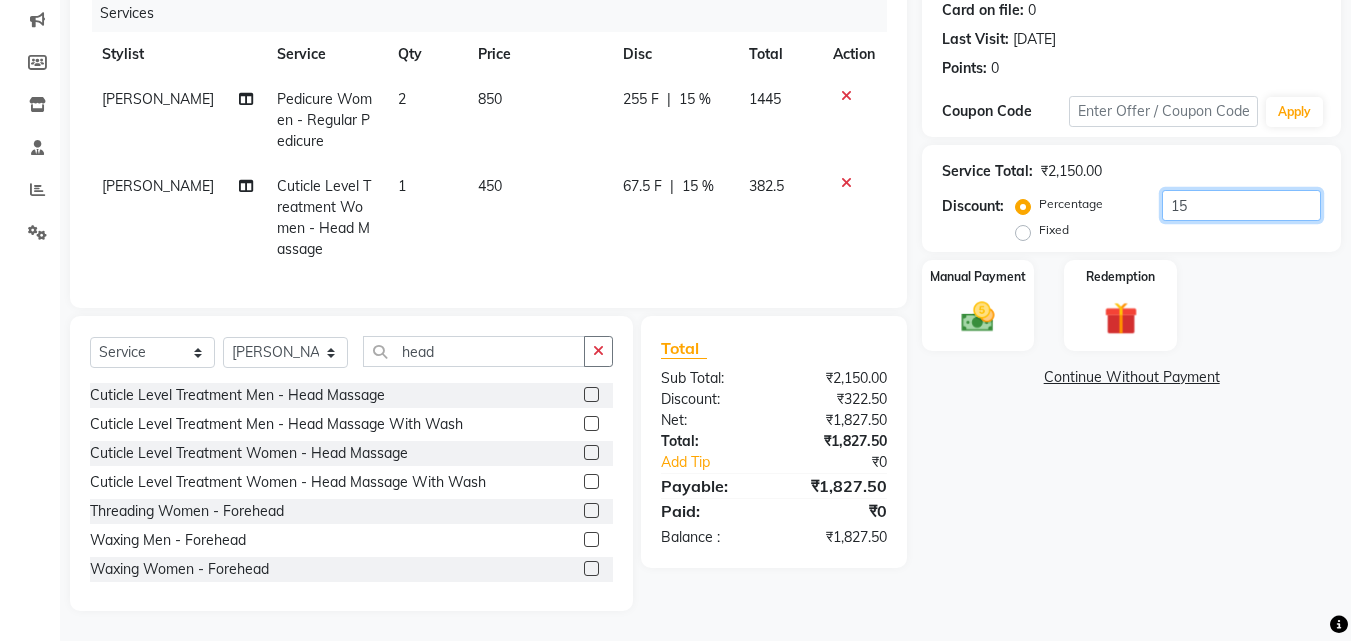 type on "15" 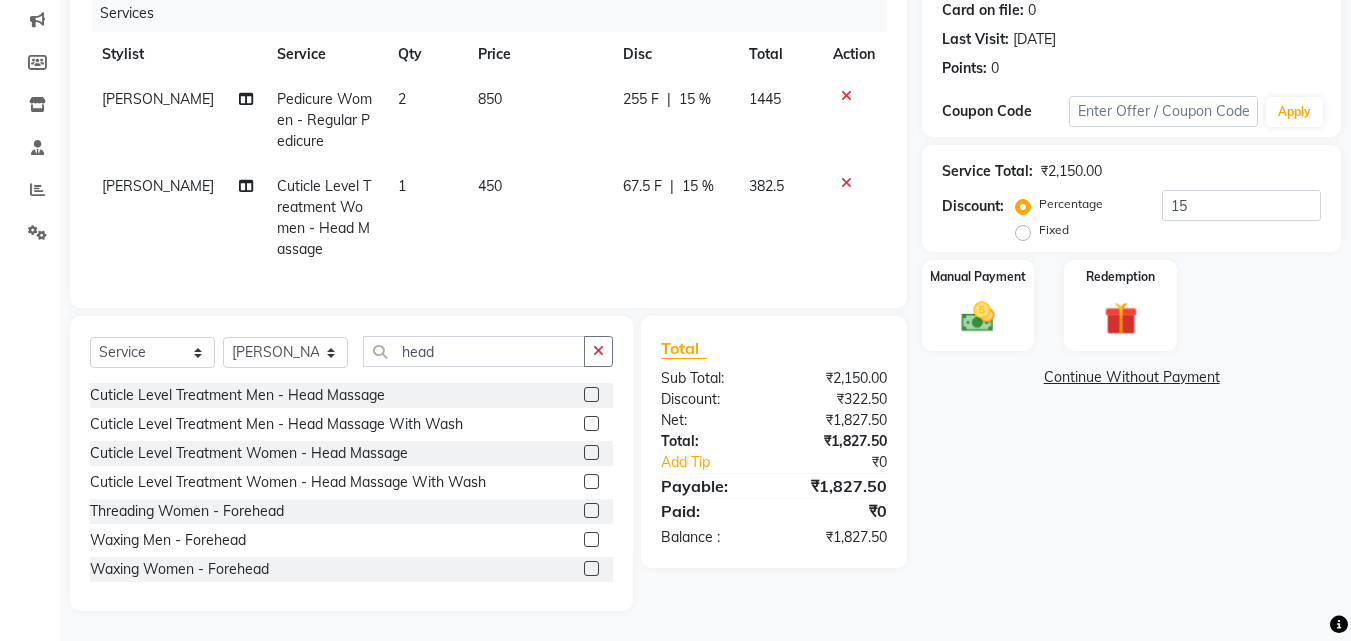 click on "Name: Kd  Membership:  No Active Membership  Total Visits:  23 Card on file:  0 Last Visit:   [DATE] Points:   0  Coupon Code Apply Service Total:  ₹2,150.00  Discount:  Percentage   Fixed  15 Manual Payment Redemption  Continue Without Payment" 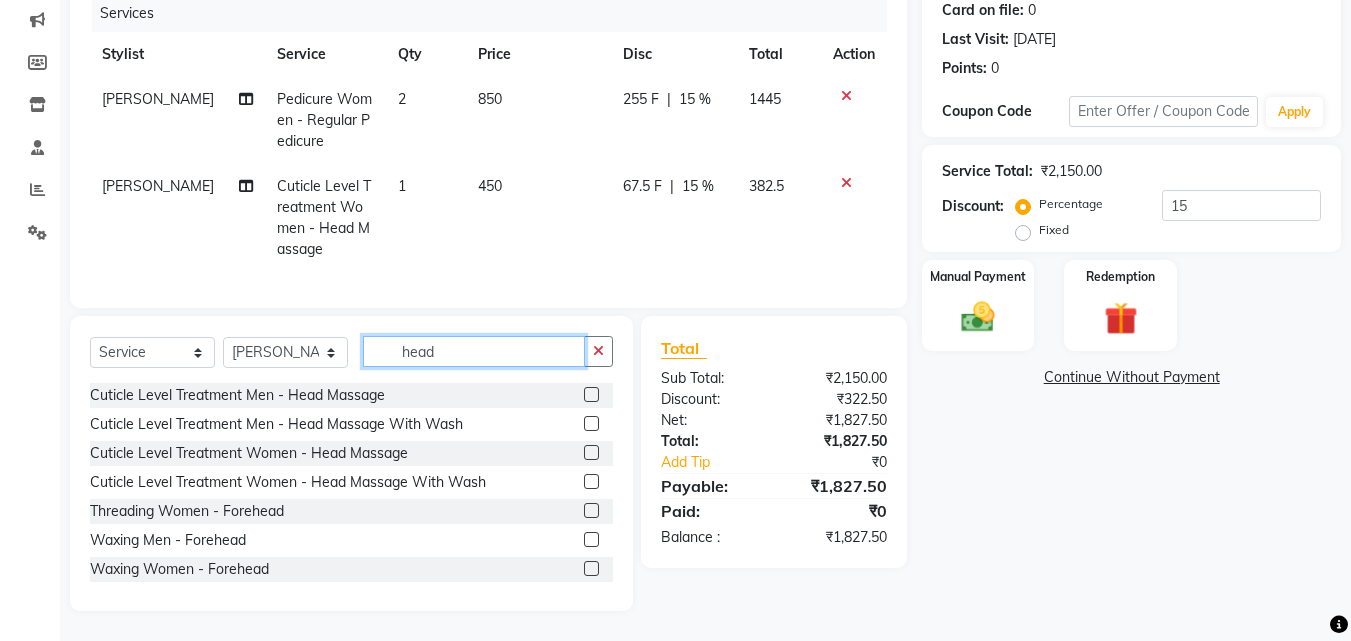 click on "head" 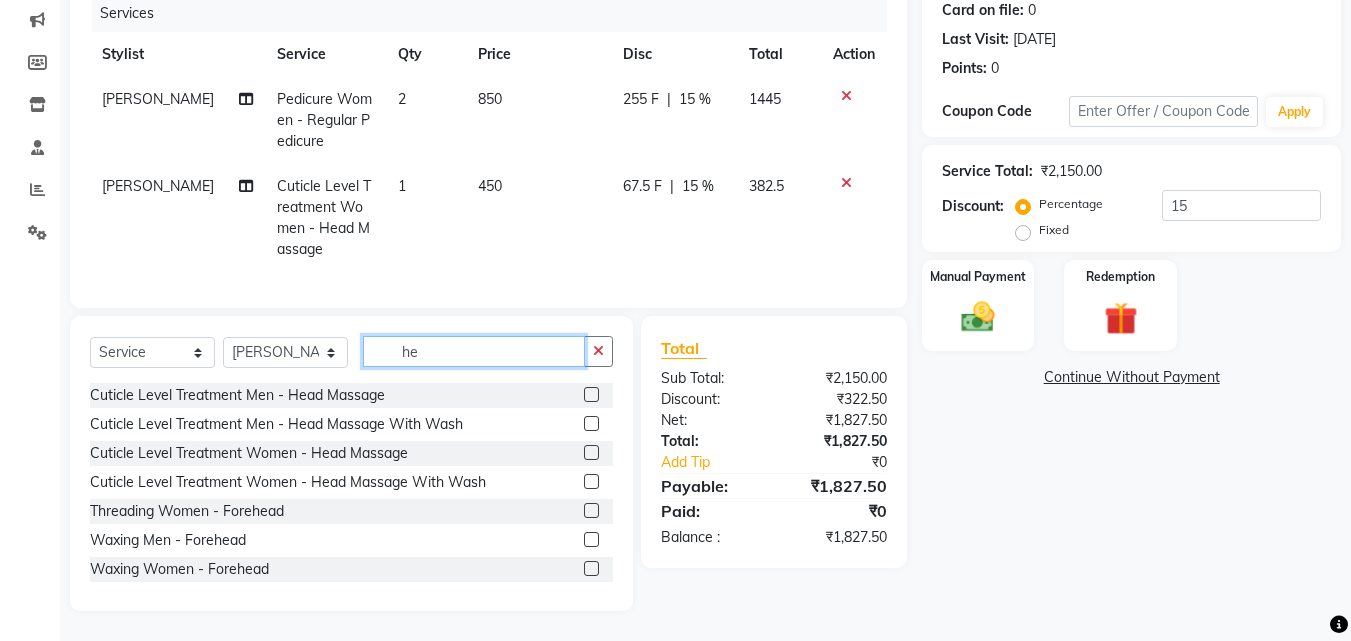 type on "h" 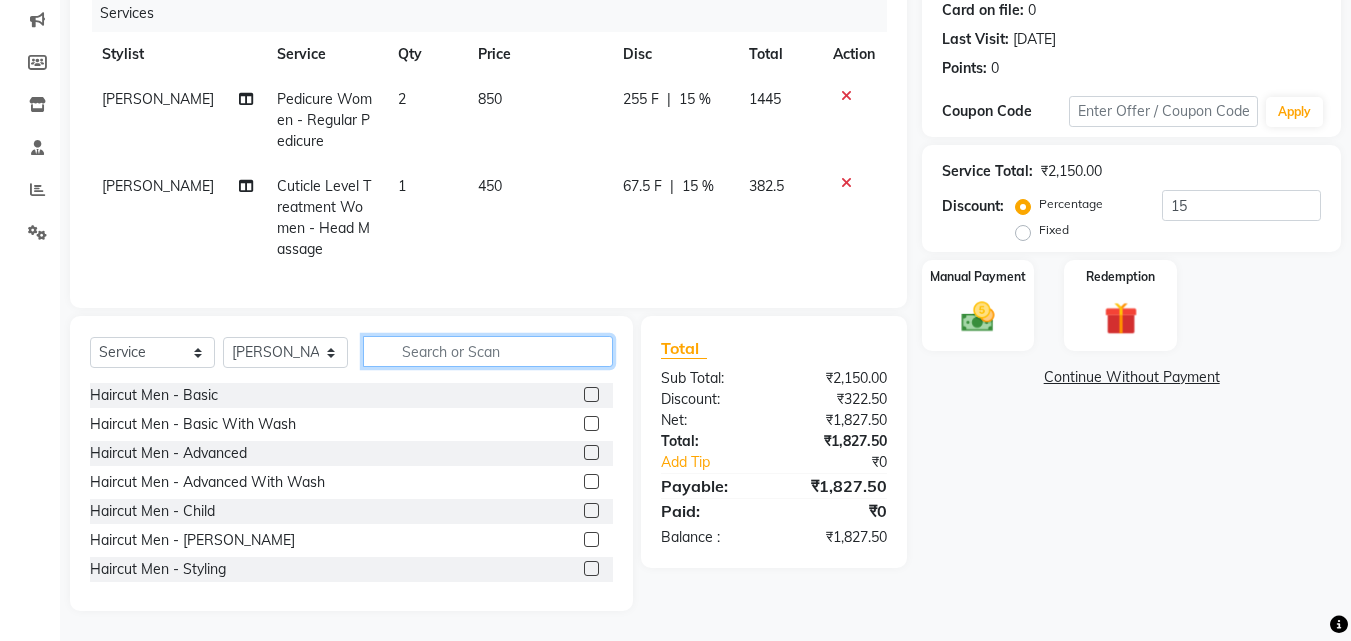 click 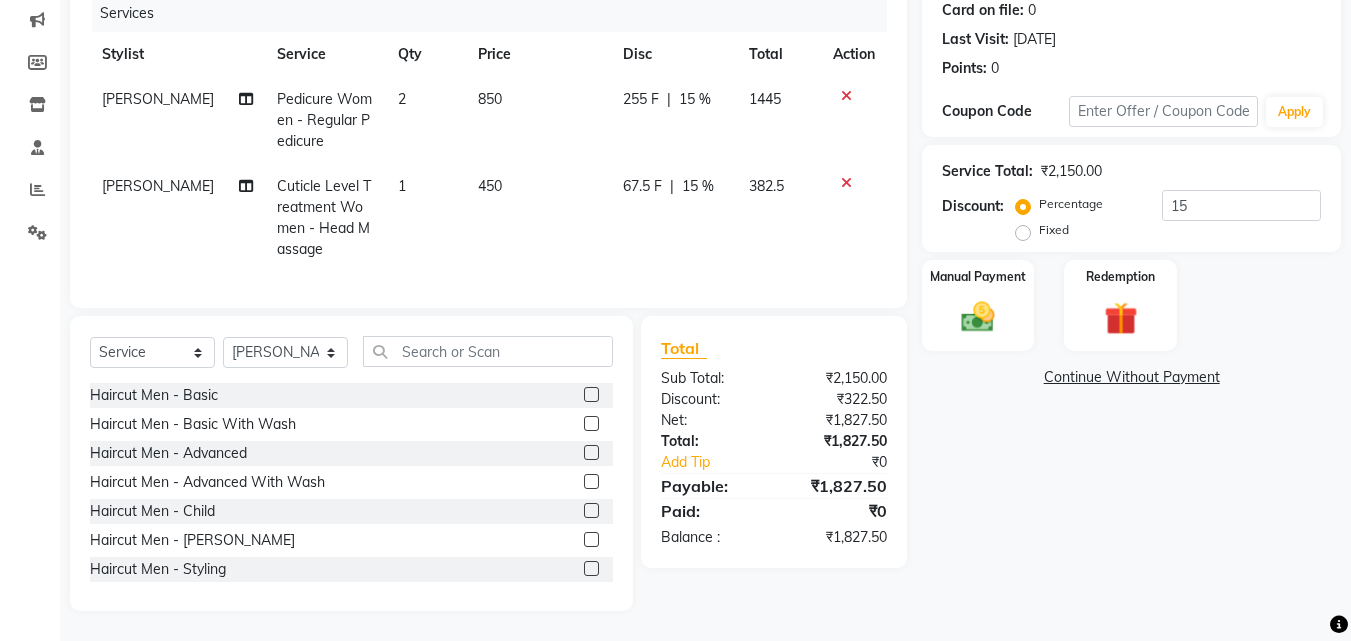 click on "Name: Kd  Membership:  No Active Membership  Total Visits:  23 Card on file:  0 Last Visit:   [DATE] Points:   0  Coupon Code Apply Service Total:  ₹2,150.00  Discount:  Percentage   Fixed  15 Manual Payment Redemption  Continue Without Payment" 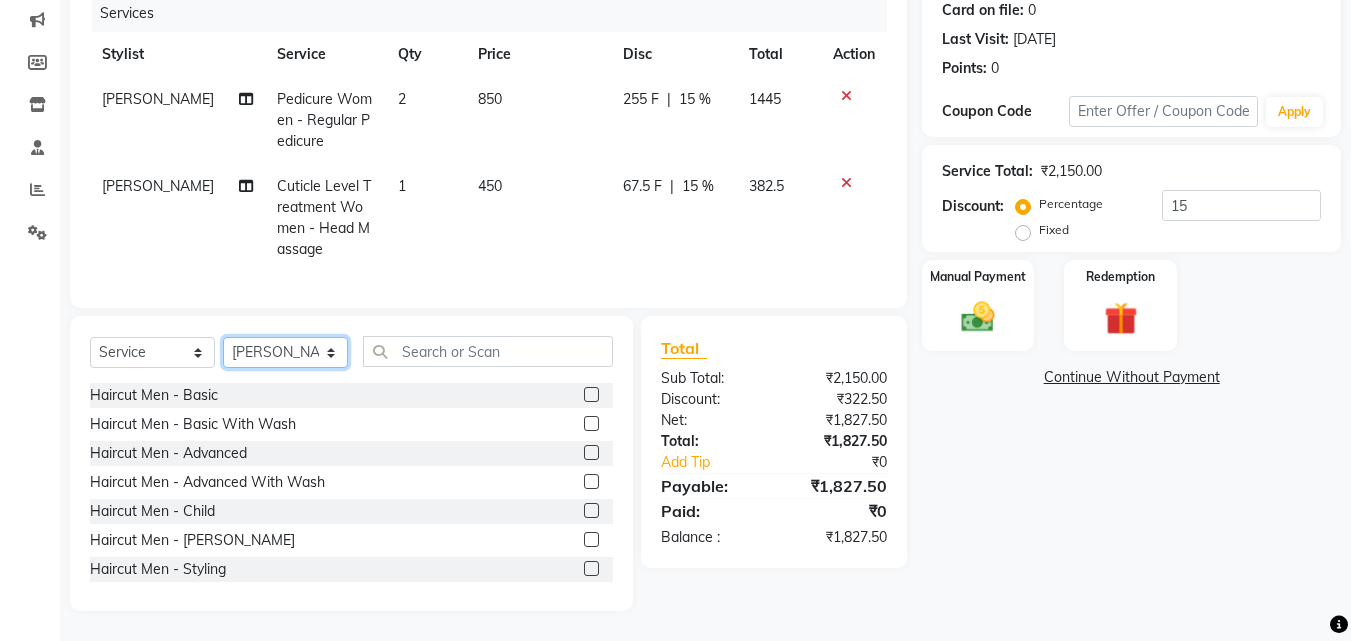 click on "Select Stylist [PERSON_NAME] Ankit [PERSON_NAME] Front Desk Kriteekaa [PERSON_NAME]" 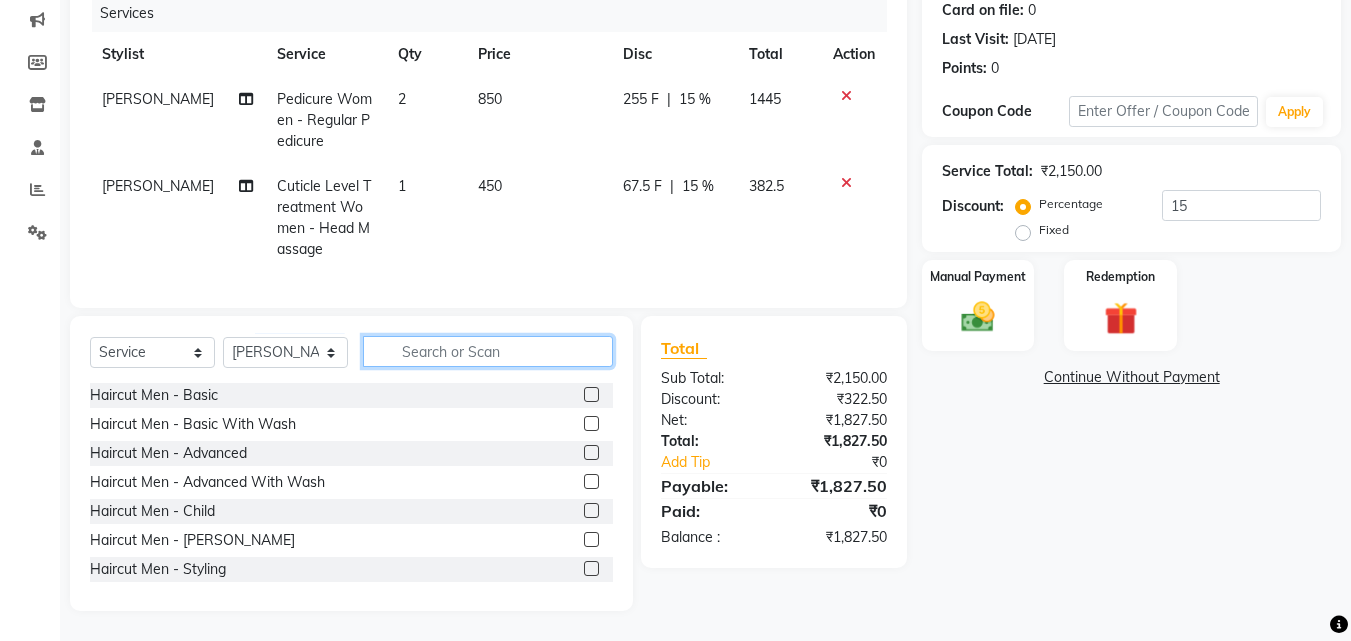 click 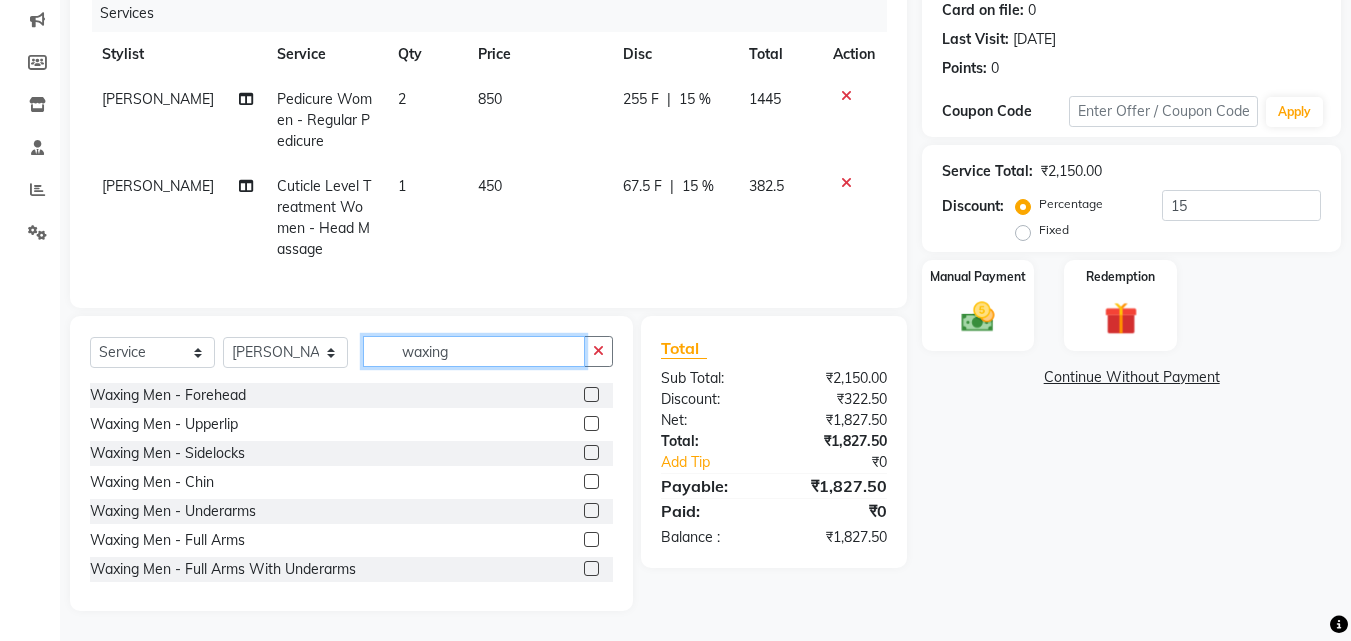 type on "waxing" 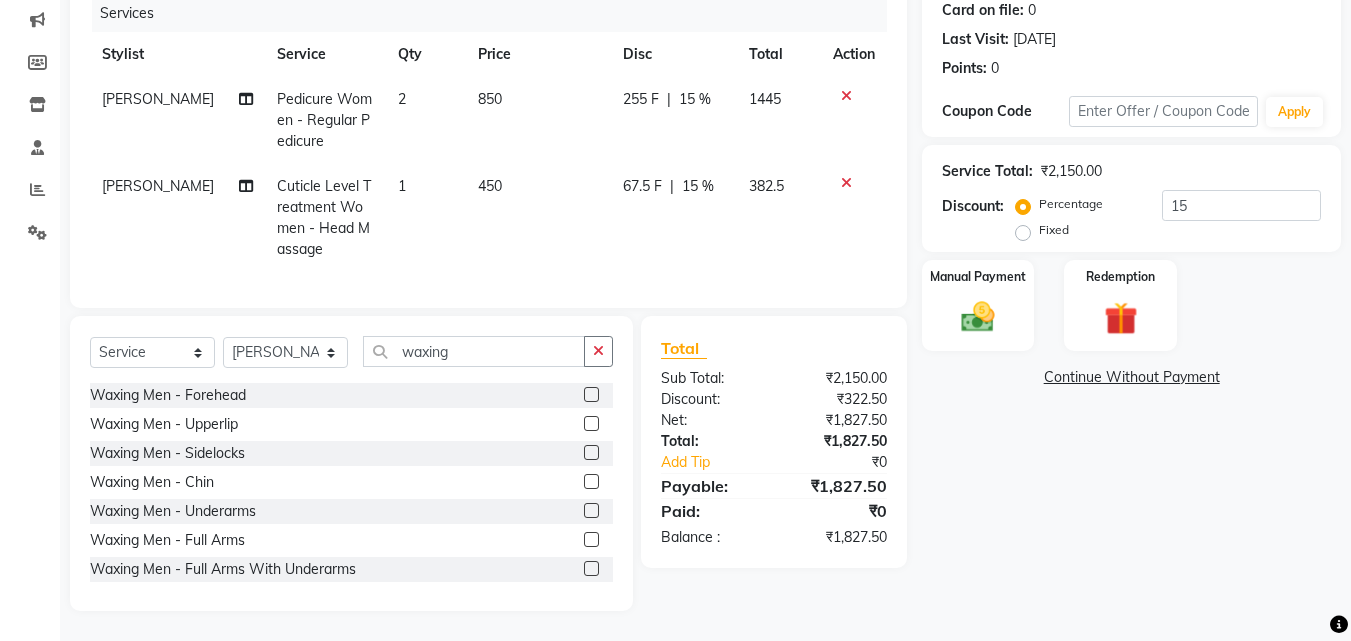 click 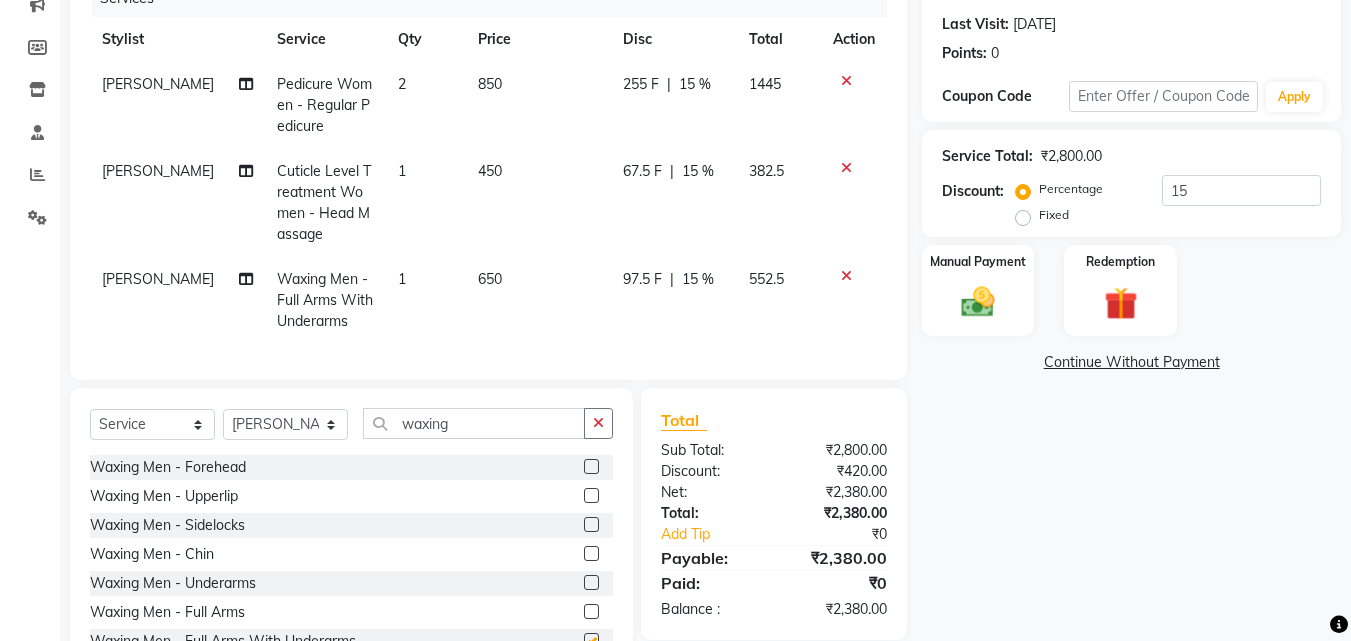 checkbox on "false" 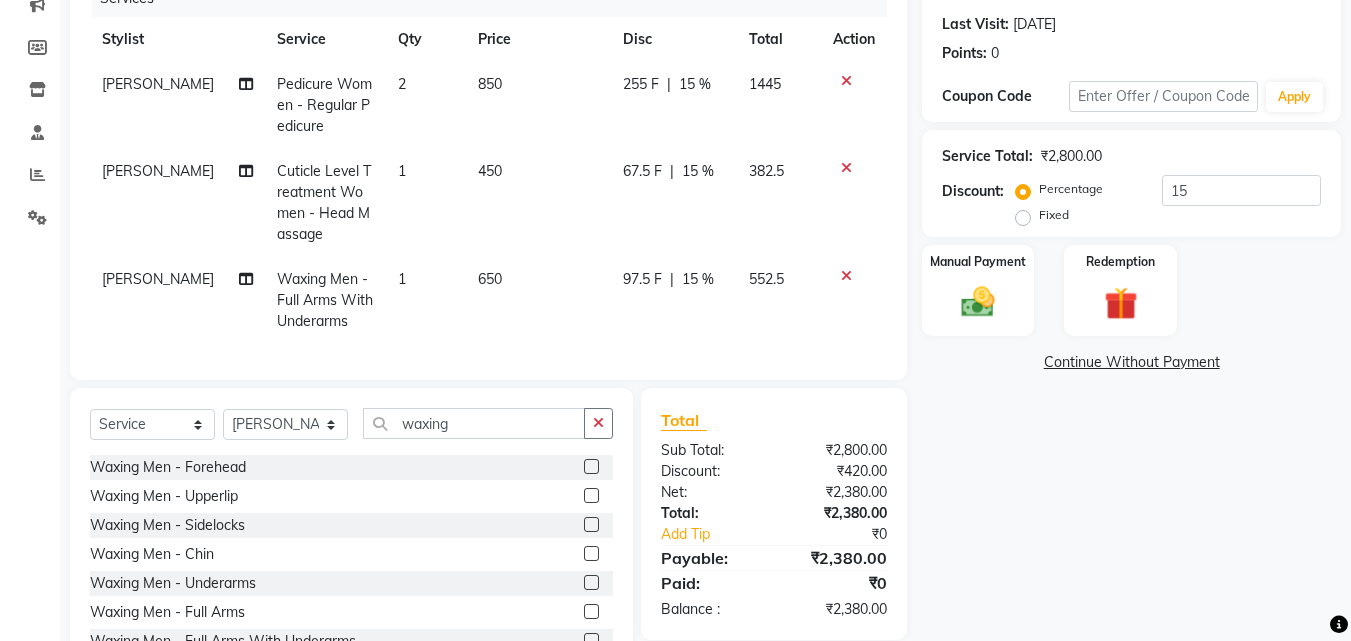 click on "Name: Kd  Membership:  No Active Membership  Total Visits:  23 Card on file:  0 Last Visit:   [DATE] Points:   0  Coupon Code Apply Service Total:  ₹2,800.00  Discount:  Percentage   Fixed  15 Manual Payment Redemption  Continue Without Payment" 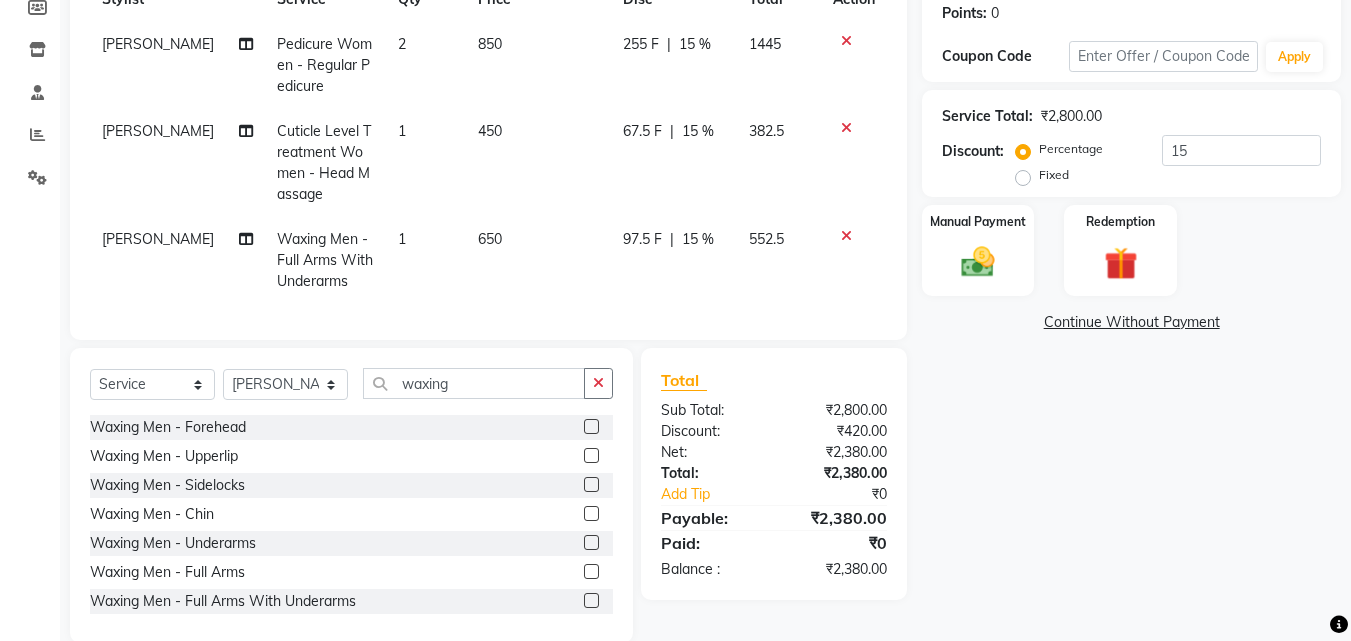 scroll, scrollTop: 355, scrollLeft: 0, axis: vertical 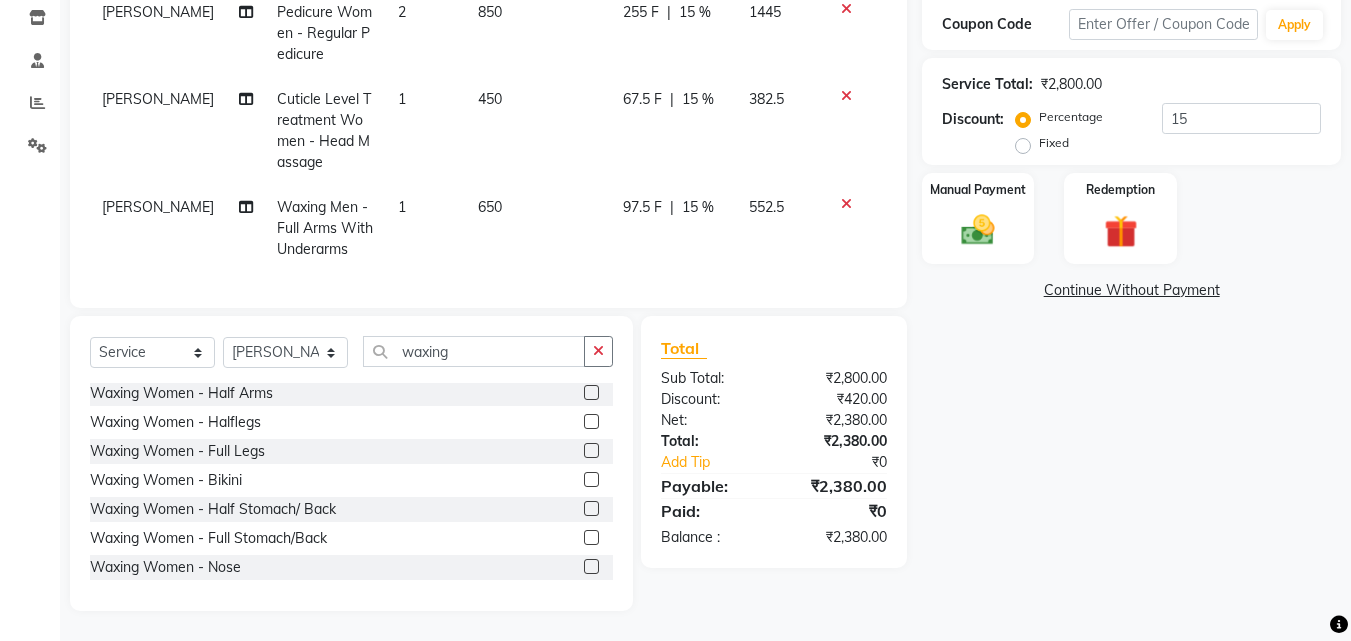 click 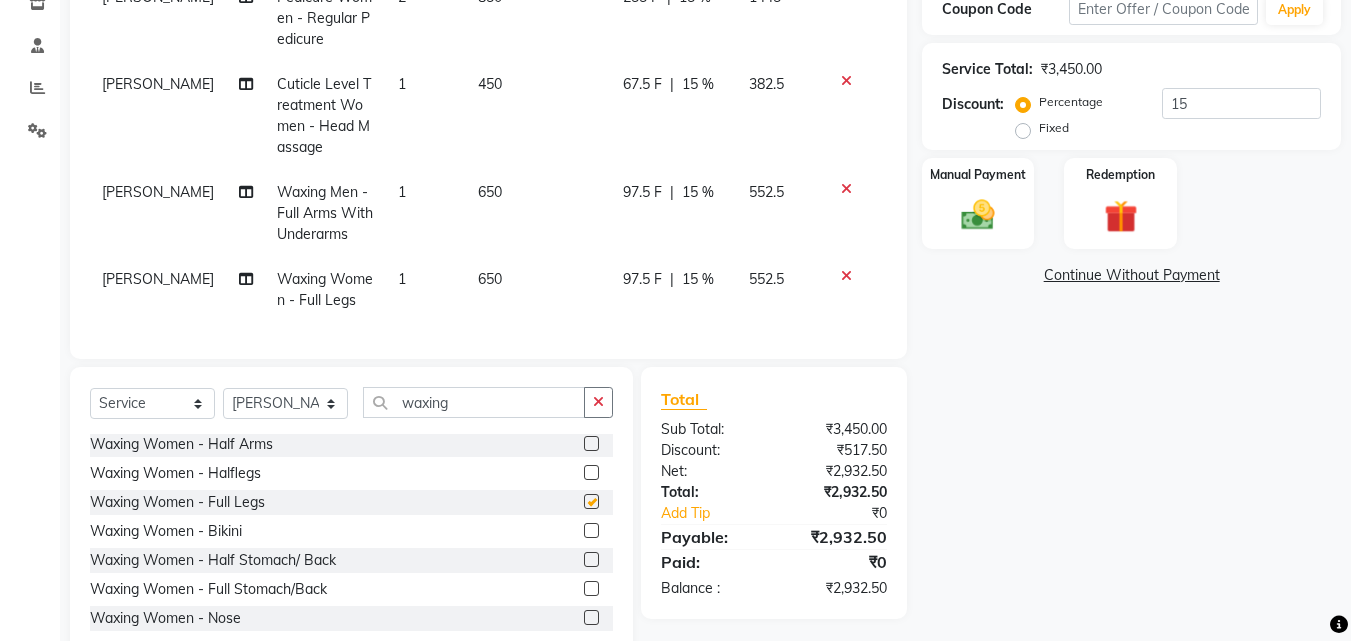 checkbox on "false" 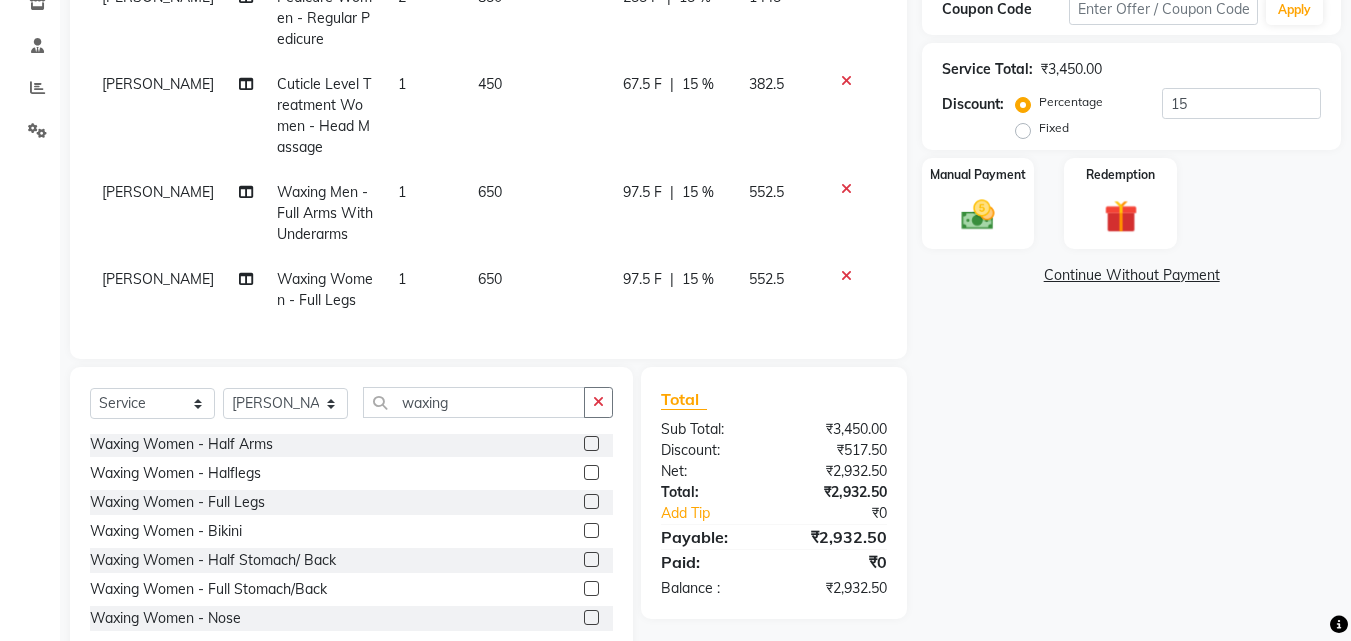 click on "97.5 F" 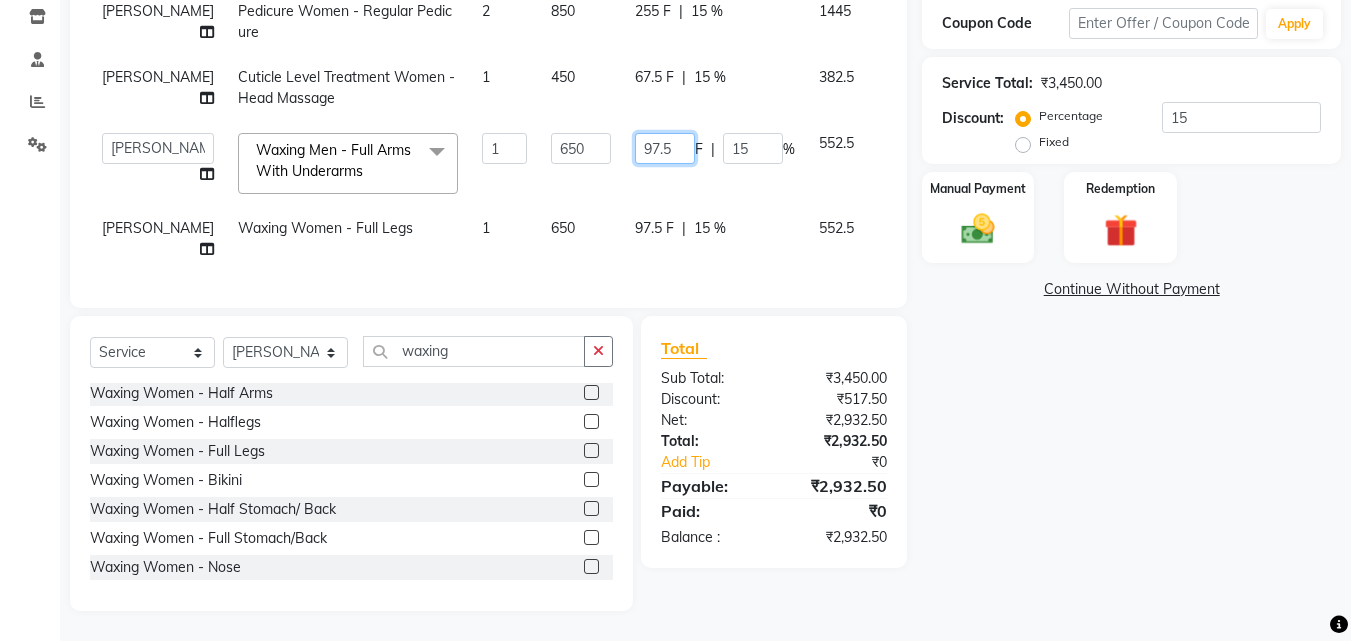 click on "97.5" 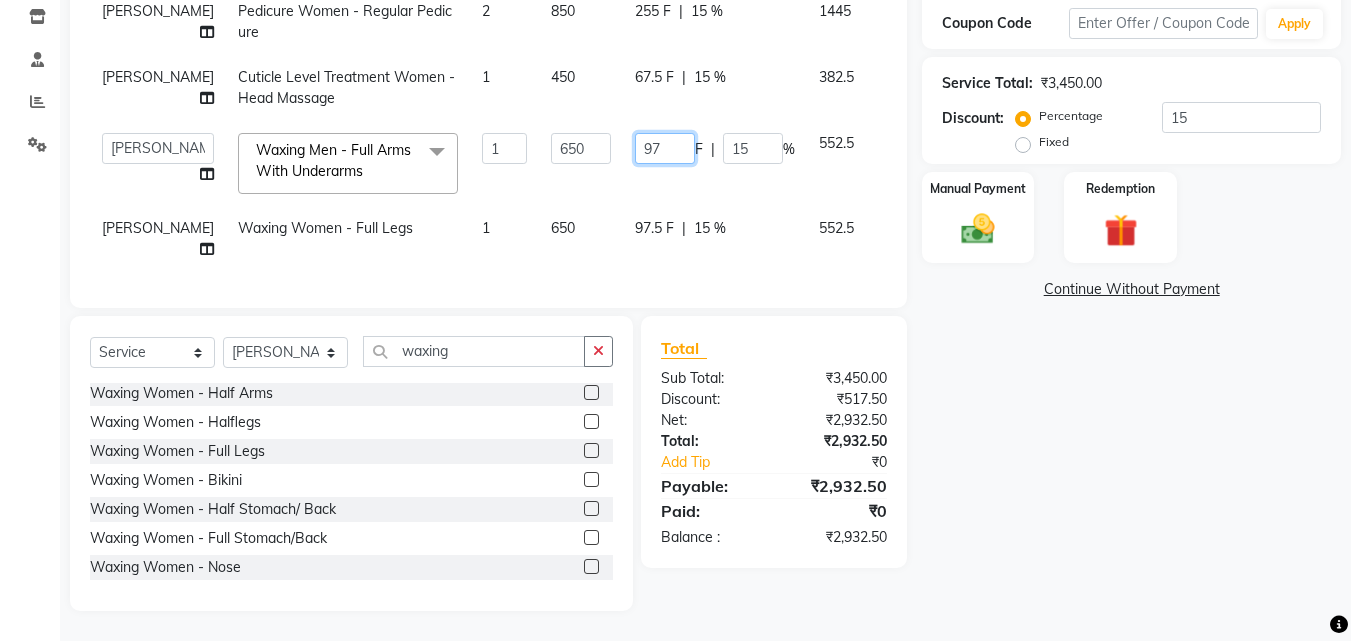 type on "9" 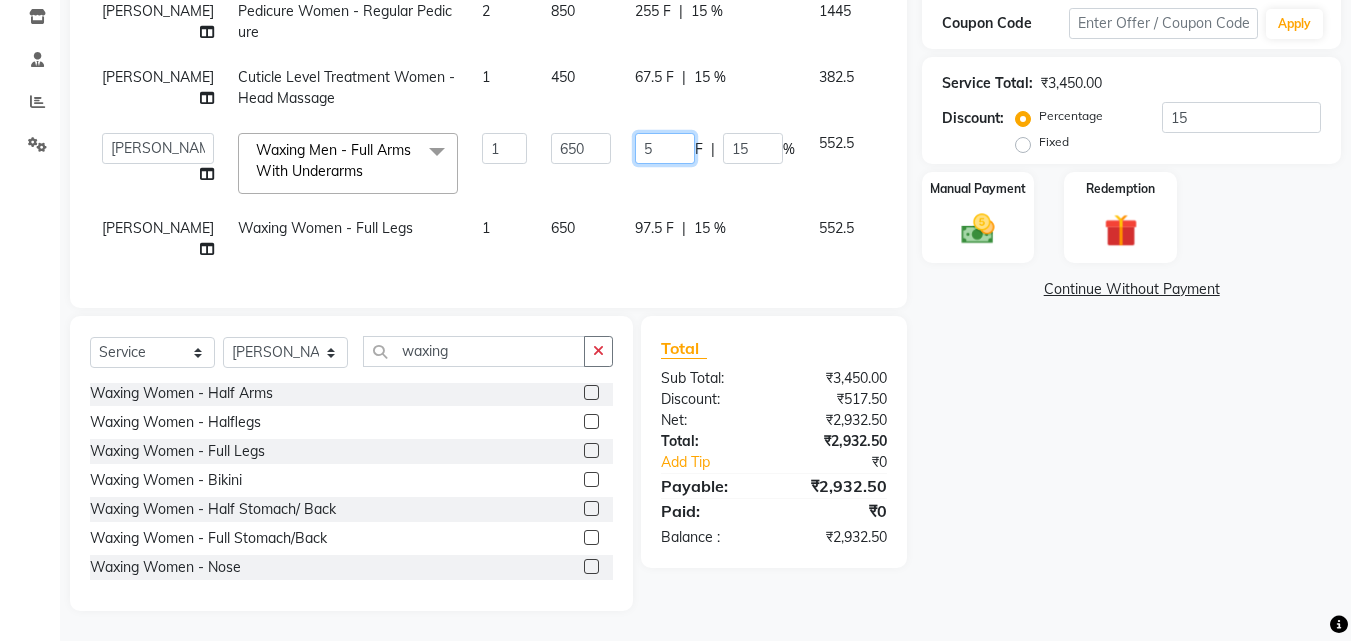 type on "50" 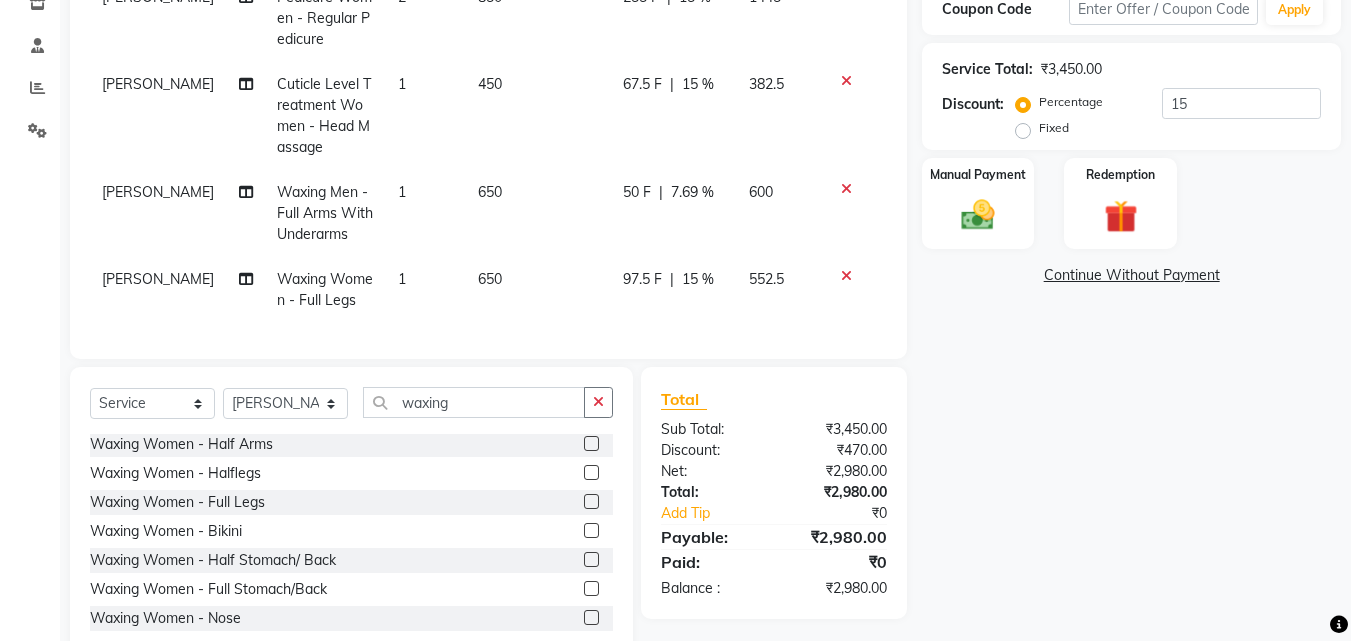 click on "Name: Kd  Membership:  No Active Membership  Total Visits:  23 Card on file:  0 Last Visit:   [DATE] Points:   0  Coupon Code Apply Service Total:  ₹3,450.00  Discount:  Percentage   Fixed  15 Manual Payment Redemption  Continue Without Payment" 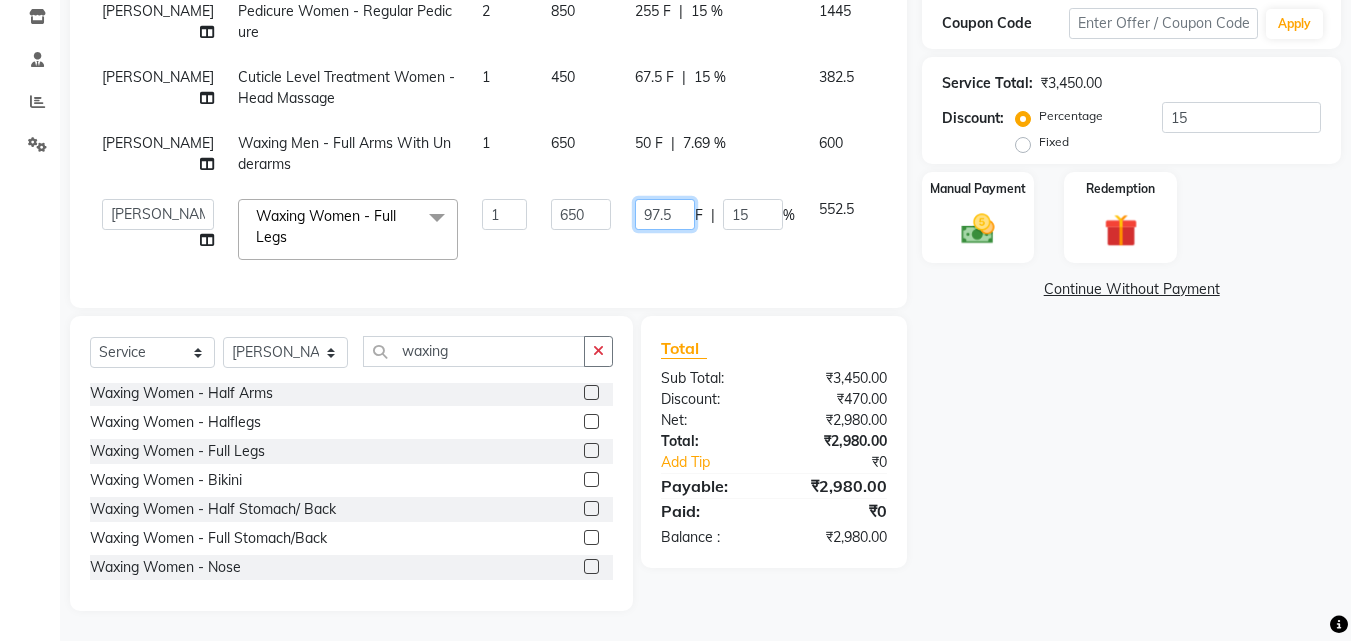 click on "97.5" 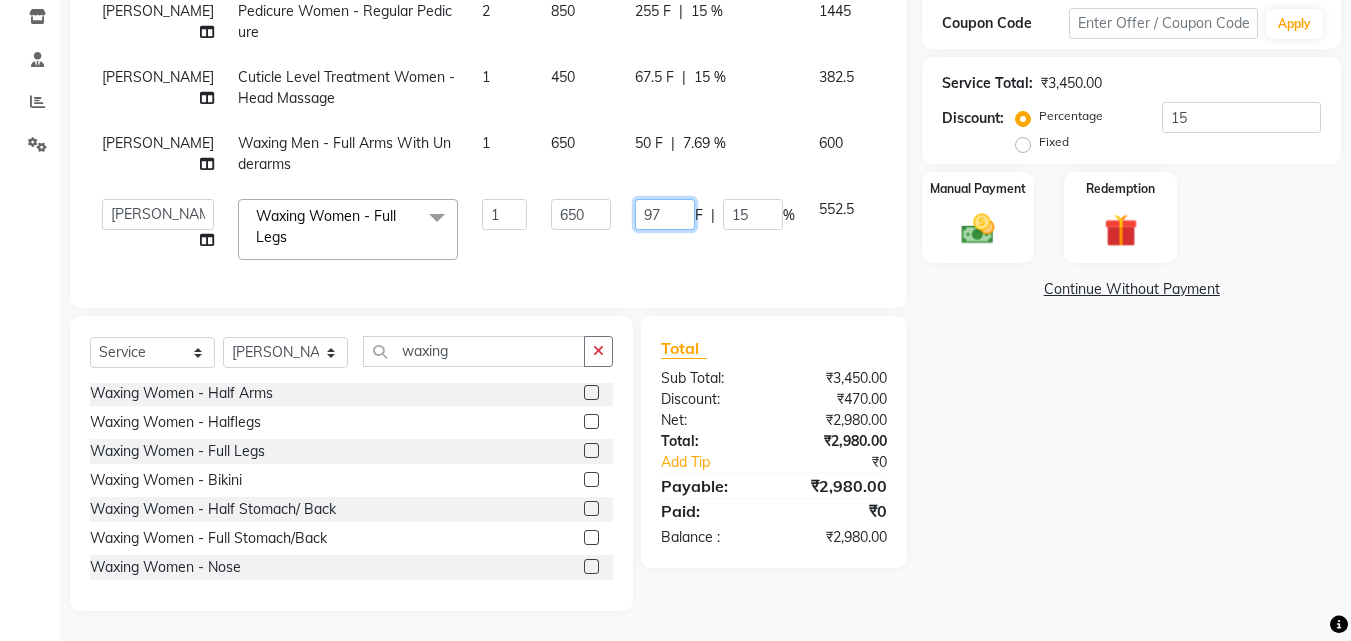 type on "9" 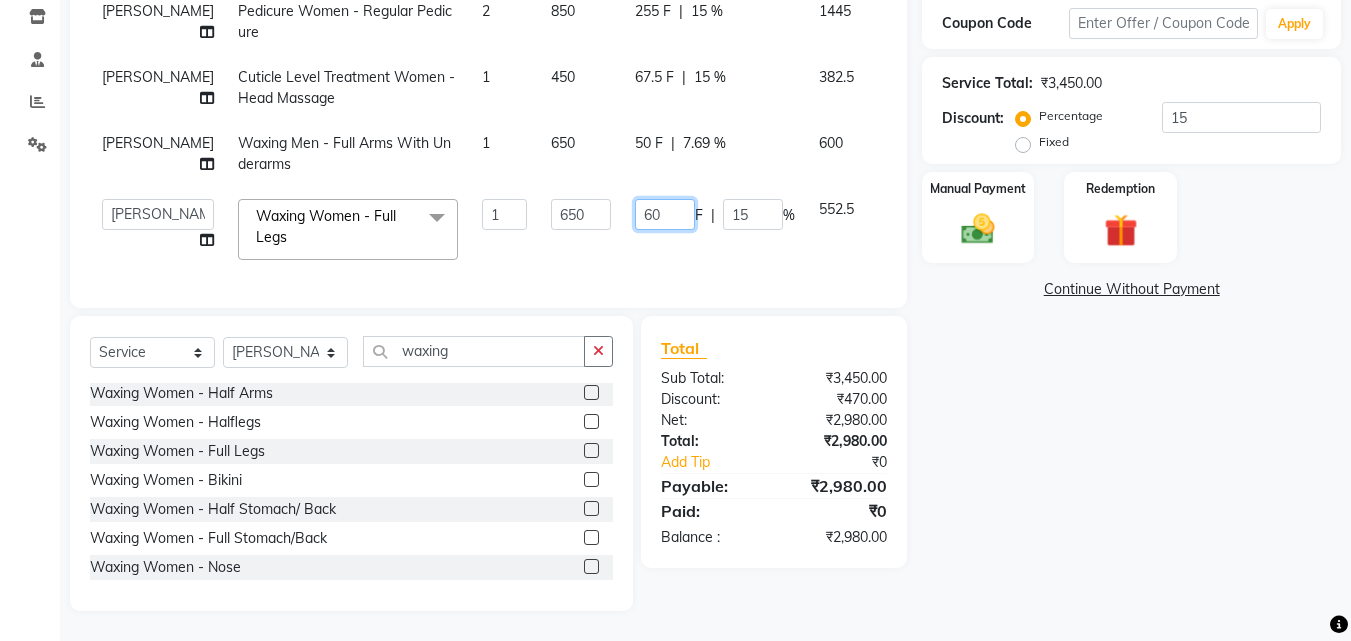 type on "6" 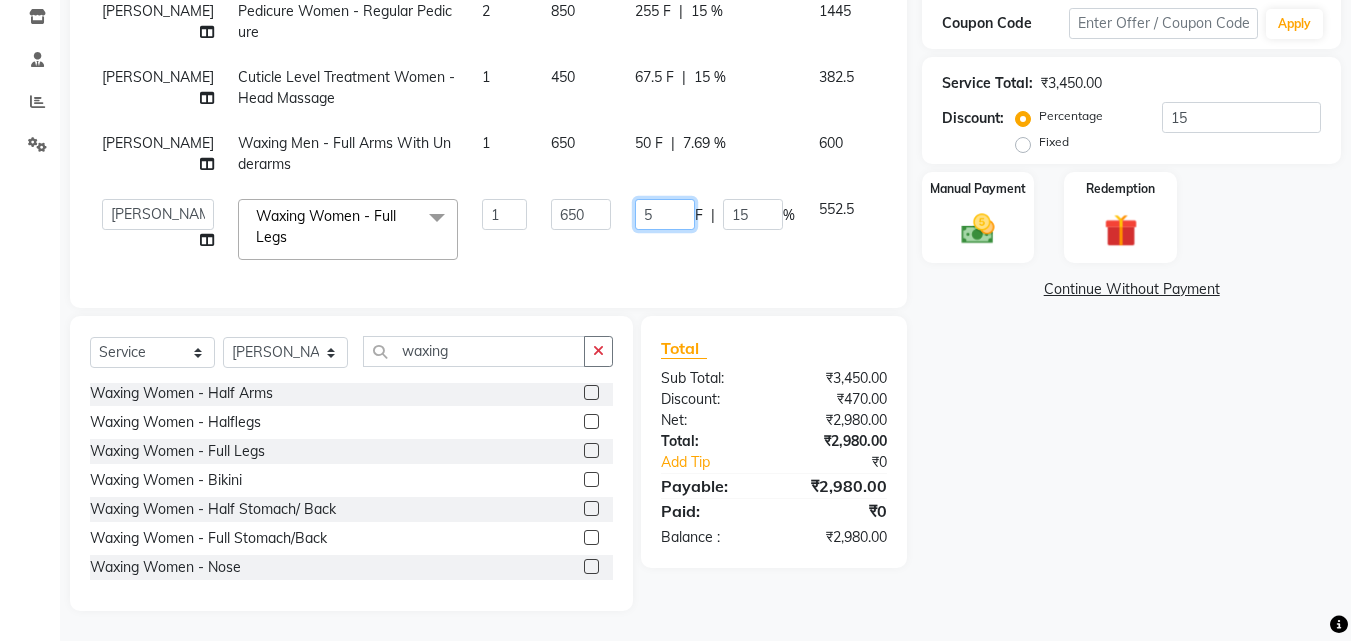 type on "50" 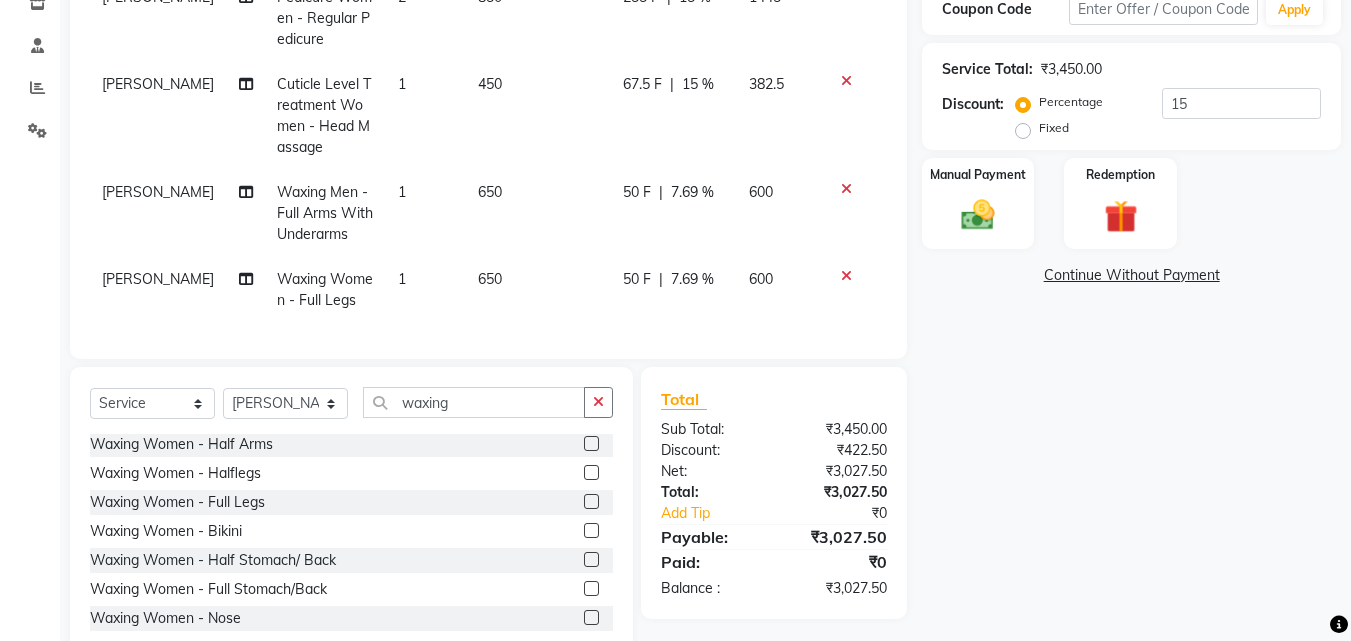 click on "Name: Kd  Membership:  No Active Membership  Total Visits:  23 Card on file:  0 Last Visit:   [DATE] Points:   0  Coupon Code Apply Service Total:  ₹3,450.00  Discount:  Percentage   Fixed  15 Manual Payment Redemption  Continue Without Payment" 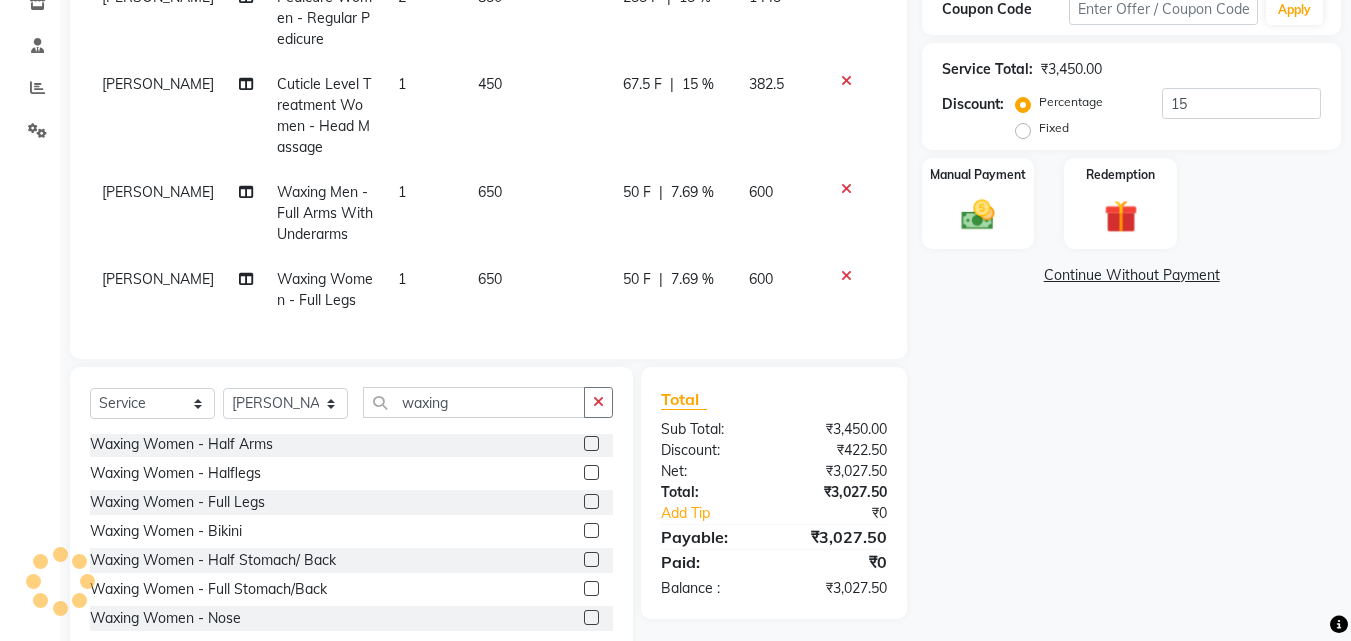click on "Name: Kd  Membership:  No Active Membership  Total Visits:  23 Card on file:  0 Last Visit:   [DATE] Points:   0  Coupon Code Apply Service Total:  ₹3,450.00  Discount:  Percentage   Fixed  15 Manual Payment Redemption  Continue Without Payment" 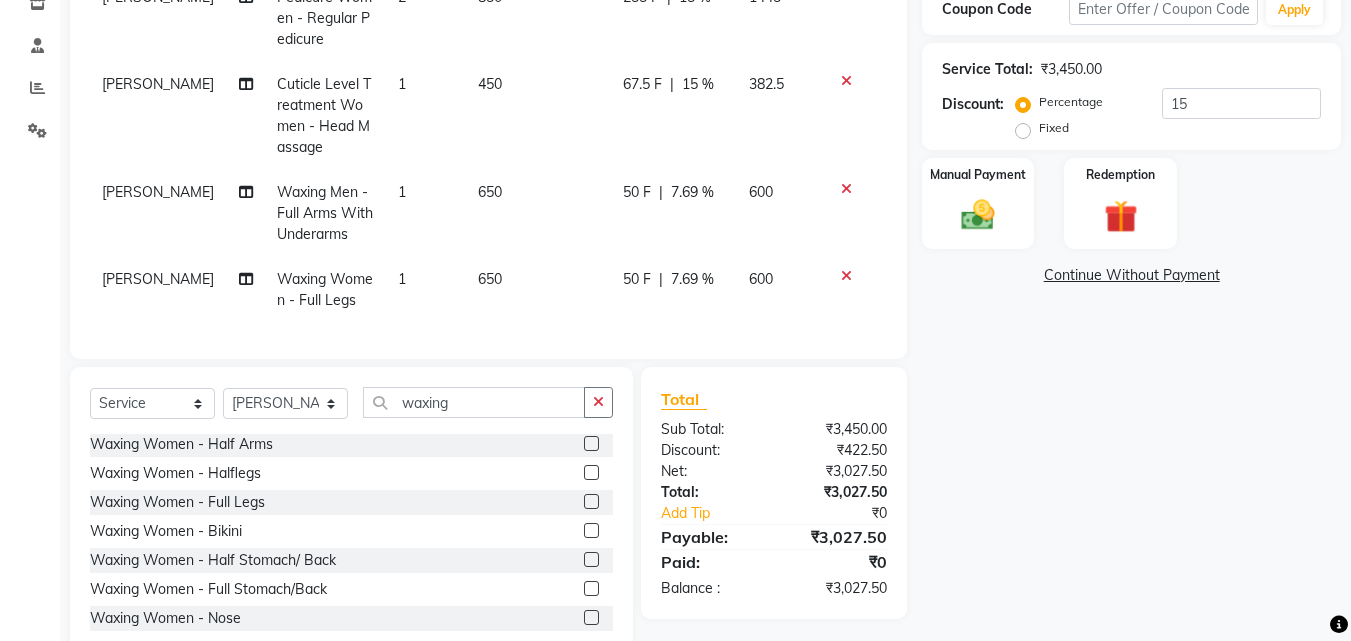 scroll, scrollTop: 395, scrollLeft: 0, axis: vertical 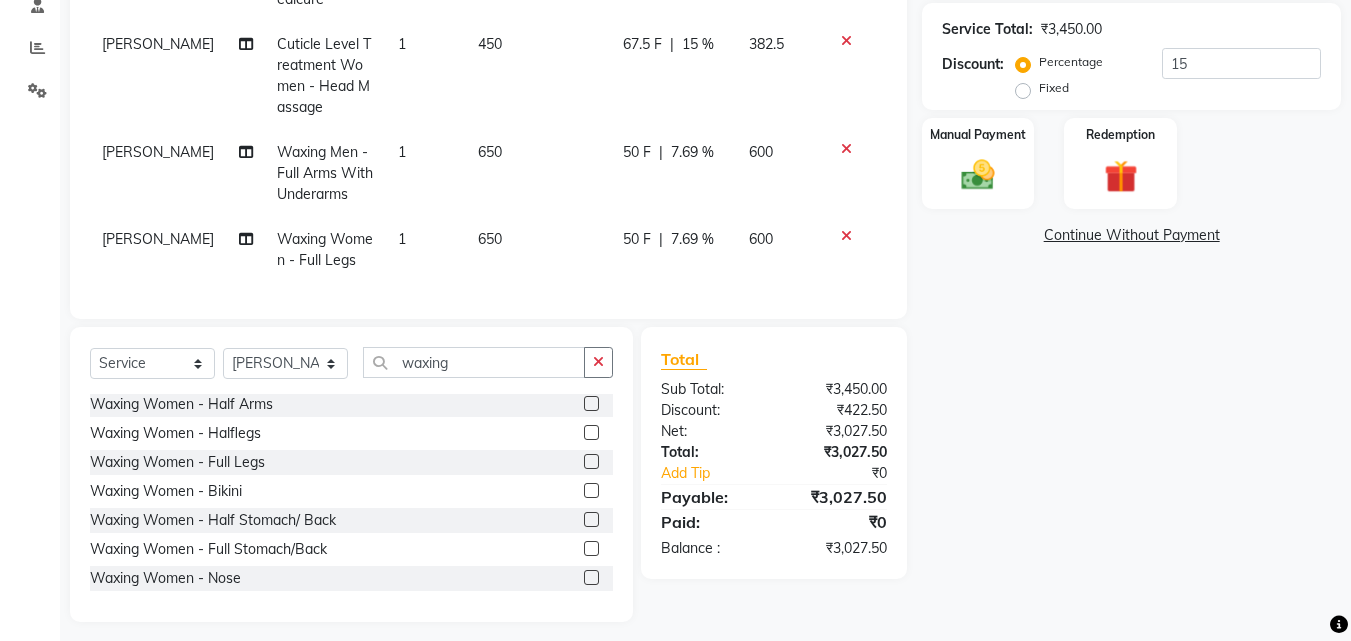 click on "Name: Kd  Membership:  No Active Membership  Total Visits:  23 Card on file:  0 Last Visit:   [DATE] Points:   0  Coupon Code Apply Service Total:  ₹3,450.00  Discount:  Percentage   Fixed  15 Manual Payment Redemption  Continue Without Payment" 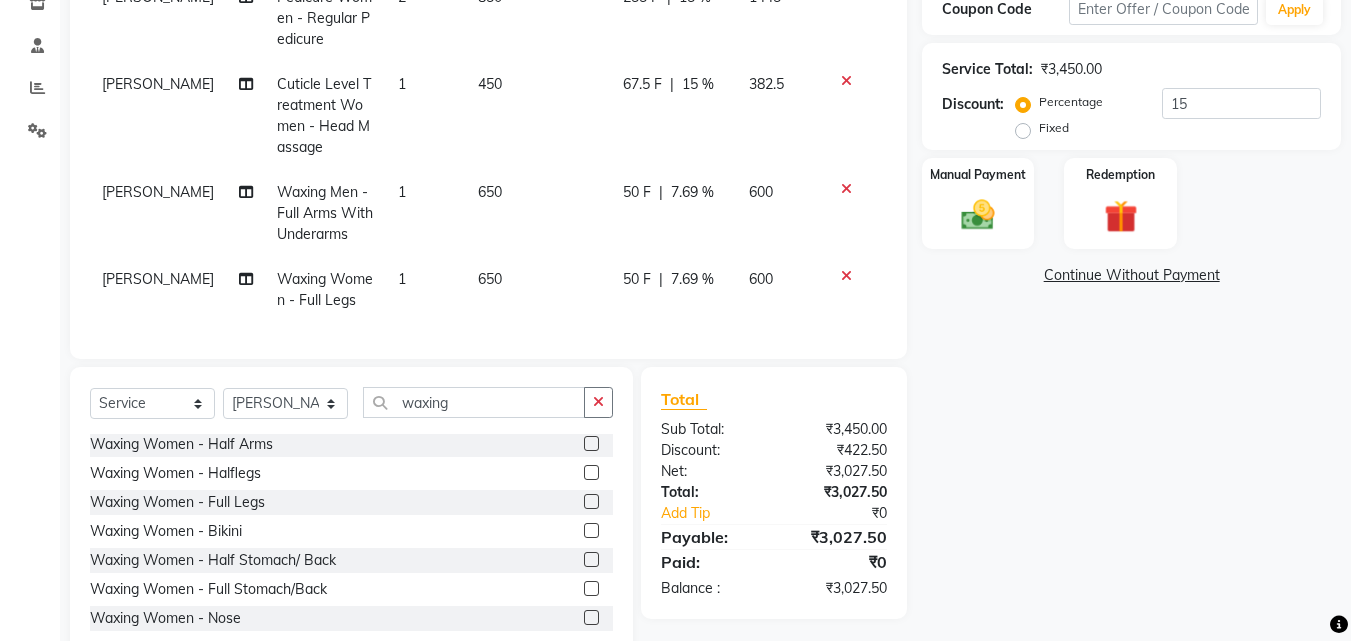 scroll, scrollTop: 315, scrollLeft: 0, axis: vertical 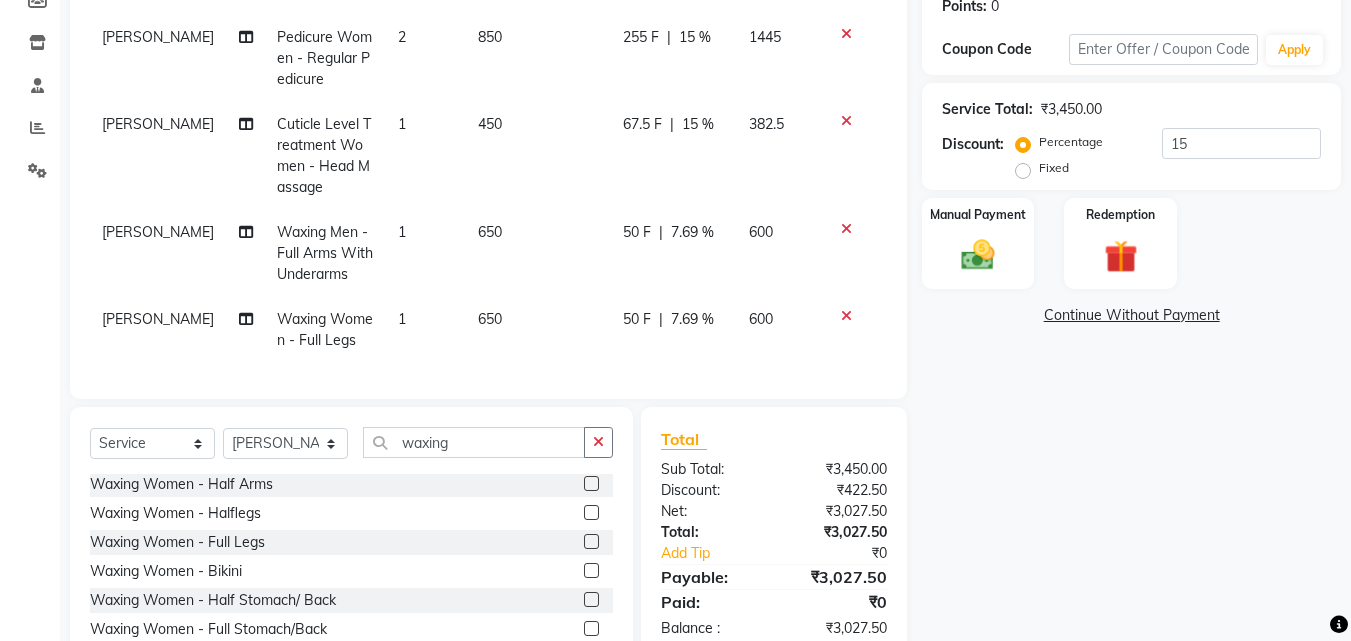 click on "50 F" 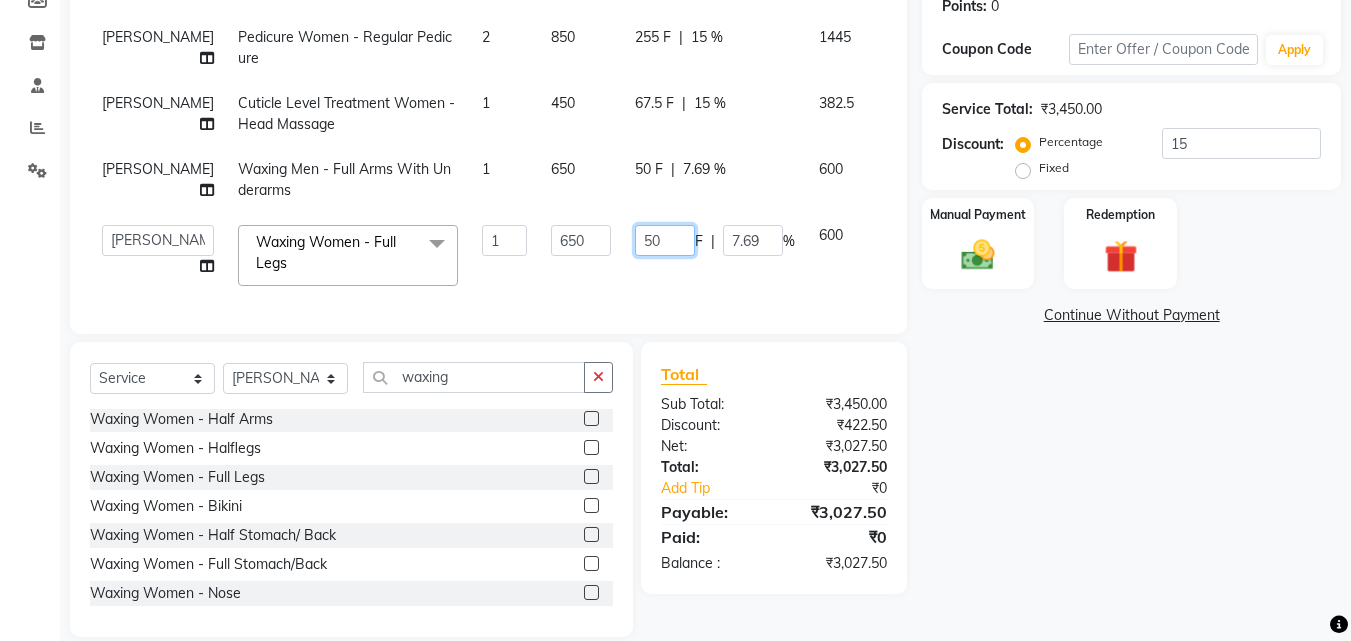 click on "50" 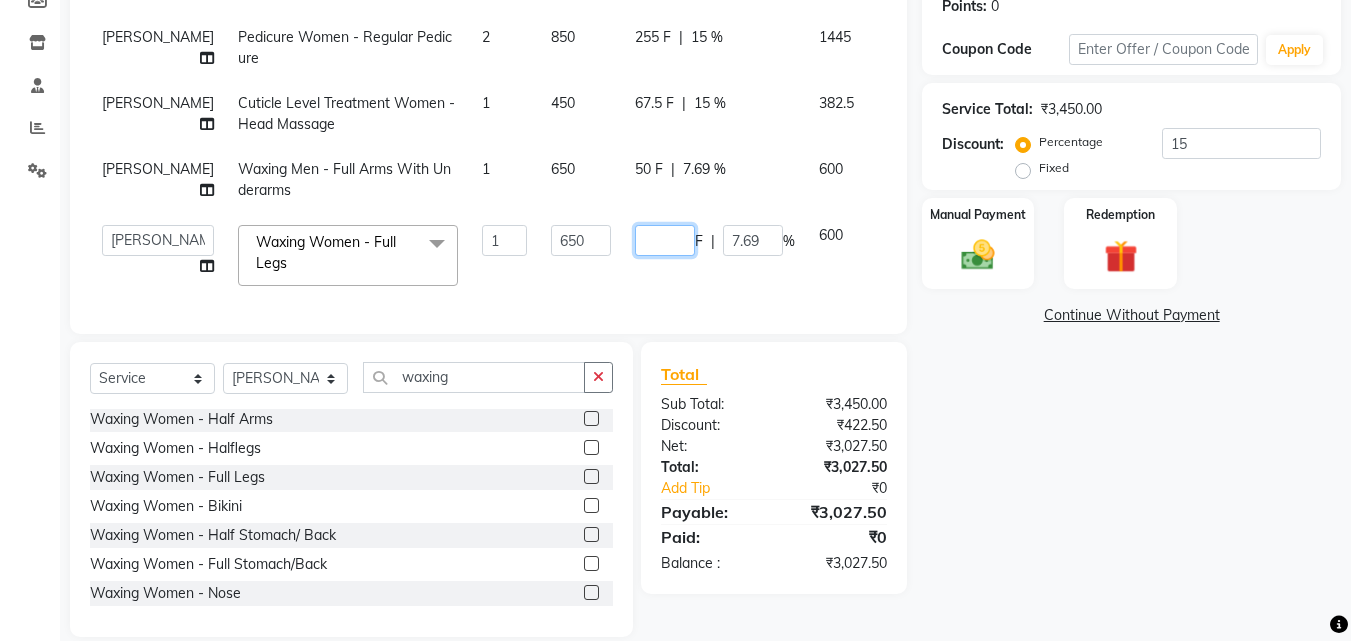 type on "0" 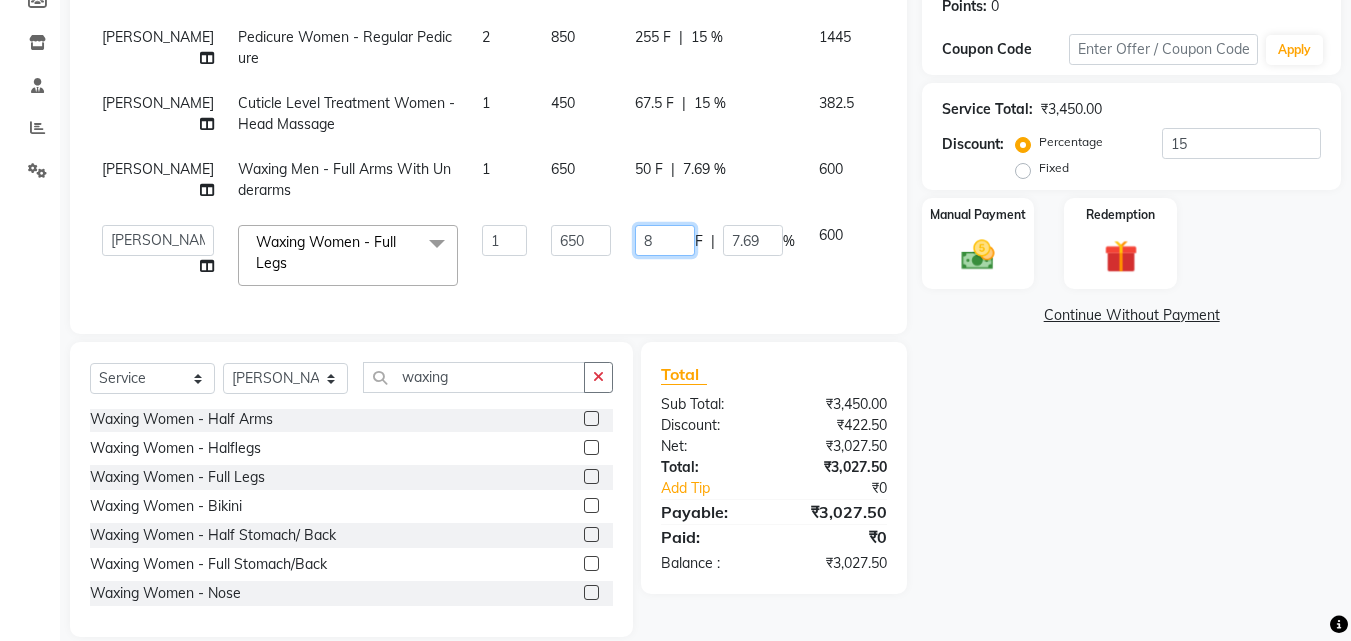 type on "80" 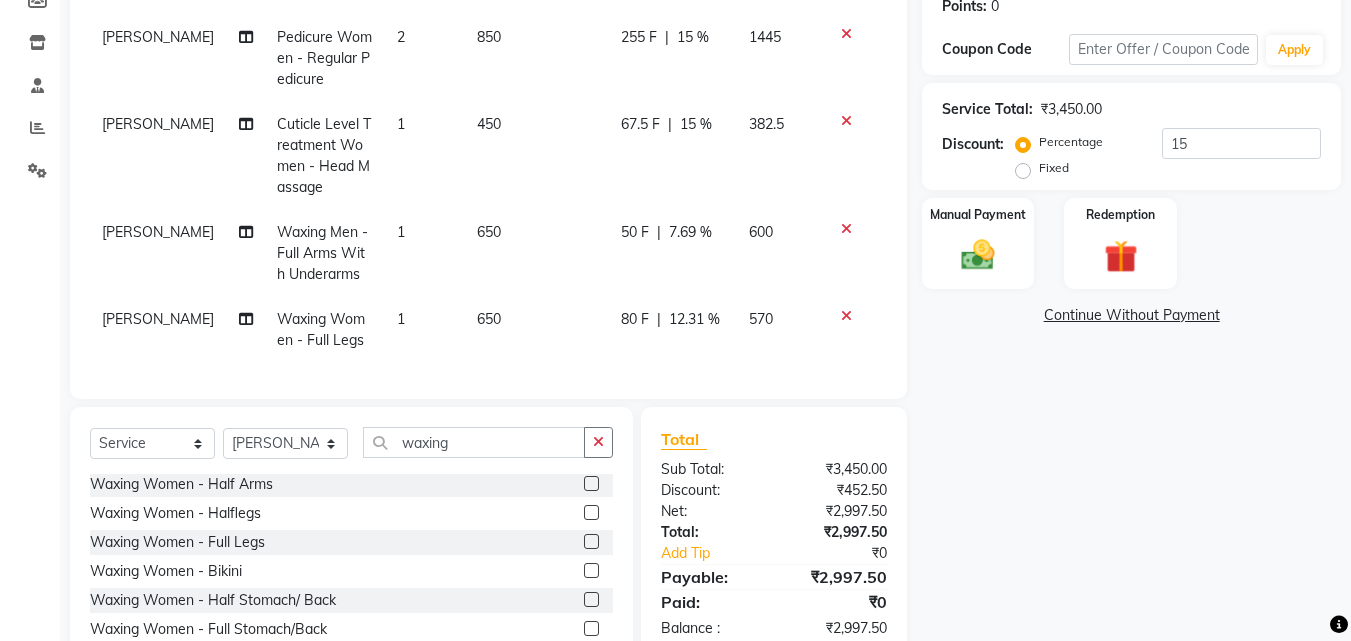 click on "Name: Kd  Membership:  No Active Membership  Total Visits:  23 Card on file:  0 Last Visit:   [DATE] Points:   0  Coupon Code Apply Service Total:  ₹3,450.00  Discount:  Percentage   Fixed  15 Manual Payment Redemption  Continue Without Payment" 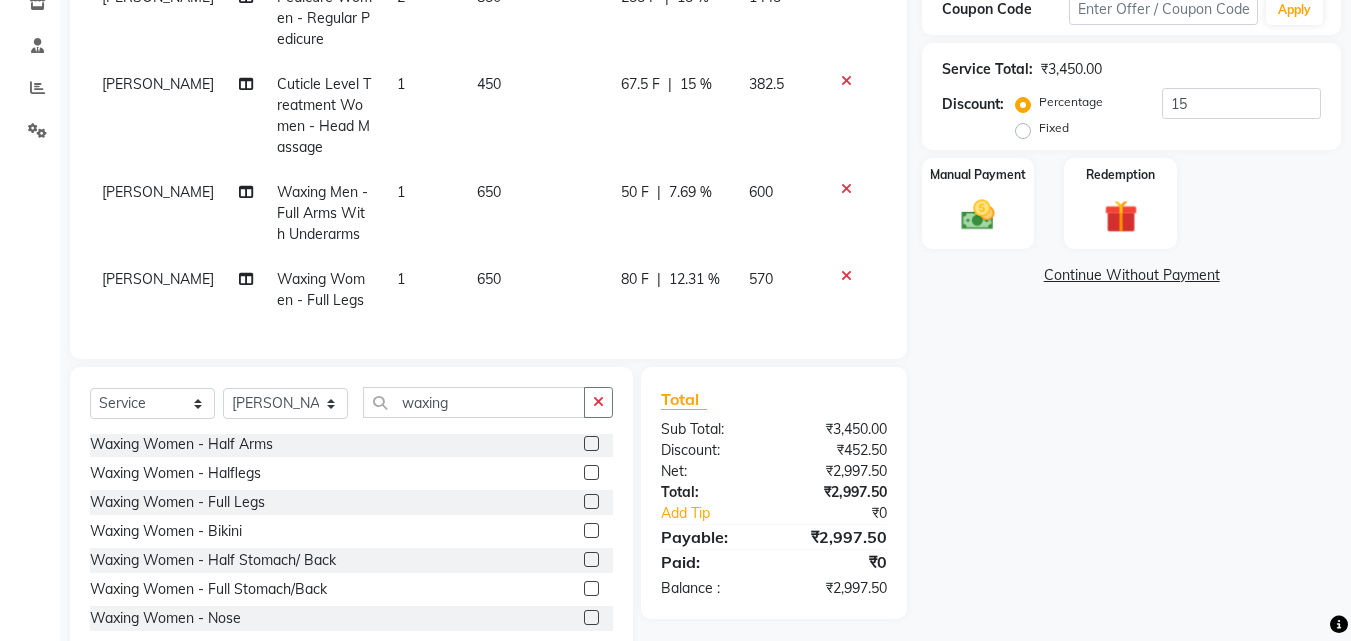 click on "80 F" 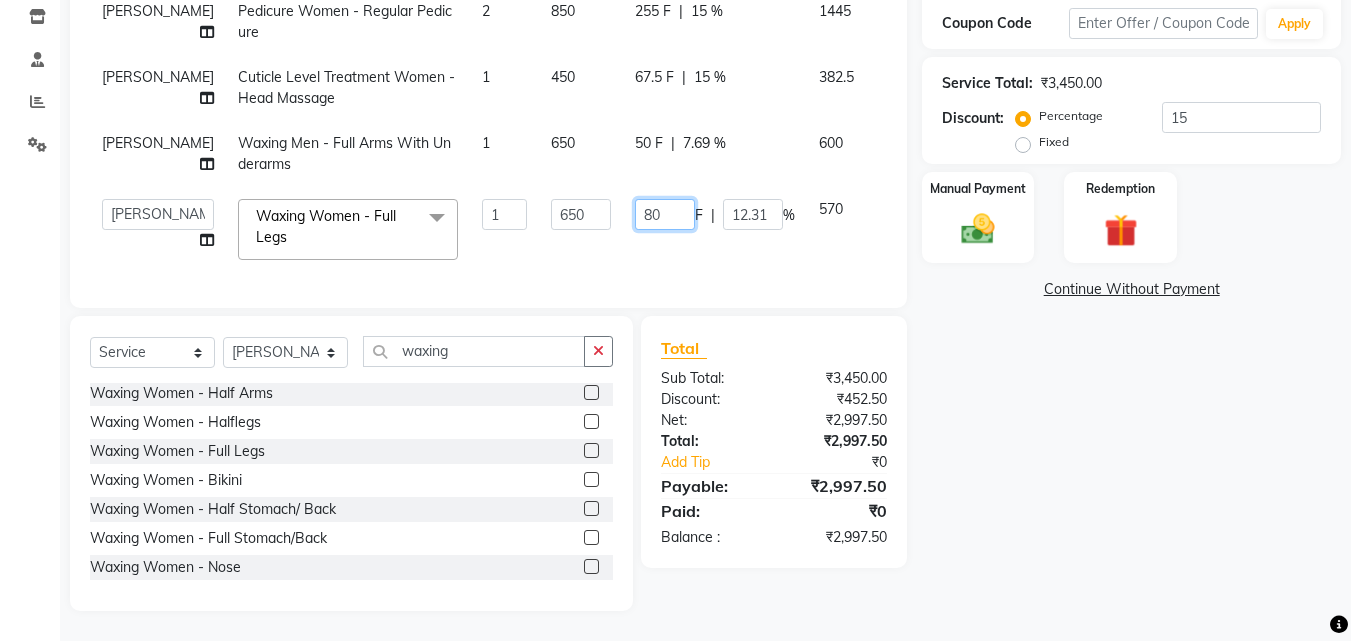 click on "80" 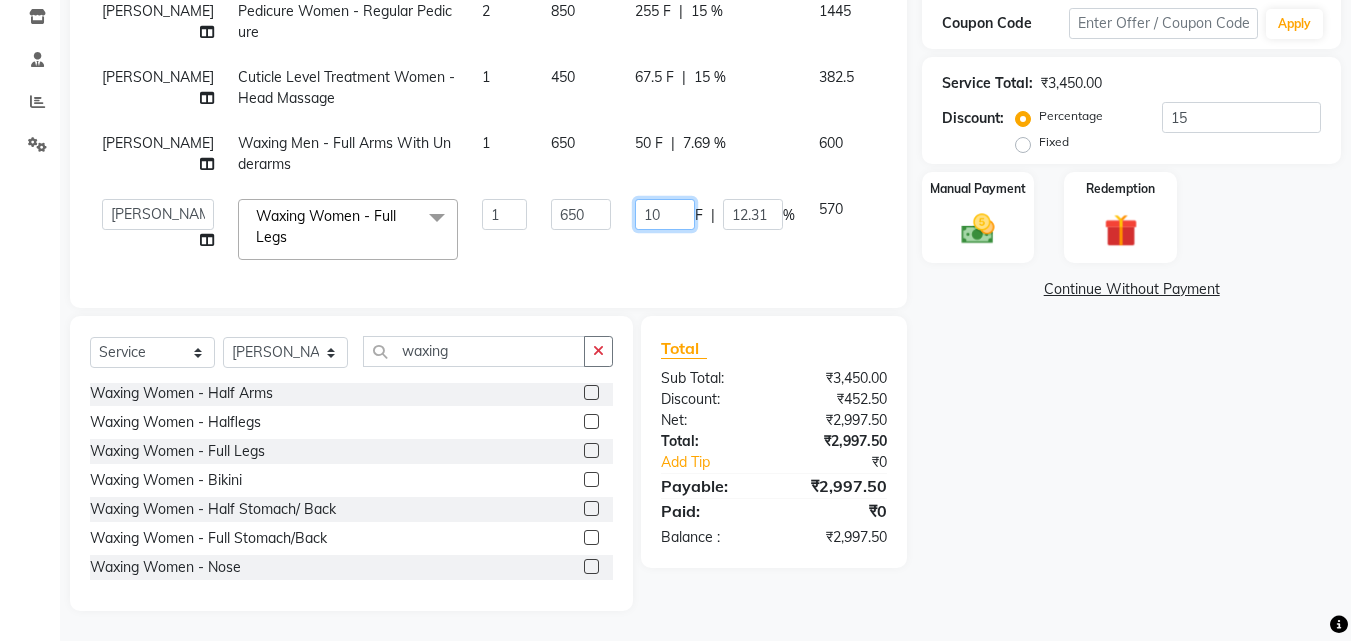 type on "100" 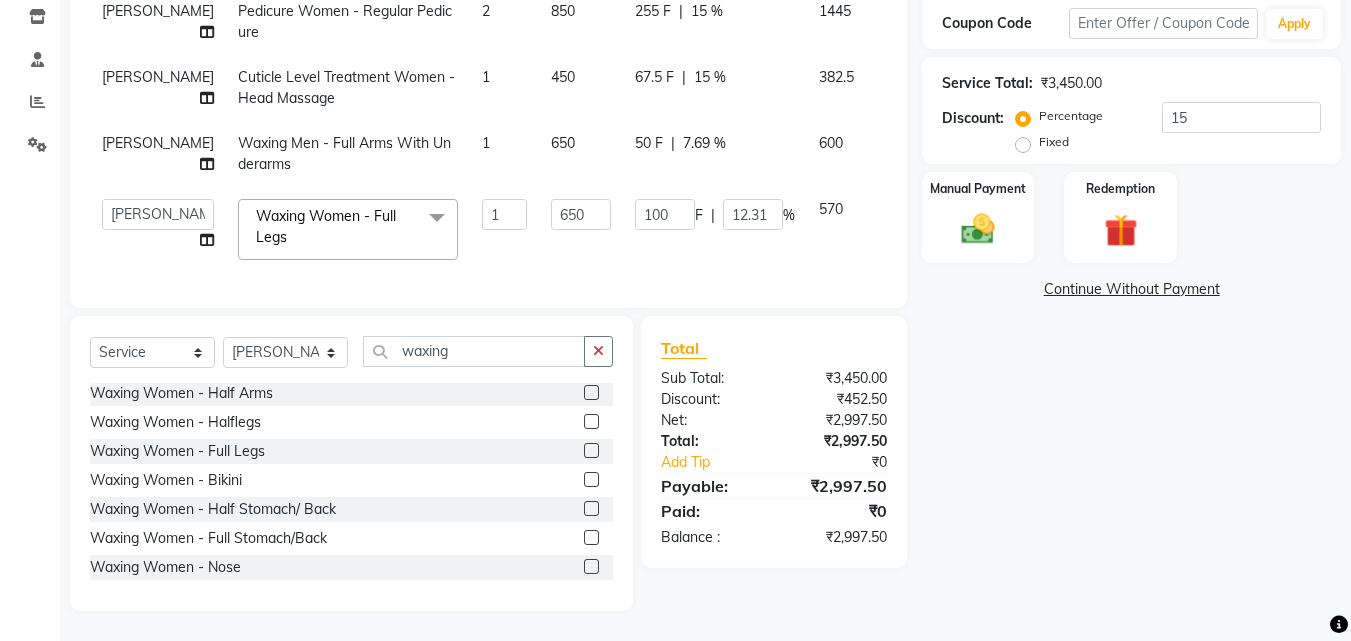 click on "Name: Kd  Membership:  No Active Membership  Total Visits:  23 Card on file:  0 Last Visit:   [DATE] Points:   0  Coupon Code Apply Service Total:  ₹3,450.00  Discount:  Percentage   Fixed  15 Manual Payment Redemption  Continue Without Payment" 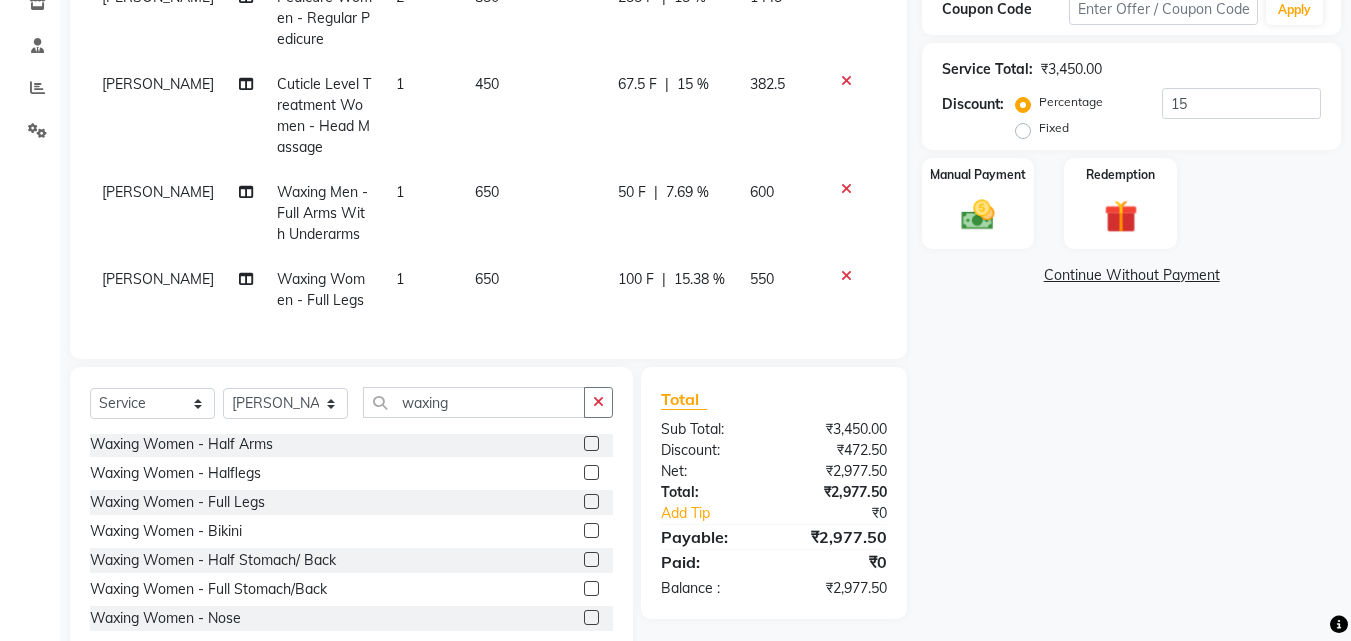 click on "Name: Kd  Membership:  No Active Membership  Total Visits:  23 Card on file:  0 Last Visit:   [DATE] Points:   0  Coupon Code Apply Service Total:  ₹3,450.00  Discount:  Percentage   Fixed  15 Manual Payment Redemption  Continue Without Payment" 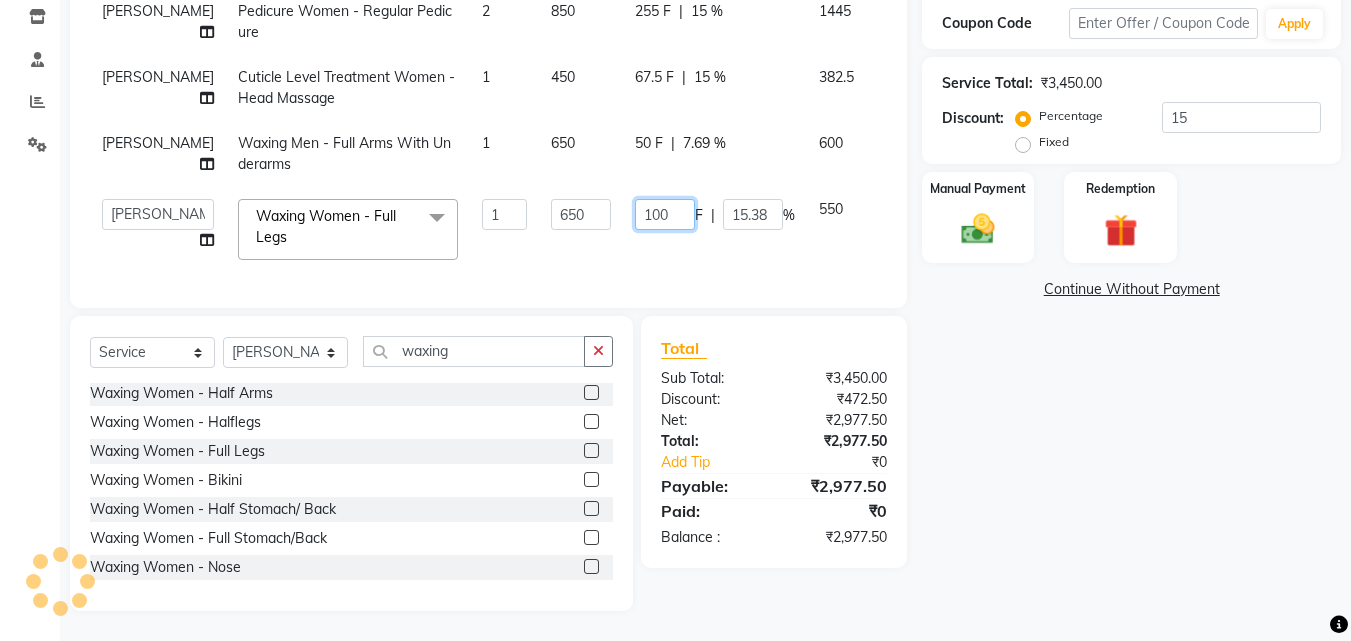 click on "100" 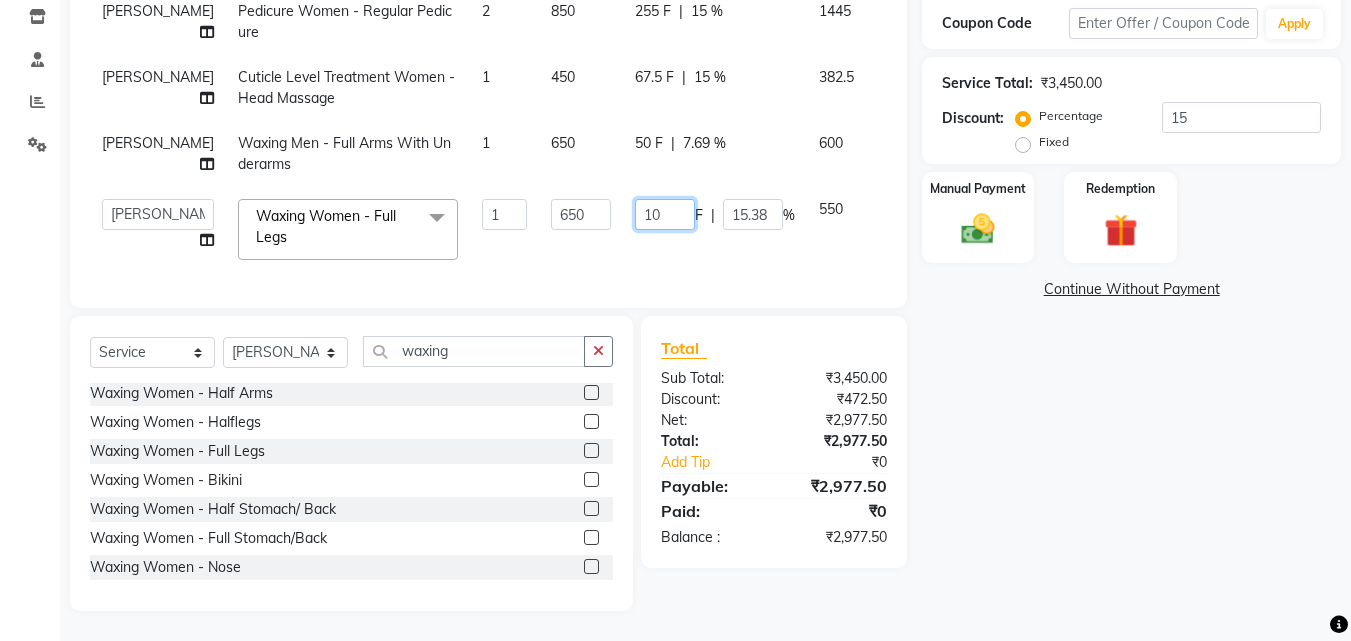 type on "1" 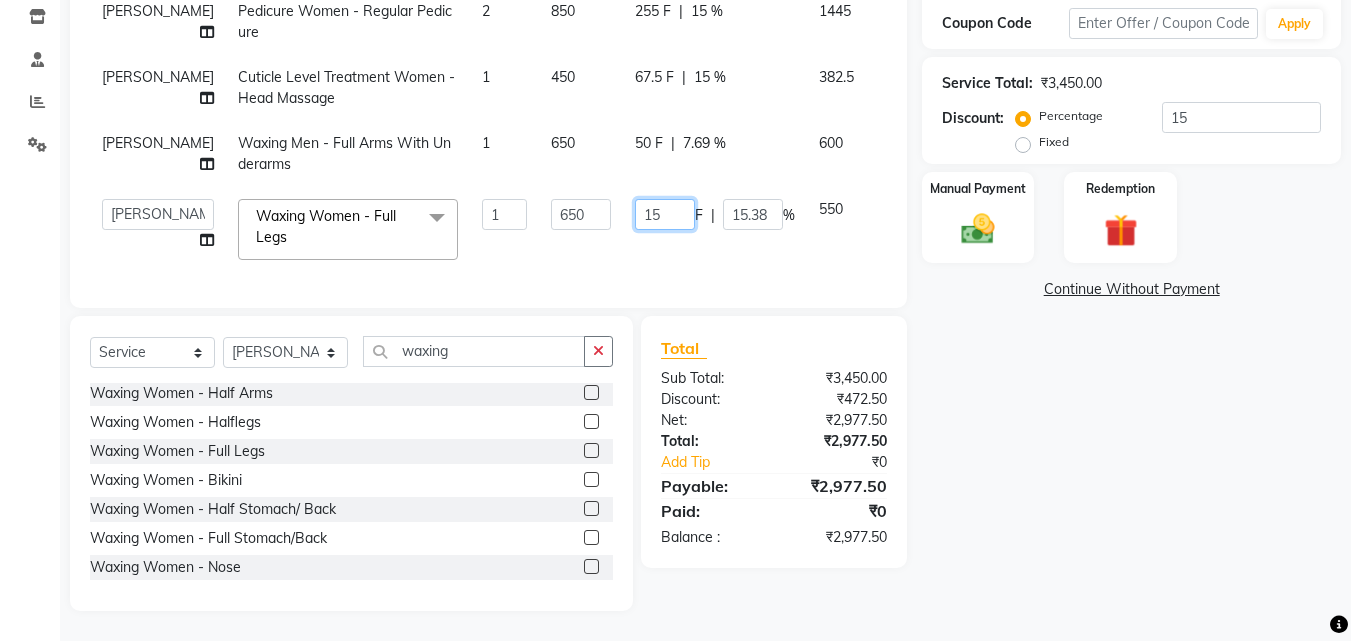 type on "150" 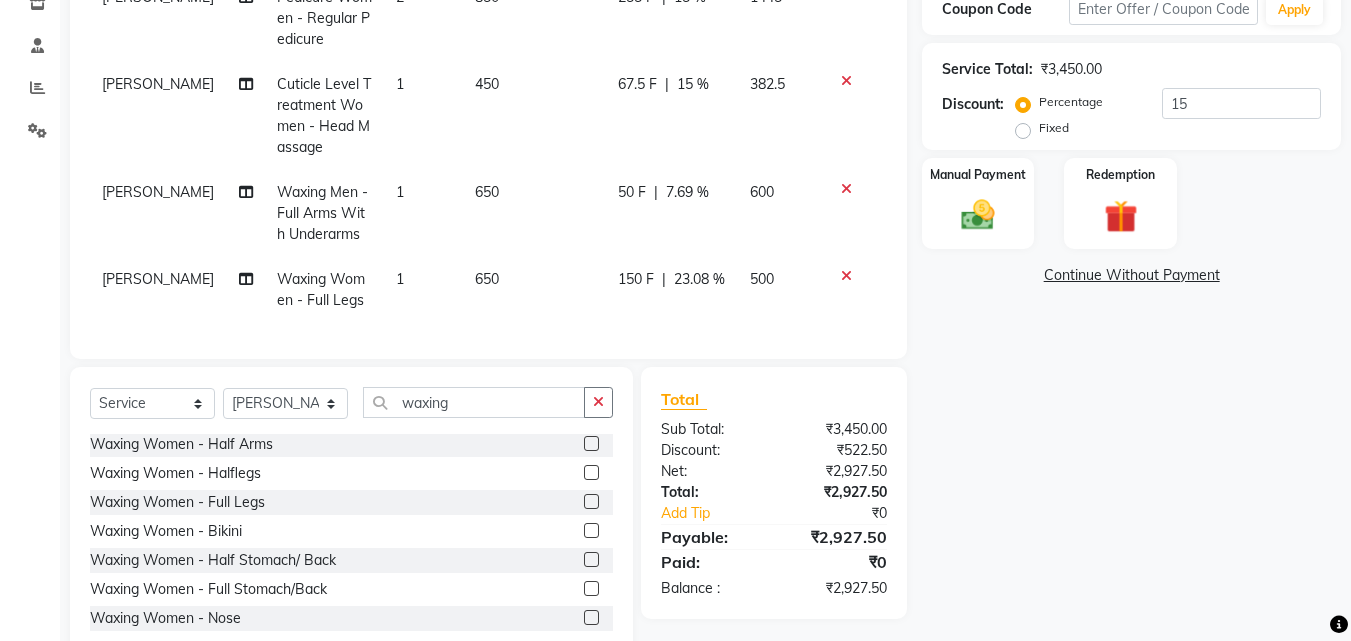 click on "Name: Kd  Membership:  No Active Membership  Total Visits:  23 Card on file:  0 Last Visit:   [DATE] Points:   0  Coupon Code Apply Service Total:  ₹3,450.00  Discount:  Percentage   Fixed  15 Manual Payment Redemption  Continue Without Payment" 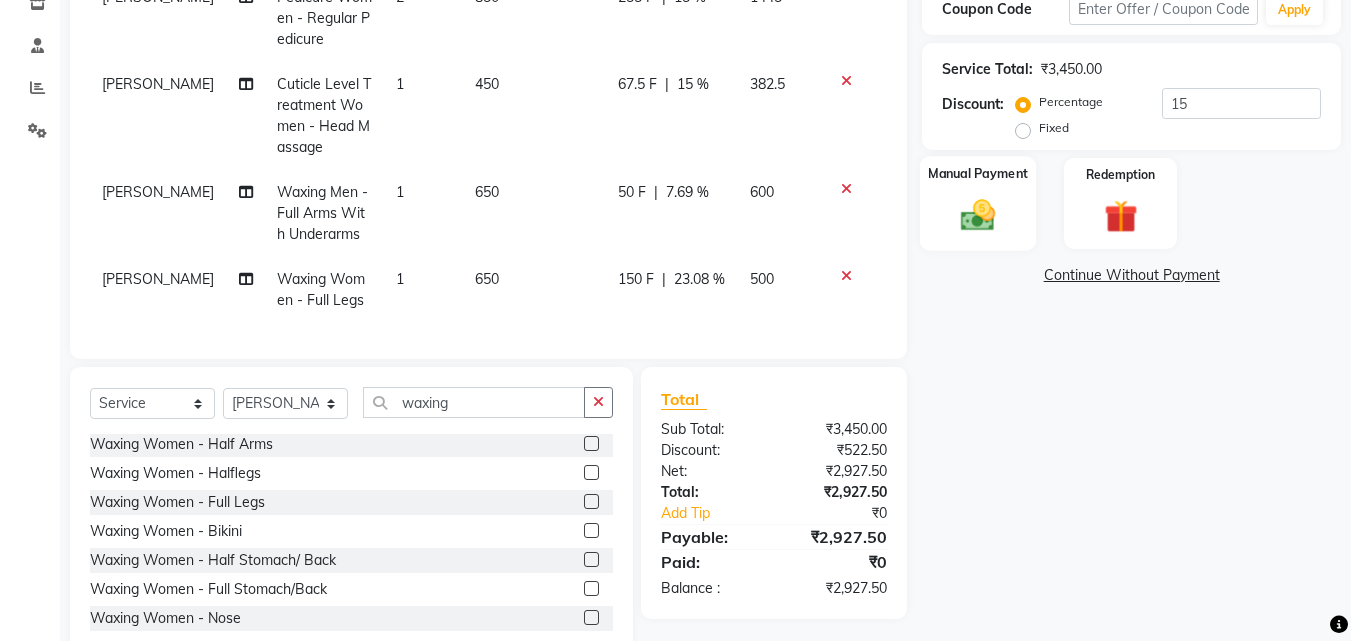click 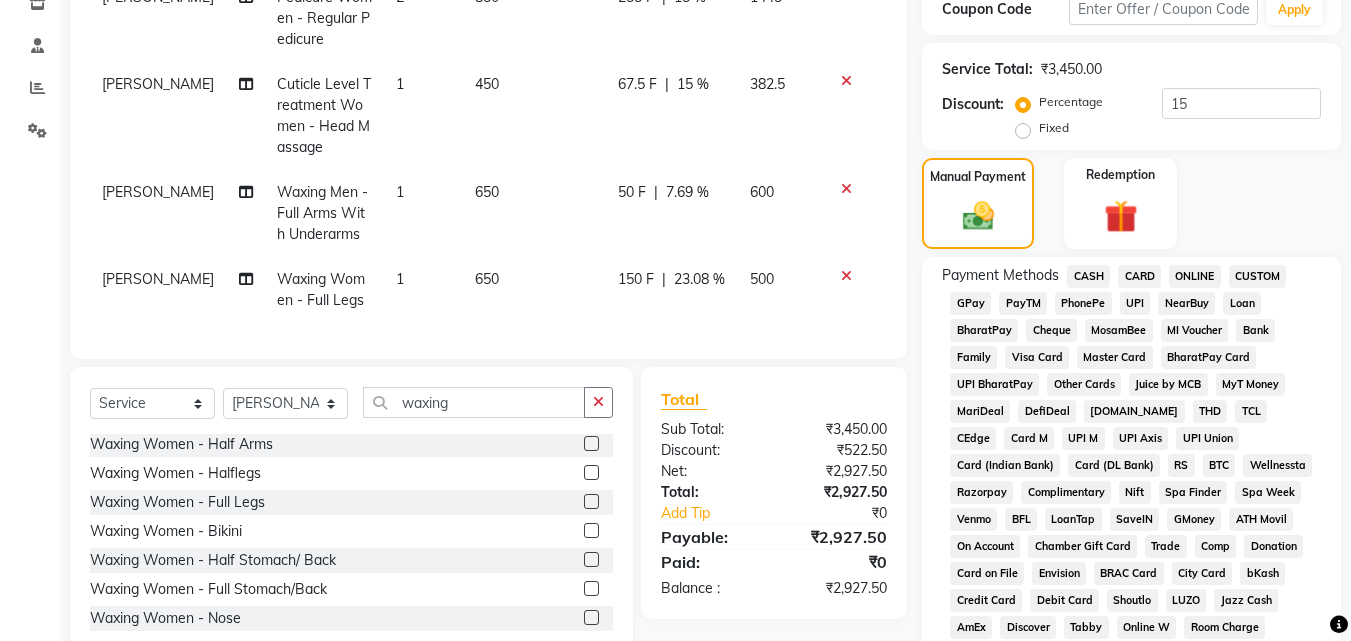 click on "CASH" 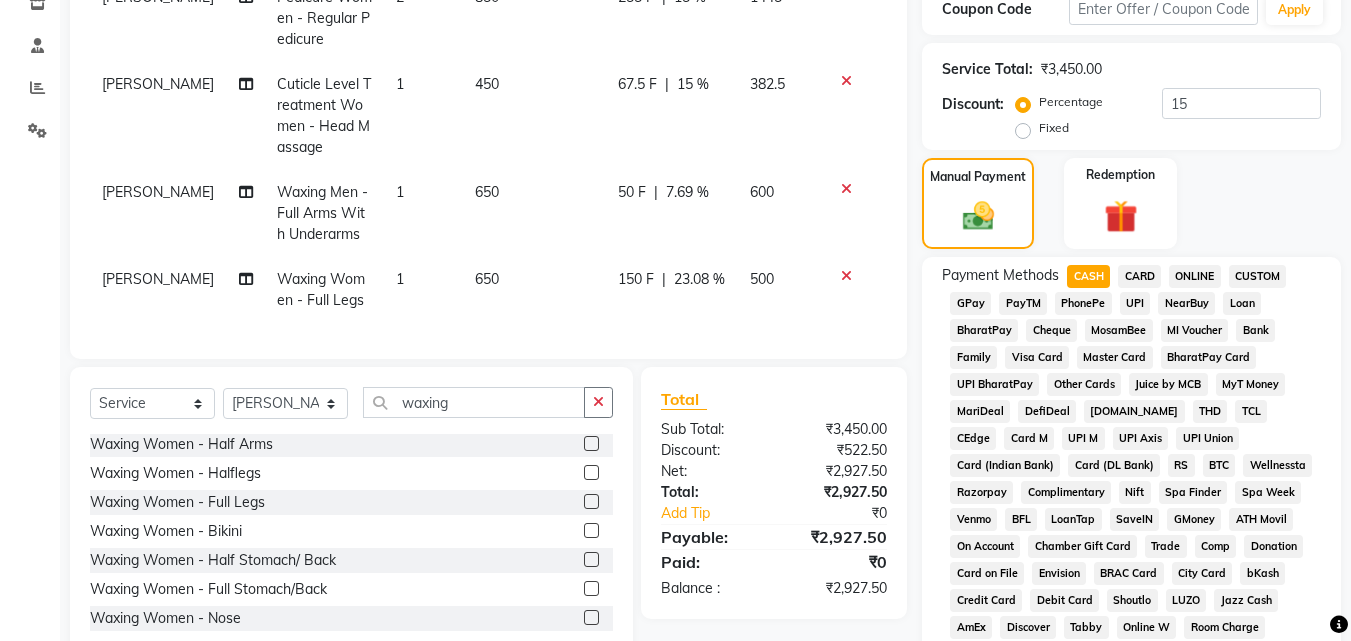 click on "Manual Payment Redemption" 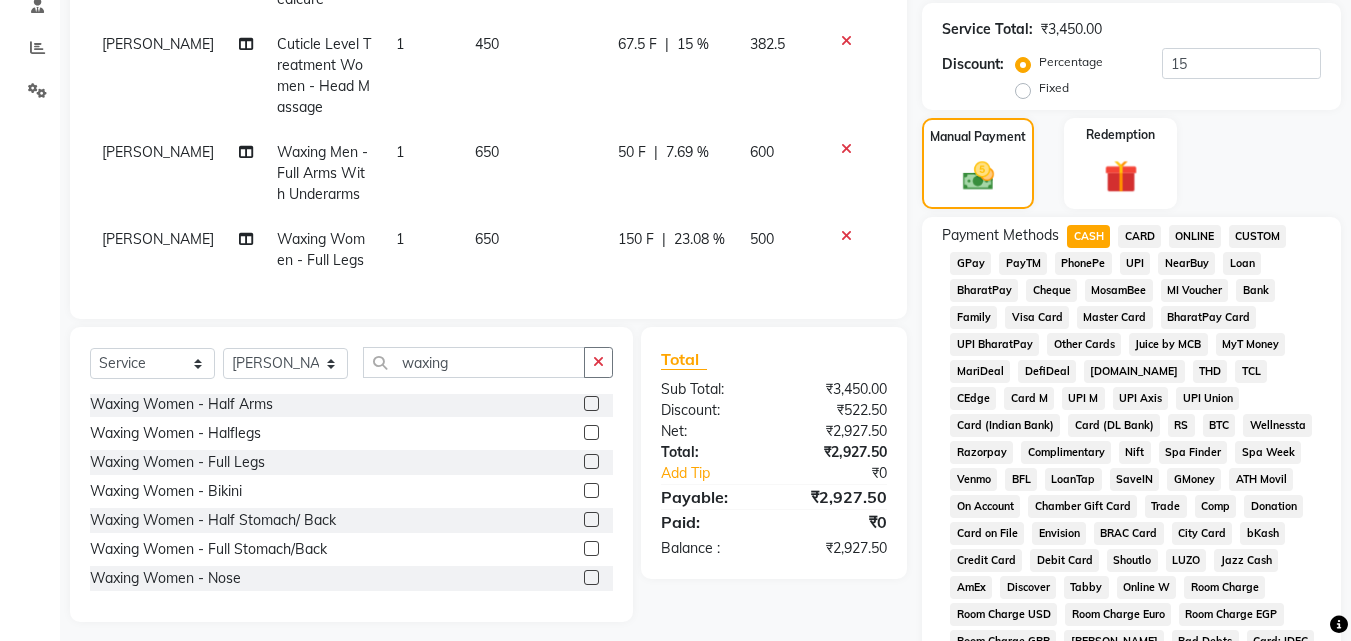 scroll, scrollTop: 861, scrollLeft: 0, axis: vertical 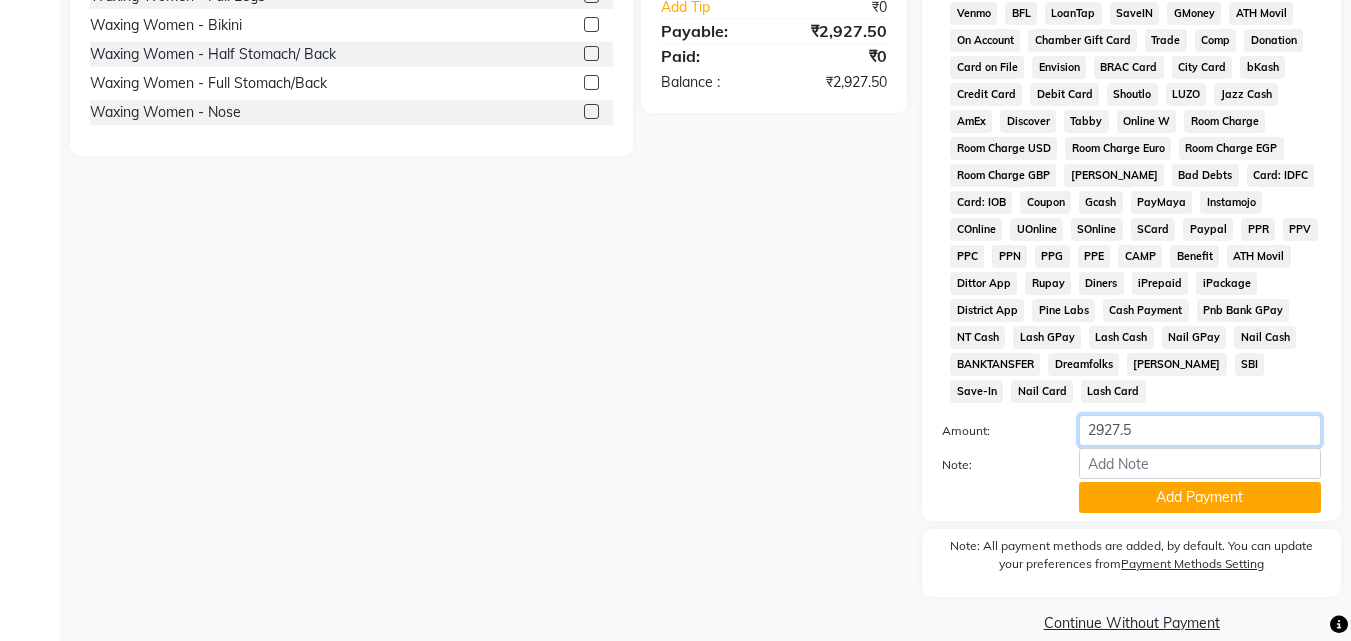 click on "2927.5" 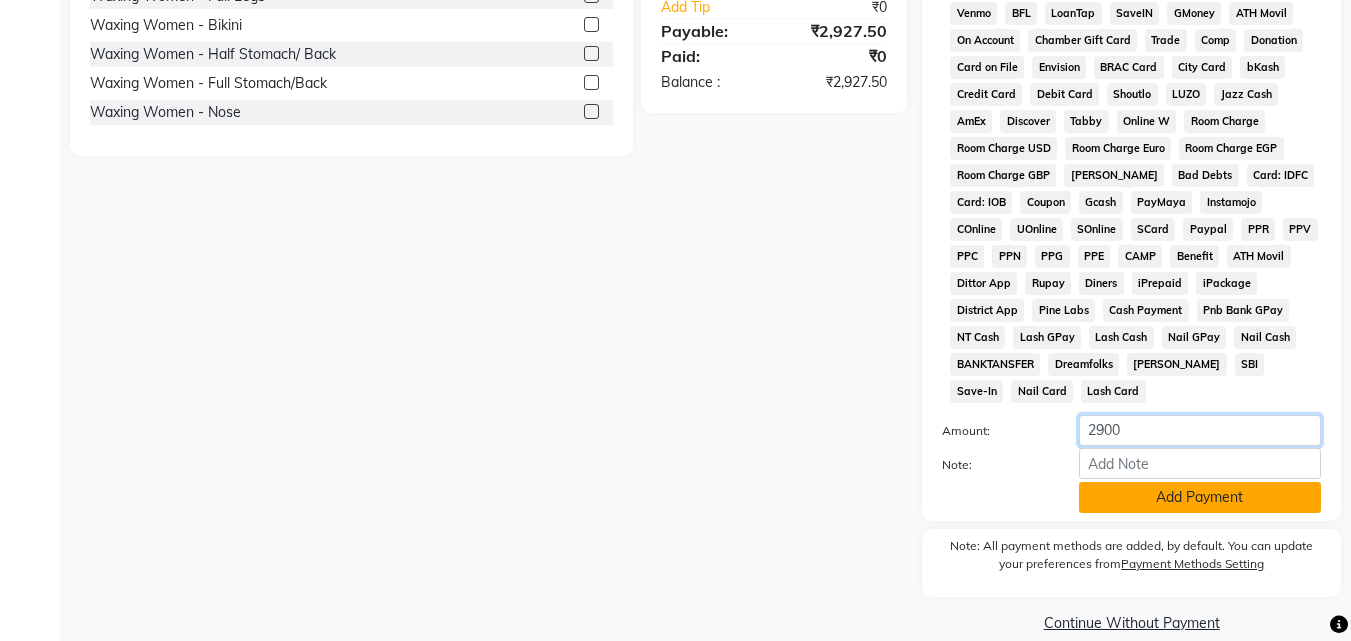 type on "2900" 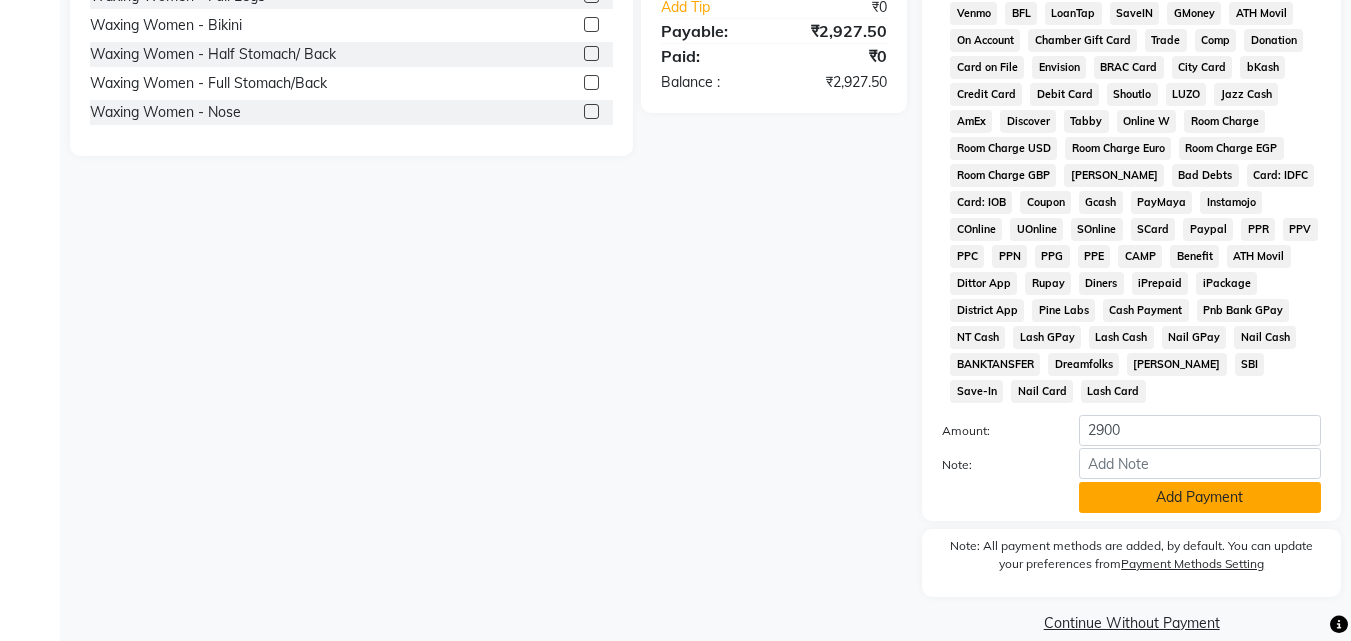 click on "Add Payment" 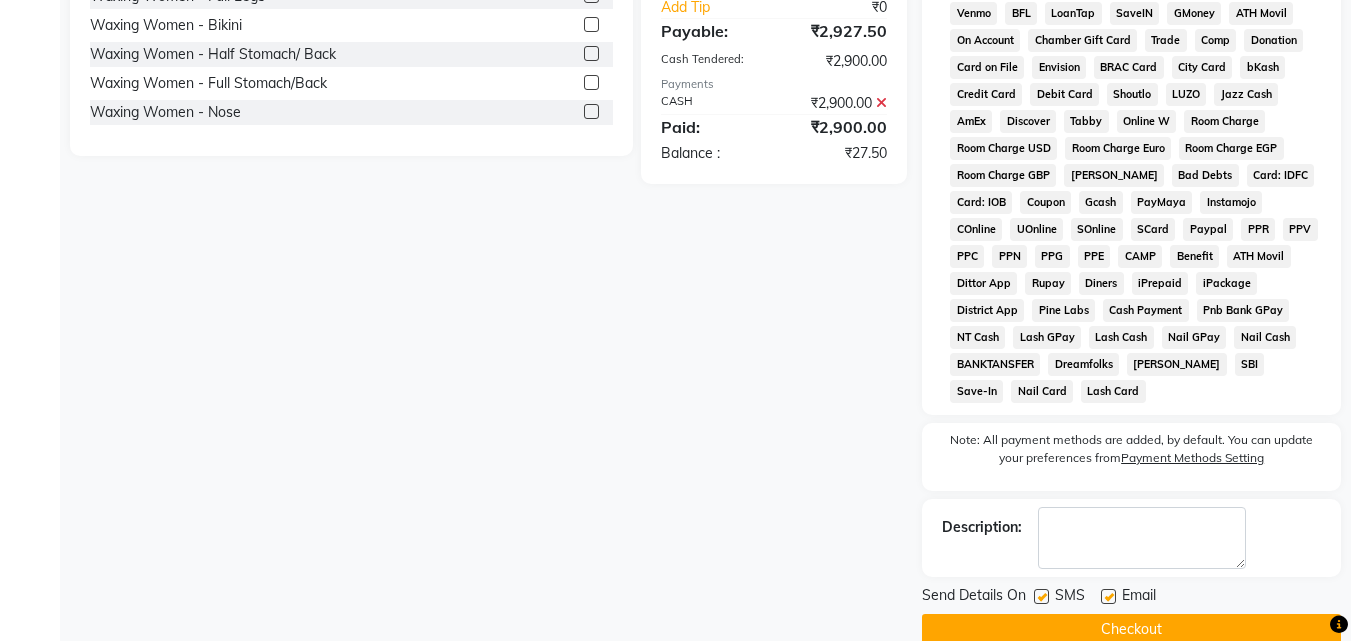 click on "Client [PHONE_NUMBER] Date [DATE] Invoice Number V/2025 V/[PHONE_NUMBER] Services Stylist Service Qty Price Disc Total Action [PERSON_NAME] Pedicure Women - Regular Pedicure 2 850 255 F | 15 % 1445 [PERSON_NAME] Cuticle Level Treatment Women - Head Massage 1 450 67.5 F | 15 % 382.5 [PERSON_NAME] Waxing Men - Full Arms With Underarms 1 650 50 F | 7.69 % 600 [PERSON_NAME] Waxing Women - Full Legs 1 650 150 F | 23.08 % 500 Select  Service  Product  Membership  Package Voucher Prepaid Gift Card  Select Stylist [PERSON_NAME] Ankit [PERSON_NAME] Front Desk Kriteekaa [PERSON_NAME] waxing Waxing Men - Forehead  Waxing Men - Upperlip  Waxing Men - Sidelocks  Waxing Men - Chin  Waxing Men - Underarms  Waxing Men - Full Arms  Waxing Men - Full Arms With Underarms  Waxing Men - Half Arms  Waxing Men - Halflegs  Waxing Men - Full Legs  Waxing Men - Bikini  Waxing Men - Half Stomach/ Back  Waxing Men - Full Stomach/Back  Waxing Men - Nose  Waxing Women - Forehead  Waxing Women - Upperlip  Waxing Women - Sidelocks  Waxing Women - Face  Waxing Women - Chin" 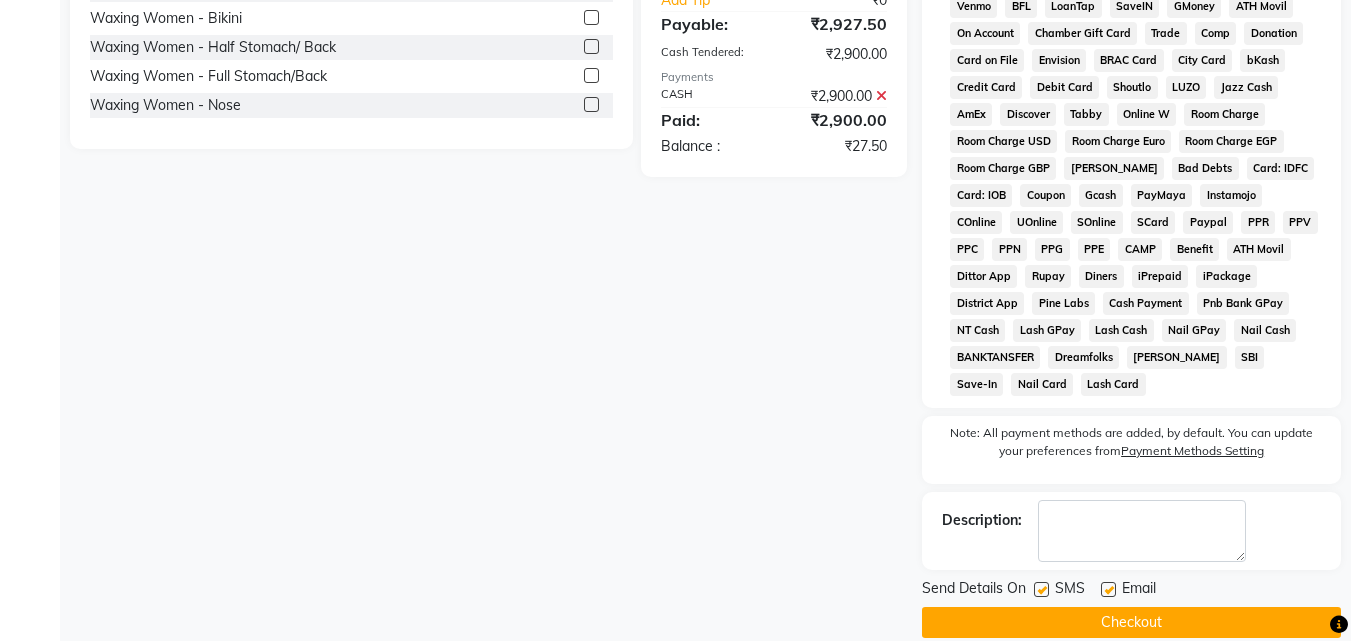 click on "Client [PHONE_NUMBER] Date [DATE] Invoice Number V/2025 V/[PHONE_NUMBER] Services Stylist Service Qty Price Disc Total Action [PERSON_NAME] Pedicure Women - Regular Pedicure 2 850 255 F | 15 % 1445 [PERSON_NAME] Cuticle Level Treatment Women - Head Massage 1 450 67.5 F | 15 % 382.5 [PERSON_NAME] Waxing Men - Full Arms With Underarms 1 650 50 F | 7.69 % 600 [PERSON_NAME] Waxing Women - Full Legs 1 650 150 F | 23.08 % 500 Select  Service  Product  Membership  Package Voucher Prepaid Gift Card  Select Stylist [PERSON_NAME] Ankit [PERSON_NAME] Front Desk Kriteekaa [PERSON_NAME] waxing Waxing Men - Forehead  Waxing Men - Upperlip  Waxing Men - Sidelocks  Waxing Men - Chin  Waxing Men - Underarms  Waxing Men - Full Arms  Waxing Men - Full Arms With Underarms  Waxing Men - Half Arms  Waxing Men - Halflegs  Waxing Men - Full Legs  Waxing Men - Bikini  Waxing Men - Half Stomach/ Back  Waxing Men - Full Stomach/Back  Waxing Men - Nose  Waxing Women - Forehead  Waxing Women - Upperlip  Waxing Women - Sidelocks  Waxing Women - Face  Waxing Women - Chin" 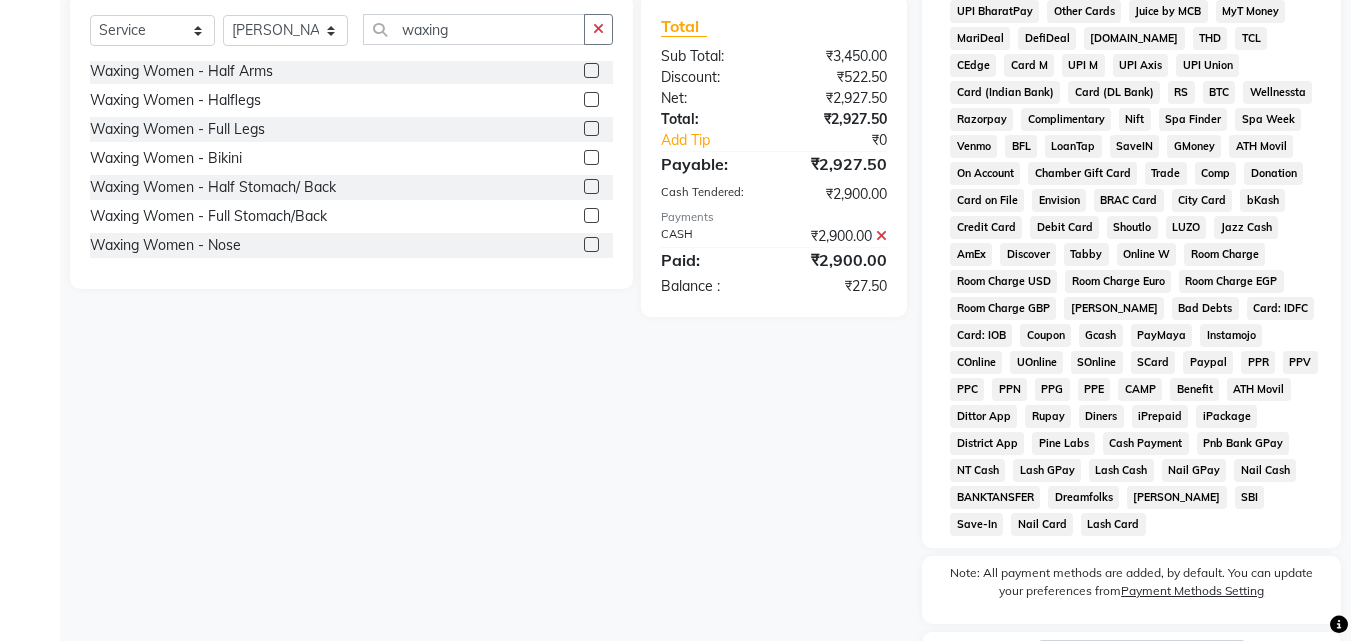 scroll, scrollTop: 708, scrollLeft: 0, axis: vertical 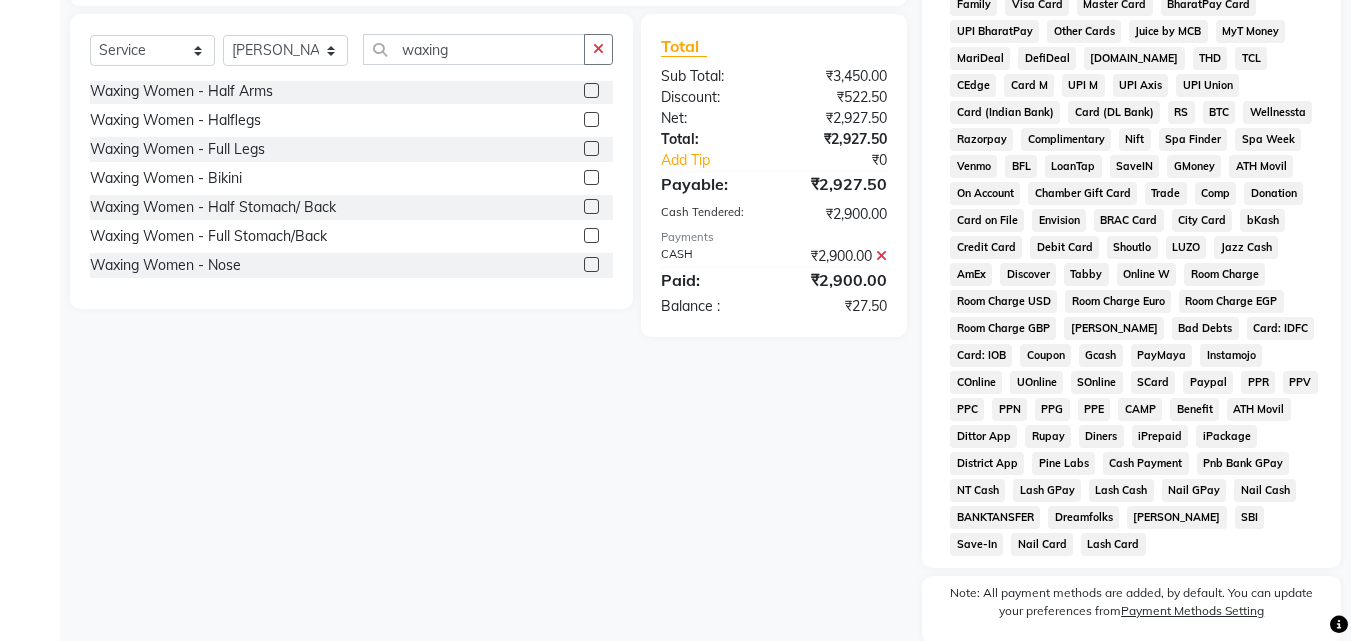 click on "₹27.50" 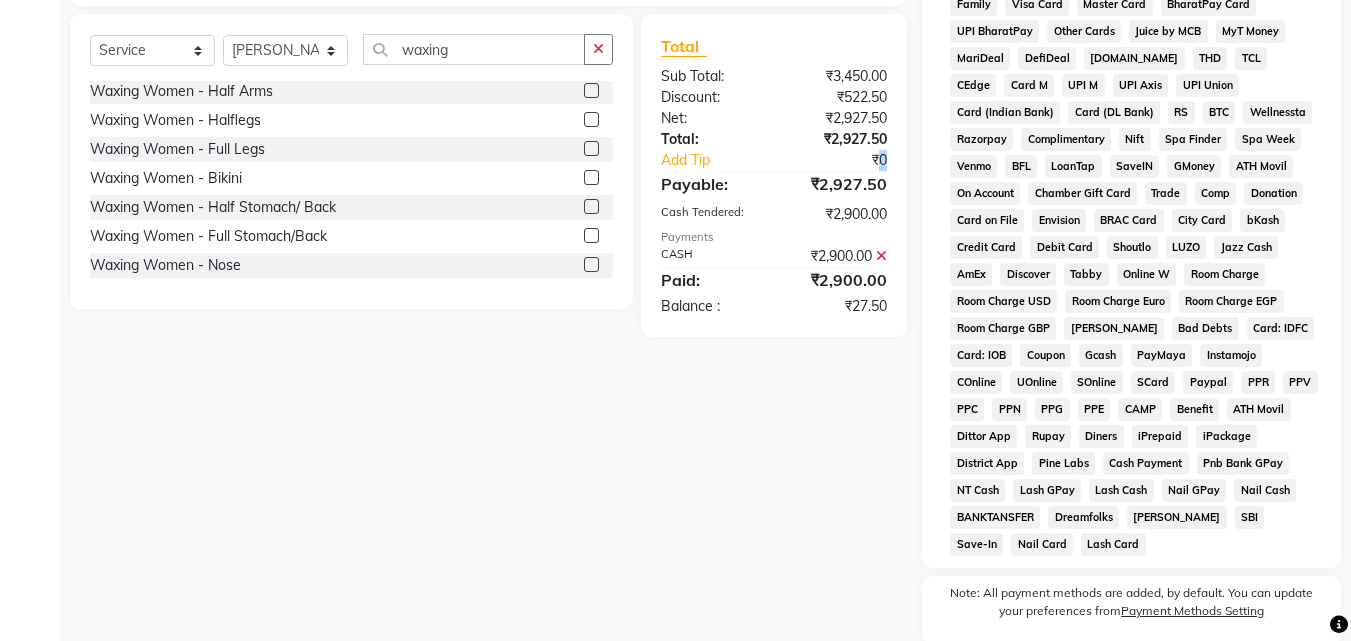 click on "₹0" 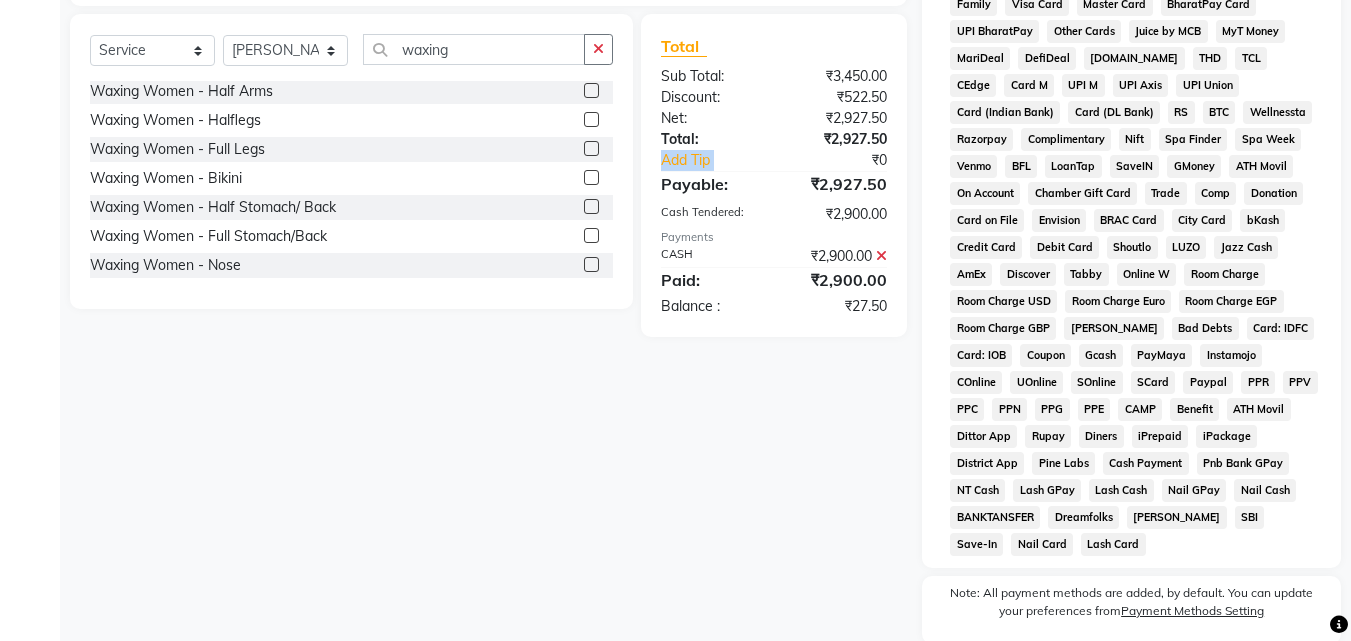 click on "₹0" 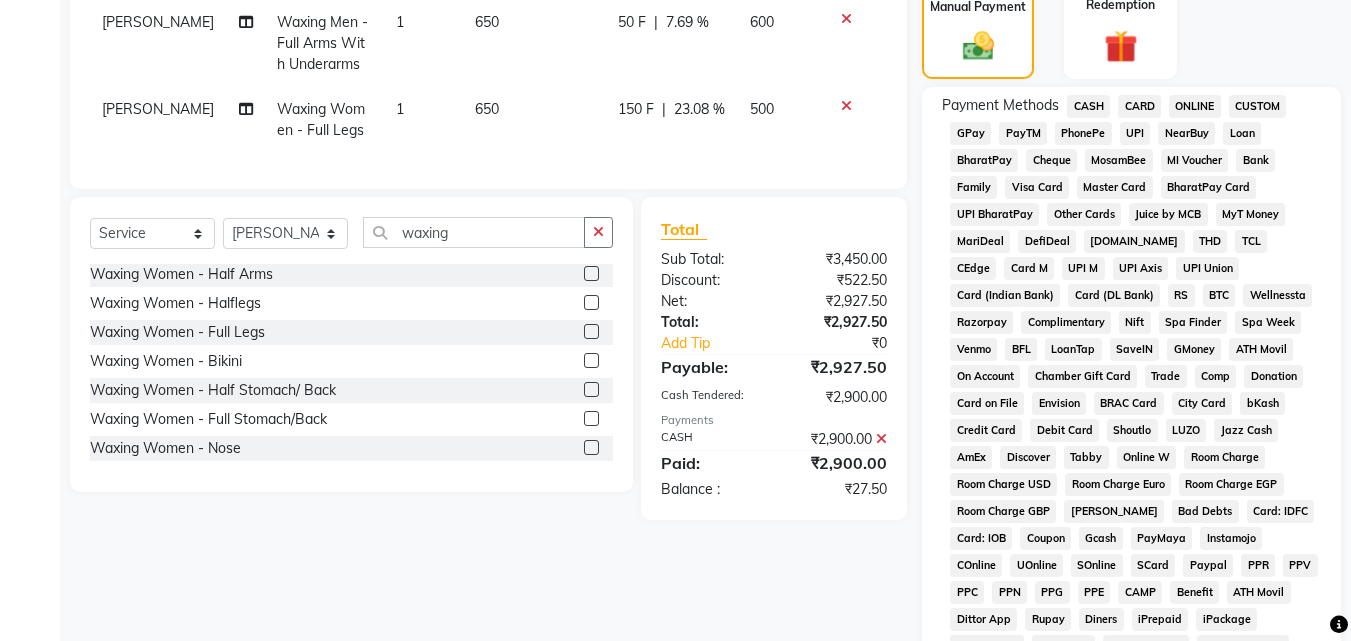 scroll, scrollTop: 548, scrollLeft: 0, axis: vertical 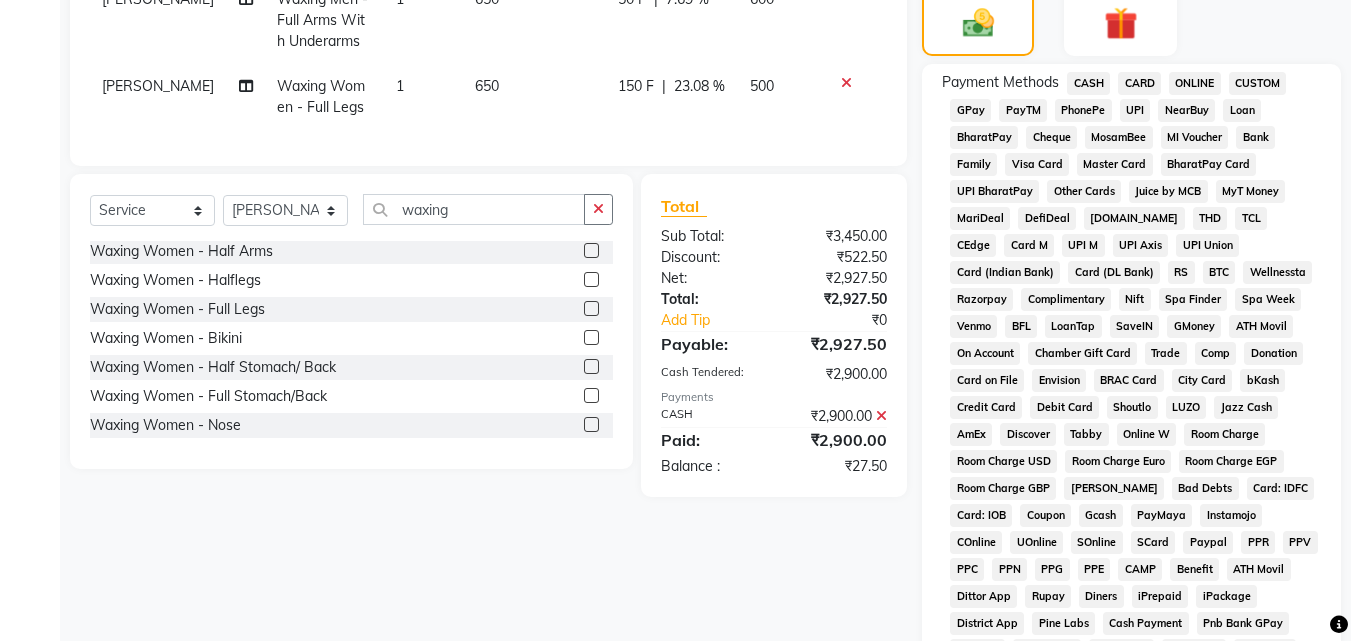 click on "Cash Tendered:" 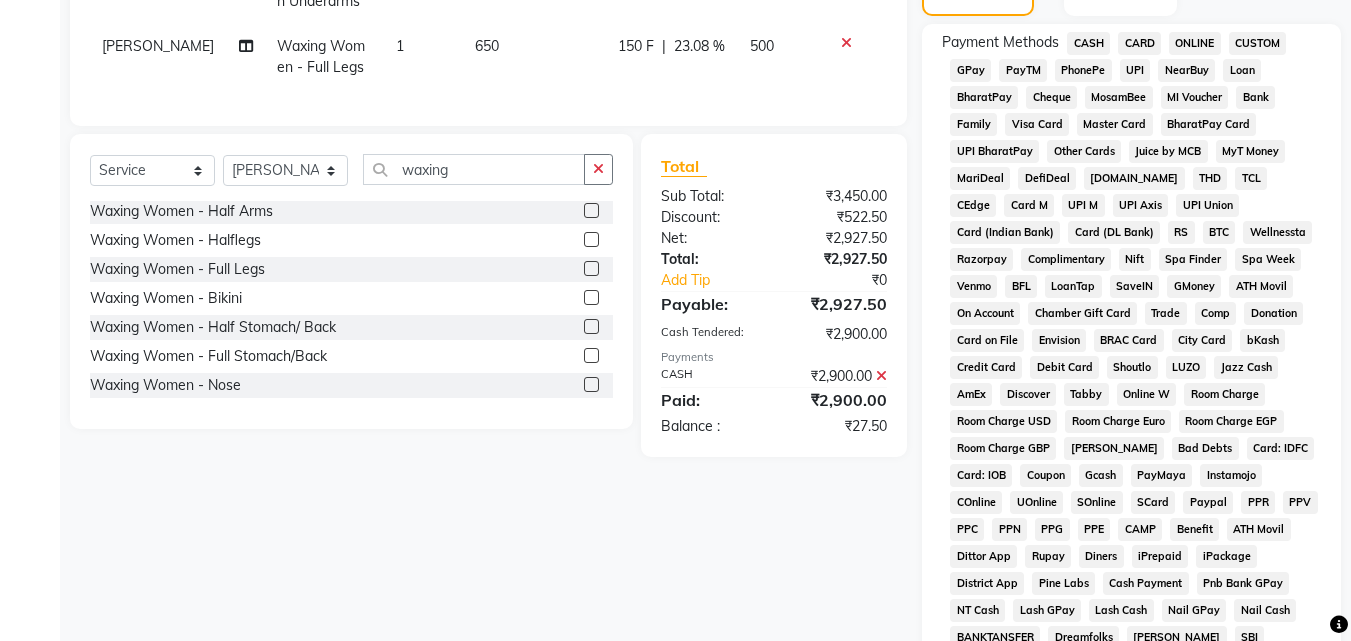 scroll, scrollTop: 868, scrollLeft: 0, axis: vertical 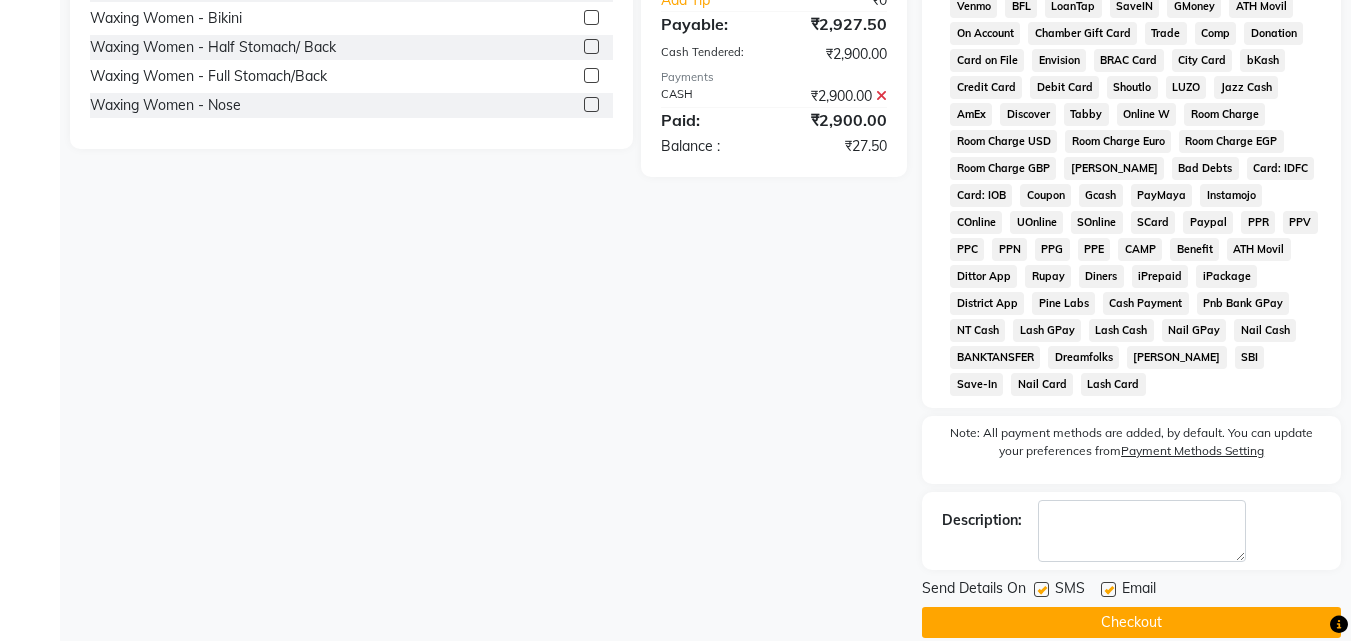 click on "Client [PHONE_NUMBER] Date [DATE] Invoice Number V/2025 V/[PHONE_NUMBER] Services Stylist Service Qty Price Disc Total Action [PERSON_NAME] Pedicure Women - Regular Pedicure 2 850 255 F | 15 % 1445 [PERSON_NAME] Cuticle Level Treatment Women - Head Massage 1 450 67.5 F | 15 % 382.5 [PERSON_NAME] Waxing Men - Full Arms With Underarms 1 650 50 F | 7.69 % 600 [PERSON_NAME] Waxing Women - Full Legs 1 650 150 F | 23.08 % 500 Select  Service  Product  Membership  Package Voucher Prepaid Gift Card  Select Stylist [PERSON_NAME] Ankit [PERSON_NAME] Front Desk Kriteekaa [PERSON_NAME] waxing Waxing Men - Forehead  Waxing Men - Upperlip  Waxing Men - Sidelocks  Waxing Men - Chin  Waxing Men - Underarms  Waxing Men - Full Arms  Waxing Men - Full Arms With Underarms  Waxing Men - Half Arms  Waxing Men - Halflegs  Waxing Men - Full Legs  Waxing Men - Bikini  Waxing Men - Half Stomach/ Back  Waxing Men - Full Stomach/Back  Waxing Men - Nose  Waxing Women - Forehead  Waxing Women - Upperlip  Waxing Women - Sidelocks  Waxing Women - Face  Waxing Women - Chin" 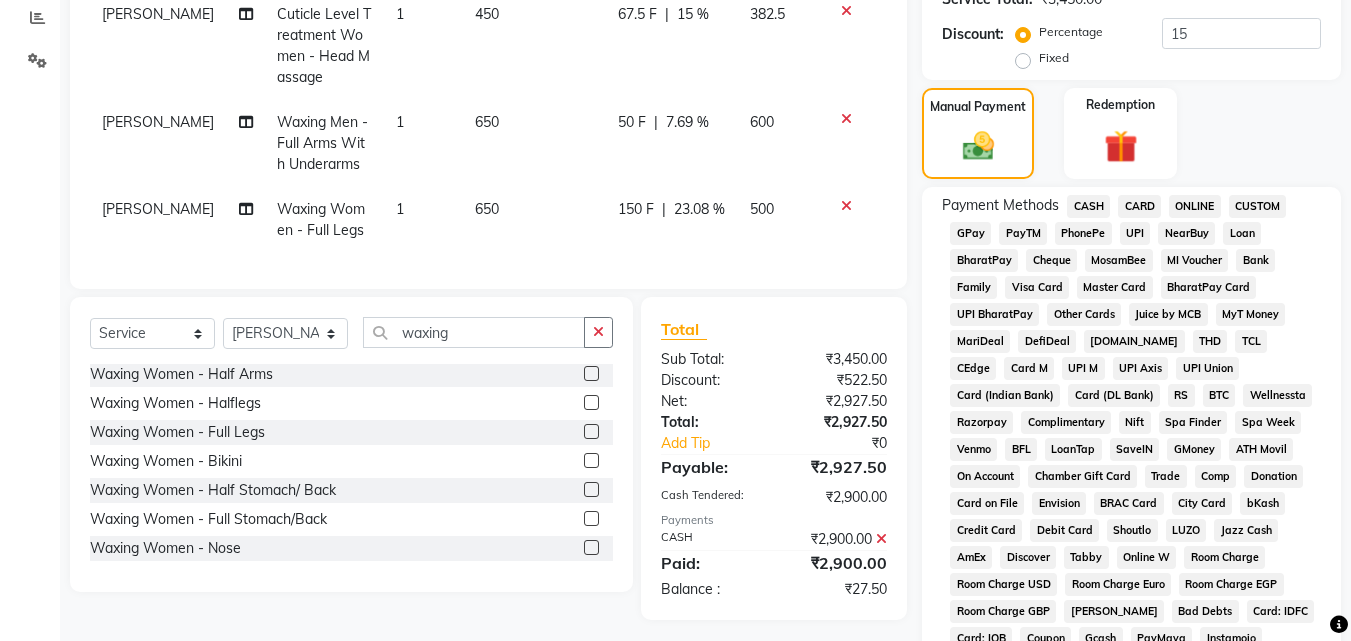 scroll, scrollTop: 428, scrollLeft: 0, axis: vertical 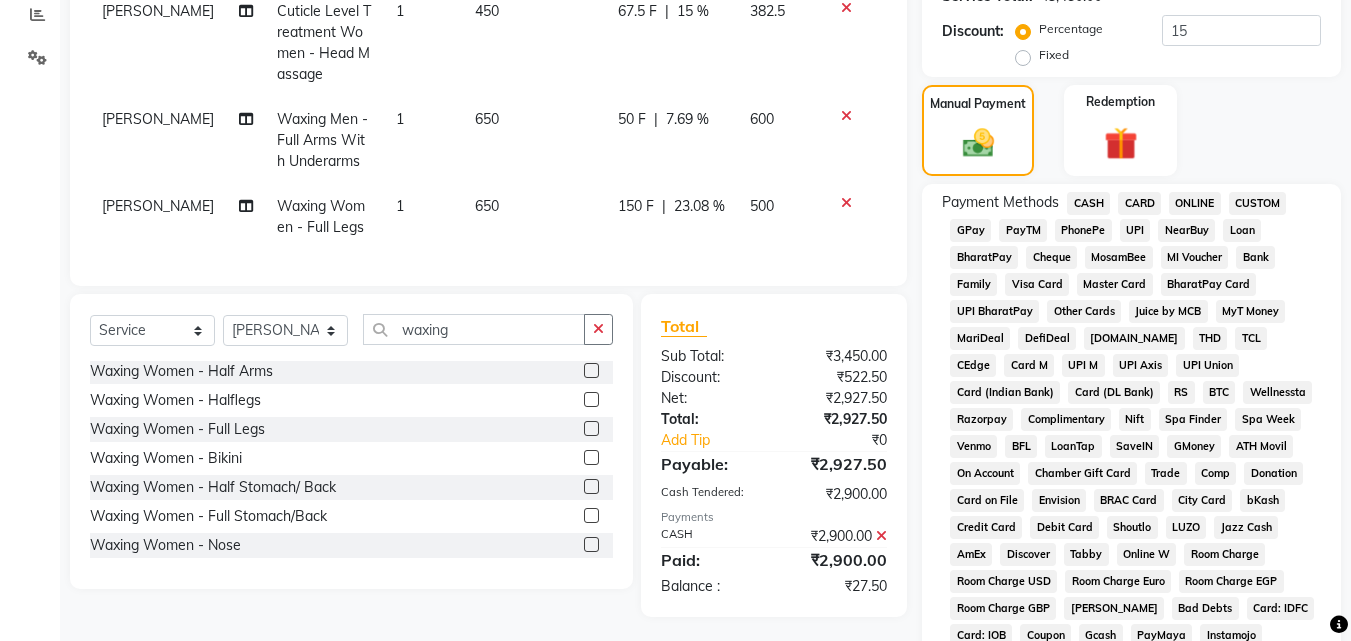 click on "50 F" 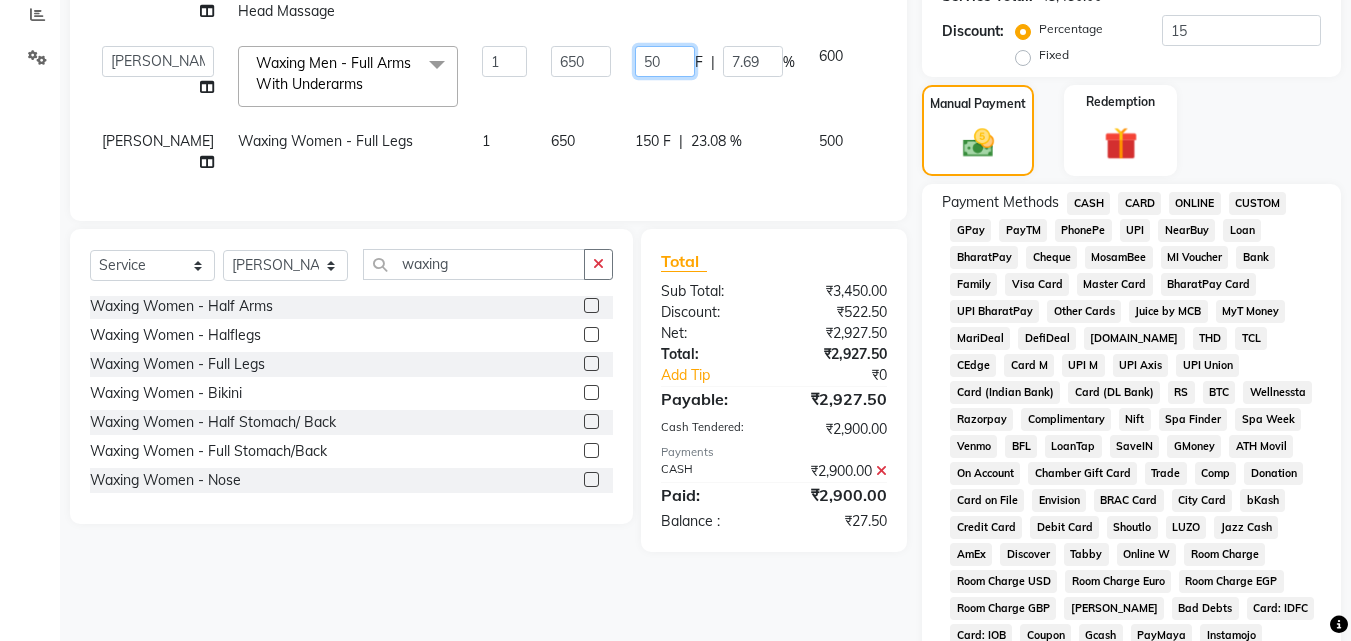 click on "50" 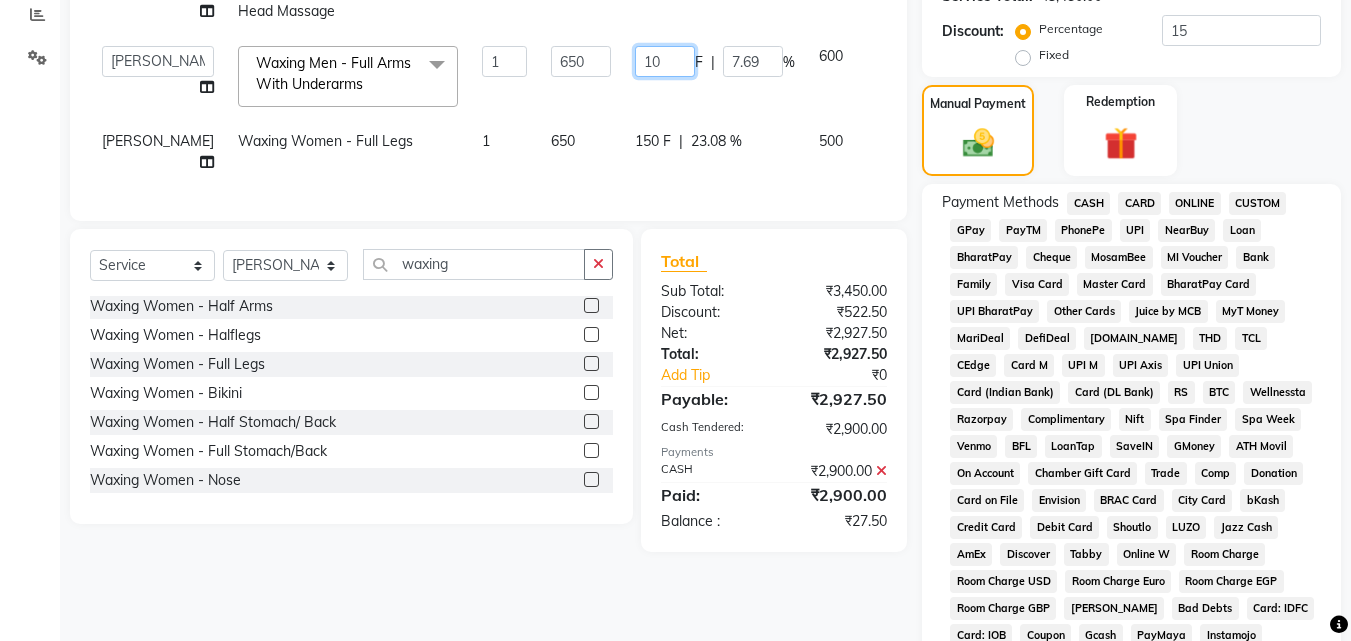 type on "100" 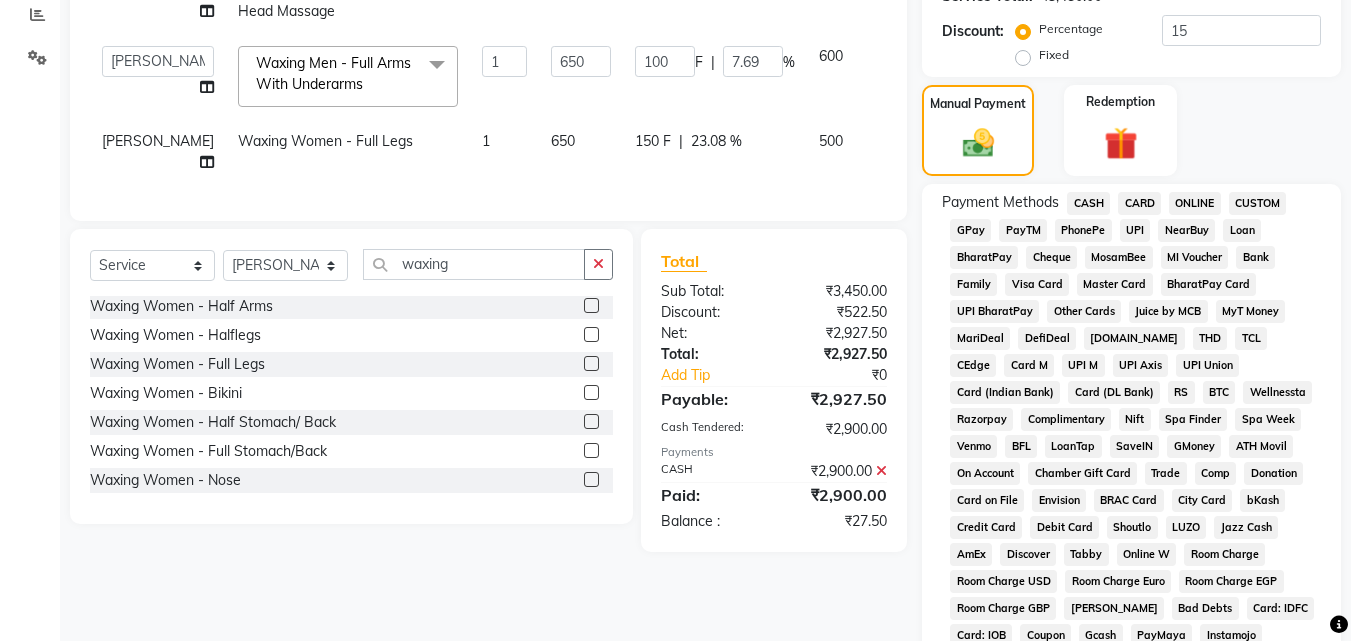 click on "Client [PHONE_NUMBER] Date [DATE] Invoice Number V/2025 V/[PHONE_NUMBER] Services Stylist Service Qty Price Disc Total Action [PERSON_NAME] Pedicure Women - Regular Pedicure 2 850 255 F | 15 % 1445 [PERSON_NAME] Cuticle Level Treatment Women - Head Massage 1 450 67.5 F | 15 % 382.5  [PERSON_NAME]   Ankit   [PERSON_NAME]   Front Desk   Kriteekaa   [PERSON_NAME]  Waxing Men - Full Arms With Underarms  x Haircut Men - Basic Haircut Men - Basic With Wash Haircut Men - Advanced Haircut Men - Advanced With Wash Haircut Men - Child Haircut Men - [PERSON_NAME] Haircut Men - Styling Haircut Women - Basic Haircut Women - Basic With Wash Haircut Women - Advanced Haircut Women - Advanced With Wash Haircut Women - Child Haircut Women - Fringes/Bangs Haircut Women - Trim Hair Wash Men - Regular Hair Wash Men - Oiled Hair Hair Wash Men - Keratin Wash Hair Wash Women - Regular Hair Wash Women - Oiled Hair Hair Wash Women - Keratin Wash Ironing Women -  Below Shoulder Ironing Women -  Upto Waist Temporary Styling Women - Iron /Tongs/Crimping 1 F" 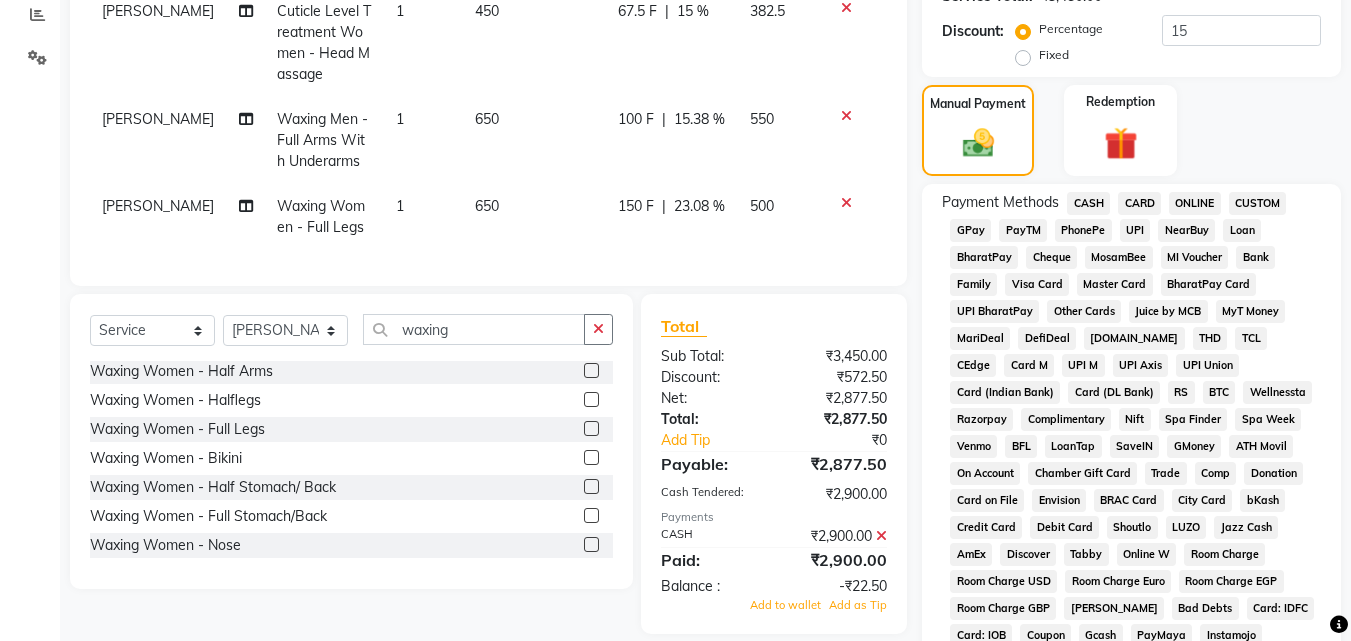 scroll, scrollTop: 468, scrollLeft: 0, axis: vertical 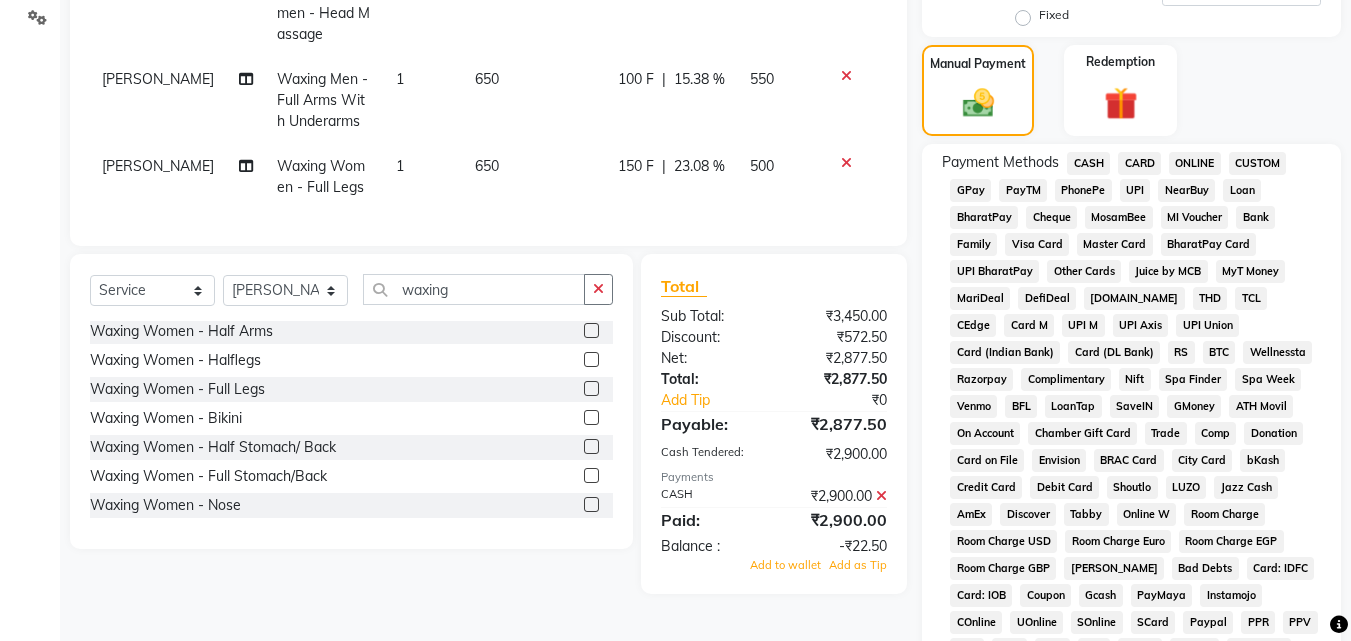 click 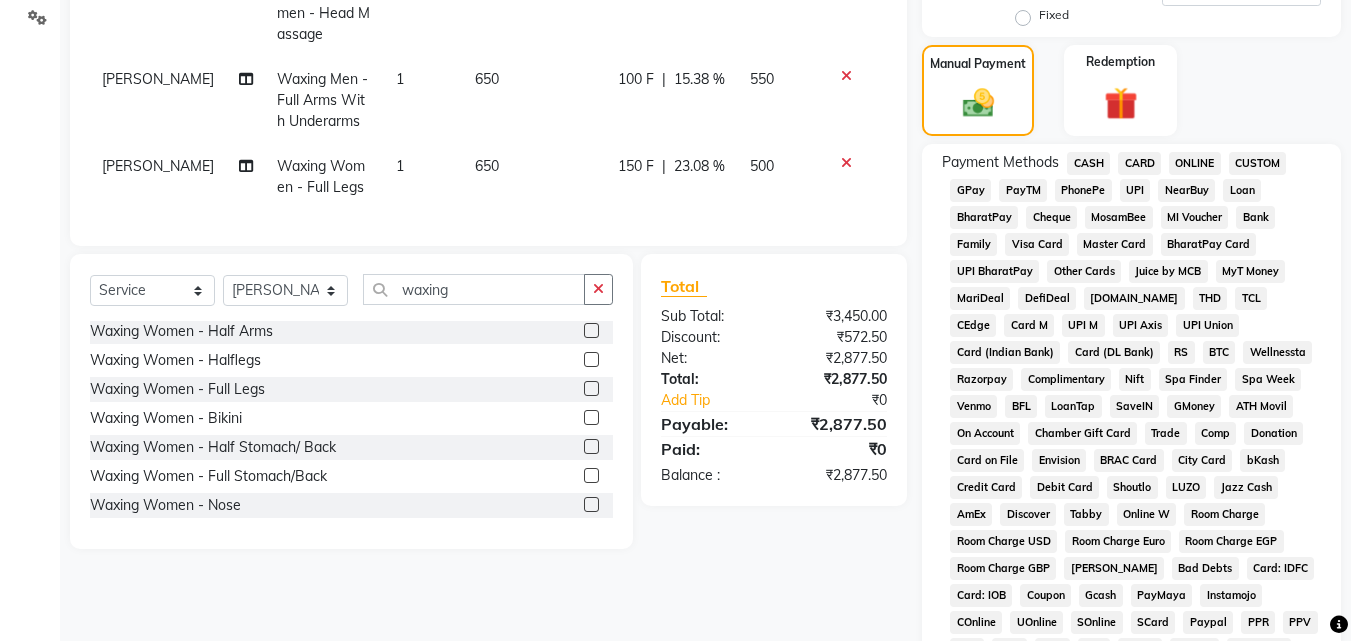 scroll, scrollTop: 428, scrollLeft: 0, axis: vertical 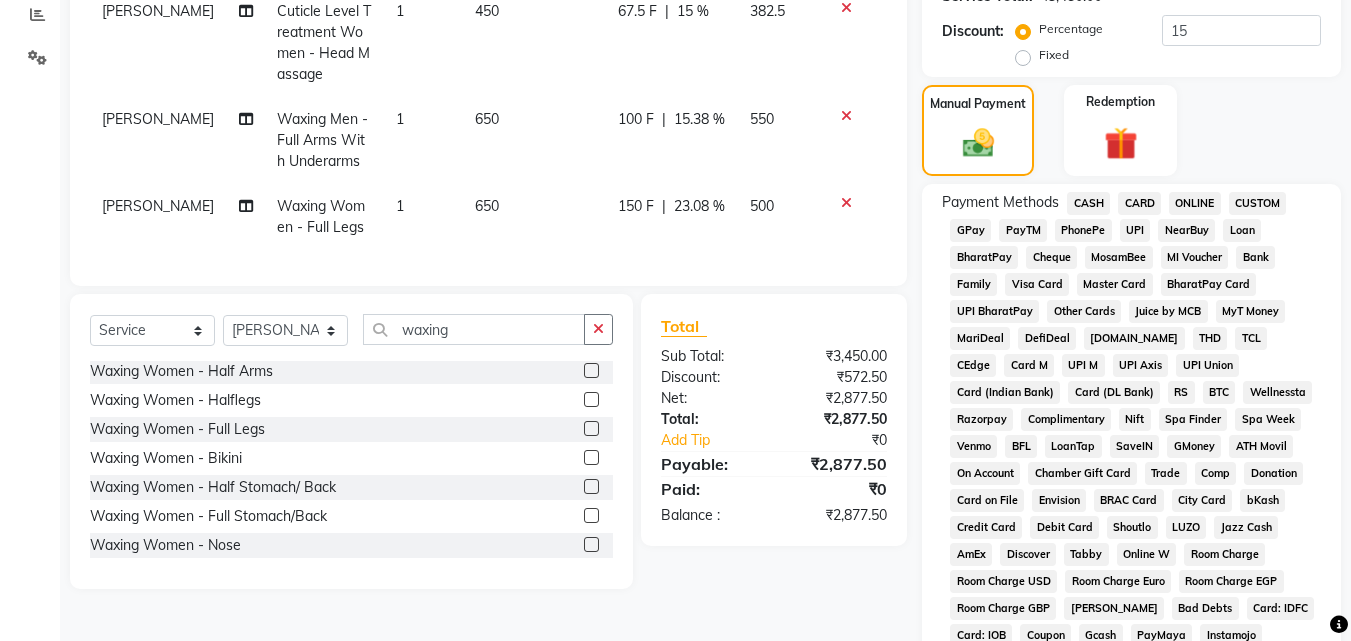 click on "GPay" 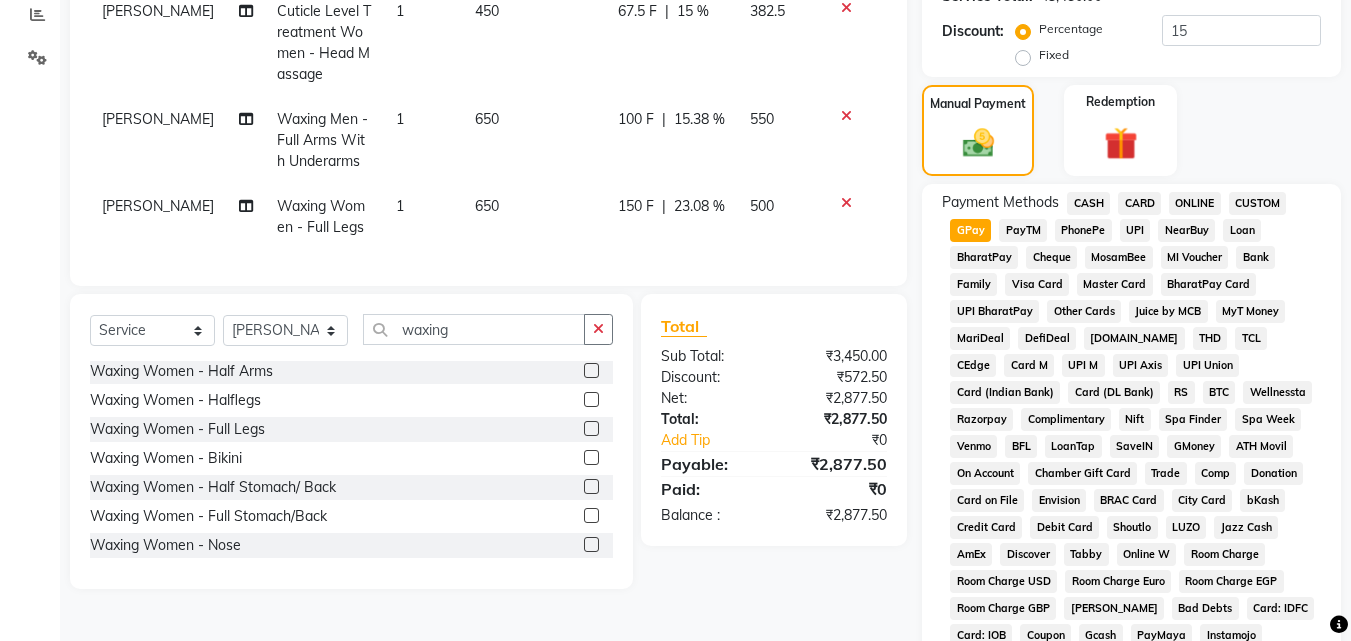 click on "Manual Payment Redemption" 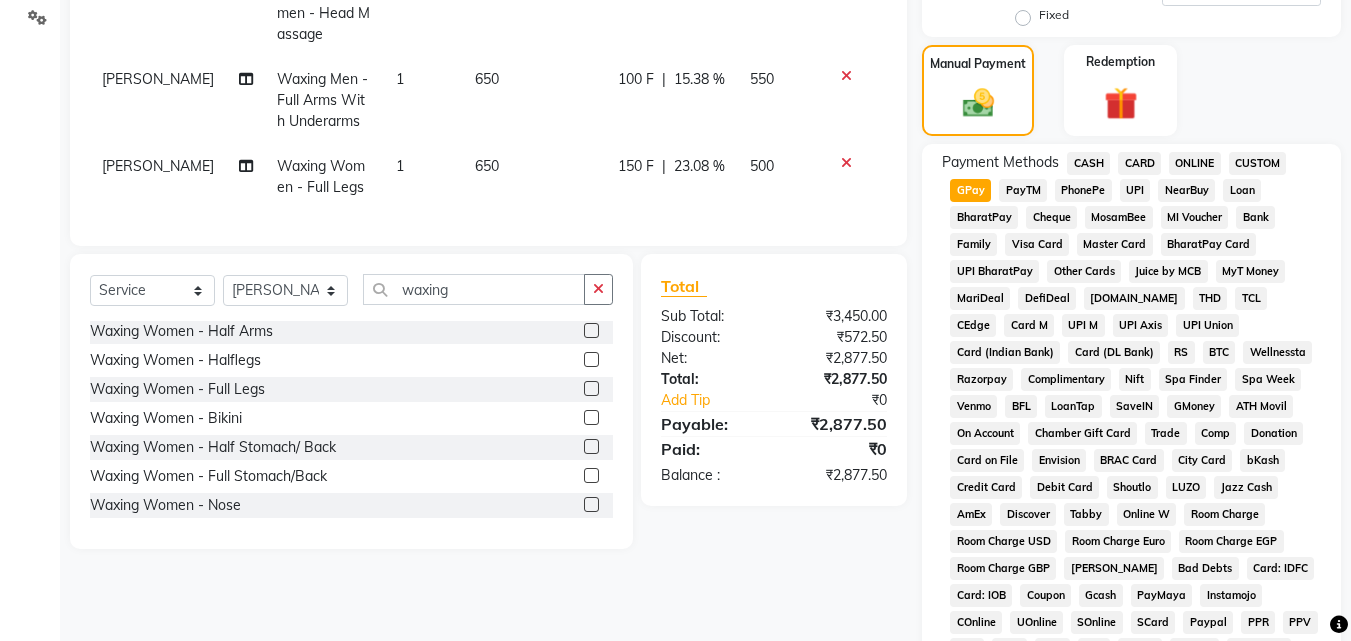 click on "CASH" 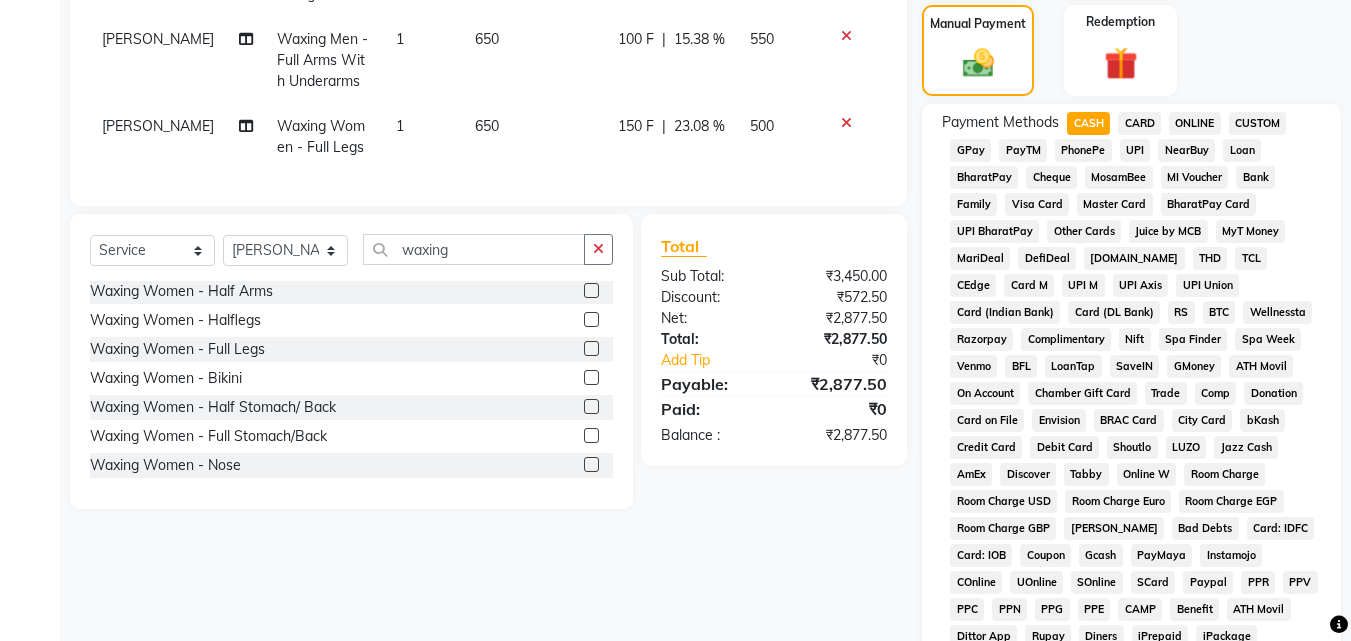 scroll, scrollTop: 861, scrollLeft: 0, axis: vertical 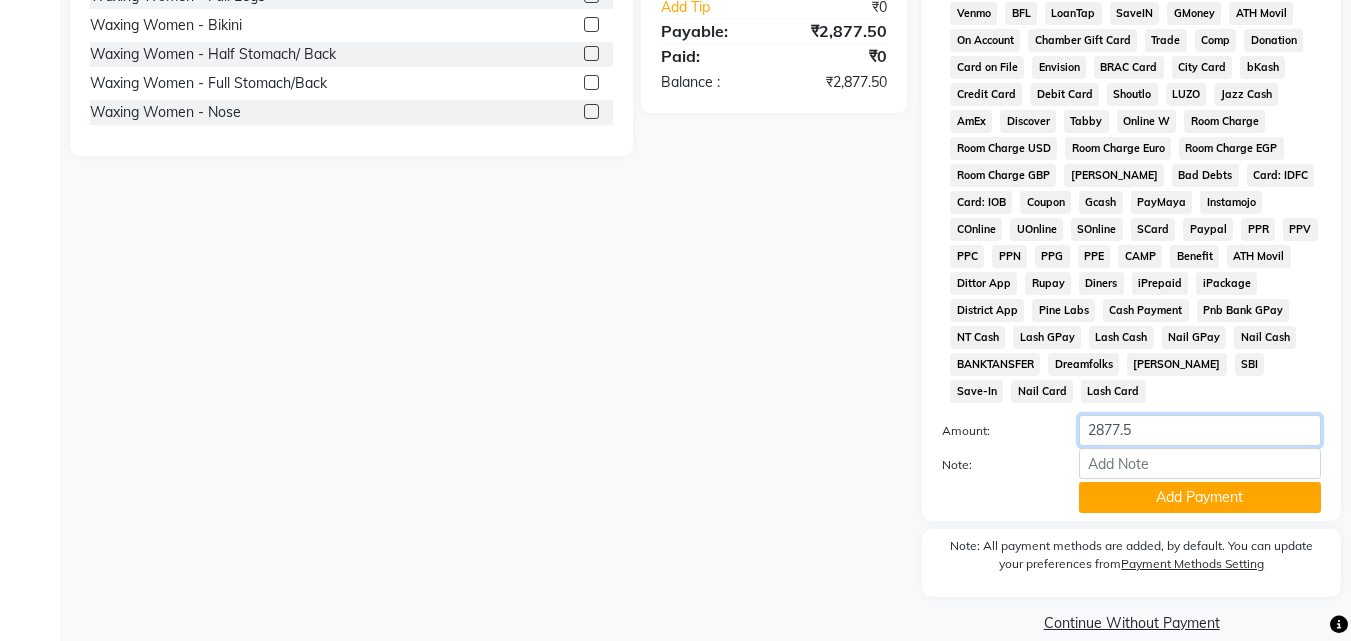 click on "2877.5" 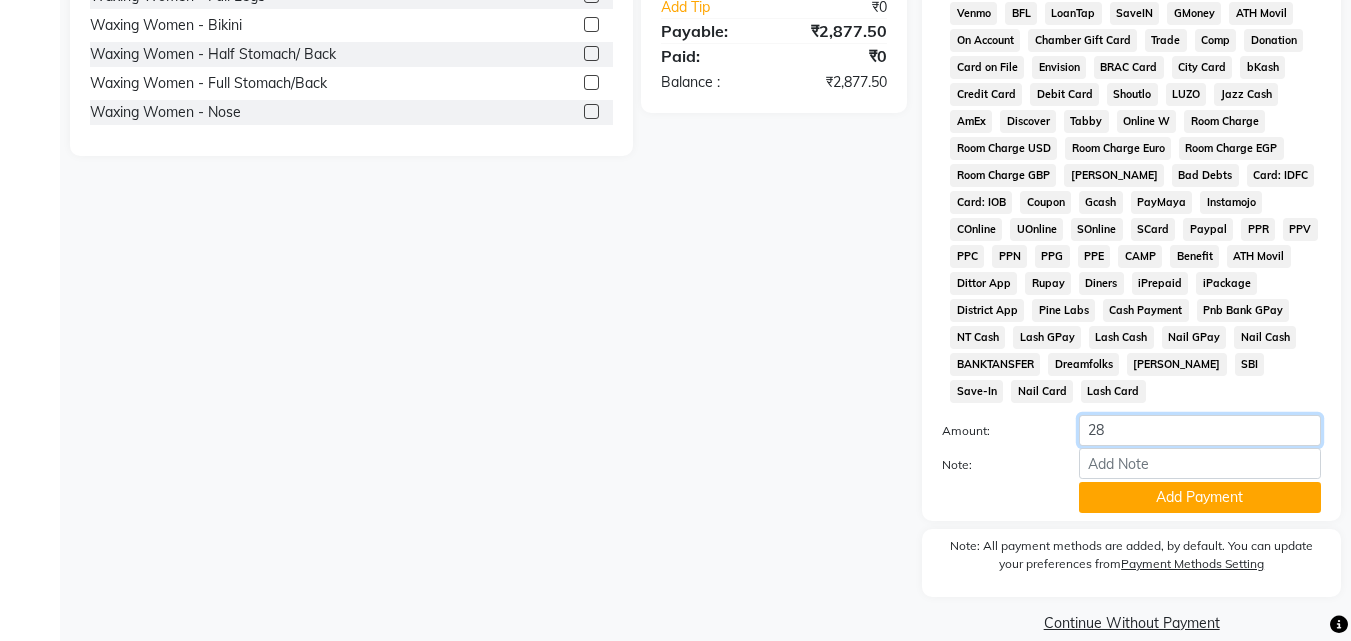 type on "2" 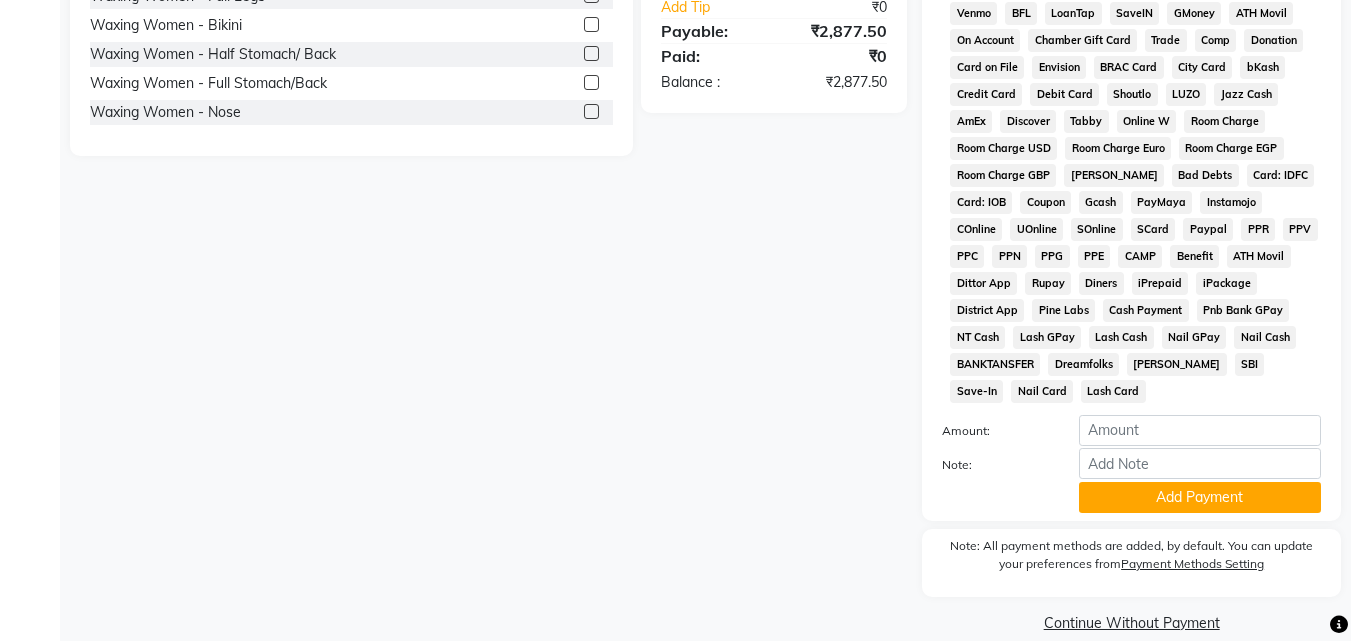 click on "Client [PHONE_NUMBER] Date [DATE] Invoice Number V/2025 V/[PHONE_NUMBER] Services Stylist Service Qty Price Disc Total Action [PERSON_NAME] Pedicure Women - Regular Pedicure 2 850 255 F | 15 % 1445 [PERSON_NAME] Cuticle Level Treatment Women - Head Massage 1 450 67.5 F | 15 % 382.5 [PERSON_NAME] Waxing Men - Full Arms With Underarms 1 650 100 F | 15.38 % 550 [PERSON_NAME] Waxing Women - Full Legs 1 650 150 F | 23.08 % 500 Select  Service  Product  Membership  Package Voucher Prepaid Gift Card  Select Stylist [PERSON_NAME] Ankit [PERSON_NAME] Front Desk Kriteekaa [PERSON_NAME] waxing Waxing Men - Forehead  Waxing Men - Upperlip  Waxing Men - Sidelocks  Waxing Men - Chin  Waxing Men - Underarms  Waxing Men - Full Arms  Waxing Men - Full Arms With Underarms  Waxing Men - Half Arms  Waxing Men - Halflegs  Waxing Men - Full Legs  Waxing Men - Bikini  Waxing Men - Half Stomach/ Back  Waxing Men - Full Stomach/Back  Waxing Men - Nose  Waxing Women - Forehead  Waxing Women - Upperlip  Waxing Women - Sidelocks  Waxing Women - Face  Total Sub Total:  :" 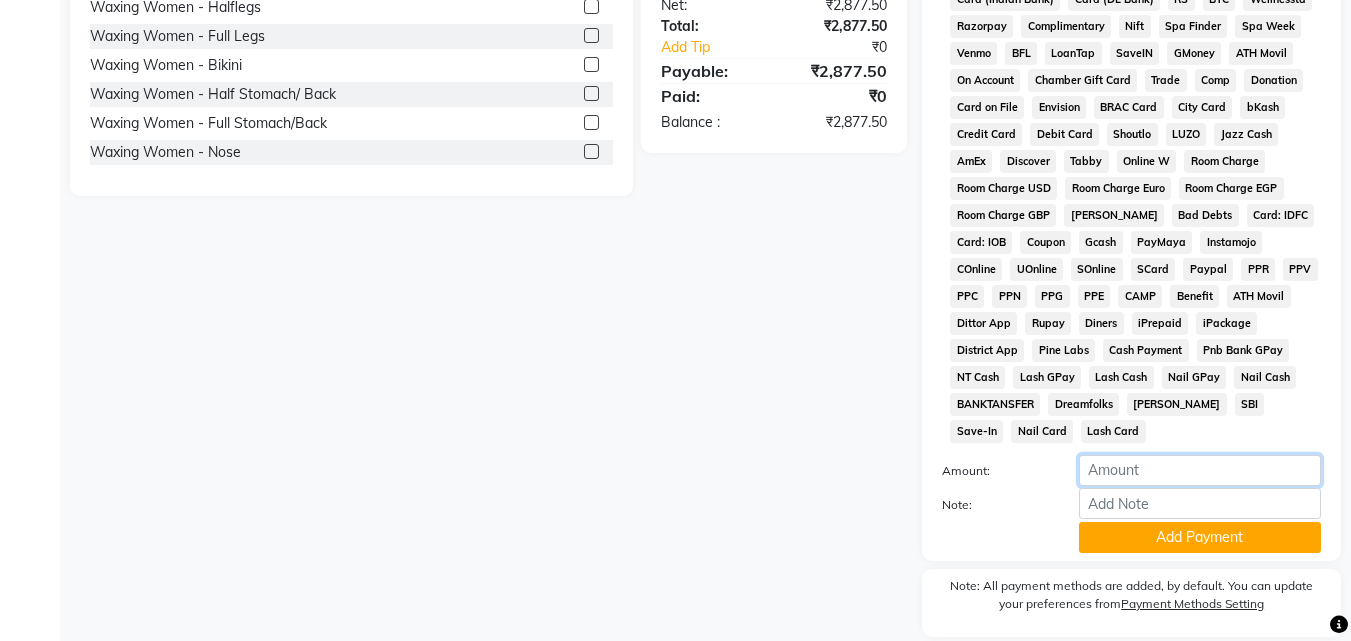 click 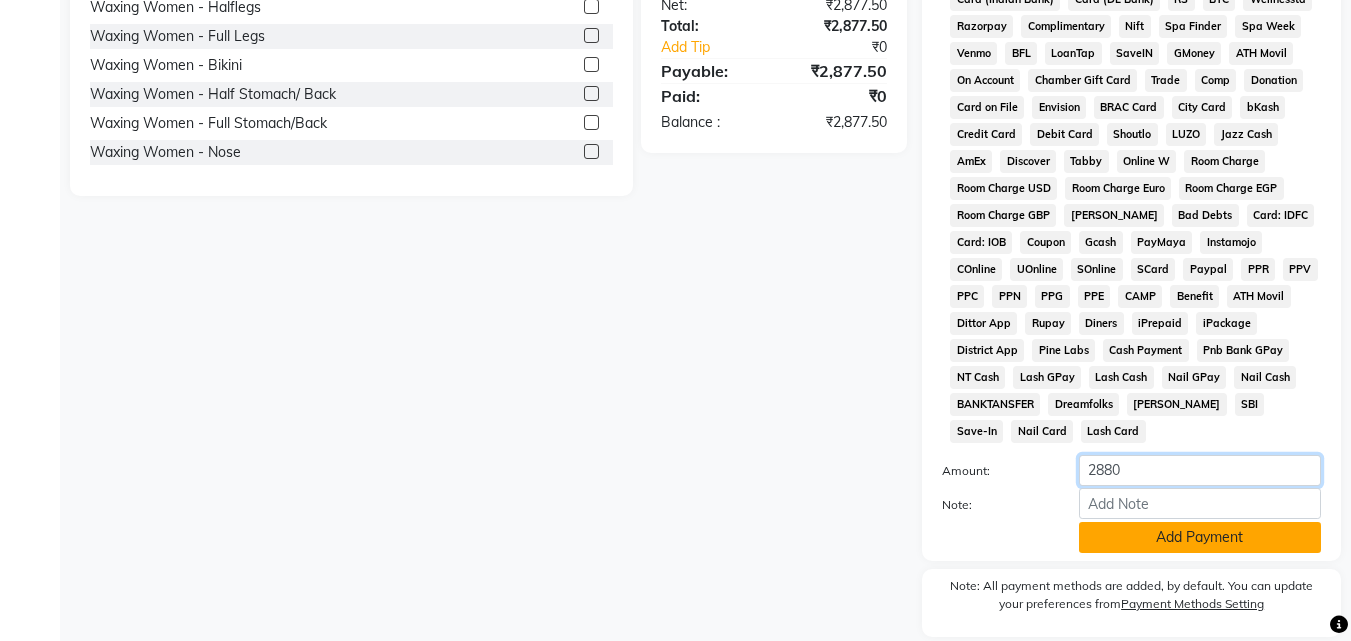 type on "2880" 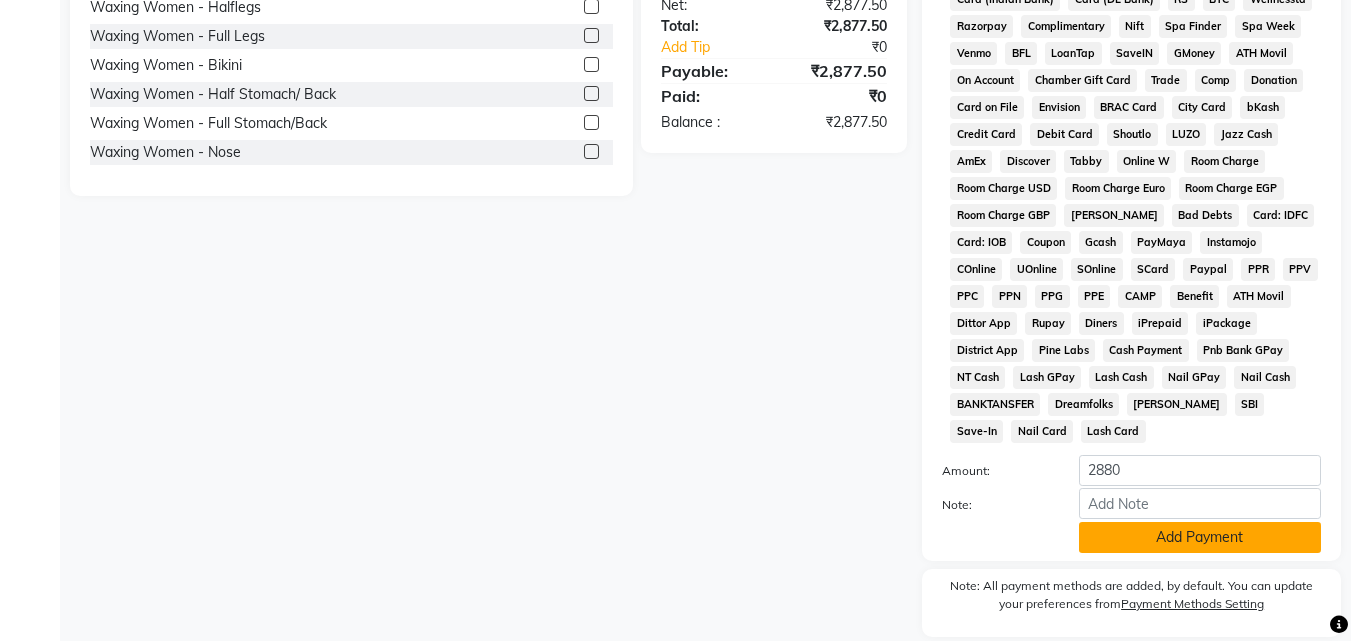 click on "Add Payment" 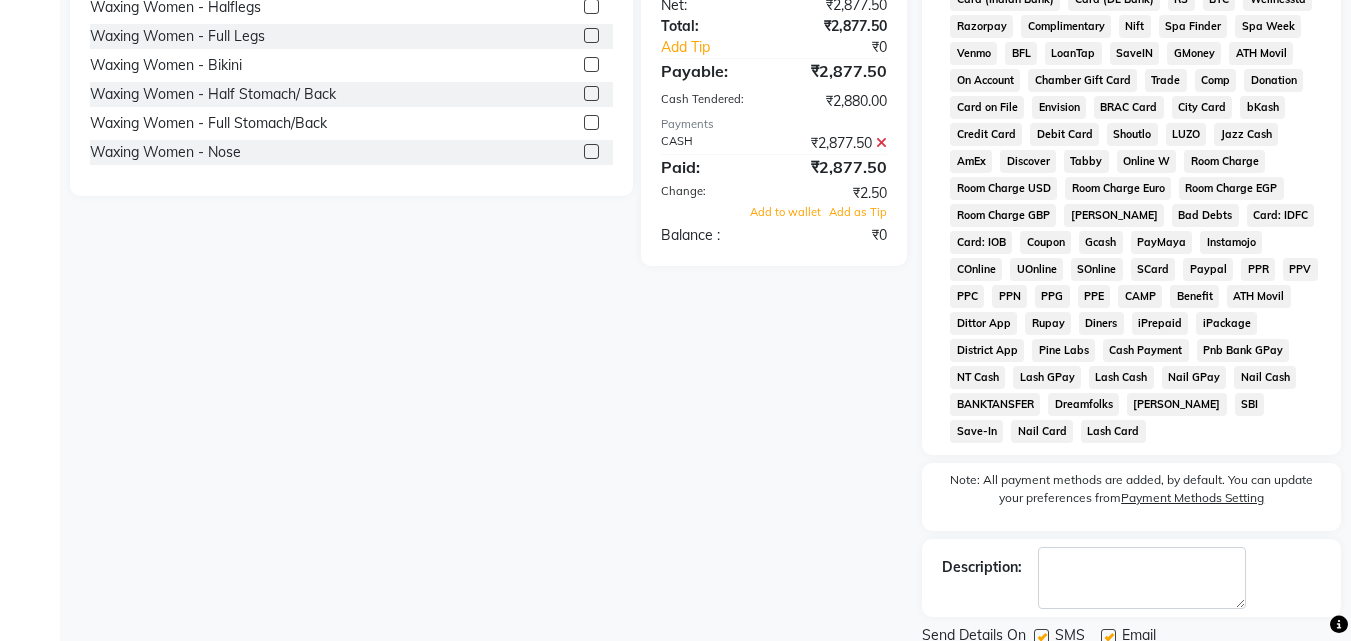 click on "Payment Methods  CASH   CARD   ONLINE   CUSTOM   GPay   PayTM   PhonePe   UPI   NearBuy   Loan   BharatPay   Cheque   MosamBee   MI Voucher   Bank   Family   Visa Card   Master Card   BharatPay Card   UPI BharatPay   Other Cards   Juice by MCB   MyT Money   MariDeal   DefiDeal   [DOMAIN_NAME]   THD   TCL   CEdge   Card M   UPI M   UPI Axis   UPI Union   Card (Indian Bank)   Card (DL Bank)   RS   BTC   Wellnessta   Razorpay   Complimentary   Nift   Spa Finder   Spa Week   Venmo   BFL   LoanTap   SaveIN   GMoney   ATH Movil   On Account   Chamber Gift Card   Trade   Comp   Donation   Card on File   Envision   BRAC Card   City Card   bKash   Credit Card   Debit Card   Shoutlo   LUZO   Jazz Cash   AmEx   Discover   Tabby   Online W   Room Charge   Room Charge USD   Room Charge Euro   Room Charge EGP   Room Charge GBP   Bajaj Finserv   Bad Debts   Card: IDFC   Card: IOB   Coupon   Gcash   PayMaya   Instamojo   COnline   UOnline   SOnline   SCard   Paypal   PPR   PPV   PPC   PPN   PPG   PPE   CAMP   Benefit   ATH Movil" 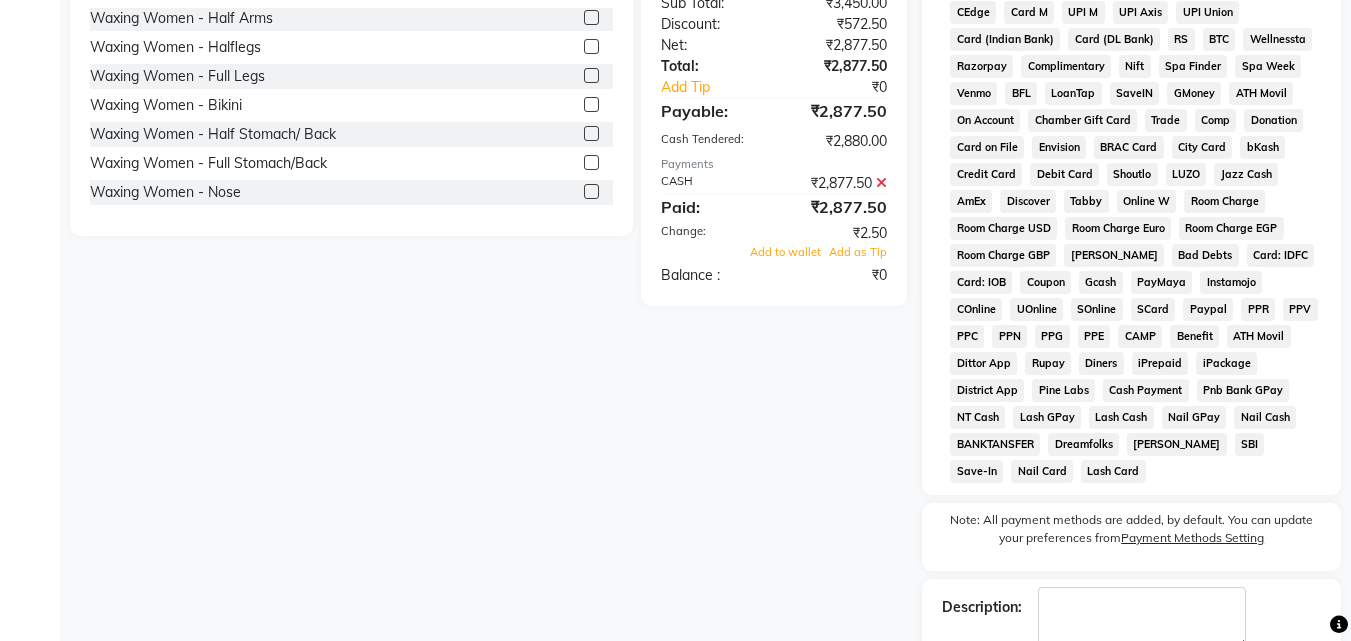 click on "Client [PHONE_NUMBER] Date [DATE] Invoice Number V/2025 V/[PHONE_NUMBER] Services Stylist Service Qty Price Disc Total Action [PERSON_NAME] Pedicure Women - Regular Pedicure 2 850 255 F | 15 % 1445 [PERSON_NAME] Cuticle Level Treatment Women - Head Massage 1 450 67.5 F | 15 % 382.5 [PERSON_NAME] Waxing Men - Full Arms With Underarms 1 650 100 F | 15.38 % 550 [PERSON_NAME] Waxing Women - Full Legs 1 650 150 F | 23.08 % 500 Select  Service  Product  Membership  Package Voucher Prepaid Gift Card  Select Stylist [PERSON_NAME] Ankit [PERSON_NAME] Front Desk Kriteekaa [PERSON_NAME] waxing Waxing Men - Forehead  Waxing Men - Upperlip  Waxing Men - Sidelocks  Waxing Men - Chin  Waxing Men - Underarms  Waxing Men - Full Arms  Waxing Men - Full Arms With Underarms  Waxing Men - Half Arms  Waxing Men - Halflegs  Waxing Men - Full Legs  Waxing Men - Bikini  Waxing Men - Half Stomach/ Back  Waxing Men - Full Stomach/Back  Waxing Men - Nose  Waxing Women - Forehead  Waxing Women - Upperlip  Waxing Women - Sidelocks  Waxing Women - Face  Total Sub Total:  :" 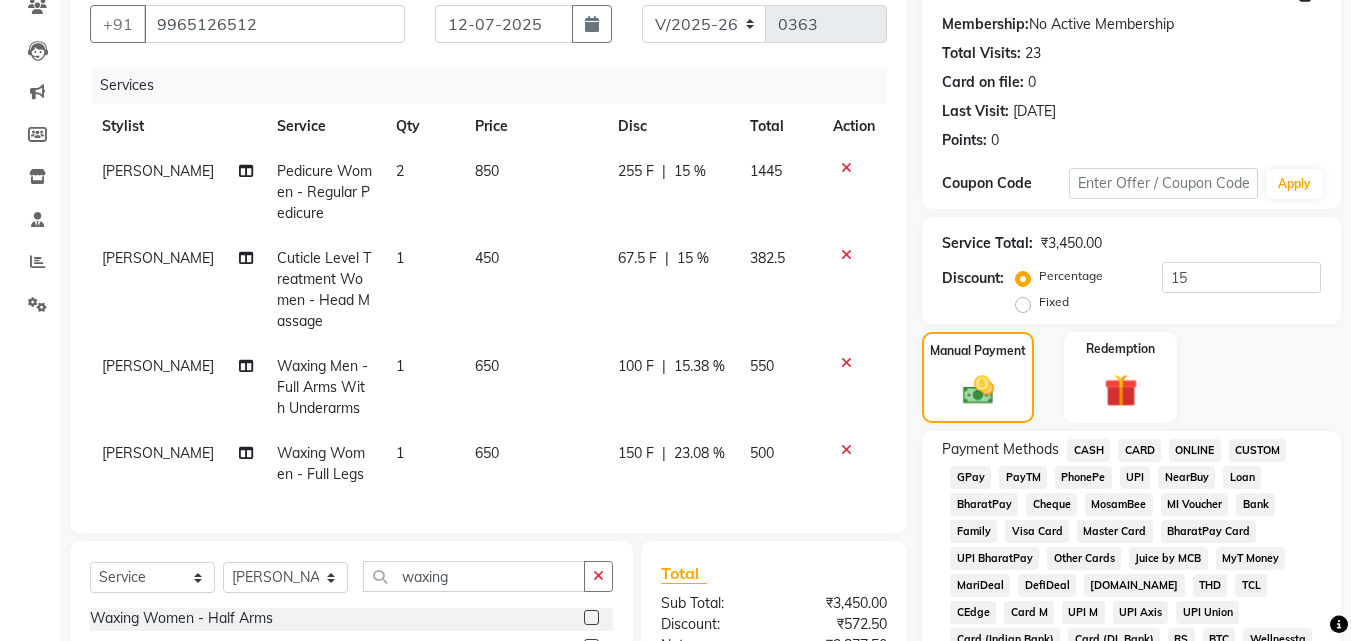 scroll, scrollTop: 221, scrollLeft: 0, axis: vertical 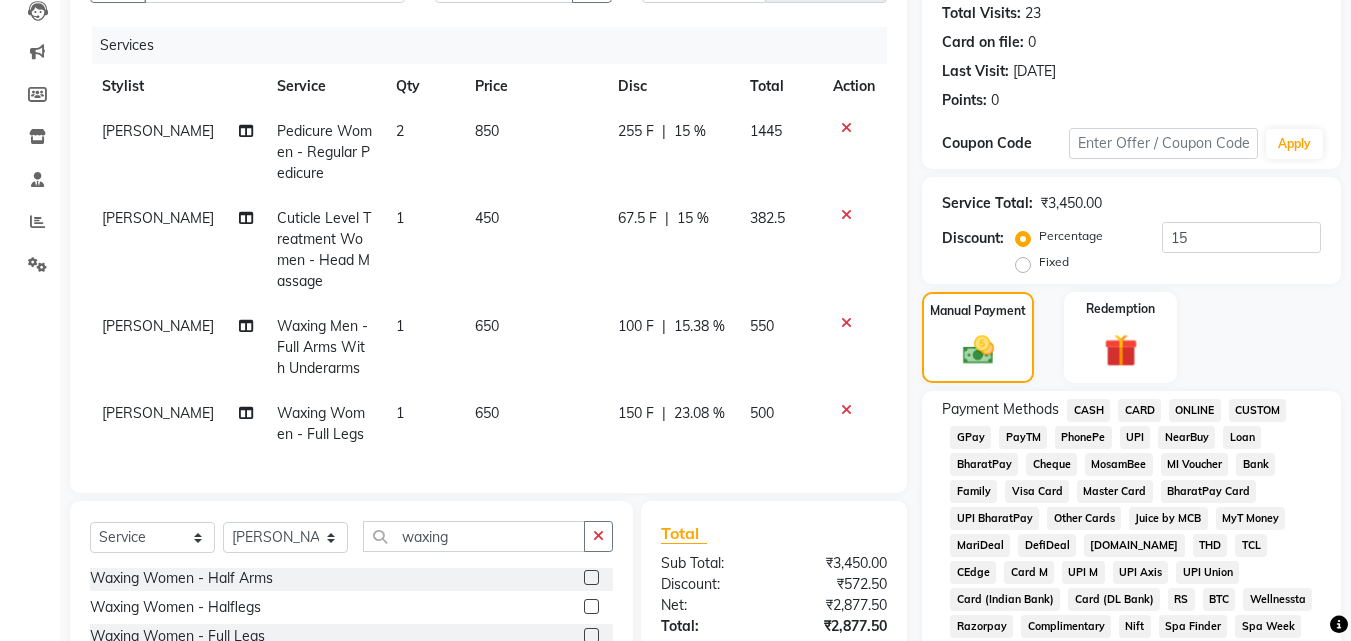 click on "650" 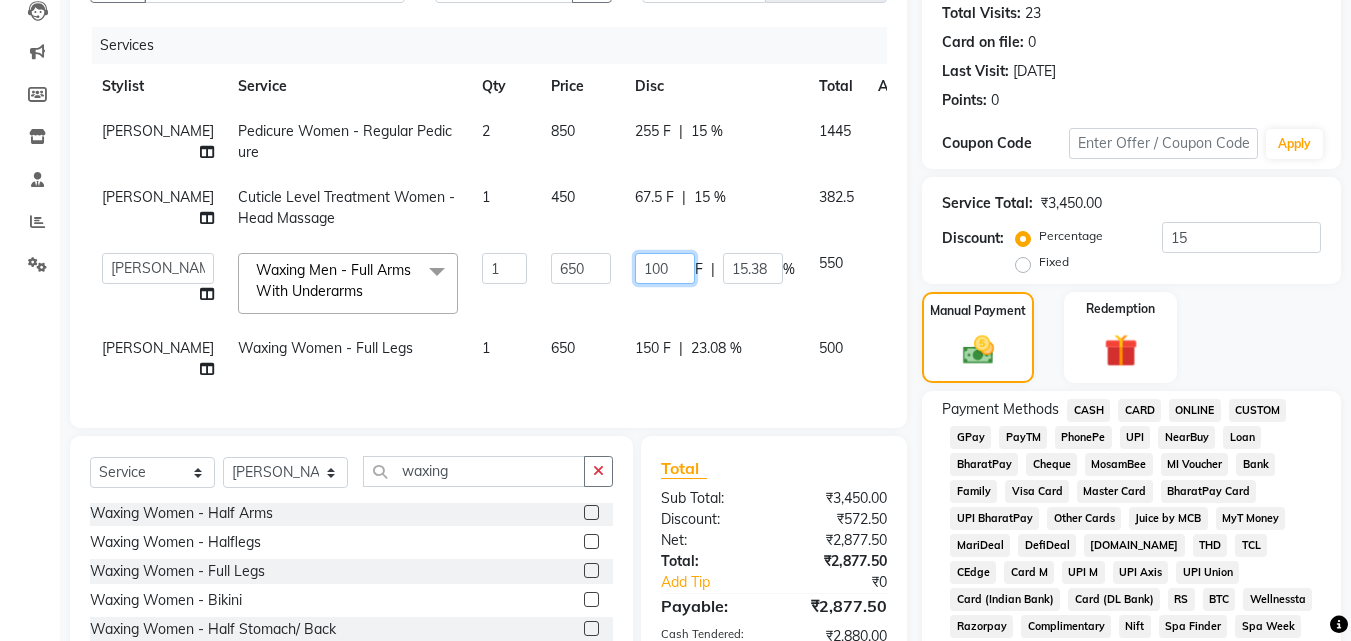 click on "100" 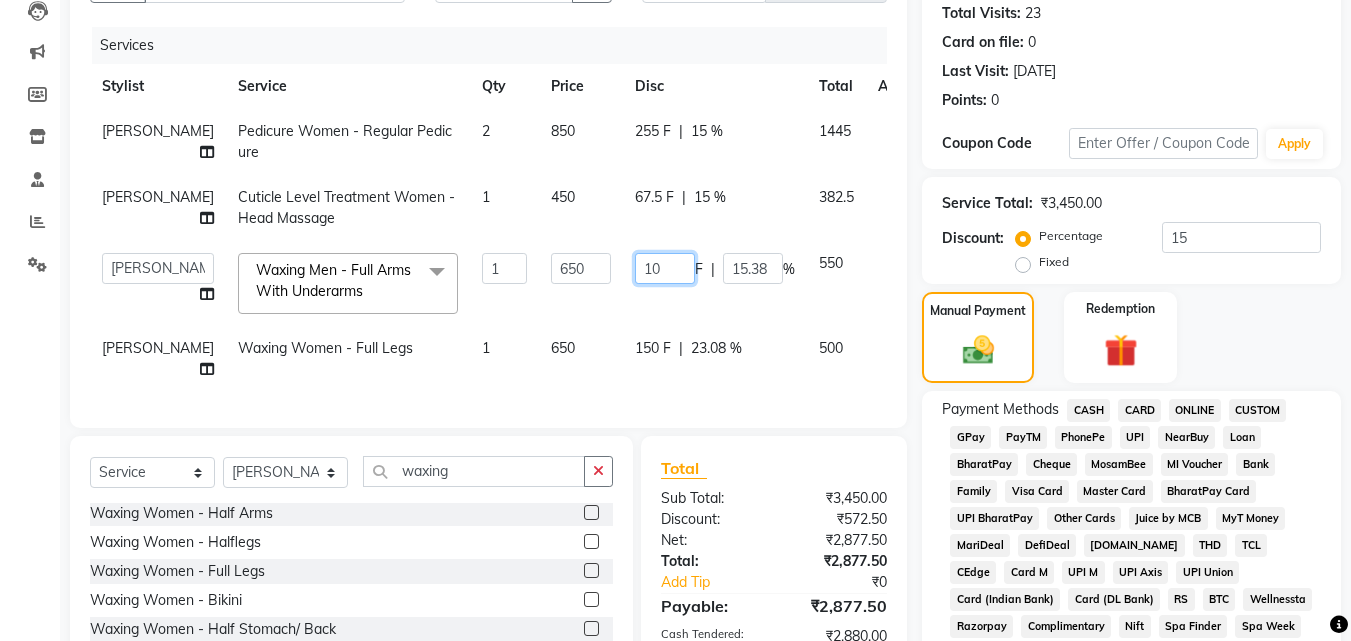 type on "1" 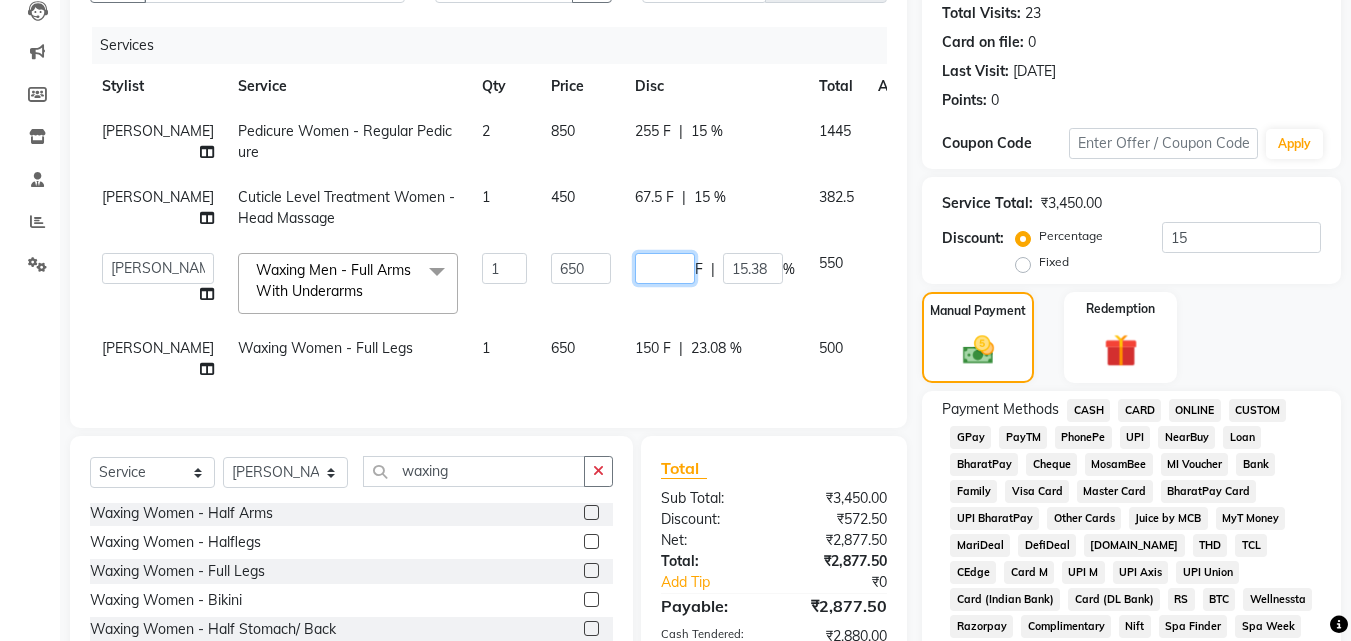 type on "0" 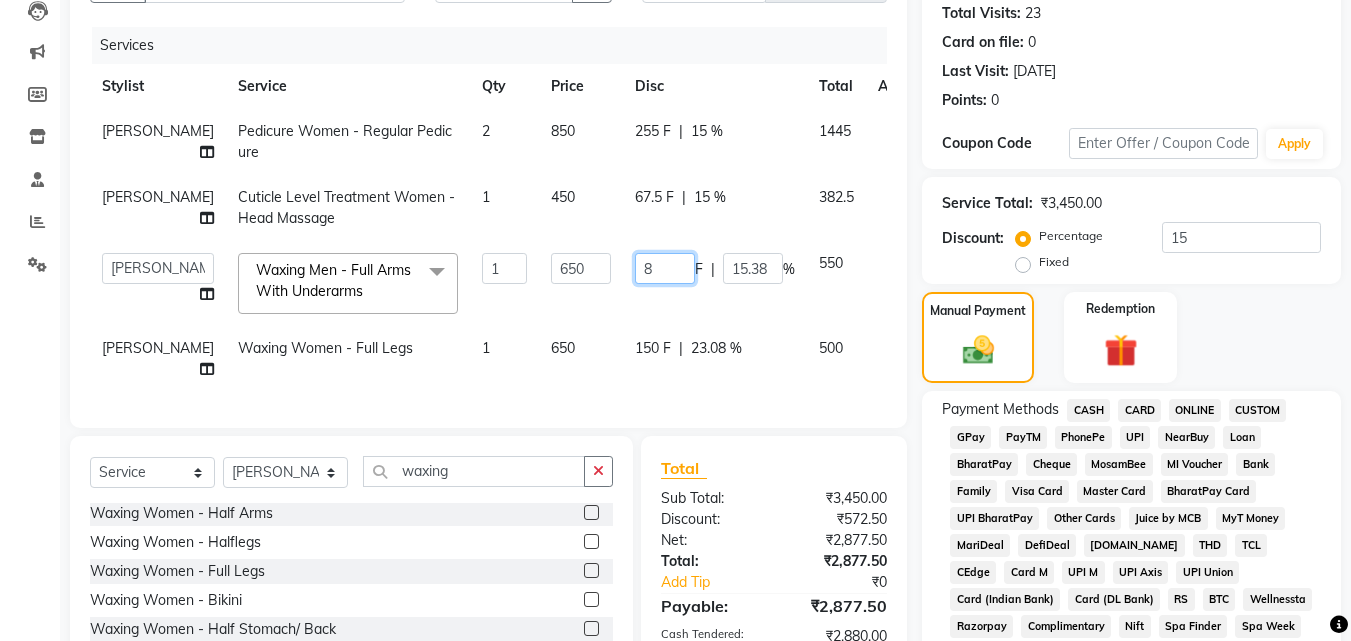 type on "80" 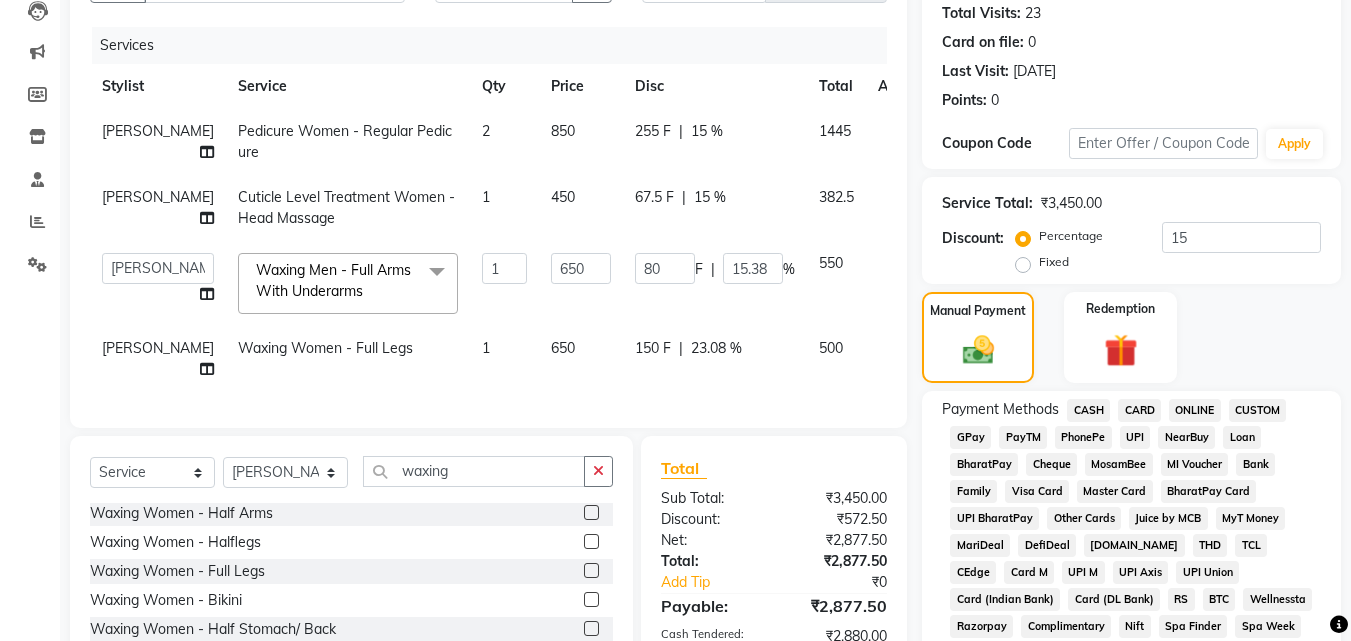 click on "Manual Payment Redemption" 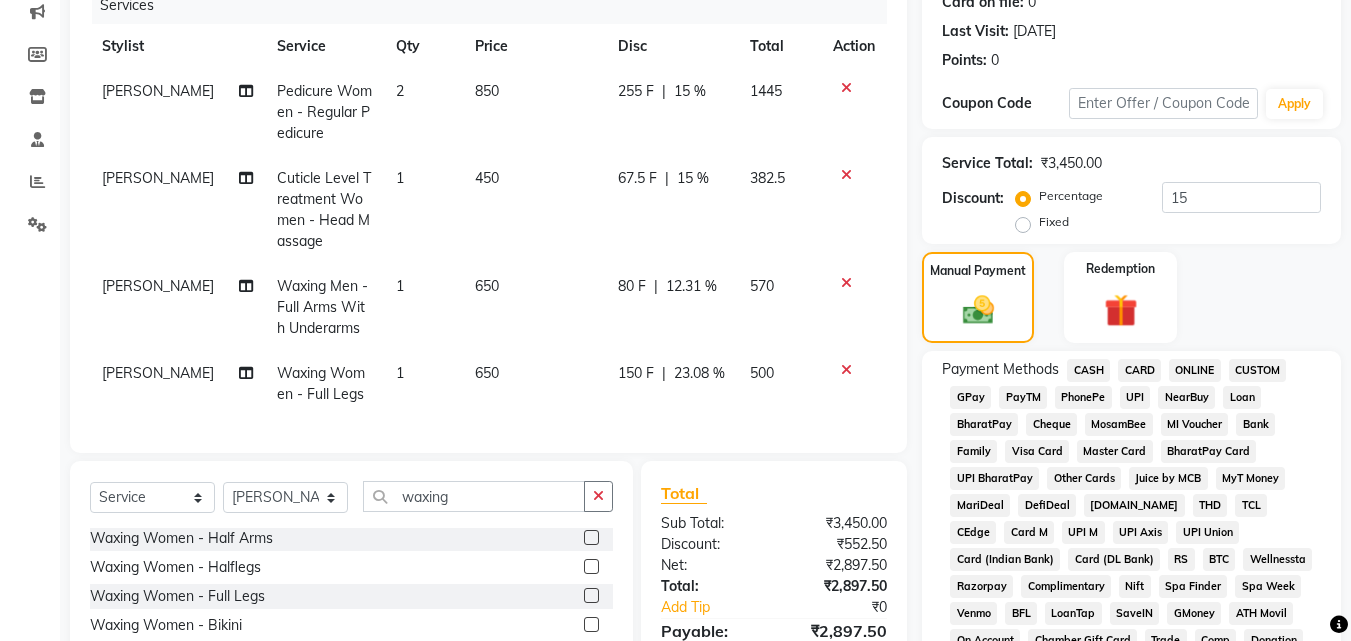 scroll, scrollTop: 868, scrollLeft: 0, axis: vertical 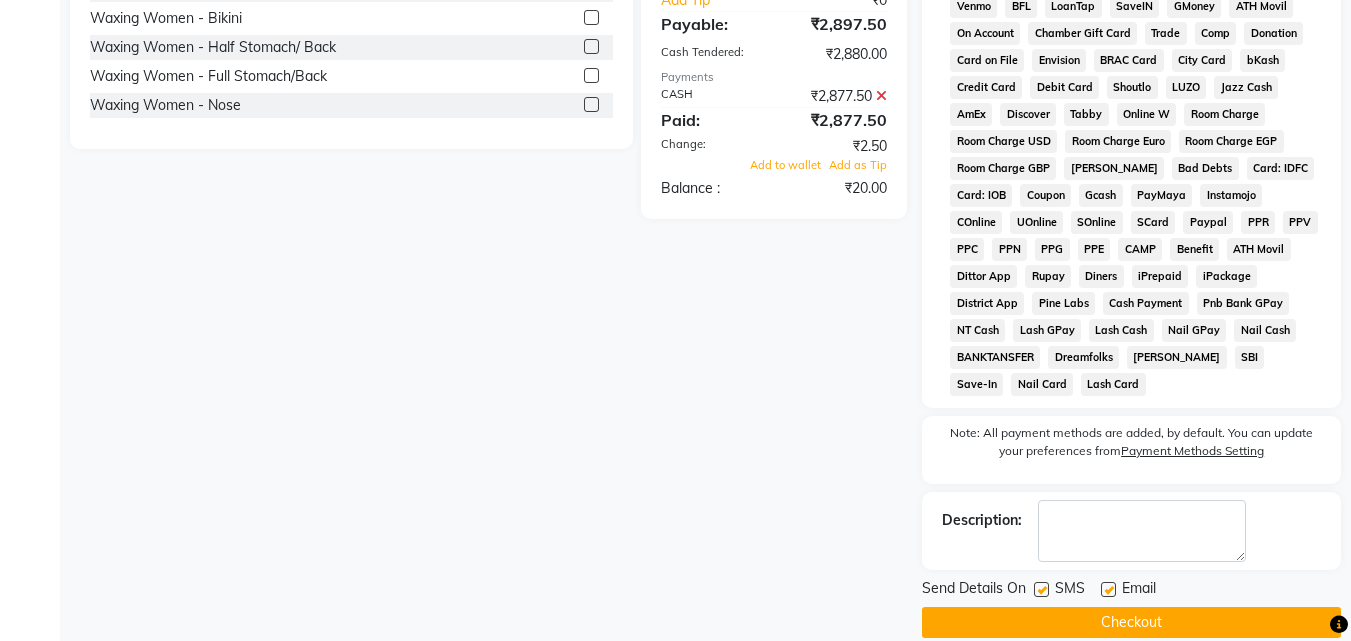 click 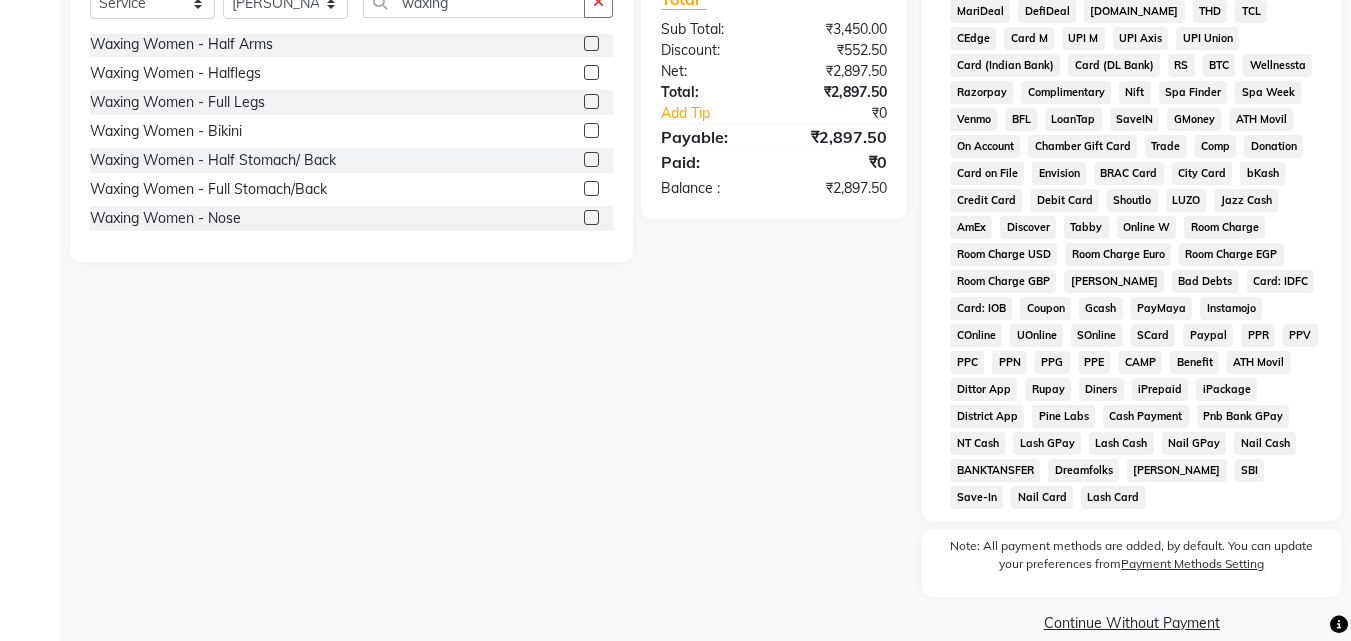 click on "Client [PHONE_NUMBER] Date [DATE] Invoice Number V/2025 V/[PHONE_NUMBER] Services Stylist Service Qty Price Disc Total Action [PERSON_NAME] Pedicure Women - Regular Pedicure 2 850 255 F | 15 % 1445 [PERSON_NAME] Cuticle Level Treatment Women - Head Massage 1 450 67.5 F | 15 % 382.5 [PERSON_NAME] Waxing Men - Full Arms With Underarms 1 650 80 F | 12.31 % 570 [PERSON_NAME] Waxing Women - Full Legs 1 650 150 F | 23.08 % 500 Select  Service  Product  Membership  Package Voucher Prepaid Gift Card  Select Stylist [PERSON_NAME] Ankit [PERSON_NAME] Front Desk Kriteekaa [PERSON_NAME] waxing Waxing Men - Forehead  Waxing Men - Upperlip  Waxing Men - Sidelocks  Waxing Men - Chin  Waxing Men - Underarms  Waxing Men - Full Arms  Waxing Men - Full Arms With Underarms  Waxing Men - Half Arms  Waxing Men - Halflegs  Waxing Men - Full Legs  Waxing Men - Bikini  Waxing Men - Half Stomach/ Back  Waxing Men - Full Stomach/Back  Waxing Men - Nose  Waxing Women - Forehead  Waxing Women - Upperlip  Waxing Women - Sidelocks  Waxing Women - Face  Waxing Women - Chin" 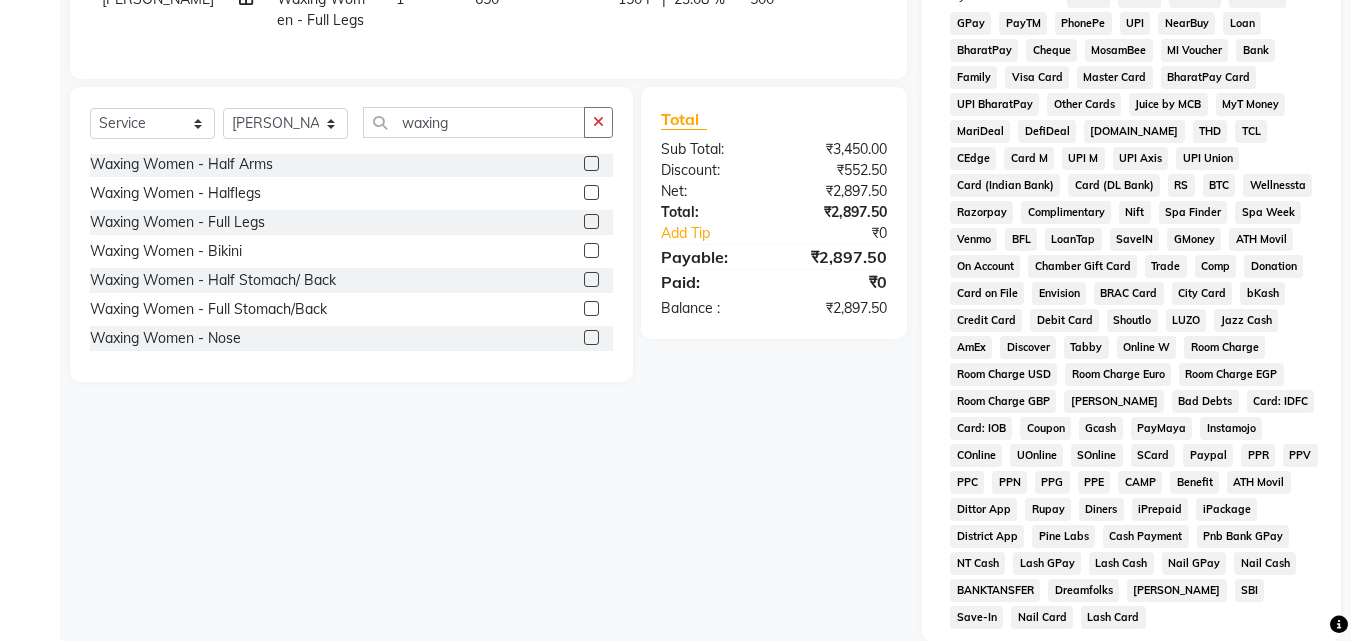 scroll, scrollTop: 595, scrollLeft: 0, axis: vertical 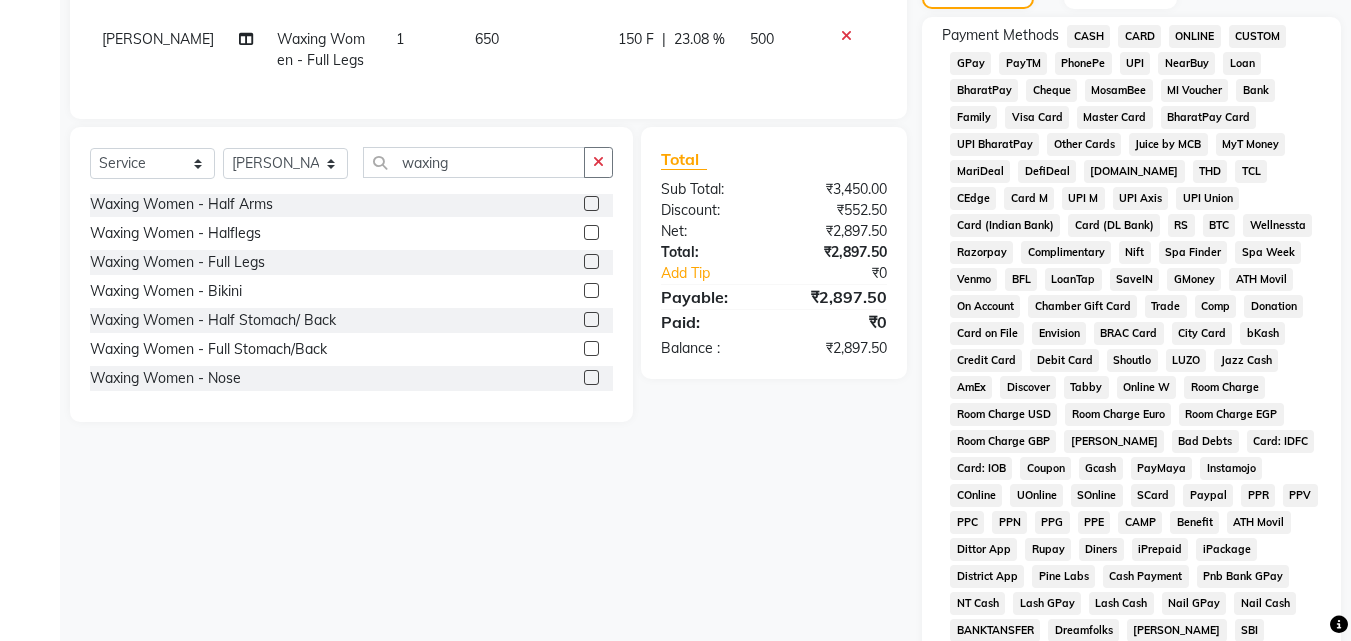 click on "CASH" 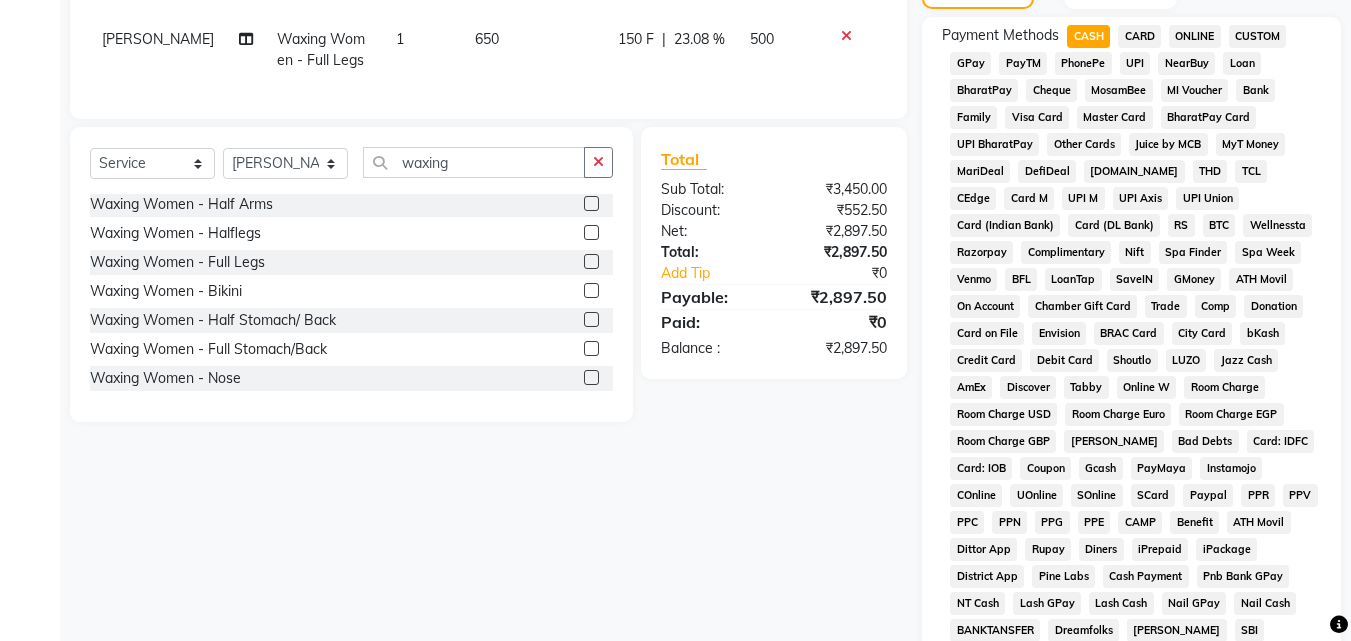 click on "Client [PHONE_NUMBER] Date [DATE] Invoice Number V/2025 V/[PHONE_NUMBER] Services Stylist Service Qty Price Disc Total Action [PERSON_NAME] Pedicure Women - Regular Pedicure 2 850 255 F | 15 % 1445 [PERSON_NAME] Cuticle Level Treatment Women - Head Massage 1 450 67.5 F | 15 % 382.5 [PERSON_NAME] Waxing Men - Full Arms With Underarms 1 650 80 F | 12.31 % 570 [PERSON_NAME] Waxing Women - Full Legs 1 650 150 F | 23.08 % 500 Select  Service  Product  Membership  Package Voucher Prepaid Gift Card  Select Stylist [PERSON_NAME] Ankit [PERSON_NAME] Front Desk Kriteekaa [PERSON_NAME] waxing Waxing Men - Forehead  Waxing Men - Upperlip  Waxing Men - Sidelocks  Waxing Men - Chin  Waxing Men - Underarms  Waxing Men - Full Arms  Waxing Men - Full Arms With Underarms  Waxing Men - Half Arms  Waxing Men - Halflegs  Waxing Men - Full Legs  Waxing Men - Bikini  Waxing Men - Half Stomach/ Back  Waxing Men - Full Stomach/Back  Waxing Men - Nose  Waxing Women - Forehead  Waxing Women - Upperlip  Waxing Women - Sidelocks  Waxing Women - Face  Waxing Women - Chin" 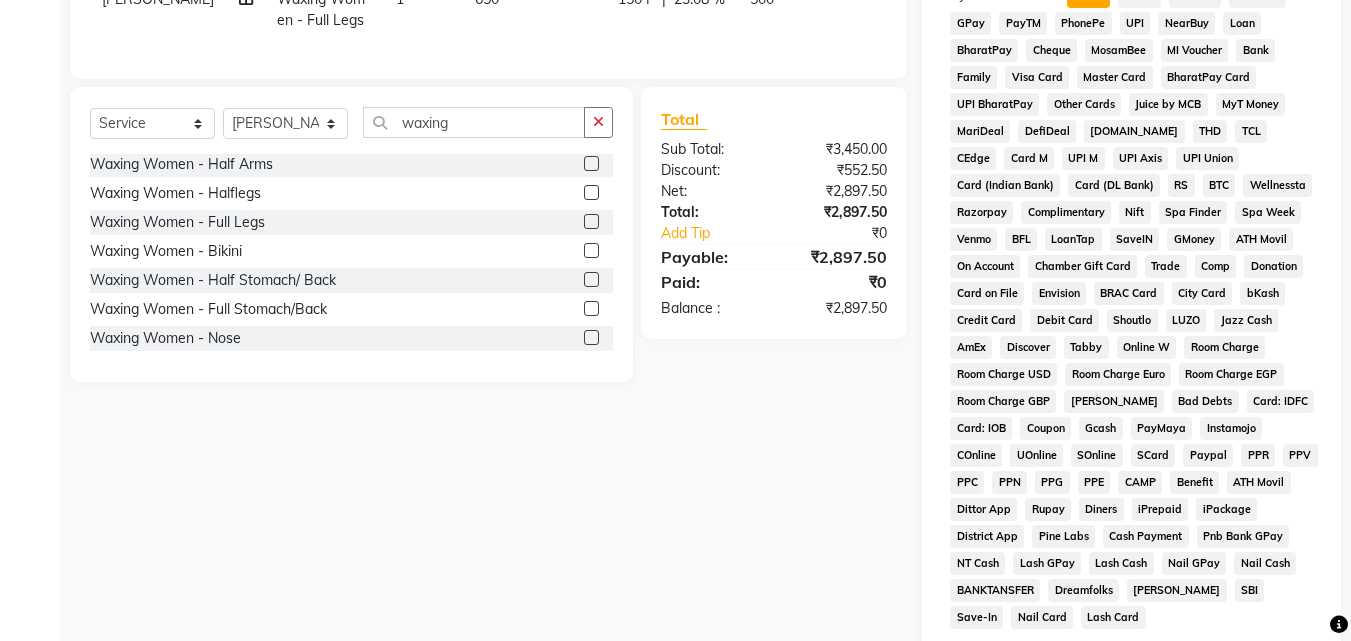 scroll, scrollTop: 861, scrollLeft: 0, axis: vertical 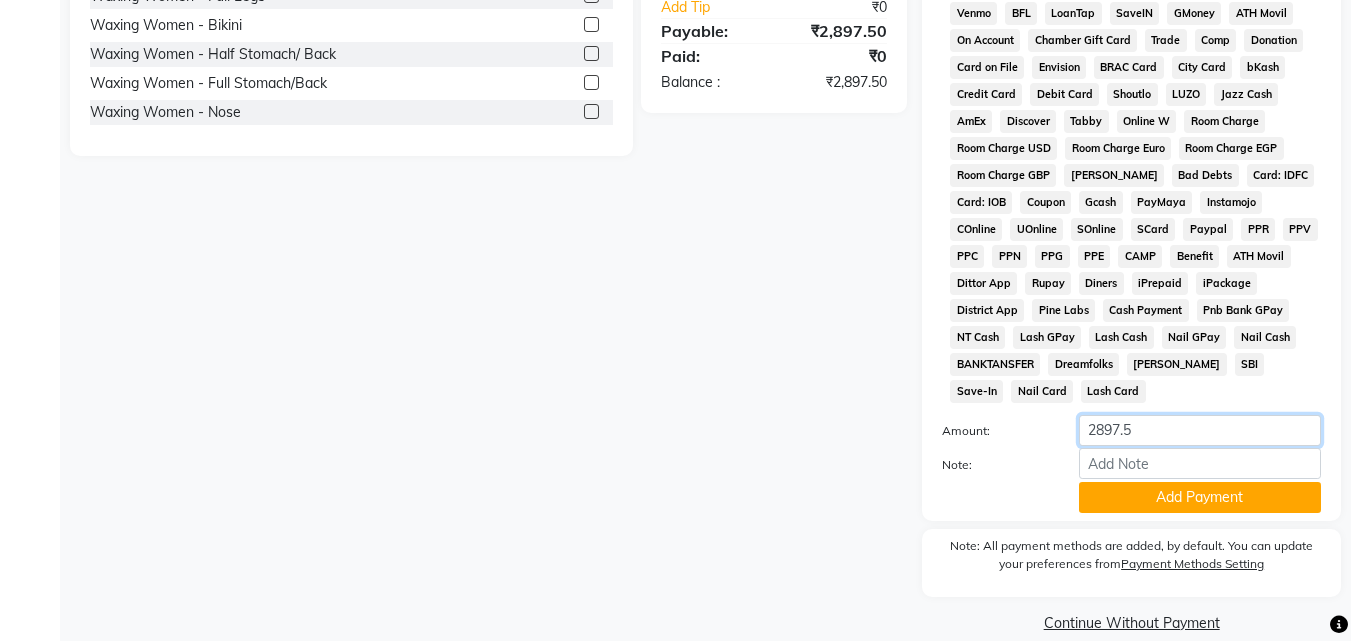 click on "2897.5" 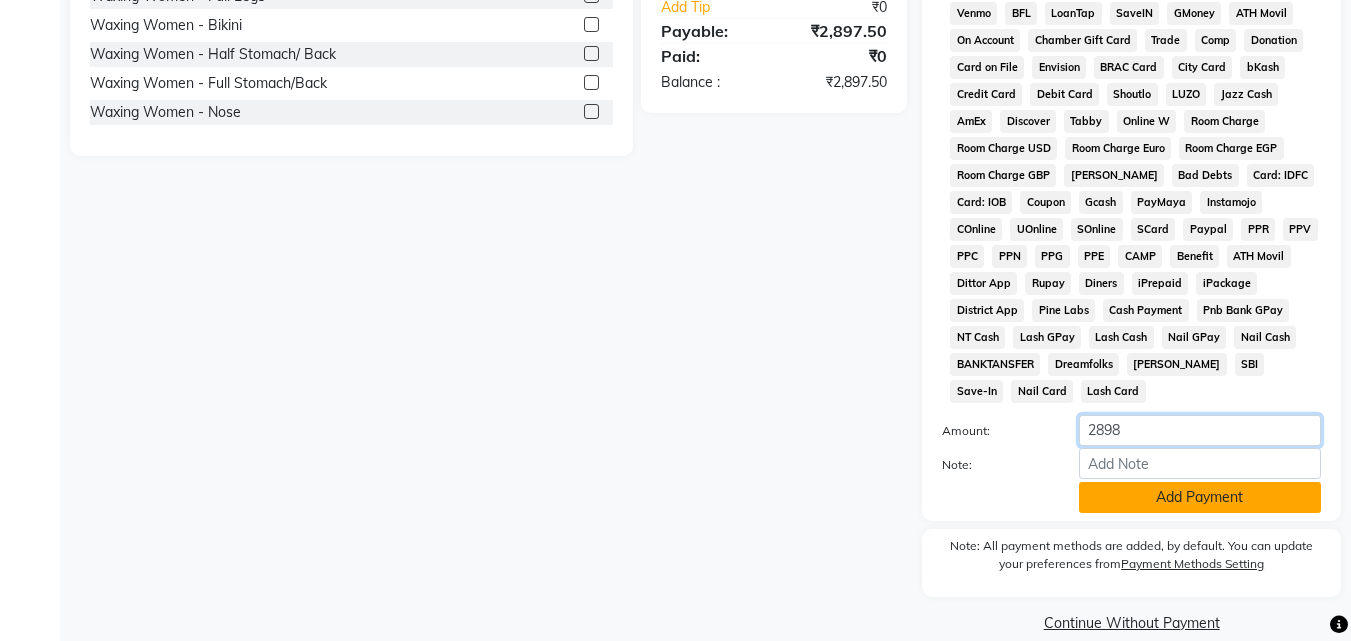 type on "2898" 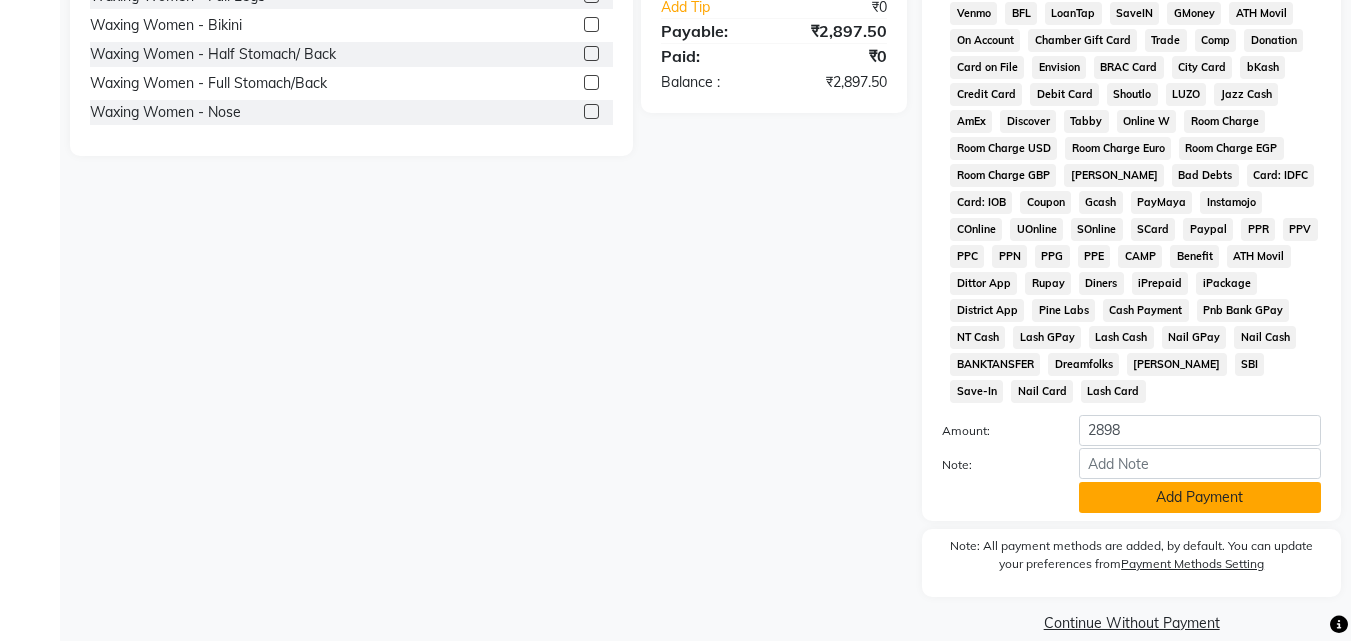 click on "Add Payment" 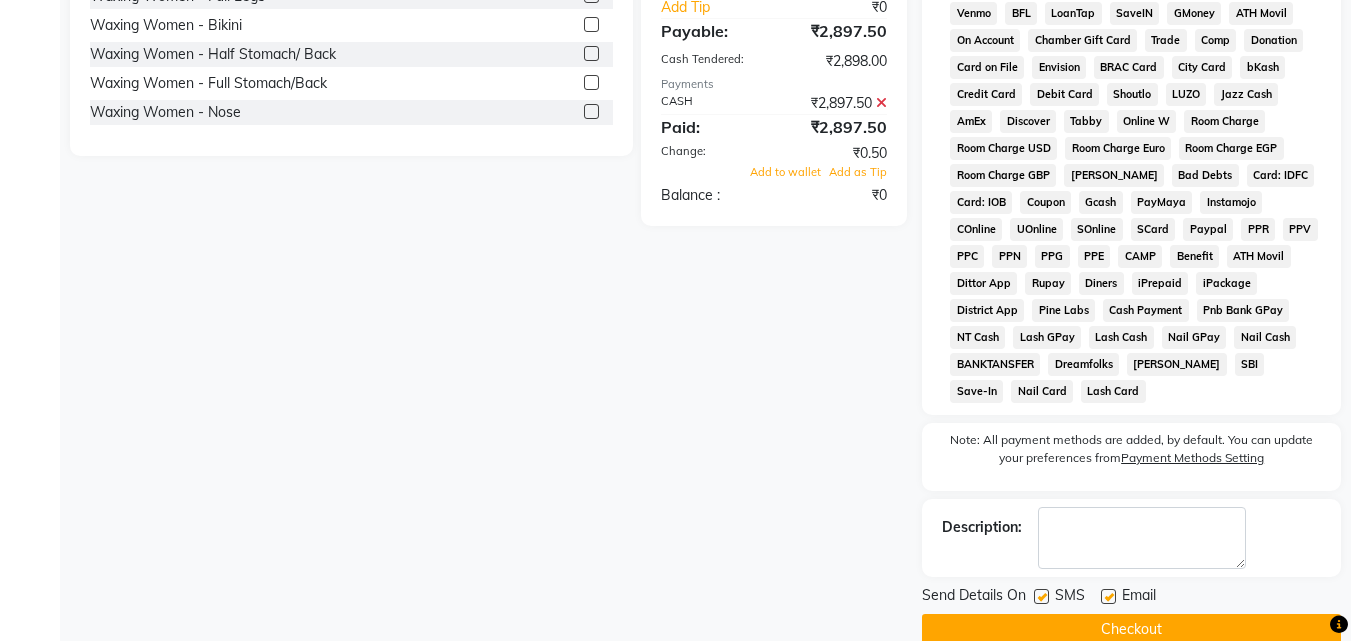click on "Client [PHONE_NUMBER] Date [DATE] Invoice Number V/2025 V/[PHONE_NUMBER] Services Stylist Service Qty Price Disc Total Action [PERSON_NAME] Pedicure Women - Regular Pedicure 2 850 255 F | 15 % 1445 [PERSON_NAME] Cuticle Level Treatment Women - Head Massage 1 450 67.5 F | 15 % 382.5 [PERSON_NAME] Waxing Men - Full Arms With Underarms 1 650 80 F | 12.31 % 570 [PERSON_NAME] Waxing Women - Full Legs 1 650 150 F | 23.08 % 500 Select  Service  Product  Membership  Package Voucher Prepaid Gift Card  Select Stylist [PERSON_NAME] Ankit [PERSON_NAME] Front Desk Kriteekaa [PERSON_NAME] waxing Waxing Men - Forehead  Waxing Men - Upperlip  Waxing Men - Sidelocks  Waxing Men - Chin  Waxing Men - Underarms  Waxing Men - Full Arms  Waxing Men - Full Arms With Underarms  Waxing Men - Half Arms  Waxing Men - Halflegs  Waxing Men - Full Legs  Waxing Men - Bikini  Waxing Men - Half Stomach/ Back  Waxing Men - Full Stomach/Back  Waxing Men - Nose  Waxing Women - Forehead  Waxing Women - Upperlip  Waxing Women - Sidelocks  Waxing Women - Face  Waxing Women - Chin" 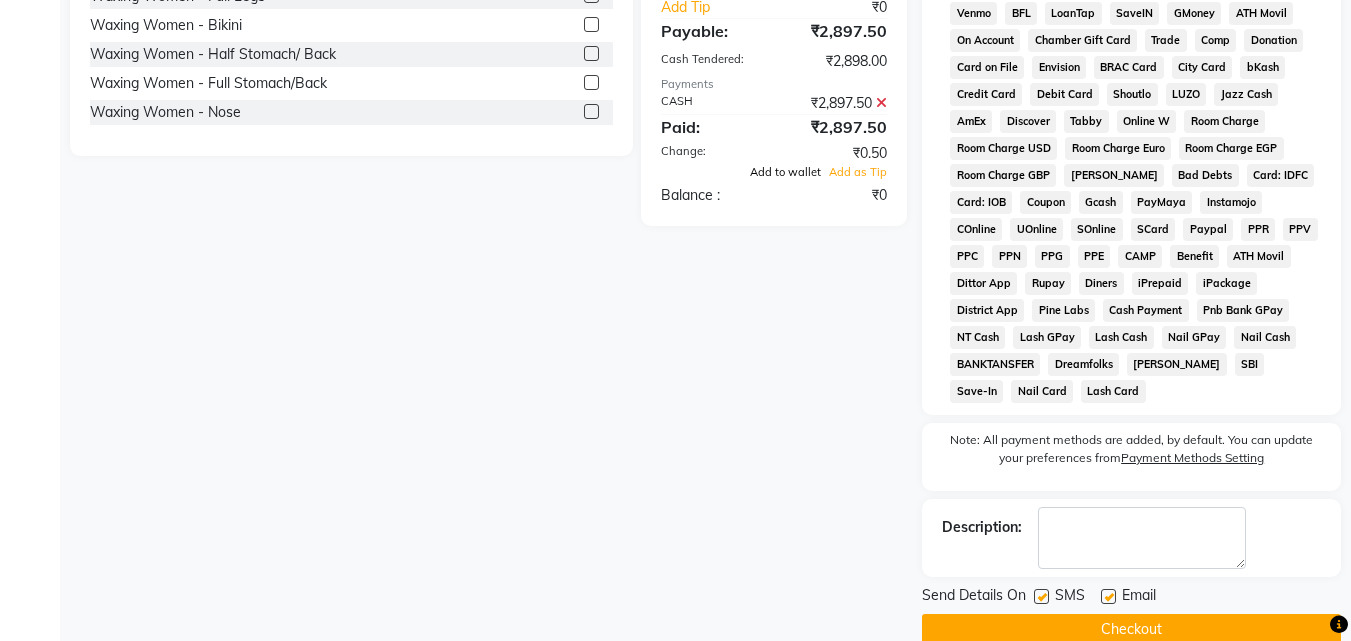 click on "Add to wallet" 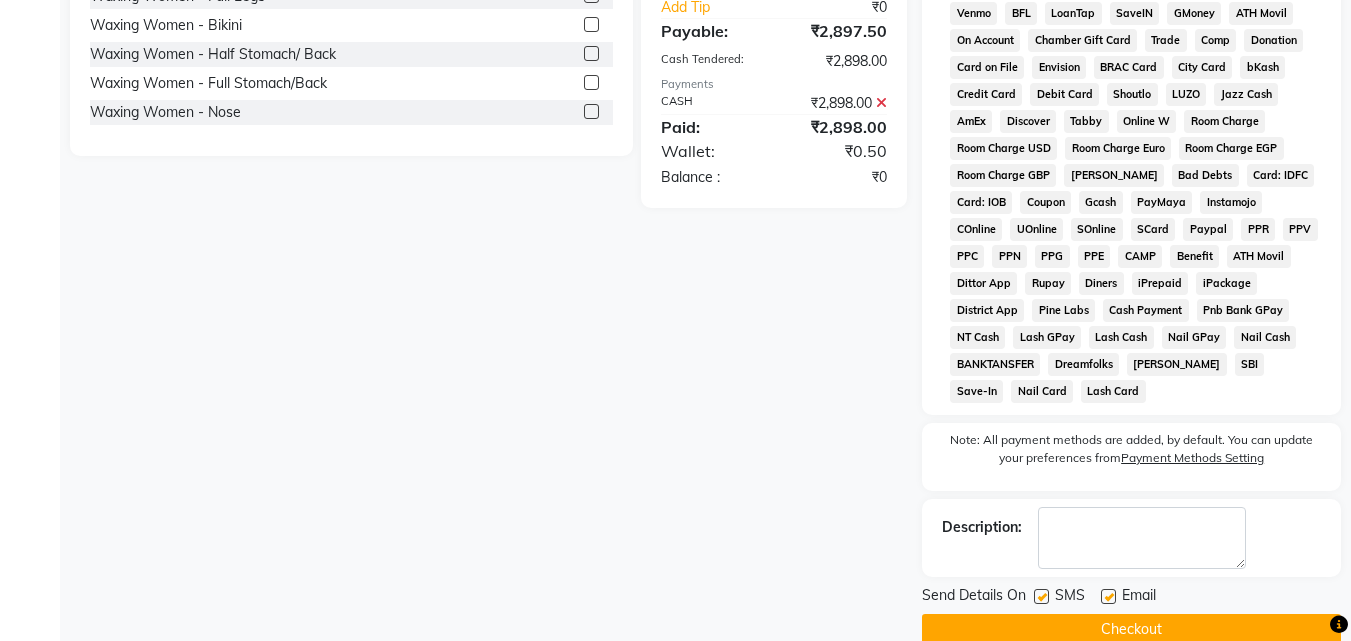 click on "Client [PHONE_NUMBER] Date [DATE] Invoice Number V/2025 V/[PHONE_NUMBER] Services Stylist Service Qty Price Disc Total Action [PERSON_NAME] Pedicure Women - Regular Pedicure 2 850 255 F | 15 % 1445 [PERSON_NAME] Cuticle Level Treatment Women - Head Massage 1 450 67.5 F | 15 % 382.5 [PERSON_NAME] Waxing Men - Full Arms With Underarms 1 650 80 F | 12.31 % 570 [PERSON_NAME] Waxing Women - Full Legs 1 650 150 F | 23.08 % 500 Select  Service  Product  Membership  Package Voucher Prepaid Gift Card  Select Stylist [PERSON_NAME] Ankit [PERSON_NAME] Front Desk Kriteekaa [PERSON_NAME] waxing Waxing Men - Forehead  Waxing Men - Upperlip  Waxing Men - Sidelocks  Waxing Men - Chin  Waxing Men - Underarms  Waxing Men - Full Arms  Waxing Men - Full Arms With Underarms  Waxing Men - Half Arms  Waxing Men - Halflegs  Waxing Men - Full Legs  Waxing Men - Bikini  Waxing Men - Half Stomach/ Back  Waxing Men - Full Stomach/Back  Waxing Men - Nose  Waxing Women - Forehead  Waxing Women - Upperlip  Waxing Women - Sidelocks  Waxing Women - Face  Waxing Women - Chin" 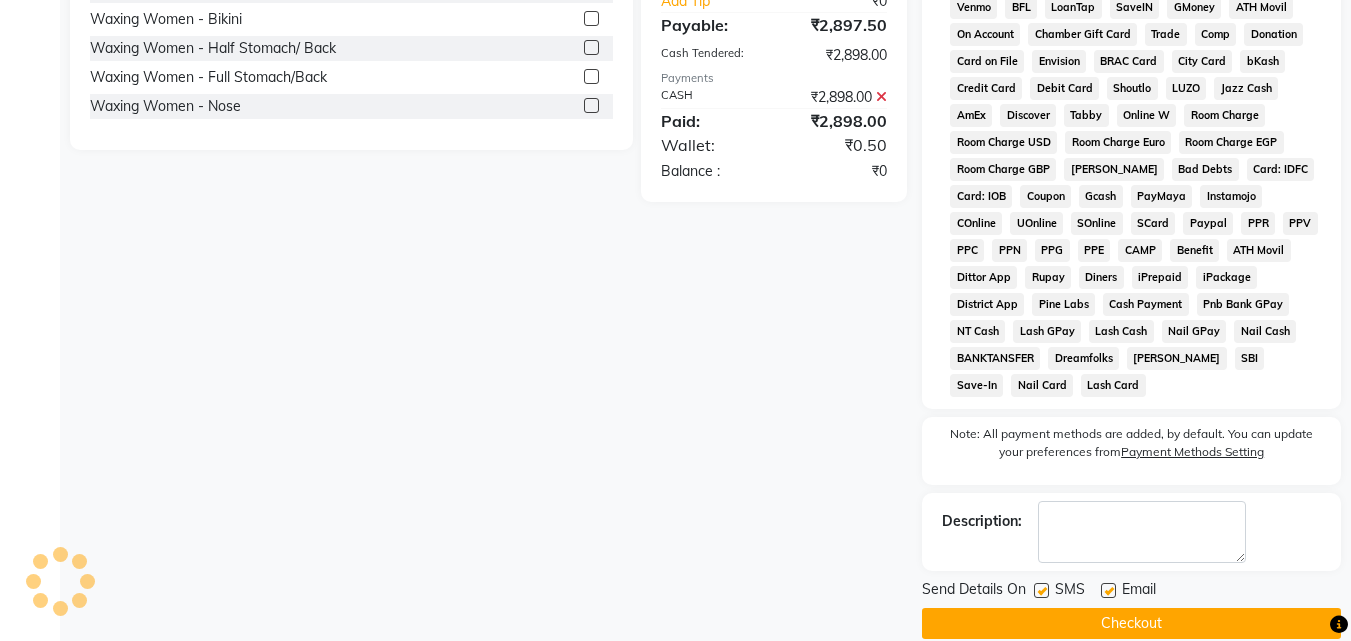 scroll, scrollTop: 868, scrollLeft: 0, axis: vertical 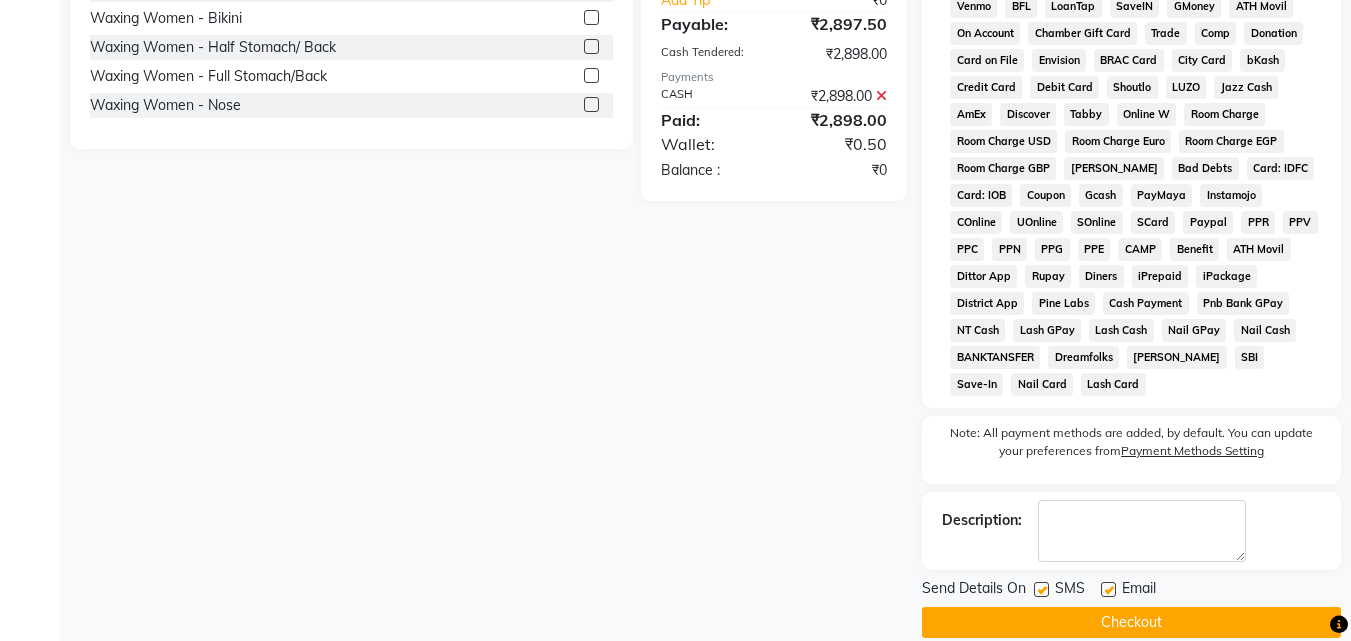 click 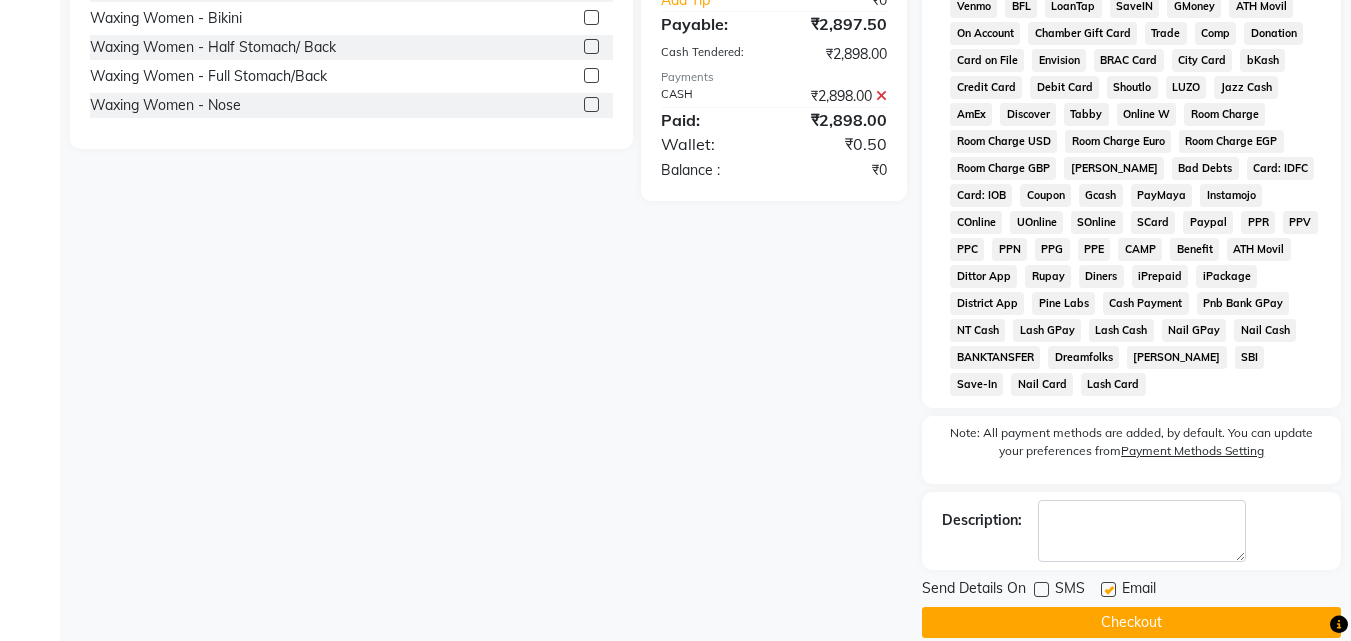 click 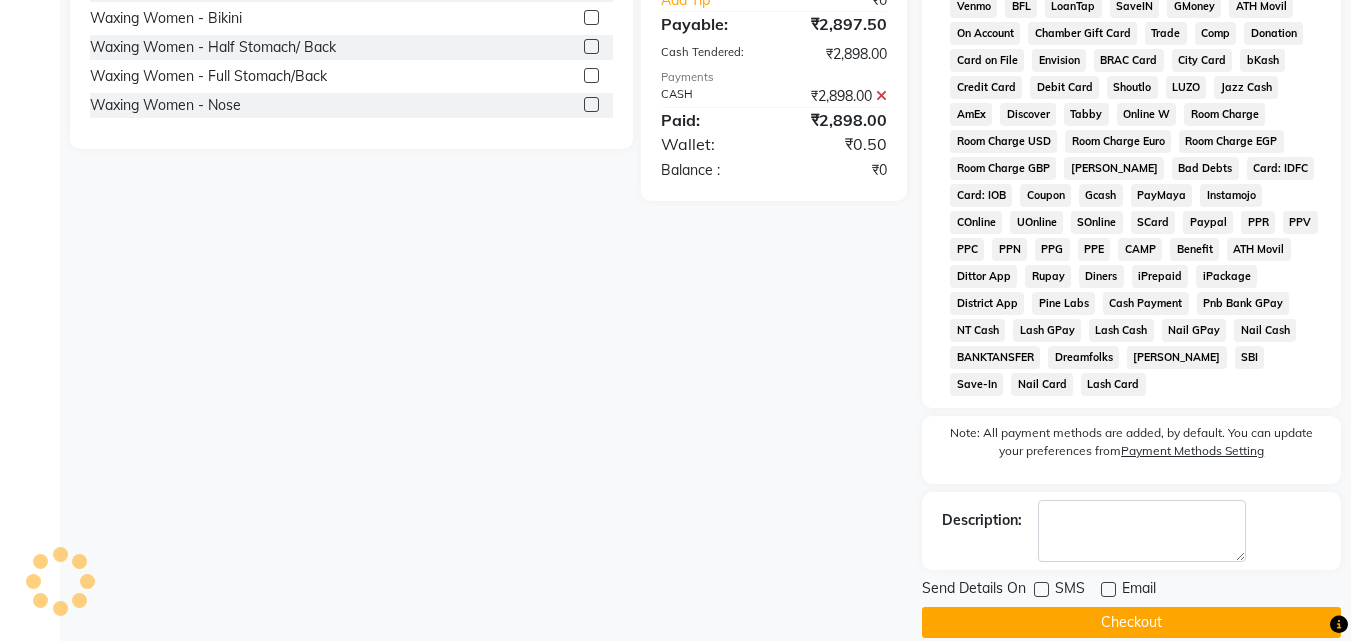 click on "Checkout" 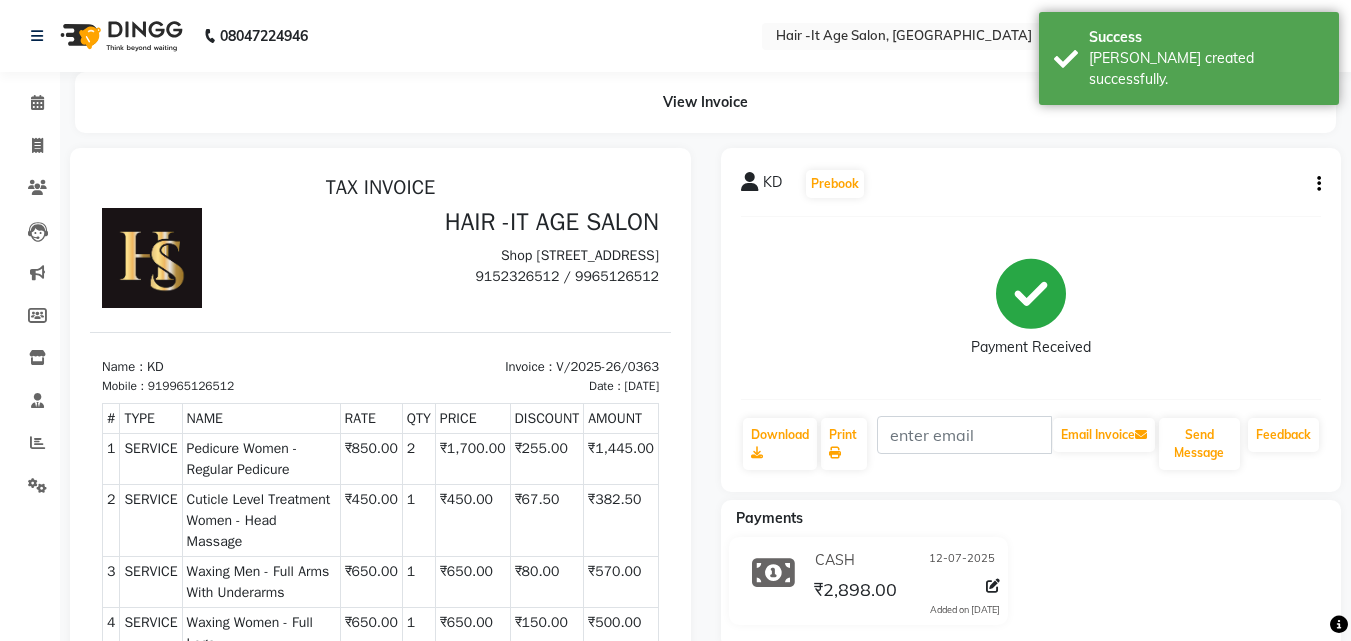 scroll, scrollTop: 0, scrollLeft: 0, axis: both 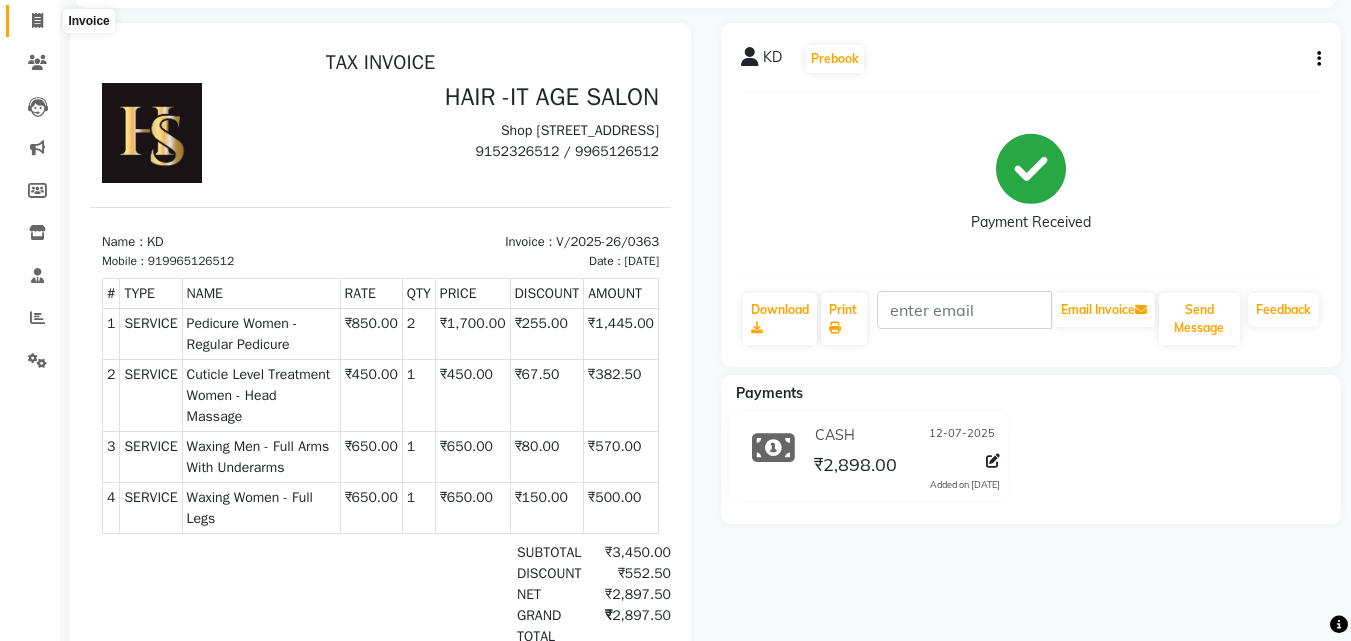 click 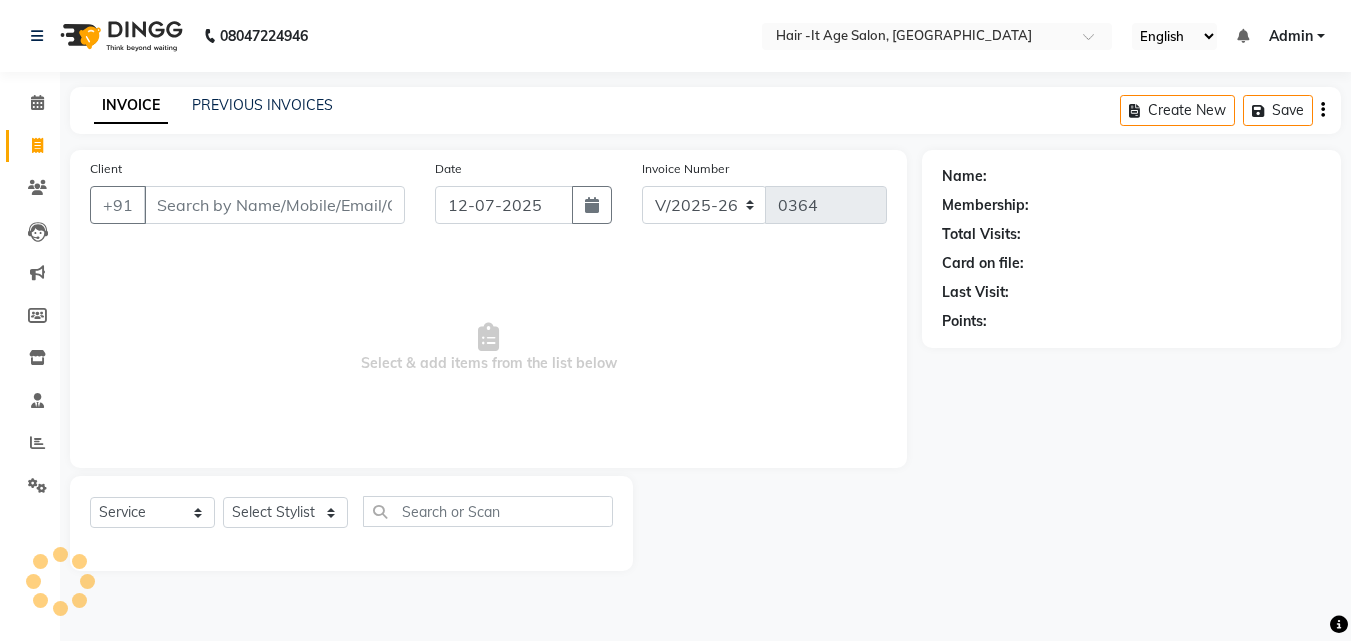 scroll, scrollTop: 0, scrollLeft: 0, axis: both 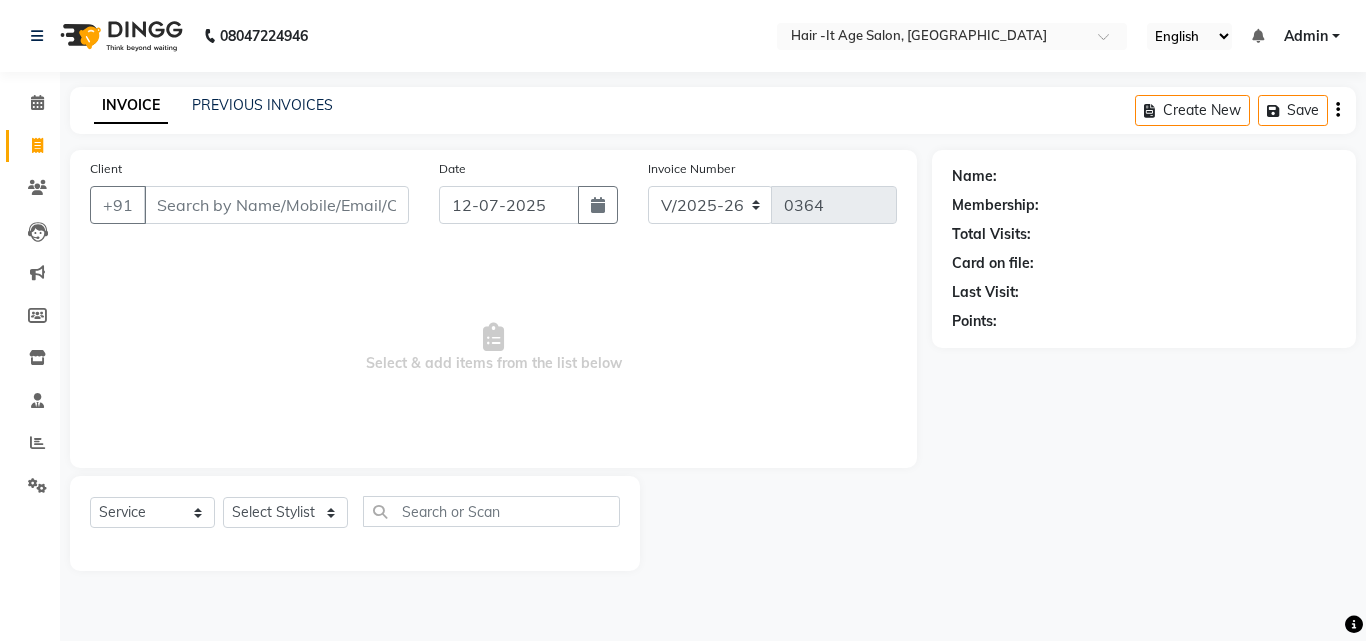 click on "08047224946 Select Location × Hair -It Age Salon, [GEOGRAPHIC_DATA]  English ENGLISH Español العربية मराठी हिंदी ગુજરાતી தமிழ் 中文 Notifications nothing to show Admin Manage Profile Change Password Sign out  Version:3.15.4  ☀ HAIR -IT AGE SALON, Mira Road   Calendar  Invoice  Clients  Leads   Marketing  Members  Inventory  Staff  Reports  Settings Completed InProgress Upcoming Dropped Tentative Check-In Confirm Bookings Generate Report Segments Page Builder INVOICE PREVIOUS INVOICES Create New   Save  Client +91 Date [DATE] Invoice Number V/2025 V/[PHONE_NUMBER]  Select & add items from the list below  Select  Service  Product  Membership  Package Voucher Prepaid Gift Card  Select Stylist Name: Membership: Total Visits: Card on file: Last Visit:  Points:" at bounding box center (683, 320) 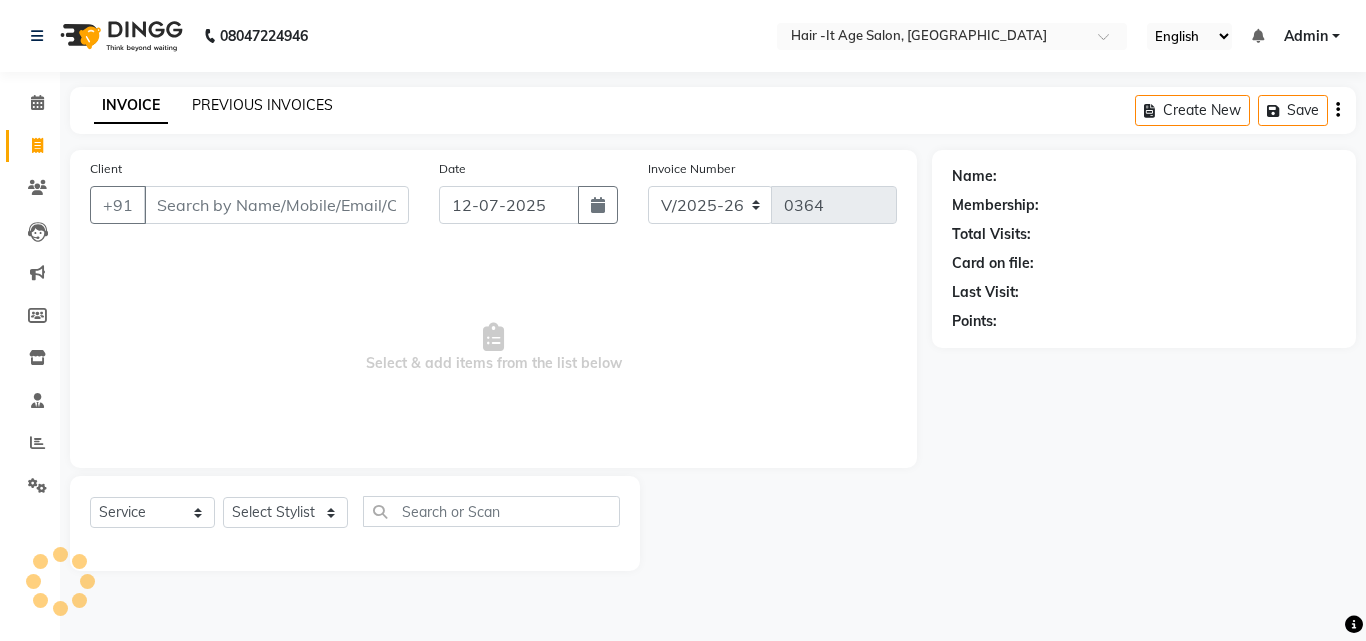 click on "PREVIOUS INVOICES" 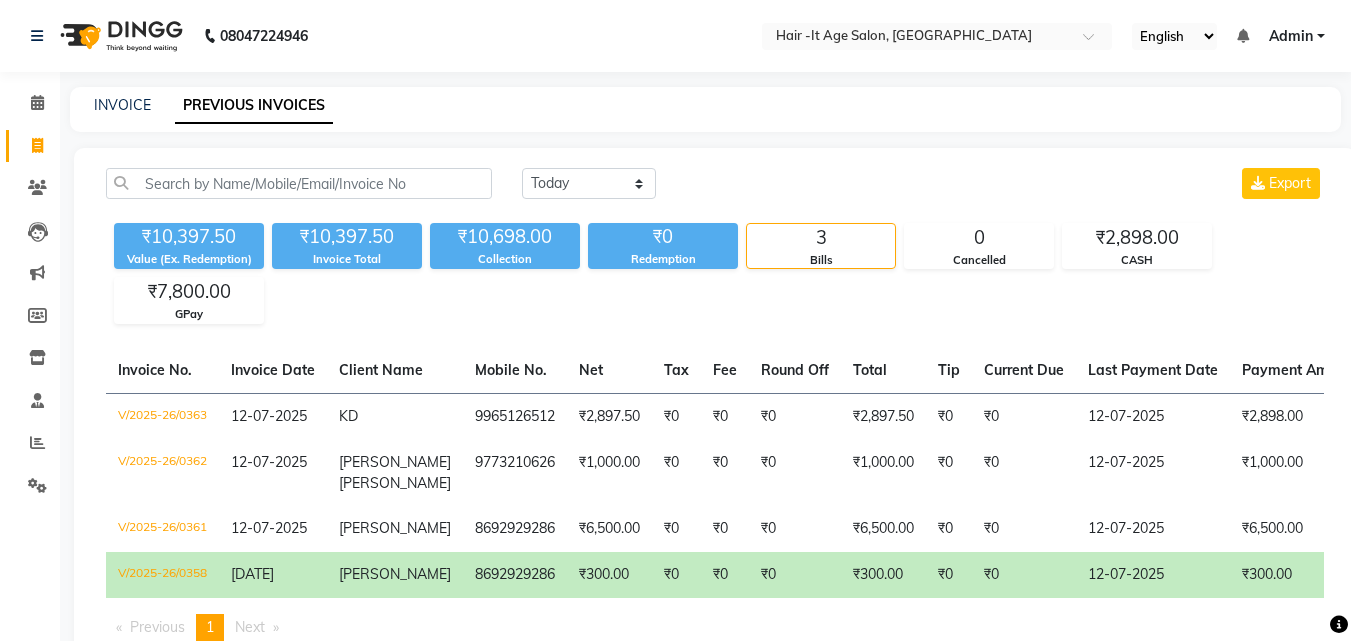 click on "INVOICE PREVIOUS INVOICES" 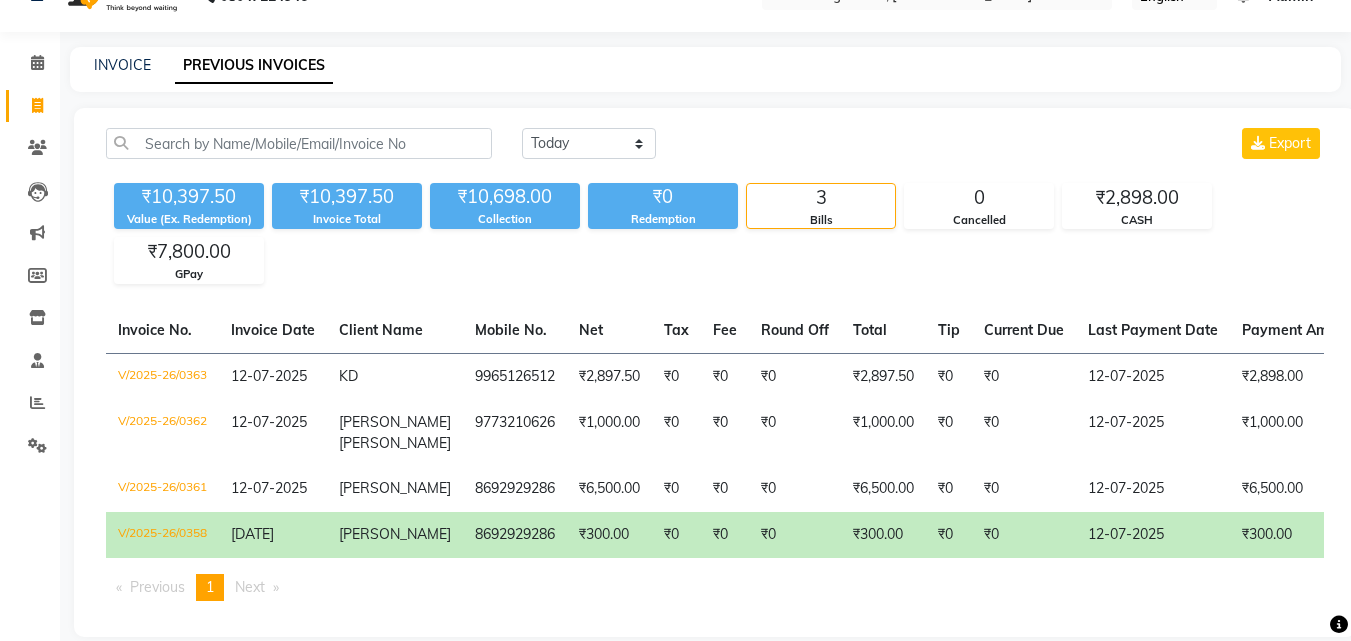 scroll, scrollTop: 0, scrollLeft: 0, axis: both 